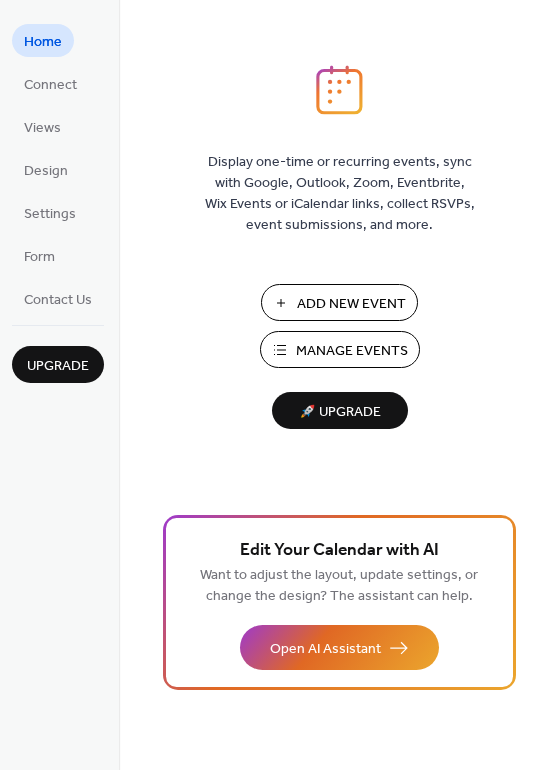 scroll, scrollTop: 0, scrollLeft: 0, axis: both 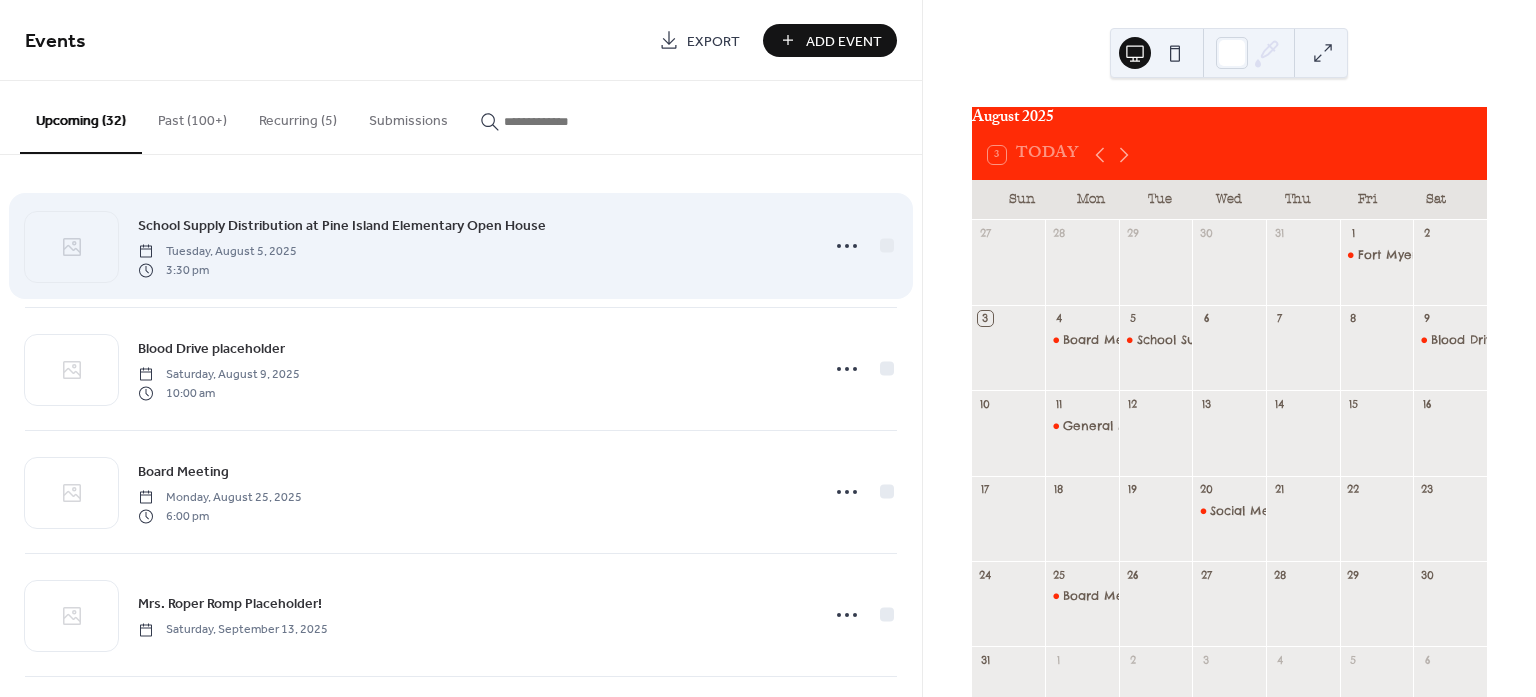 click on "School Supply Distribution at Pine Island Elementary Open House" at bounding box center [342, 226] 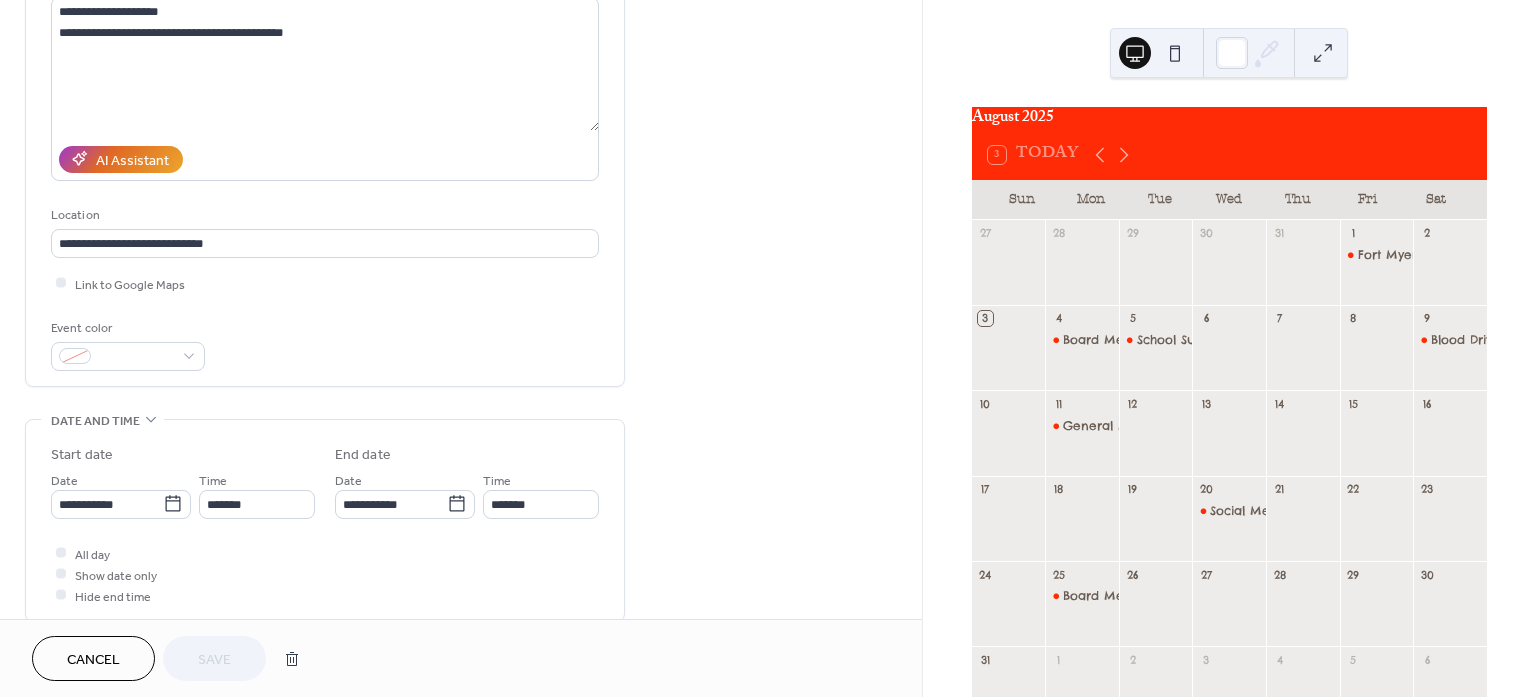 scroll, scrollTop: 0, scrollLeft: 0, axis: both 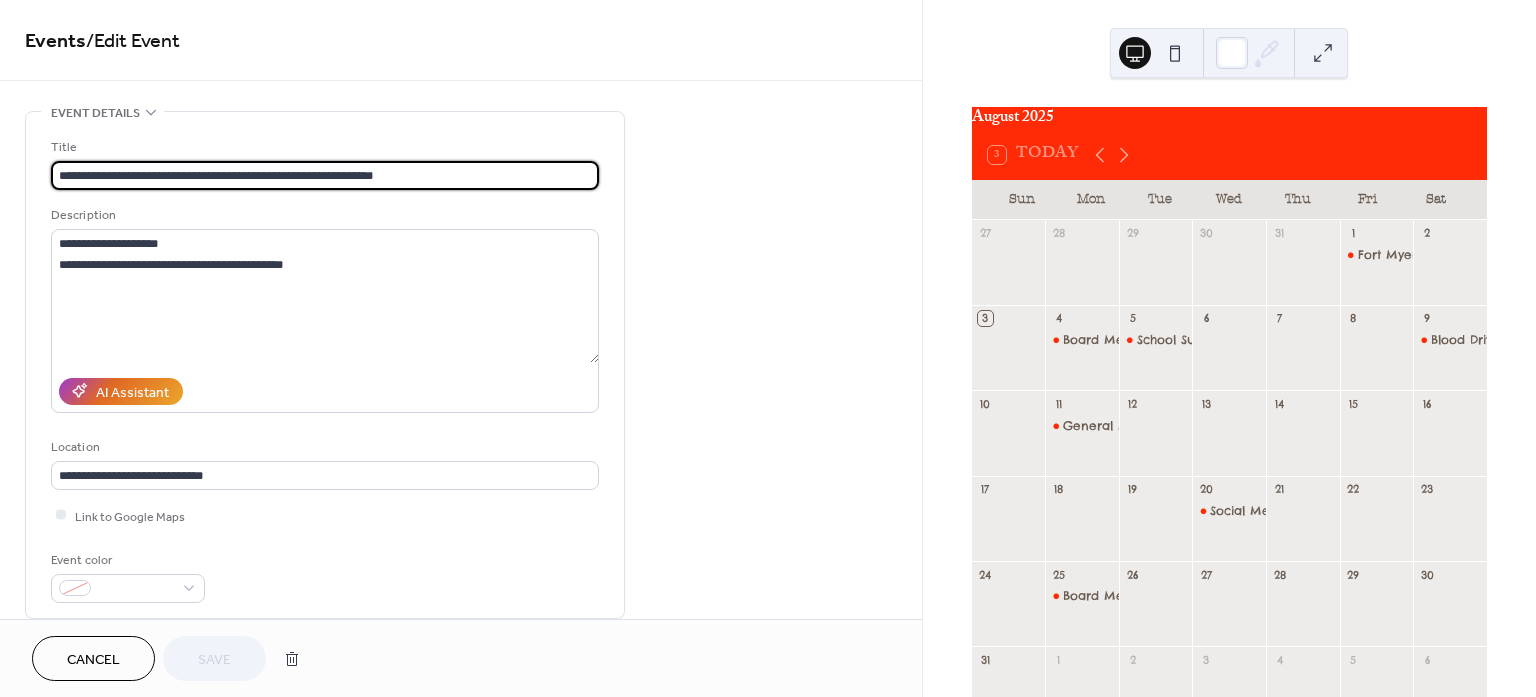 drag, startPoint x: 416, startPoint y: 175, endPoint x: 33, endPoint y: 177, distance: 383.00522 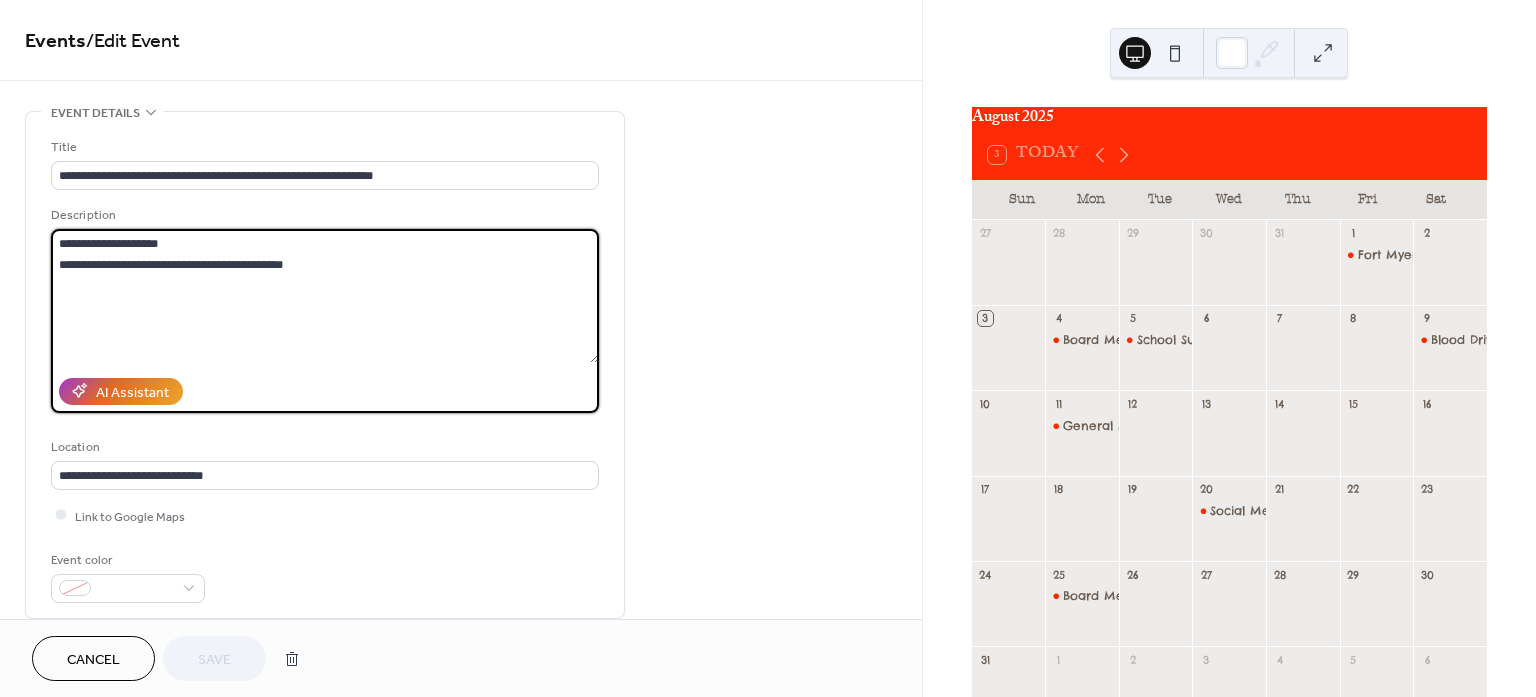 drag, startPoint x: 324, startPoint y: 267, endPoint x: 46, endPoint y: 242, distance: 279.12183 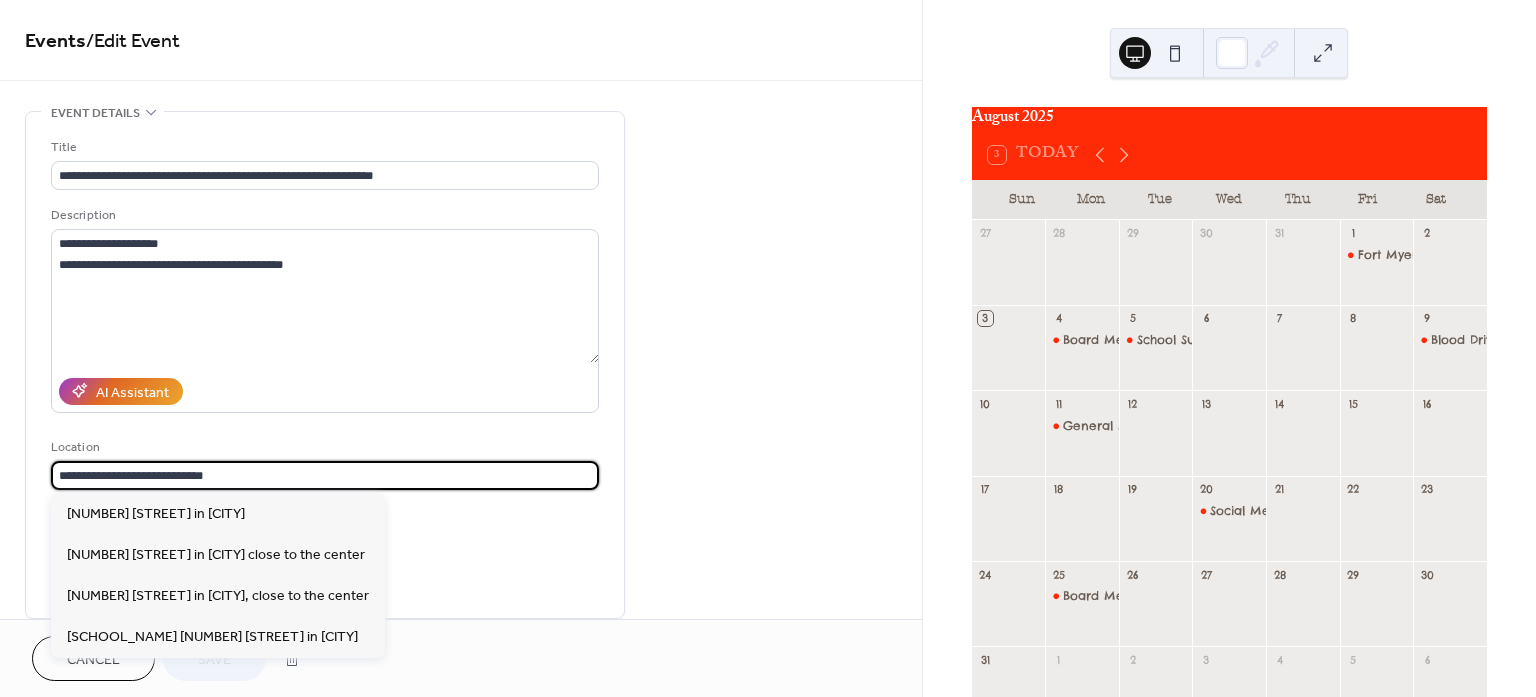 drag, startPoint x: 231, startPoint y: 467, endPoint x: 47, endPoint y: 463, distance: 184.04347 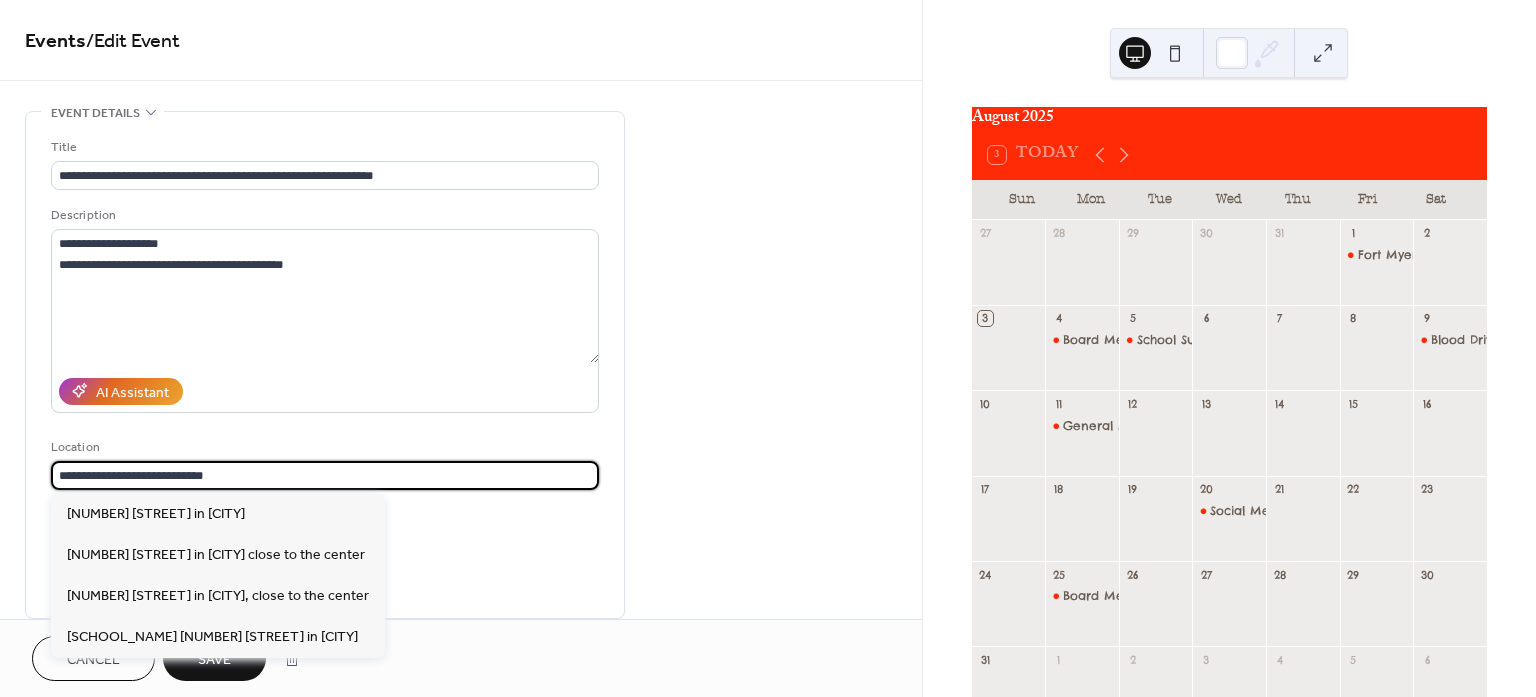 type 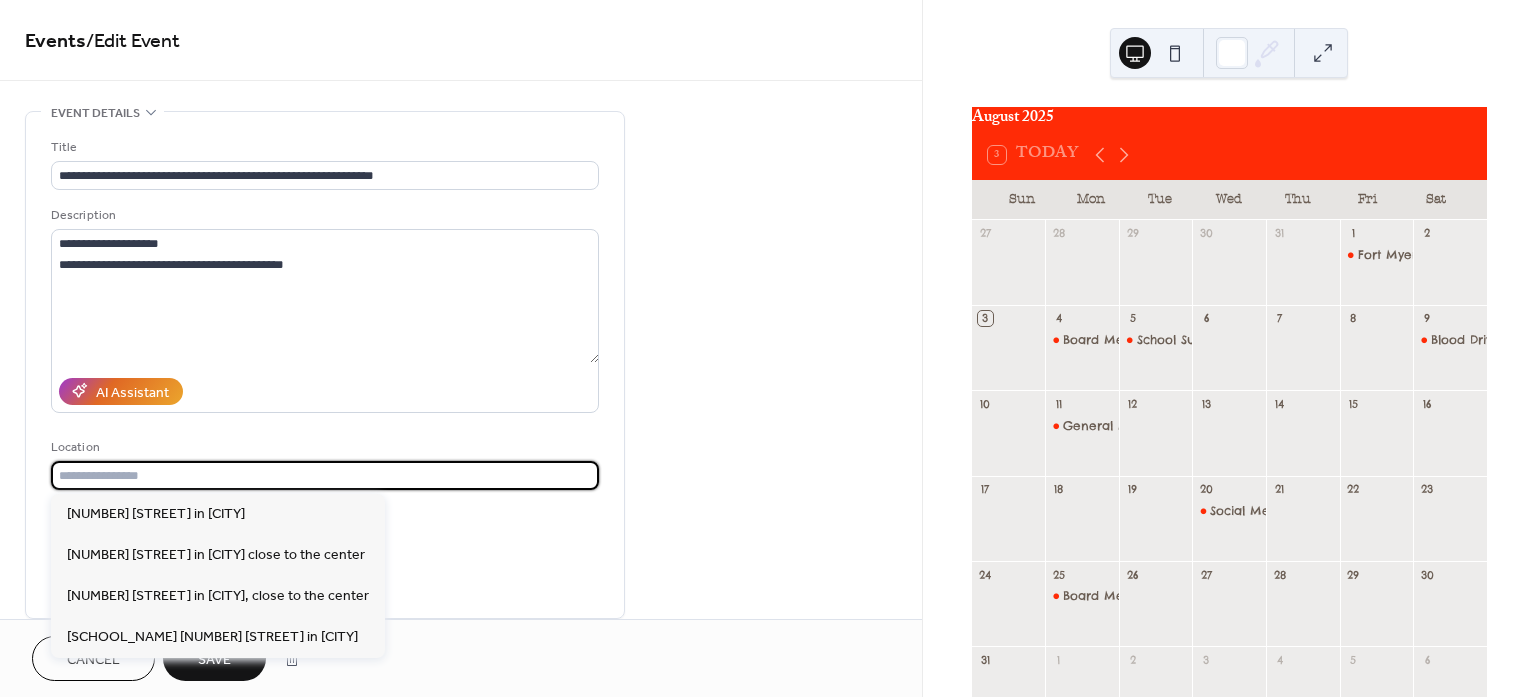 click on "**********" at bounding box center (461, 720) 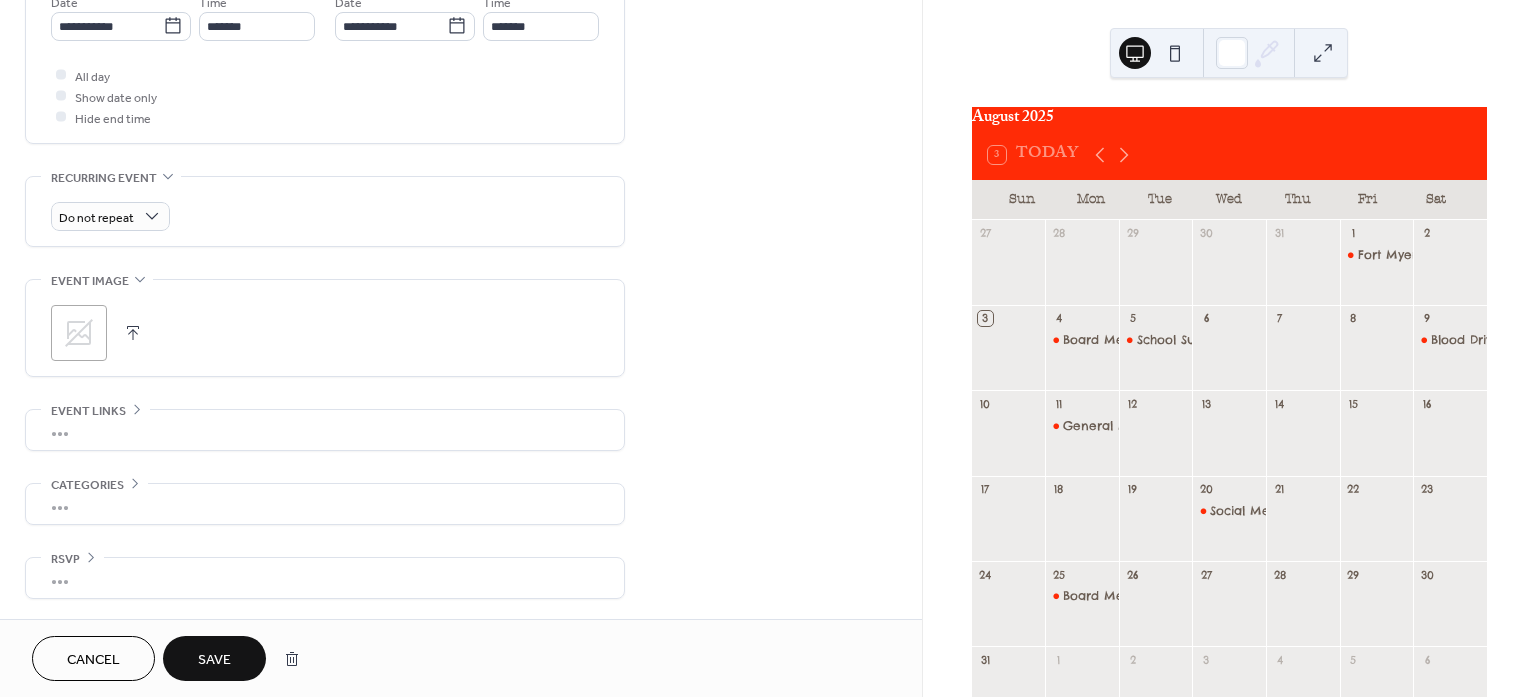 scroll, scrollTop: 716, scrollLeft: 0, axis: vertical 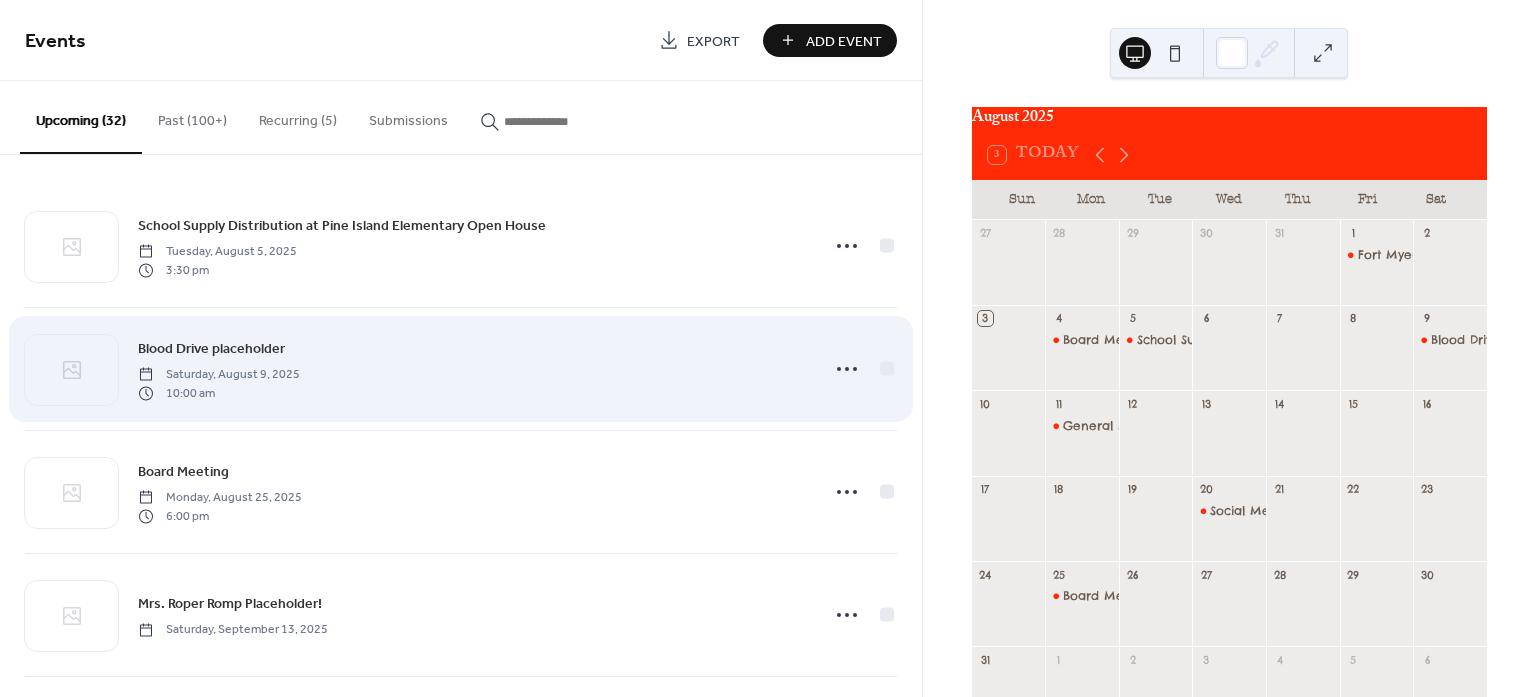 click on "Blood Drive placeholder Saturday, August 9, 2025 10:00 am" at bounding box center [472, 369] 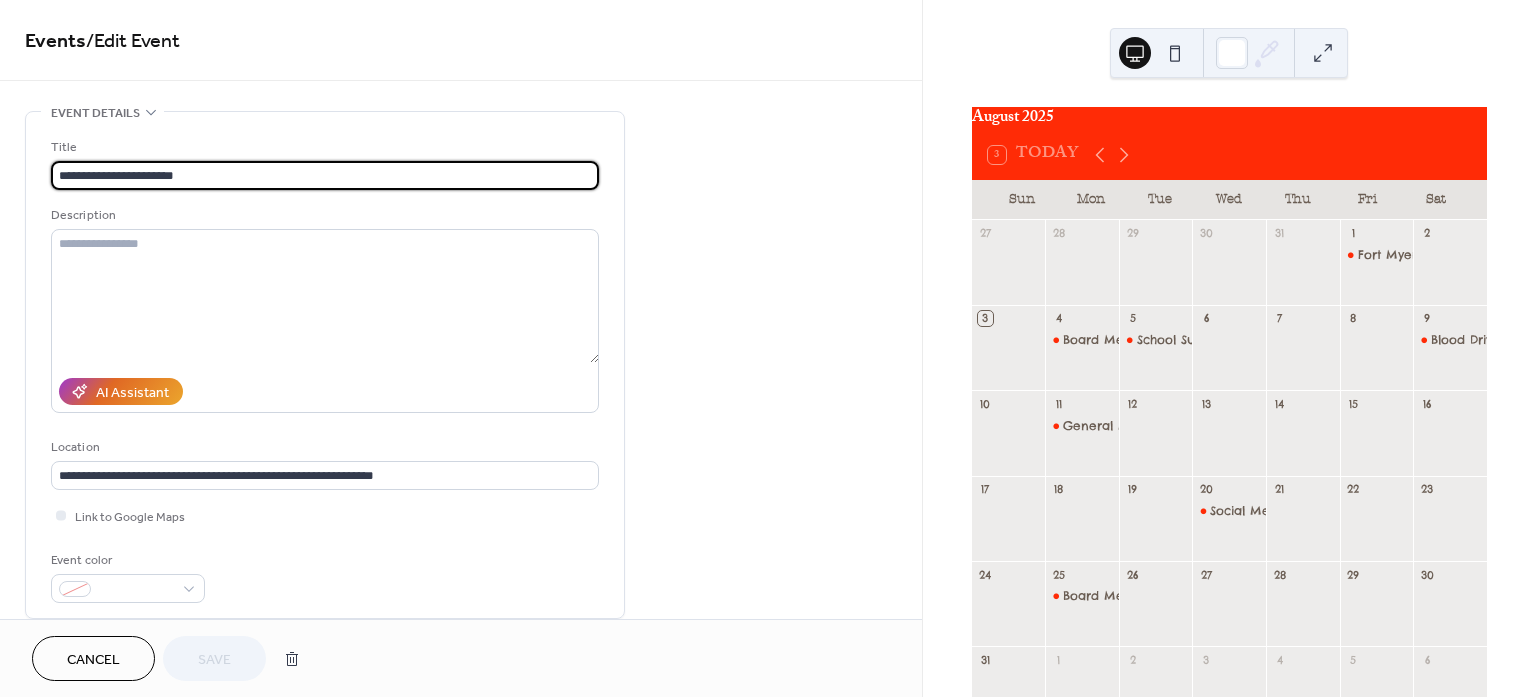 drag, startPoint x: 186, startPoint y: 167, endPoint x: 45, endPoint y: 172, distance: 141.08862 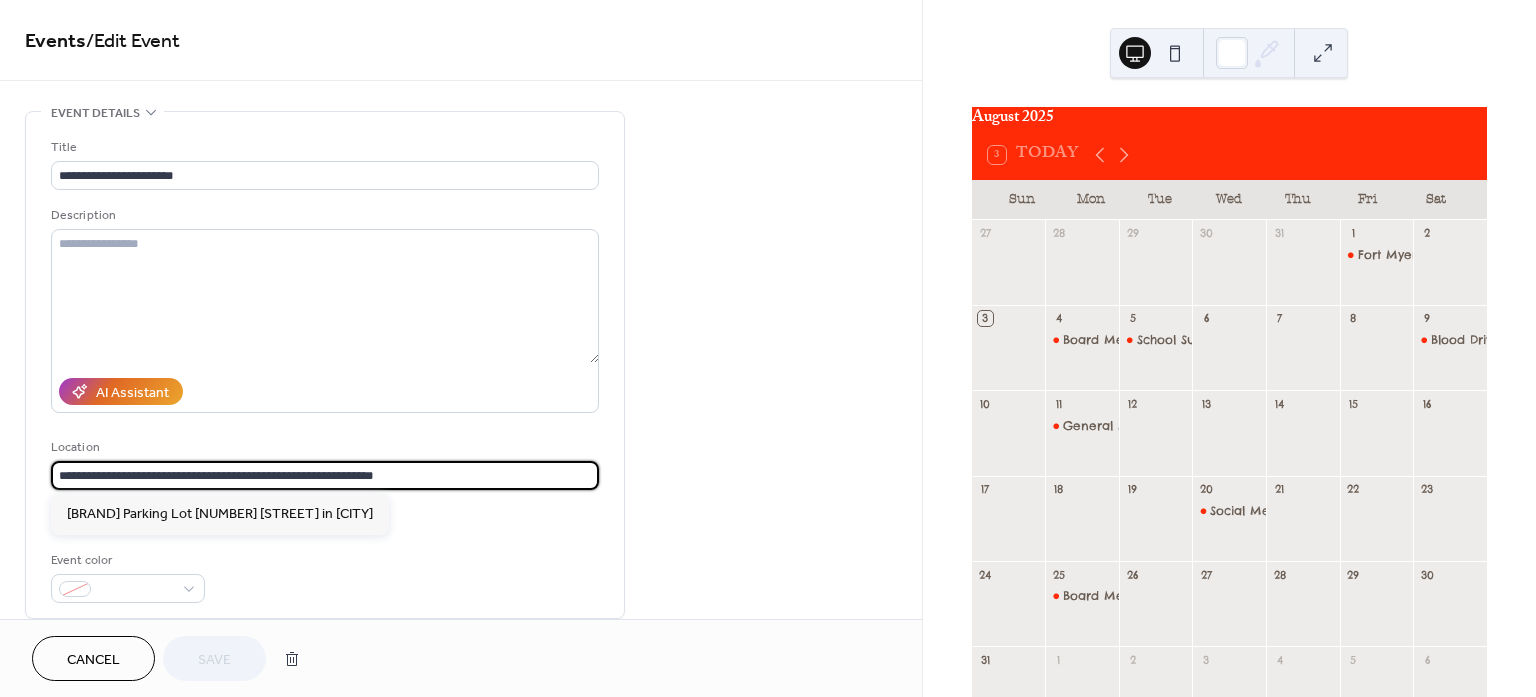 drag, startPoint x: 408, startPoint y: 483, endPoint x: 46, endPoint y: 481, distance: 362.00552 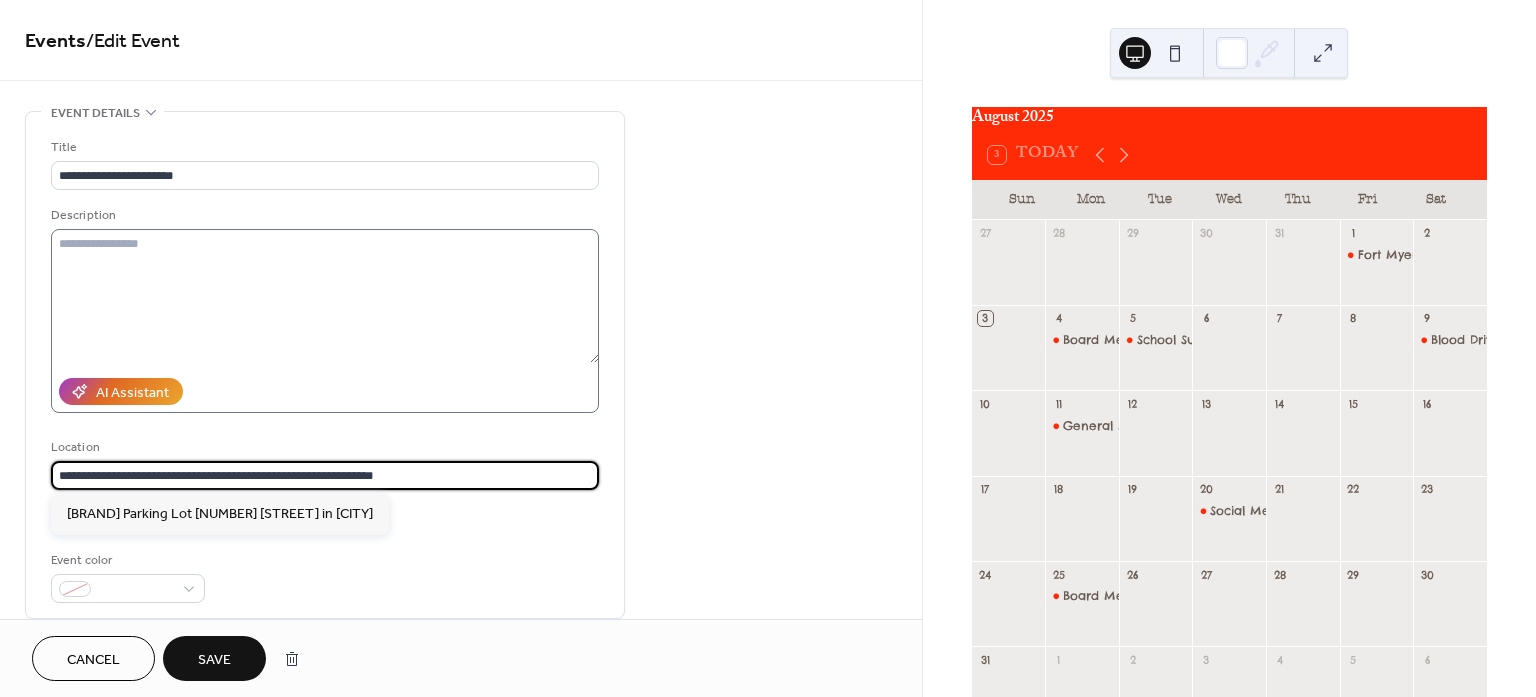 scroll, scrollTop: 375, scrollLeft: 0, axis: vertical 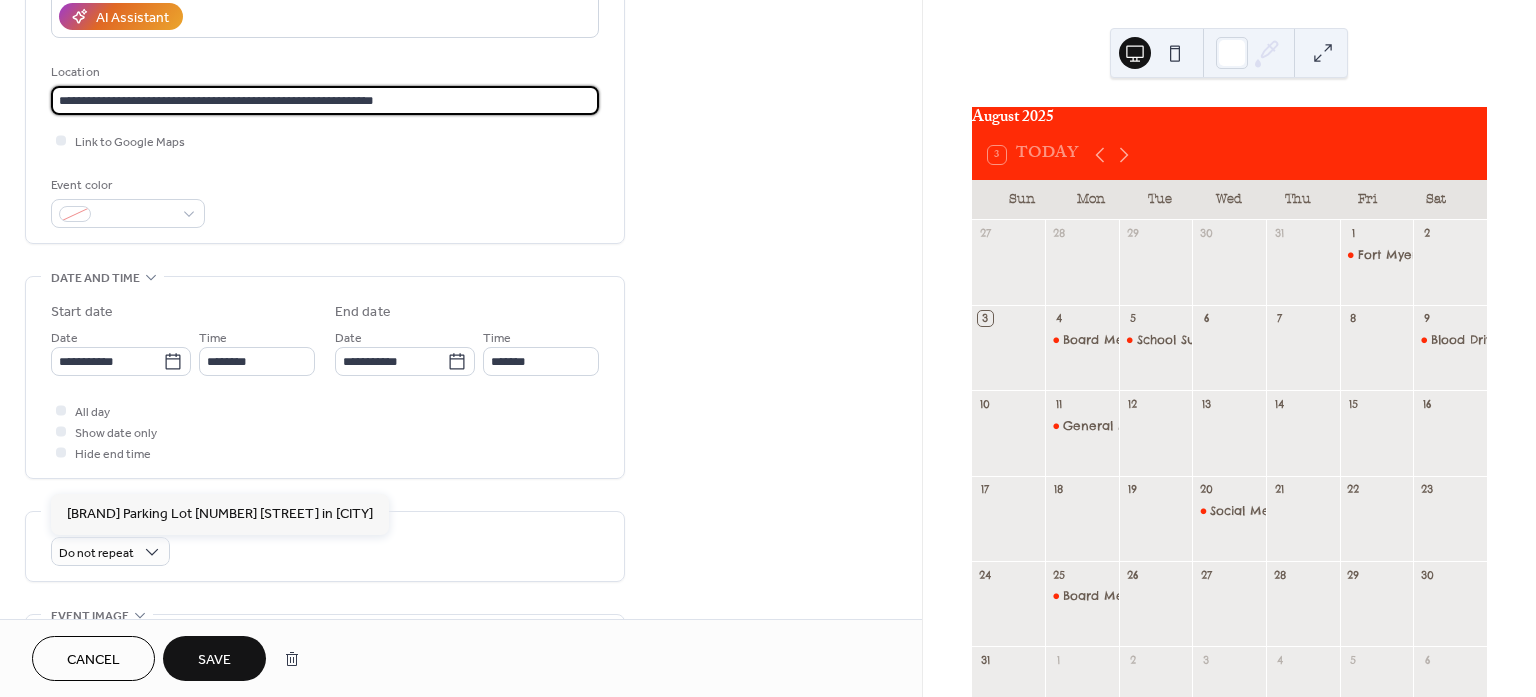 type 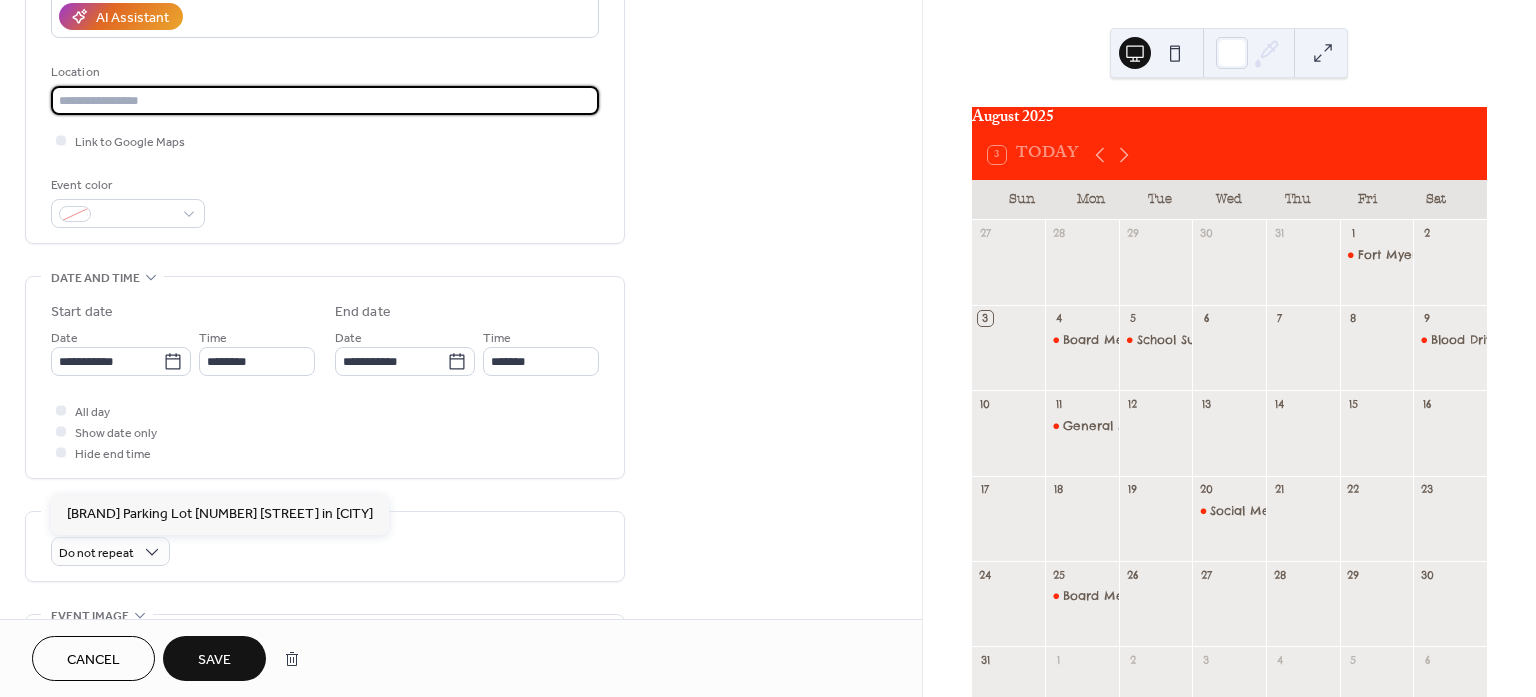 click on "**********" at bounding box center (461, 345) 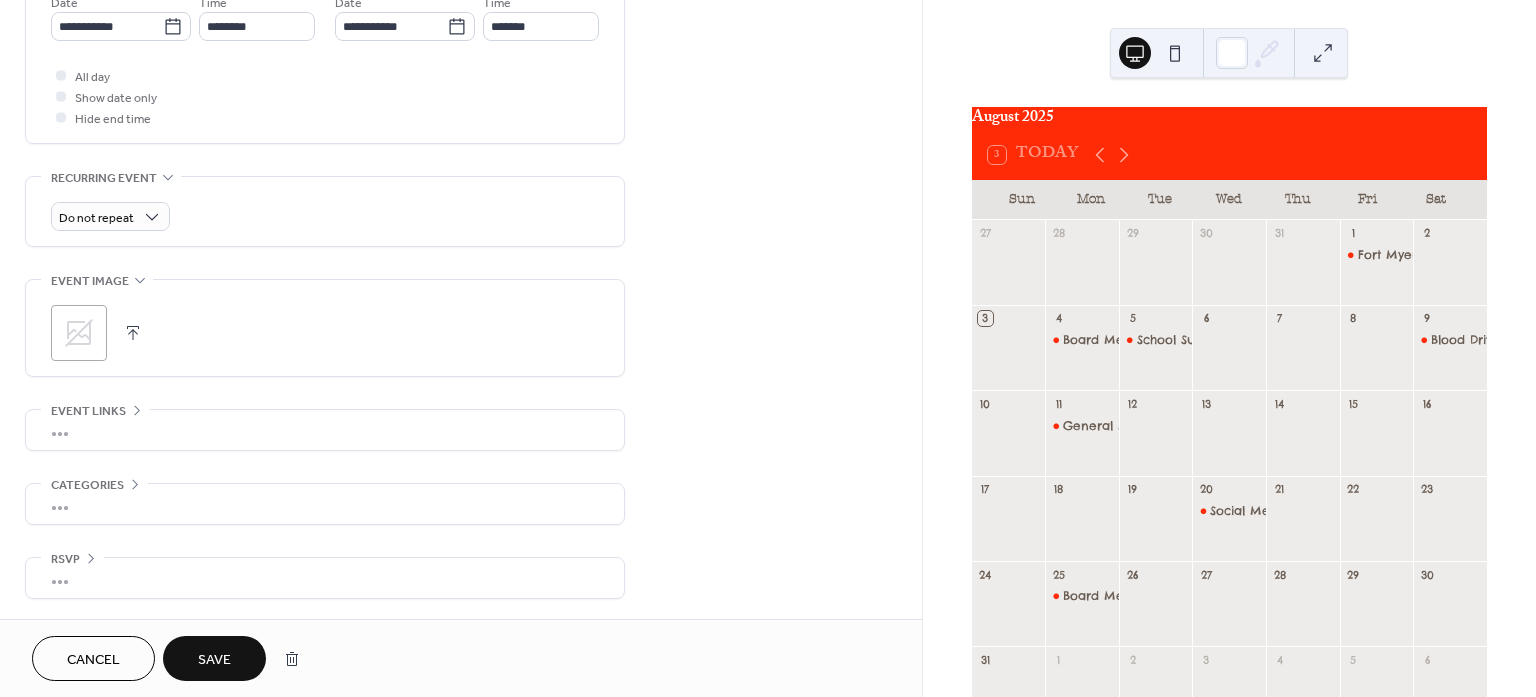 scroll, scrollTop: 716, scrollLeft: 0, axis: vertical 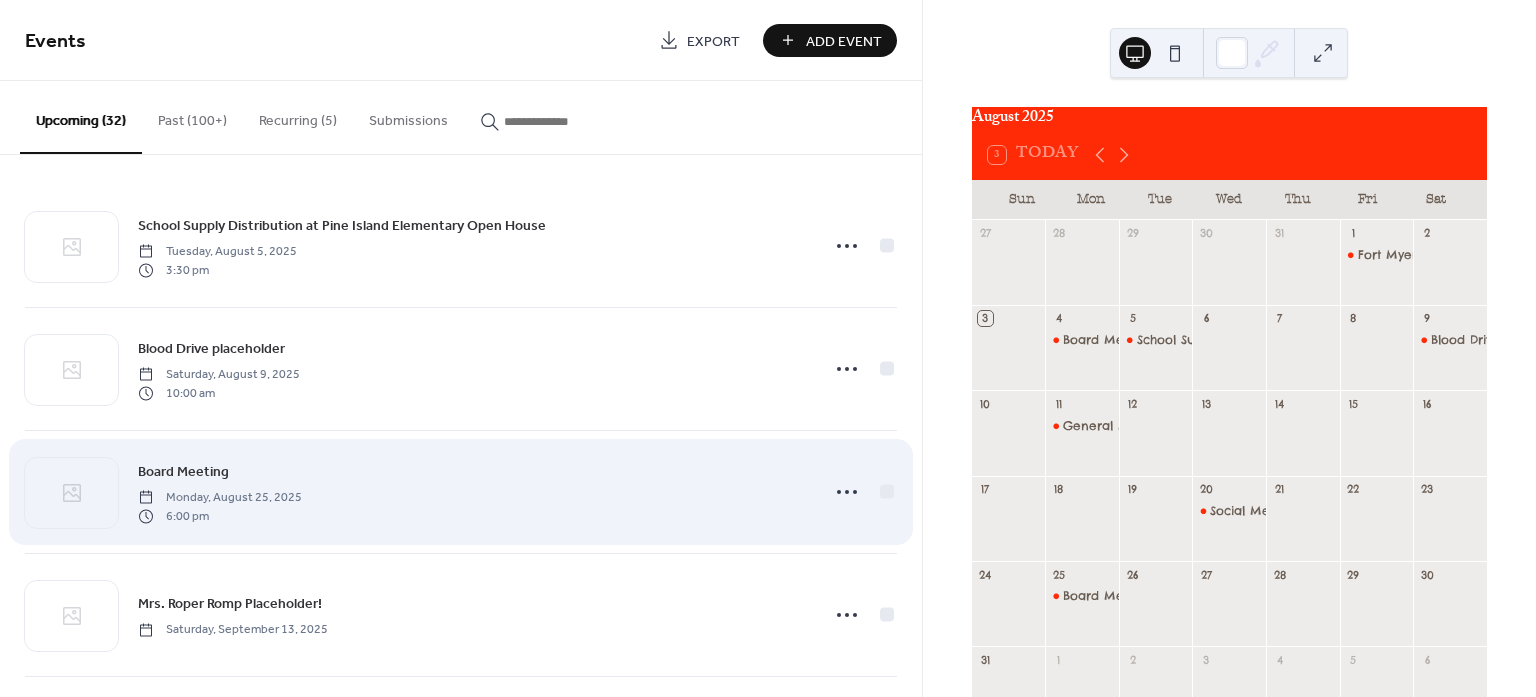 click on "6:00 pm" at bounding box center [220, 516] 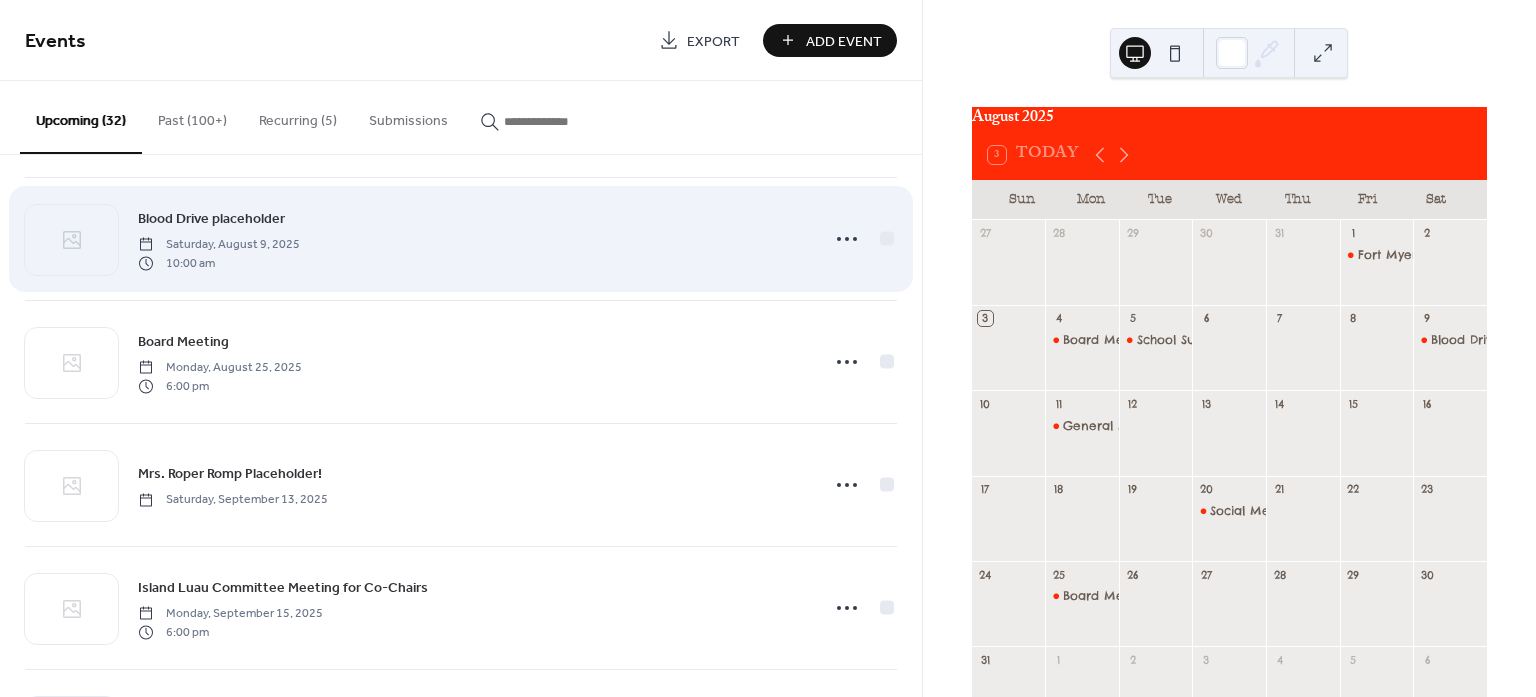 scroll, scrollTop: 250, scrollLeft: 0, axis: vertical 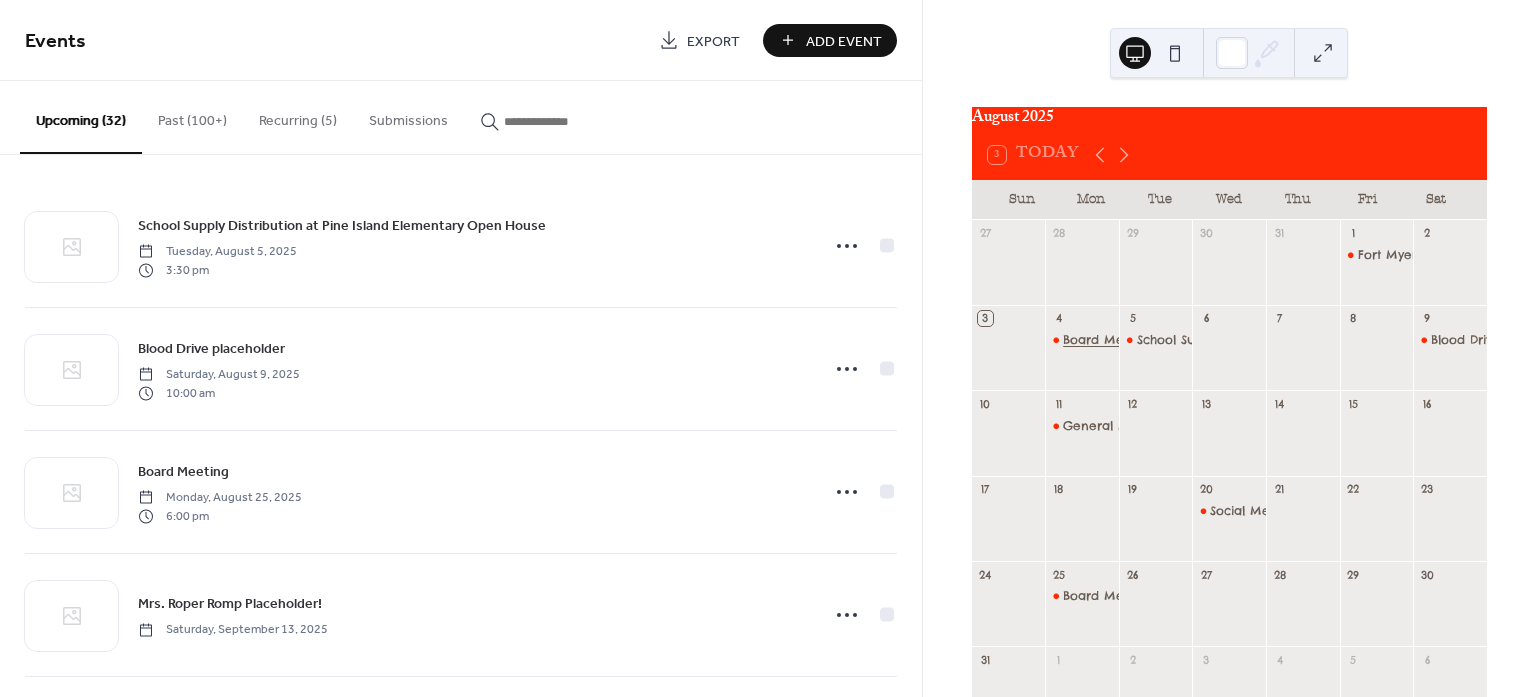 click on "Board Meeting" at bounding box center [1109, 340] 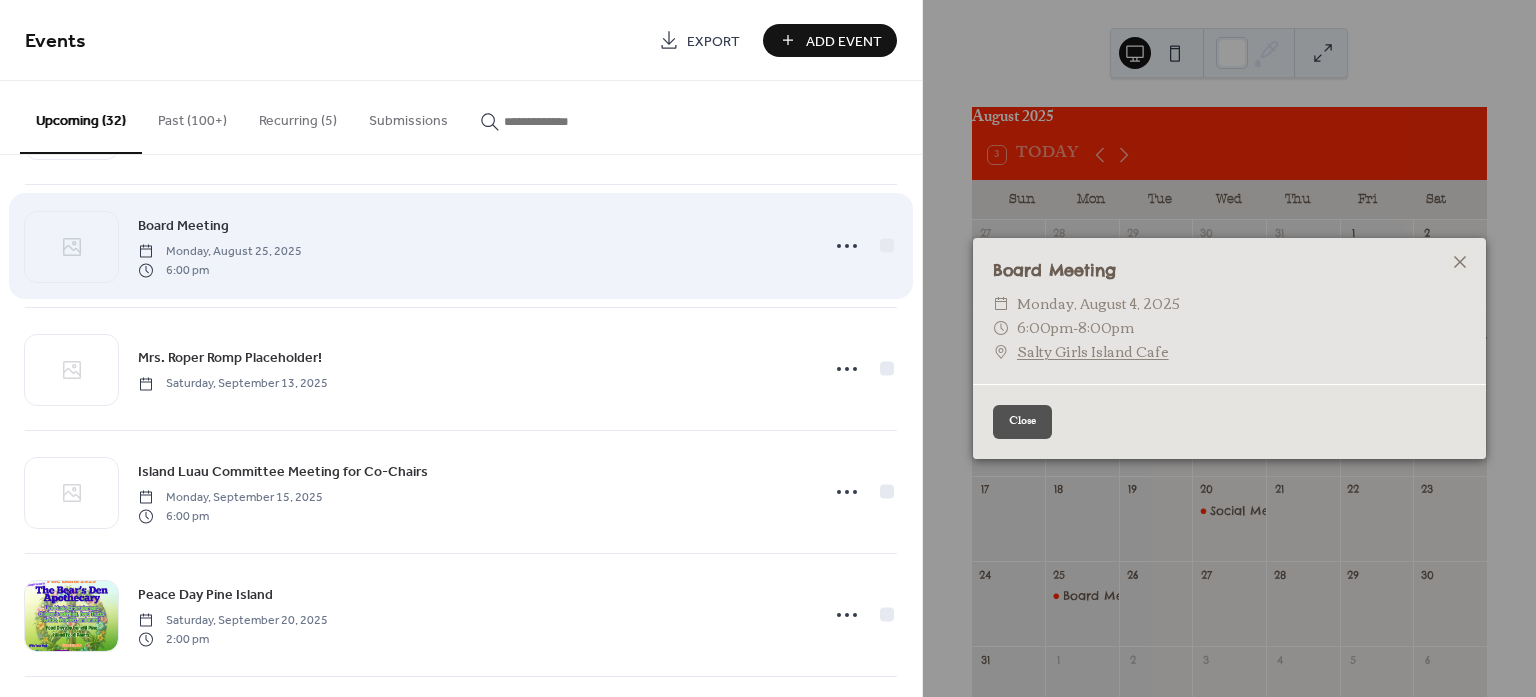scroll, scrollTop: 250, scrollLeft: 0, axis: vertical 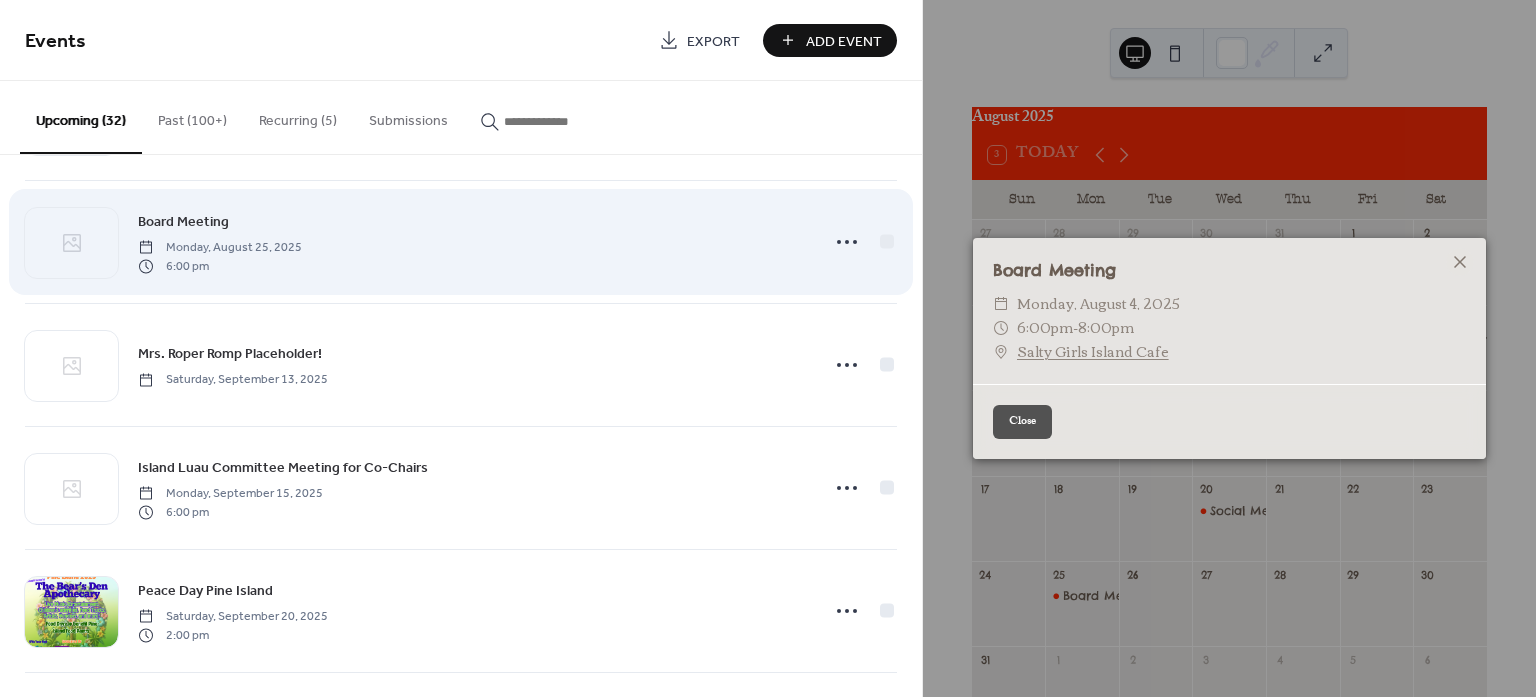 click on "Board Meeting Monday, August 25, 2025 6:00 pm" at bounding box center (461, 242) 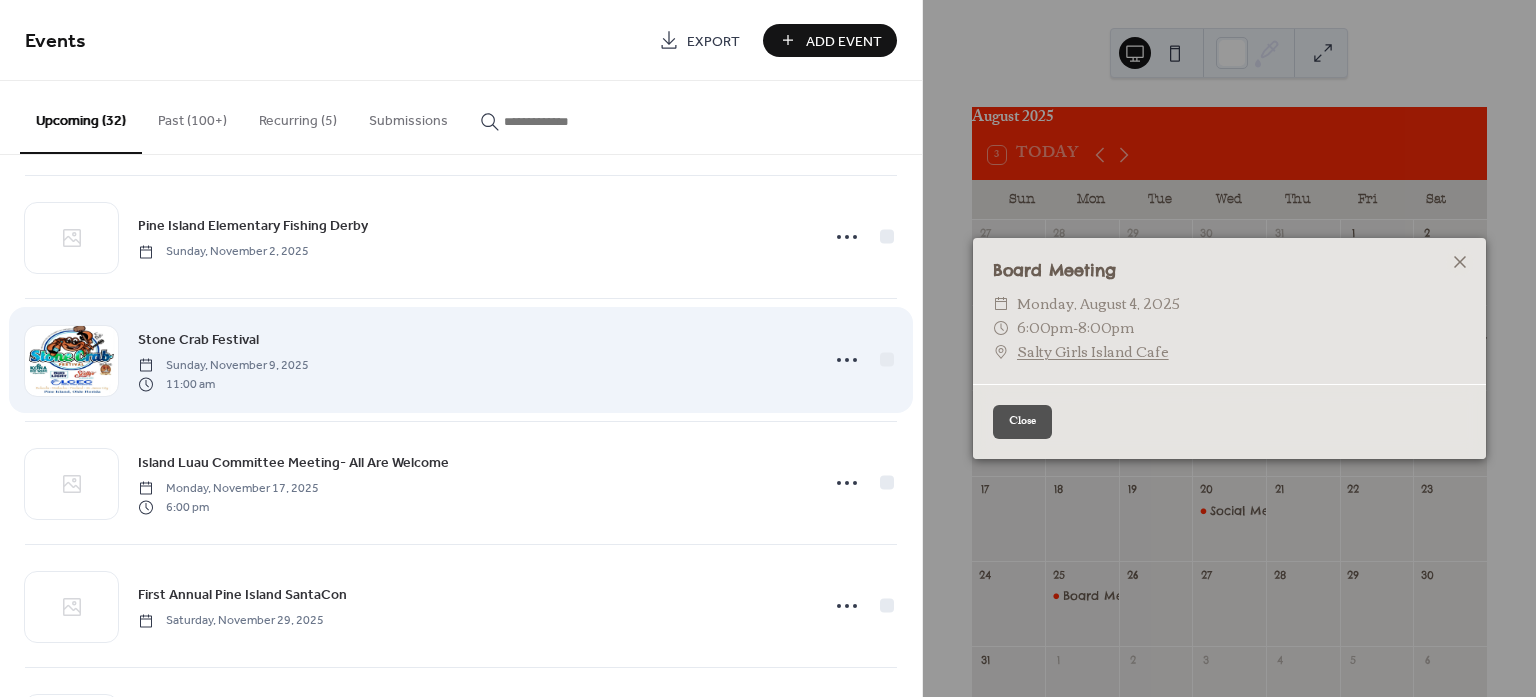 scroll, scrollTop: 1125, scrollLeft: 0, axis: vertical 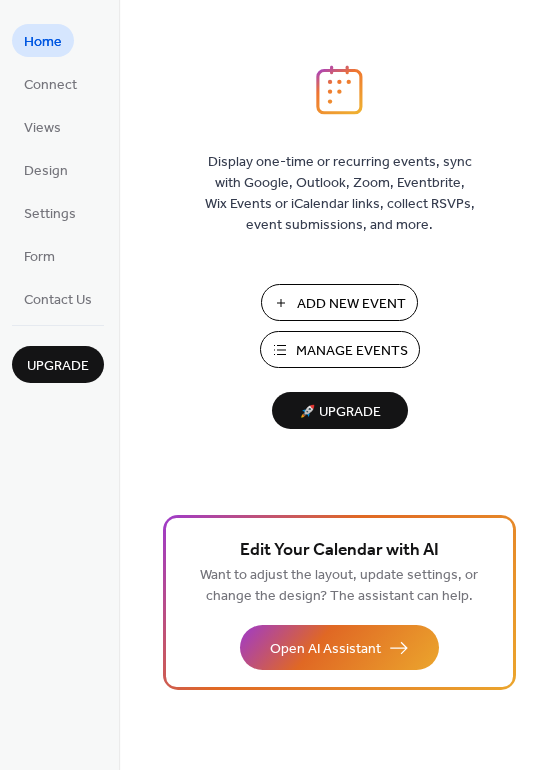 click on "Manage Events" at bounding box center [352, 351] 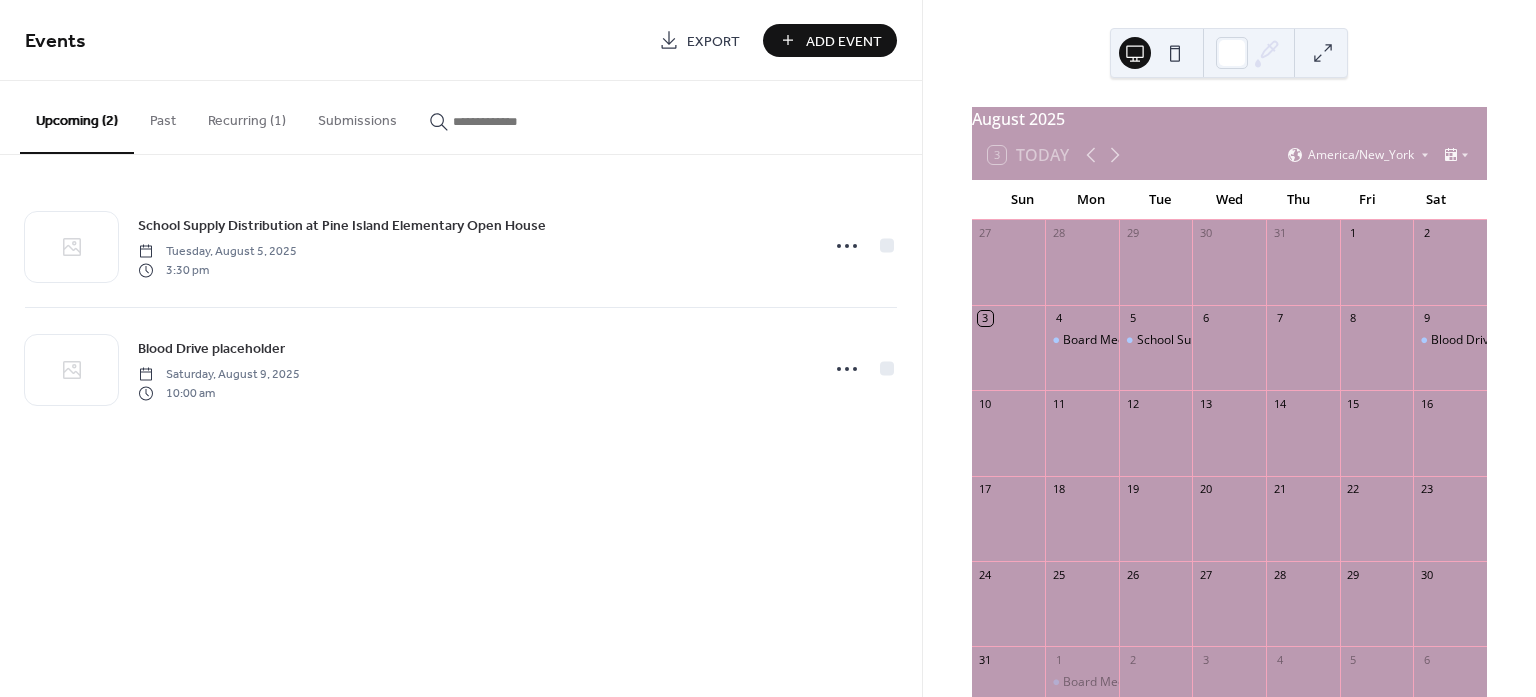 scroll, scrollTop: 0, scrollLeft: 0, axis: both 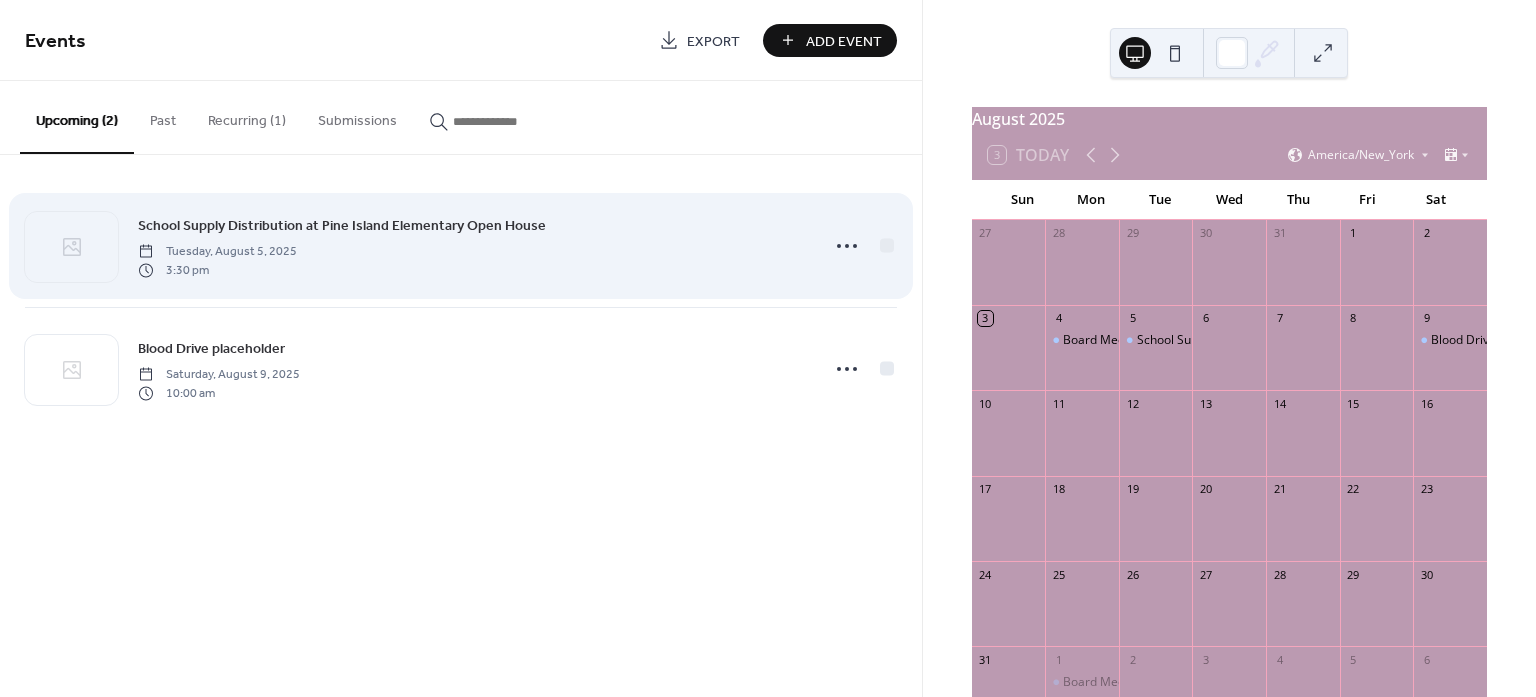 click on "School Supply Distribution at Pine Island Elementary Open House Tuesday, August 5, 2025 3:30 pm" at bounding box center (461, 246) 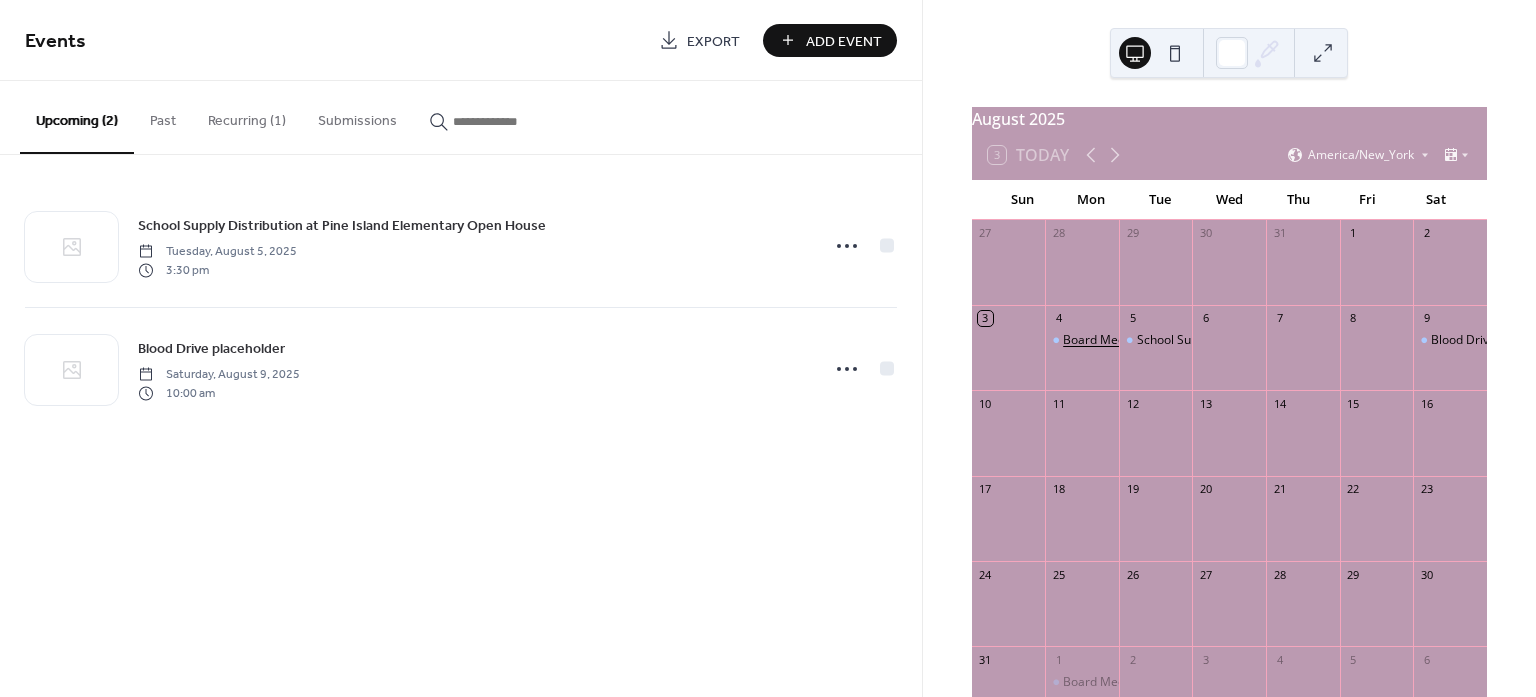click on "Board Meeting" at bounding box center (1104, 340) 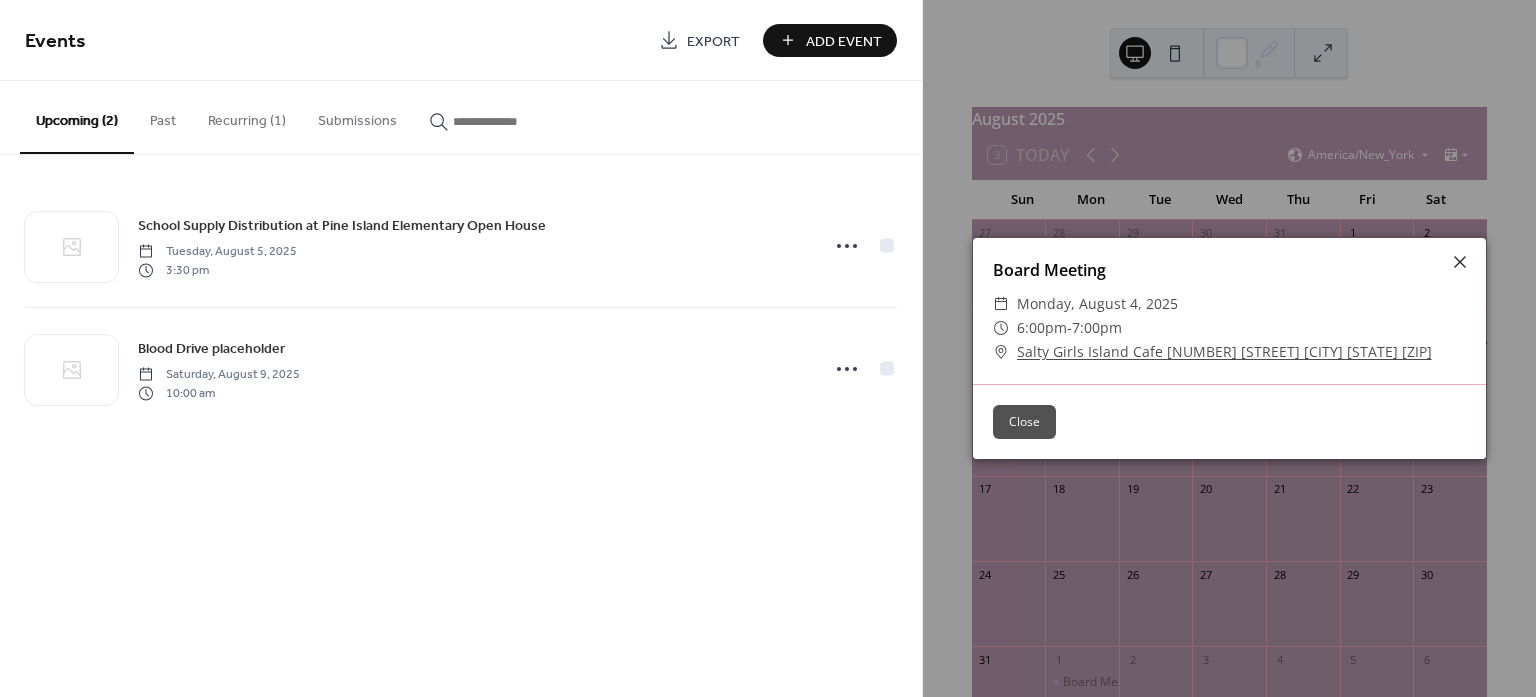 click on "Close" at bounding box center (1024, 422) 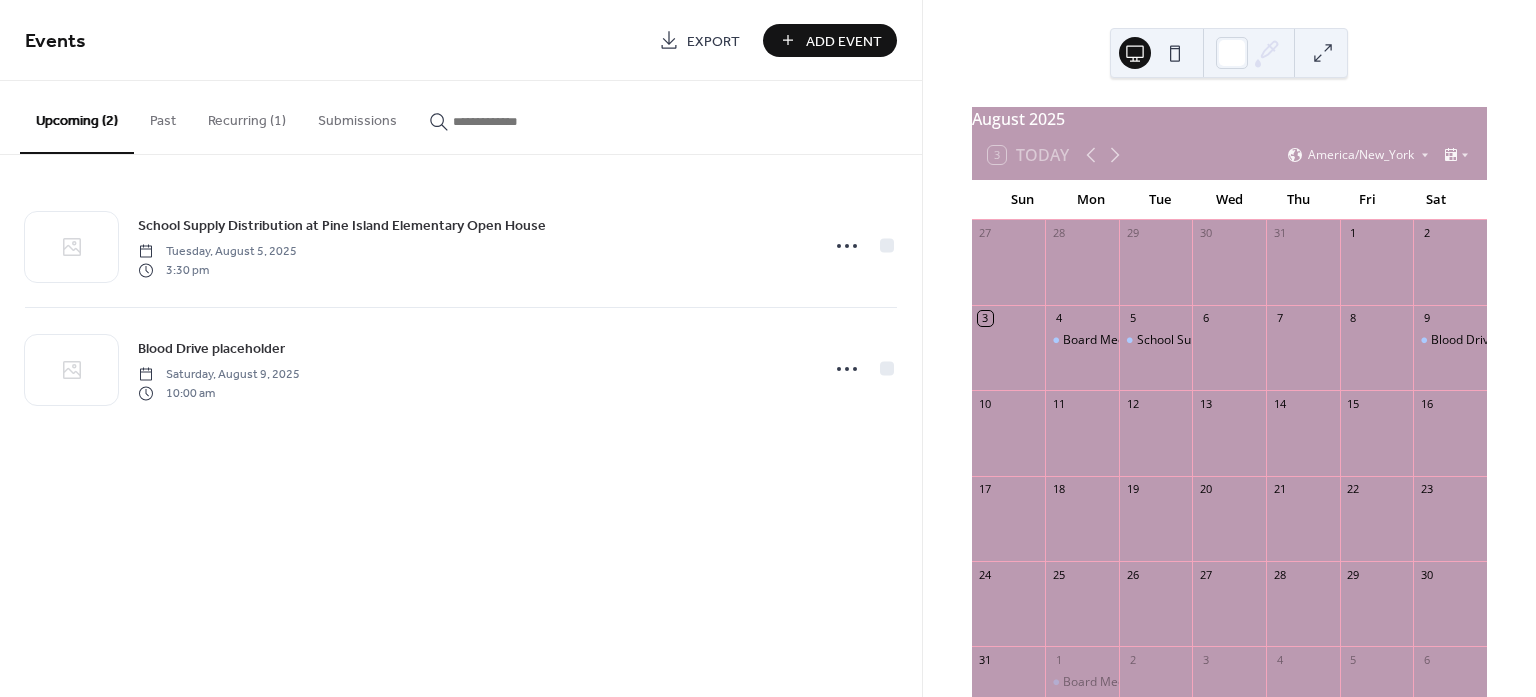 click on "Upcoming (2)" at bounding box center [77, 117] 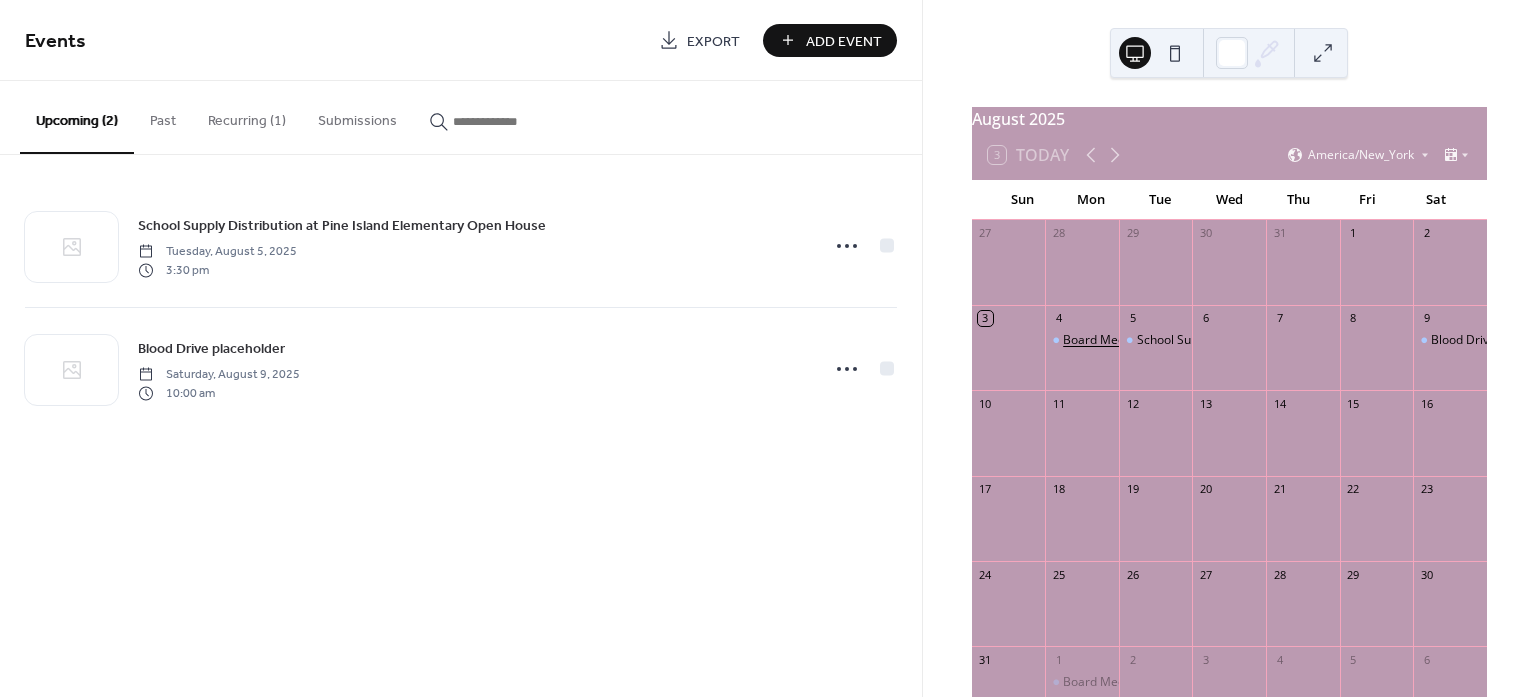 drag, startPoint x: 1091, startPoint y: 367, endPoint x: 1084, endPoint y: 355, distance: 13.892444 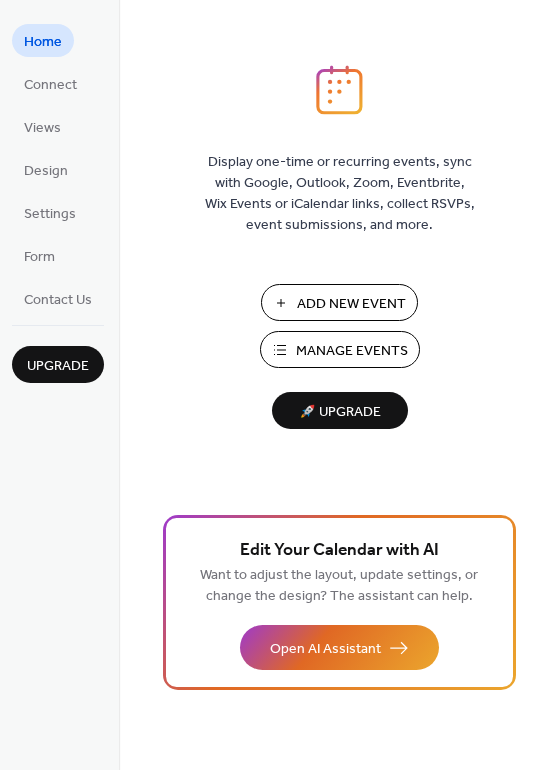 scroll, scrollTop: 0, scrollLeft: 0, axis: both 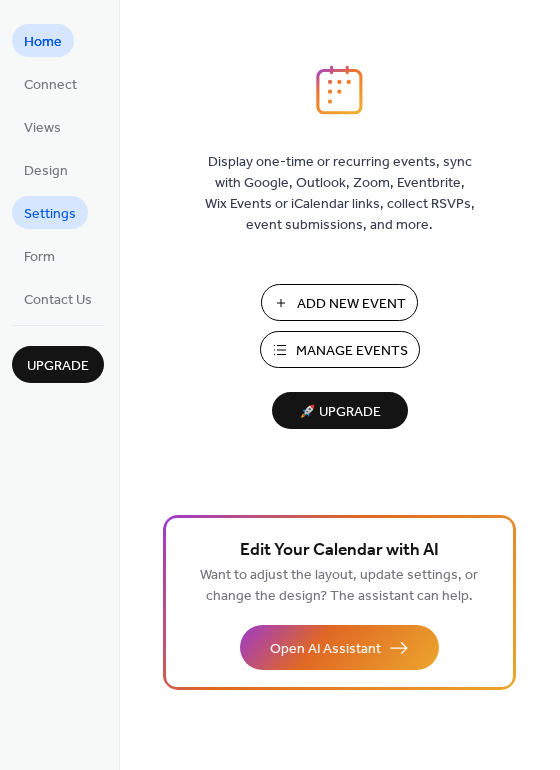 click on "Settings" at bounding box center (50, 214) 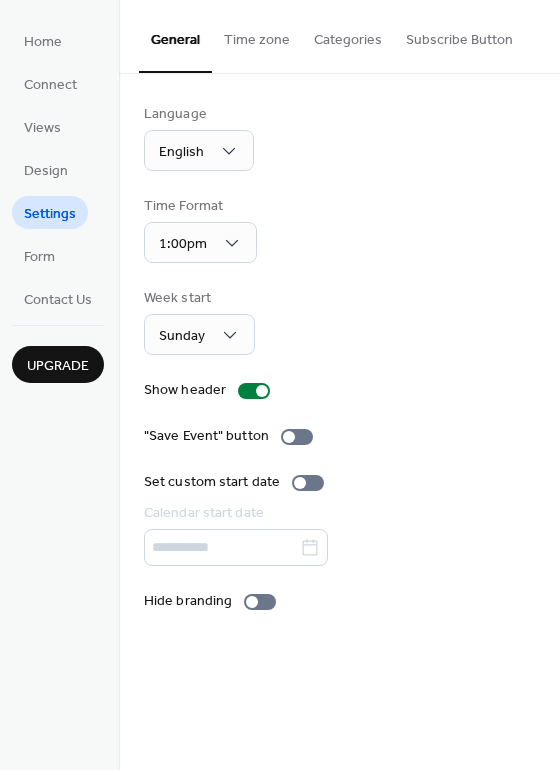 click on "Subscribe Button" at bounding box center (459, 35) 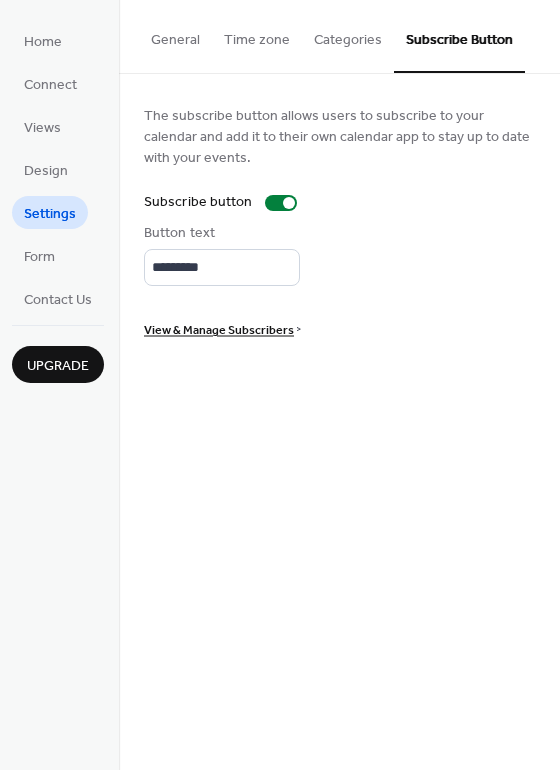 click on "The subscribe button allows users to subscribe to your calendar and add it to their own calendar app to stay up to date with your events. Subscribe button Button text ********* View & Manage Subscribers    >" at bounding box center [339, 221] 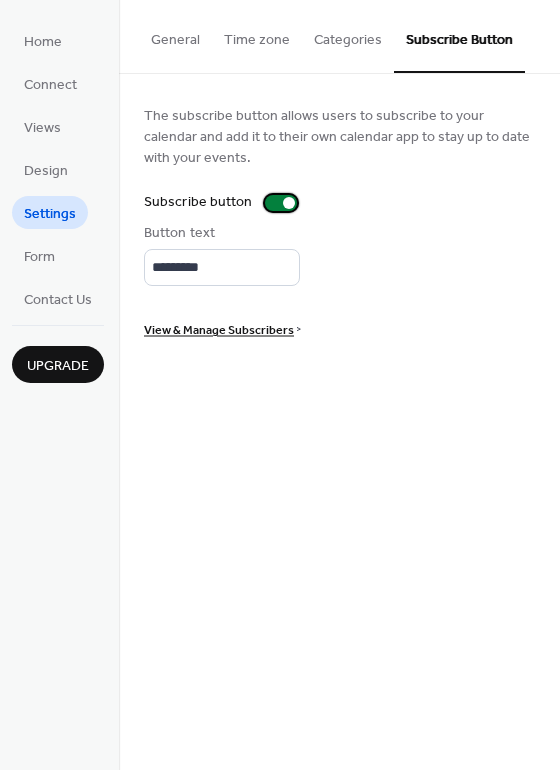 click at bounding box center [289, 203] 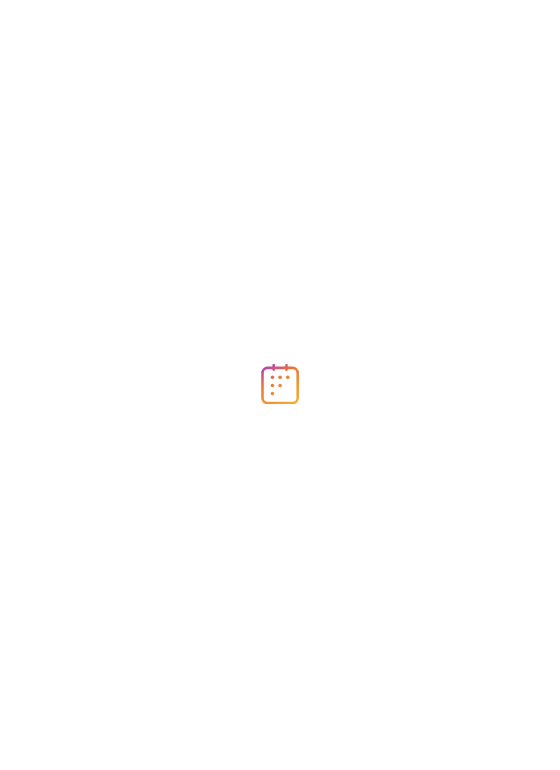 scroll, scrollTop: 0, scrollLeft: 0, axis: both 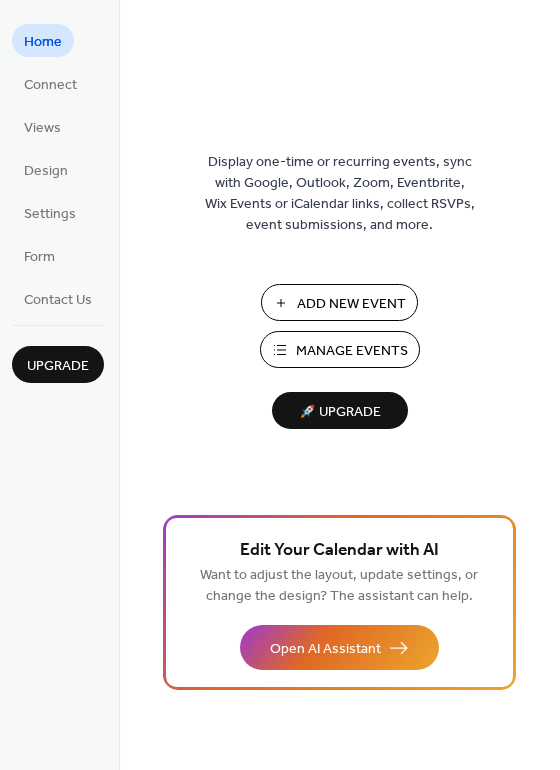 click on "Add New Event" at bounding box center [351, 304] 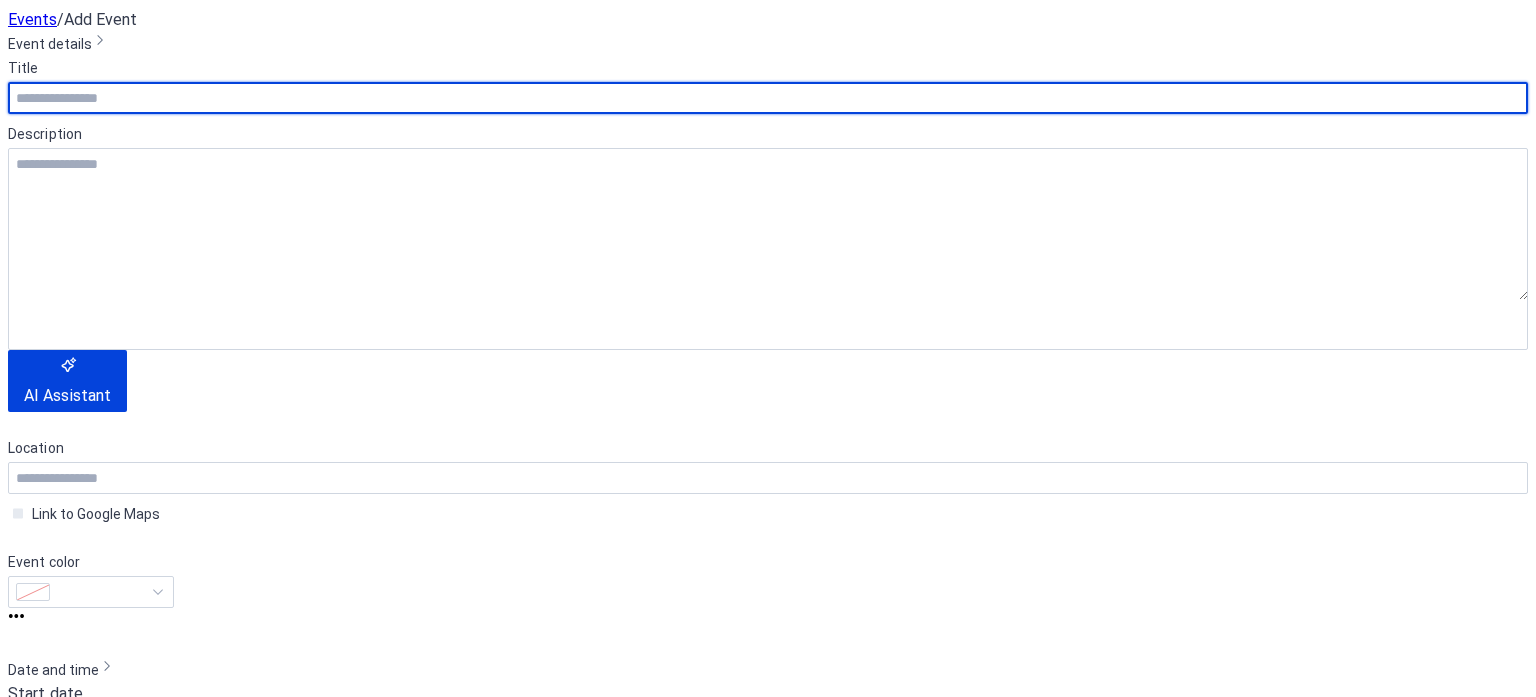 scroll, scrollTop: 0, scrollLeft: 0, axis: both 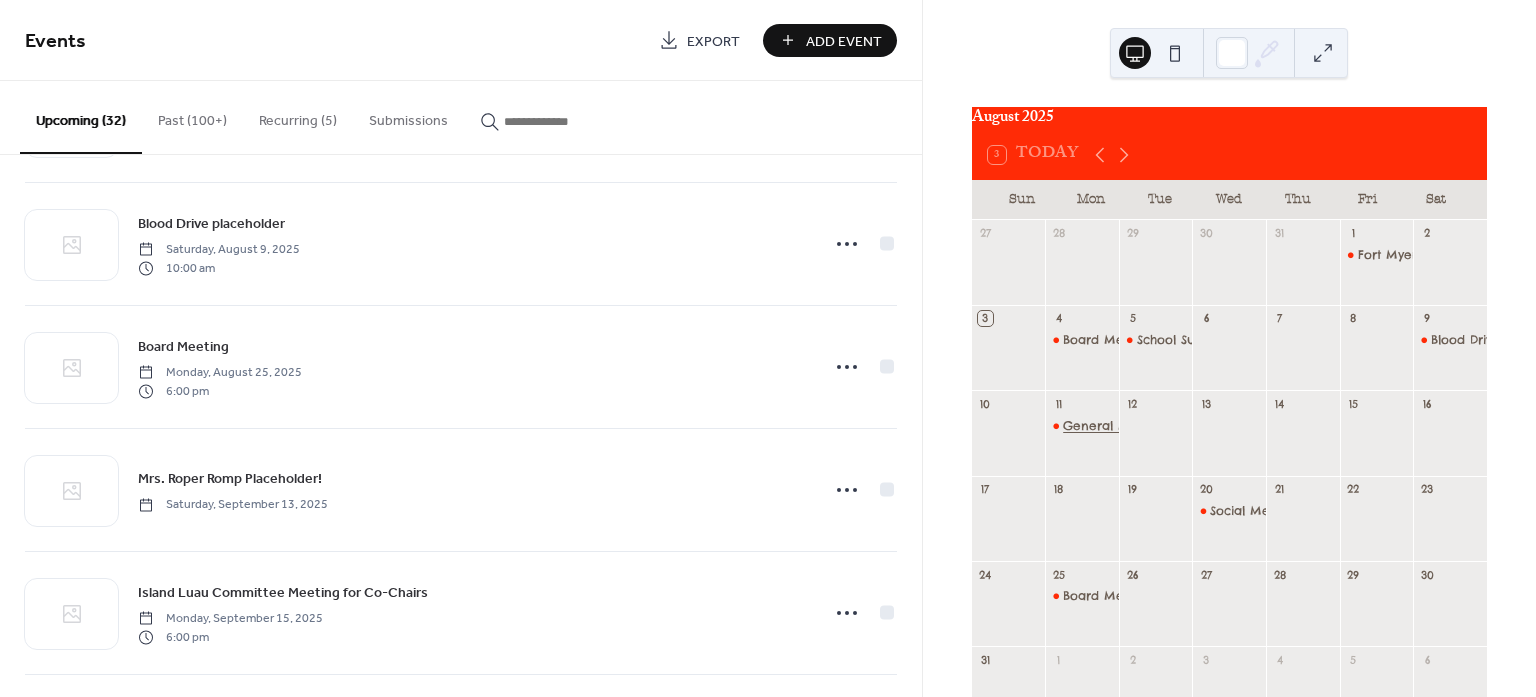 click on "General Membership Meeting" at bounding box center [1156, 426] 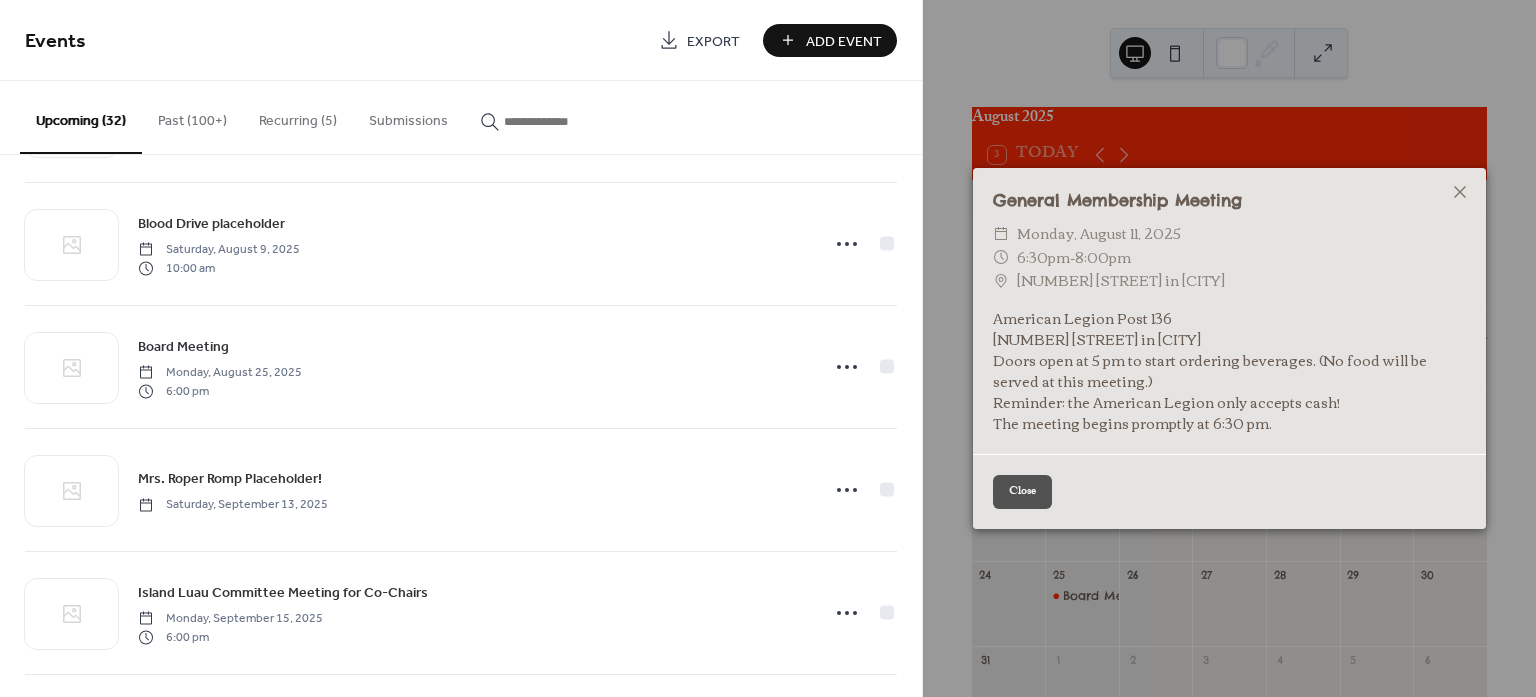click on "Recurring (5)" at bounding box center [298, 116] 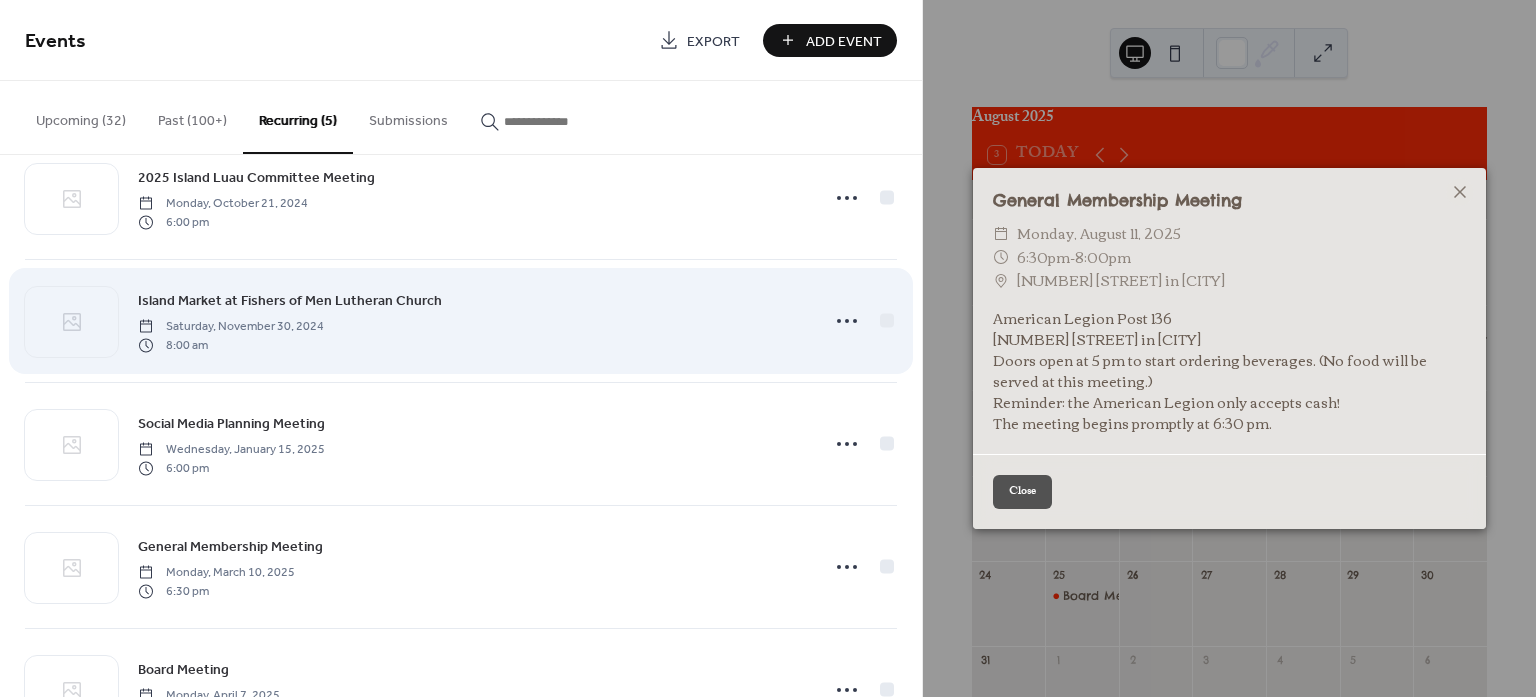 scroll, scrollTop: 132, scrollLeft: 0, axis: vertical 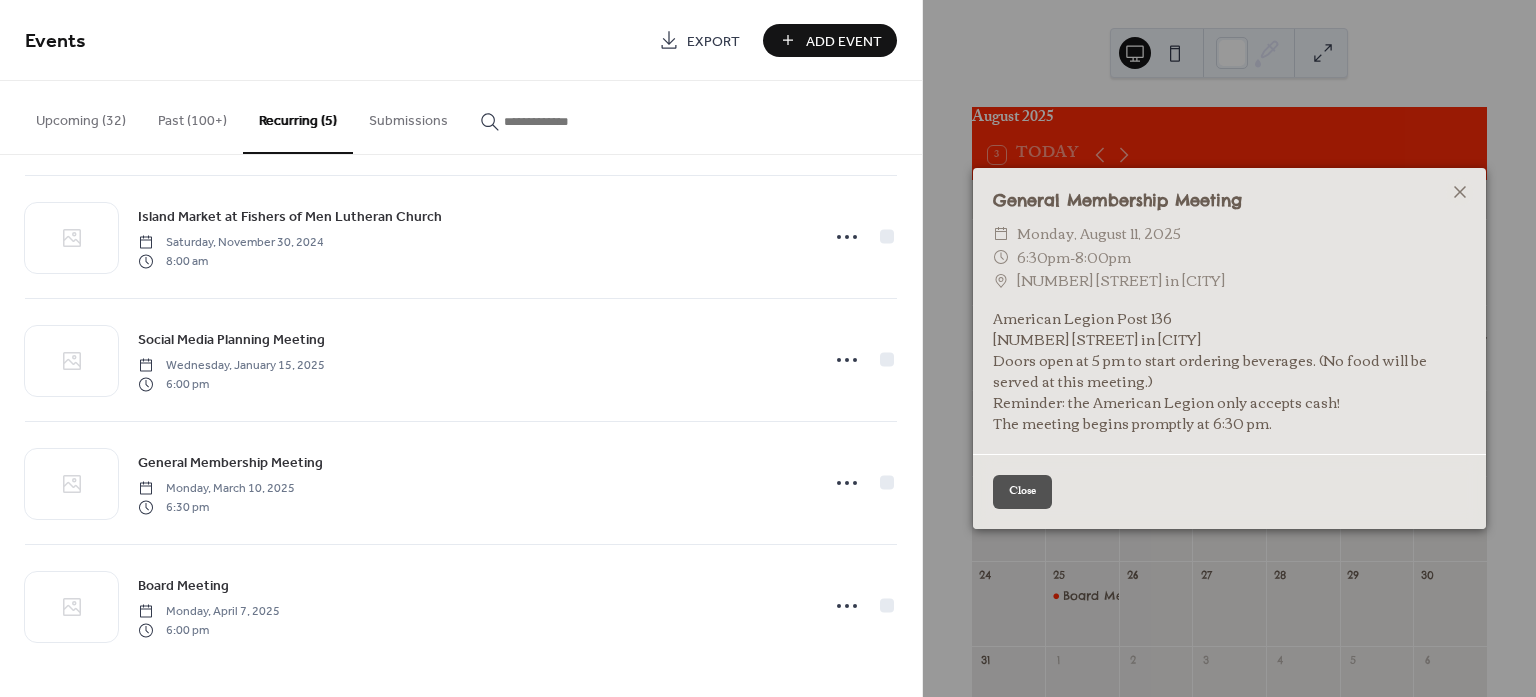 click on "Close" at bounding box center [1229, 491] 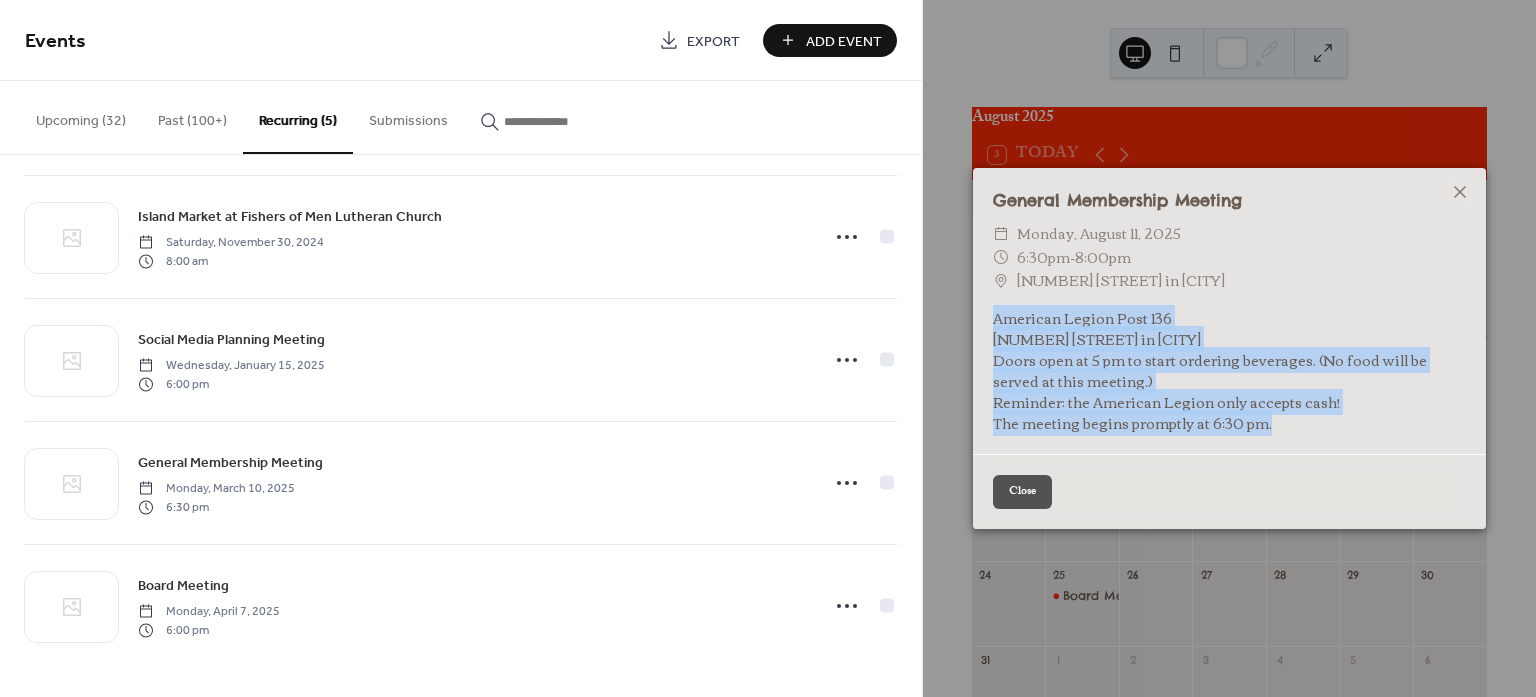 drag, startPoint x: 1263, startPoint y: 433, endPoint x: 985, endPoint y: 302, distance: 307.31906 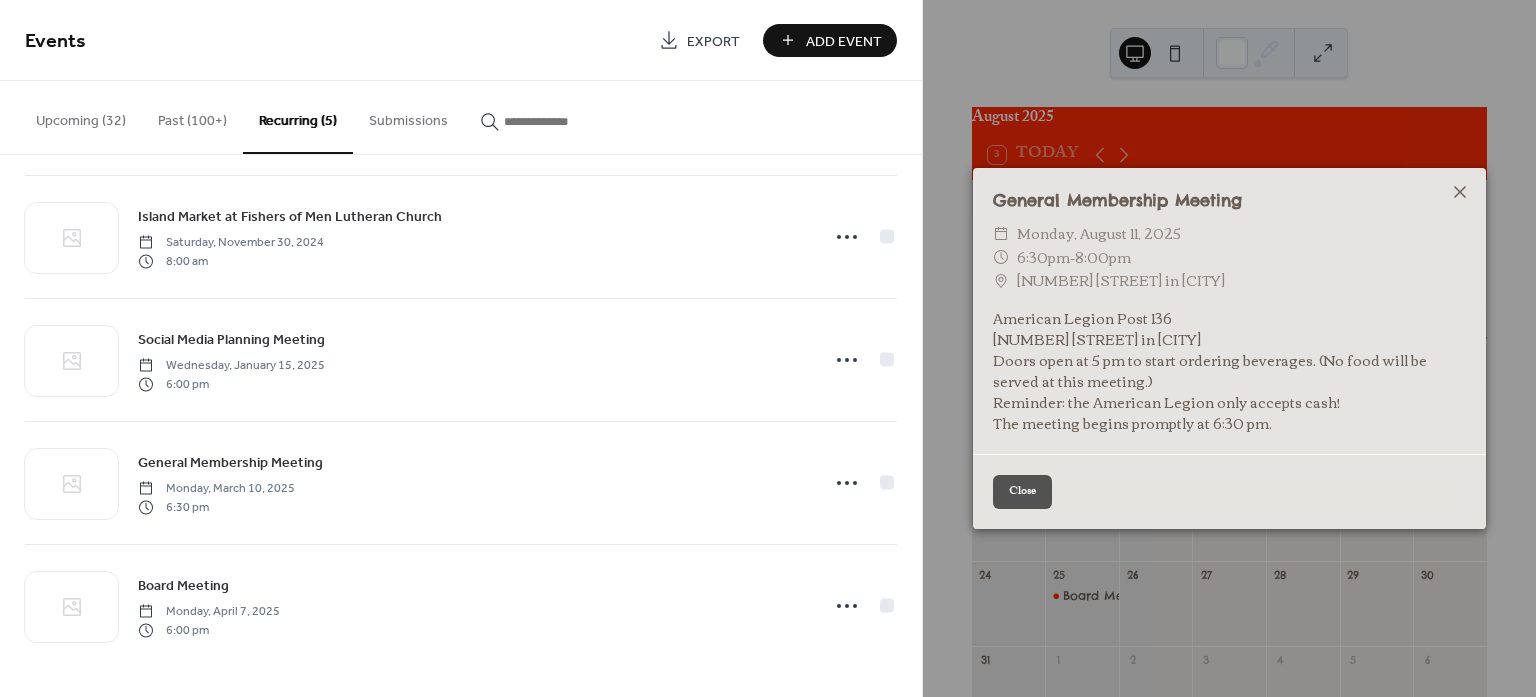 click 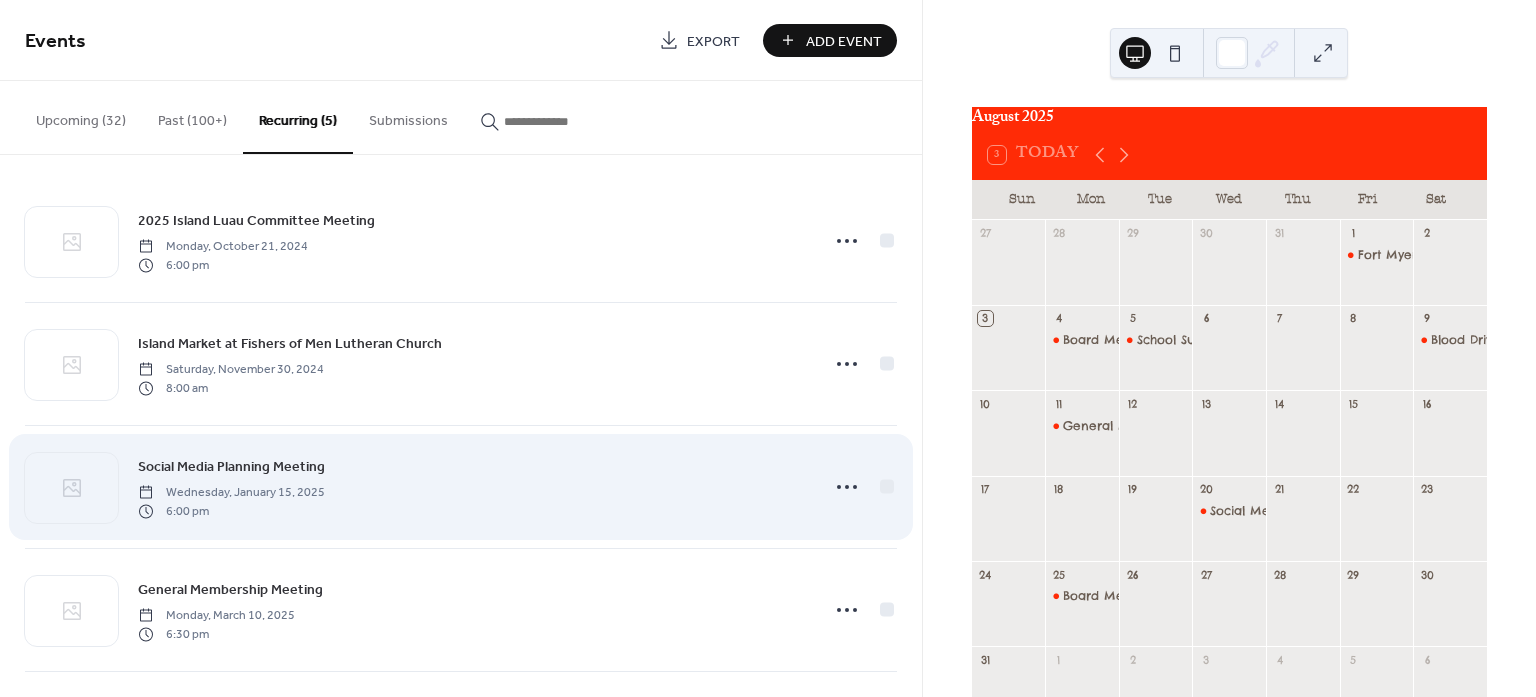 scroll, scrollTop: 0, scrollLeft: 0, axis: both 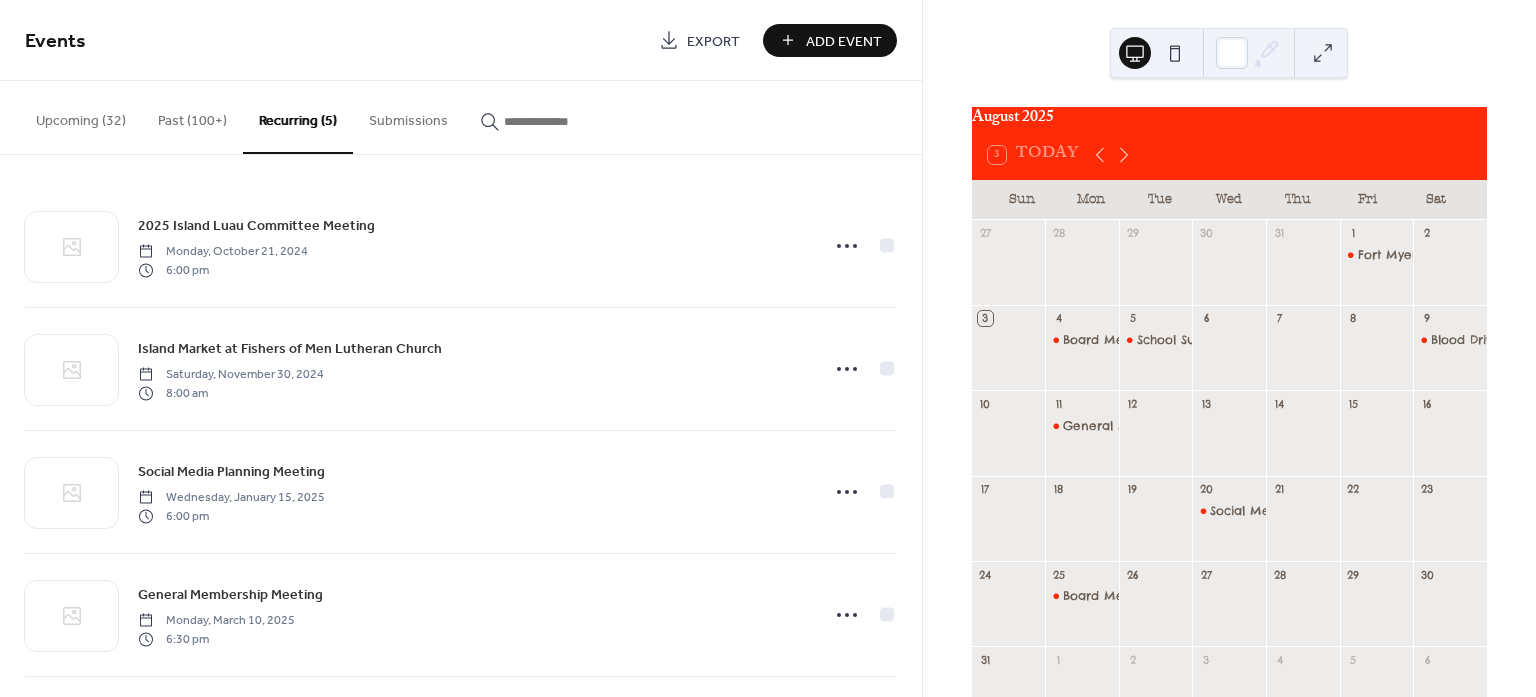 drag, startPoint x: 79, startPoint y: 115, endPoint x: 95, endPoint y: 136, distance: 26.400757 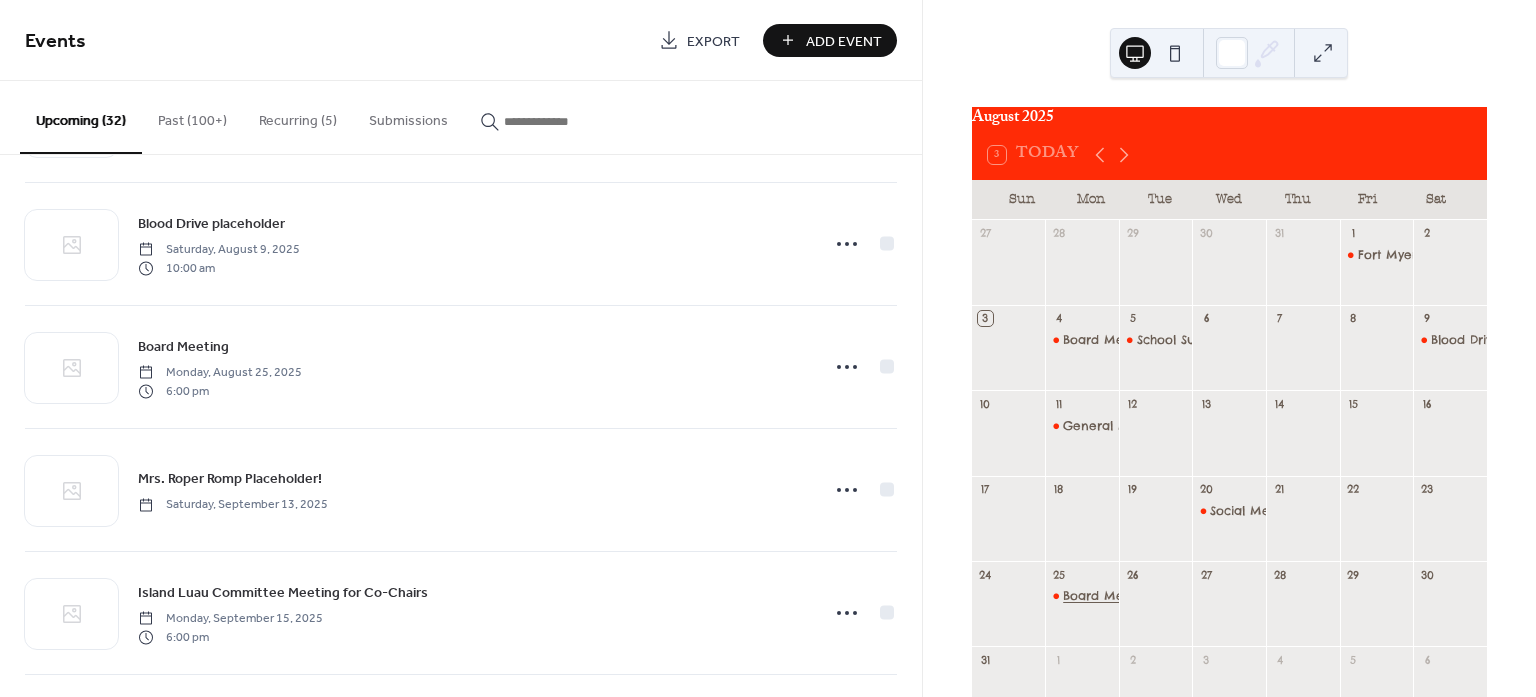 click on "Board Meeting" at bounding box center (1109, 596) 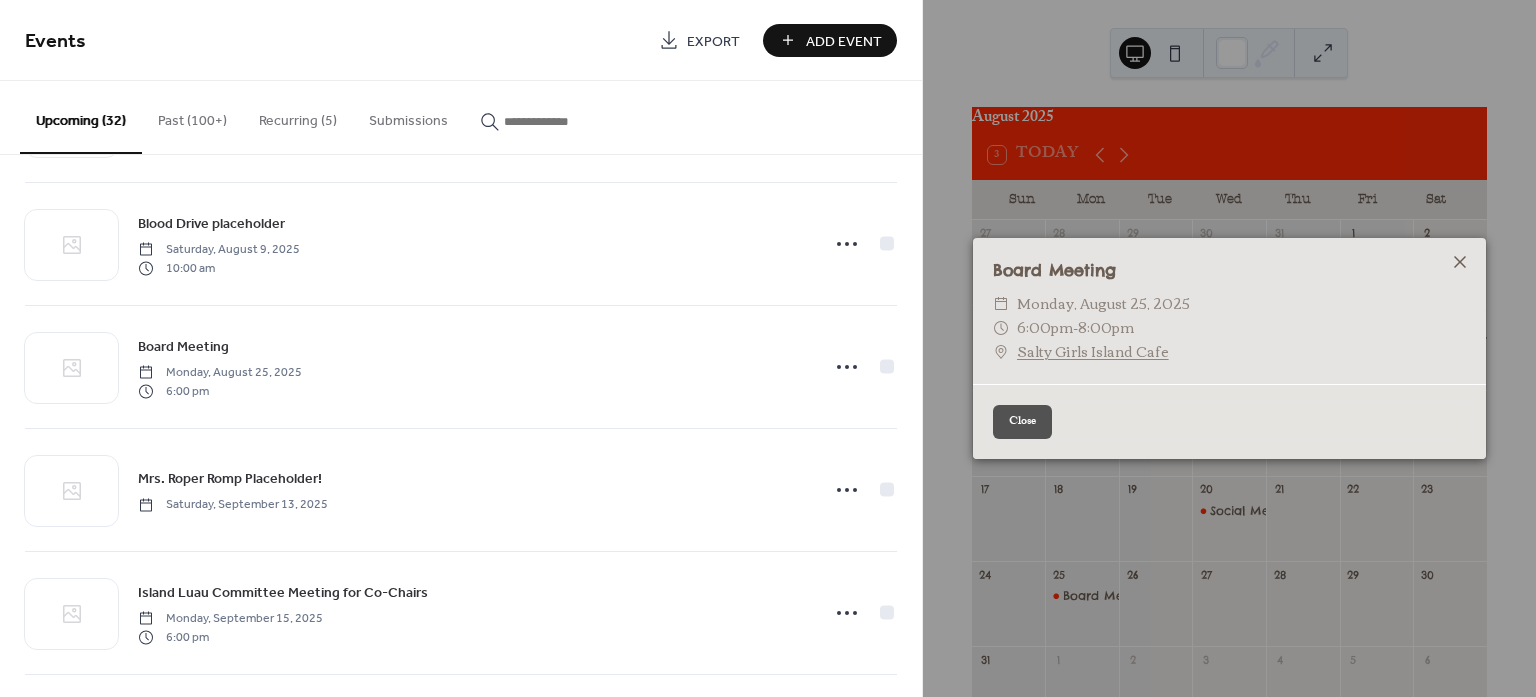 click 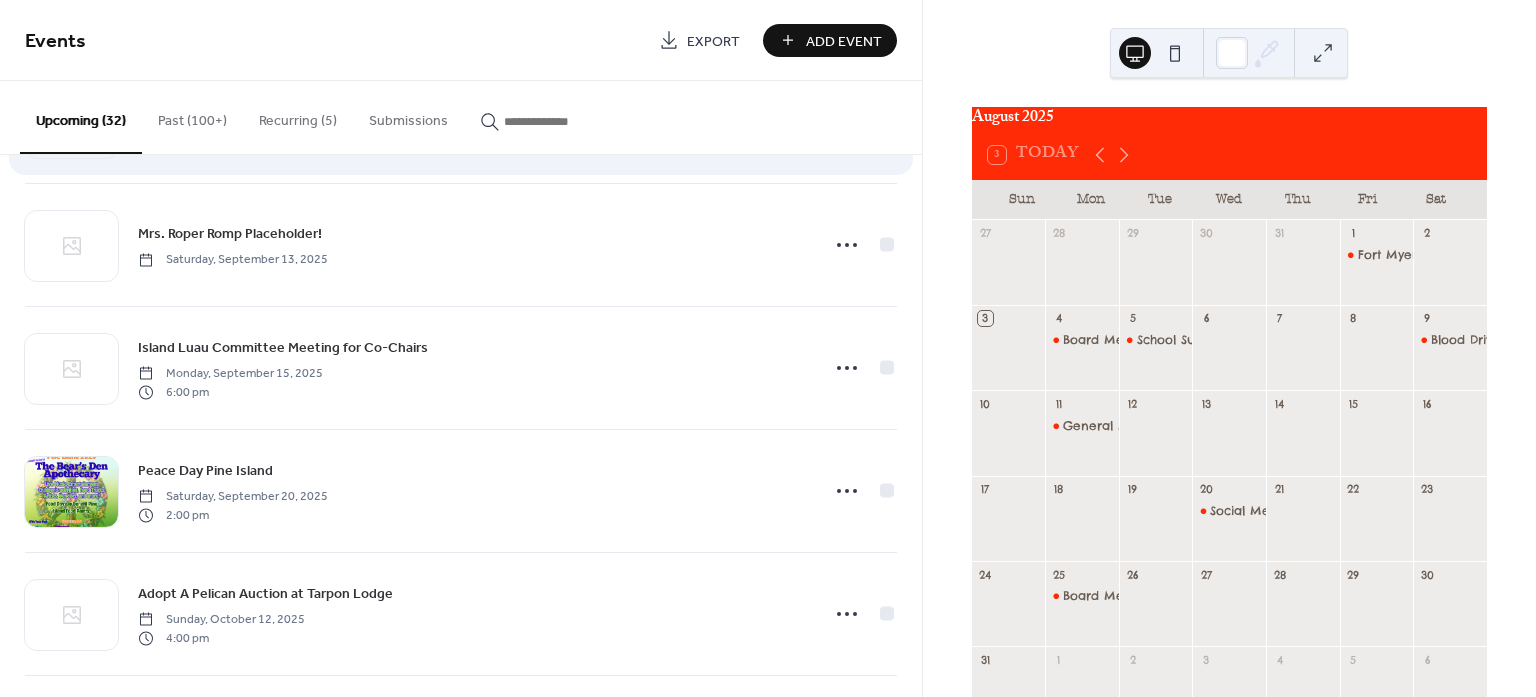scroll, scrollTop: 375, scrollLeft: 0, axis: vertical 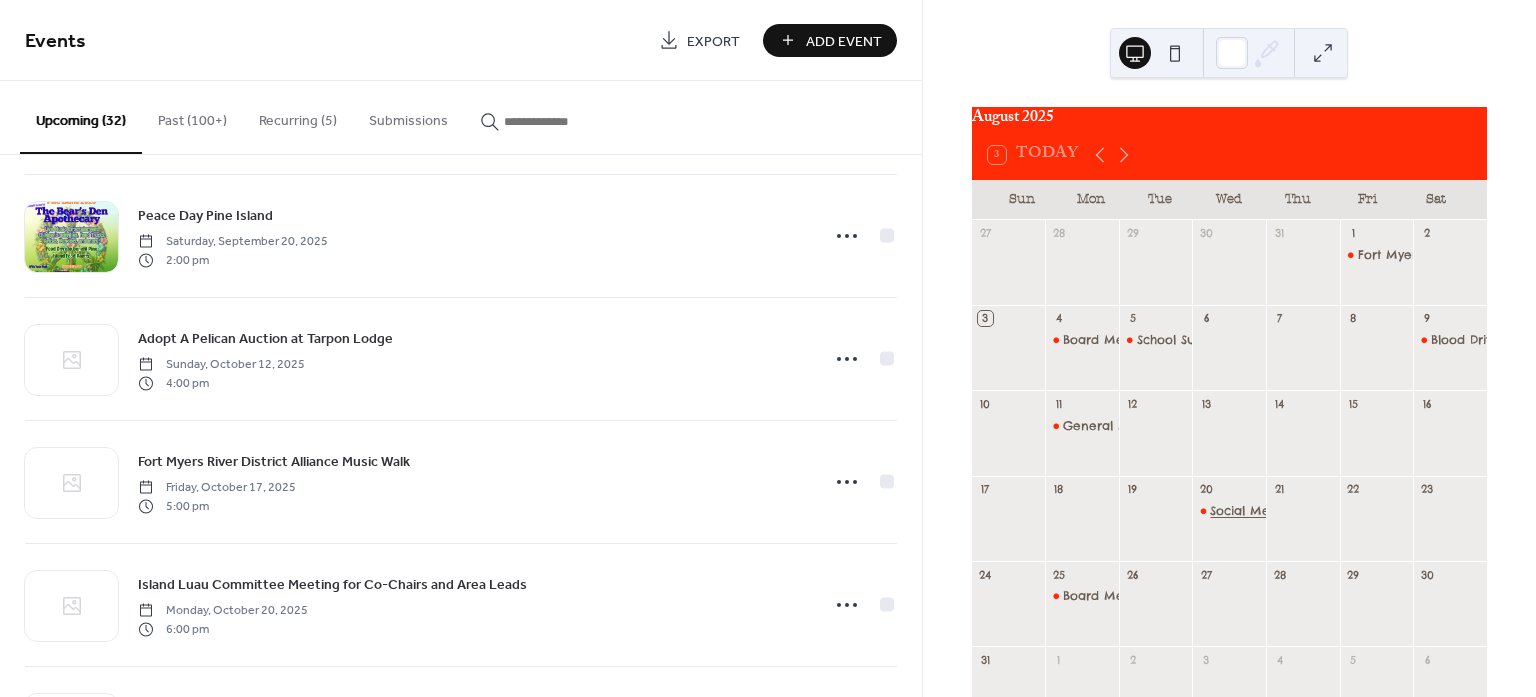 click on "Social Media Planning Meeting" at bounding box center [1306, 511] 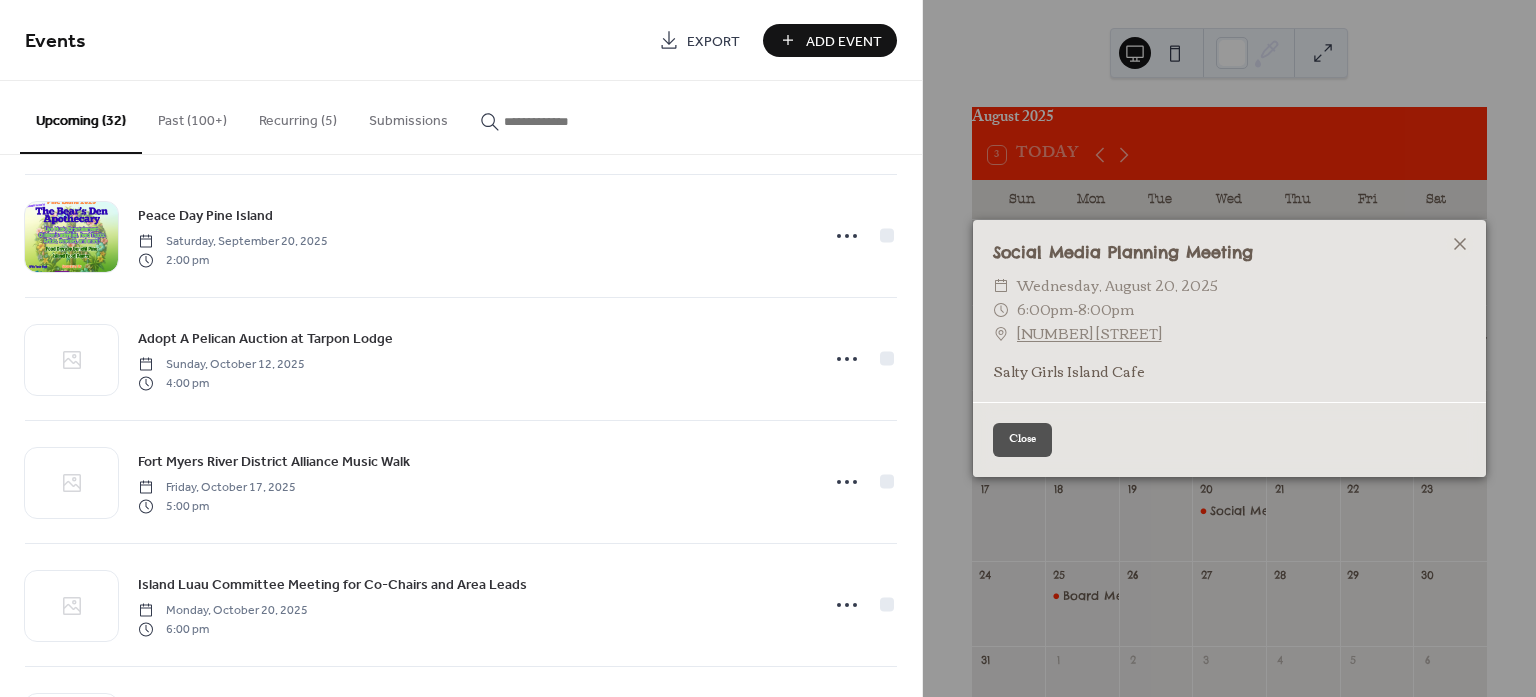 click on "Close" at bounding box center (1022, 440) 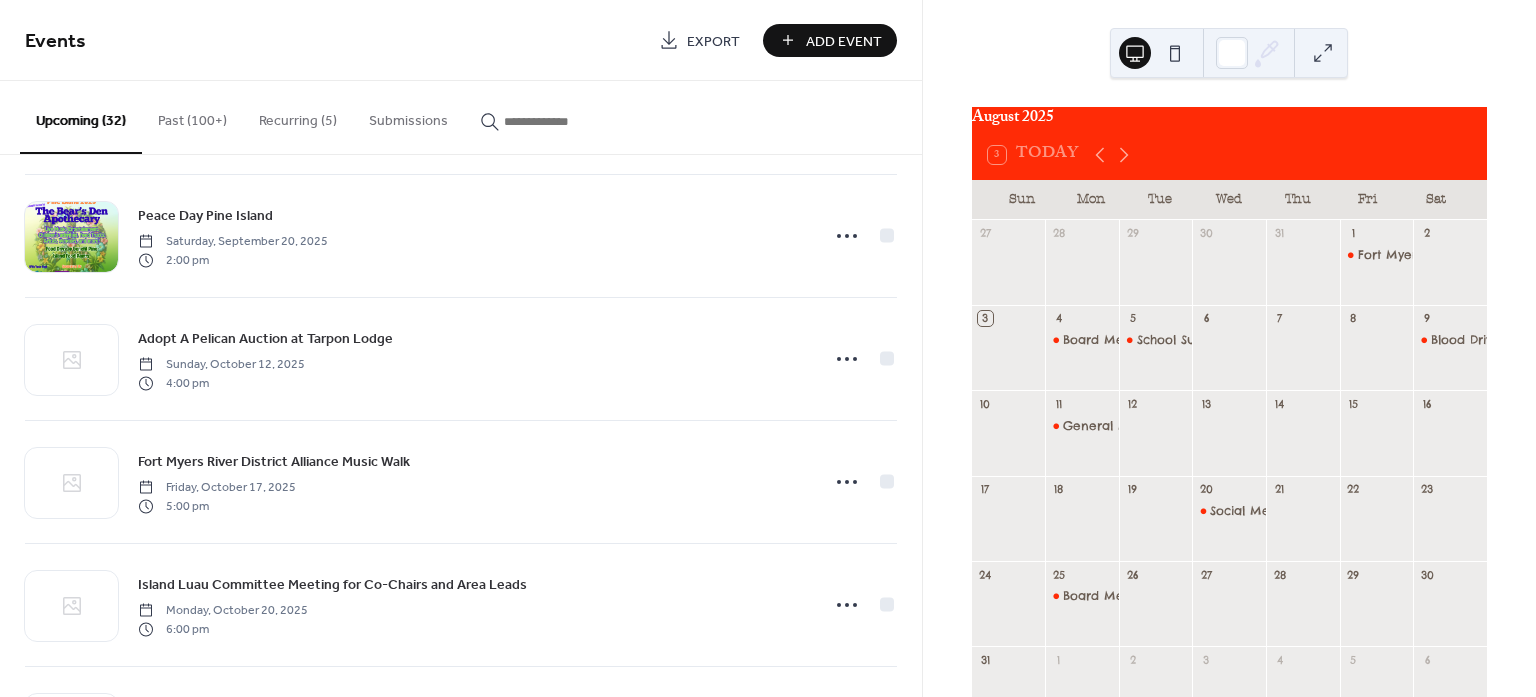 click on "Recurring (5)" at bounding box center [298, 116] 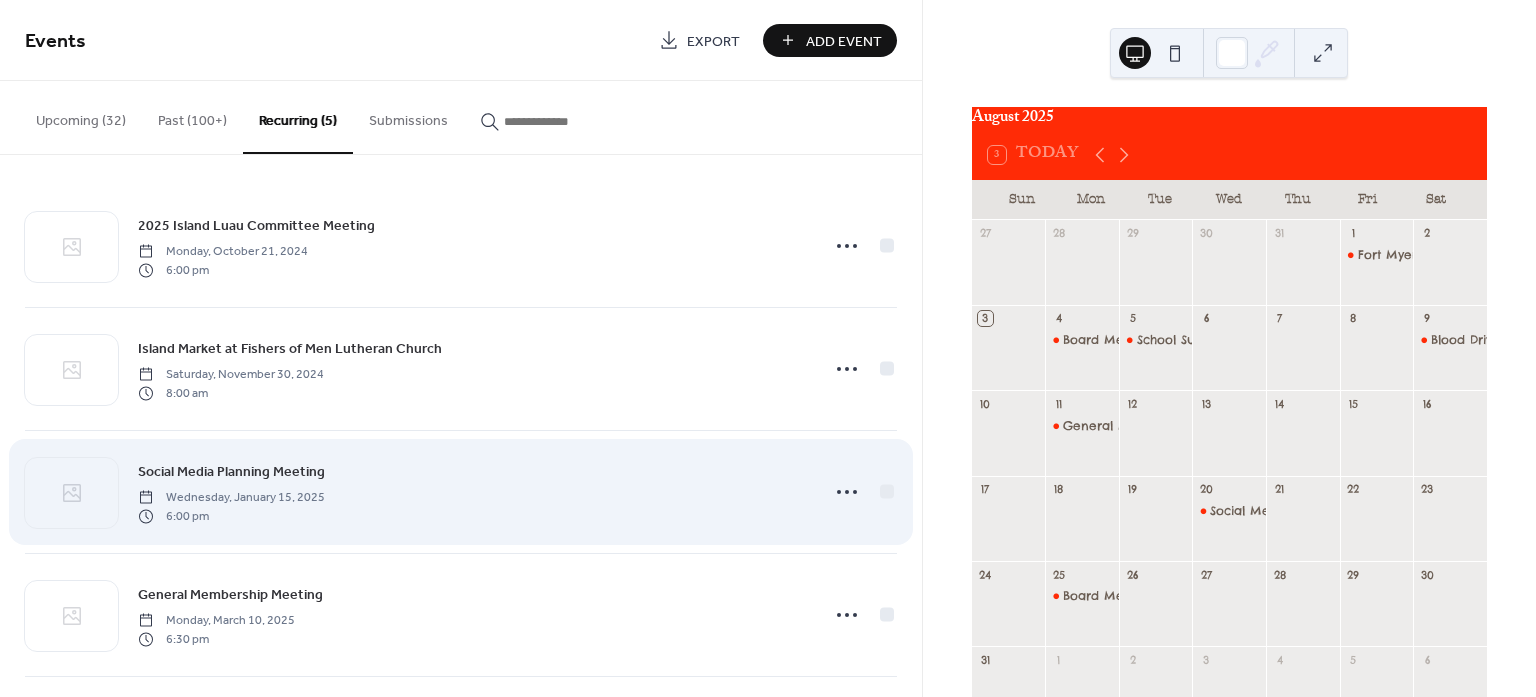 click on "Social Media Planning Meeting" at bounding box center (231, 472) 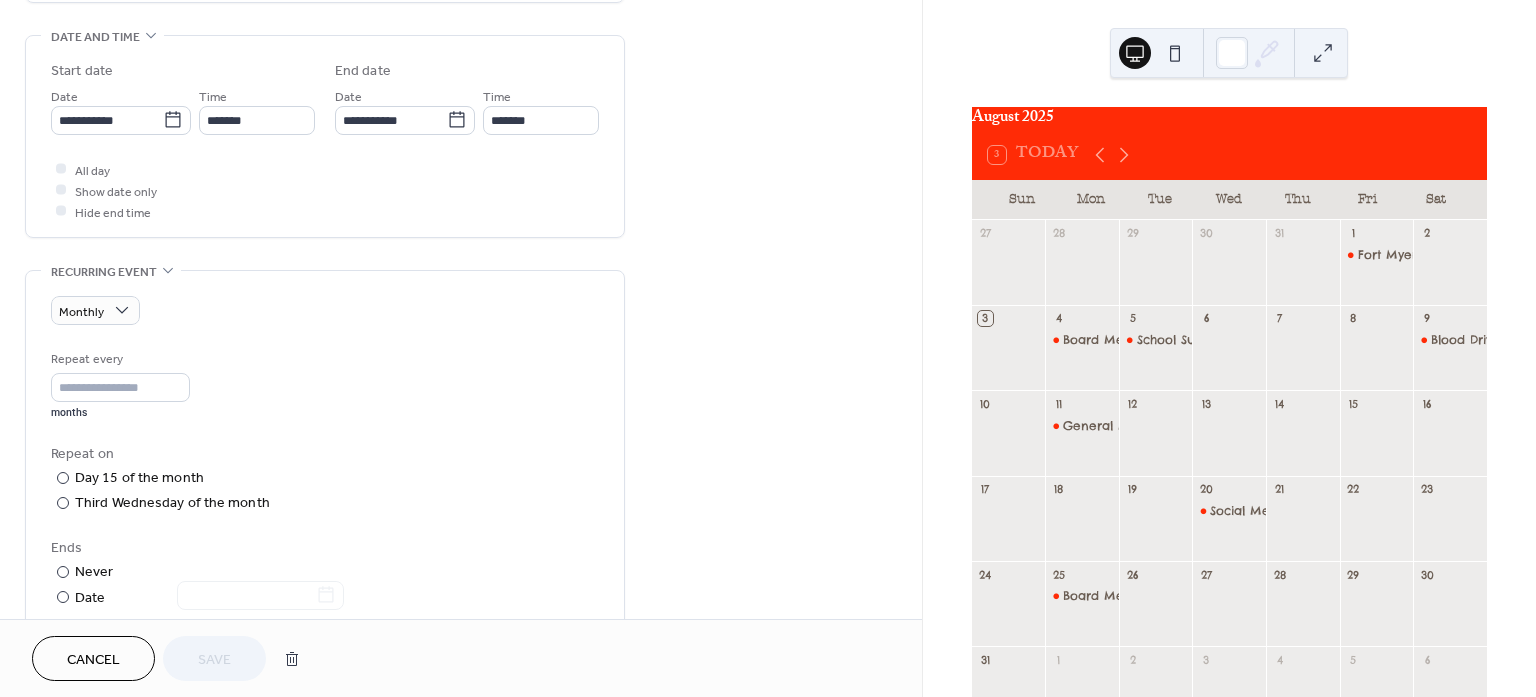 scroll, scrollTop: 625, scrollLeft: 0, axis: vertical 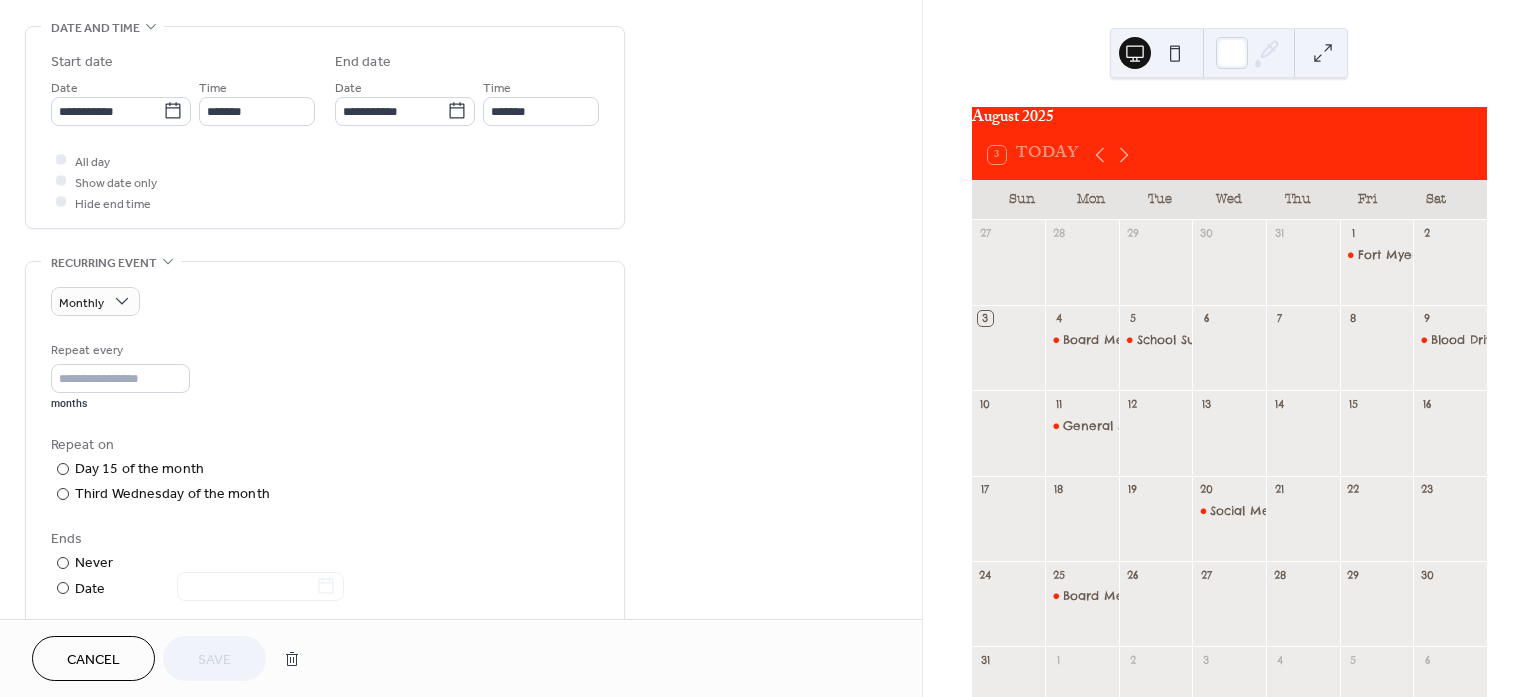 click on "Cancel" at bounding box center [93, 660] 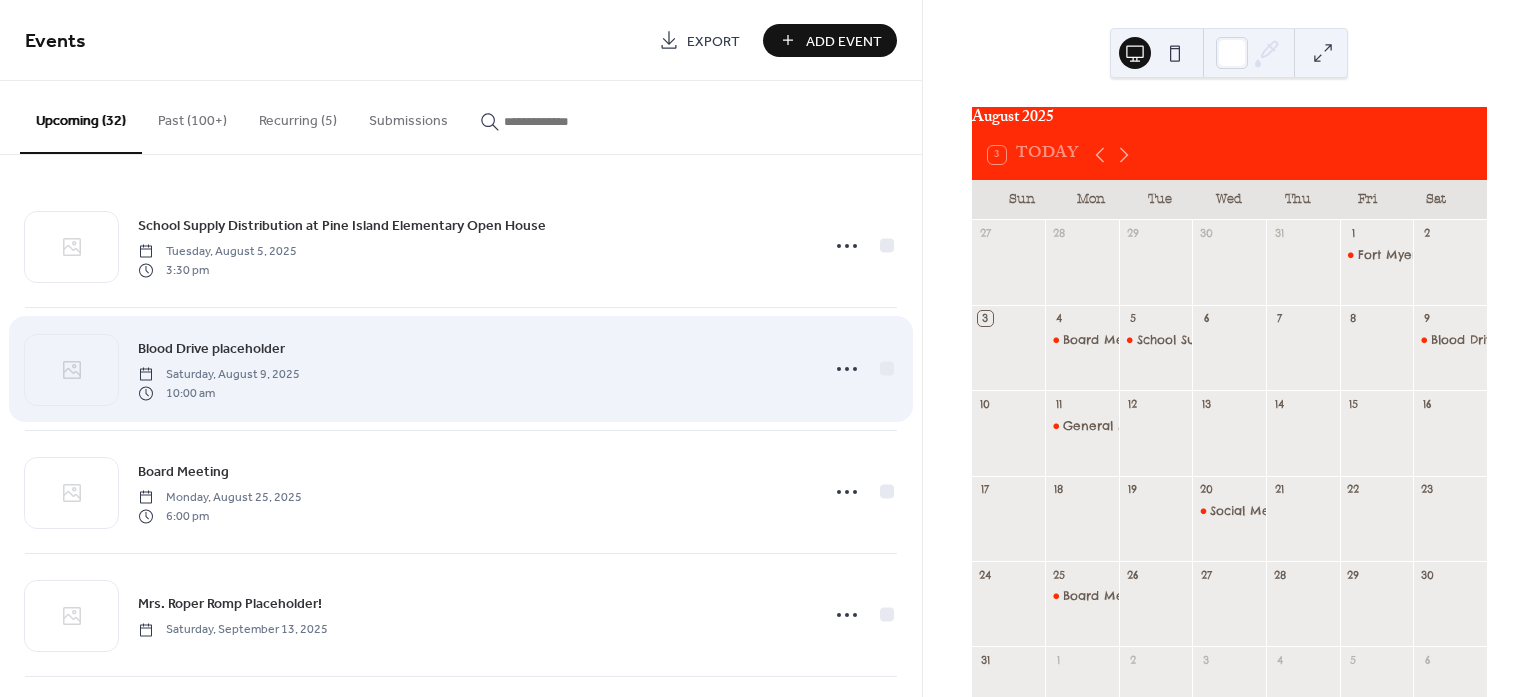 click on "Blood Drive placeholder Saturday, August 9, 2025 10:00 am" at bounding box center [472, 369] 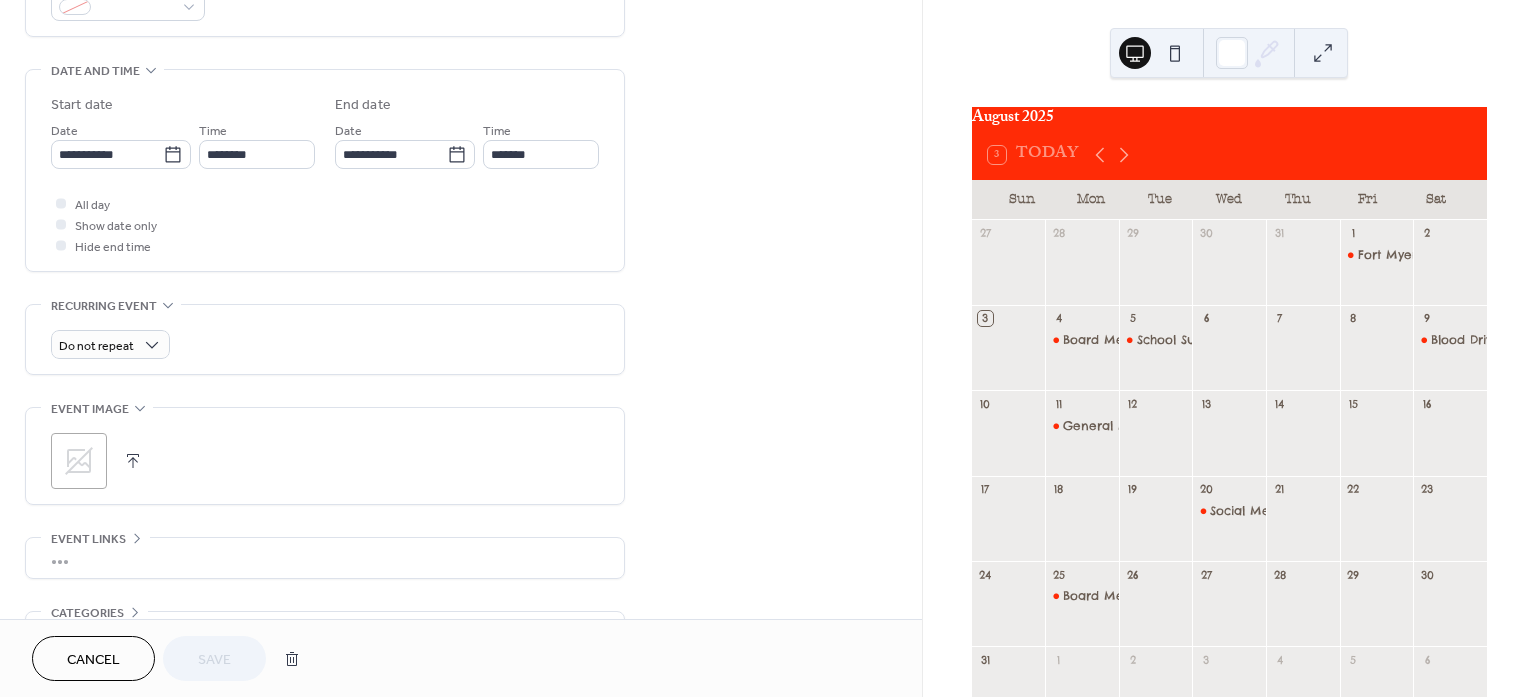 scroll, scrollTop: 591, scrollLeft: 0, axis: vertical 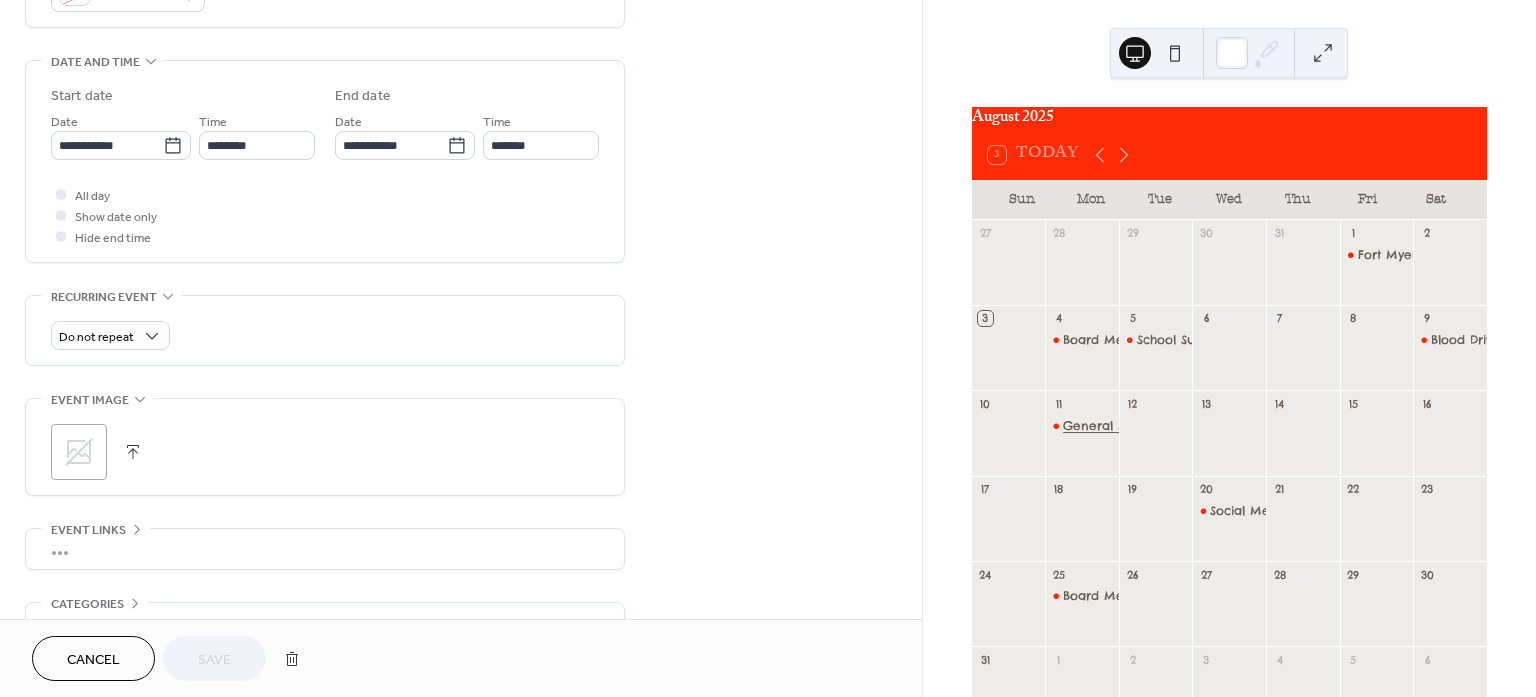 click on "General Membership Meeting" at bounding box center [1156, 426] 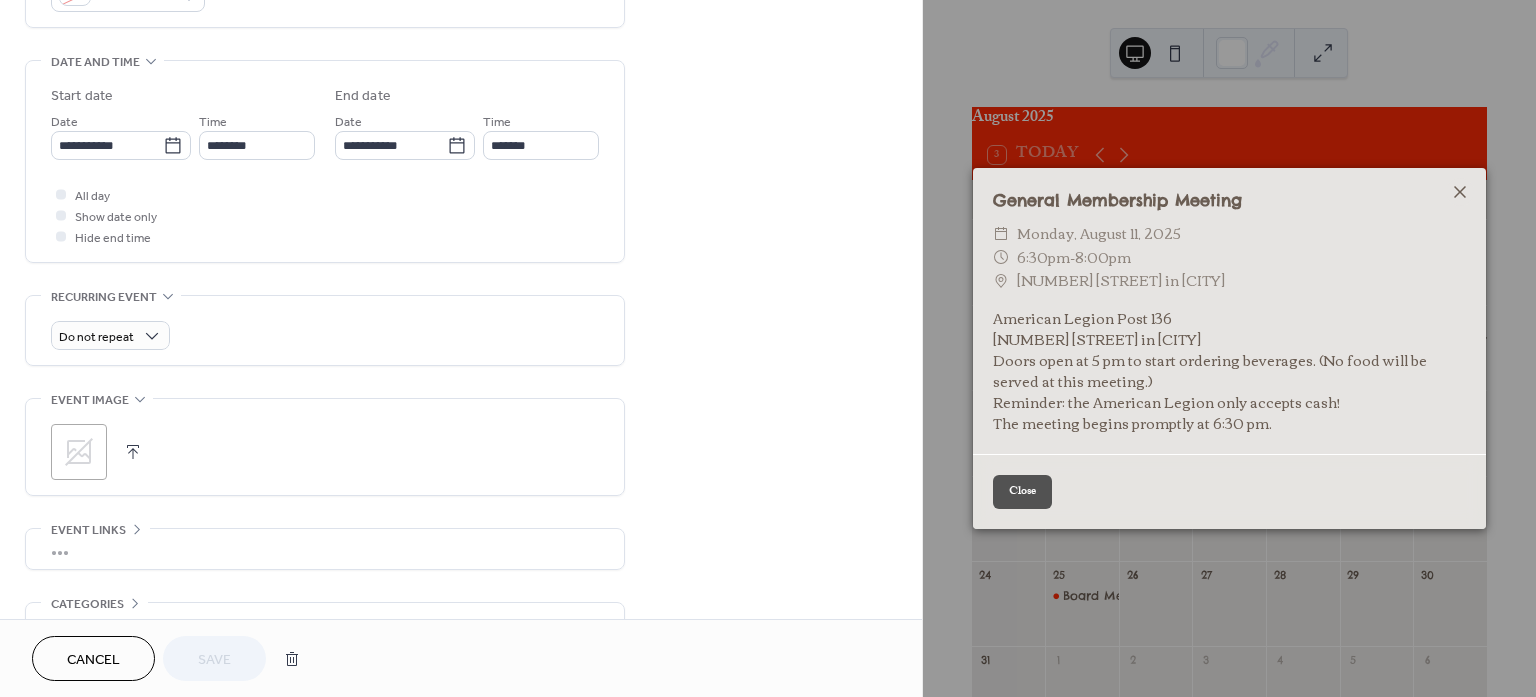 click 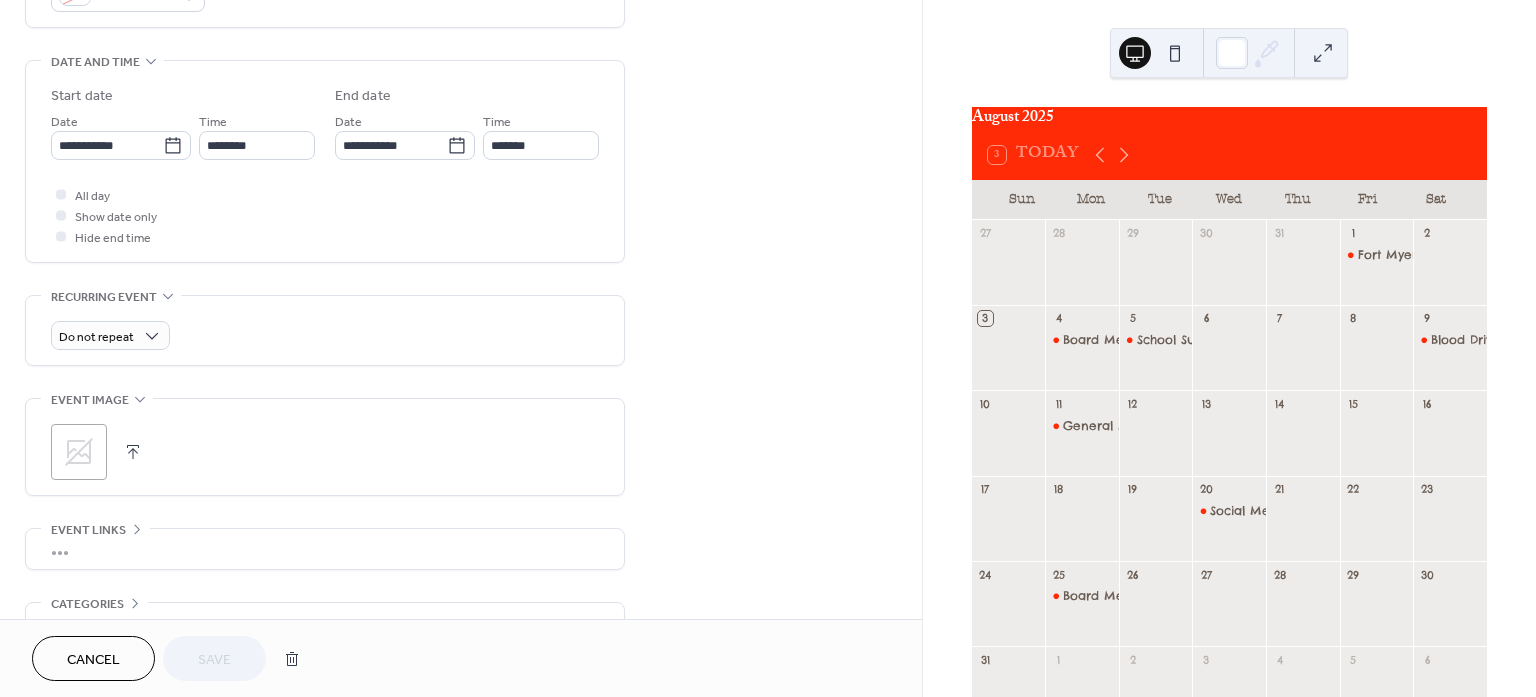 click on "Cancel" at bounding box center (93, 660) 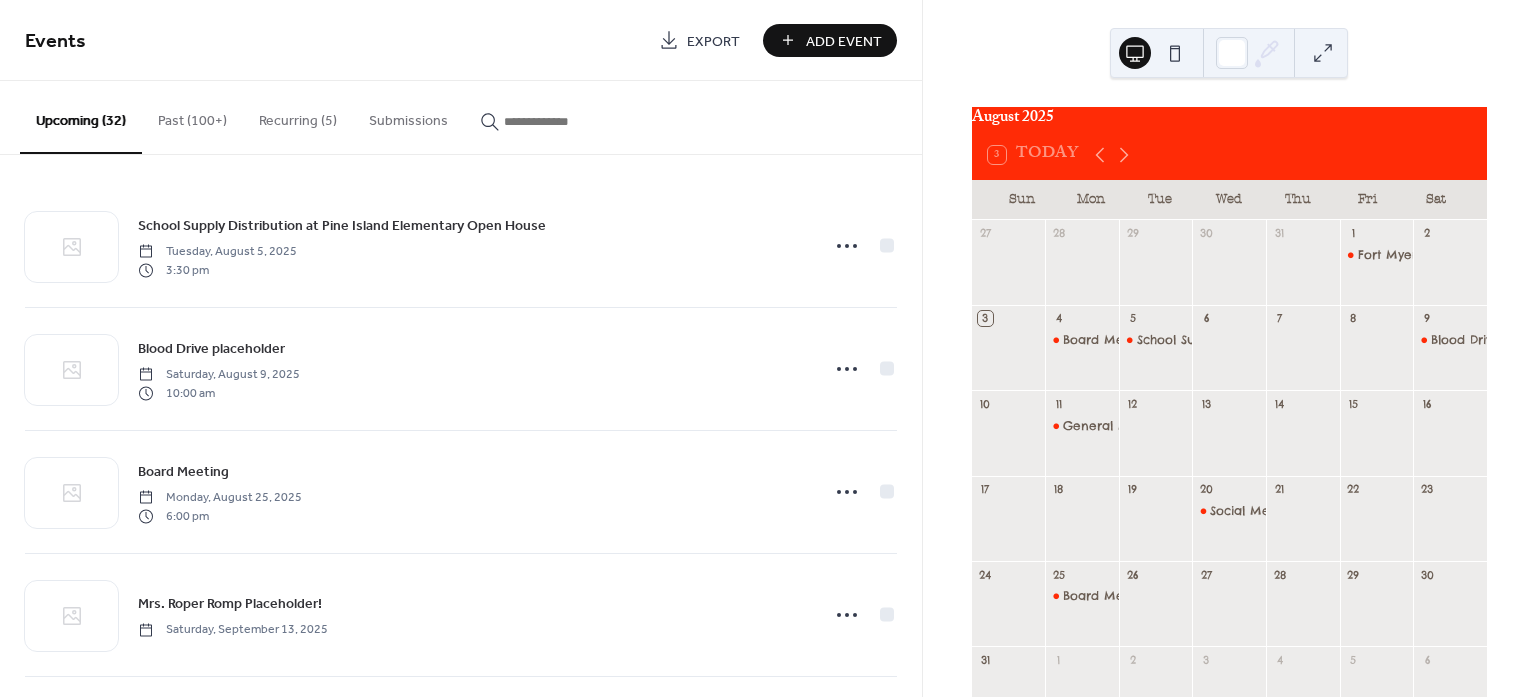 click on "Recurring (5)" at bounding box center [298, 116] 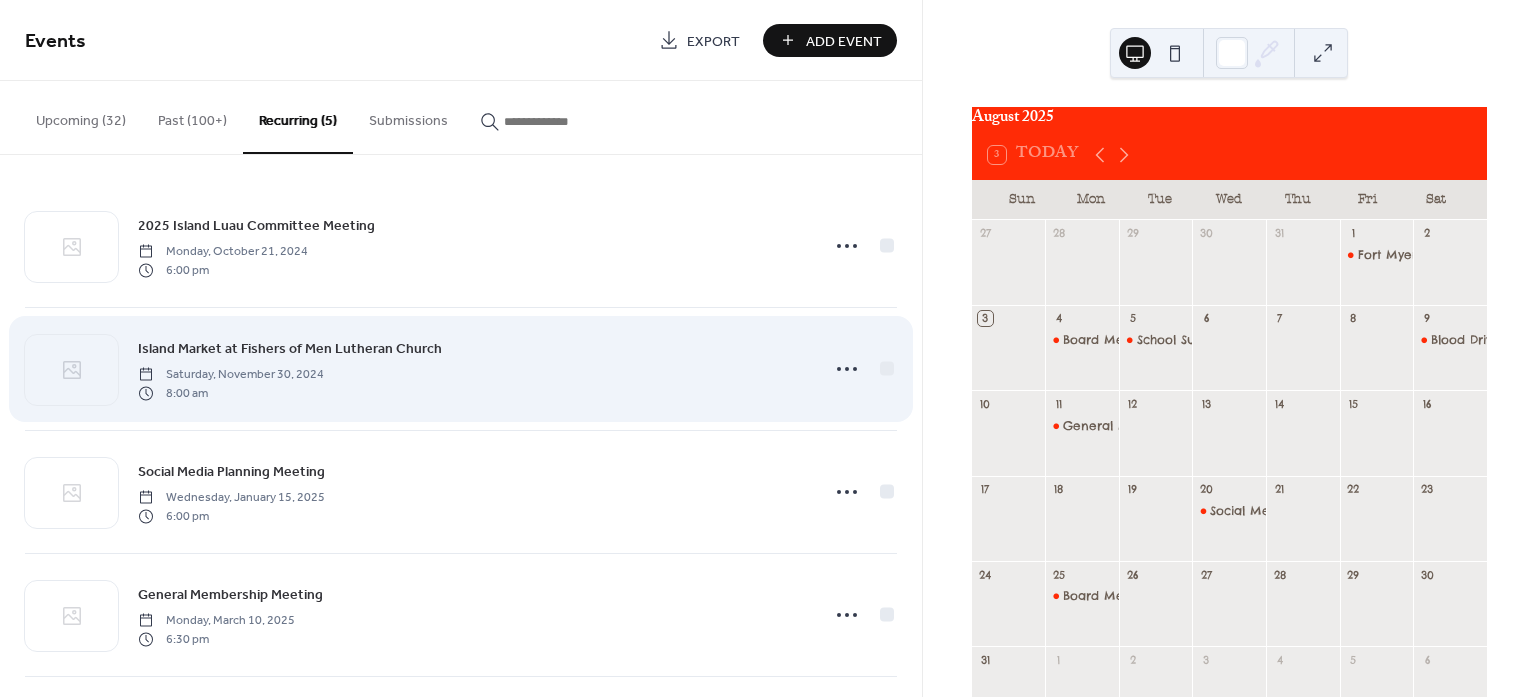 click on "Island Market at Fishers of Men Lutheran Church" at bounding box center (290, 349) 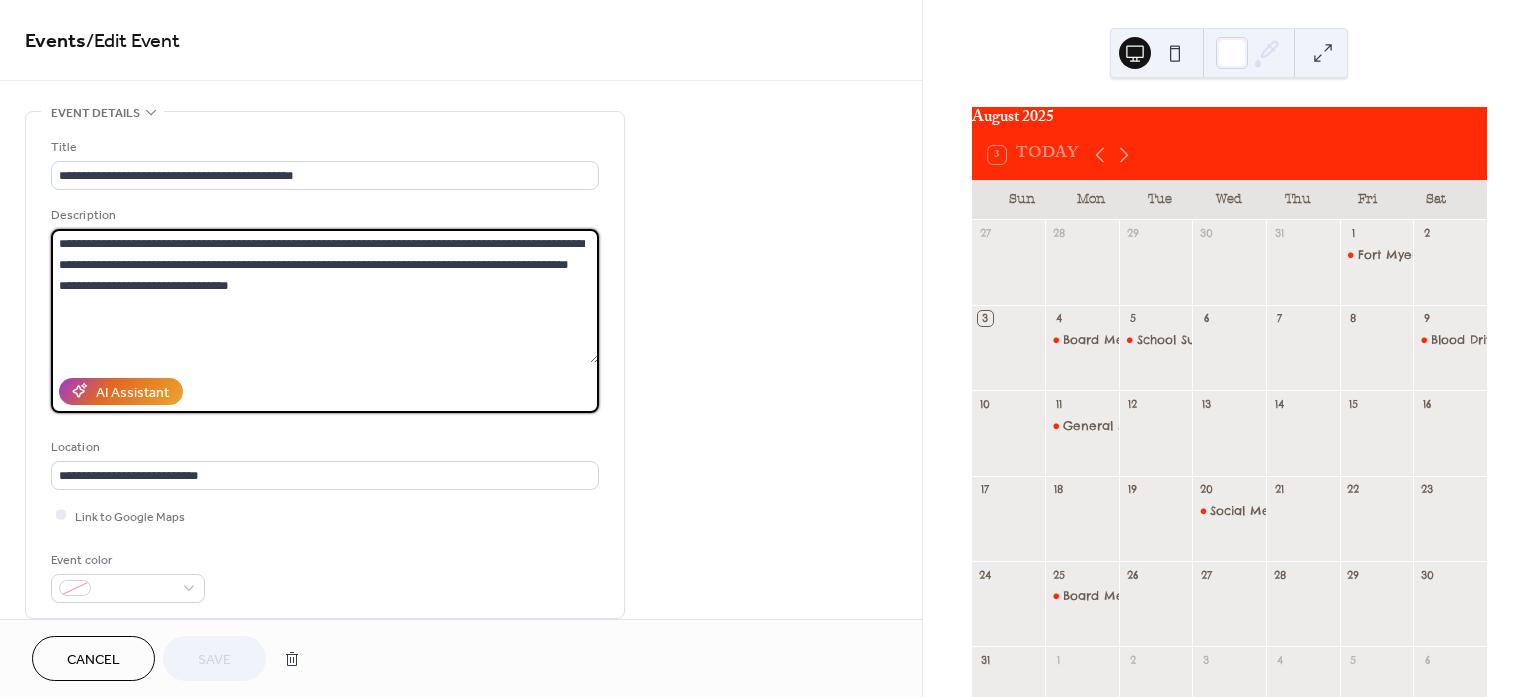 drag, startPoint x: 279, startPoint y: 306, endPoint x: 51, endPoint y: 231, distance: 240.01875 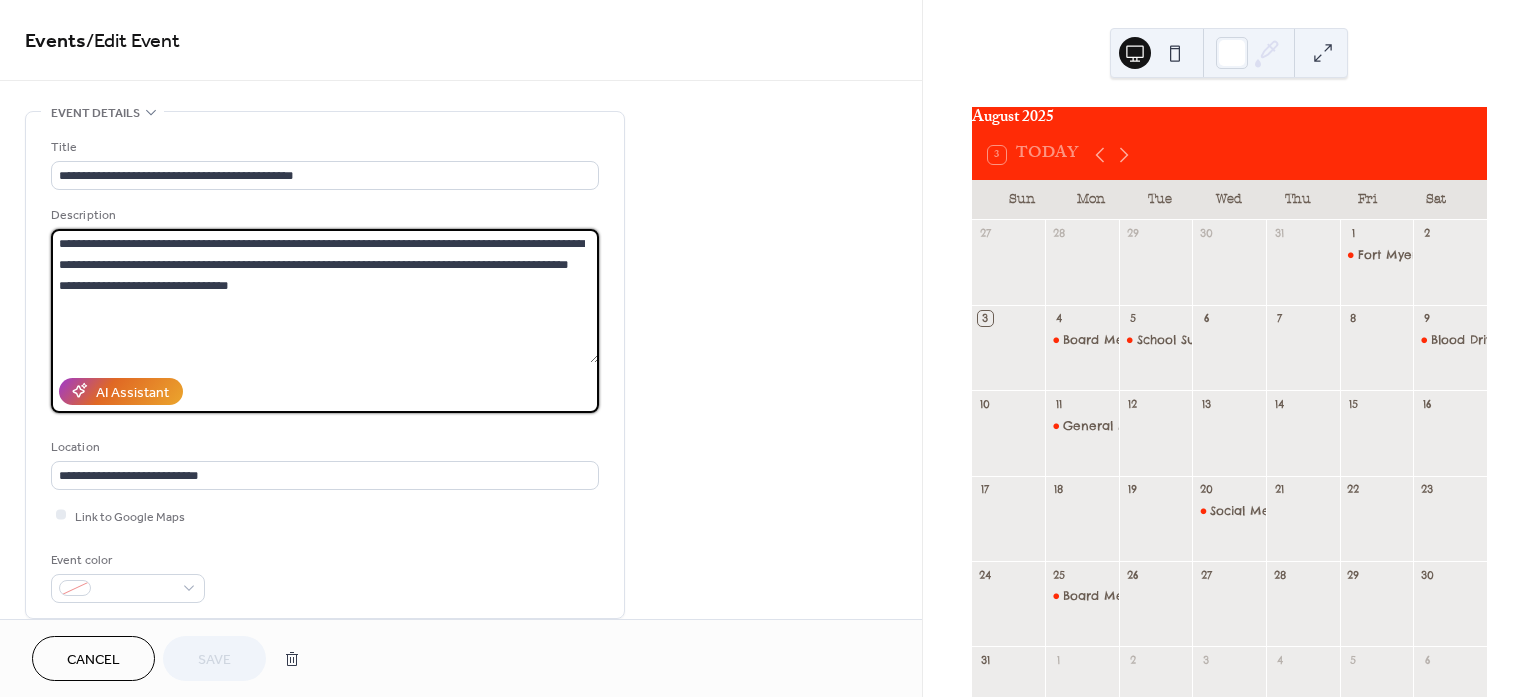 click on "**********" at bounding box center [325, 296] 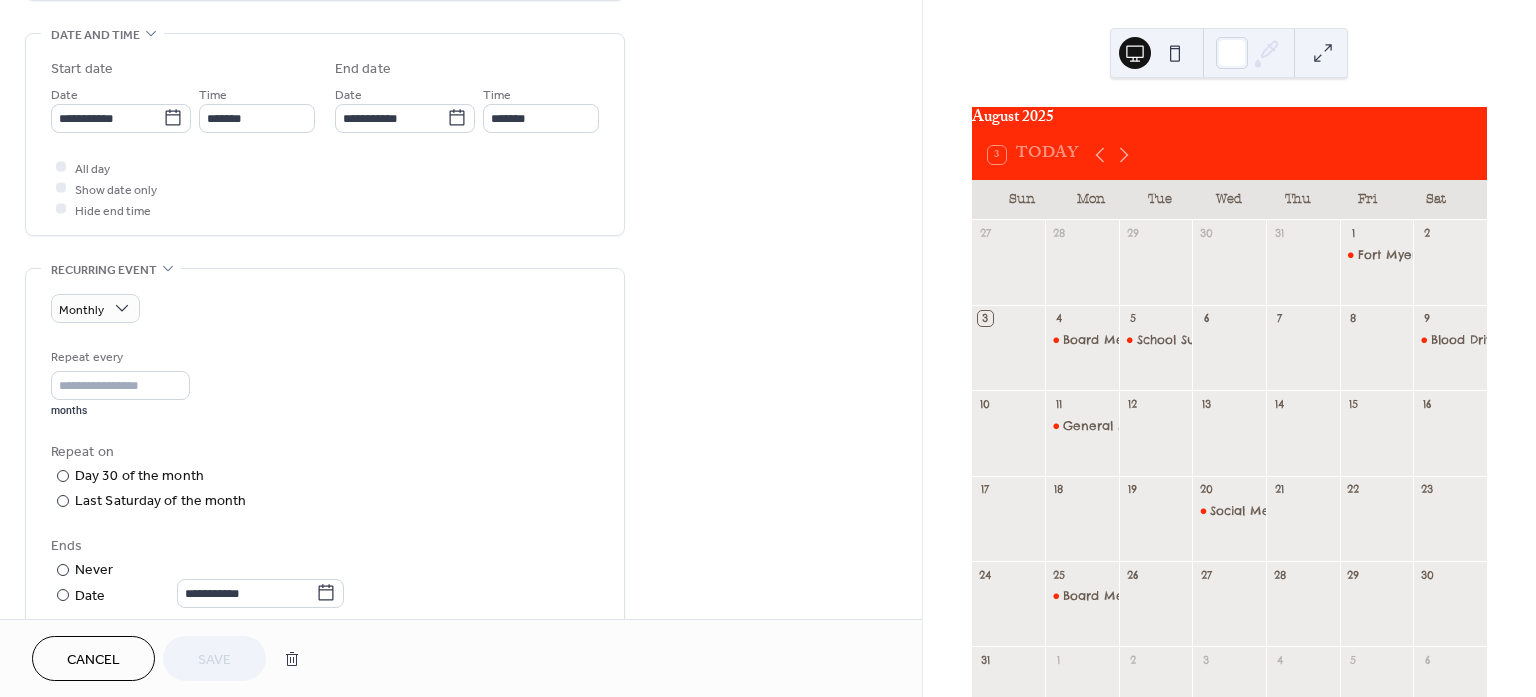 scroll, scrollTop: 625, scrollLeft: 0, axis: vertical 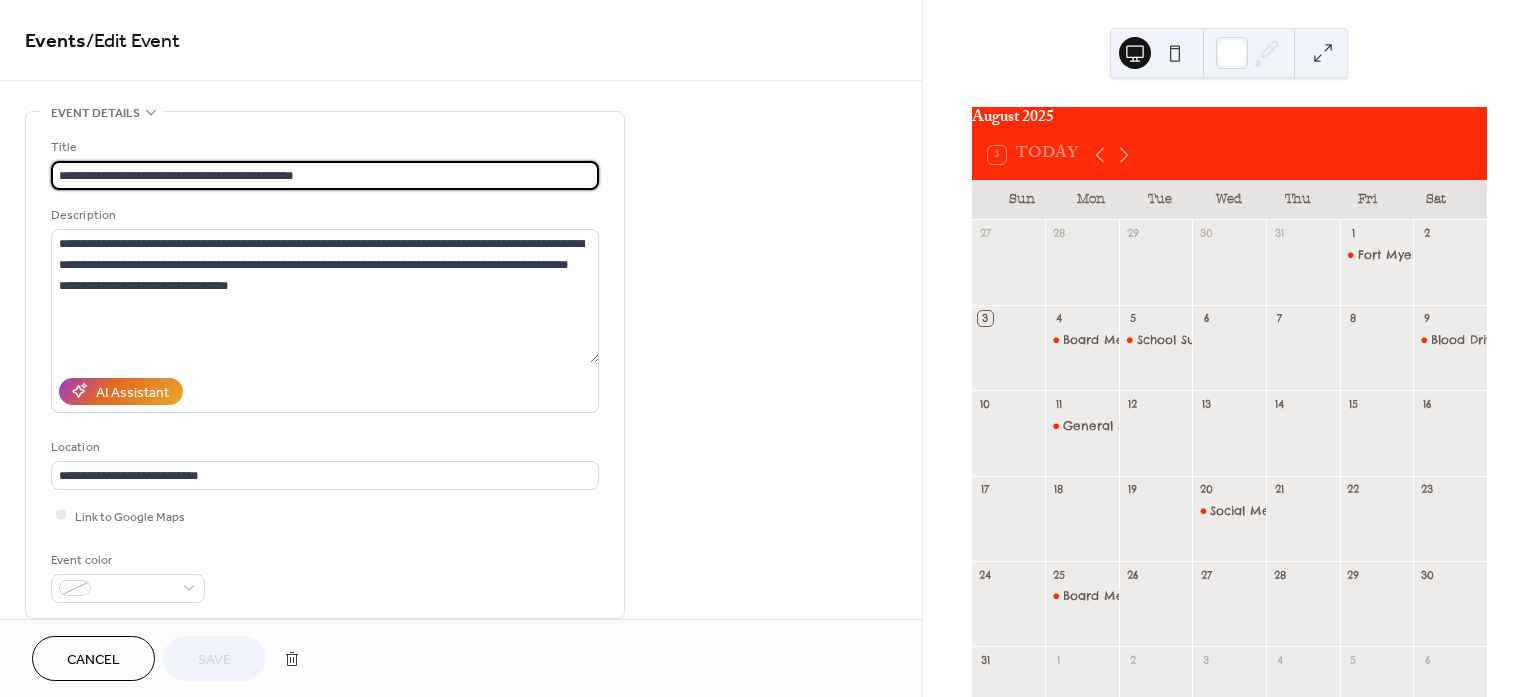 drag, startPoint x: 321, startPoint y: 167, endPoint x: 20, endPoint y: 157, distance: 301.16608 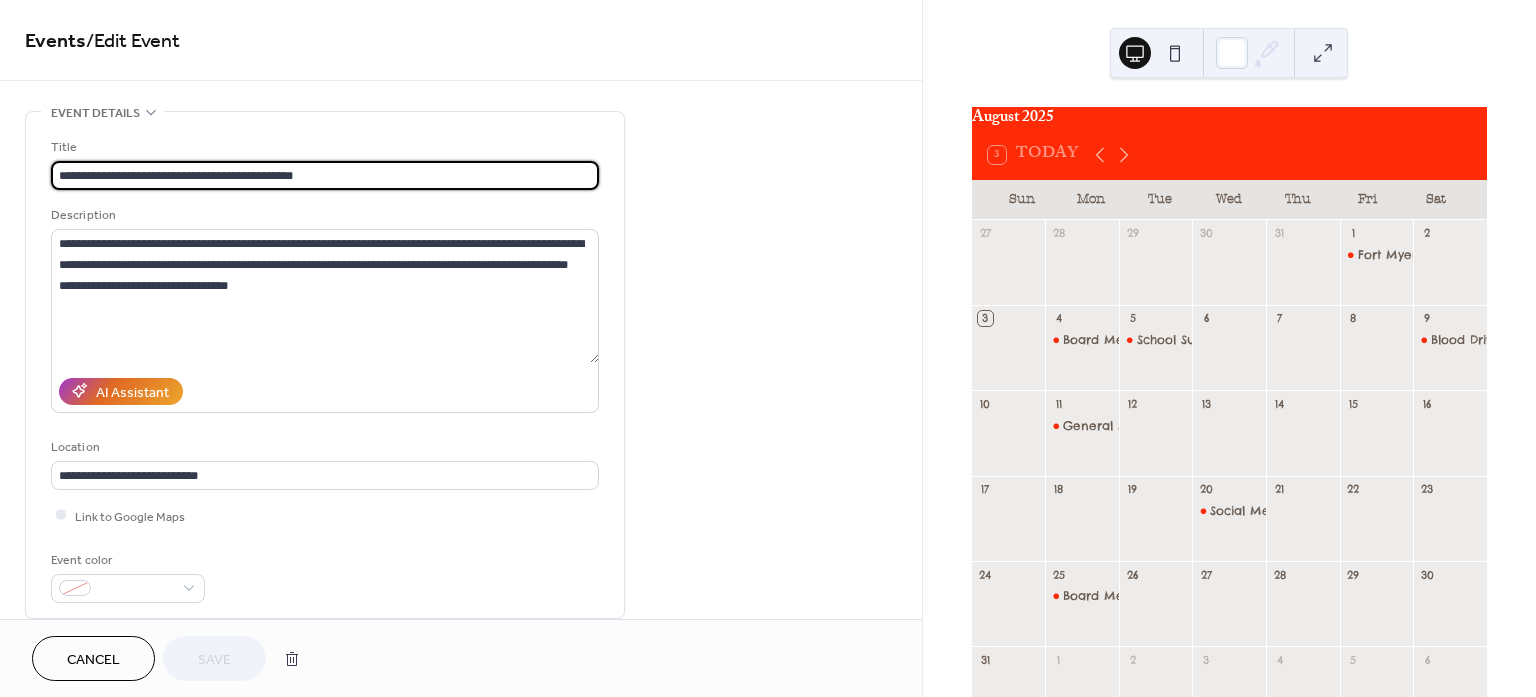click on "**********" at bounding box center (461, 938) 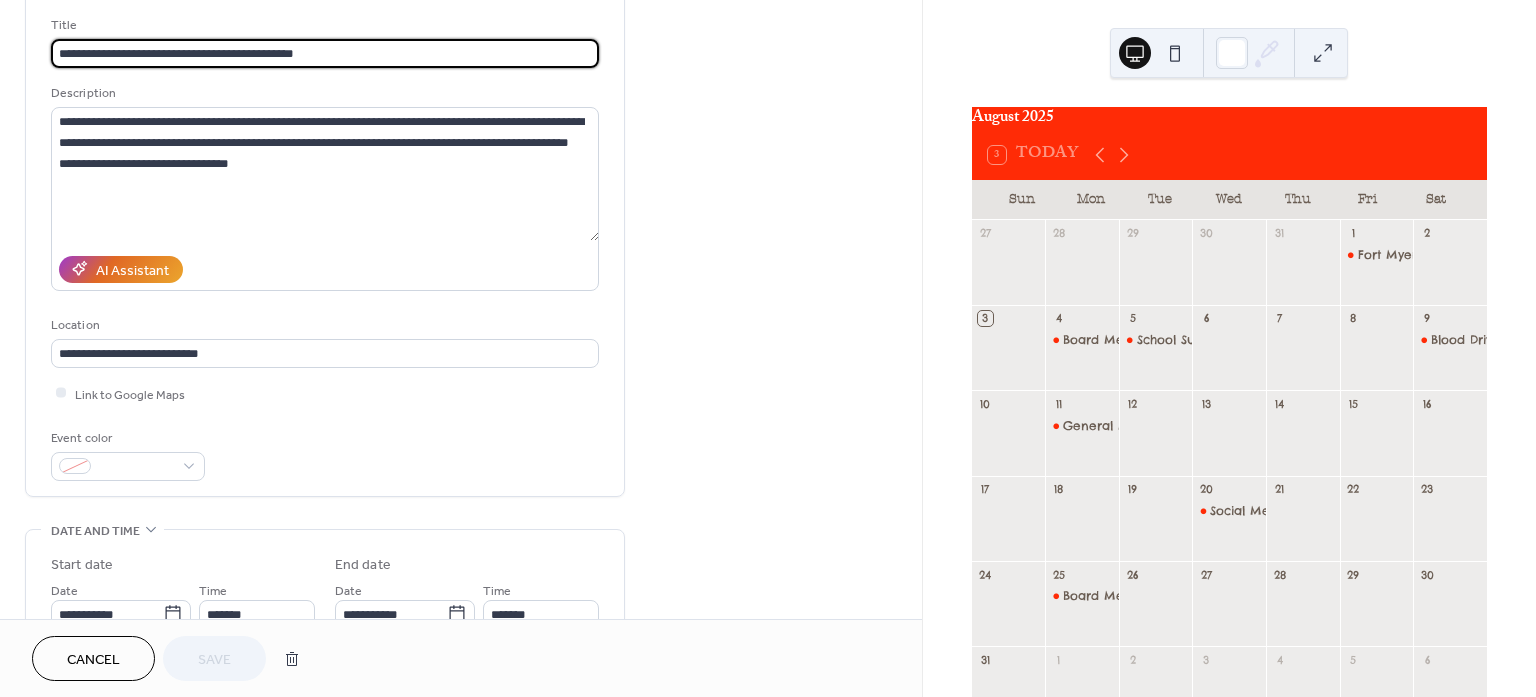 scroll, scrollTop: 125, scrollLeft: 0, axis: vertical 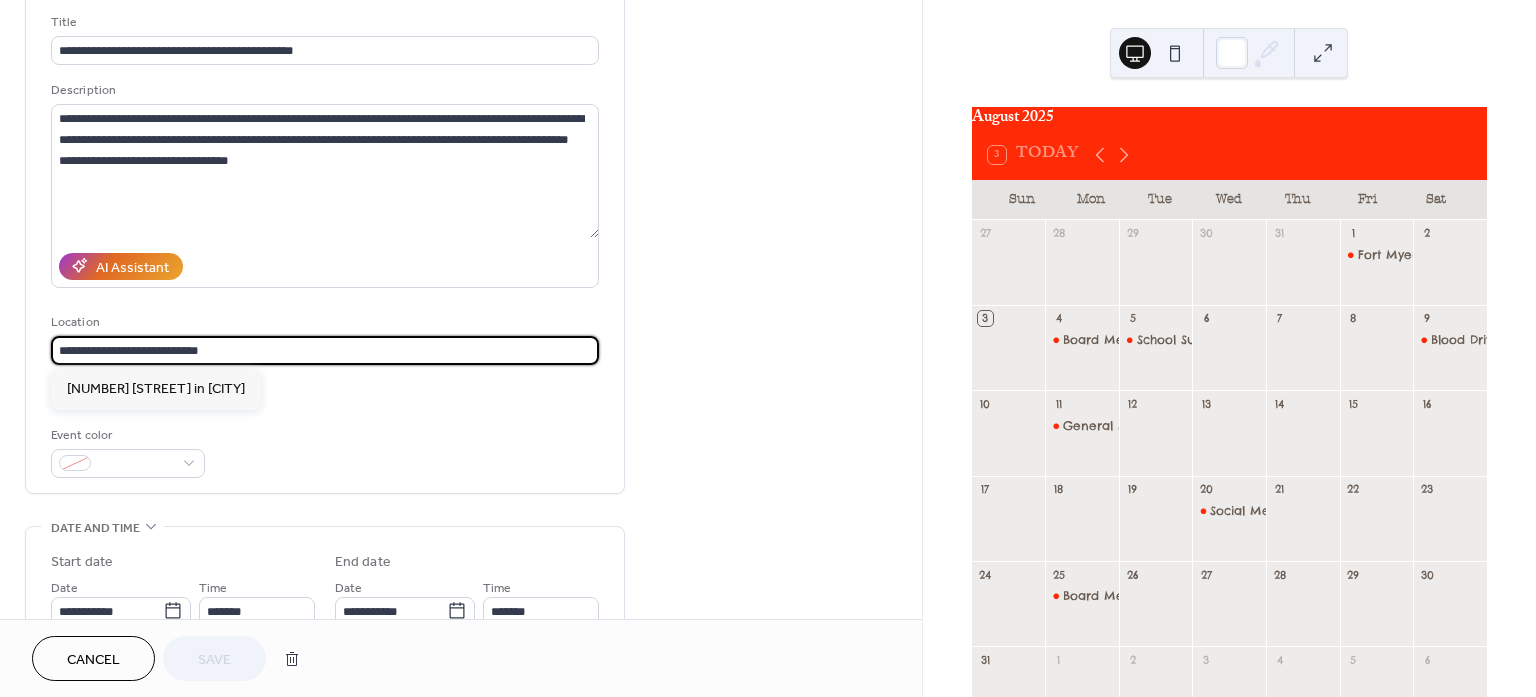 drag, startPoint x: 234, startPoint y: 352, endPoint x: 51, endPoint y: 351, distance: 183.00273 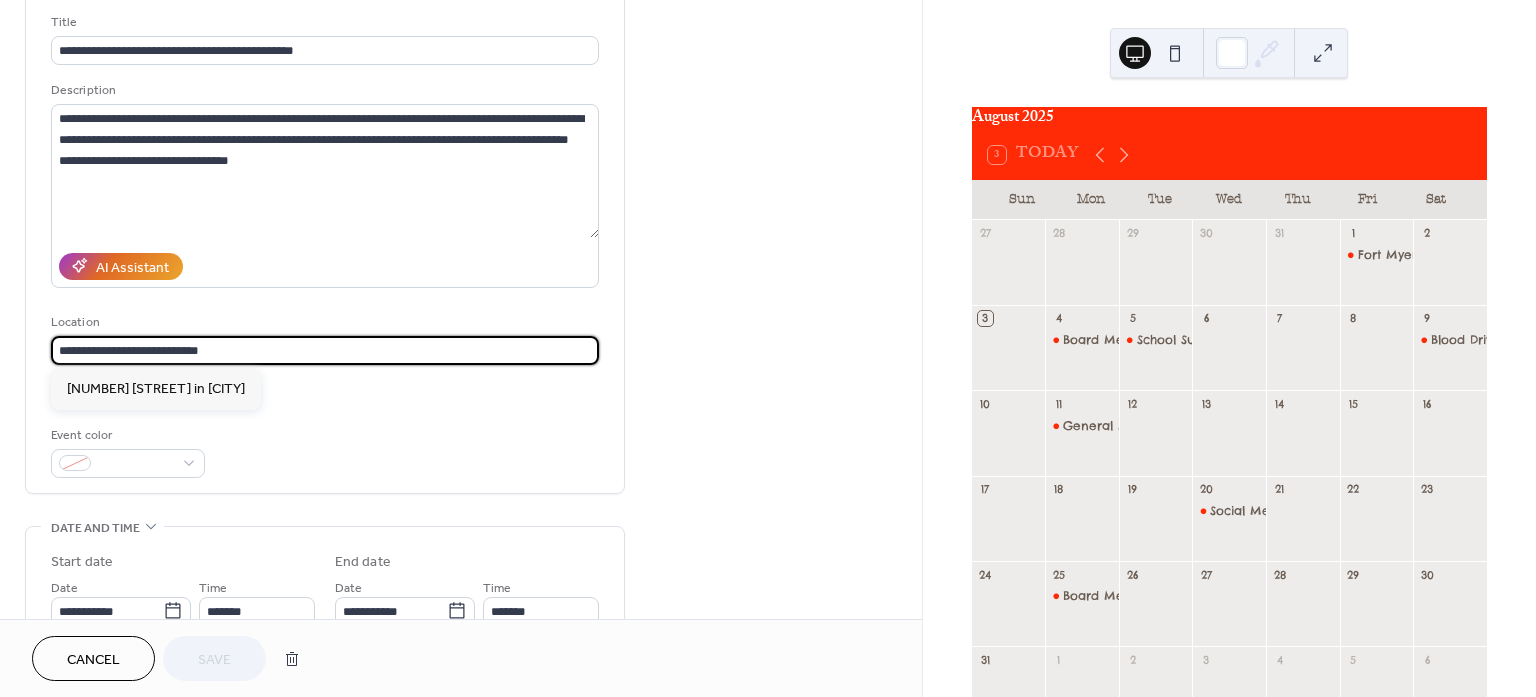 click on "**********" at bounding box center (325, 350) 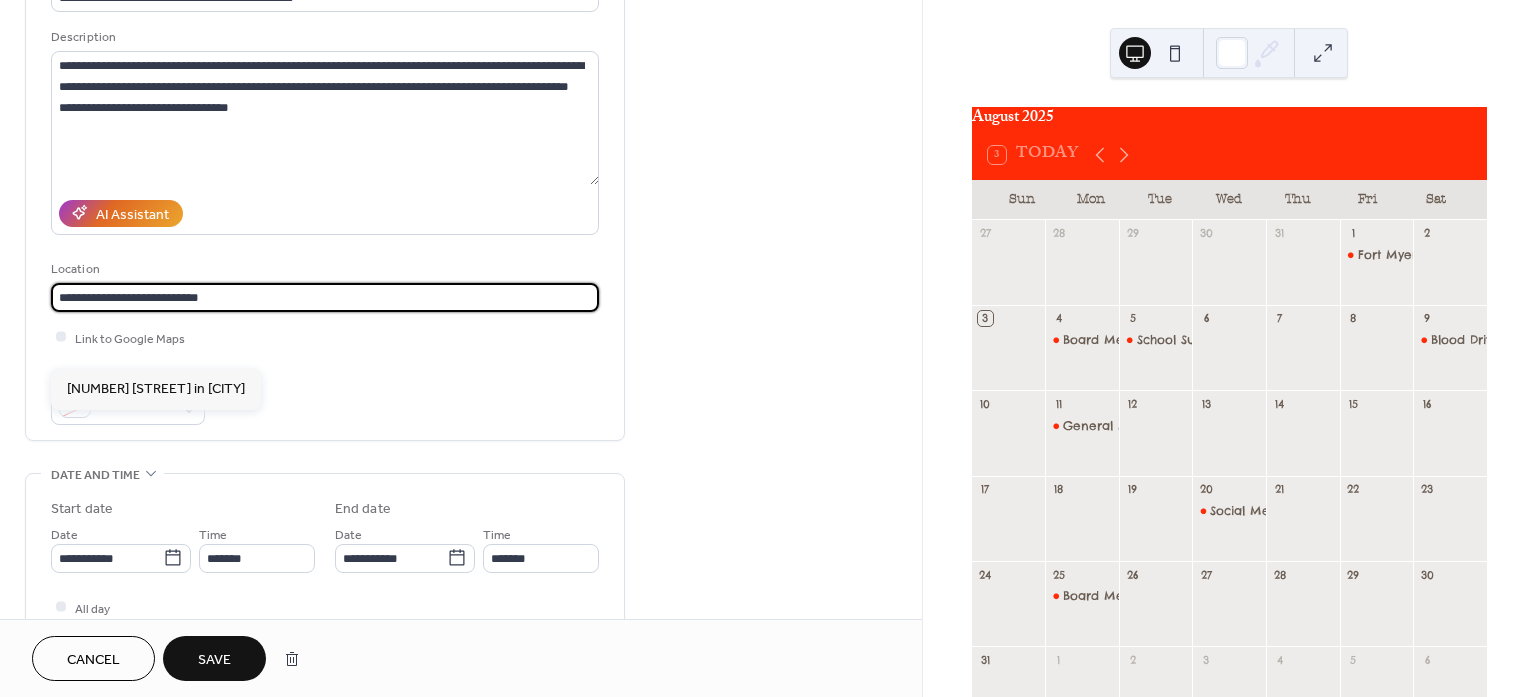 scroll, scrollTop: 250, scrollLeft: 0, axis: vertical 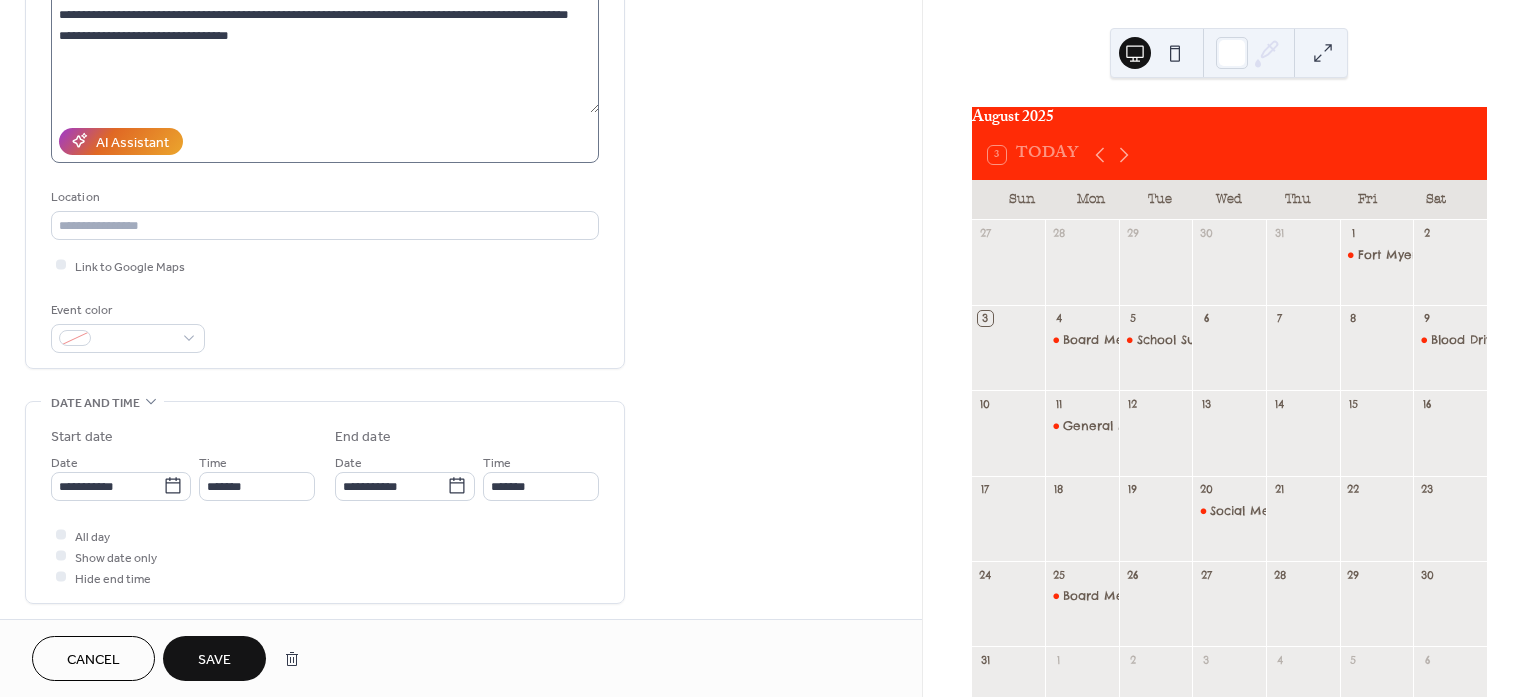 type 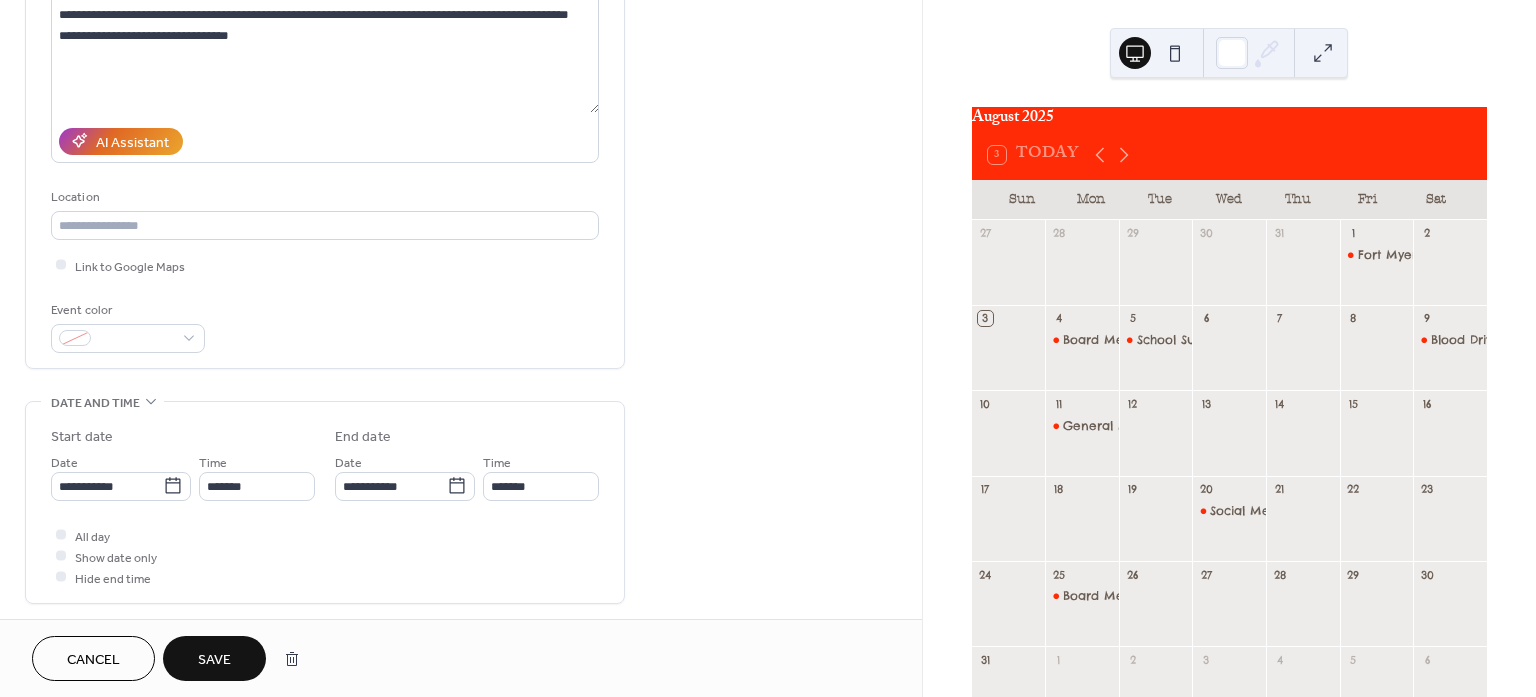 click on "**********" at bounding box center (325, 115) 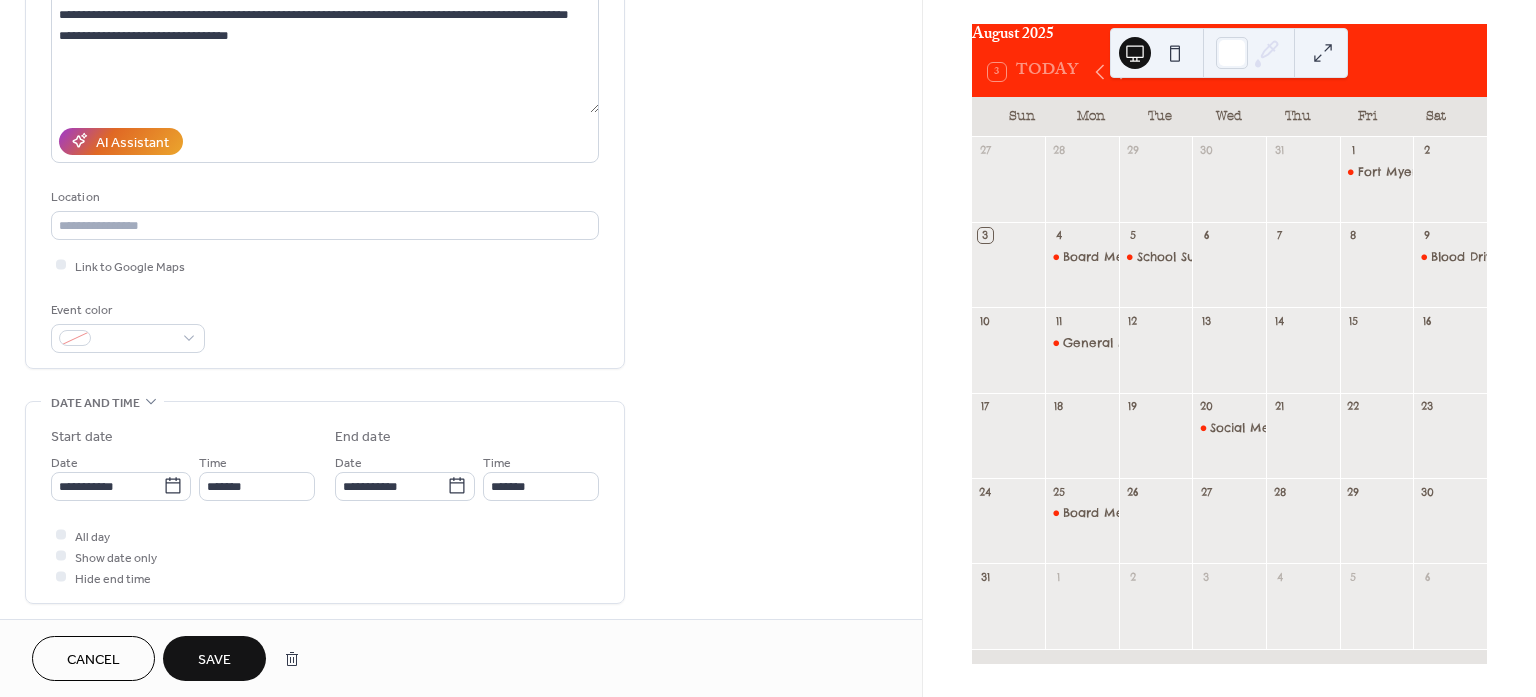 scroll, scrollTop: 95, scrollLeft: 0, axis: vertical 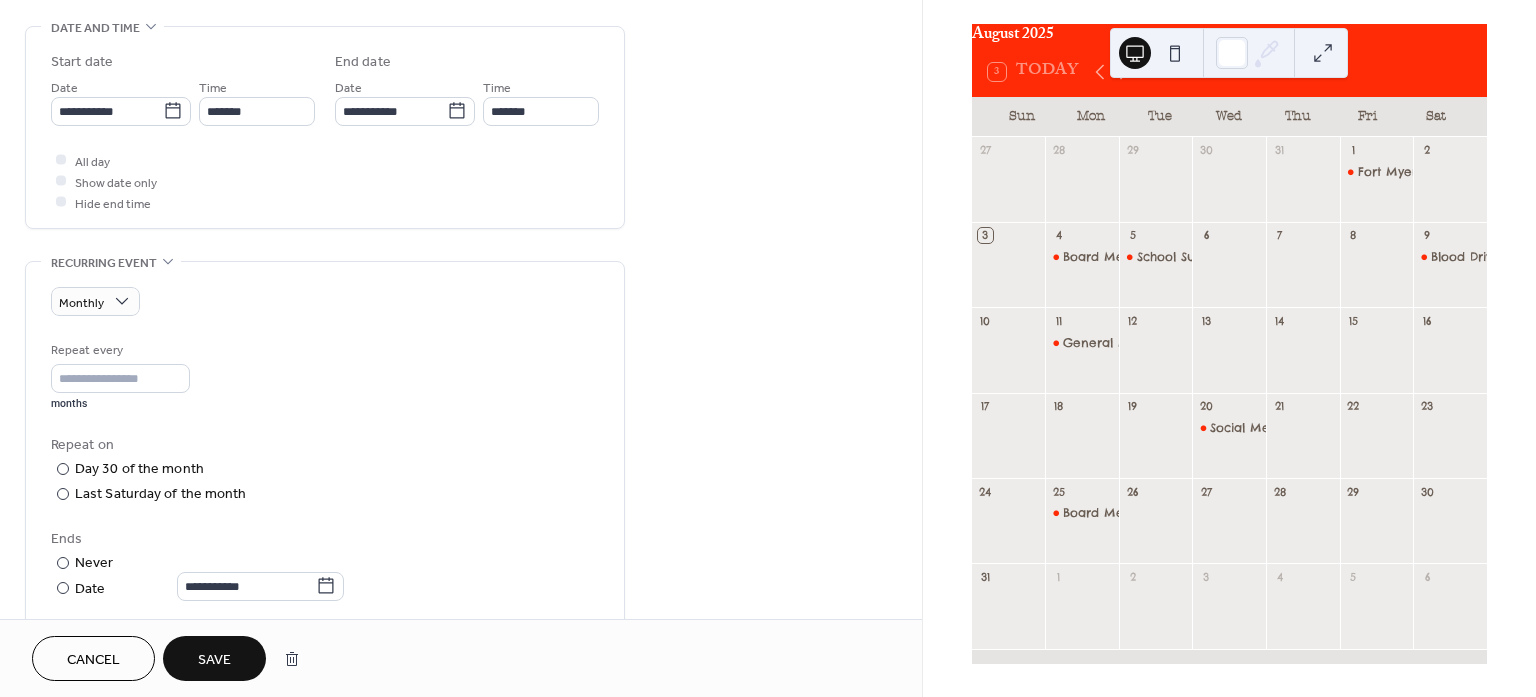 click on "Cancel" at bounding box center (93, 660) 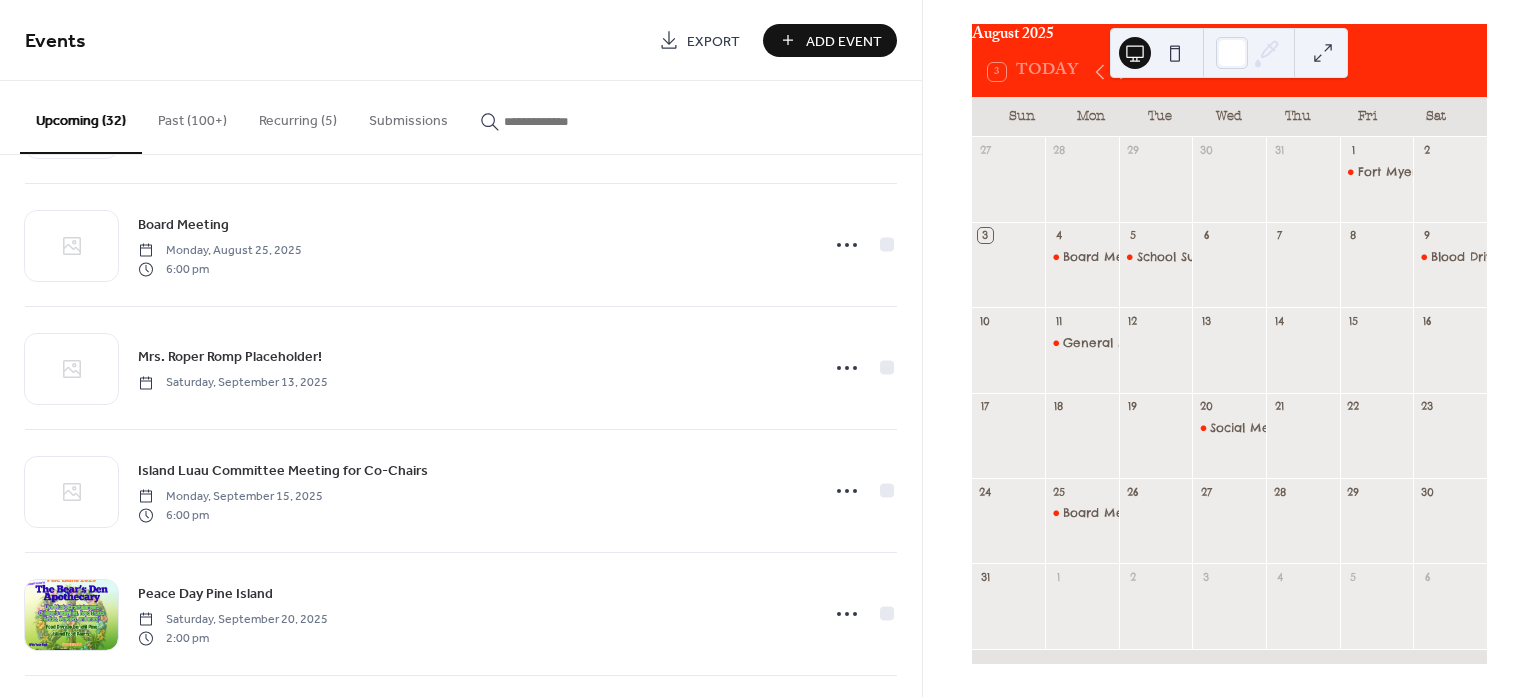 scroll, scrollTop: 250, scrollLeft: 0, axis: vertical 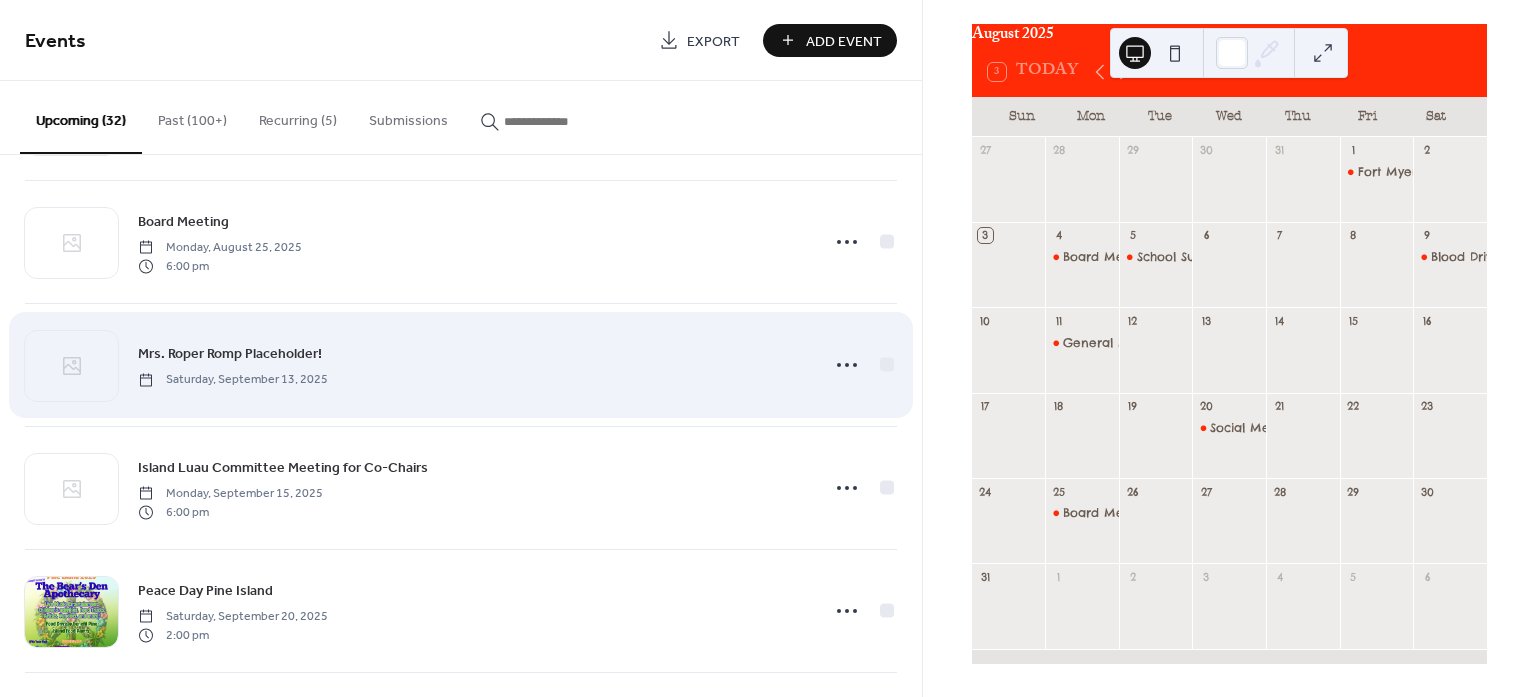 click on "Mrs. Roper Romp Placeholder!" at bounding box center [230, 354] 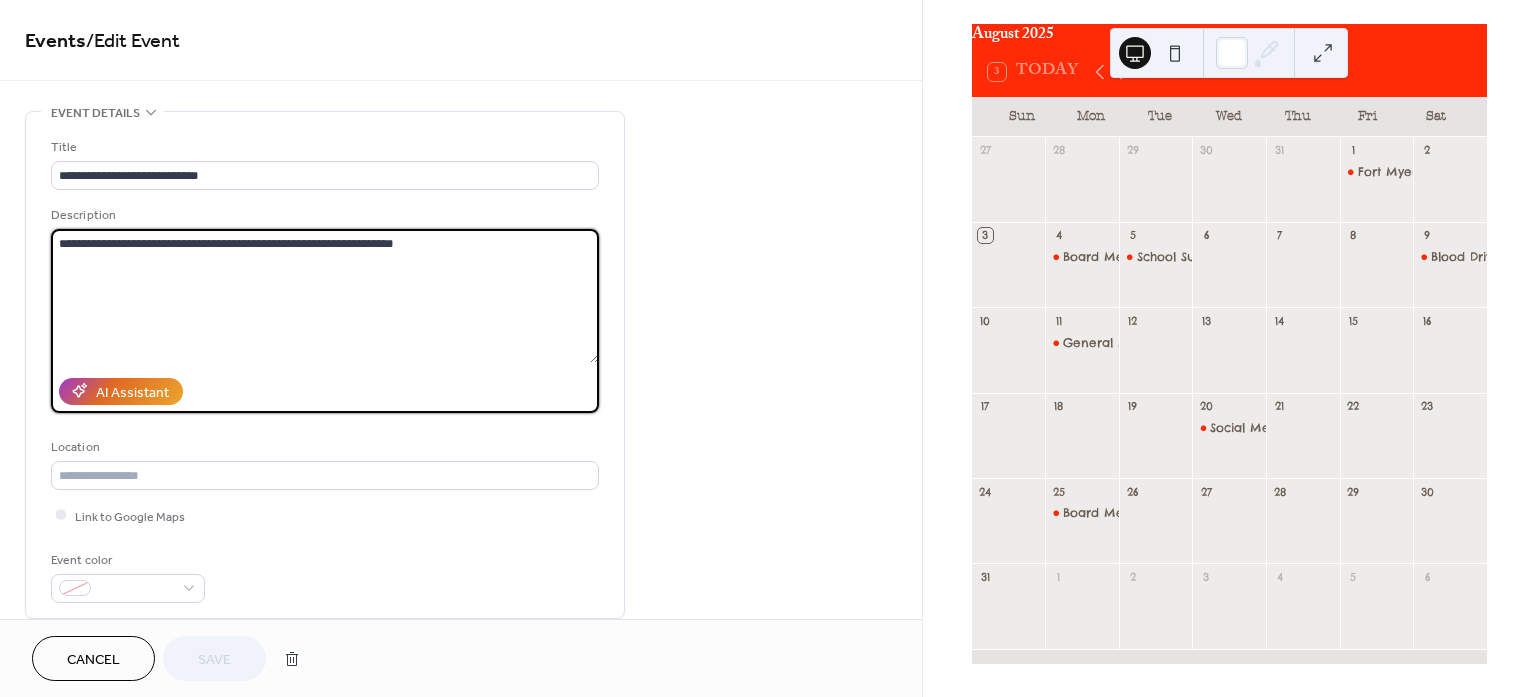 drag, startPoint x: 403, startPoint y: 246, endPoint x: 40, endPoint y: 223, distance: 363.7279 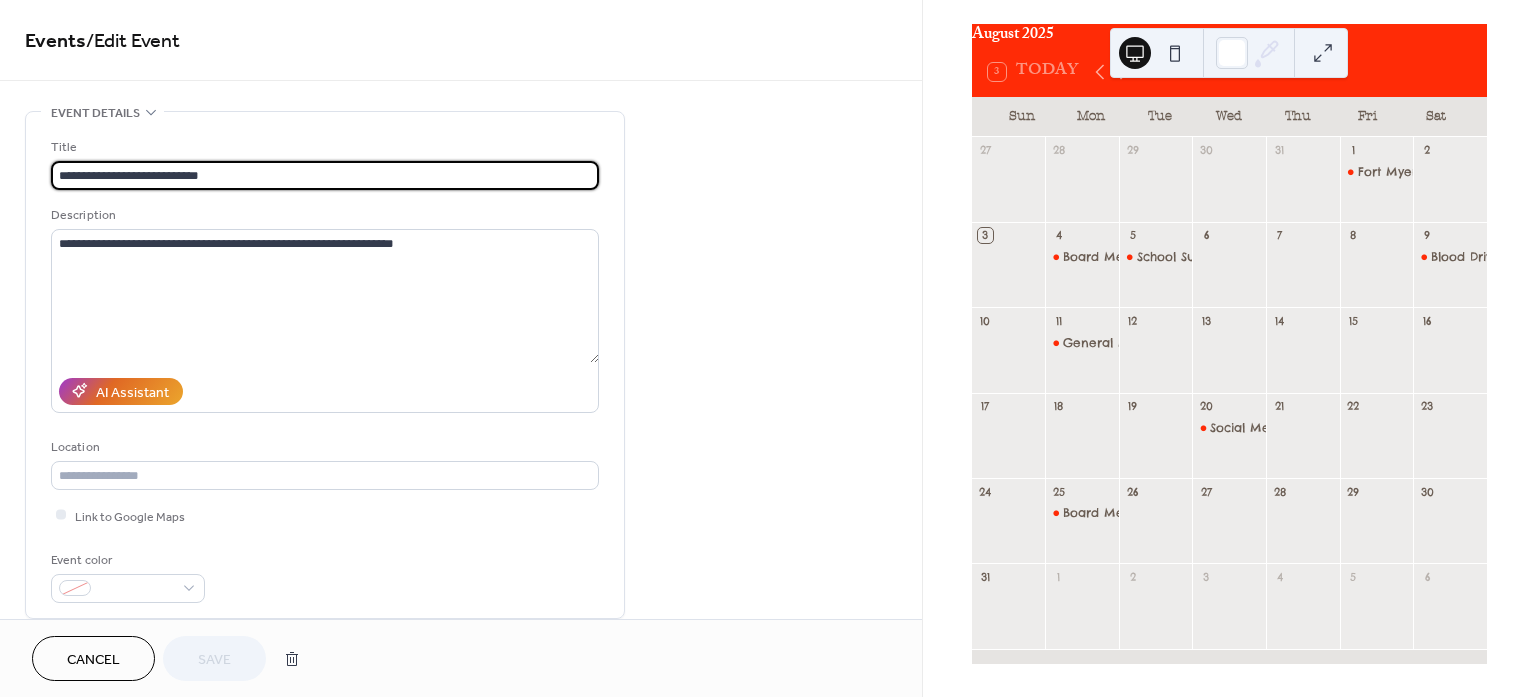 drag, startPoint x: 224, startPoint y: 173, endPoint x: 27, endPoint y: 222, distance: 203.00246 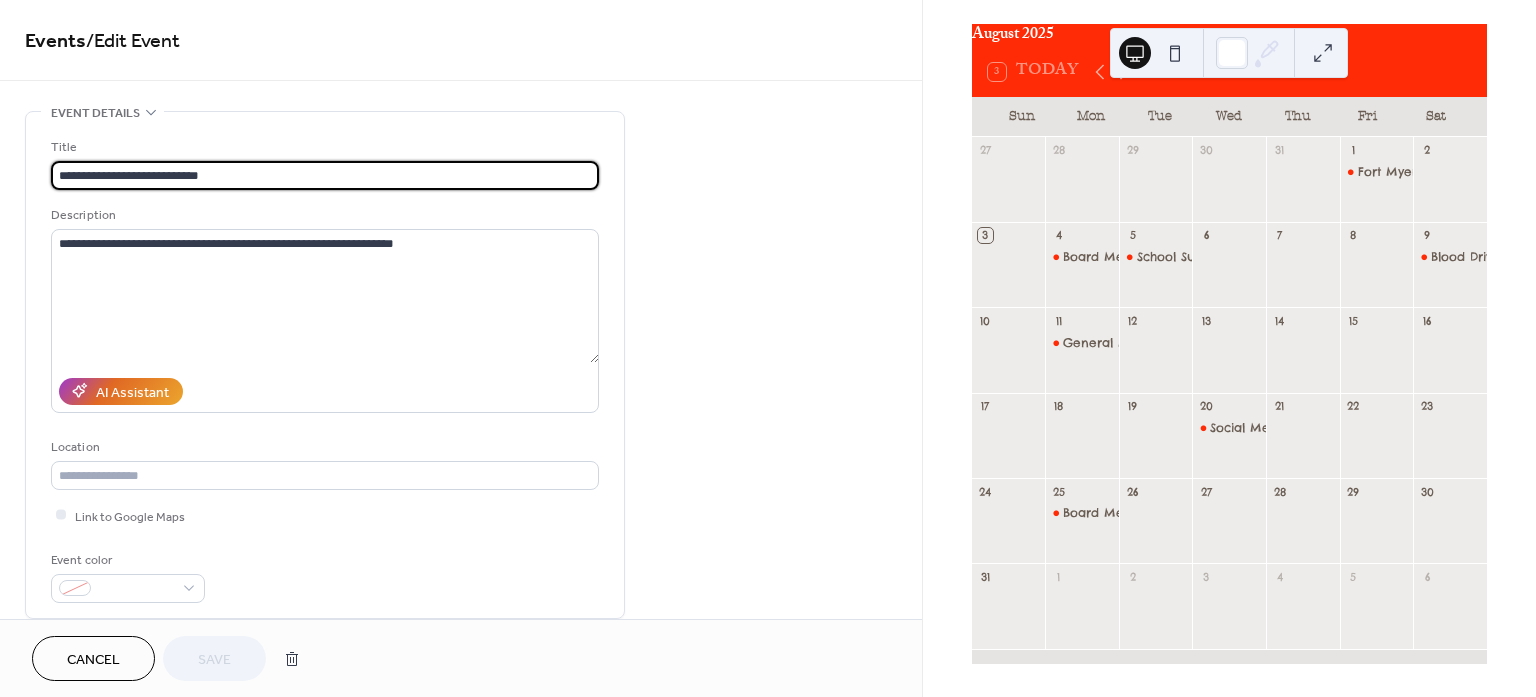 click on "**********" at bounding box center [325, 365] 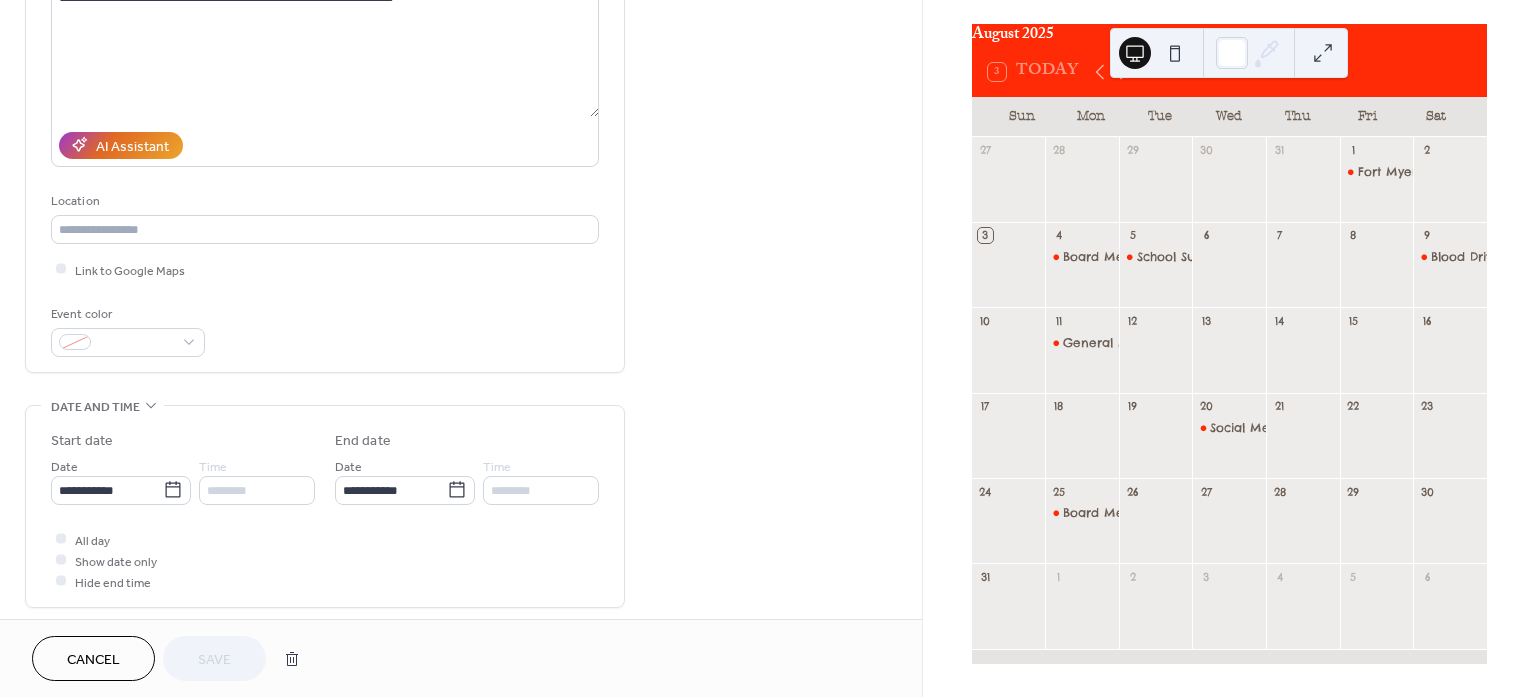 scroll, scrollTop: 250, scrollLeft: 0, axis: vertical 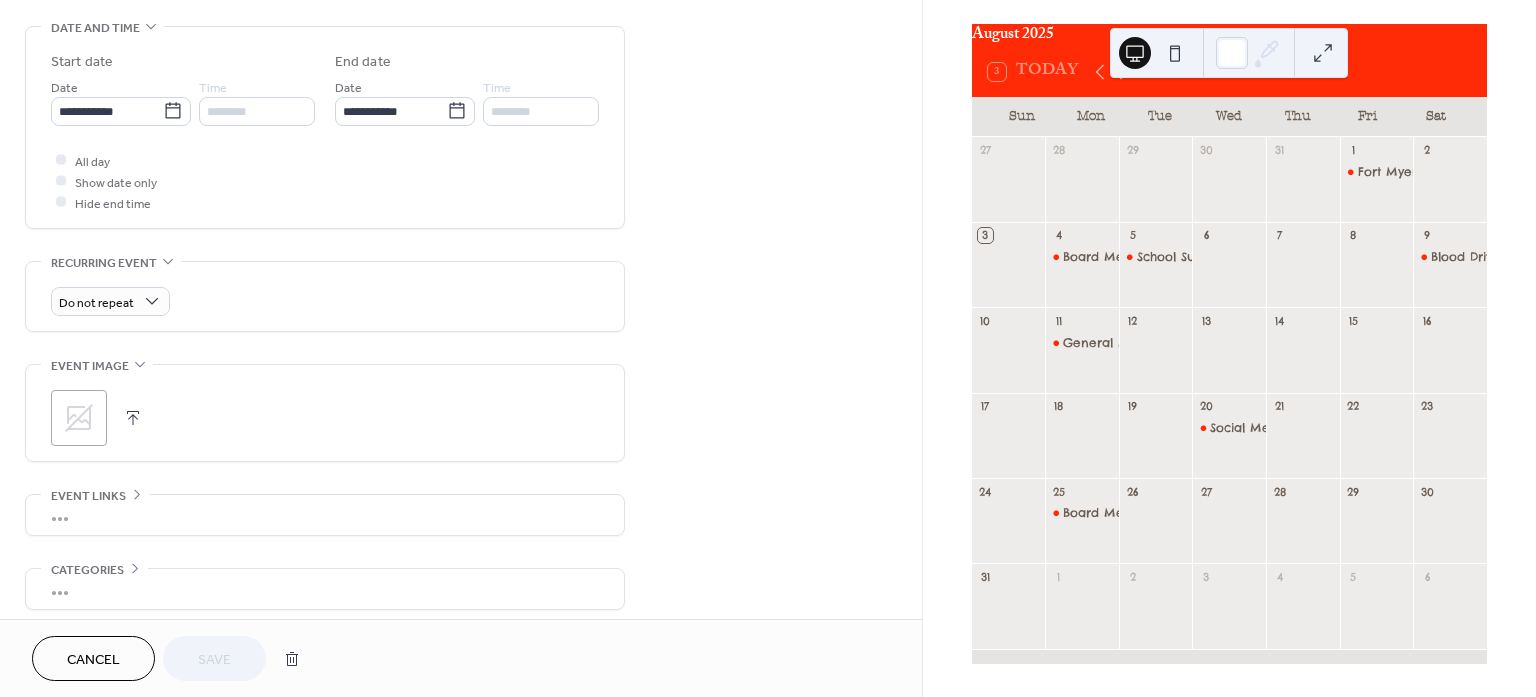 click on "Cancel" at bounding box center [93, 660] 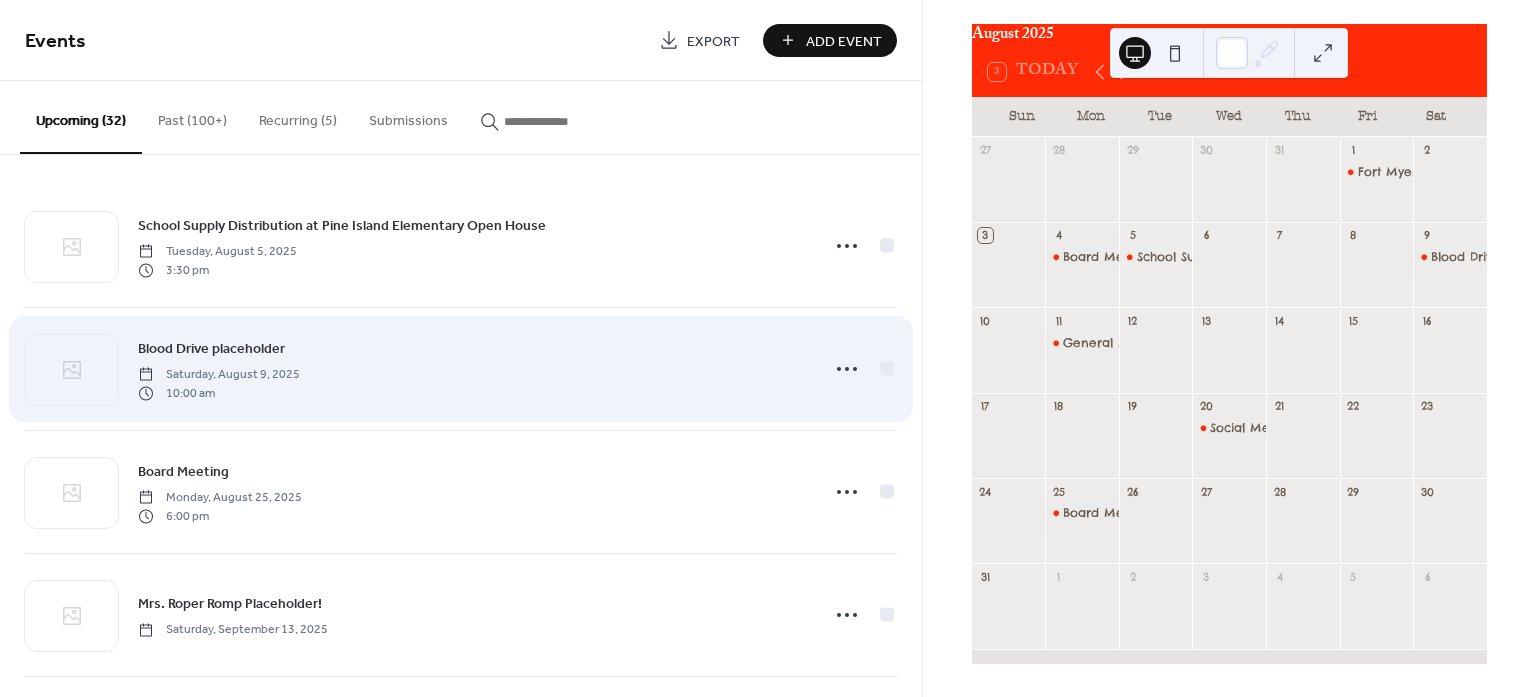 scroll, scrollTop: 375, scrollLeft: 0, axis: vertical 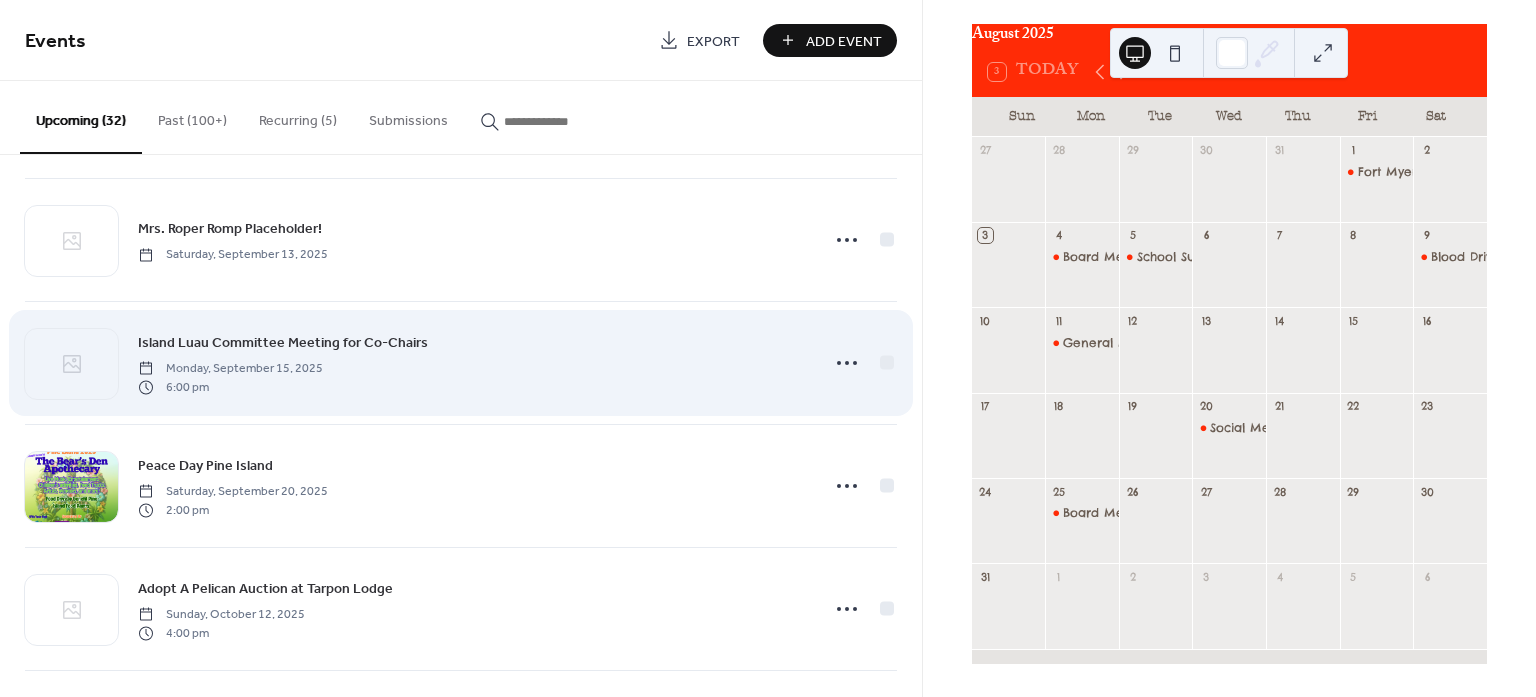 click on "Island Luau Committee Meeting for Co-Chairs Monday, September 15, 2025 6:00 pm" at bounding box center [461, 363] 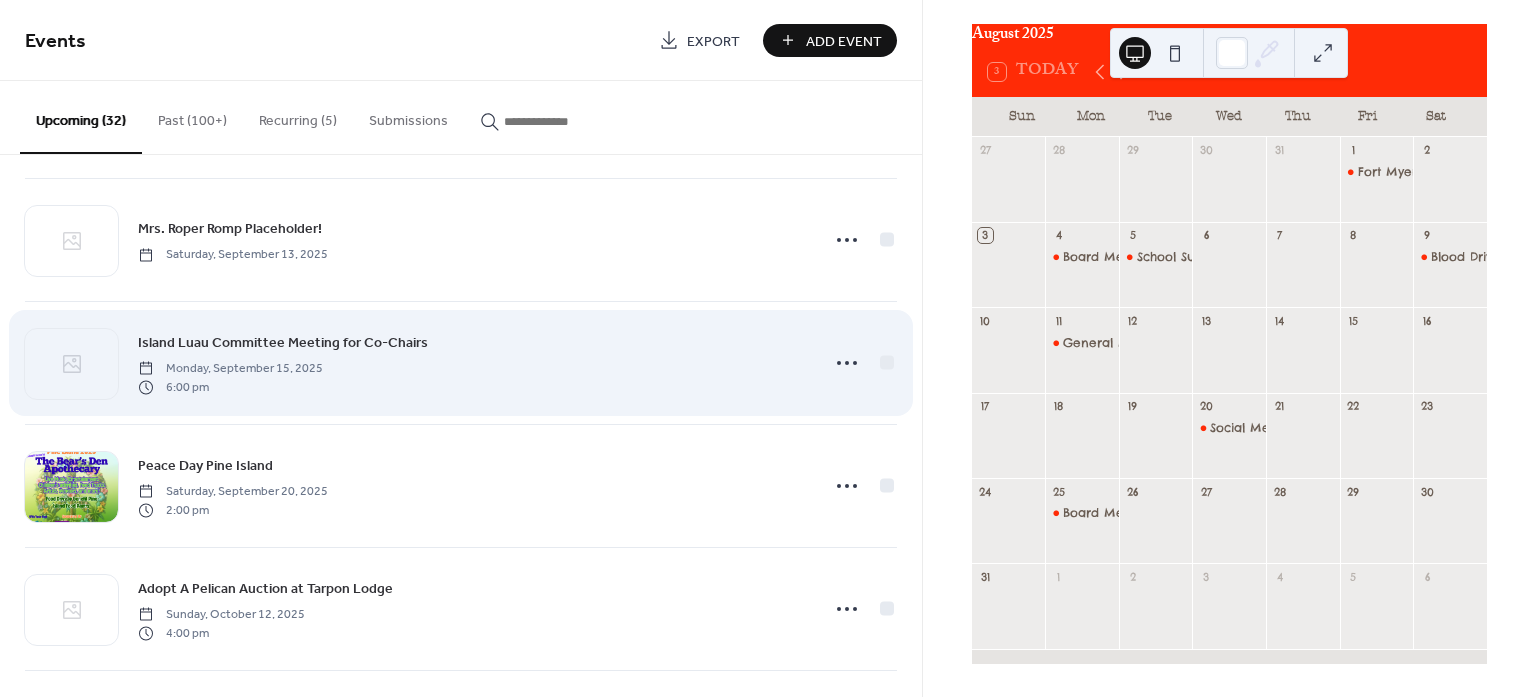 click on "Island Luau Committee Meeting for Co-Chairs" at bounding box center [283, 343] 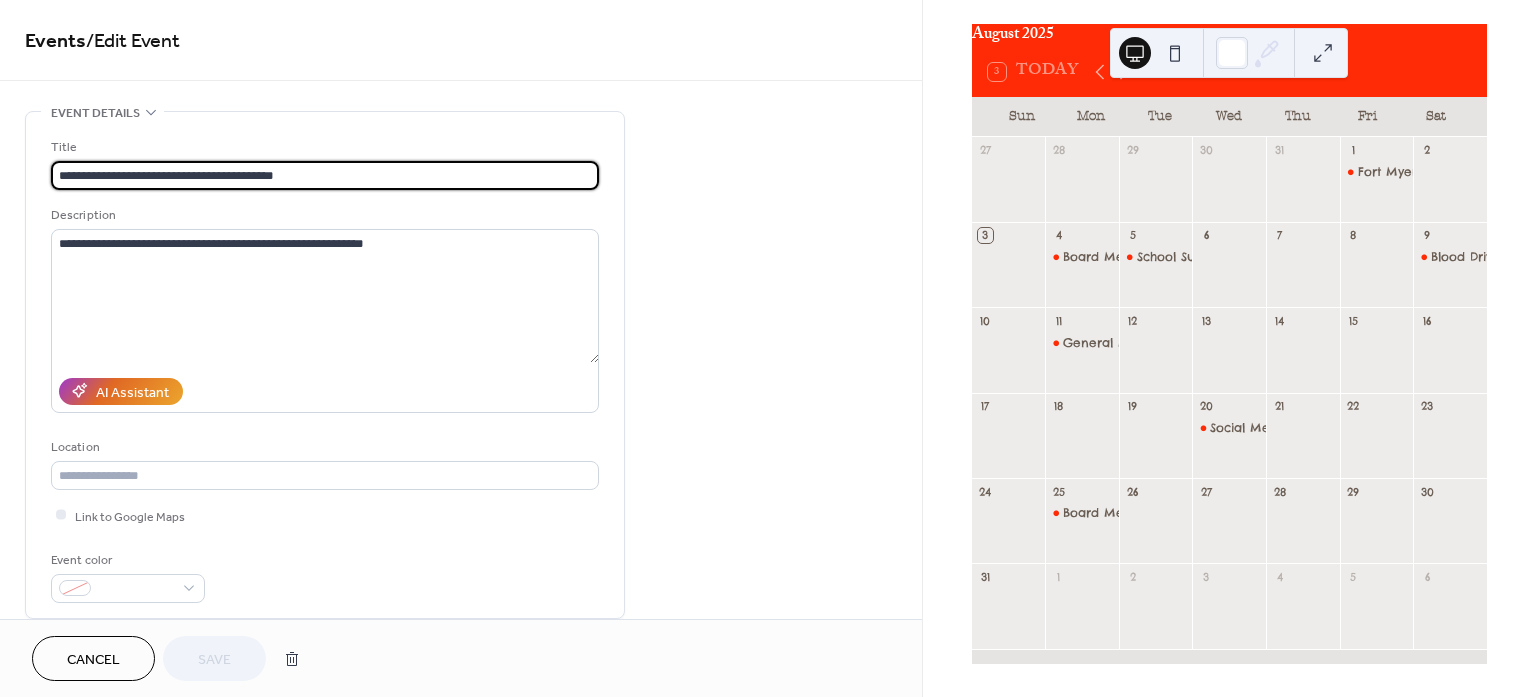 drag, startPoint x: 333, startPoint y: 175, endPoint x: 45, endPoint y: 163, distance: 288.24988 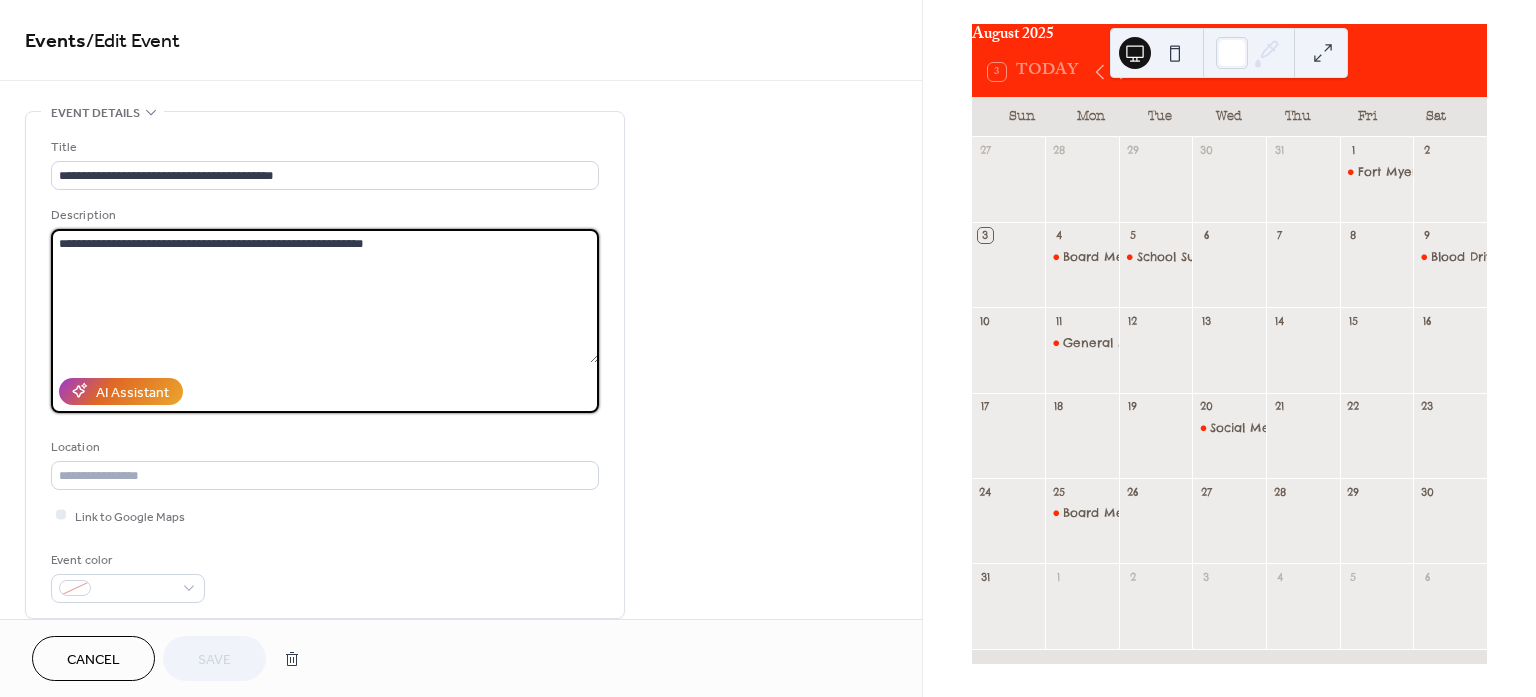 drag, startPoint x: 395, startPoint y: 242, endPoint x: 46, endPoint y: 228, distance: 349.2807 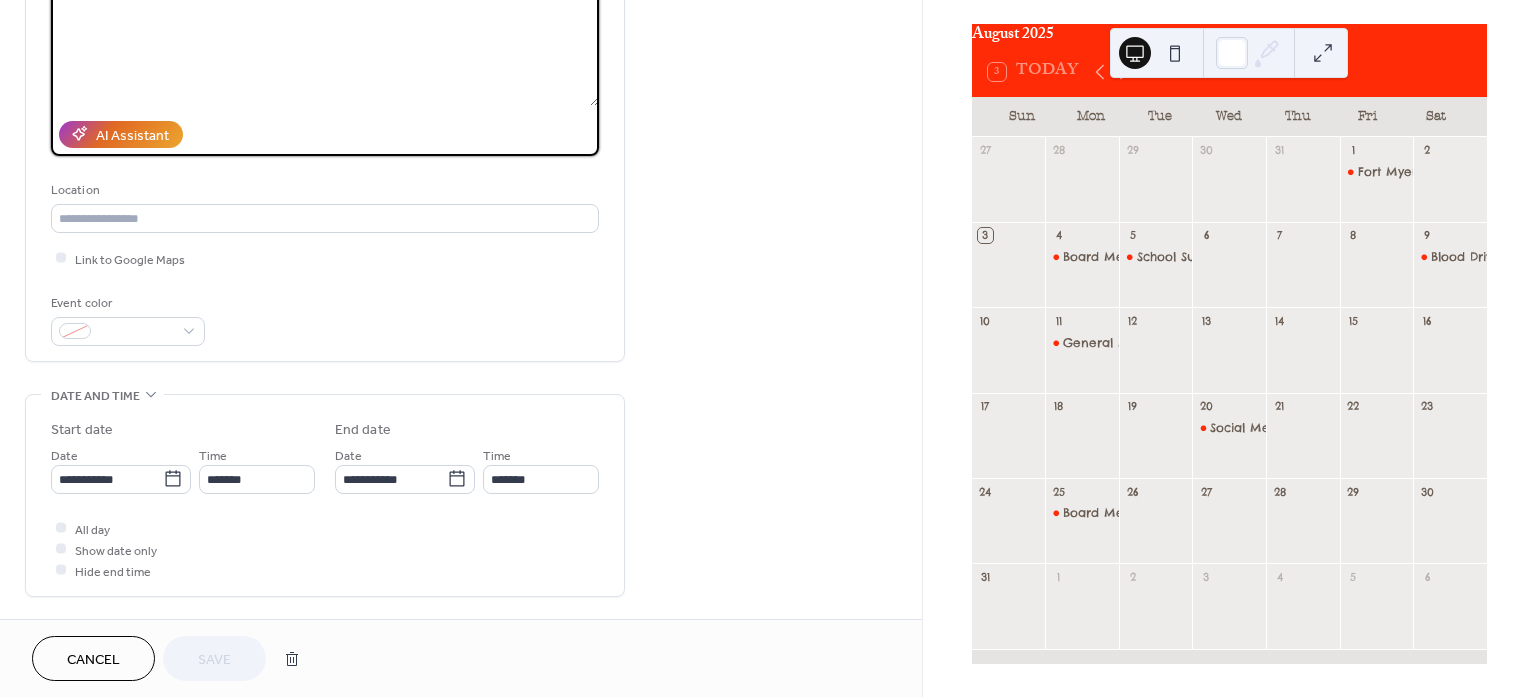 scroll, scrollTop: 375, scrollLeft: 0, axis: vertical 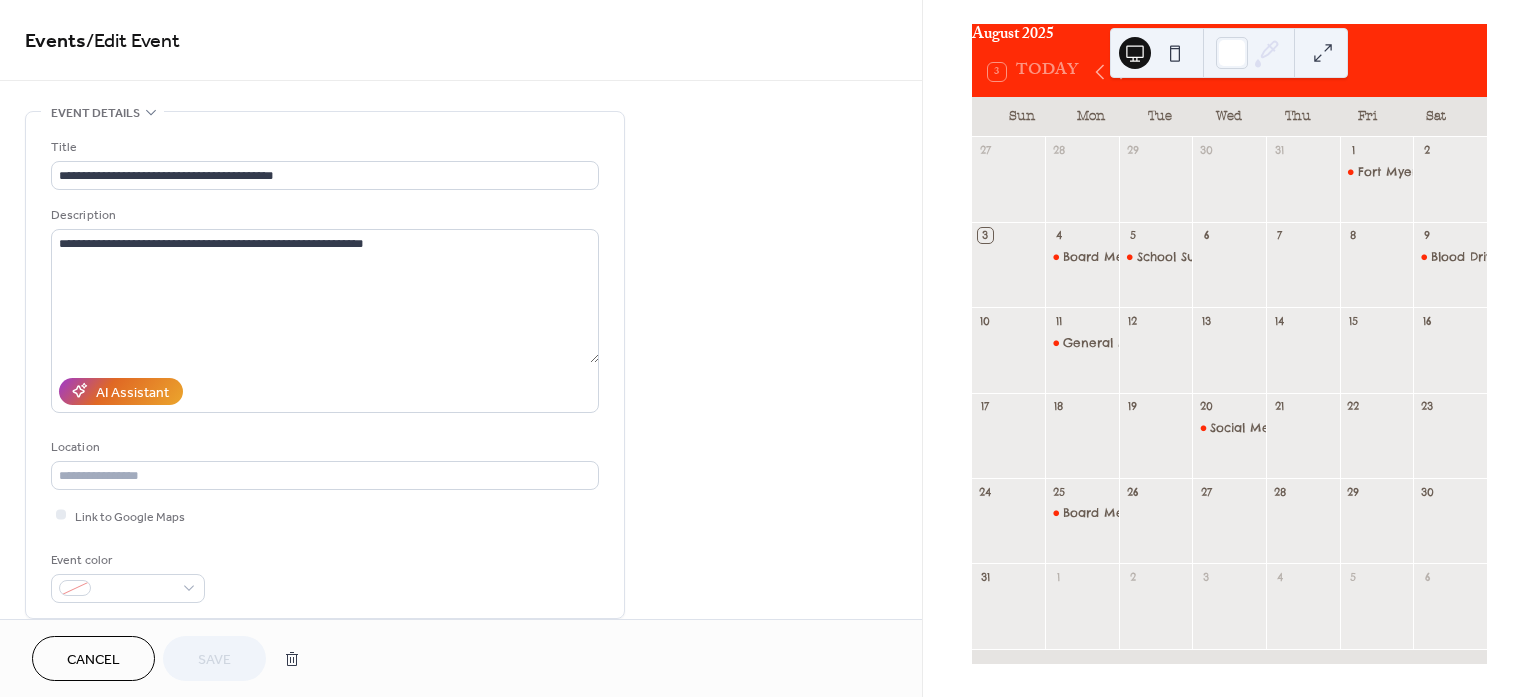 click on "Cancel" at bounding box center (93, 660) 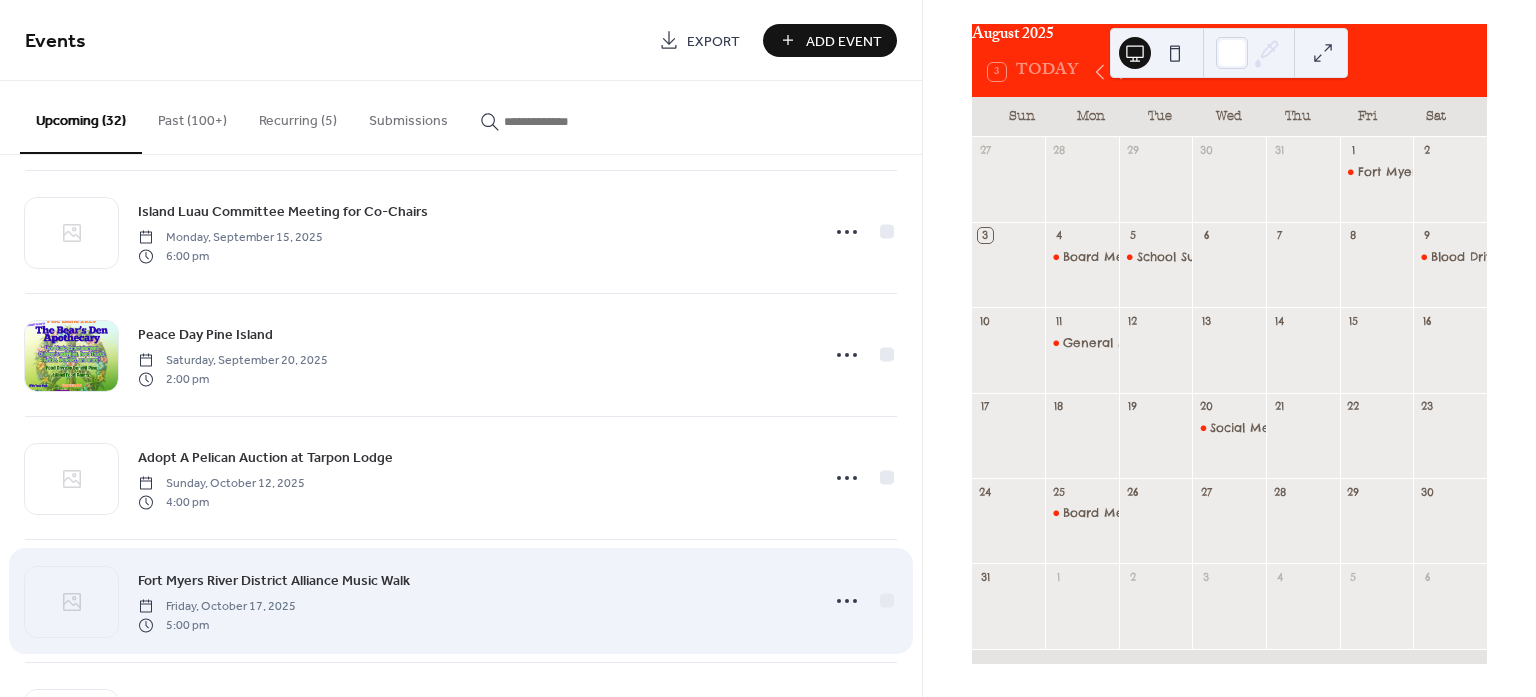 scroll, scrollTop: 500, scrollLeft: 0, axis: vertical 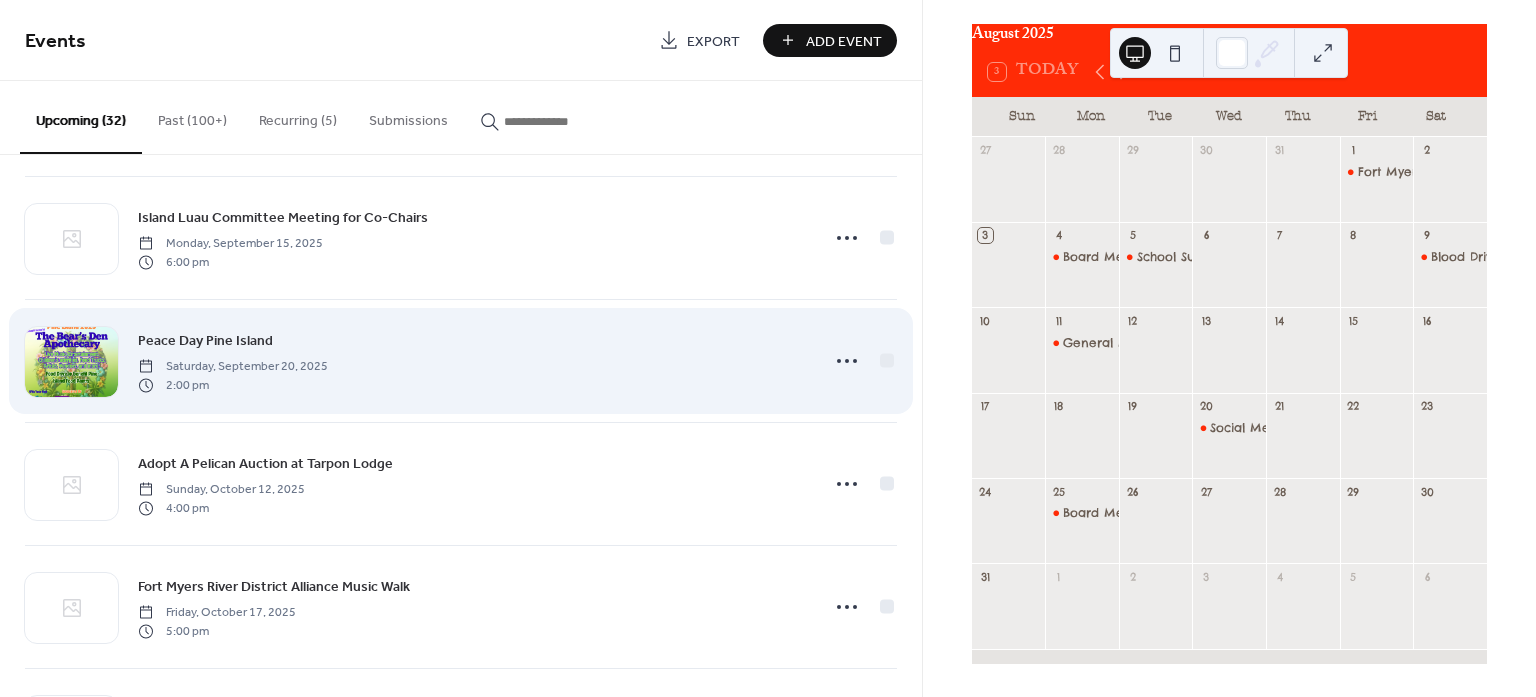 click on "Peace Day Pine Island" at bounding box center (205, 341) 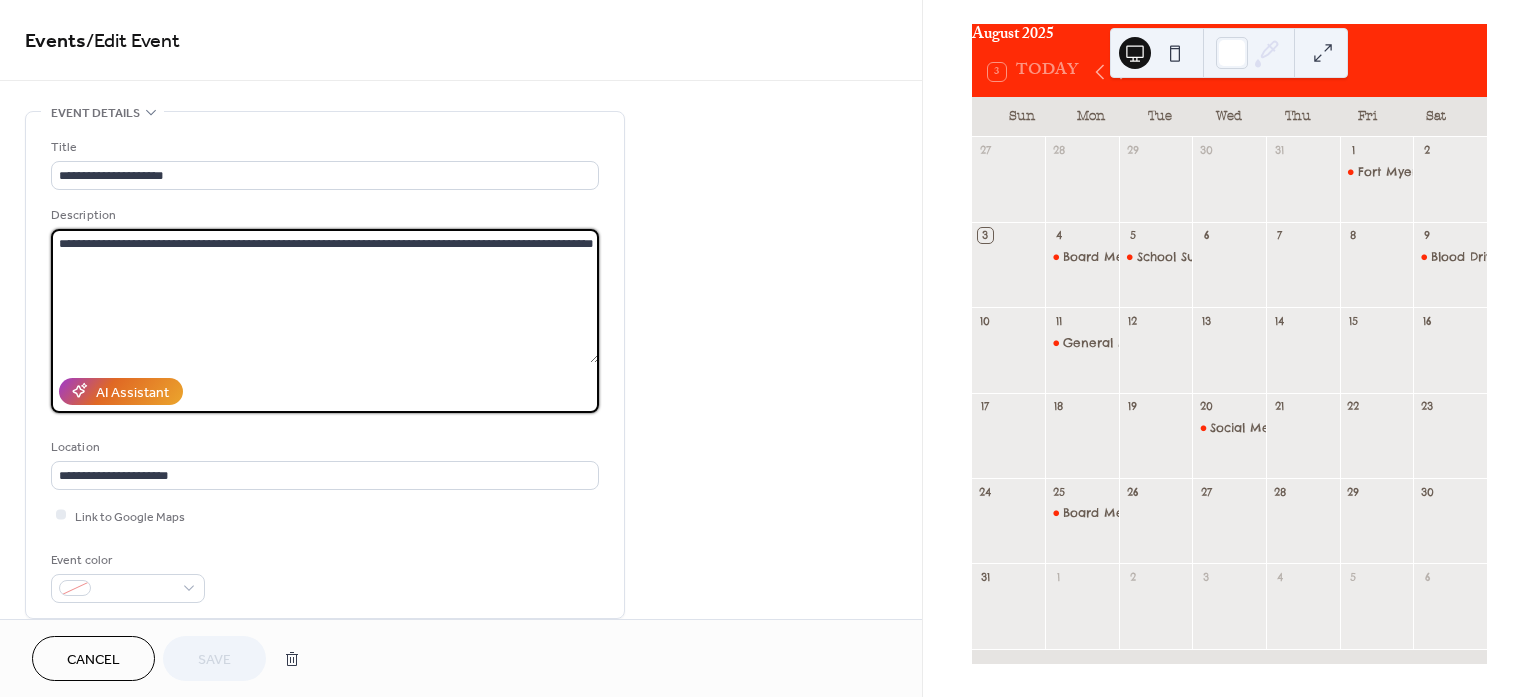 drag, startPoint x: 121, startPoint y: 273, endPoint x: 47, endPoint y: 240, distance: 81.02469 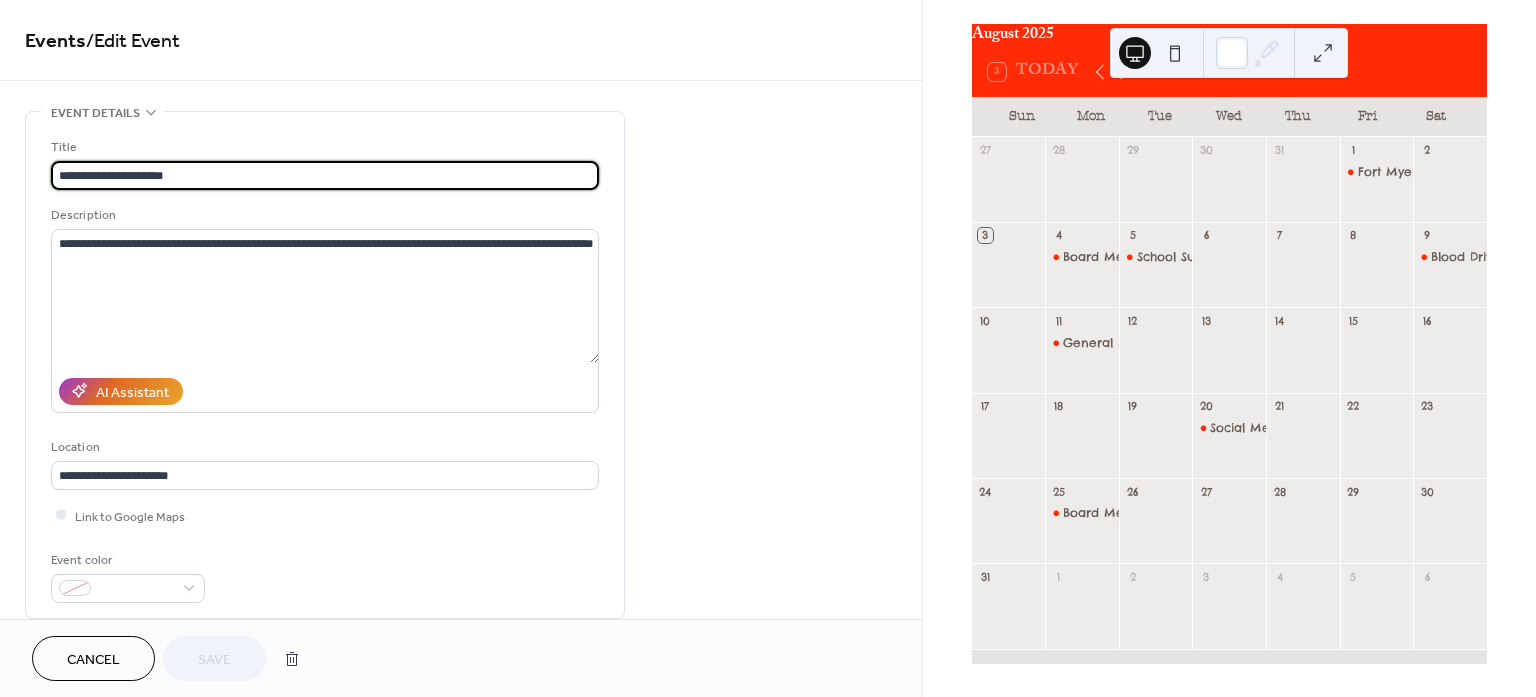 drag, startPoint x: 200, startPoint y: 168, endPoint x: 51, endPoint y: 166, distance: 149.01343 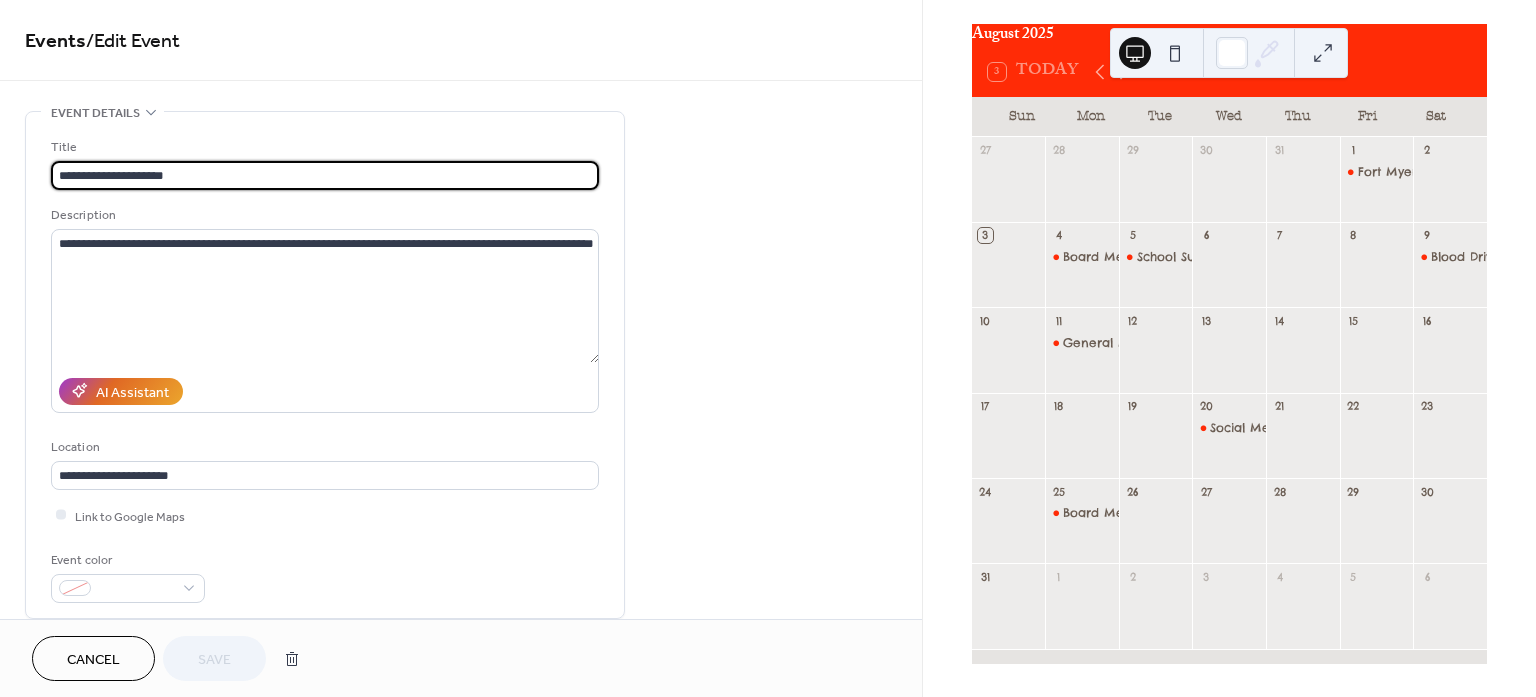 click on "**********" at bounding box center (325, 175) 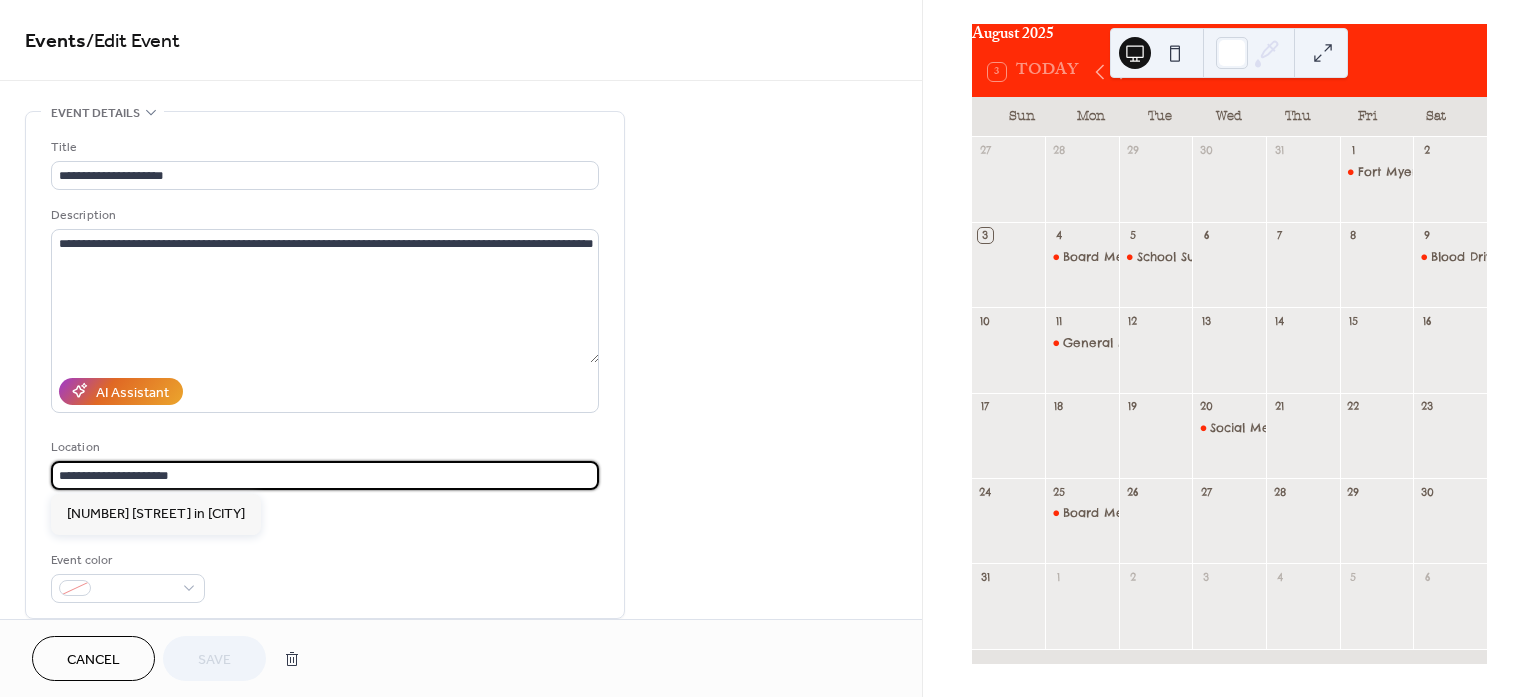 drag, startPoint x: 186, startPoint y: 466, endPoint x: 40, endPoint y: 477, distance: 146.4138 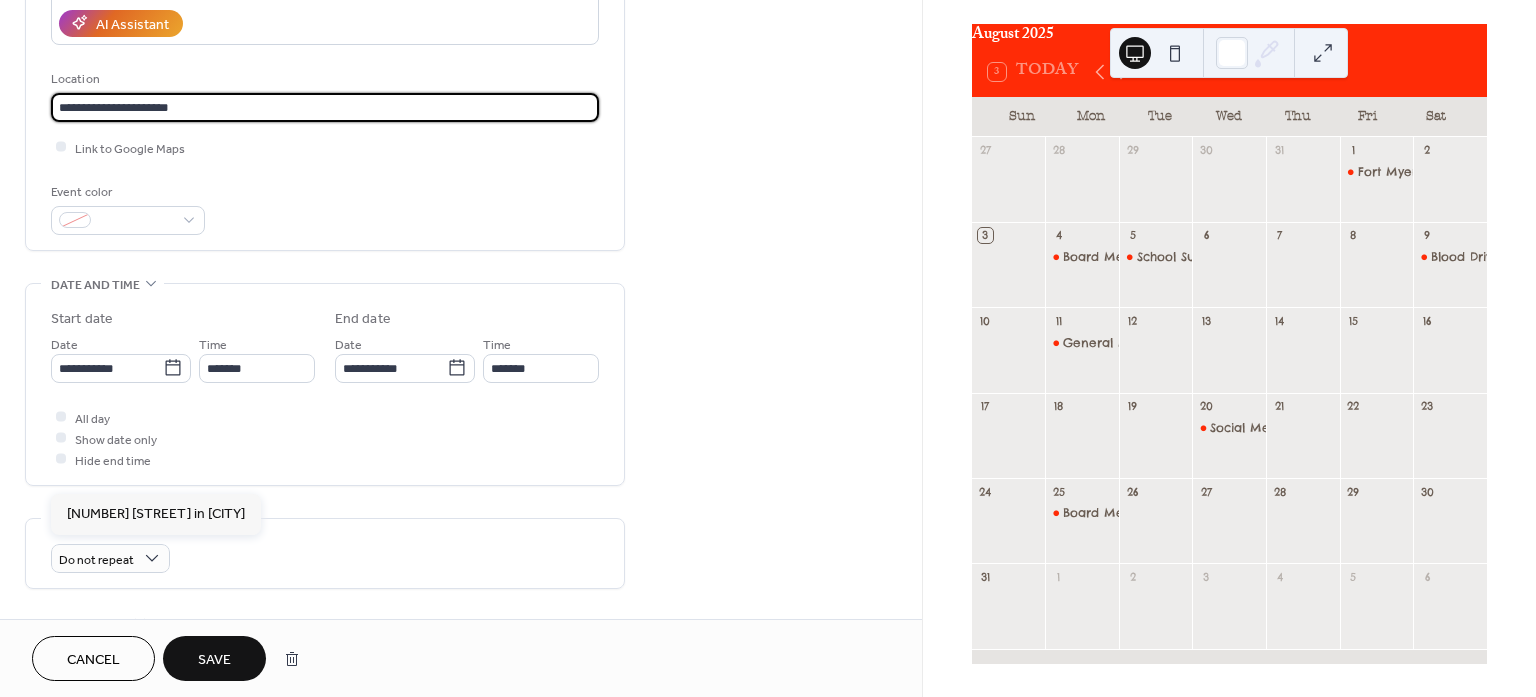 scroll, scrollTop: 375, scrollLeft: 0, axis: vertical 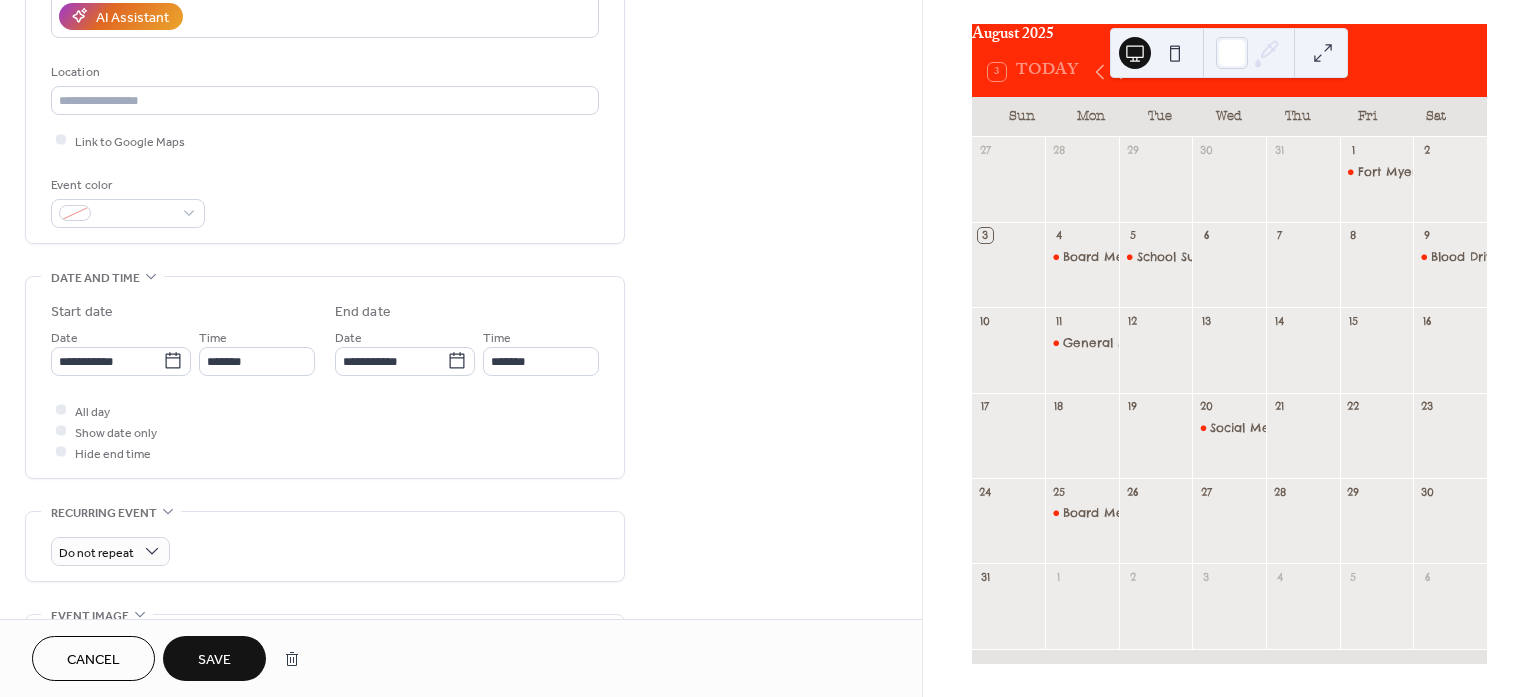 type 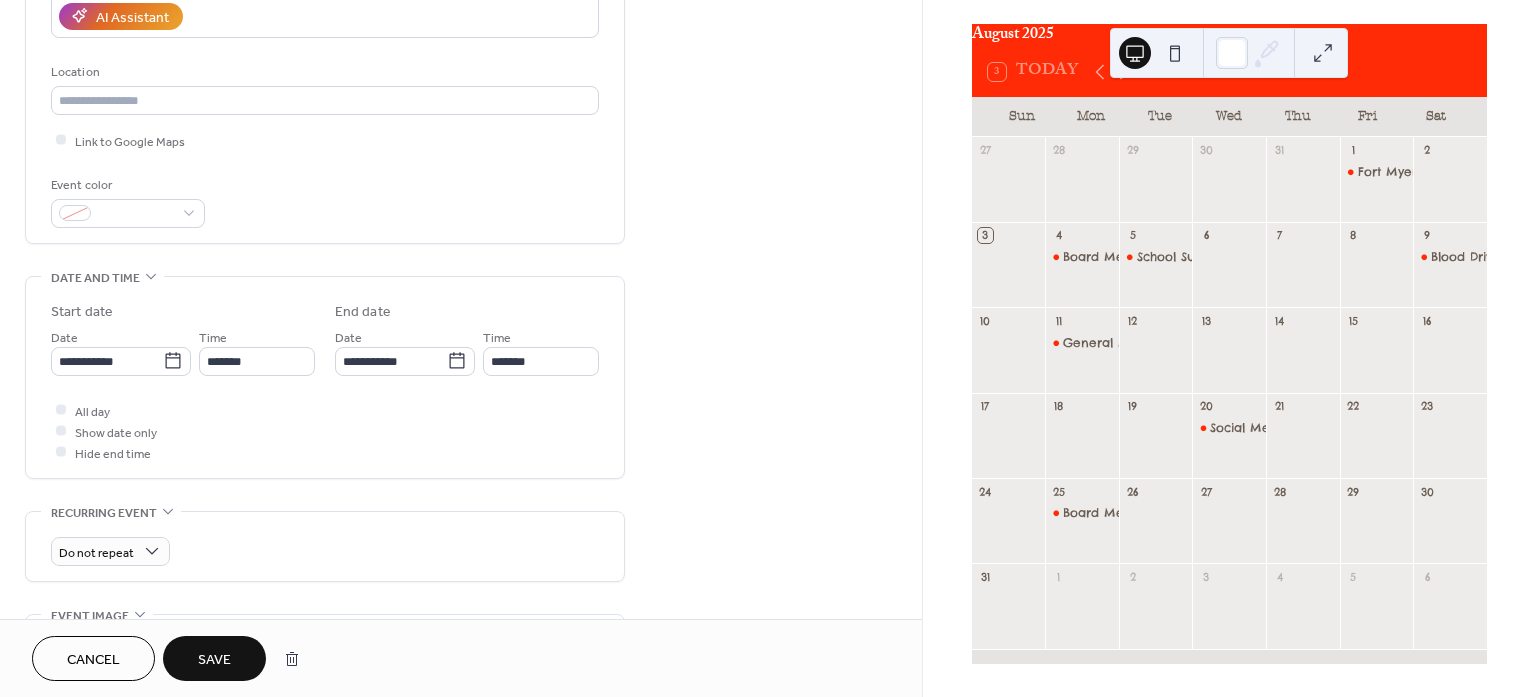 click on "**********" at bounding box center [461, 345] 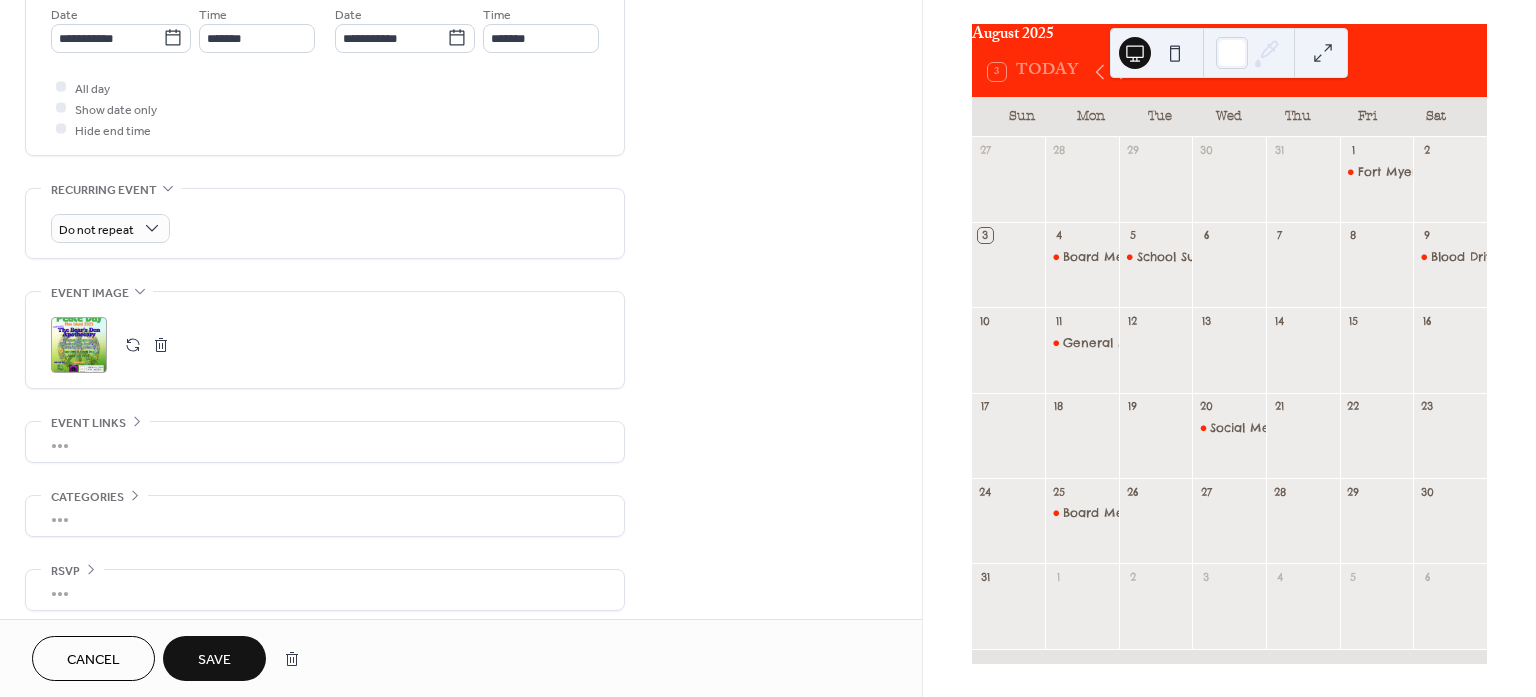 scroll, scrollTop: 716, scrollLeft: 0, axis: vertical 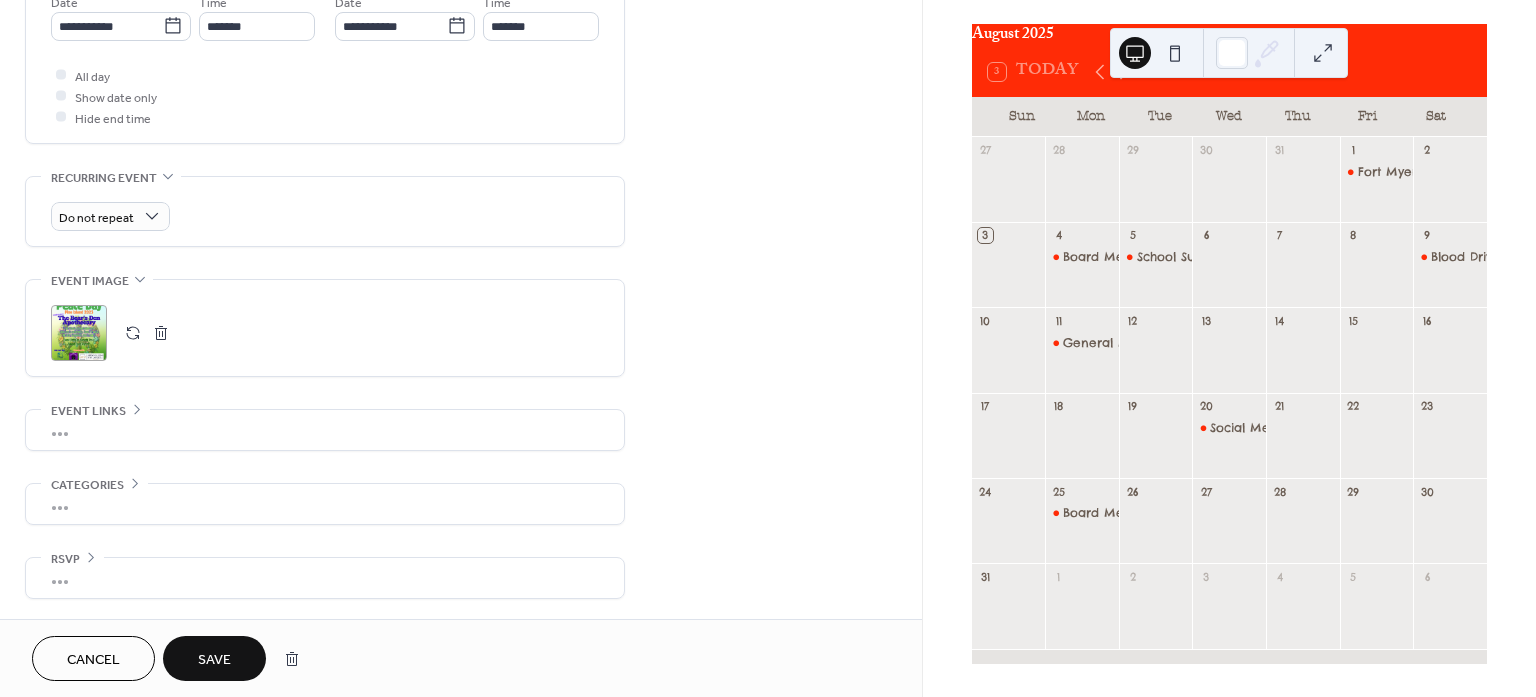 click on ";" at bounding box center (79, 333) 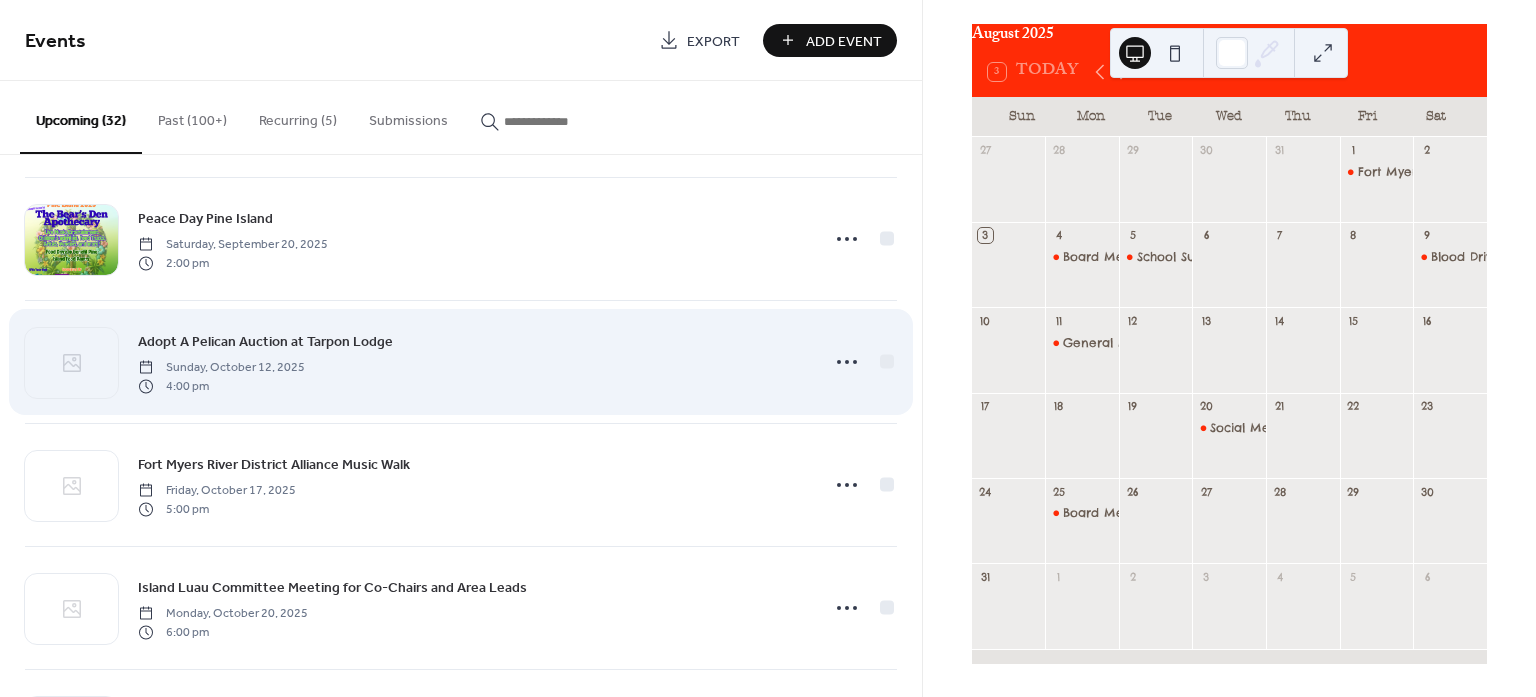 scroll, scrollTop: 625, scrollLeft: 0, axis: vertical 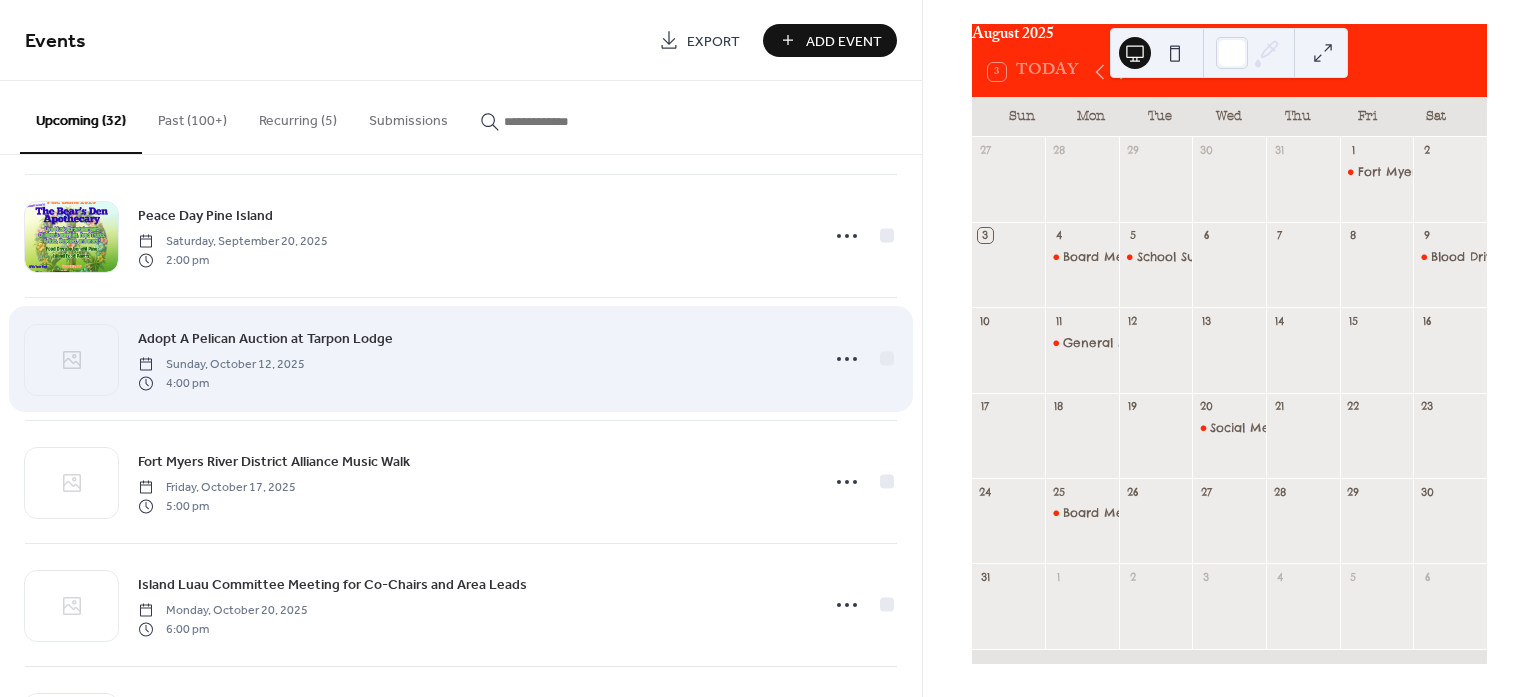 click on "Adopt A Pelican Auction at Tarpon Lodge" at bounding box center (265, 339) 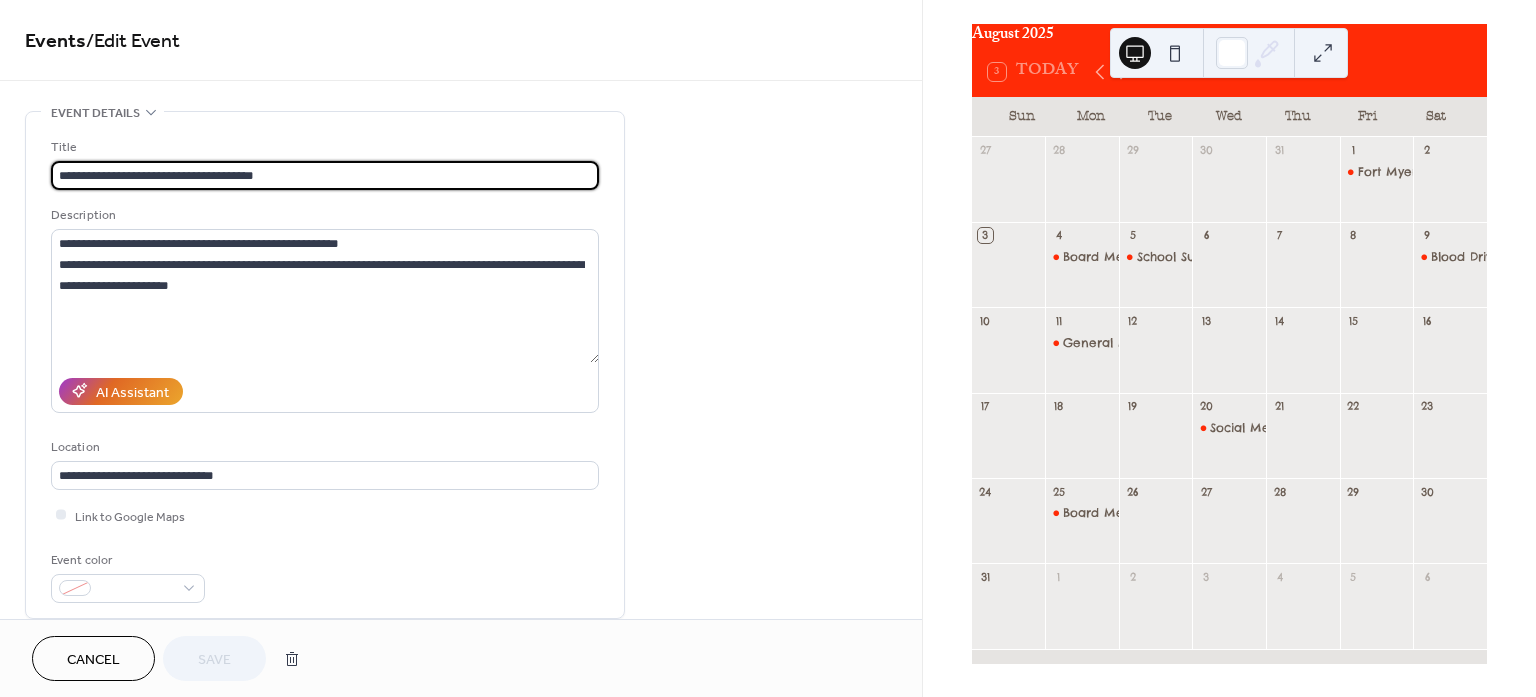 drag, startPoint x: 225, startPoint y: 172, endPoint x: 57, endPoint y: 170, distance: 168.0119 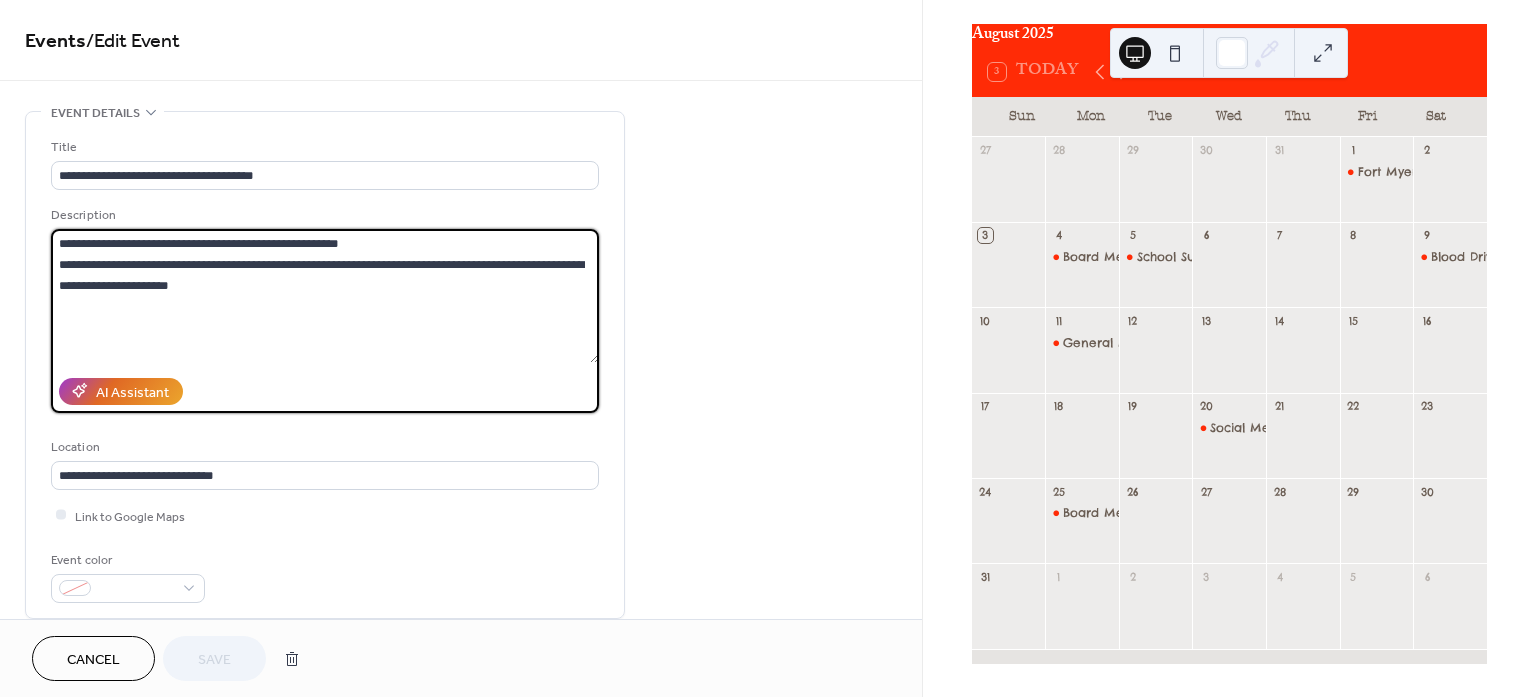 drag, startPoint x: 204, startPoint y: 286, endPoint x: 40, endPoint y: 251, distance: 167.69318 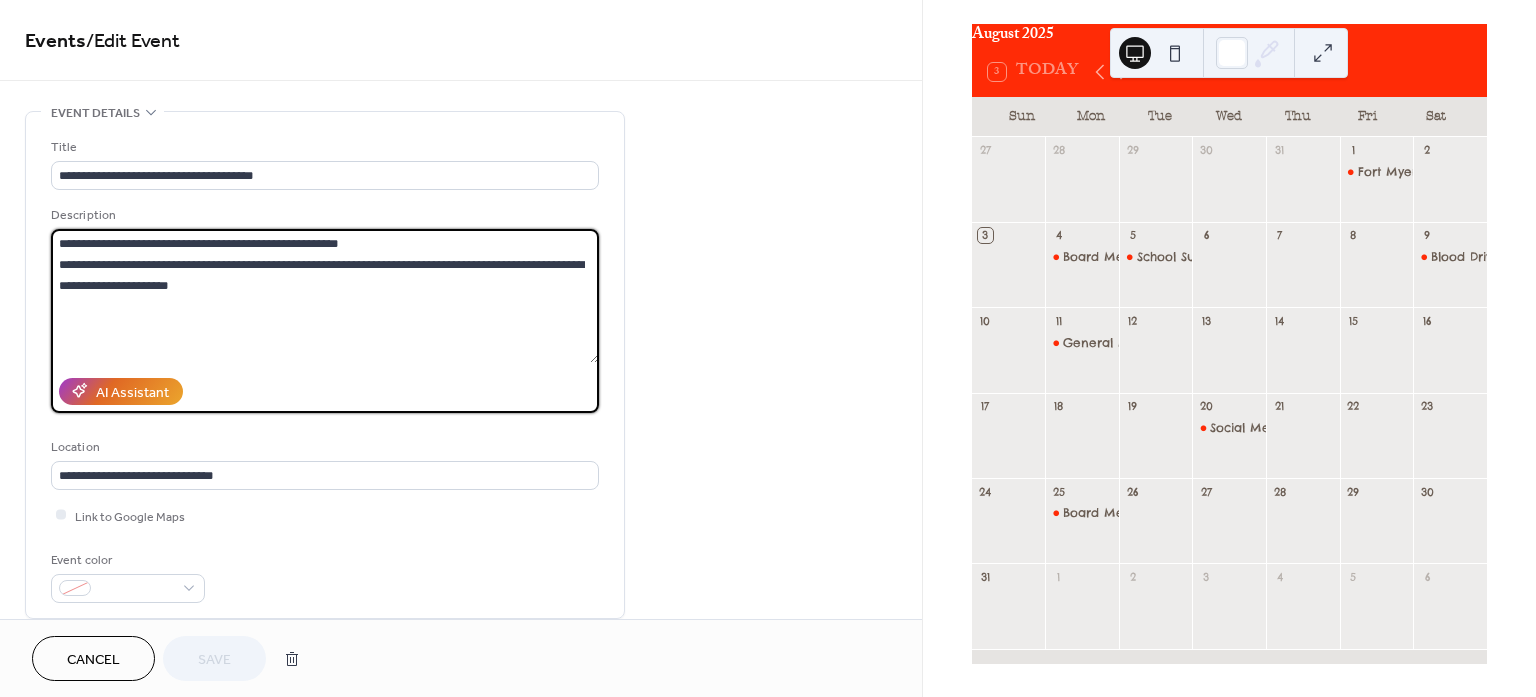 click on "**********" at bounding box center [325, 365] 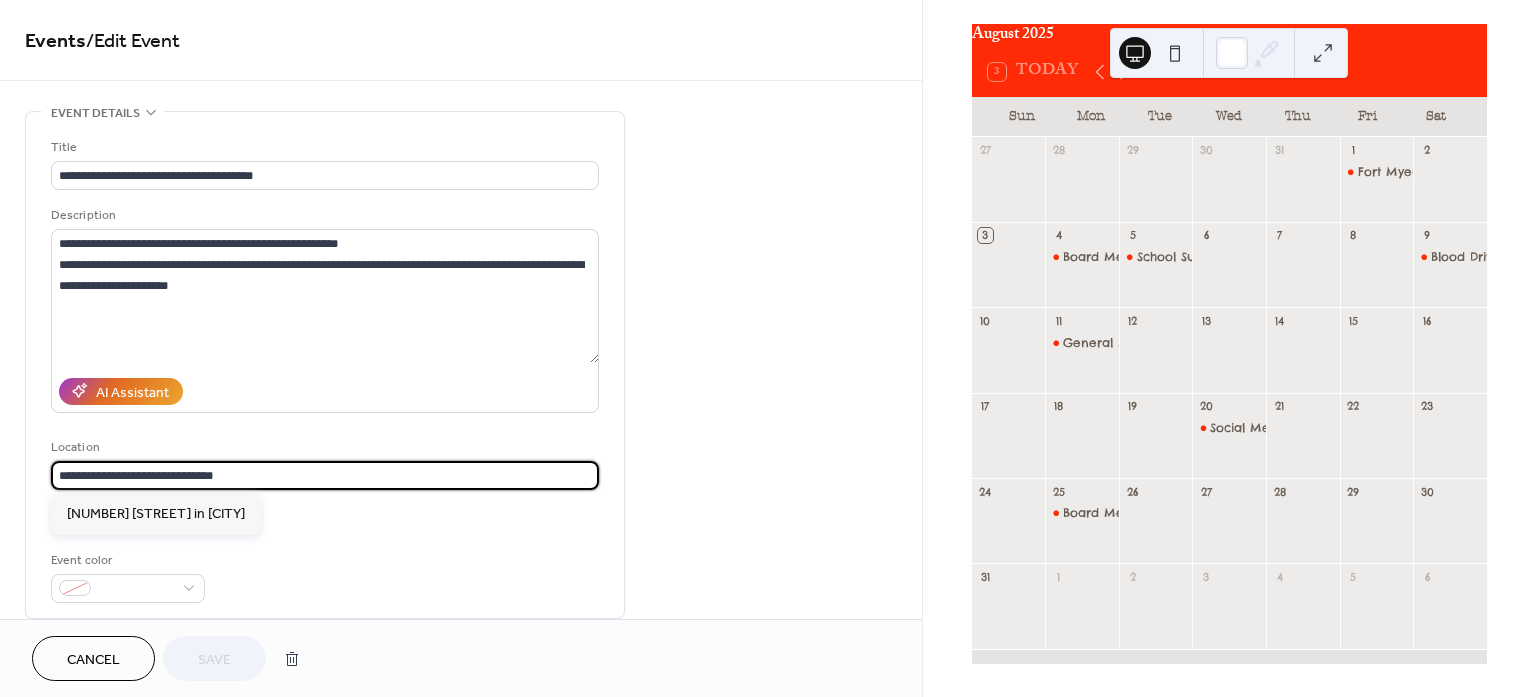 drag, startPoint x: 269, startPoint y: 477, endPoint x: 41, endPoint y: 482, distance: 228.05482 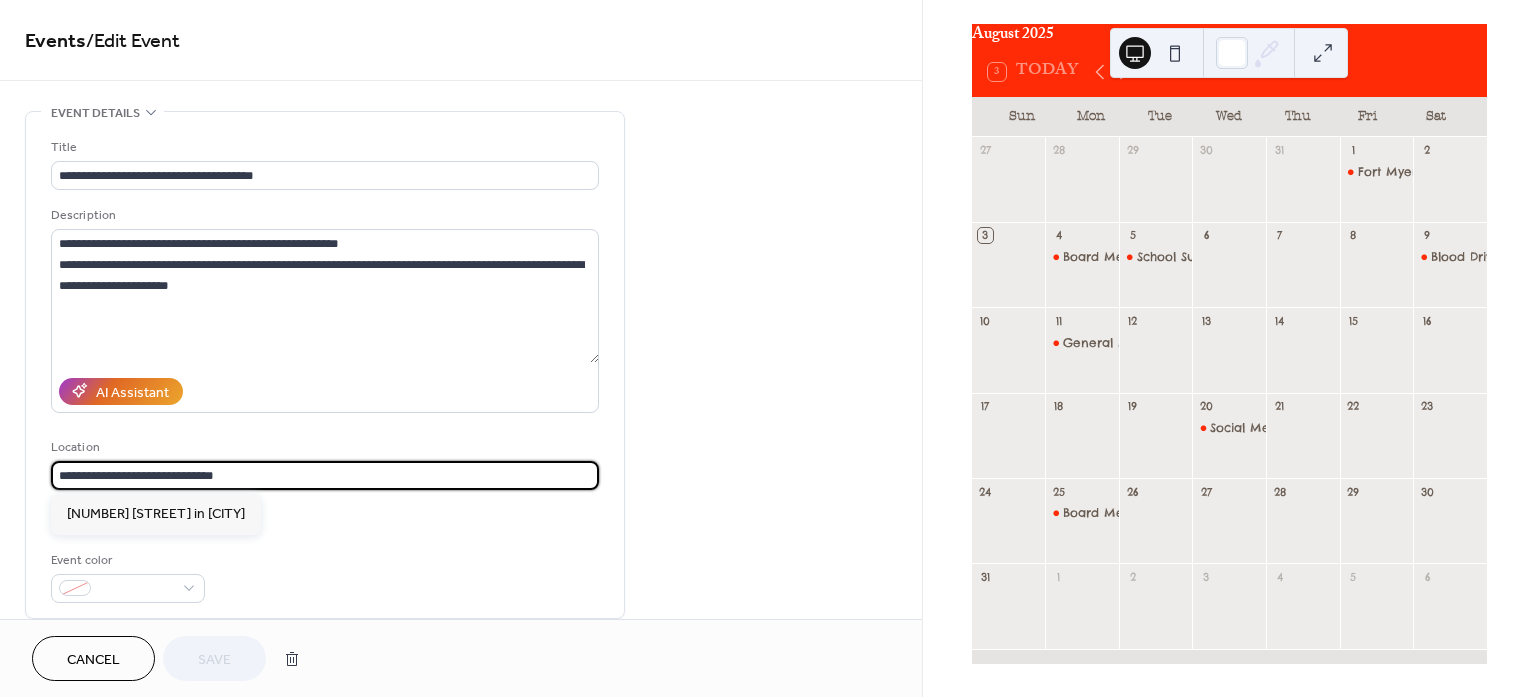 click on "**********" at bounding box center (325, 365) 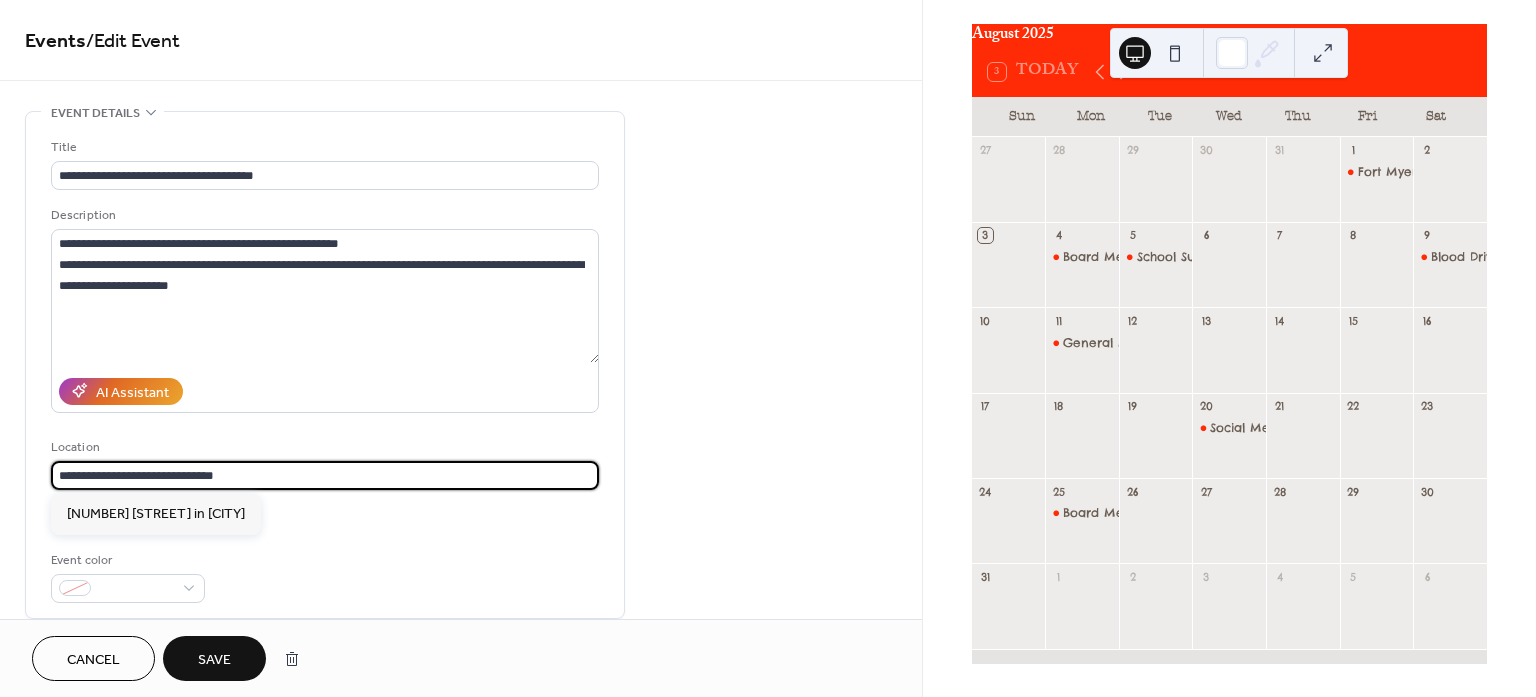 click on "**********" at bounding box center [461, 720] 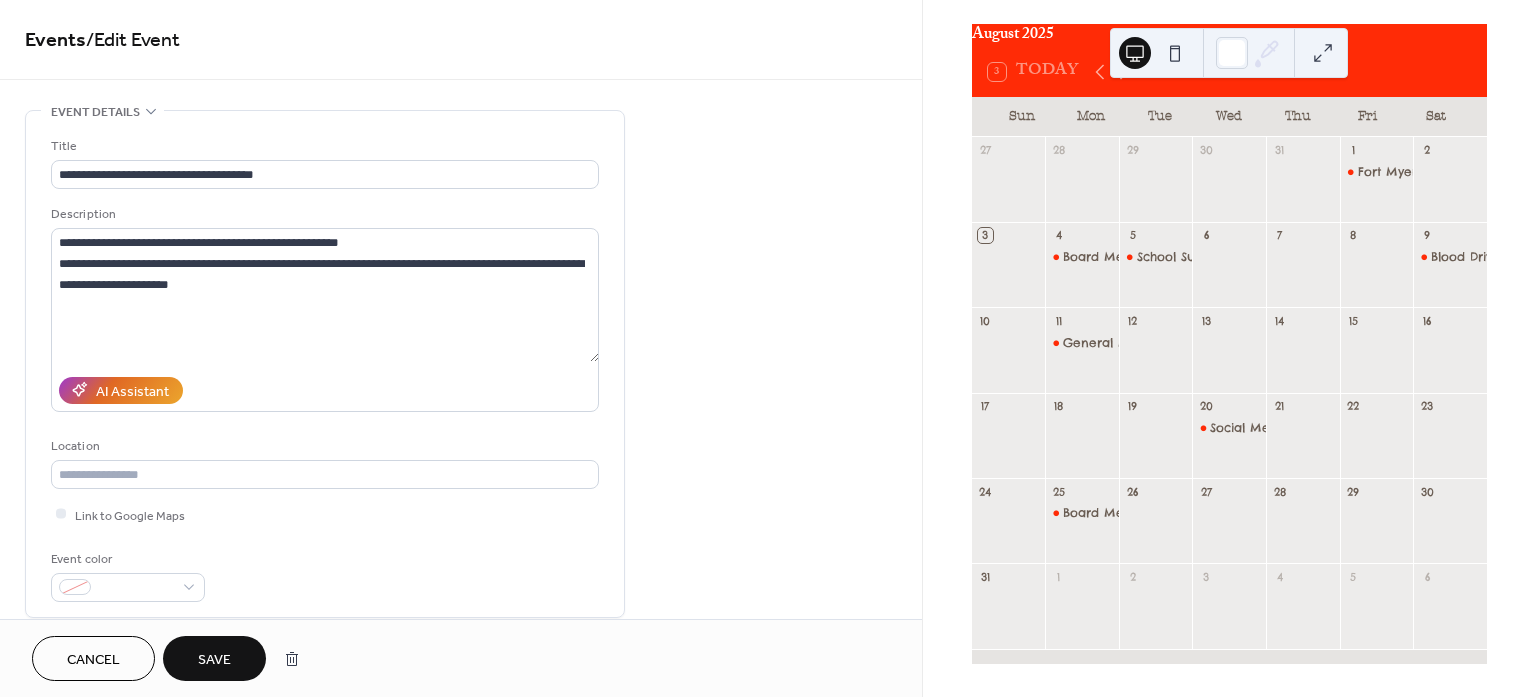 scroll, scrollTop: 0, scrollLeft: 0, axis: both 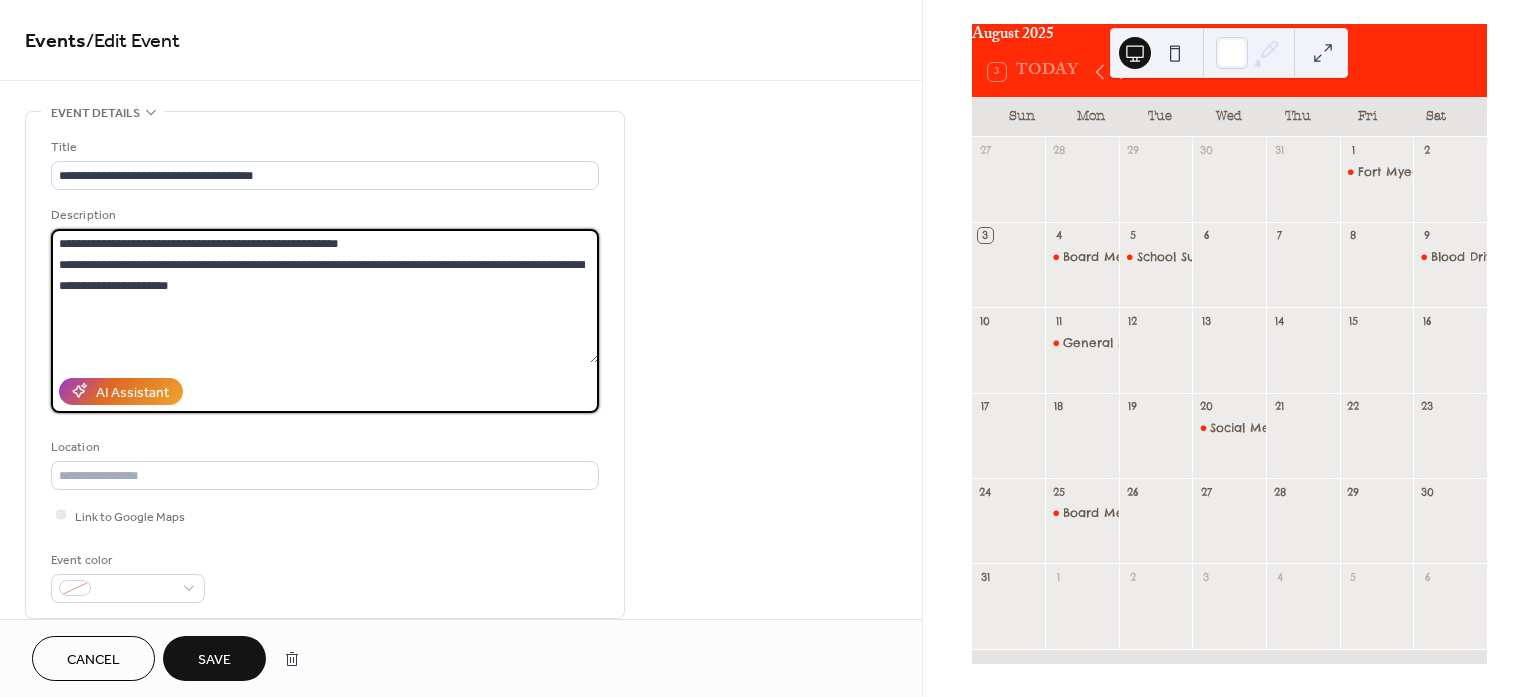 drag, startPoint x: 204, startPoint y: 292, endPoint x: 43, endPoint y: 238, distance: 169.8146 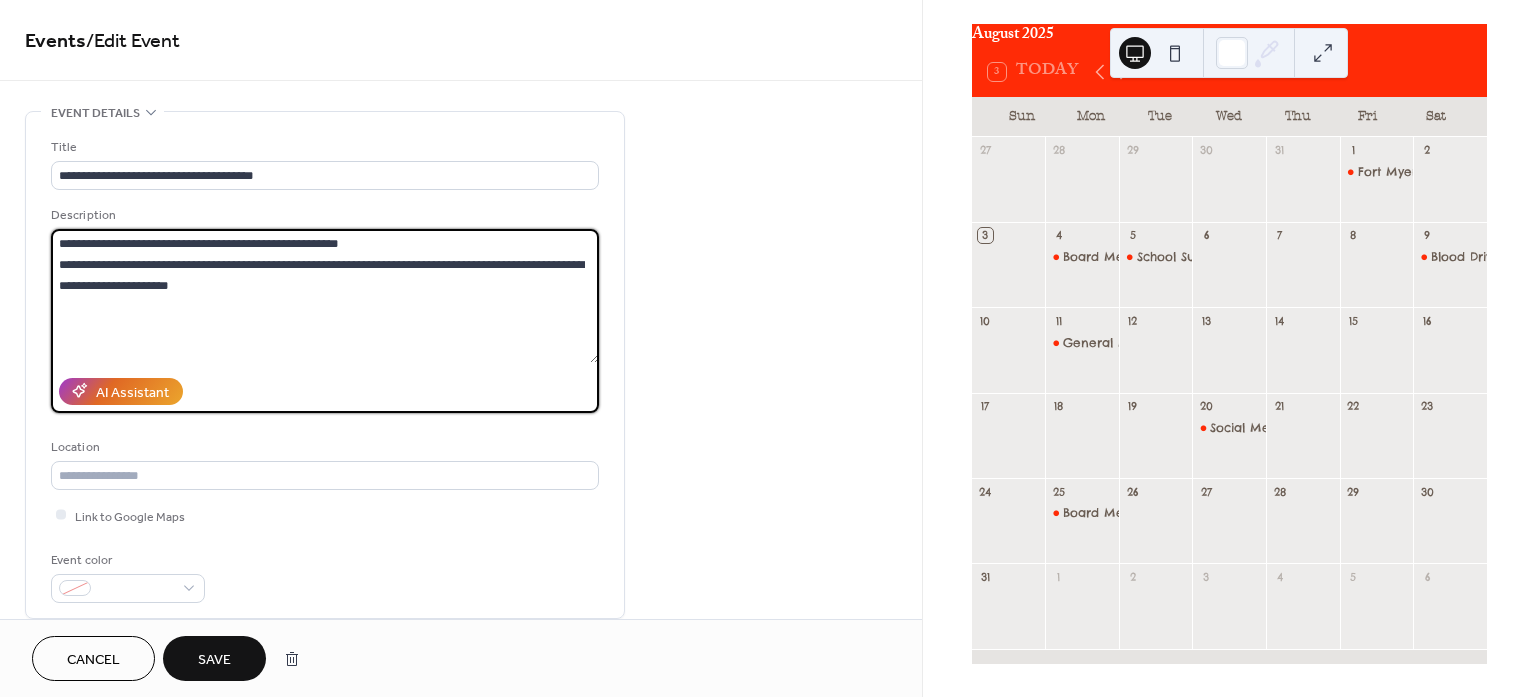 click on "**********" at bounding box center [325, 365] 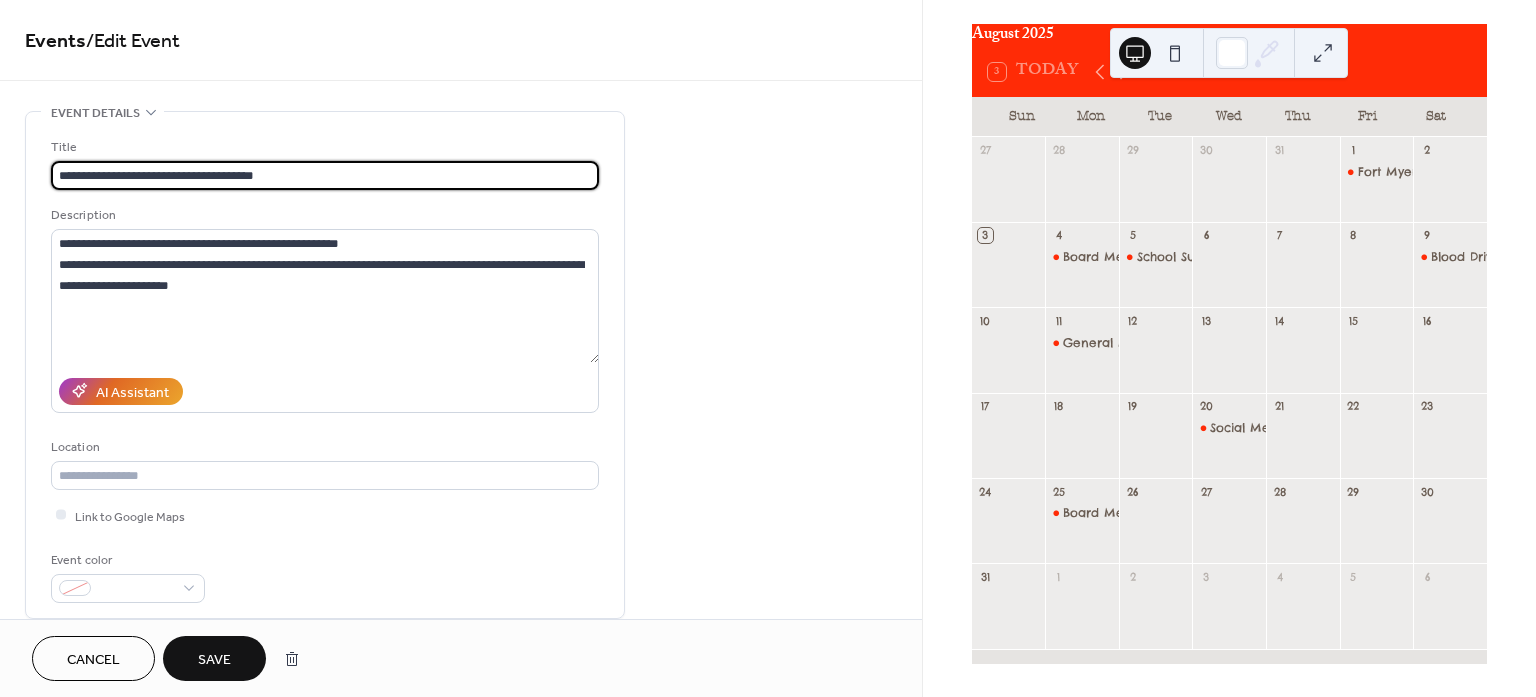 drag, startPoint x: 280, startPoint y: 176, endPoint x: 58, endPoint y: 167, distance: 222.18236 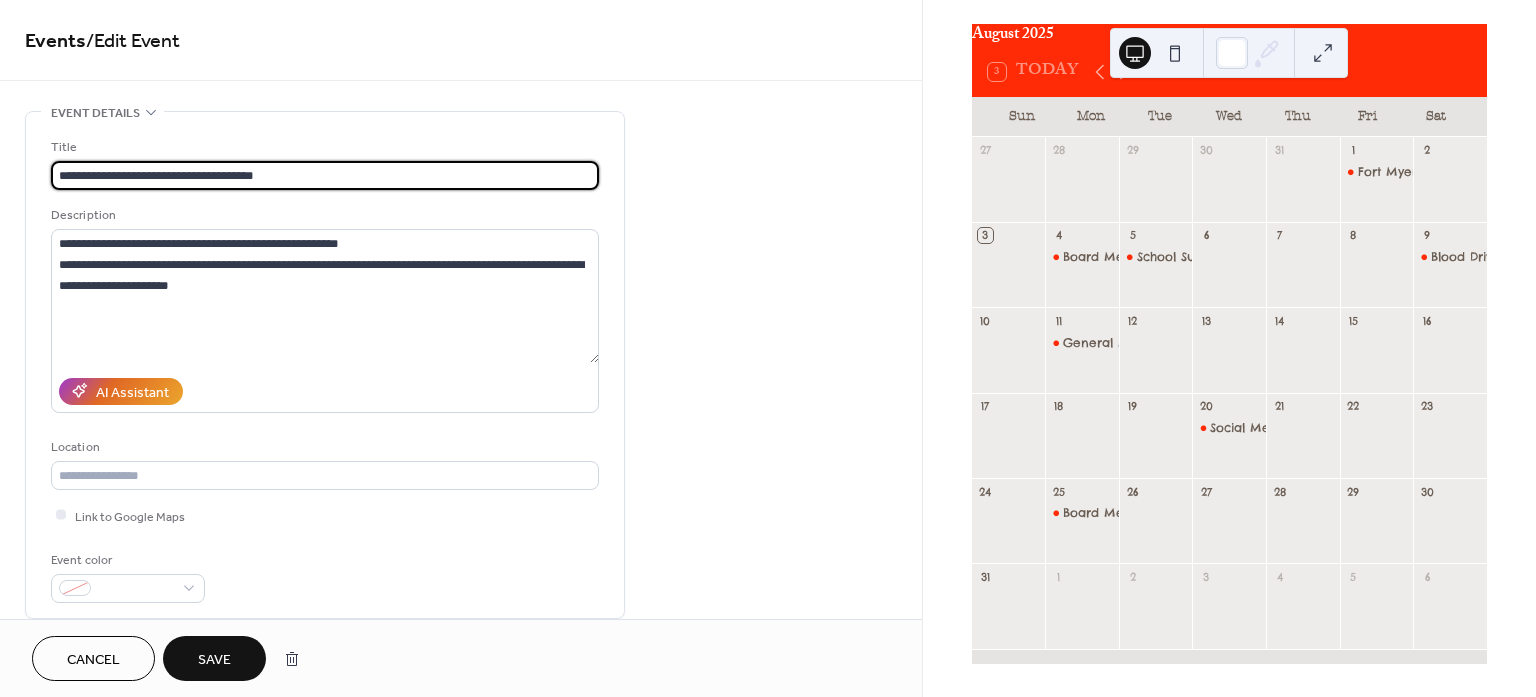 click on "**********" at bounding box center (325, 175) 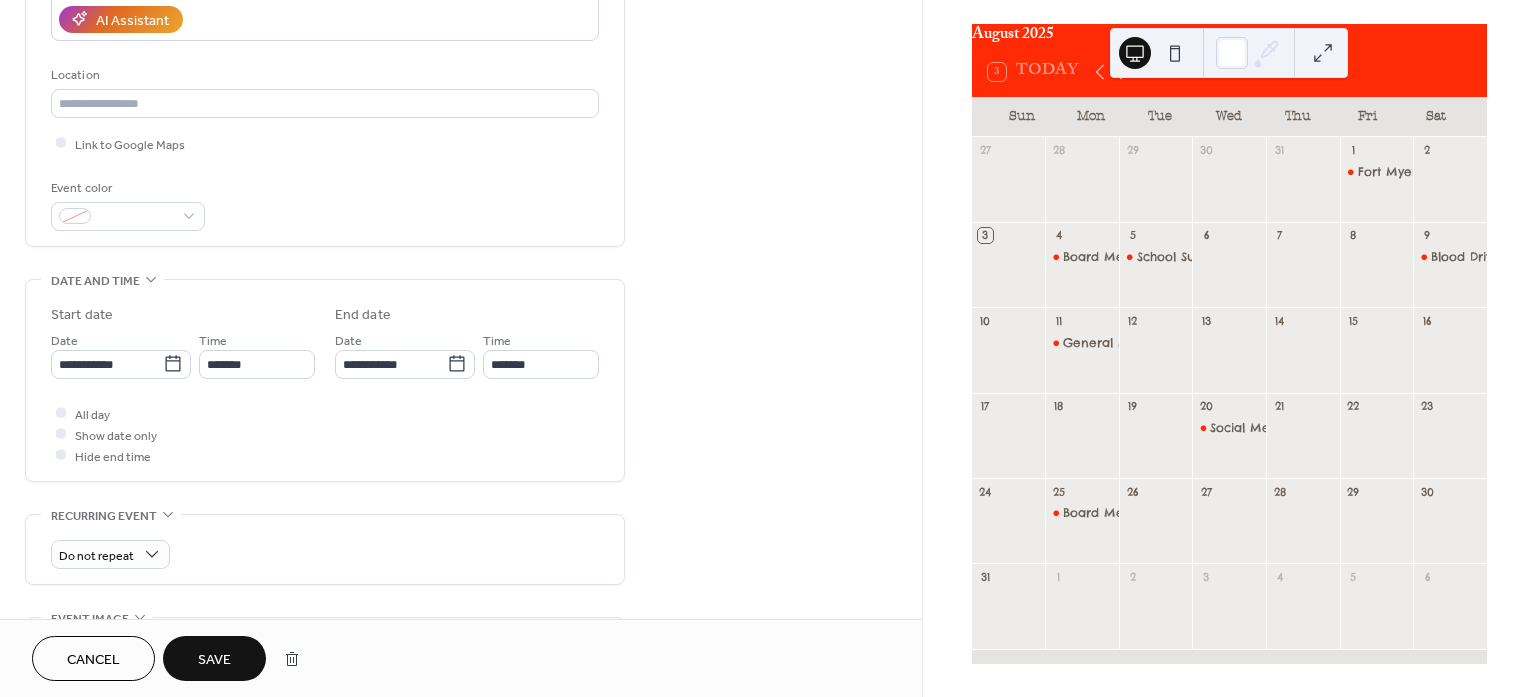 scroll, scrollTop: 375, scrollLeft: 0, axis: vertical 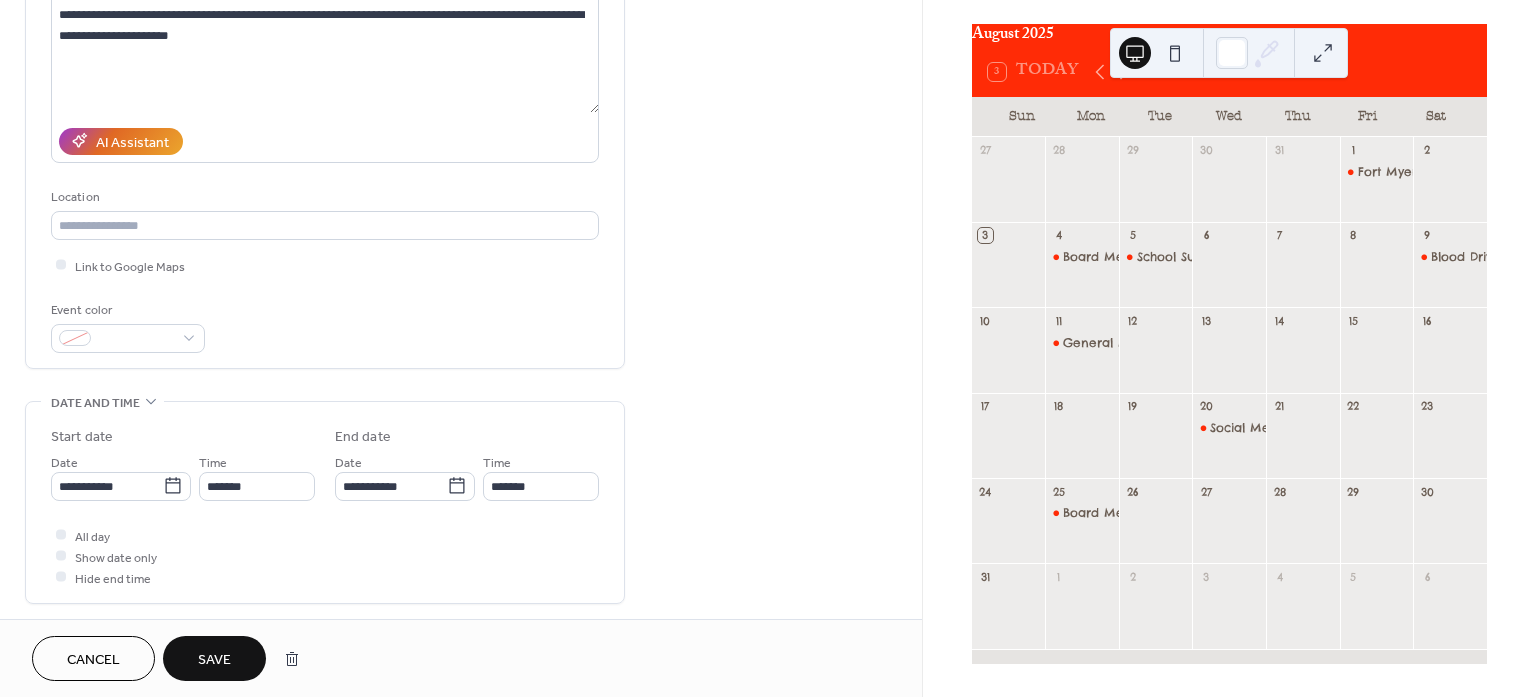 click on "Cancel" at bounding box center (93, 660) 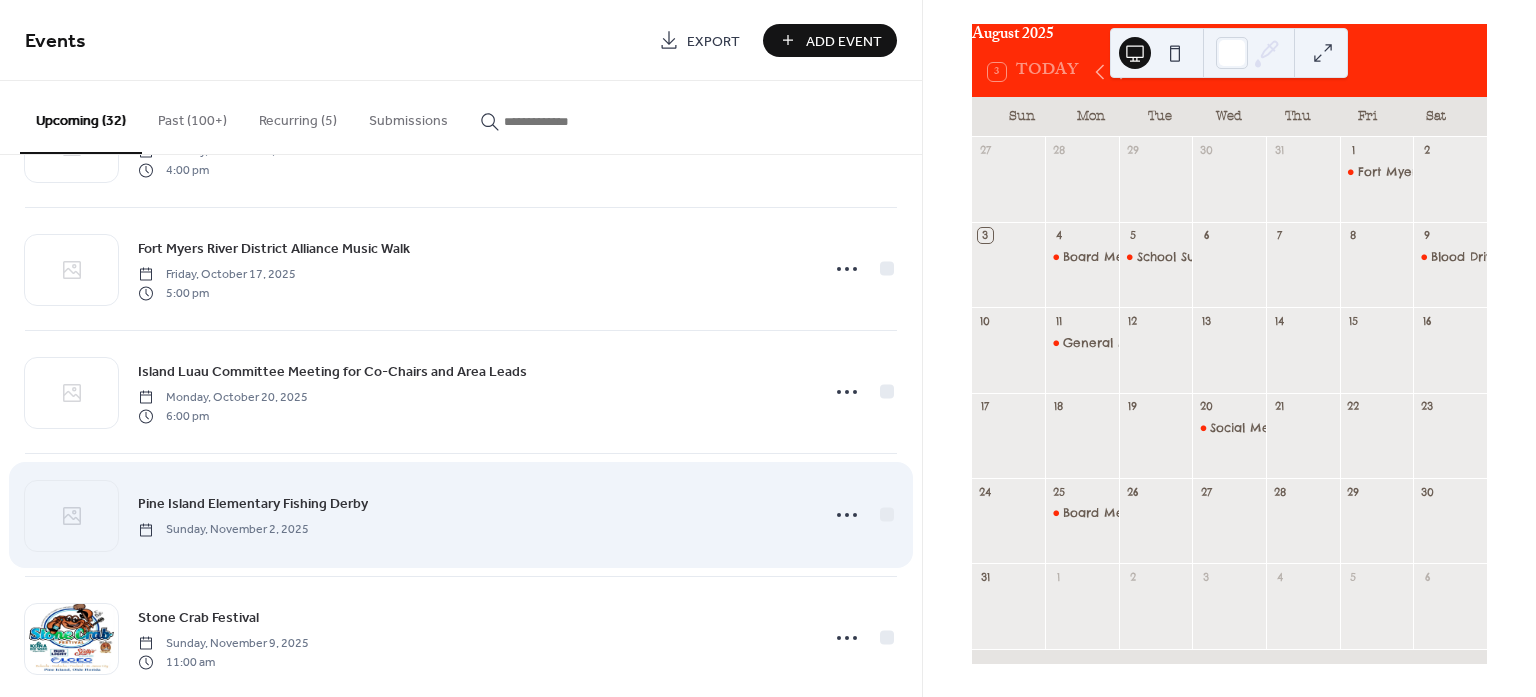 scroll, scrollTop: 875, scrollLeft: 0, axis: vertical 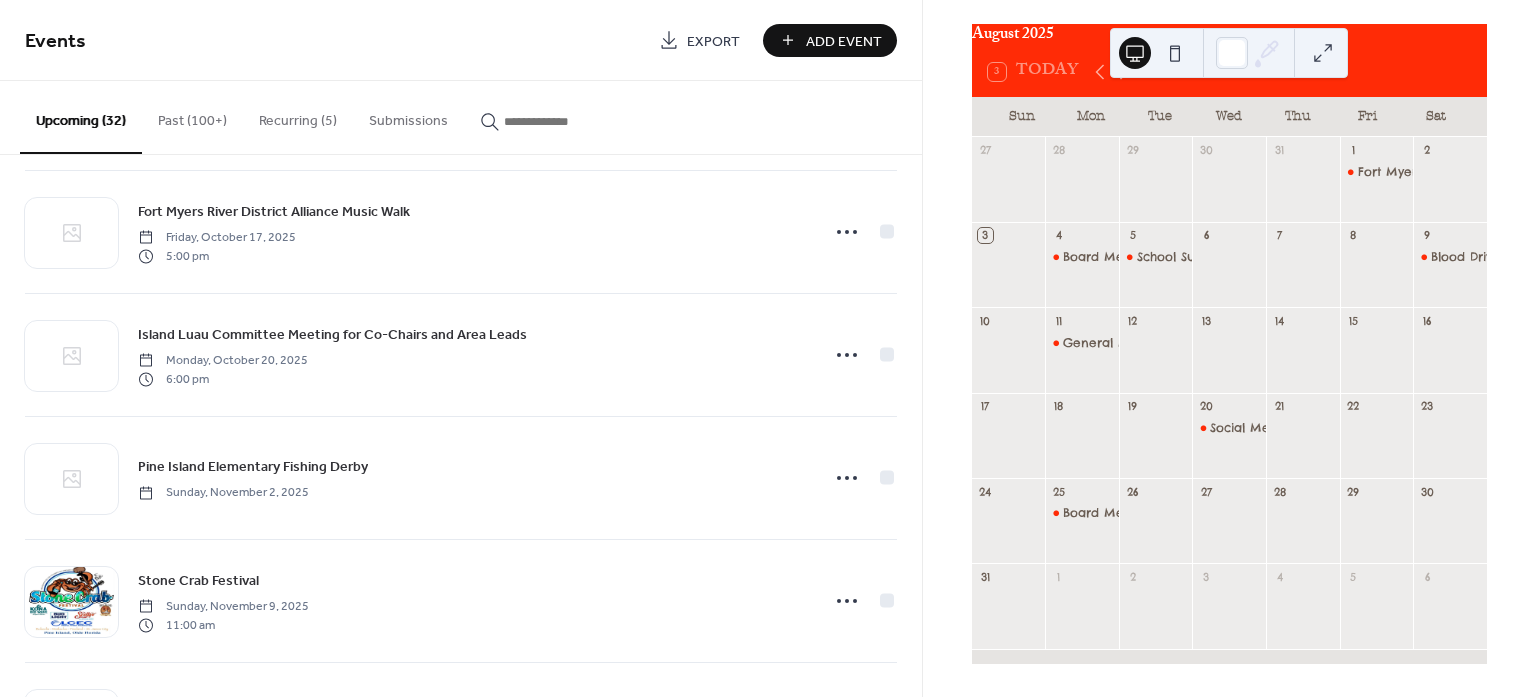 click on "3 Today" at bounding box center (1229, 72) 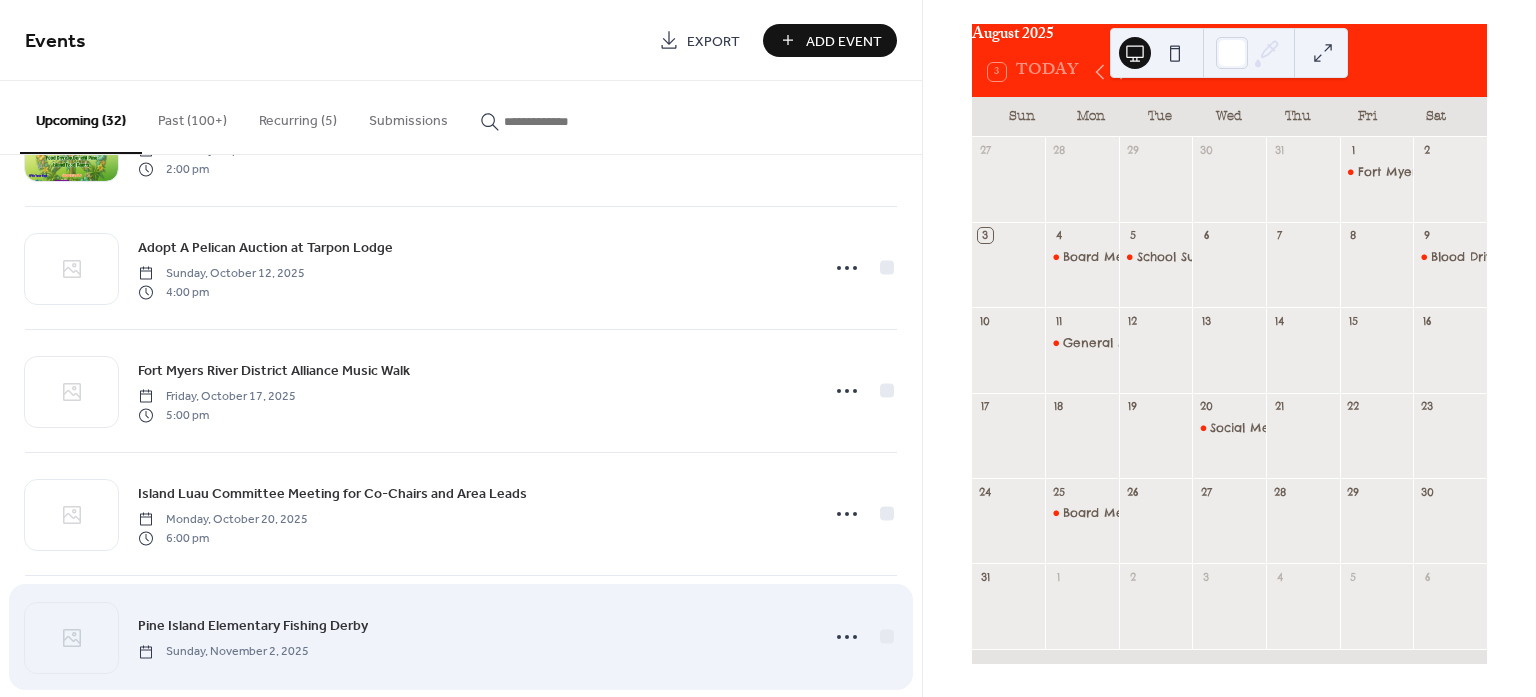 scroll, scrollTop: 750, scrollLeft: 0, axis: vertical 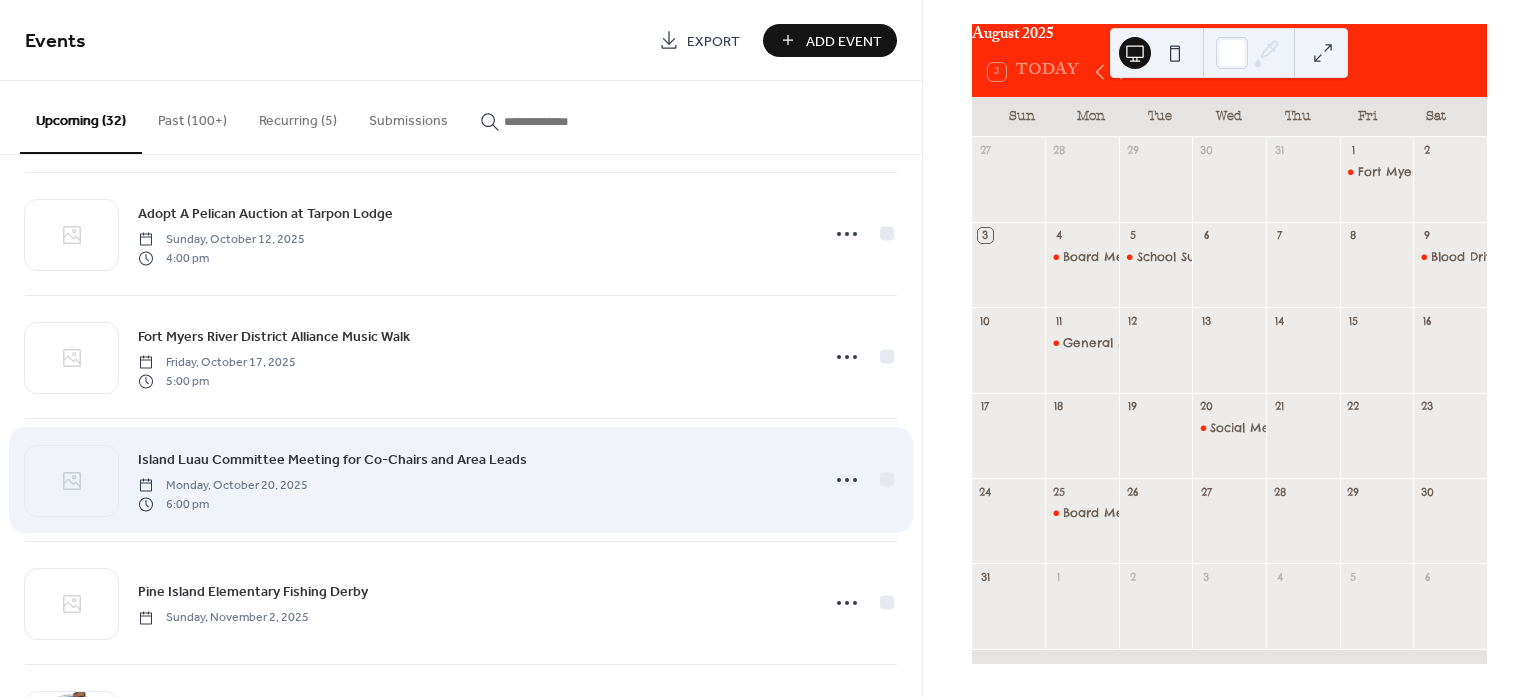 click on "Island Luau Committee Meeting for Co-Chairs and Area Leads" at bounding box center (332, 460) 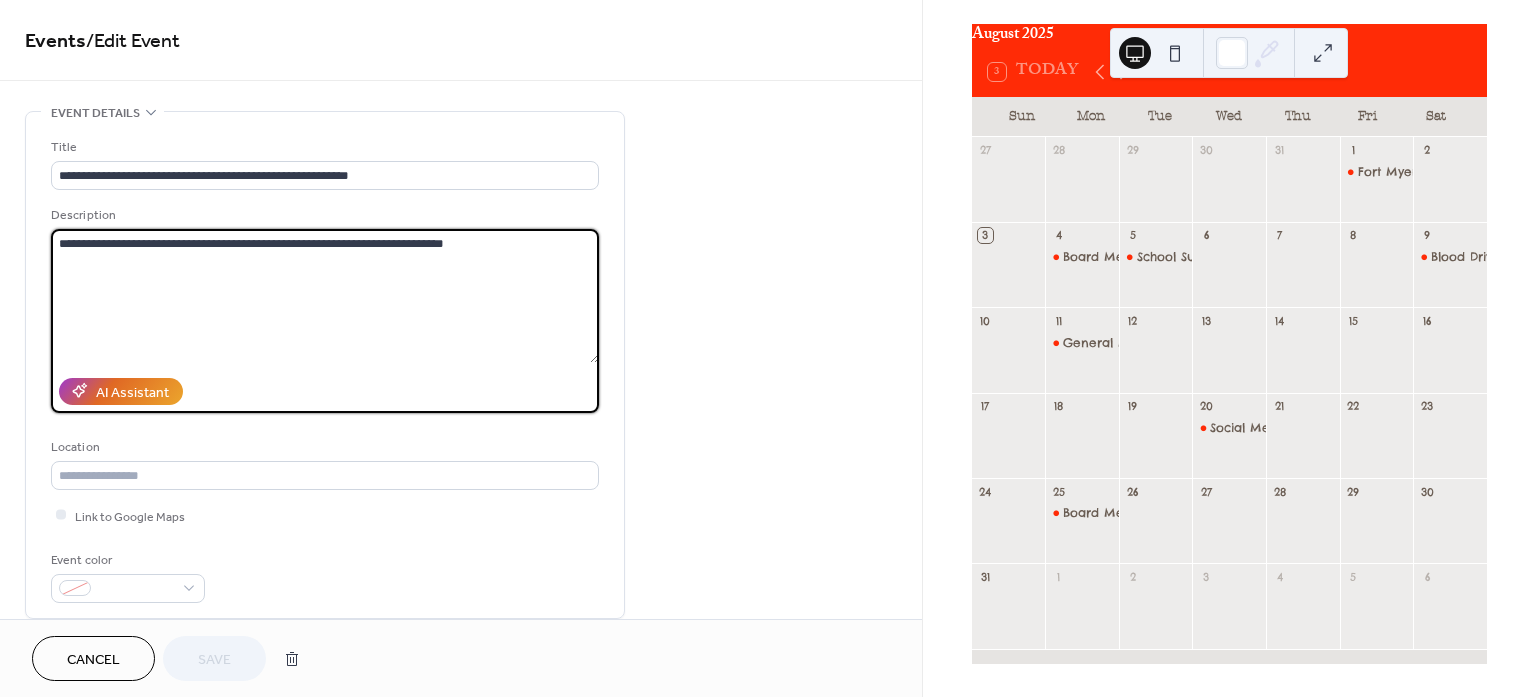 drag, startPoint x: 493, startPoint y: 238, endPoint x: 43, endPoint y: 242, distance: 450.0178 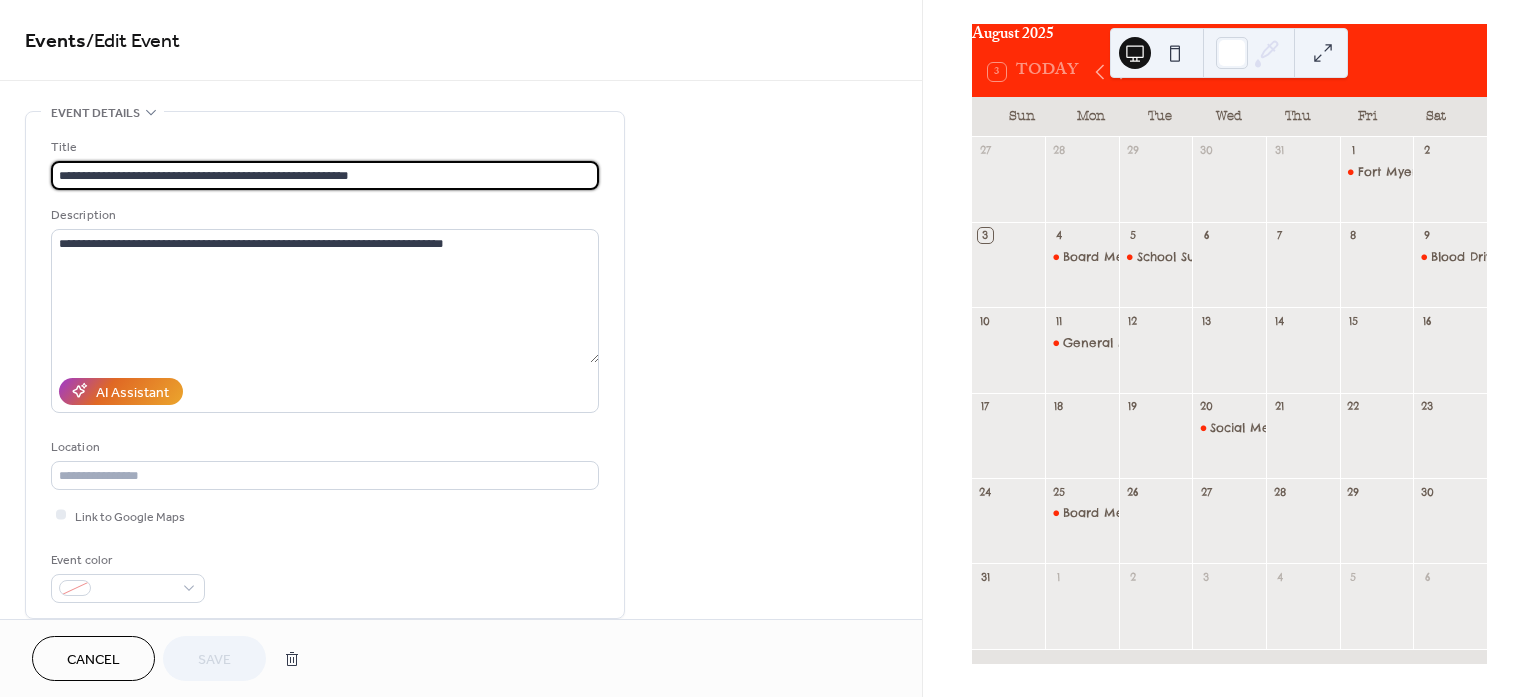 drag, startPoint x: 391, startPoint y: 173, endPoint x: 30, endPoint y: 161, distance: 361.1994 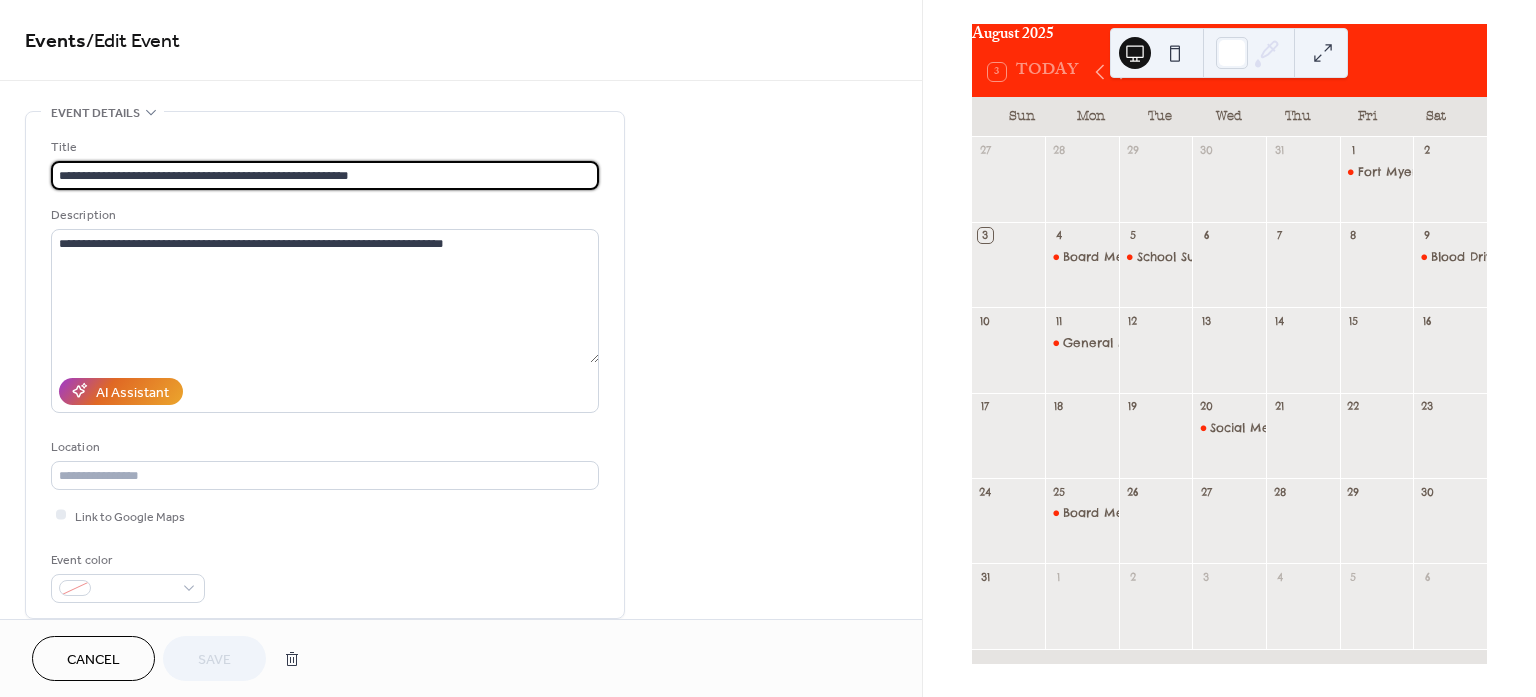 click on "**********" at bounding box center (325, 365) 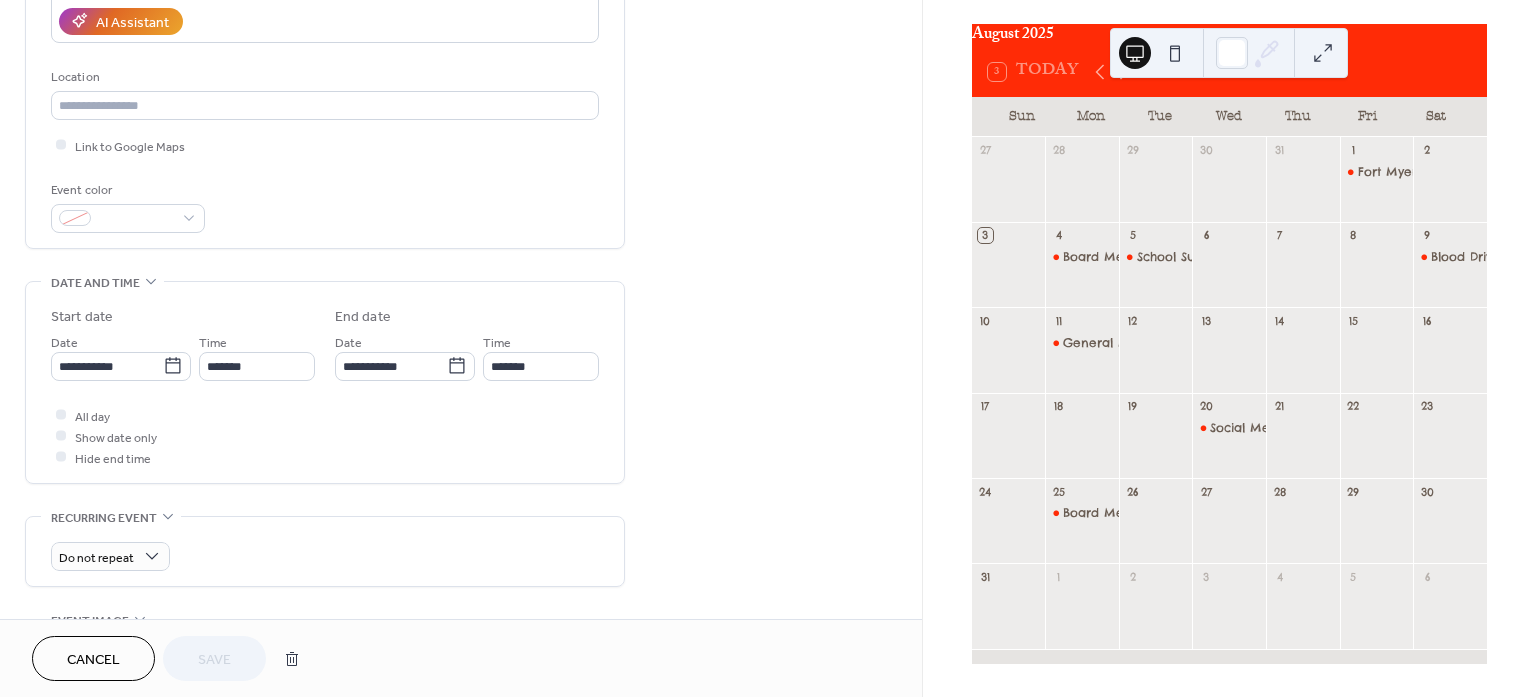 scroll, scrollTop: 375, scrollLeft: 0, axis: vertical 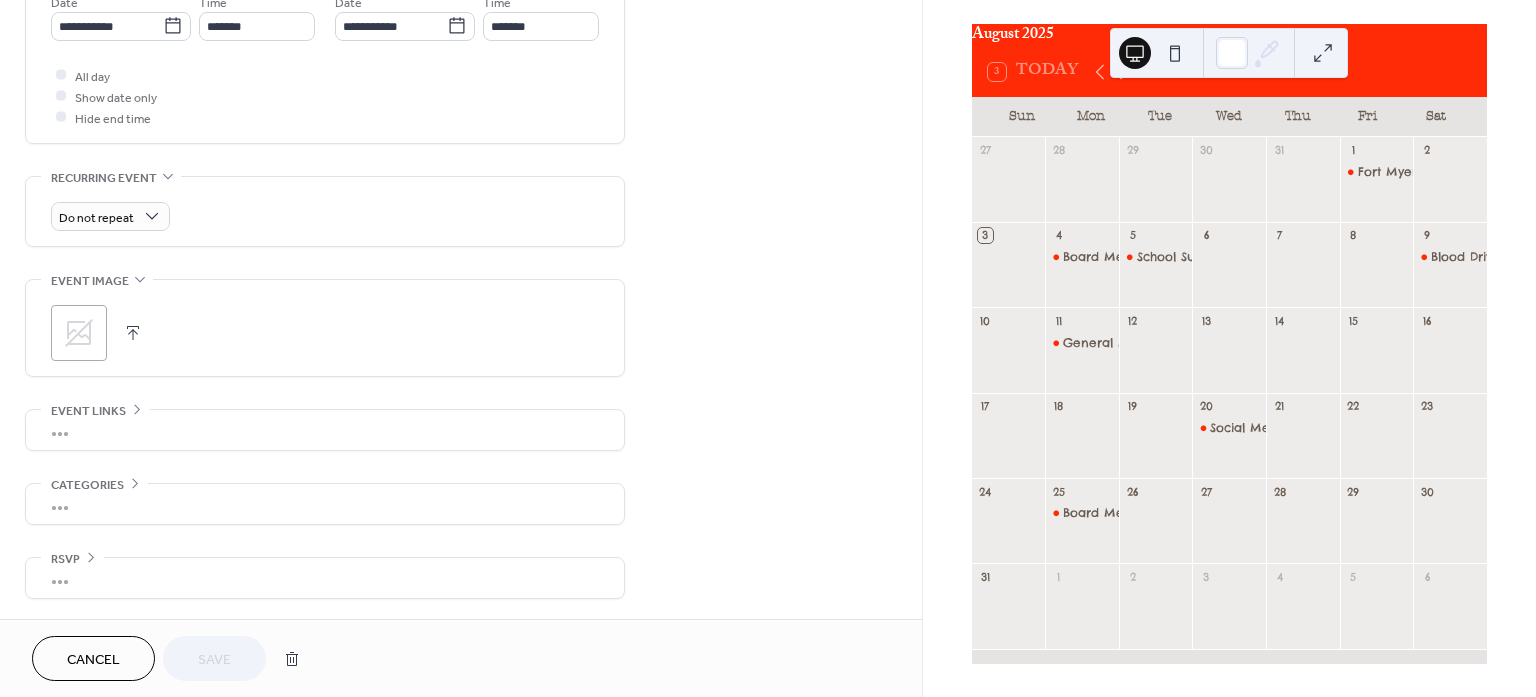 click on "Cancel" at bounding box center [93, 660] 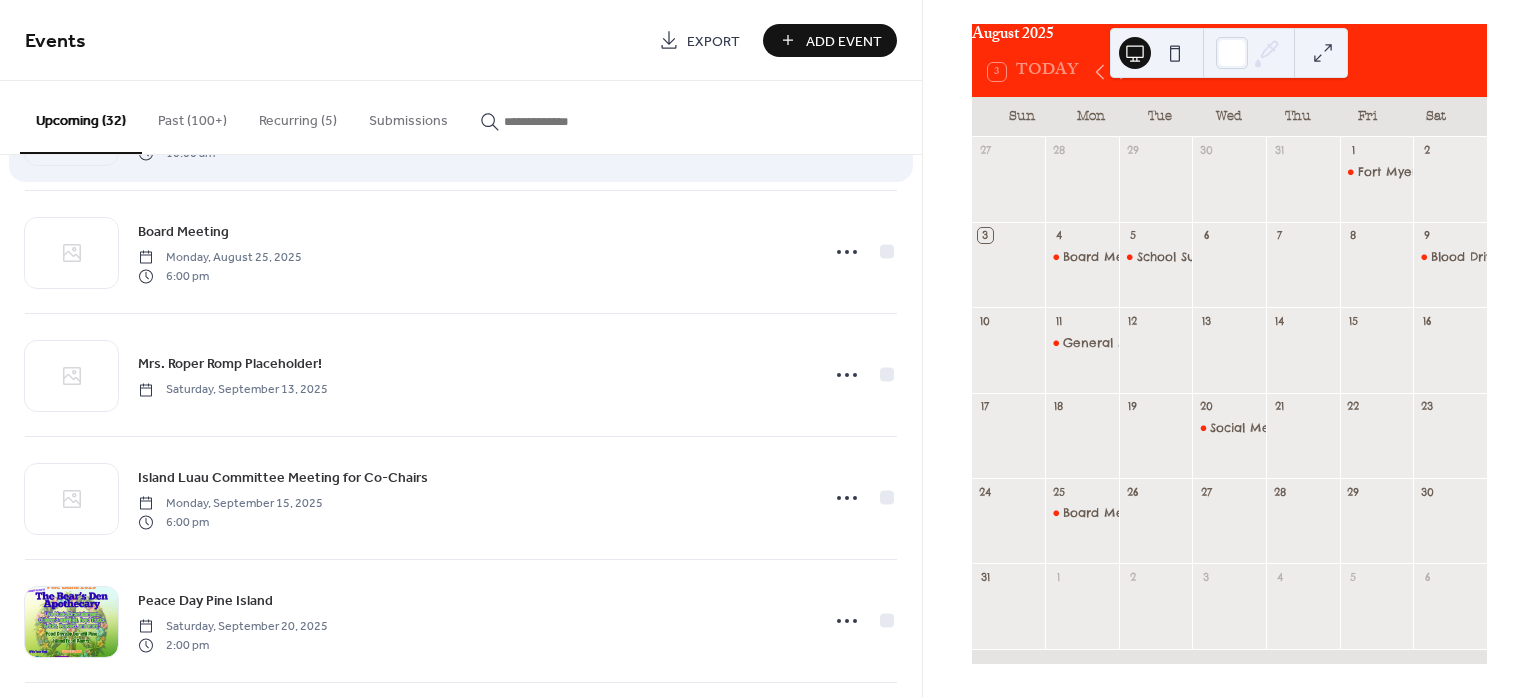 scroll, scrollTop: 250, scrollLeft: 0, axis: vertical 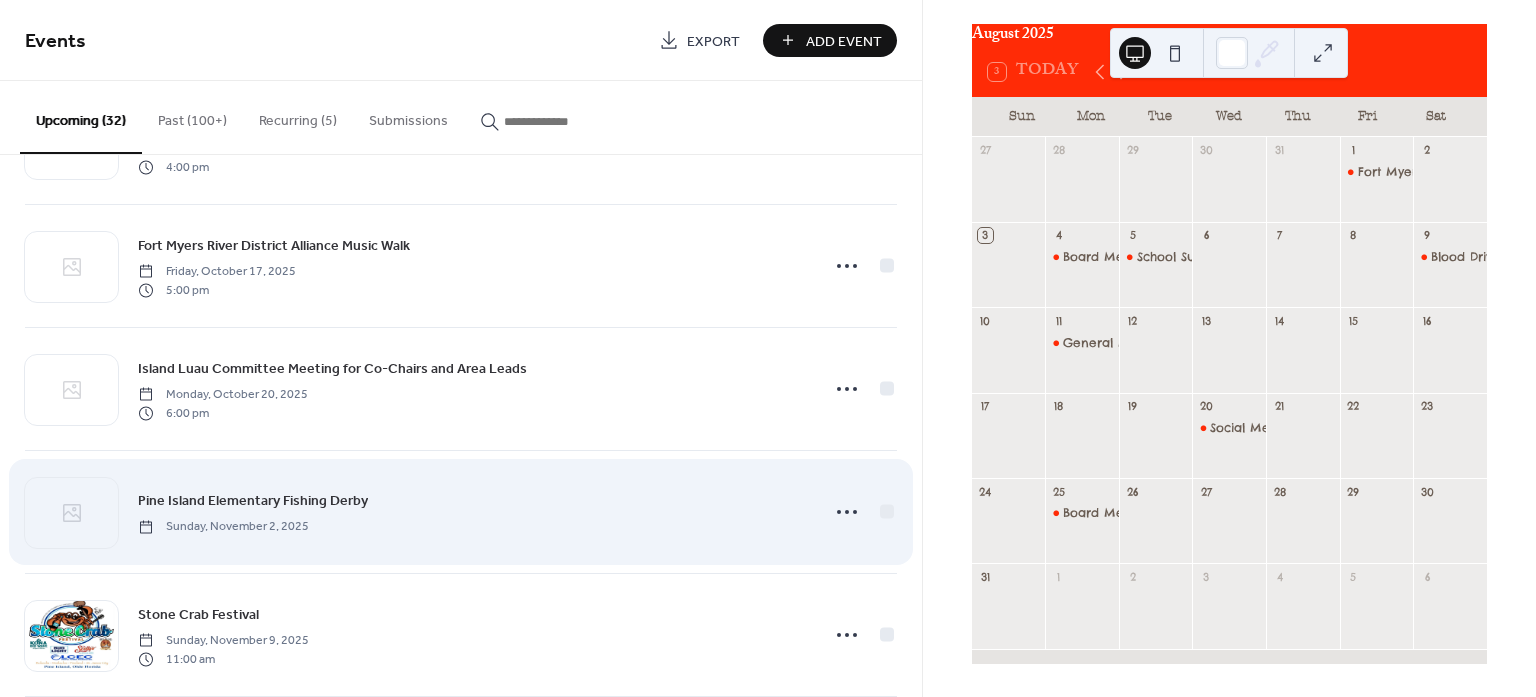 click on "Pine Island Elementary Fishing Derby" at bounding box center (253, 501) 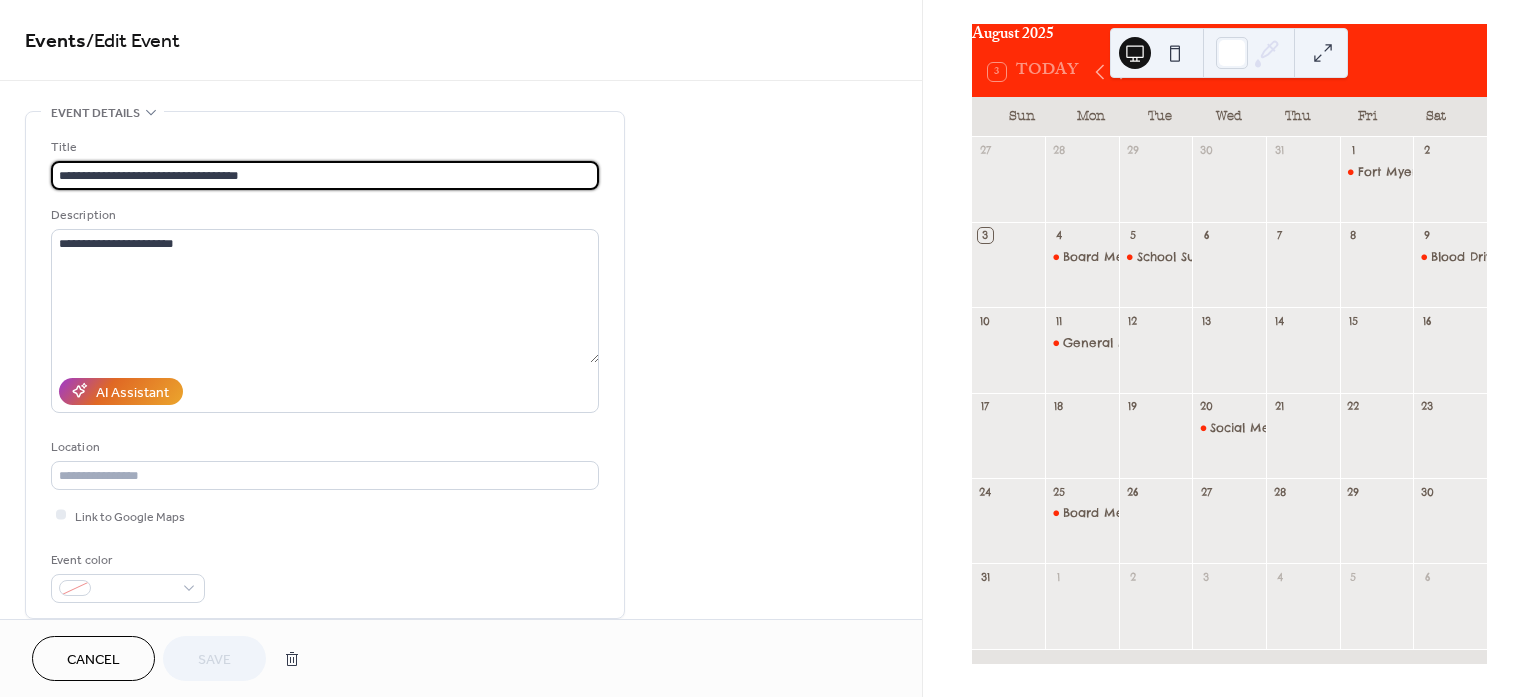 drag, startPoint x: 263, startPoint y: 176, endPoint x: 53, endPoint y: 171, distance: 210.05951 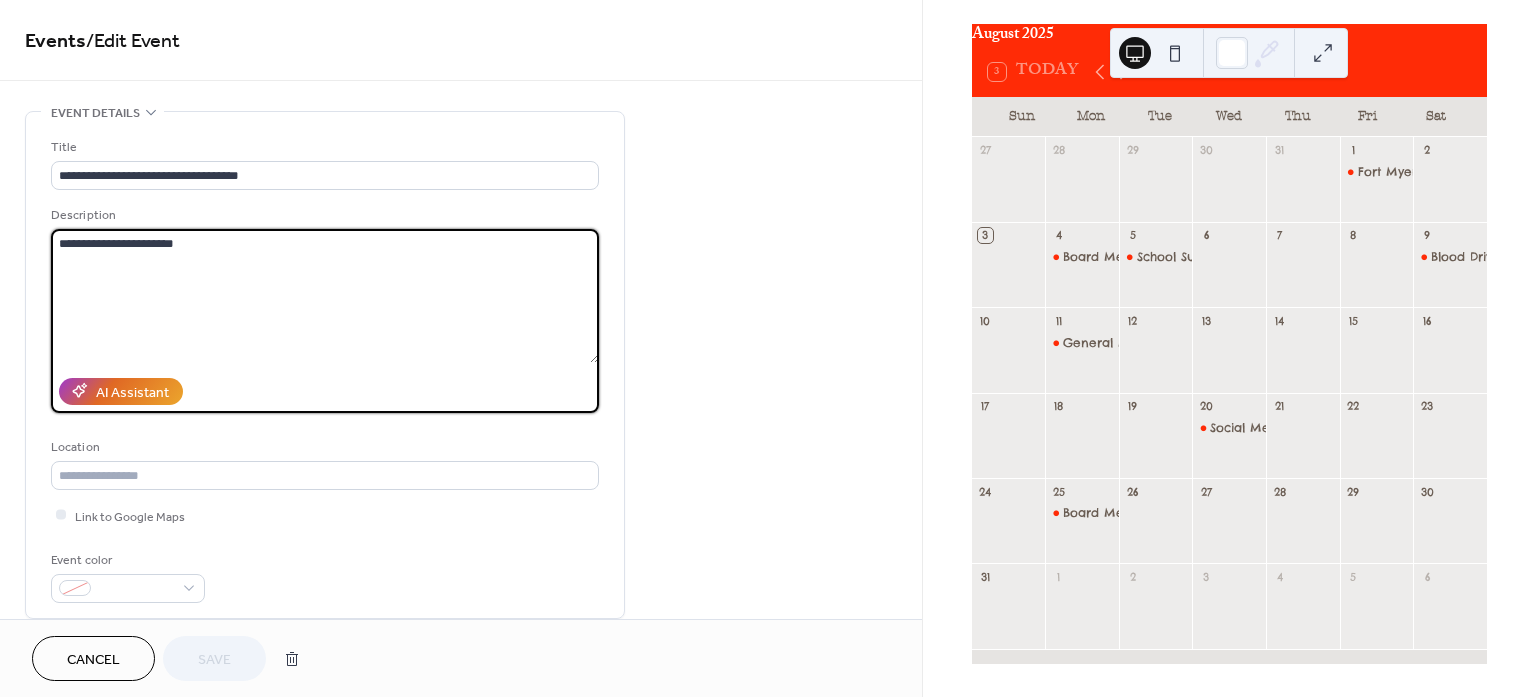 drag, startPoint x: 196, startPoint y: 243, endPoint x: 48, endPoint y: 241, distance: 148.01352 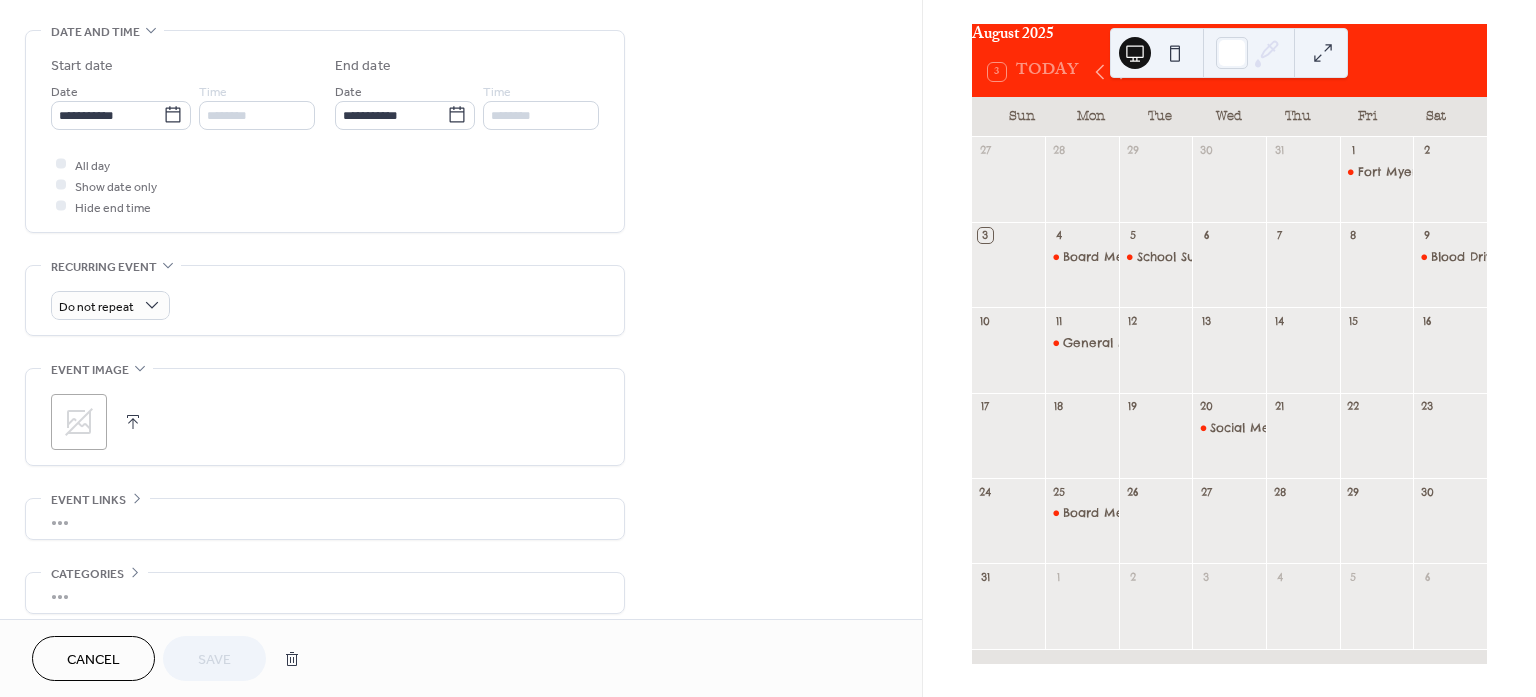 scroll, scrollTop: 625, scrollLeft: 0, axis: vertical 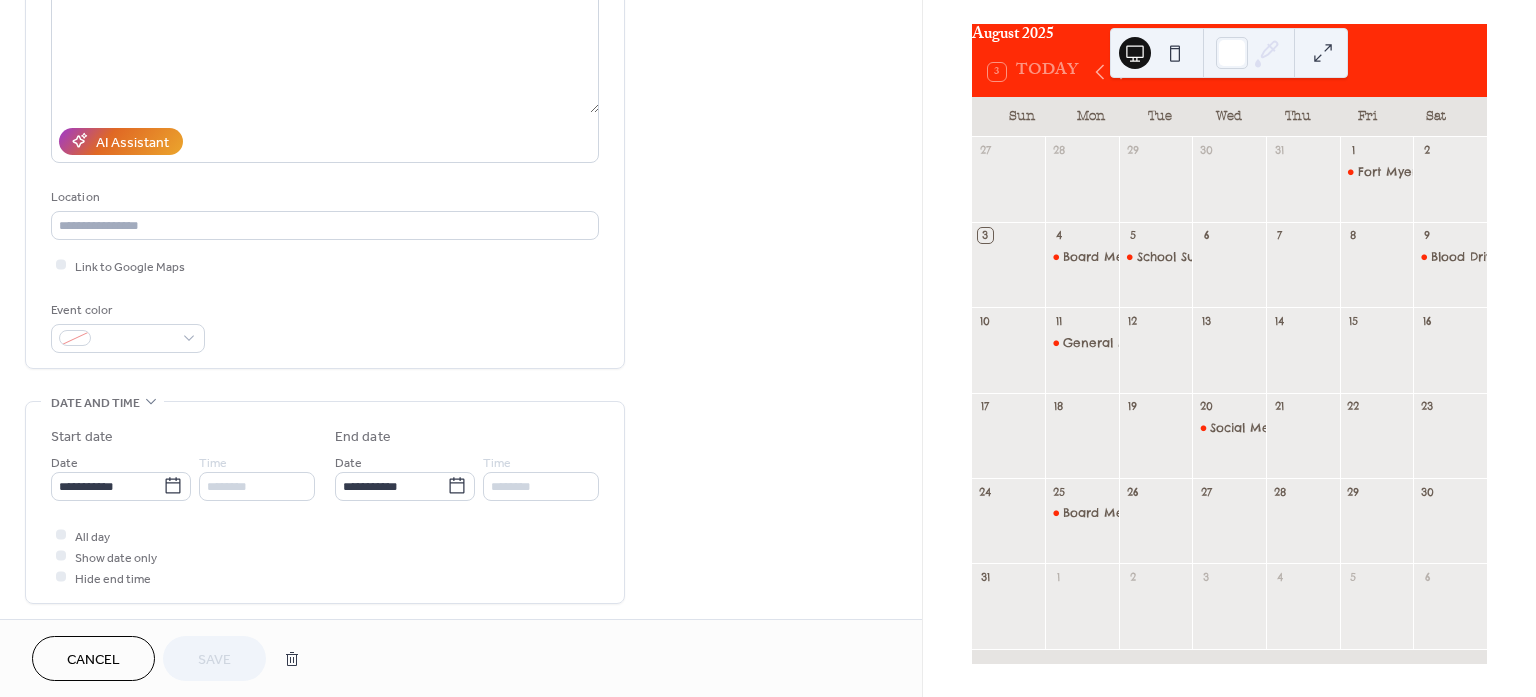 click on "Cancel" at bounding box center (93, 660) 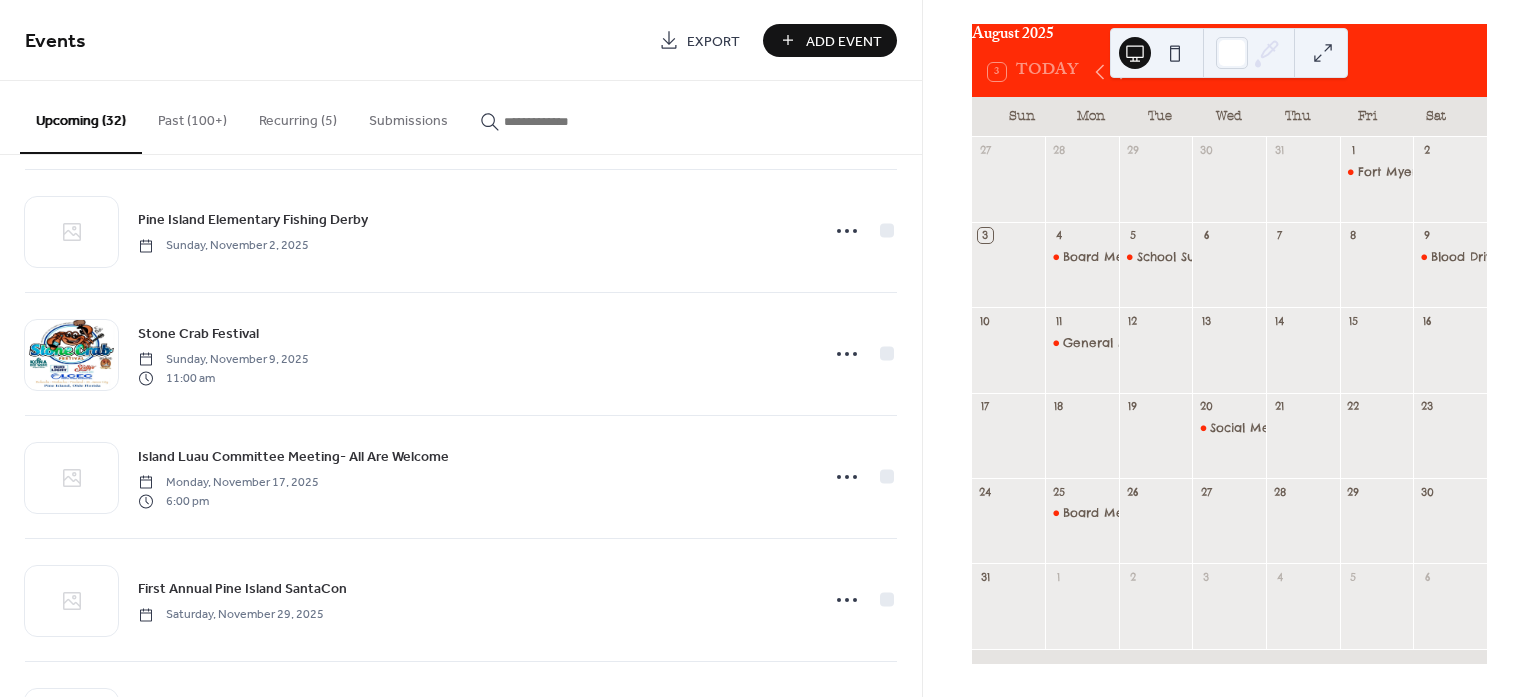 scroll, scrollTop: 1125, scrollLeft: 0, axis: vertical 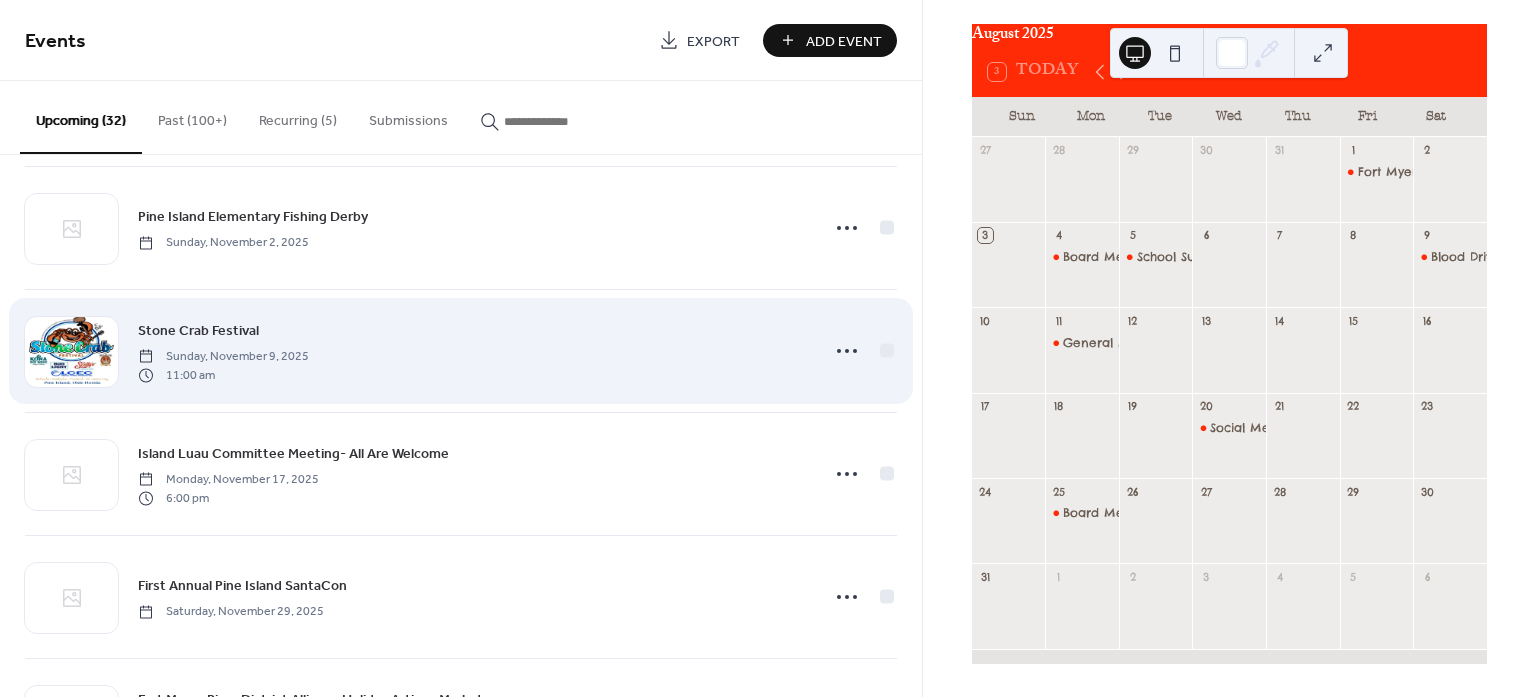 click on "Stone Crab Festival" at bounding box center (198, 331) 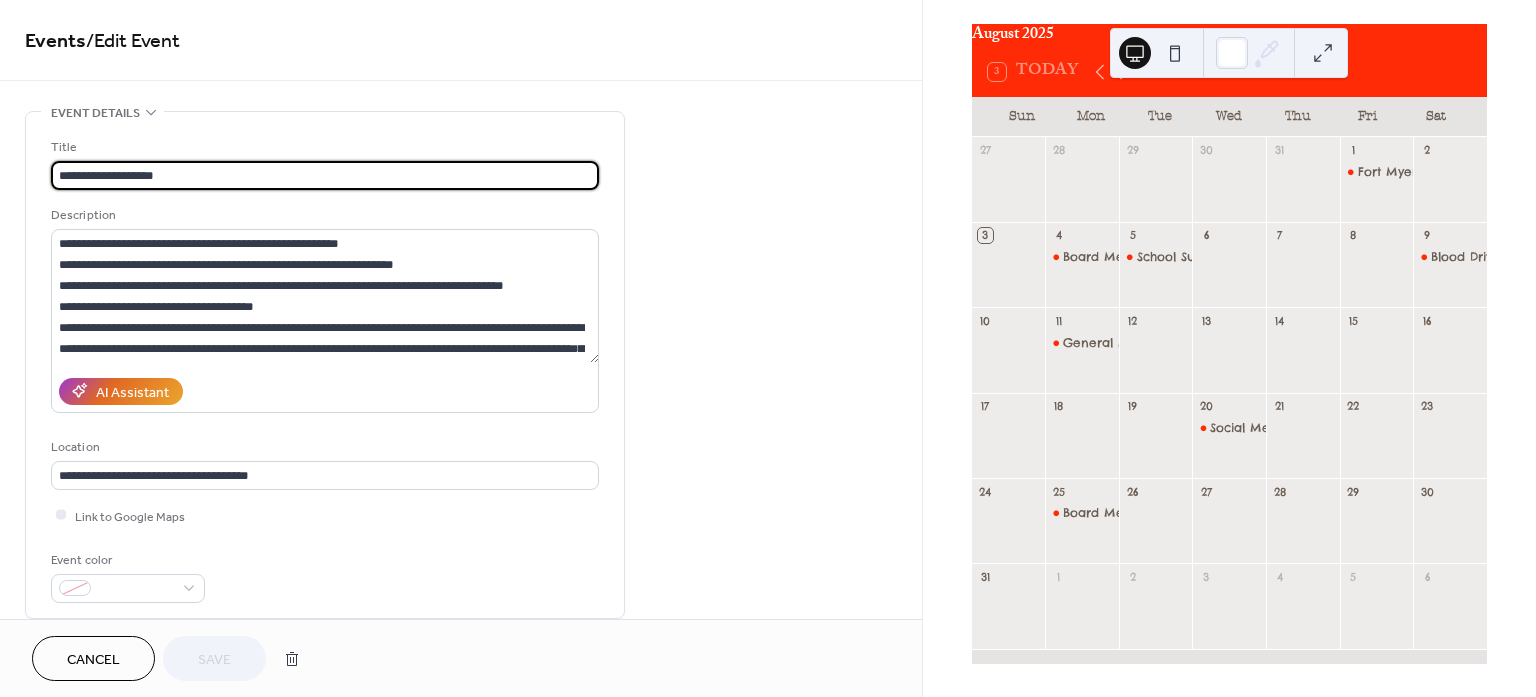 drag, startPoint x: 190, startPoint y: 171, endPoint x: 47, endPoint y: 163, distance: 143.2236 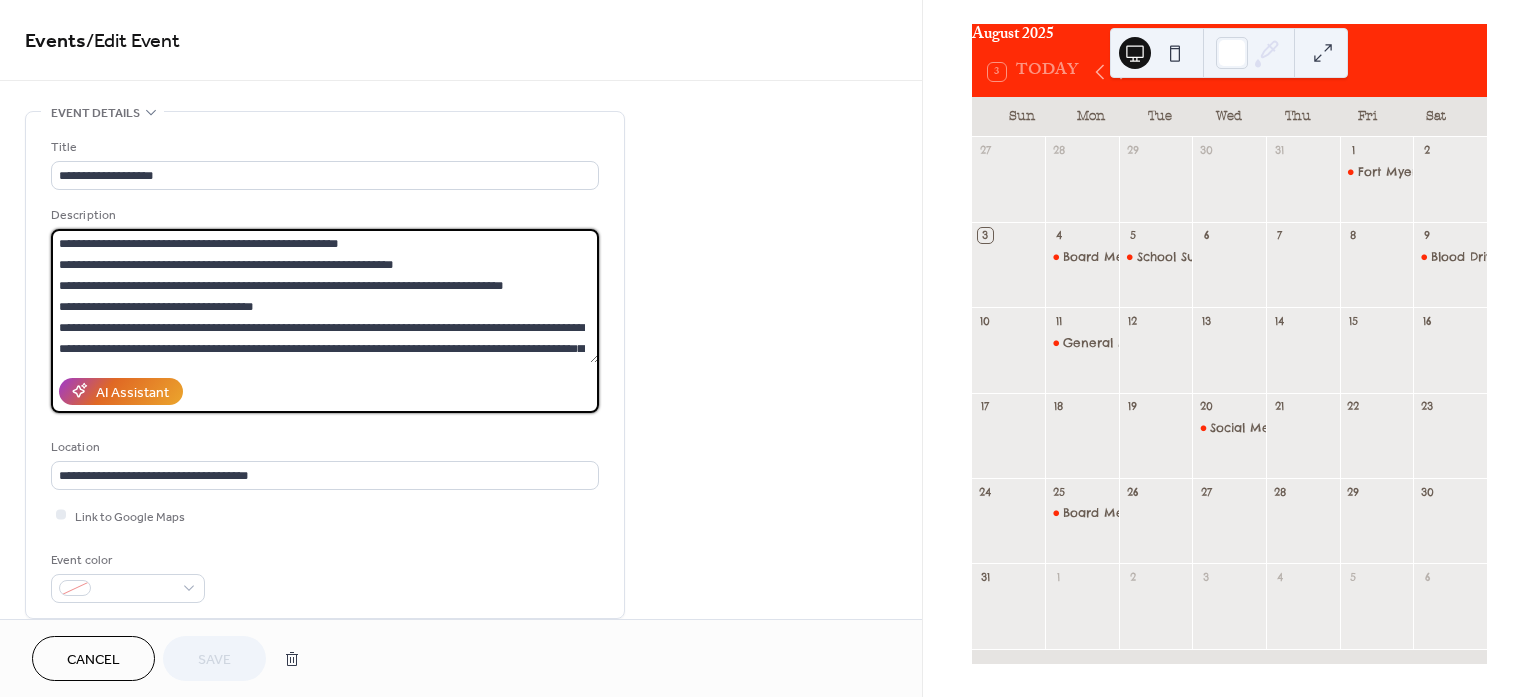 scroll, scrollTop: 42, scrollLeft: 0, axis: vertical 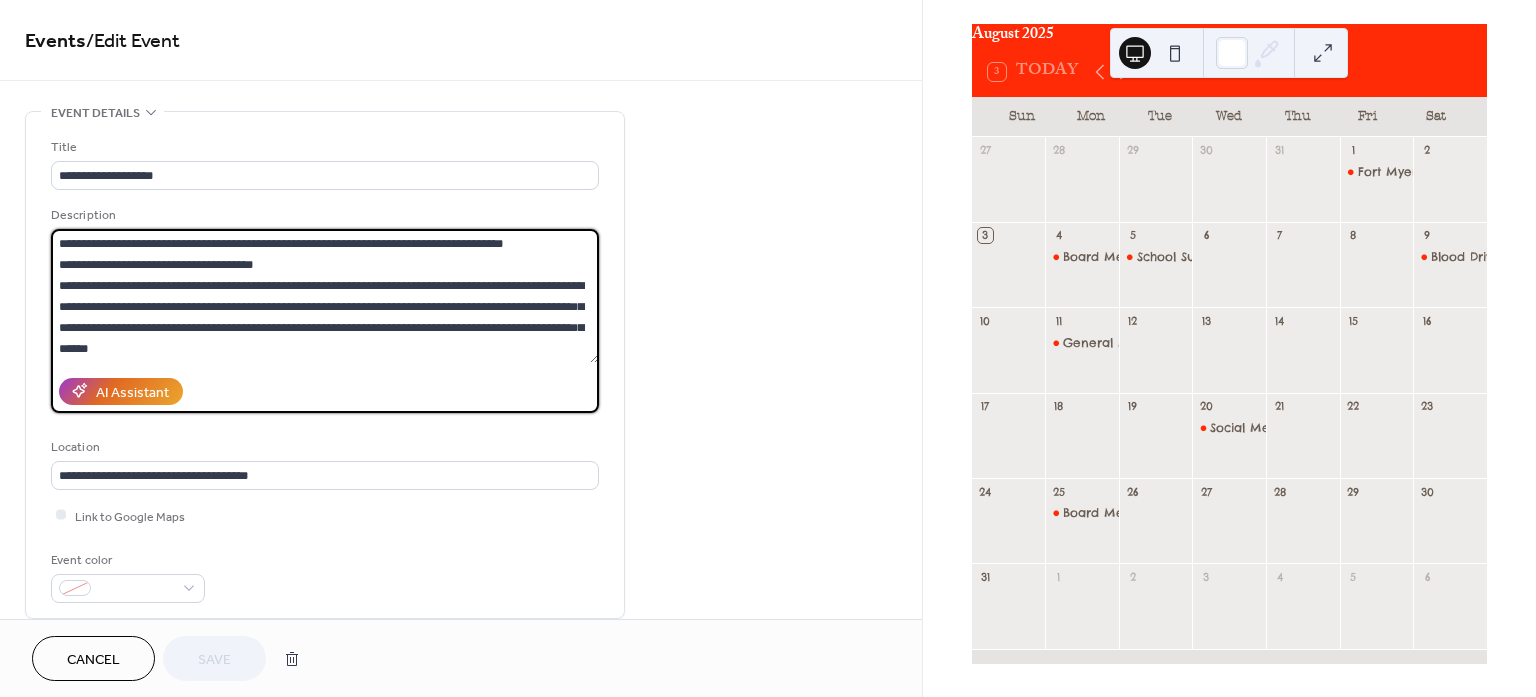 drag, startPoint x: 585, startPoint y: 350, endPoint x: 182, endPoint y: 315, distance: 404.517 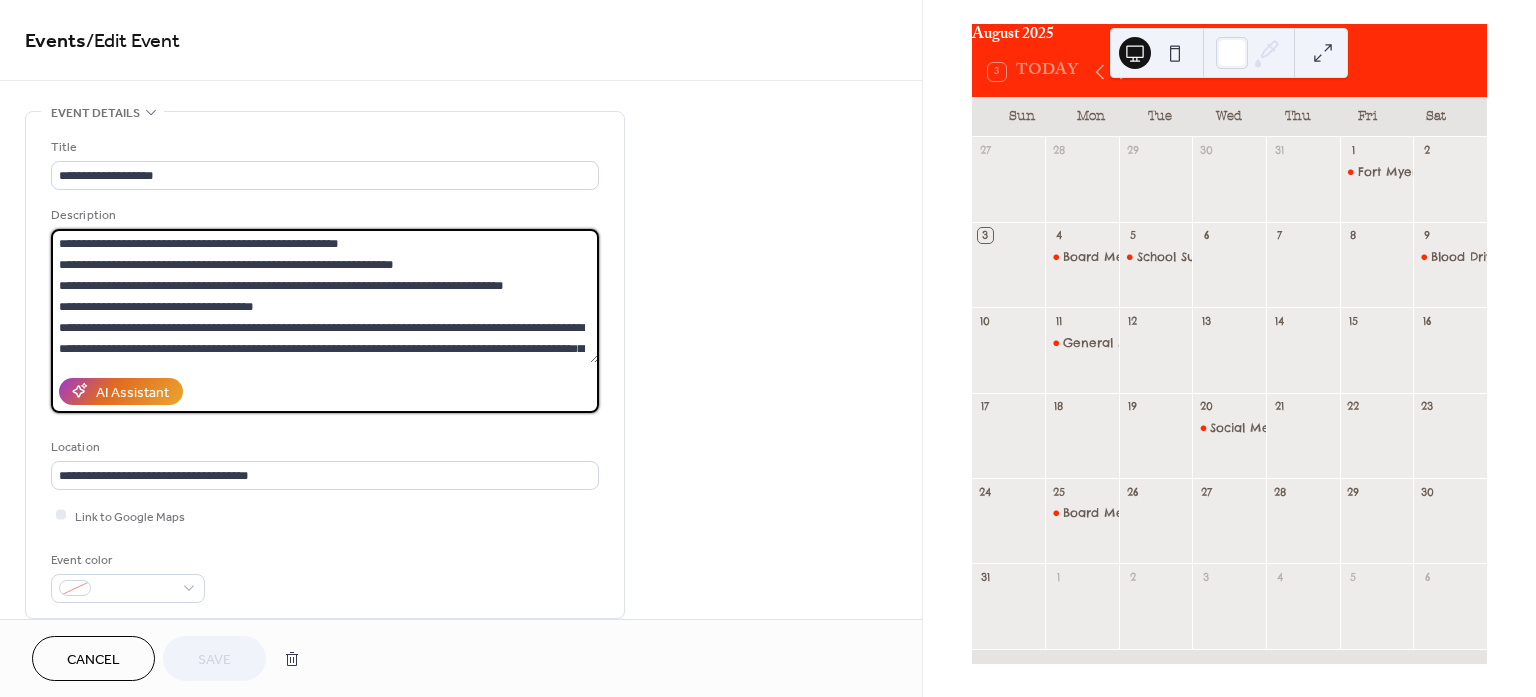 drag, startPoint x: 144, startPoint y: 348, endPoint x: 46, endPoint y: 235, distance: 149.57607 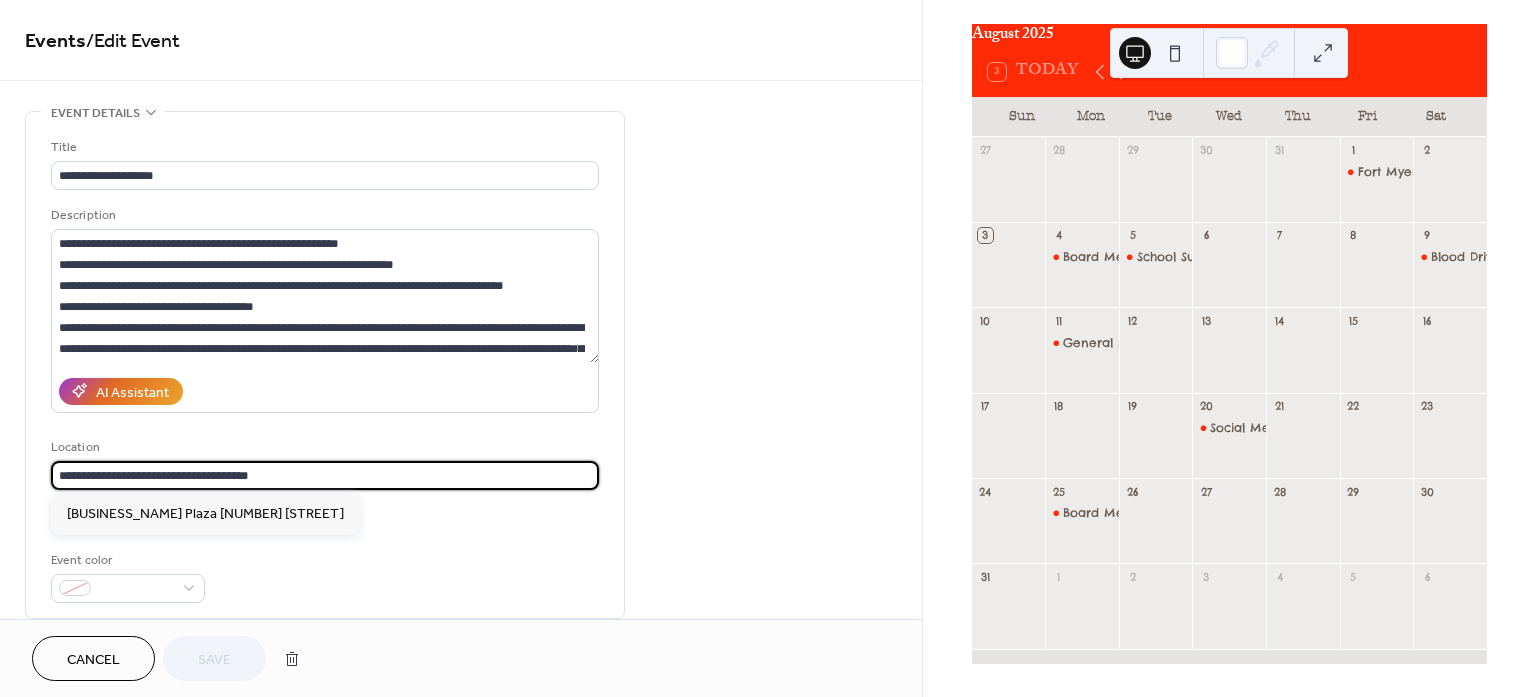 drag, startPoint x: 274, startPoint y: 476, endPoint x: 47, endPoint y: 473, distance: 227.01982 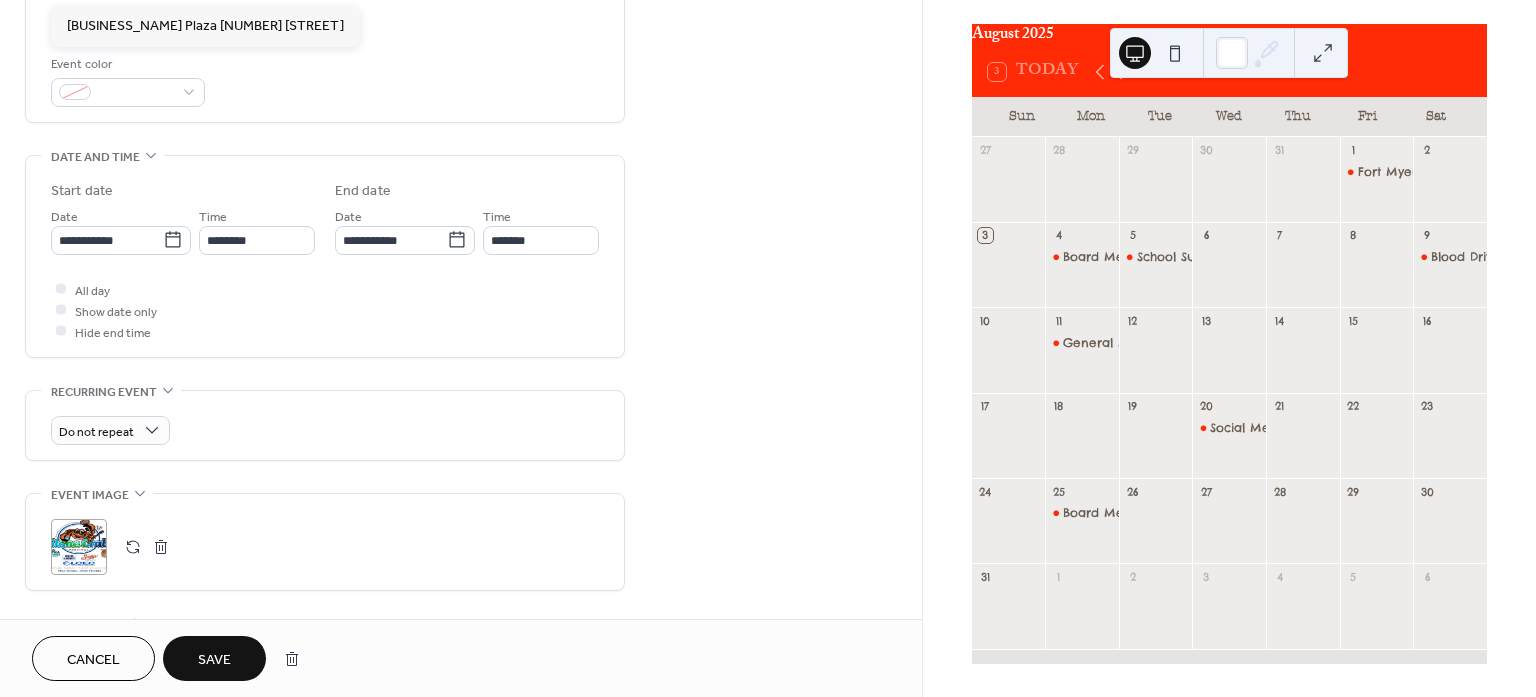 scroll, scrollTop: 500, scrollLeft: 0, axis: vertical 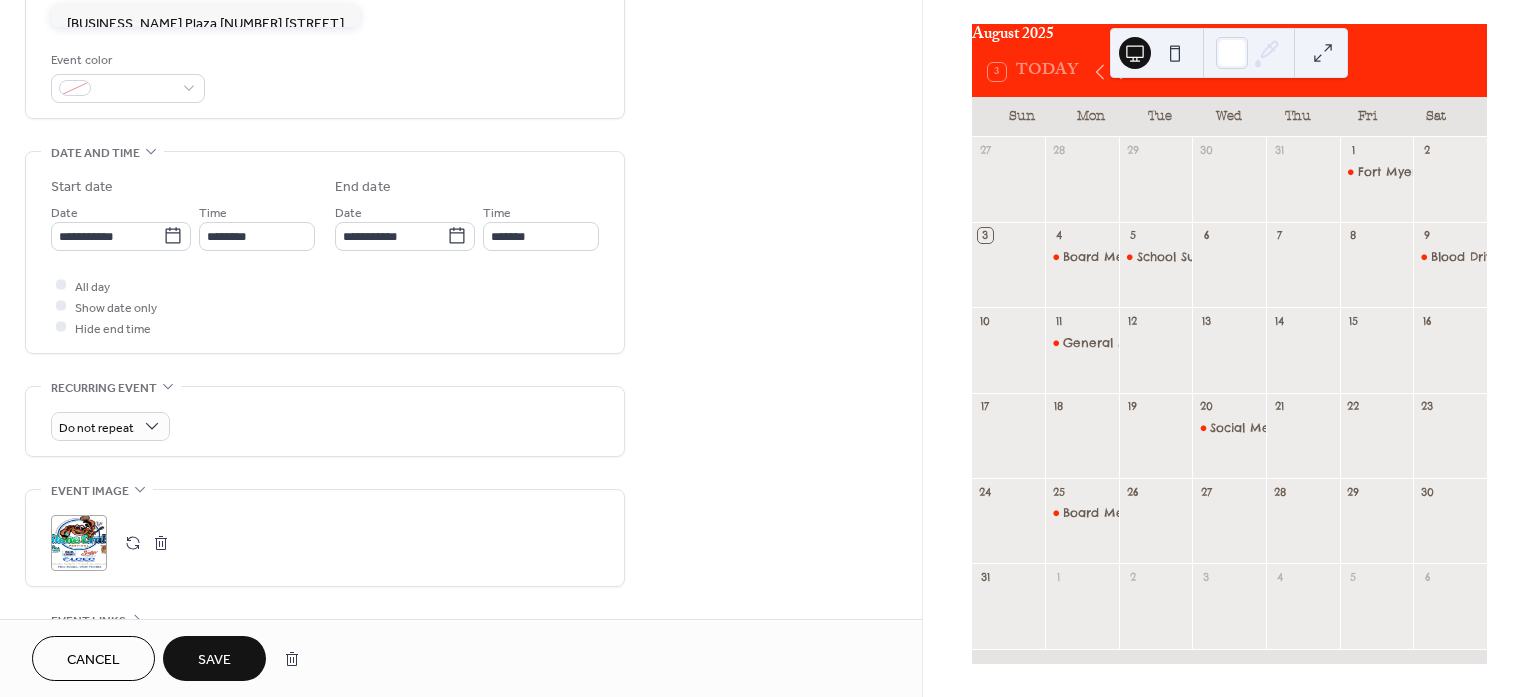type 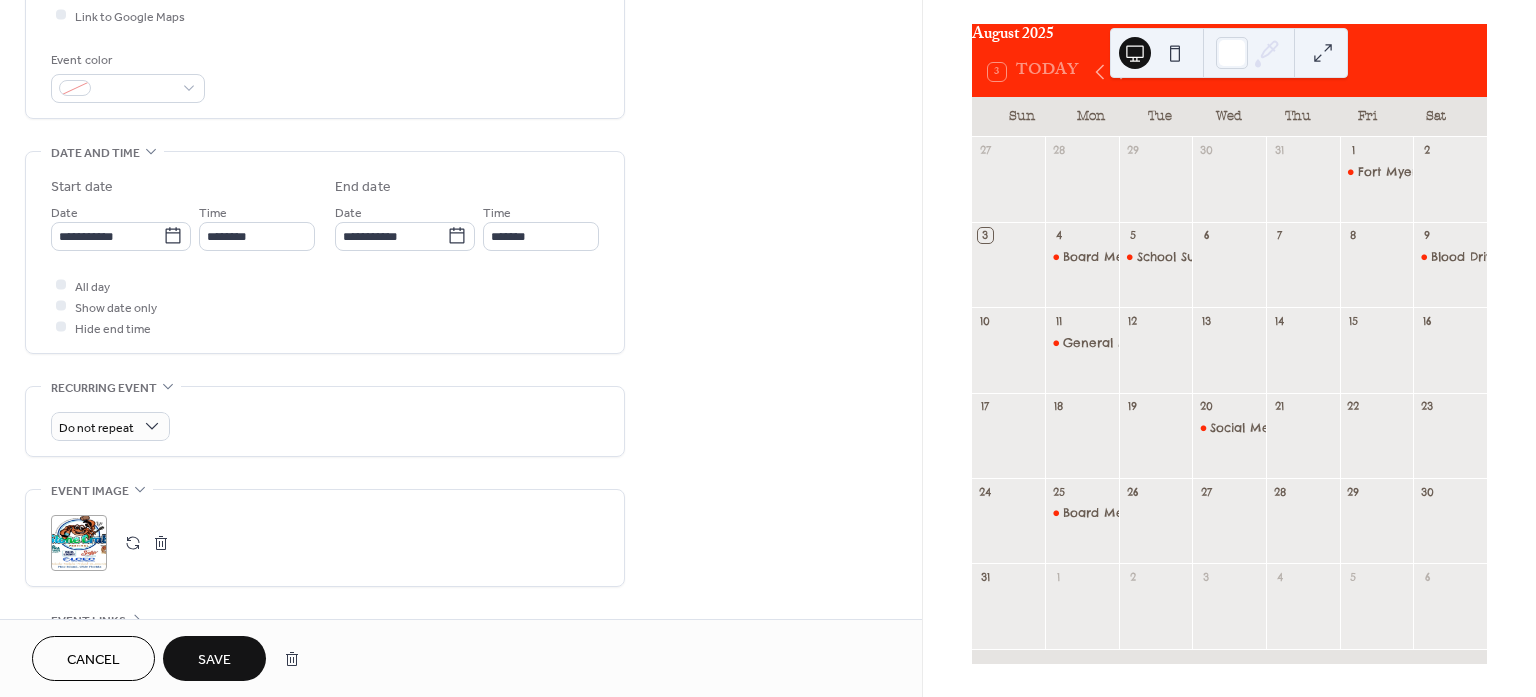 click on "**********" at bounding box center (461, 220) 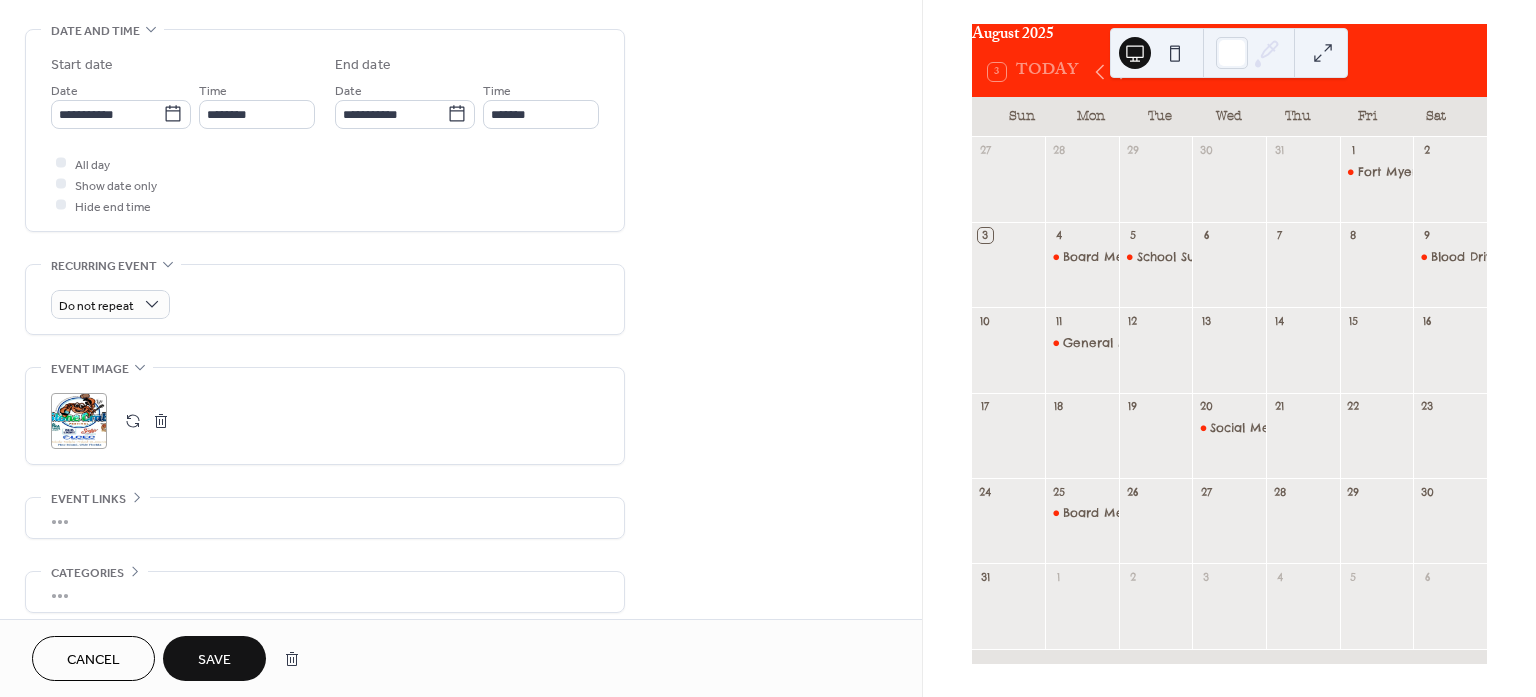 scroll, scrollTop: 625, scrollLeft: 0, axis: vertical 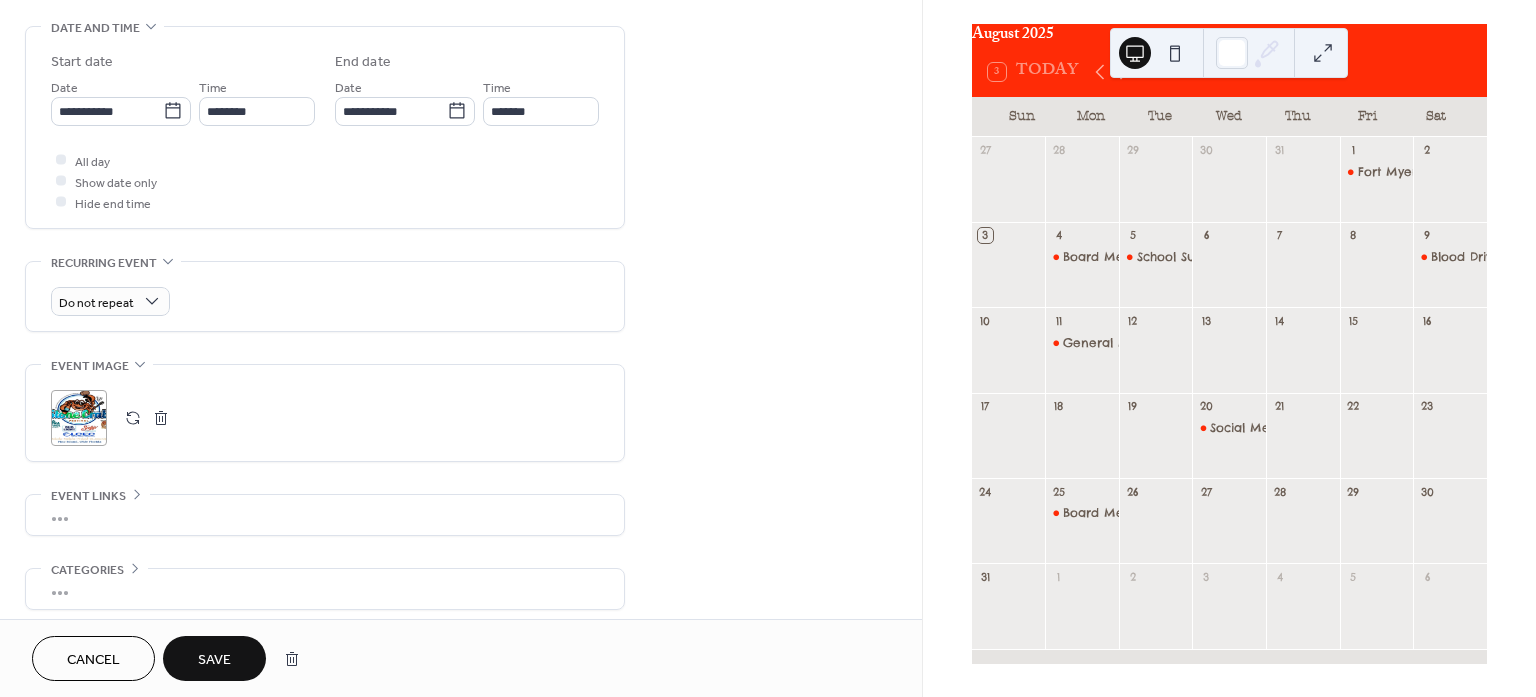 click on "Cancel" at bounding box center [93, 660] 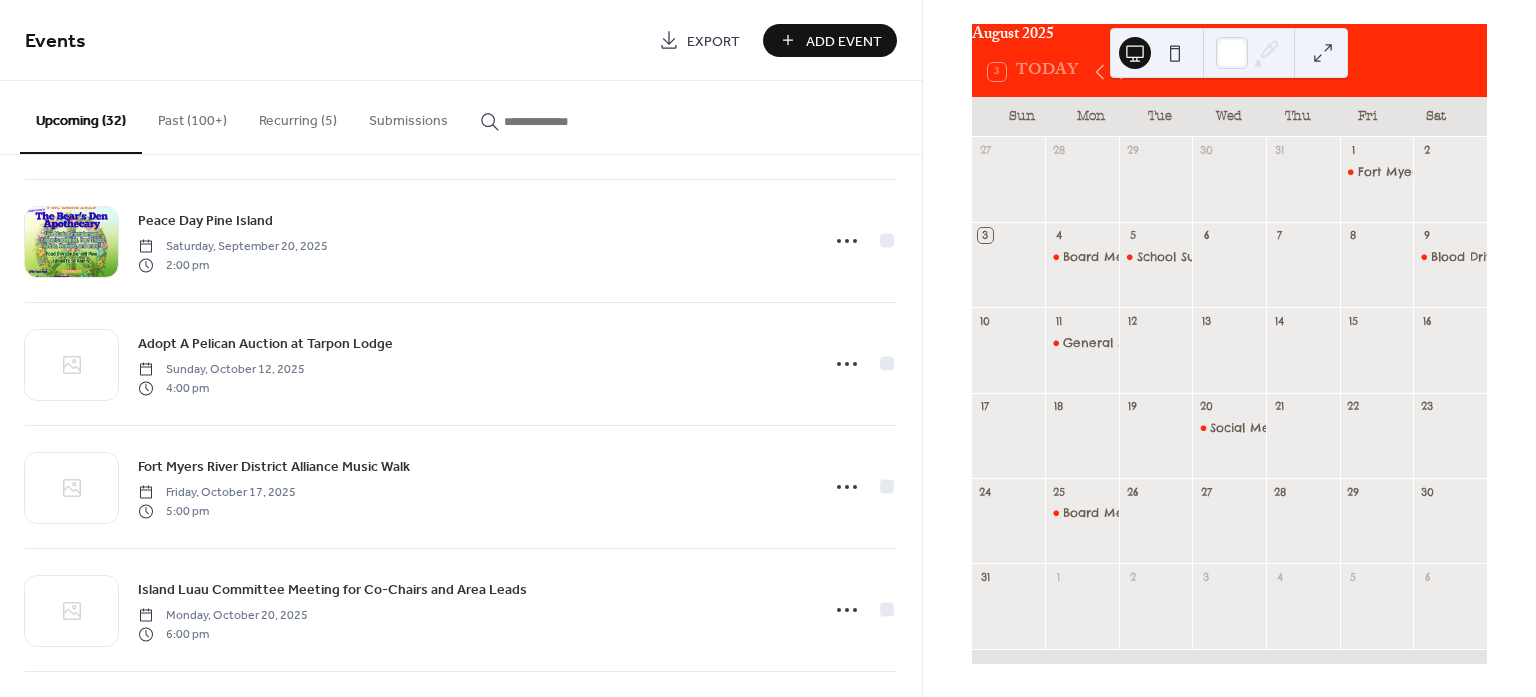scroll, scrollTop: 625, scrollLeft: 0, axis: vertical 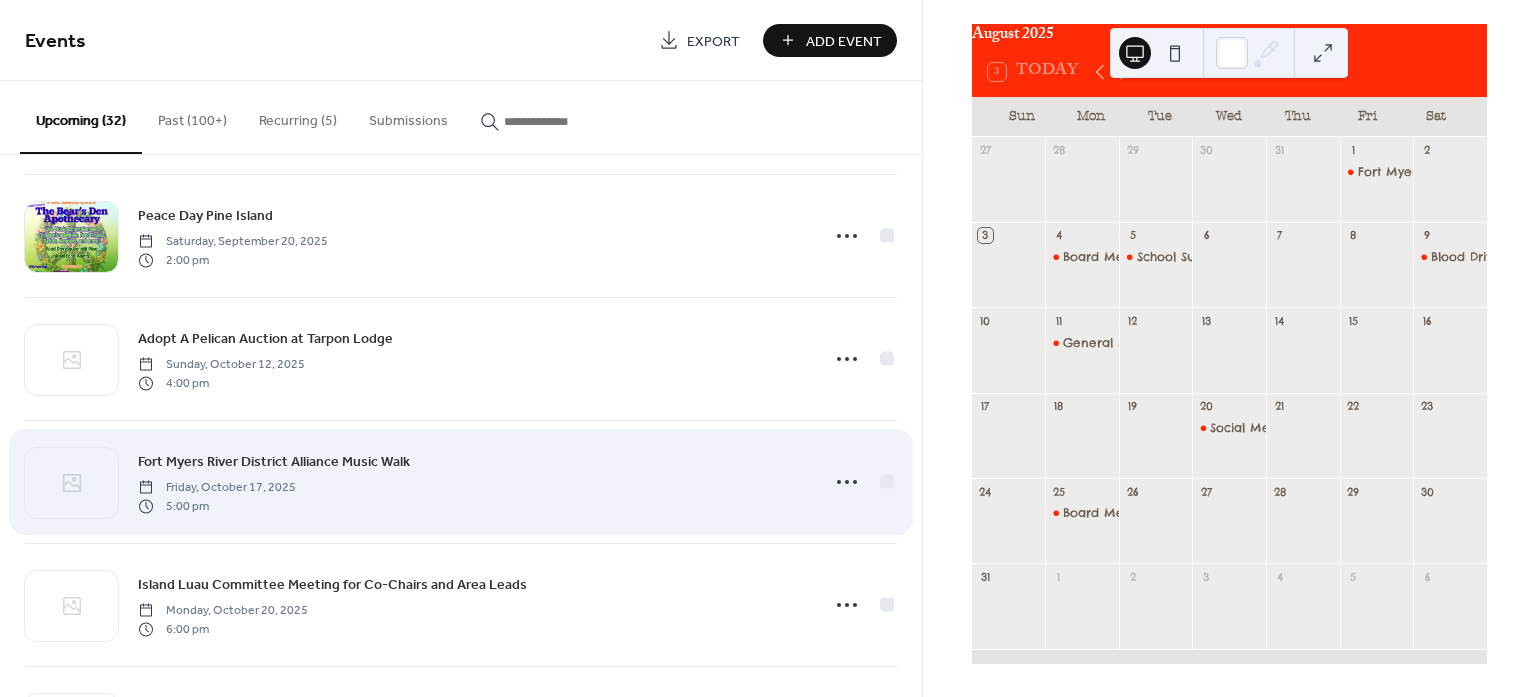 click on "Fort Myers River District Alliance Music Walk" at bounding box center (274, 462) 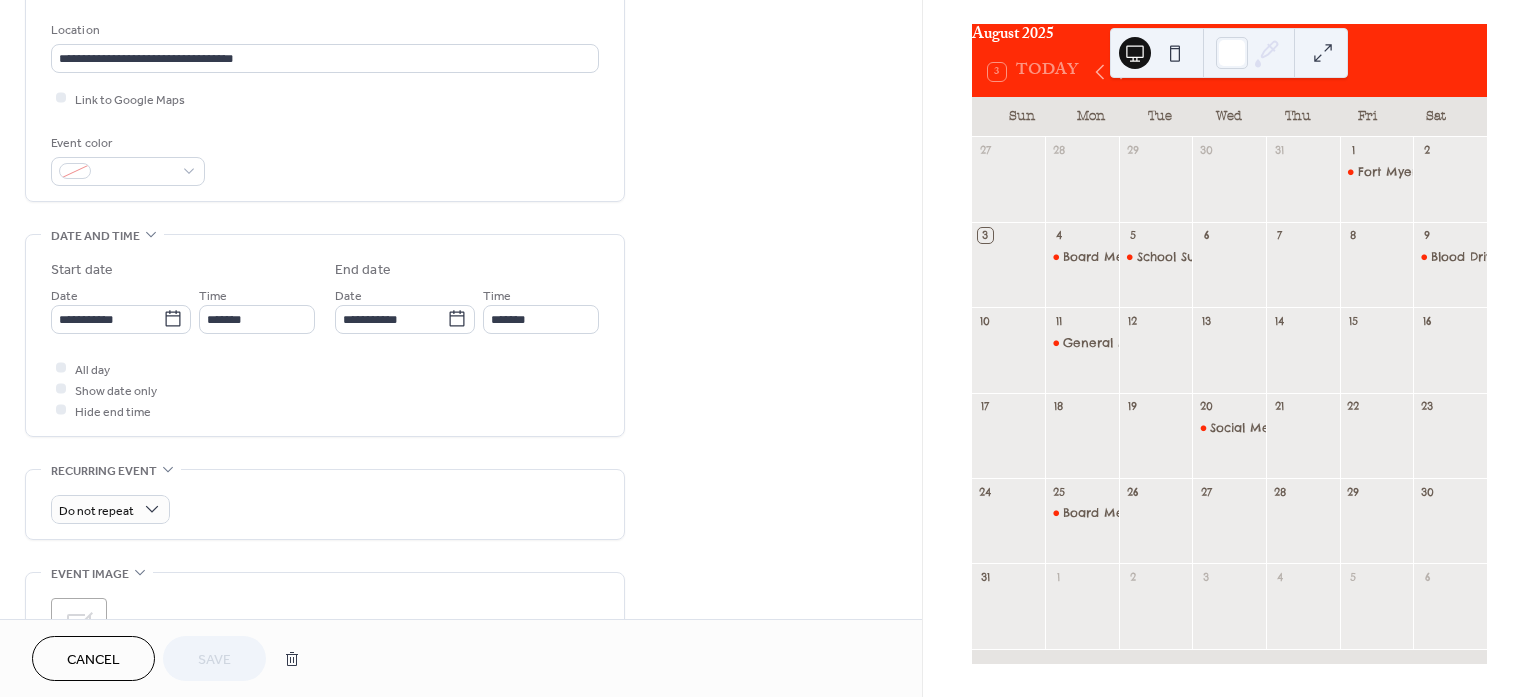 scroll, scrollTop: 375, scrollLeft: 0, axis: vertical 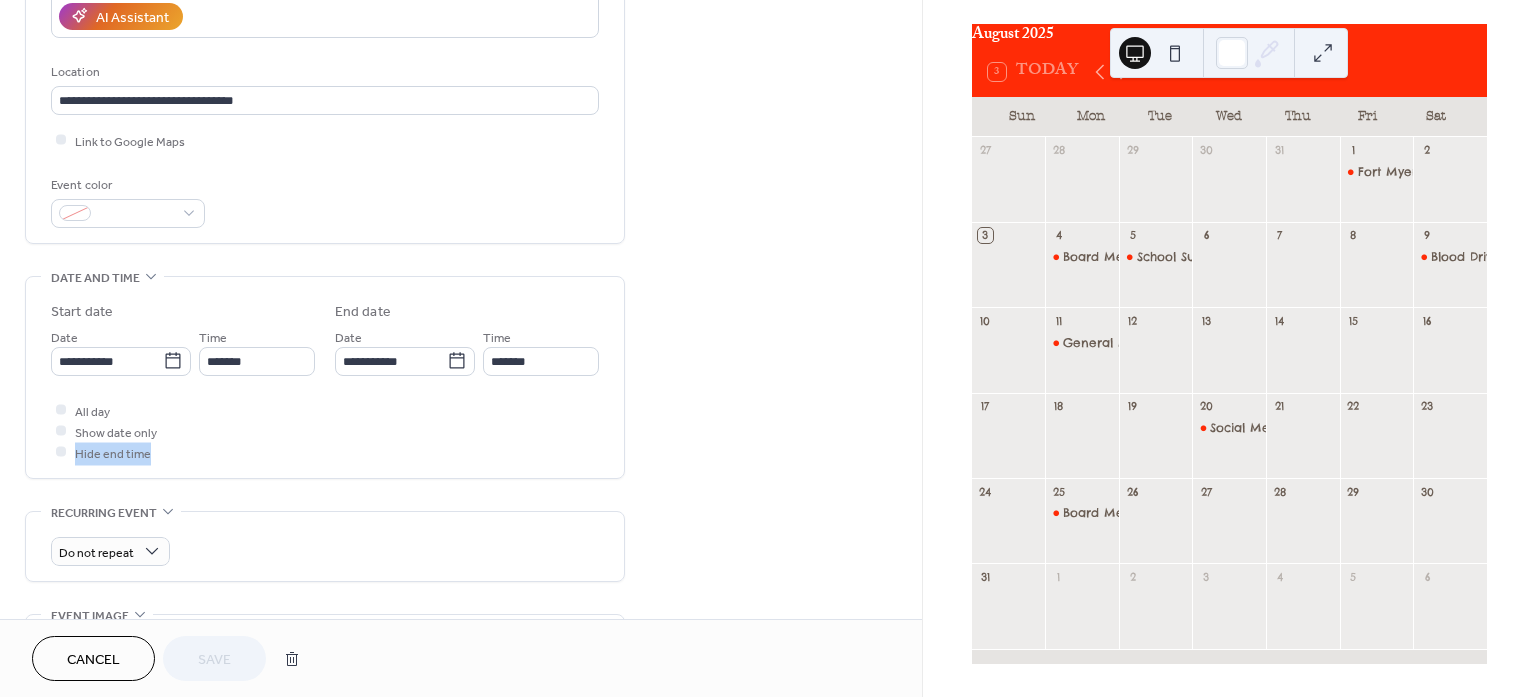 drag, startPoint x: 910, startPoint y: 448, endPoint x: 920, endPoint y: 430, distance: 20.59126 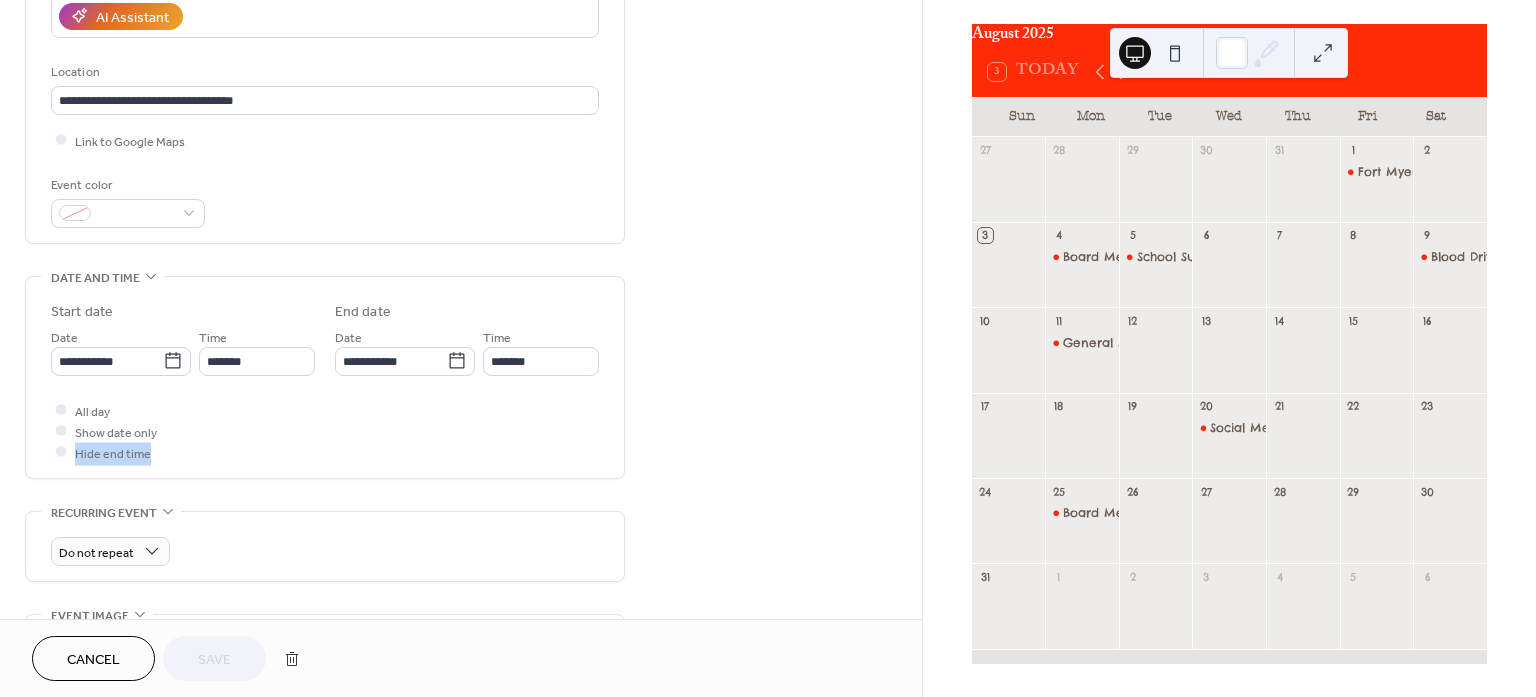 click on "**********" at bounding box center [461, 309] 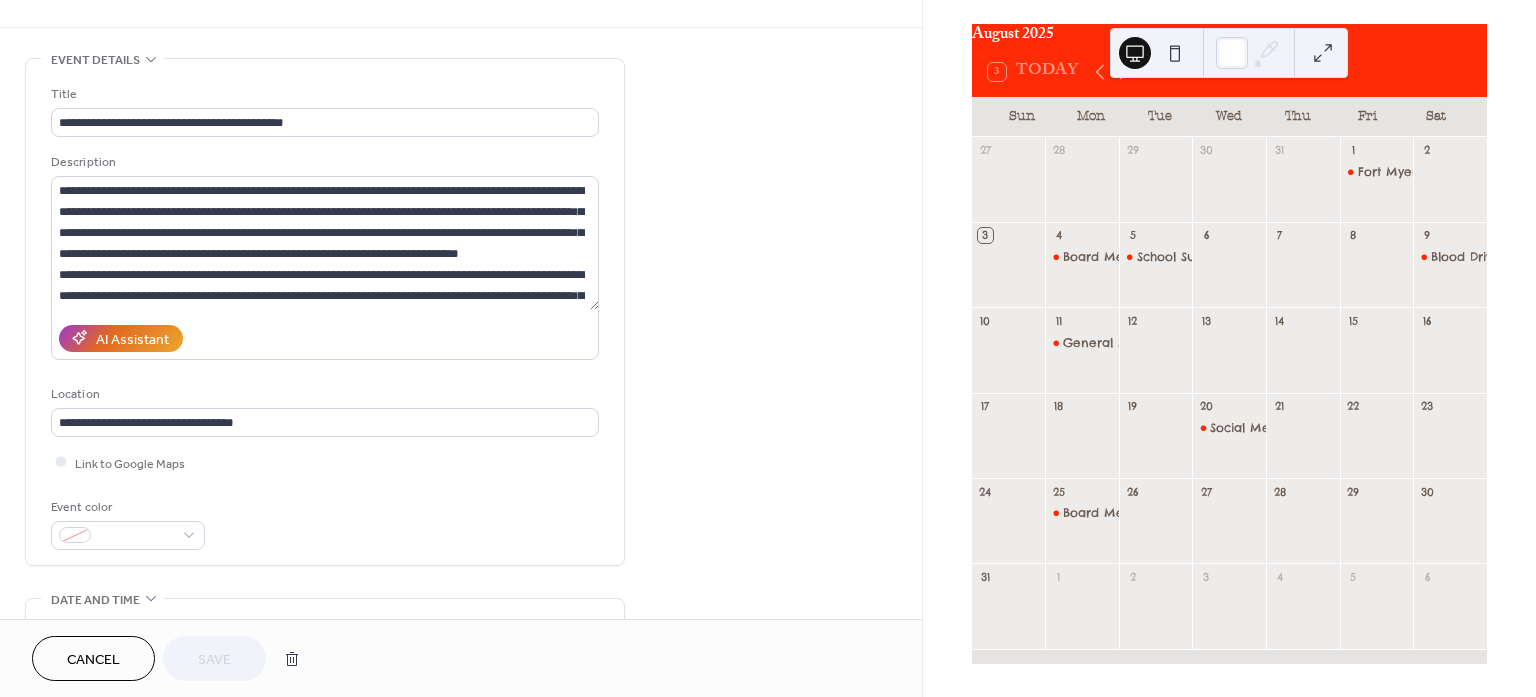 scroll, scrollTop: 22, scrollLeft: 0, axis: vertical 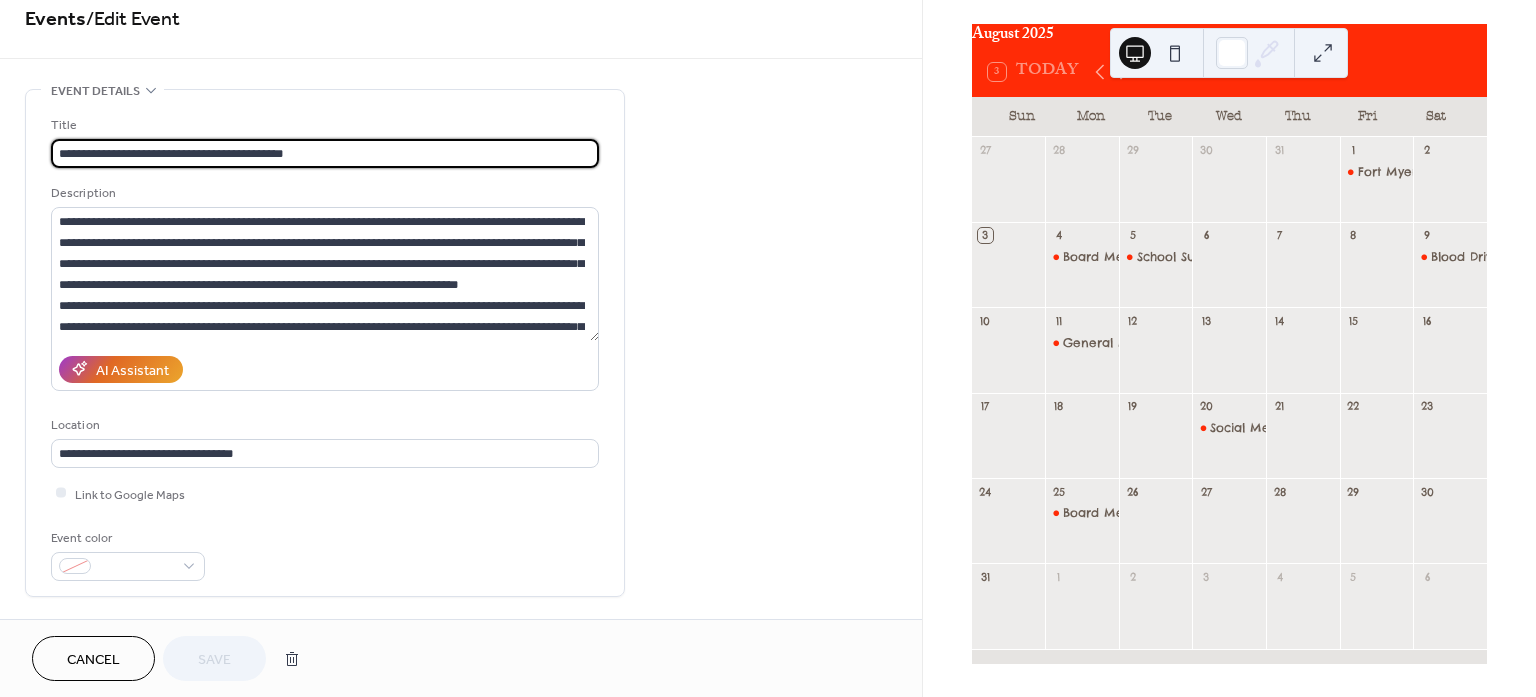 drag, startPoint x: 311, startPoint y: 142, endPoint x: 69, endPoint y: 152, distance: 242.20653 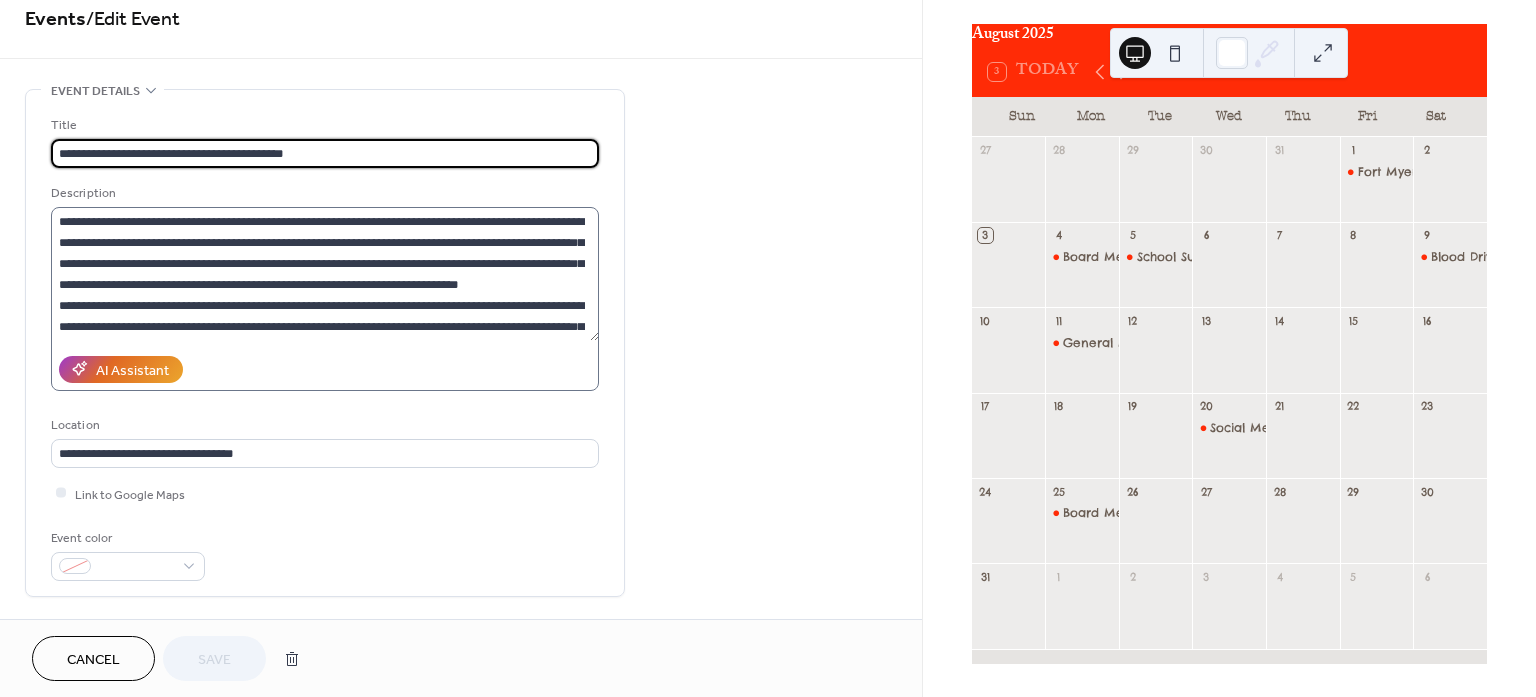 scroll, scrollTop: 105, scrollLeft: 0, axis: vertical 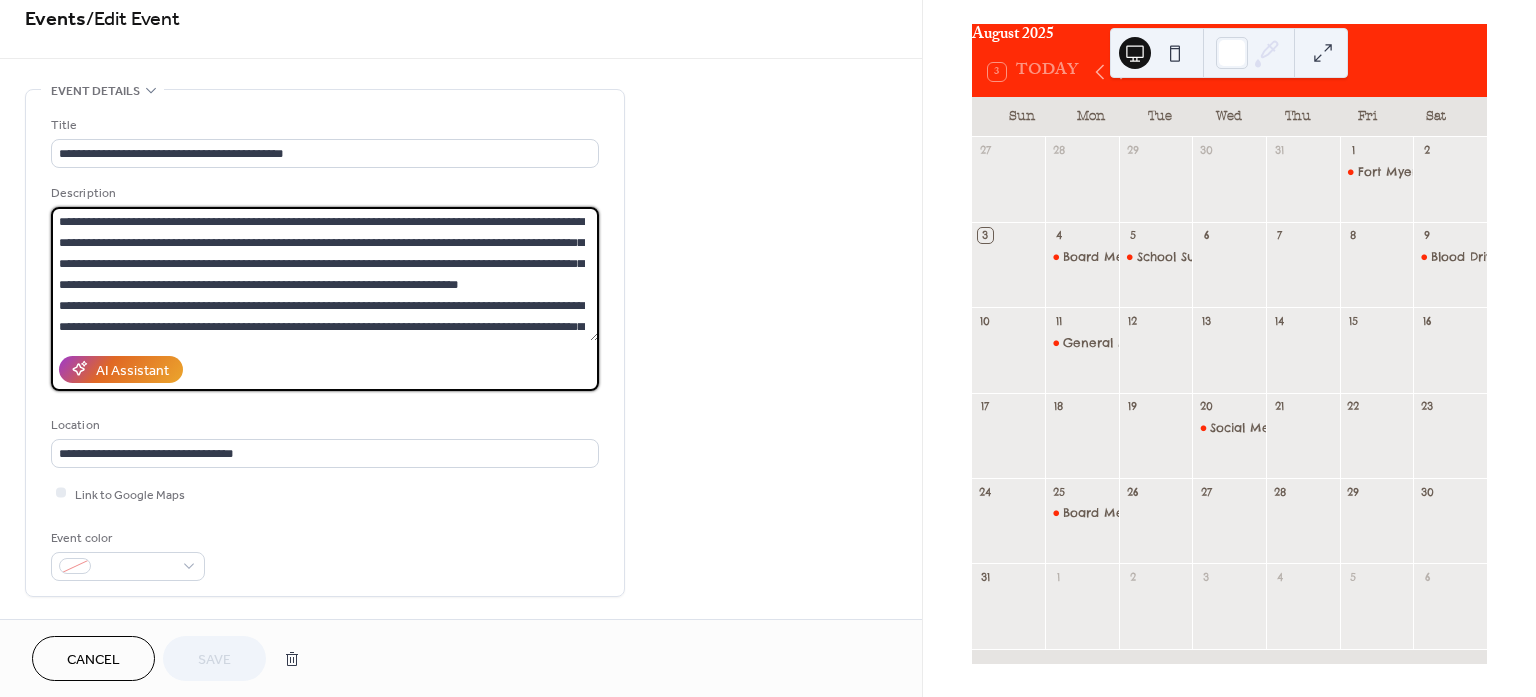drag, startPoint x: 301, startPoint y: 327, endPoint x: 45, endPoint y: 207, distance: 282.72955 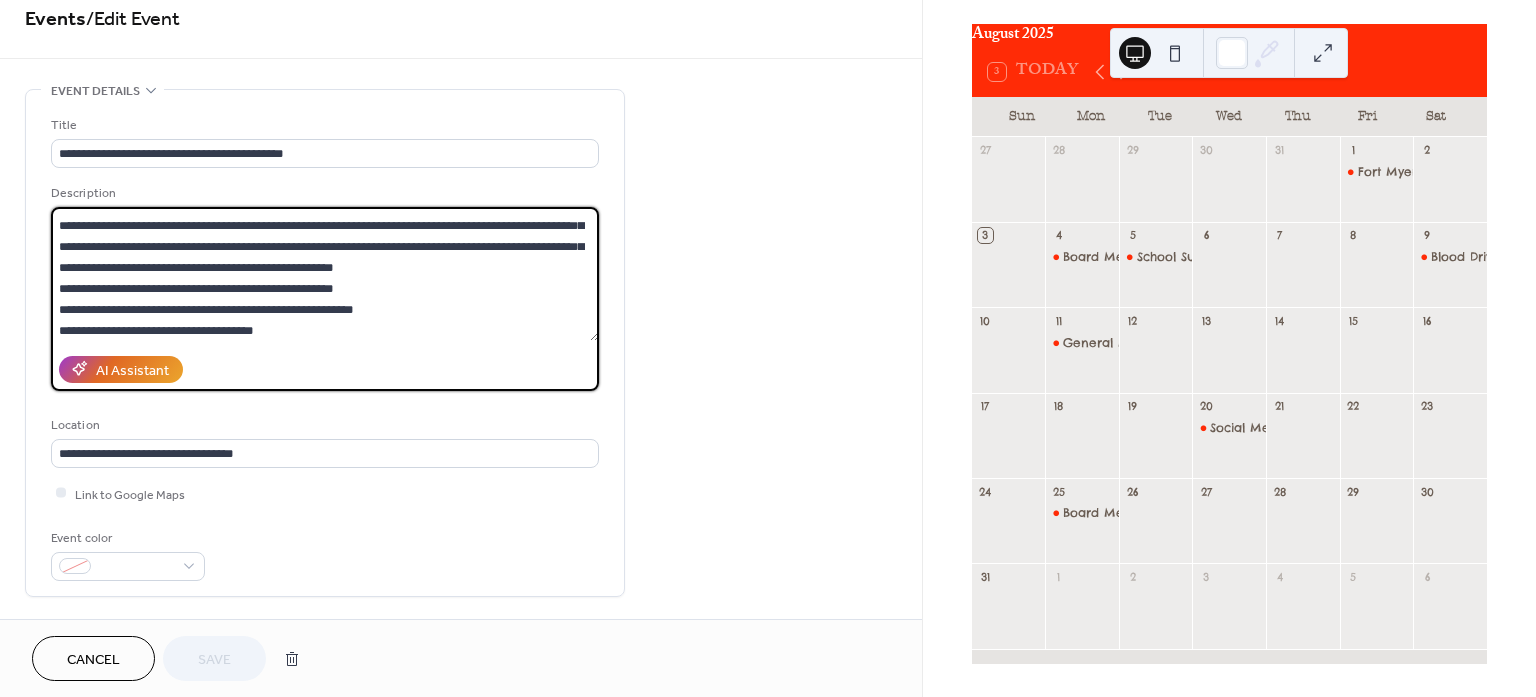 scroll, scrollTop: 105, scrollLeft: 0, axis: vertical 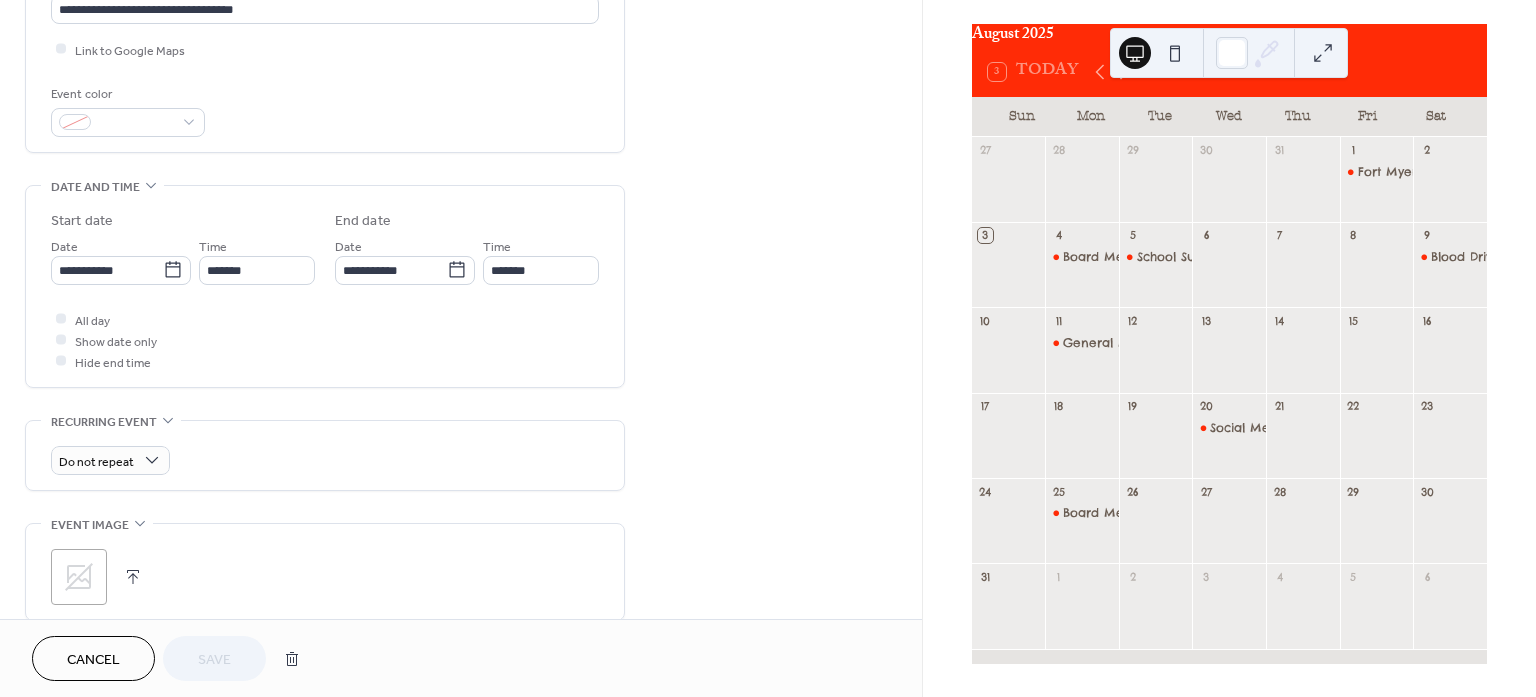 click on "Cancel" at bounding box center [93, 660] 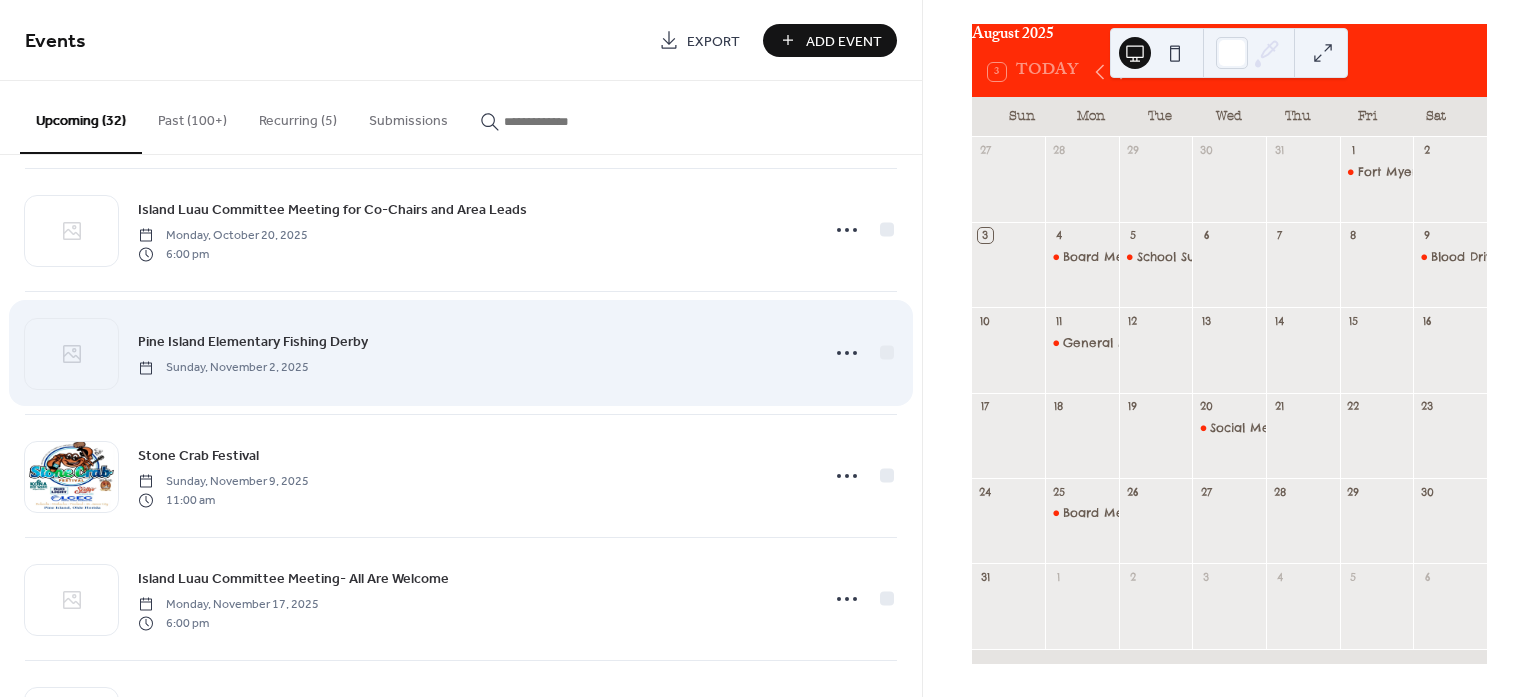 scroll, scrollTop: 1375, scrollLeft: 0, axis: vertical 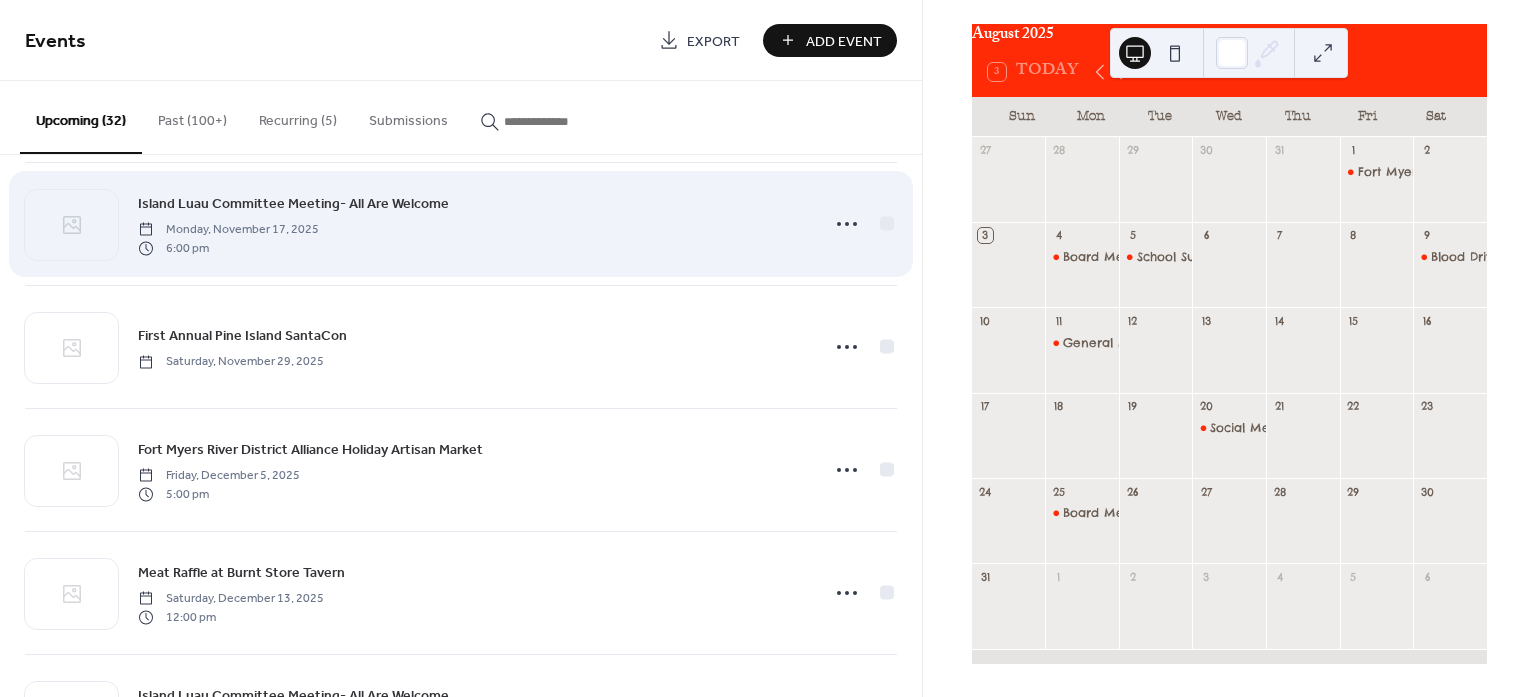 click on "Island Luau Committee Meeting- All Are Welcome" at bounding box center [293, 204] 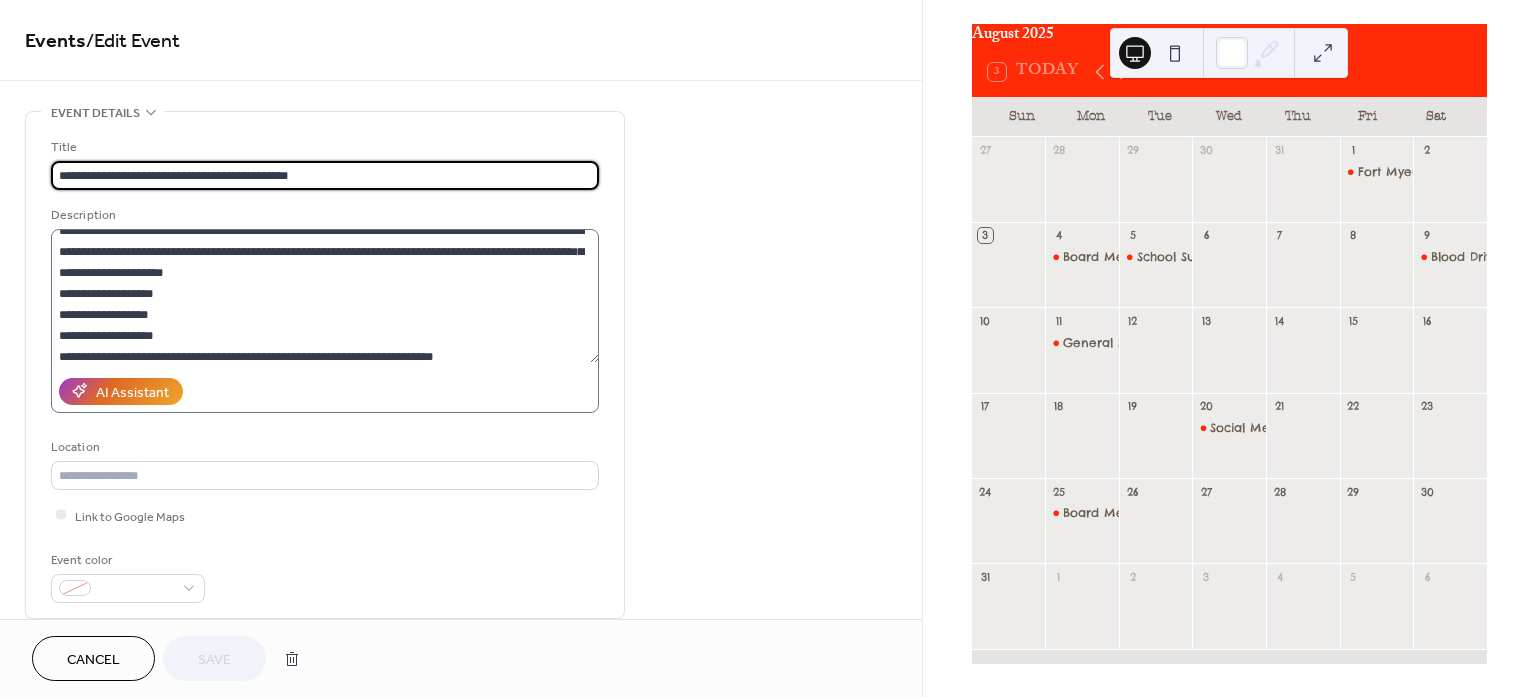scroll, scrollTop: 21, scrollLeft: 0, axis: vertical 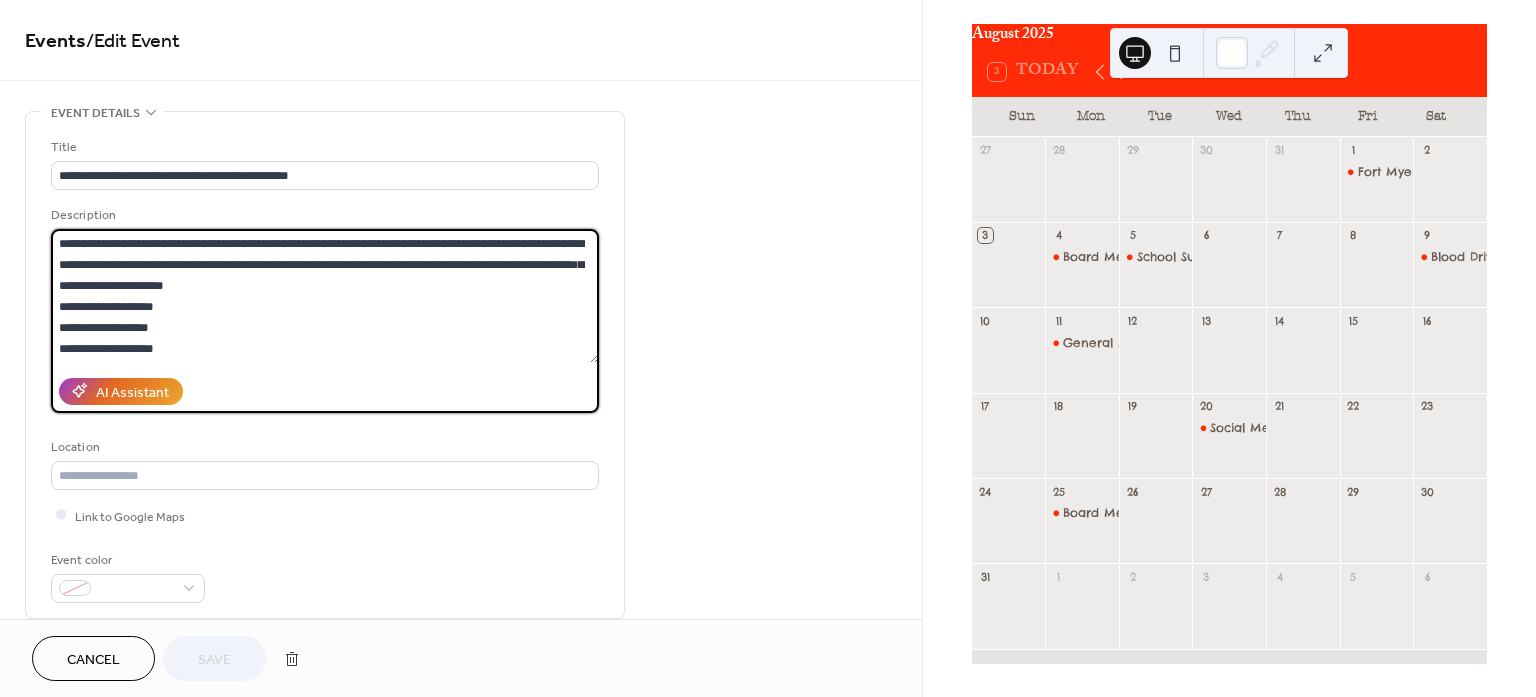 drag, startPoint x: 482, startPoint y: 347, endPoint x: 88, endPoint y: 253, distance: 405.058 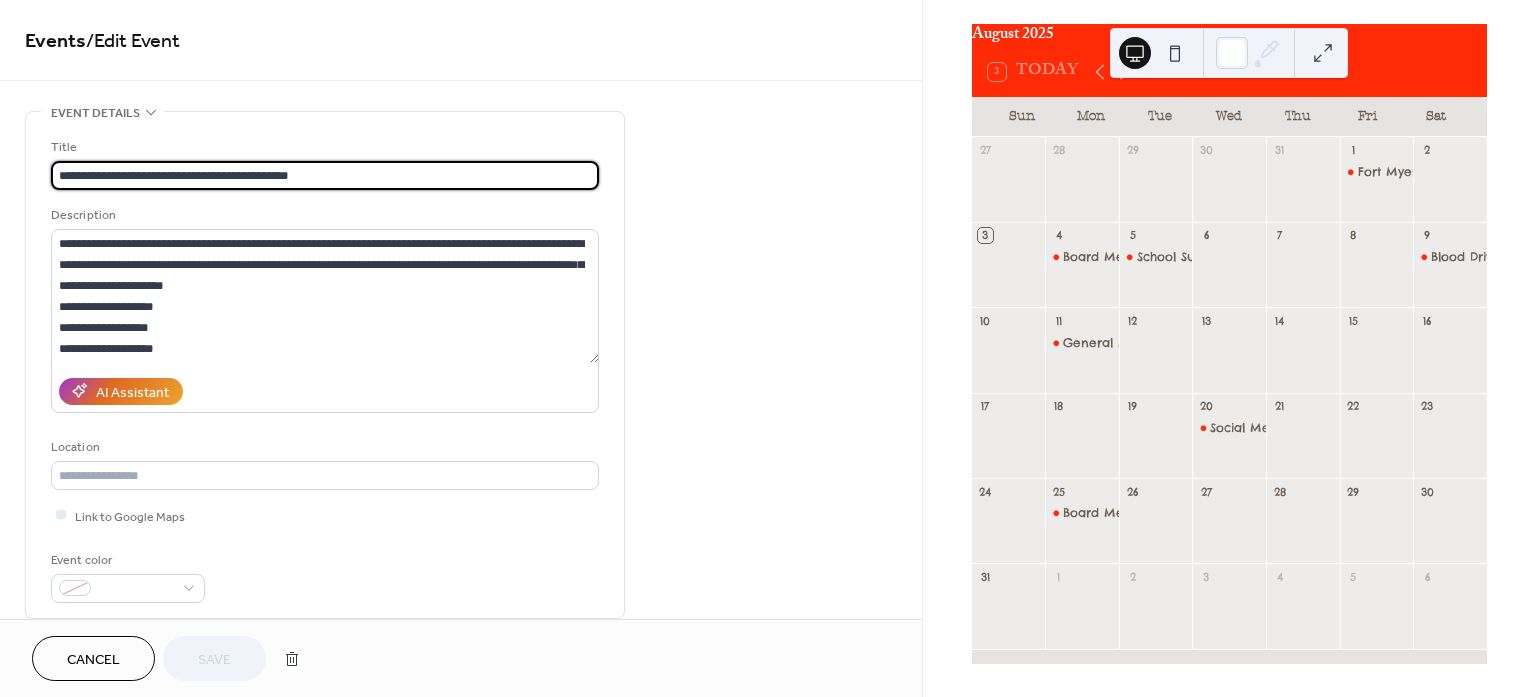 drag, startPoint x: 335, startPoint y: 166, endPoint x: 33, endPoint y: 191, distance: 303.033 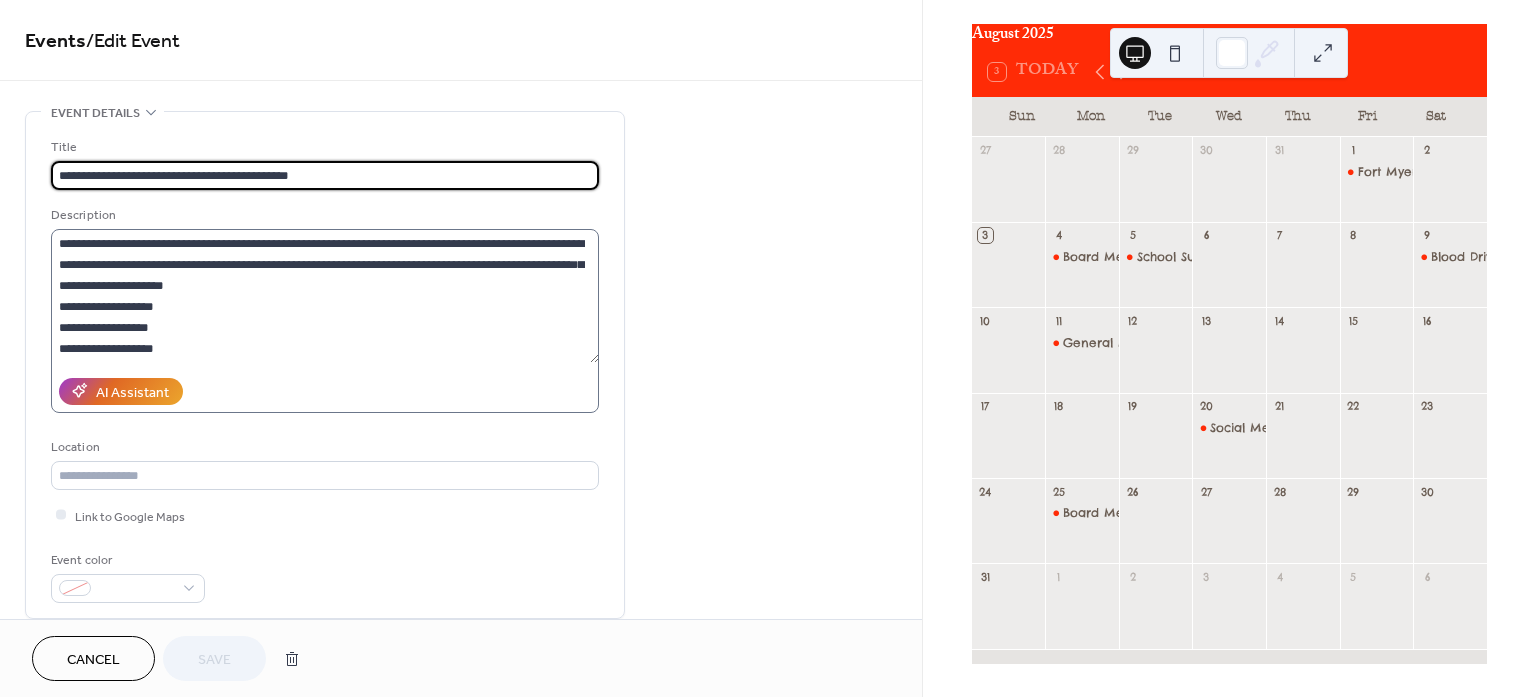 scroll, scrollTop: 21, scrollLeft: 0, axis: vertical 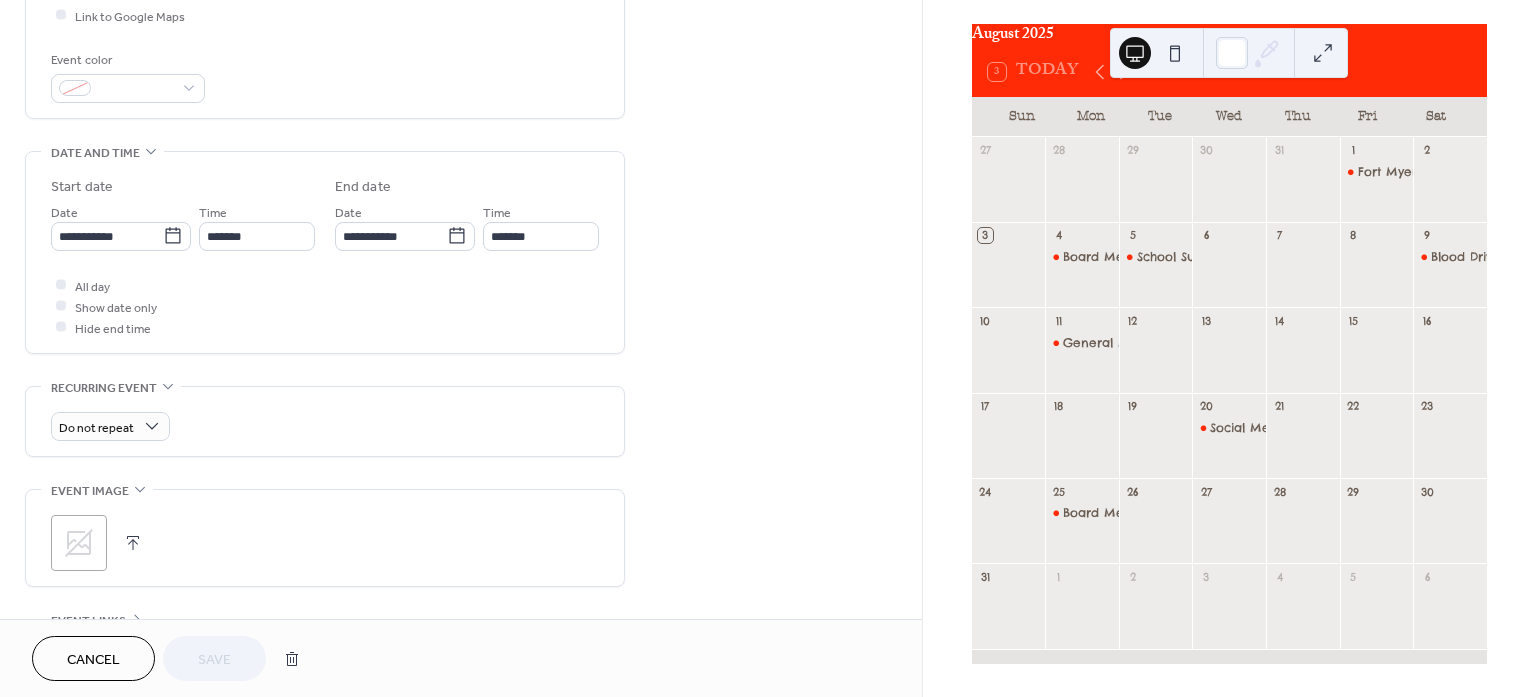 click on "Cancel" at bounding box center [93, 660] 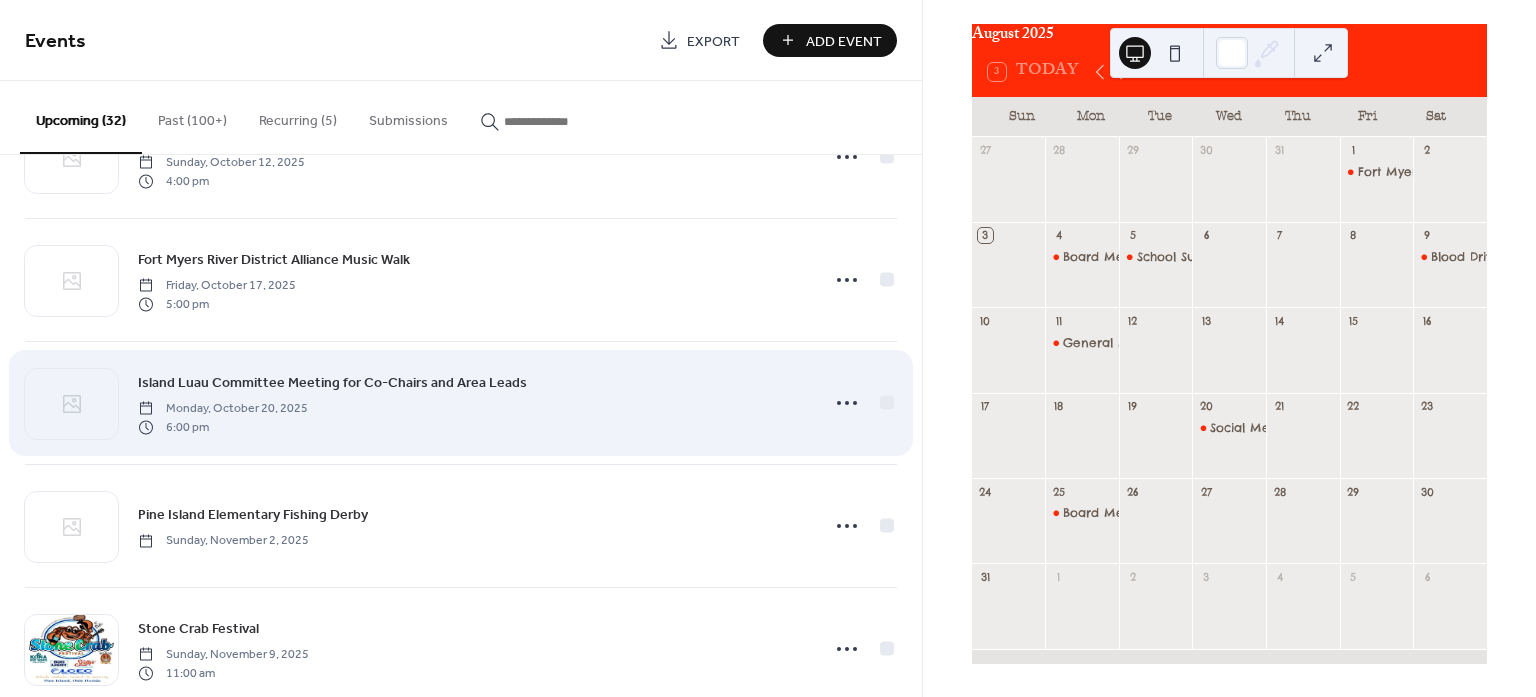scroll, scrollTop: 875, scrollLeft: 0, axis: vertical 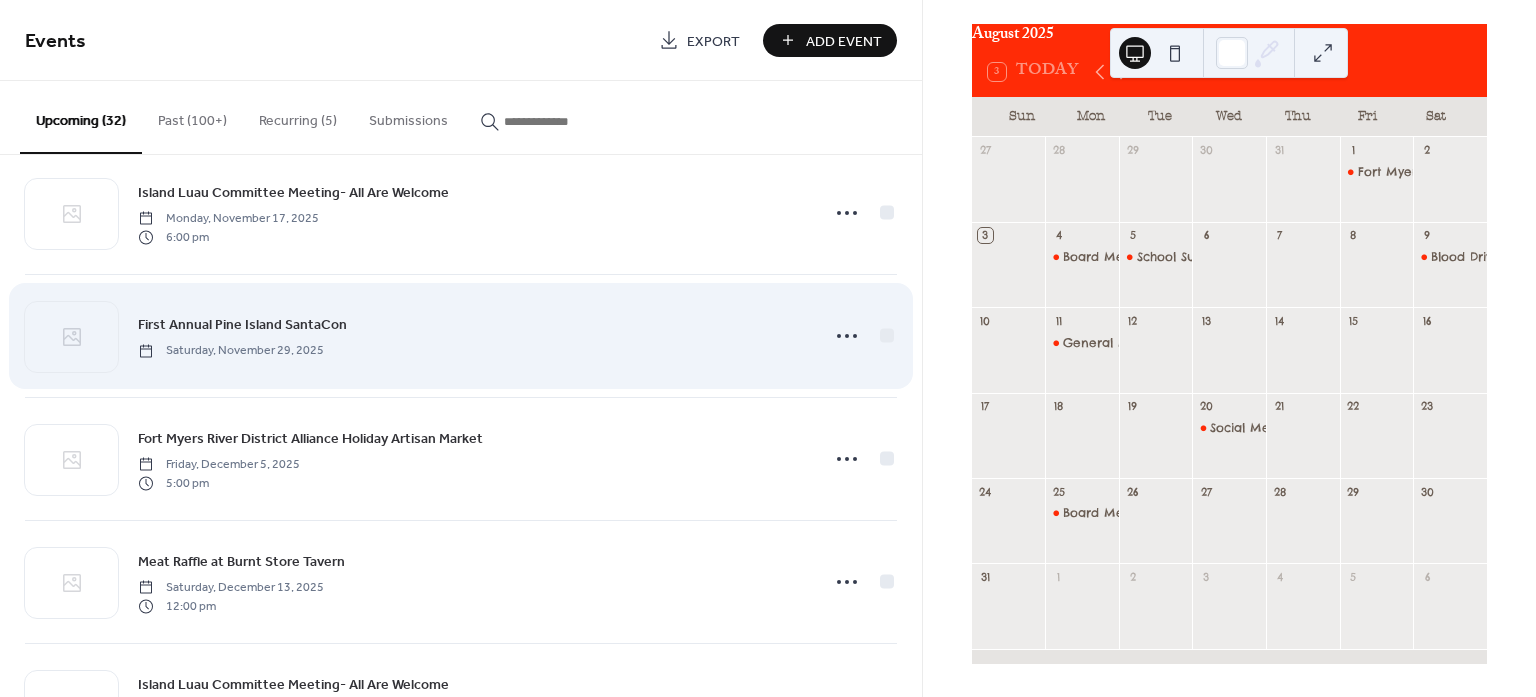 click on "First Annual Pine Island SantaCon" at bounding box center (242, 325) 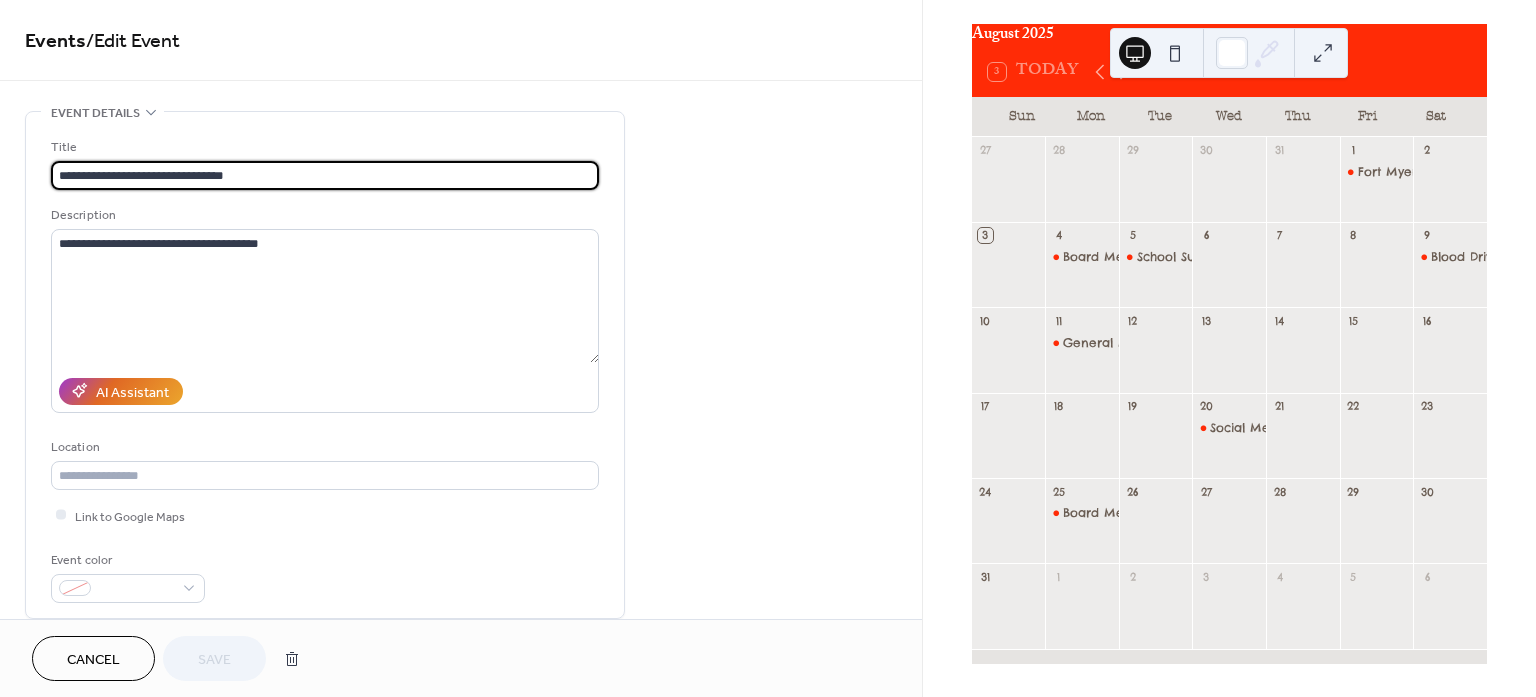 drag, startPoint x: 244, startPoint y: 167, endPoint x: 52, endPoint y: 175, distance: 192.1666 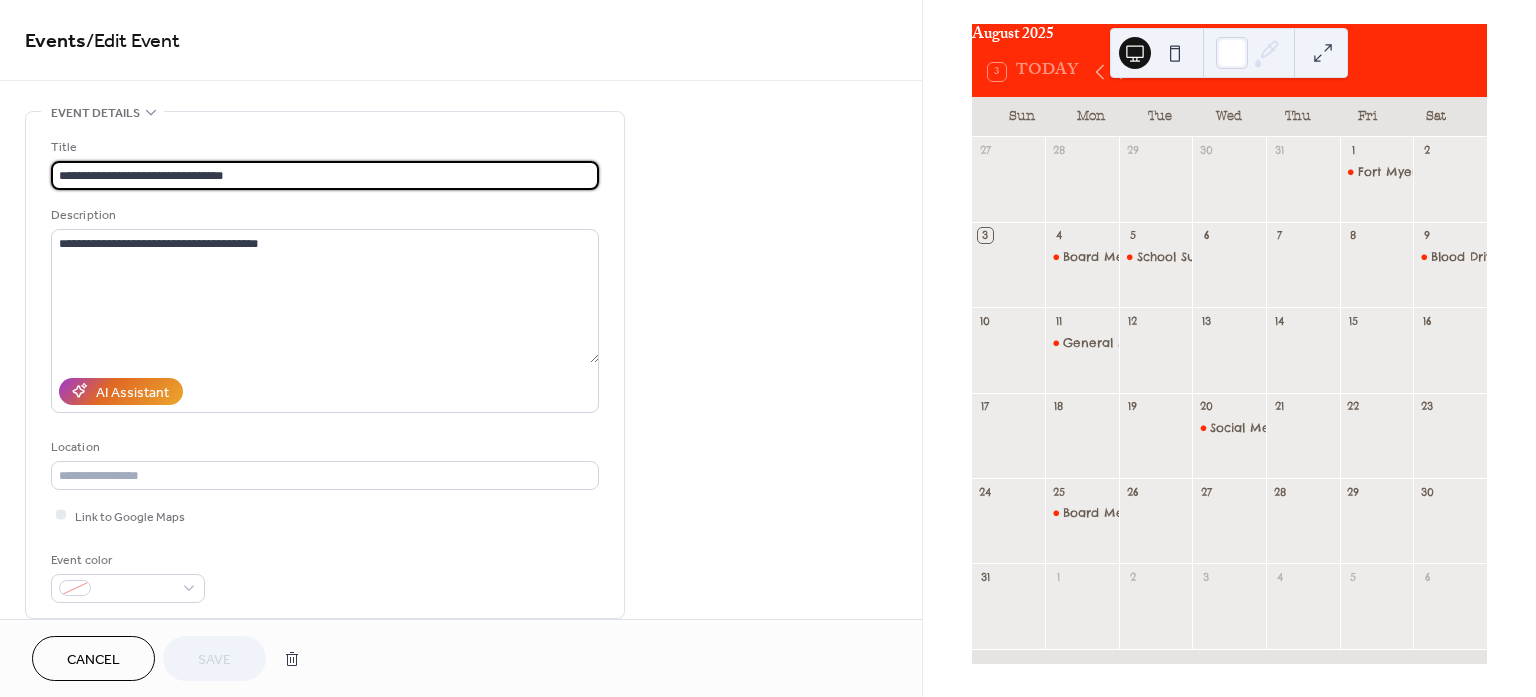 click on "**********" at bounding box center [325, 175] 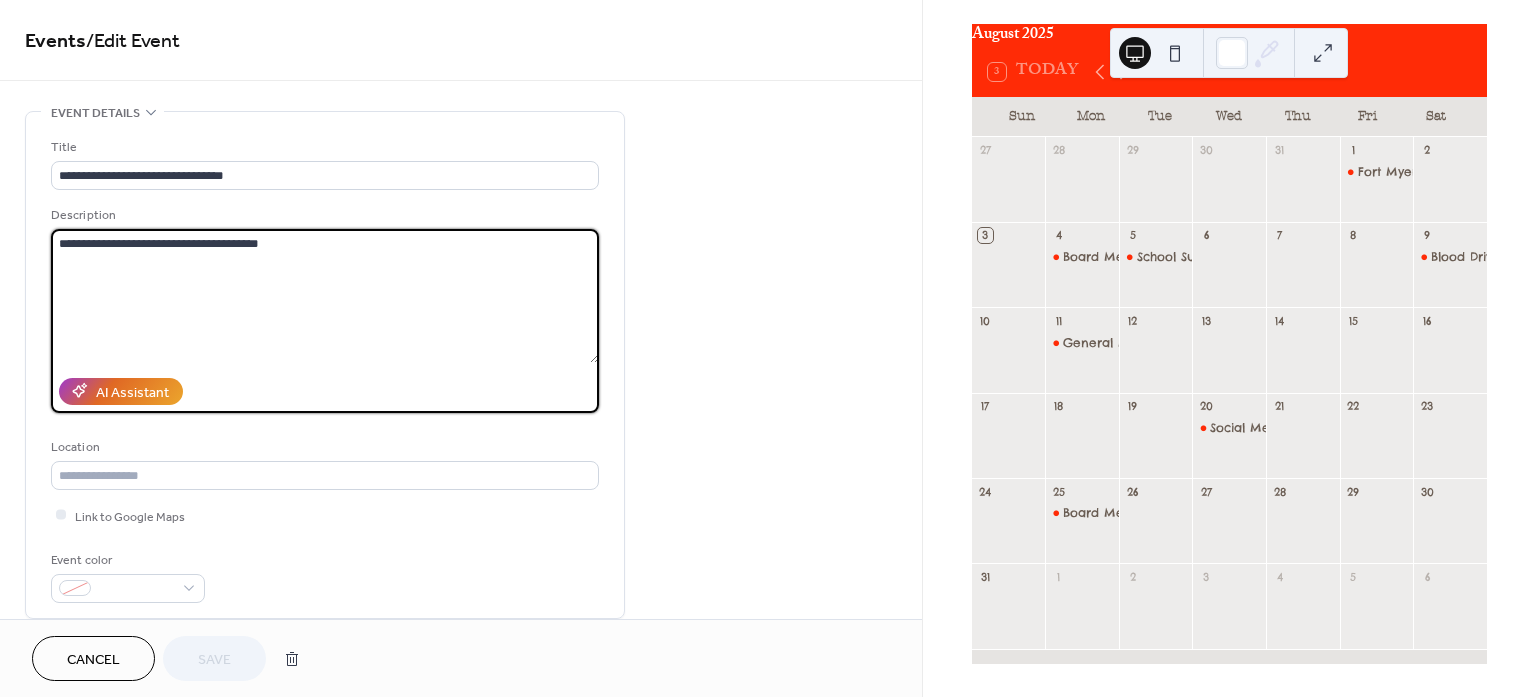 drag, startPoint x: 261, startPoint y: 242, endPoint x: 48, endPoint y: 248, distance: 213.08449 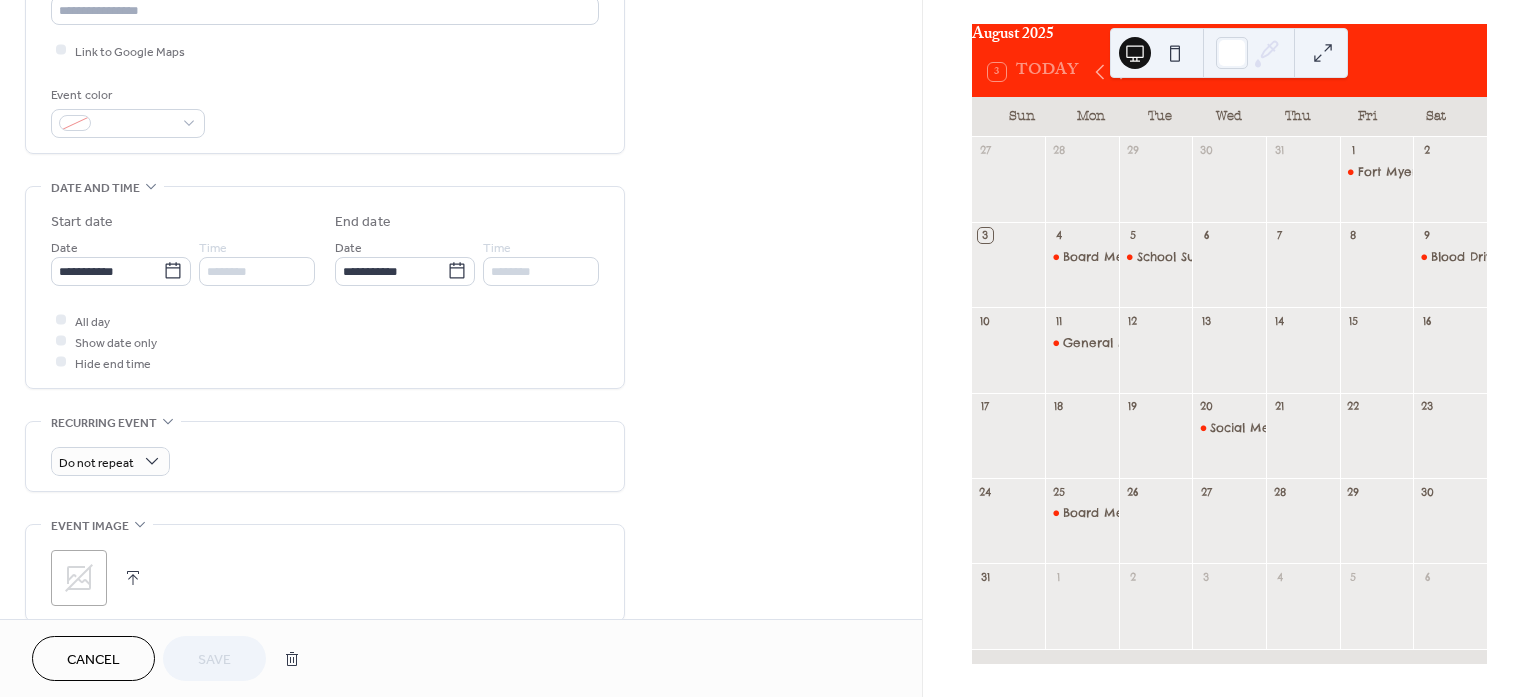 scroll, scrollTop: 500, scrollLeft: 0, axis: vertical 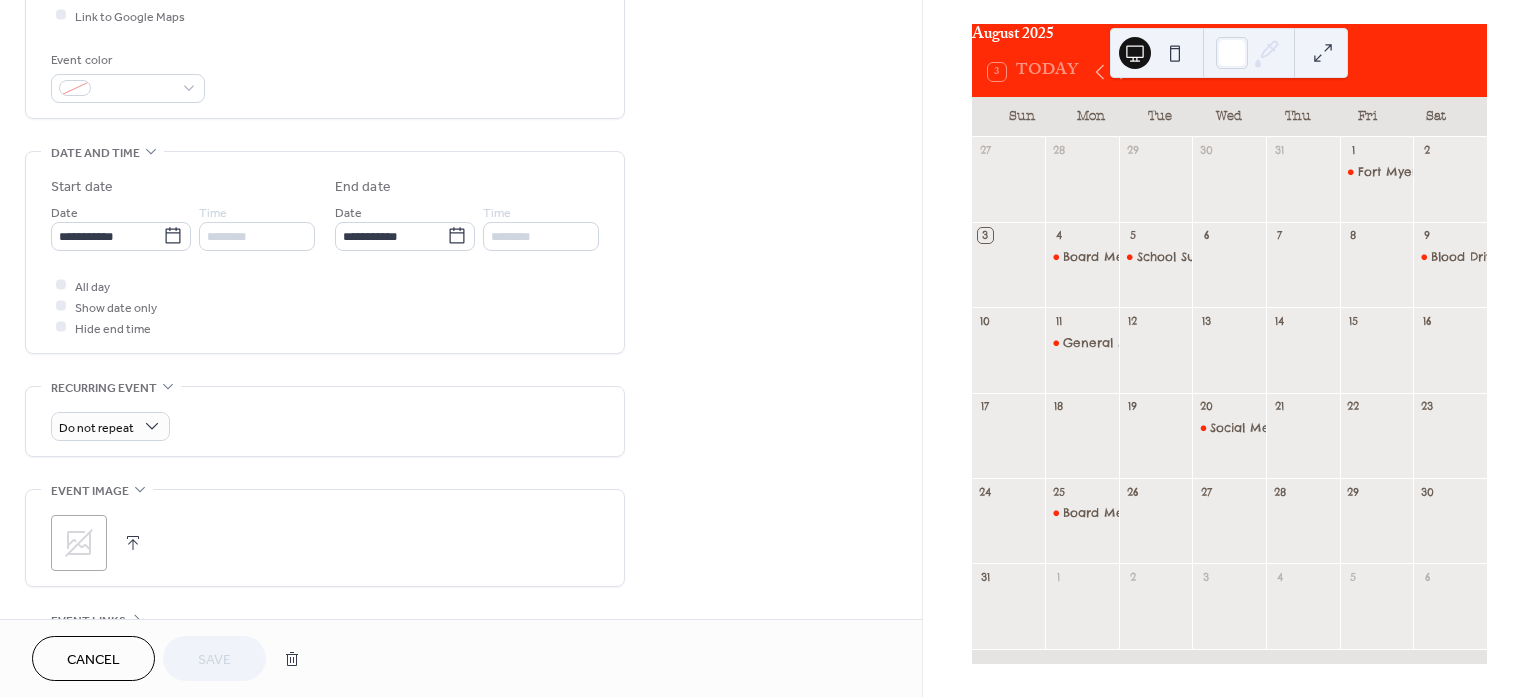 click on "Cancel" at bounding box center [93, 660] 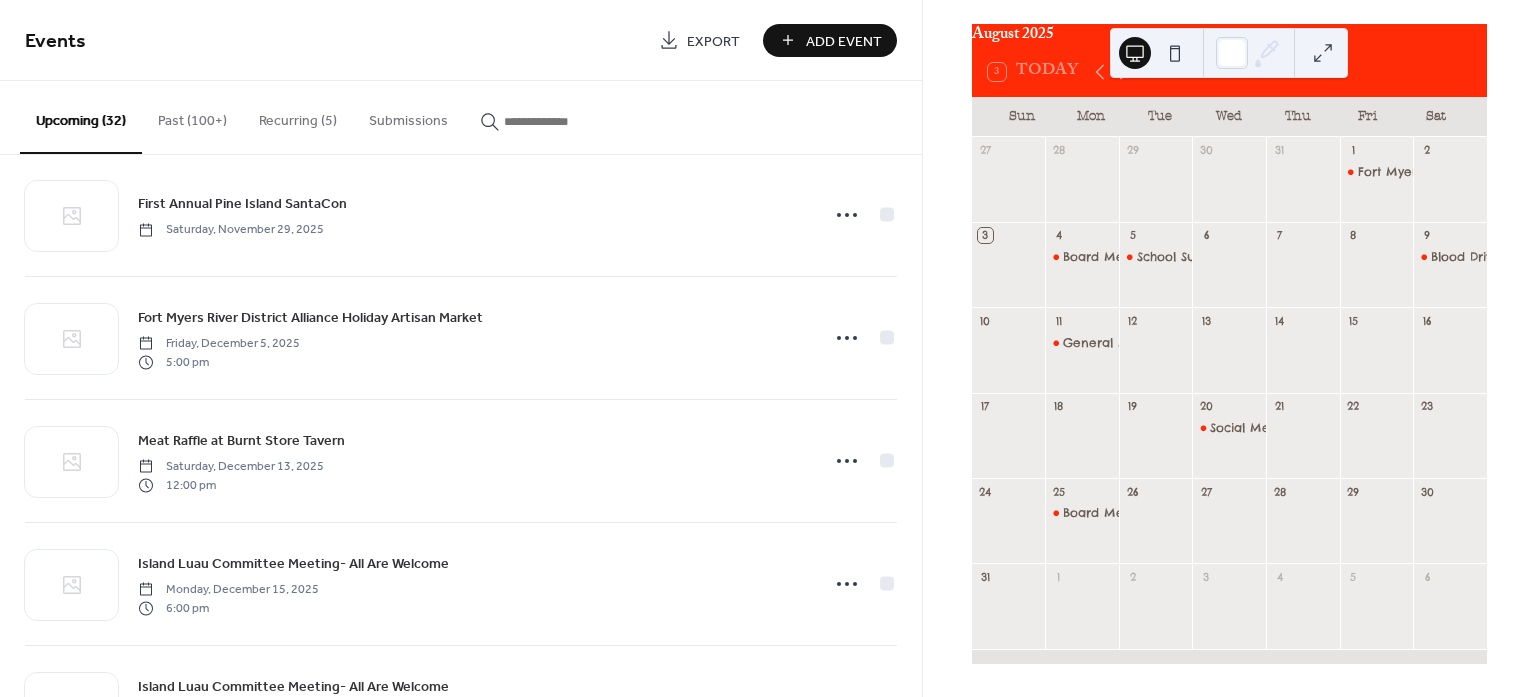 scroll, scrollTop: 1515, scrollLeft: 0, axis: vertical 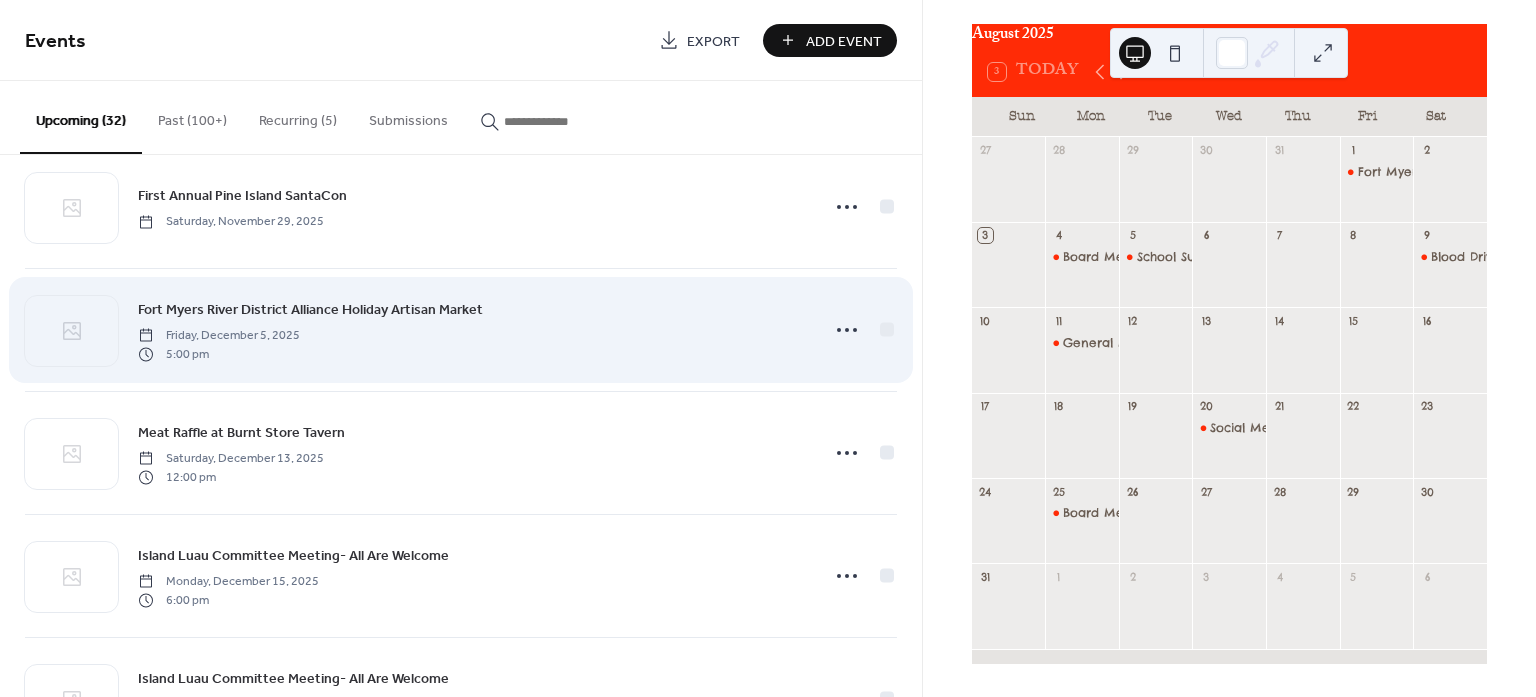 click on "Fort Myers River District Alliance Holiday Artisan Market" at bounding box center [310, 310] 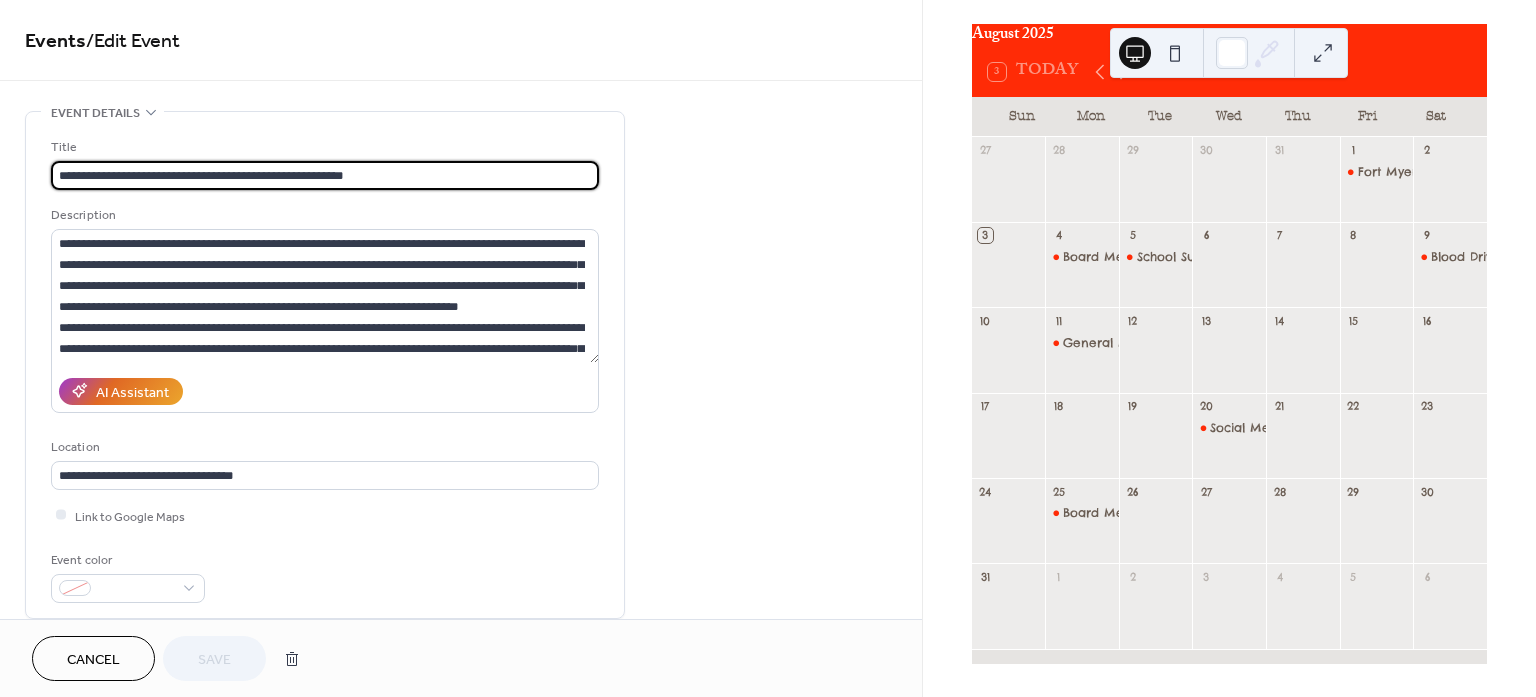 drag, startPoint x: 366, startPoint y: 173, endPoint x: 56, endPoint y: 166, distance: 310.079 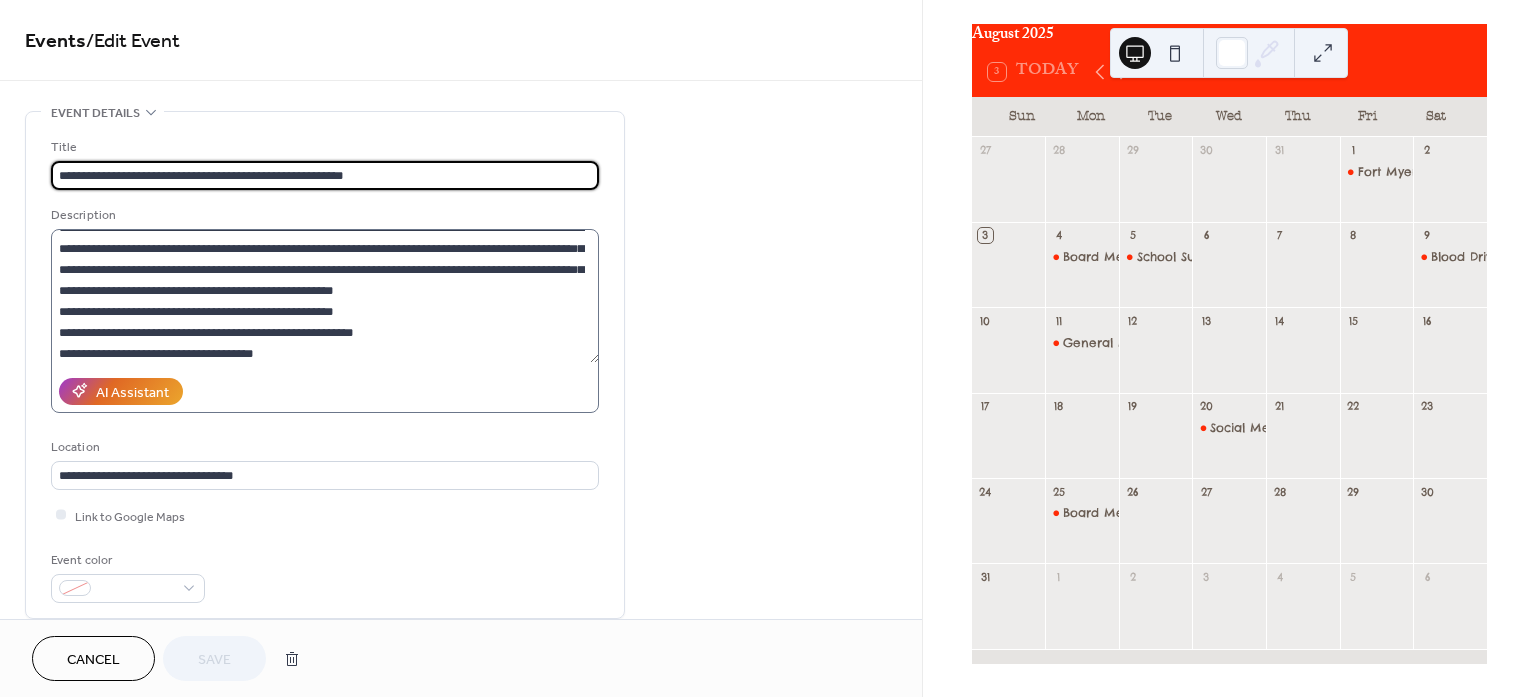 scroll, scrollTop: 105, scrollLeft: 0, axis: vertical 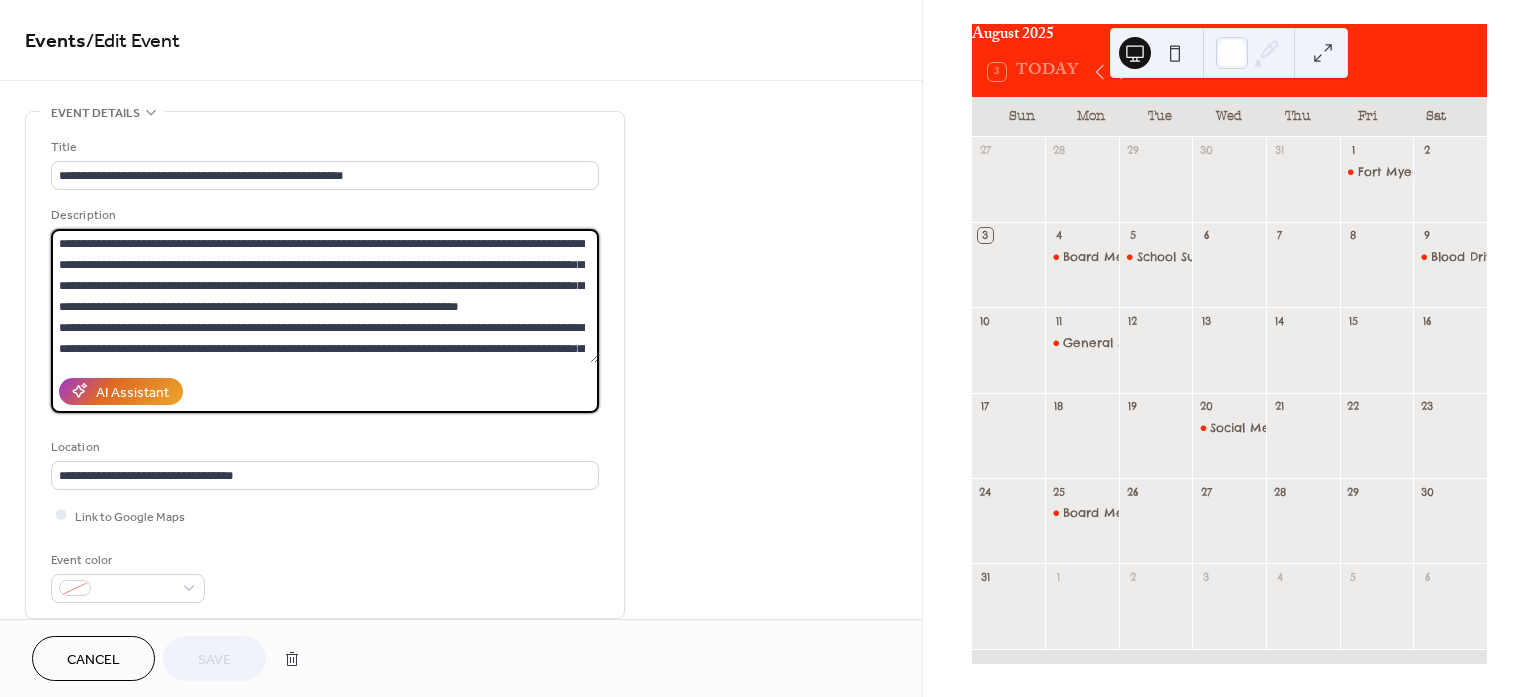 drag, startPoint x: 299, startPoint y: 351, endPoint x: 103, endPoint y: 267, distance: 213.24165 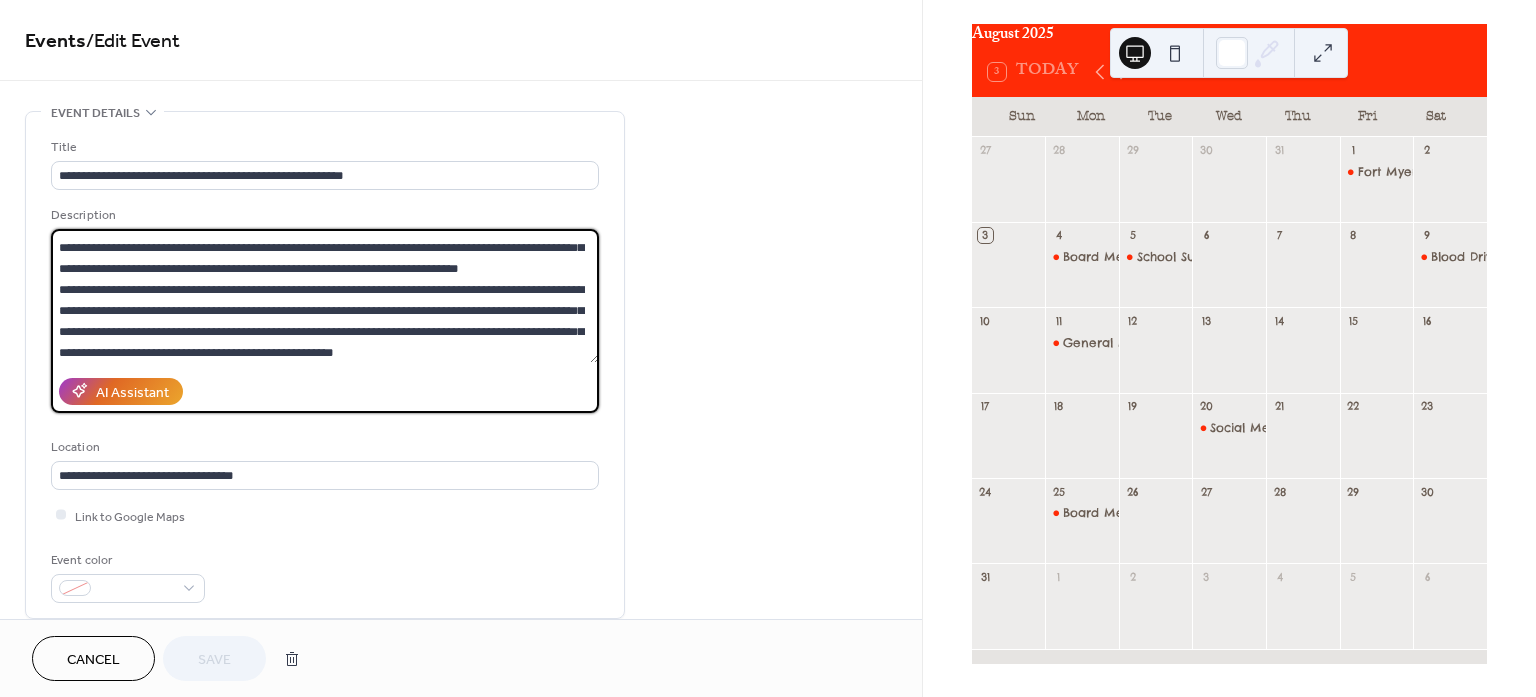 scroll, scrollTop: 105, scrollLeft: 0, axis: vertical 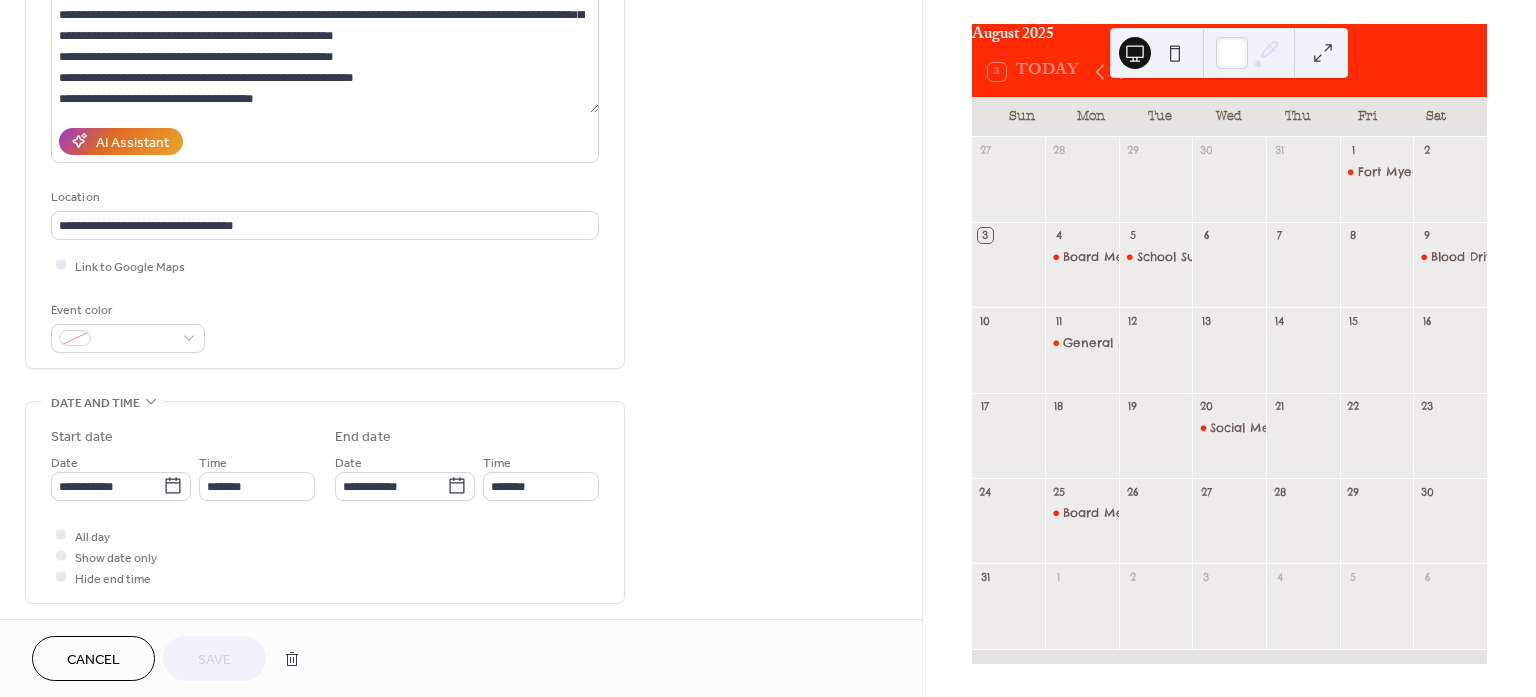 click on "Cancel" at bounding box center (93, 660) 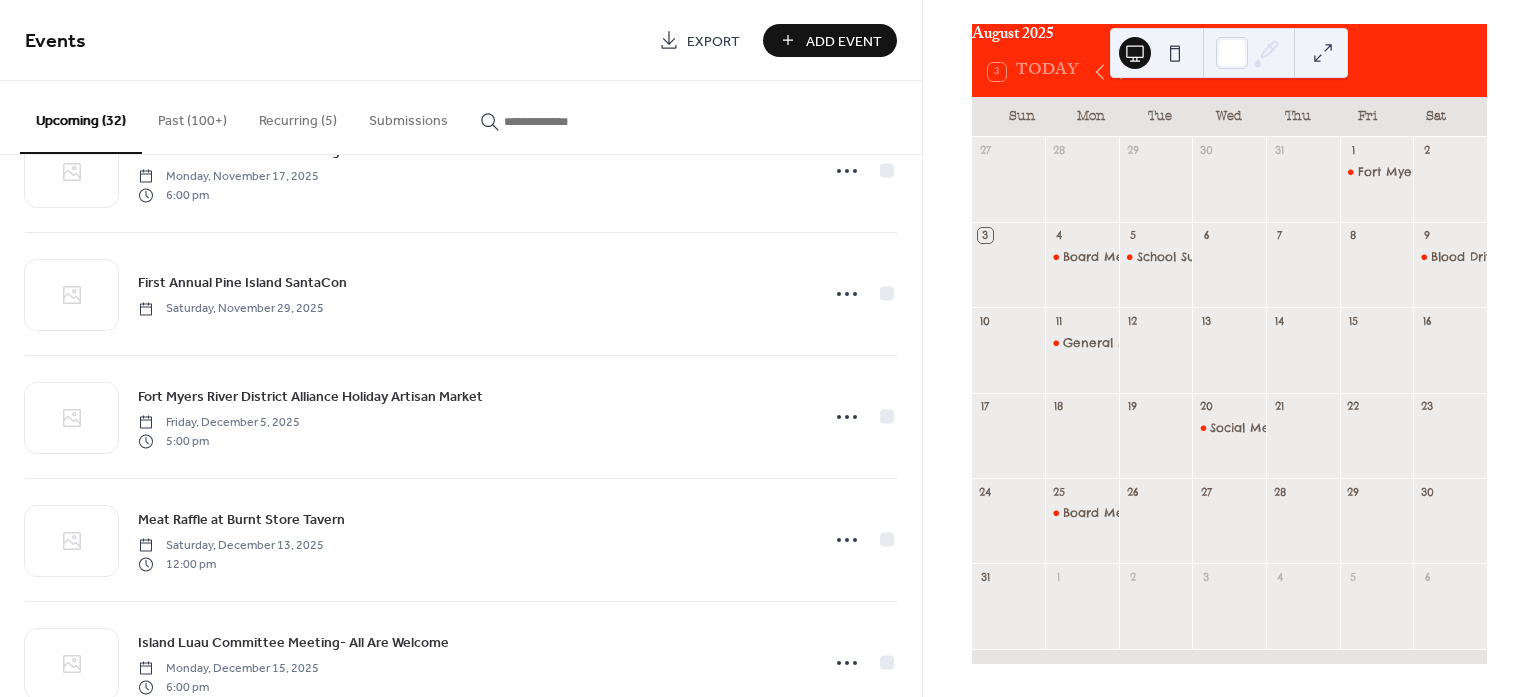 scroll, scrollTop: 1446, scrollLeft: 0, axis: vertical 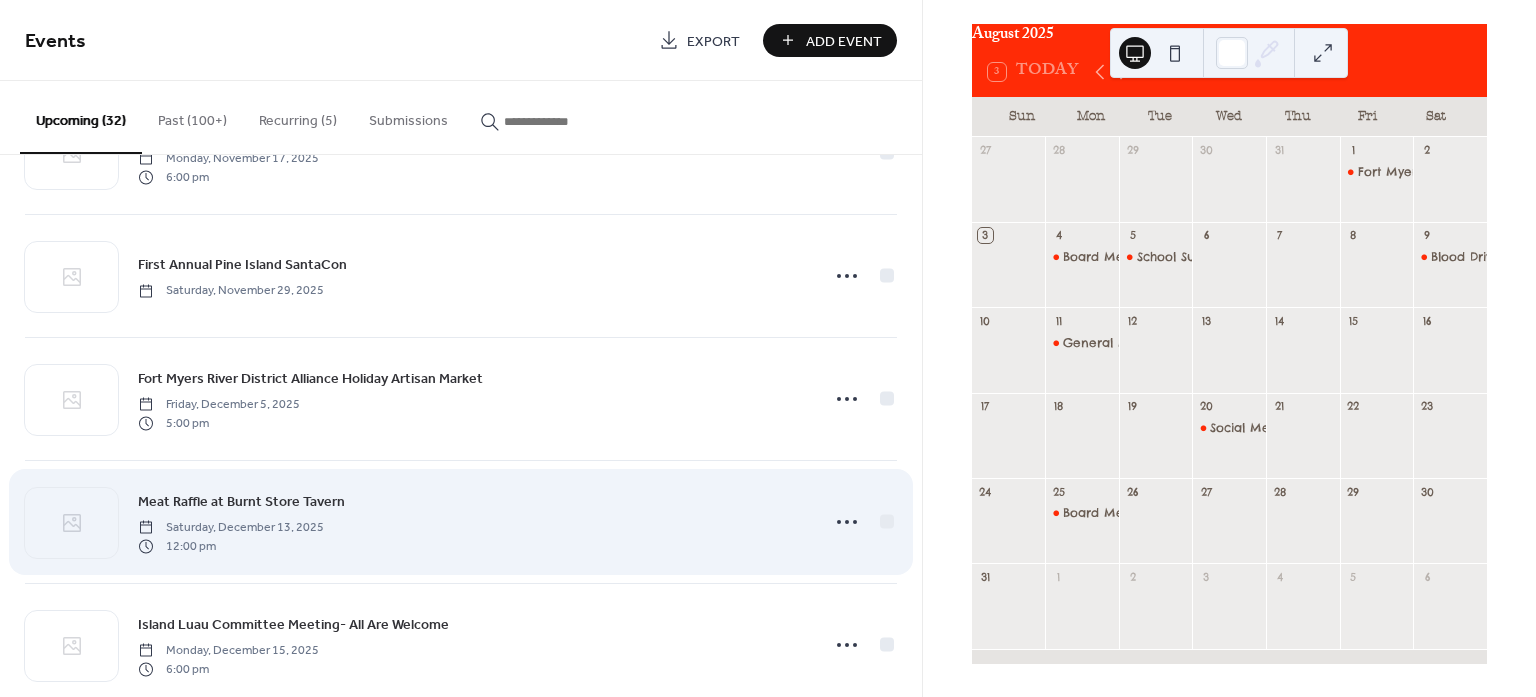 click on "Meat Raffle at Burnt Store Tavern" at bounding box center [241, 502] 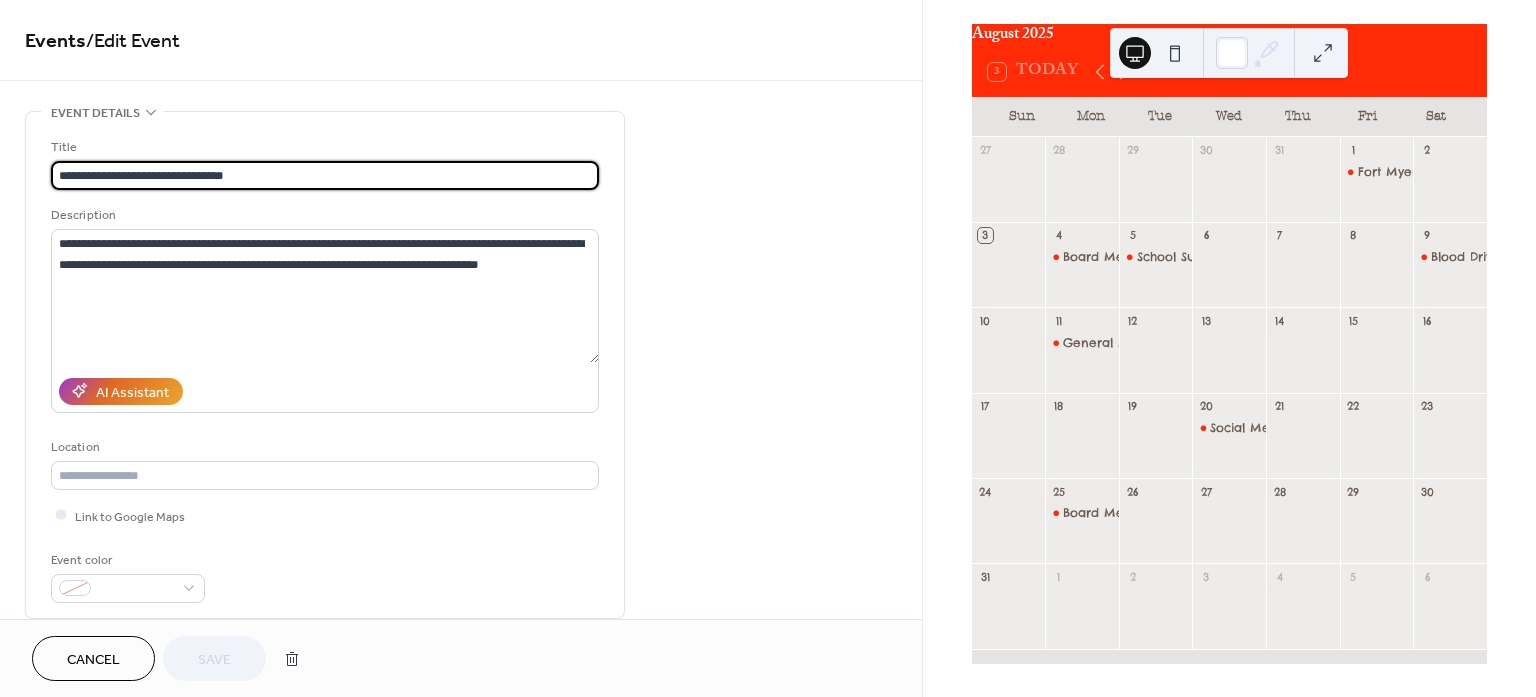 drag, startPoint x: 256, startPoint y: 177, endPoint x: 37, endPoint y: 175, distance: 219.00912 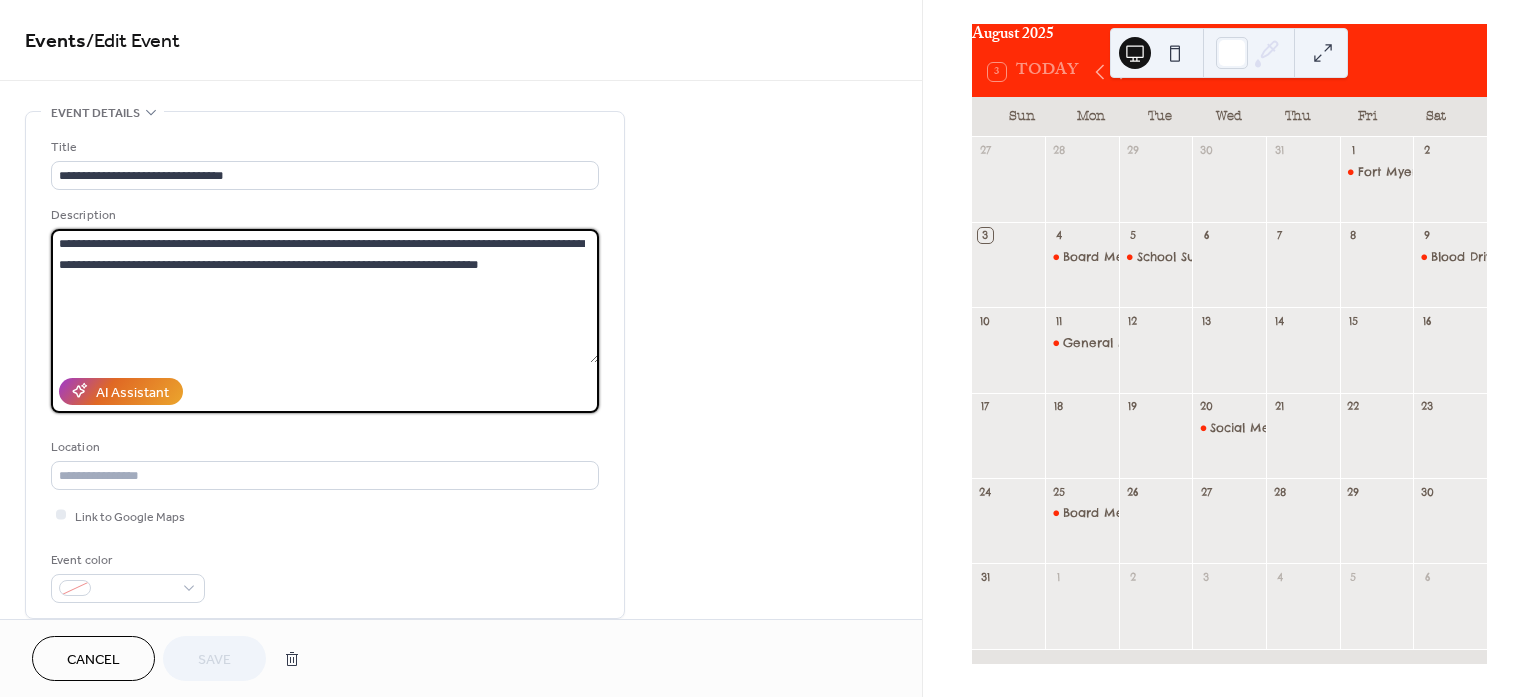 drag, startPoint x: 589, startPoint y: 258, endPoint x: 48, endPoint y: 237, distance: 541.4074 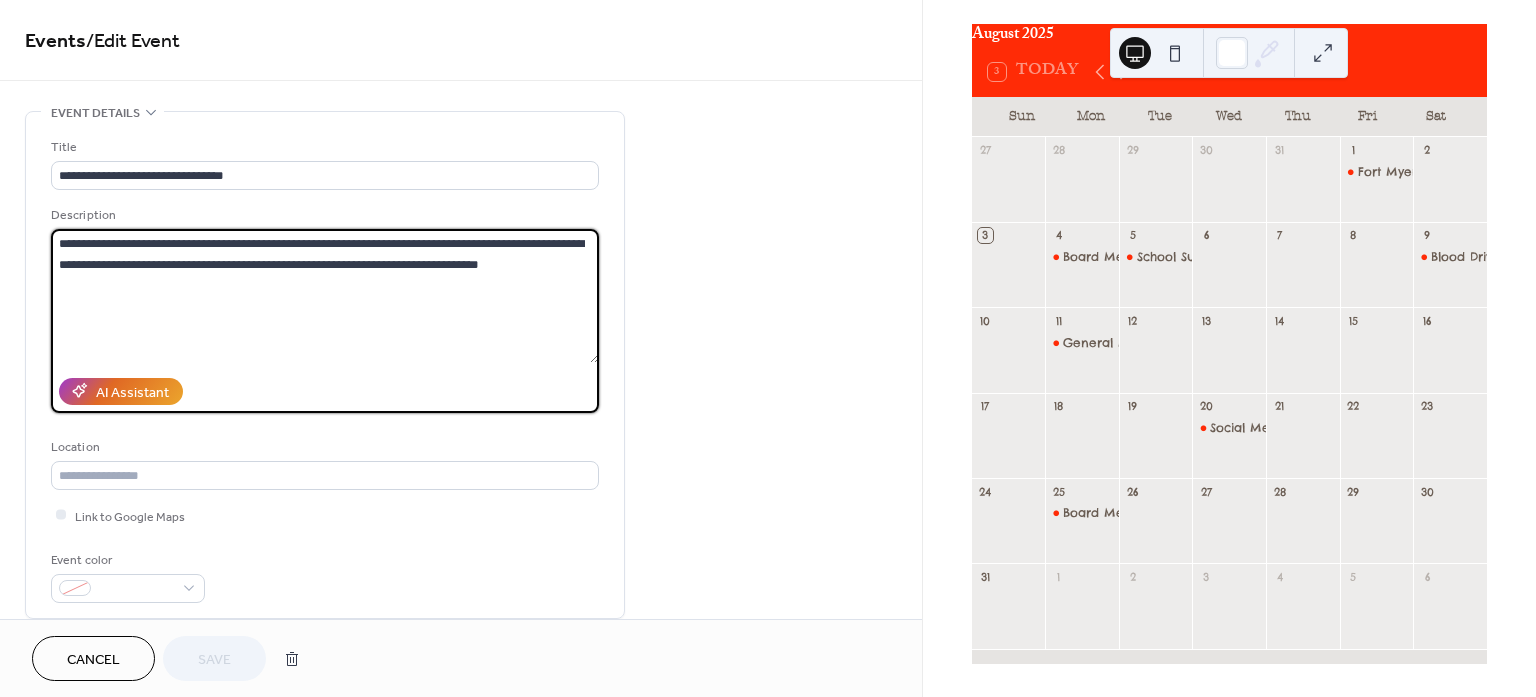 click on "**********" at bounding box center (325, 365) 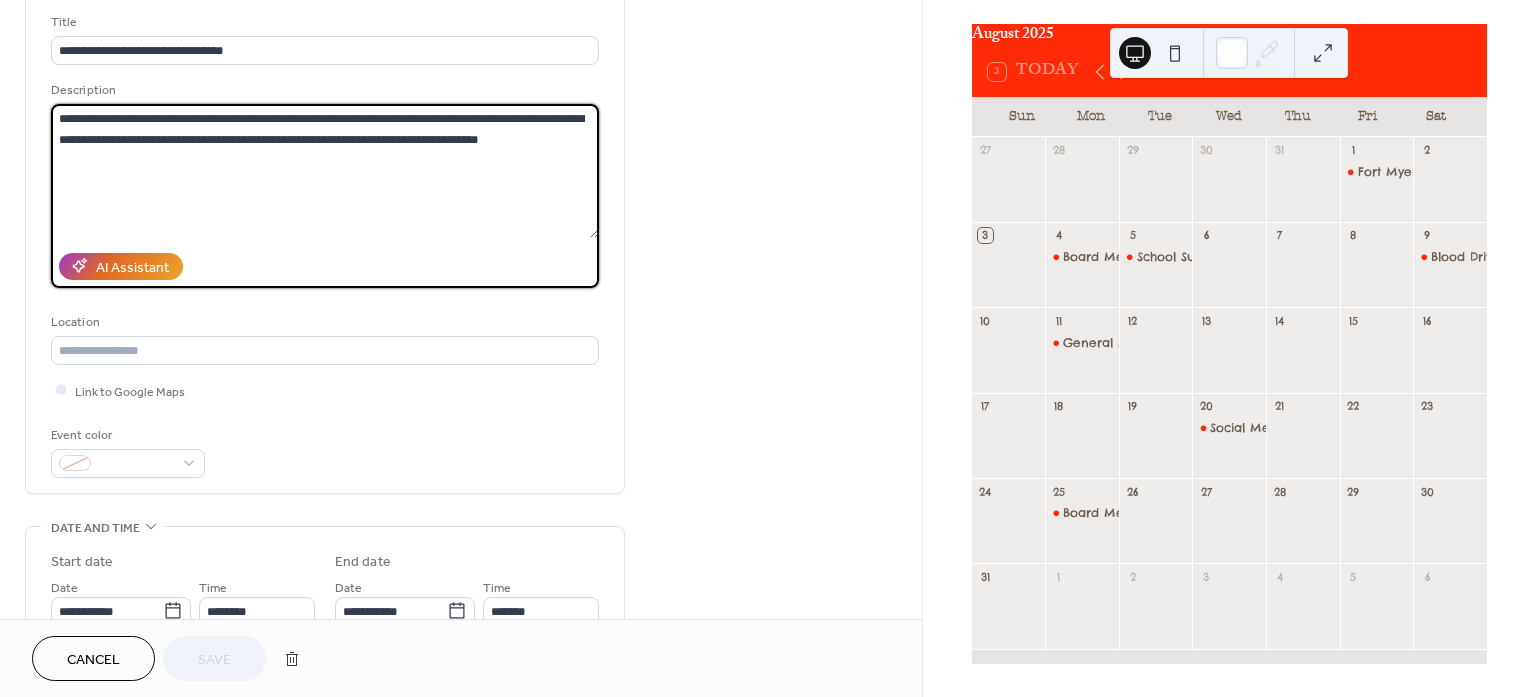 scroll, scrollTop: 500, scrollLeft: 0, axis: vertical 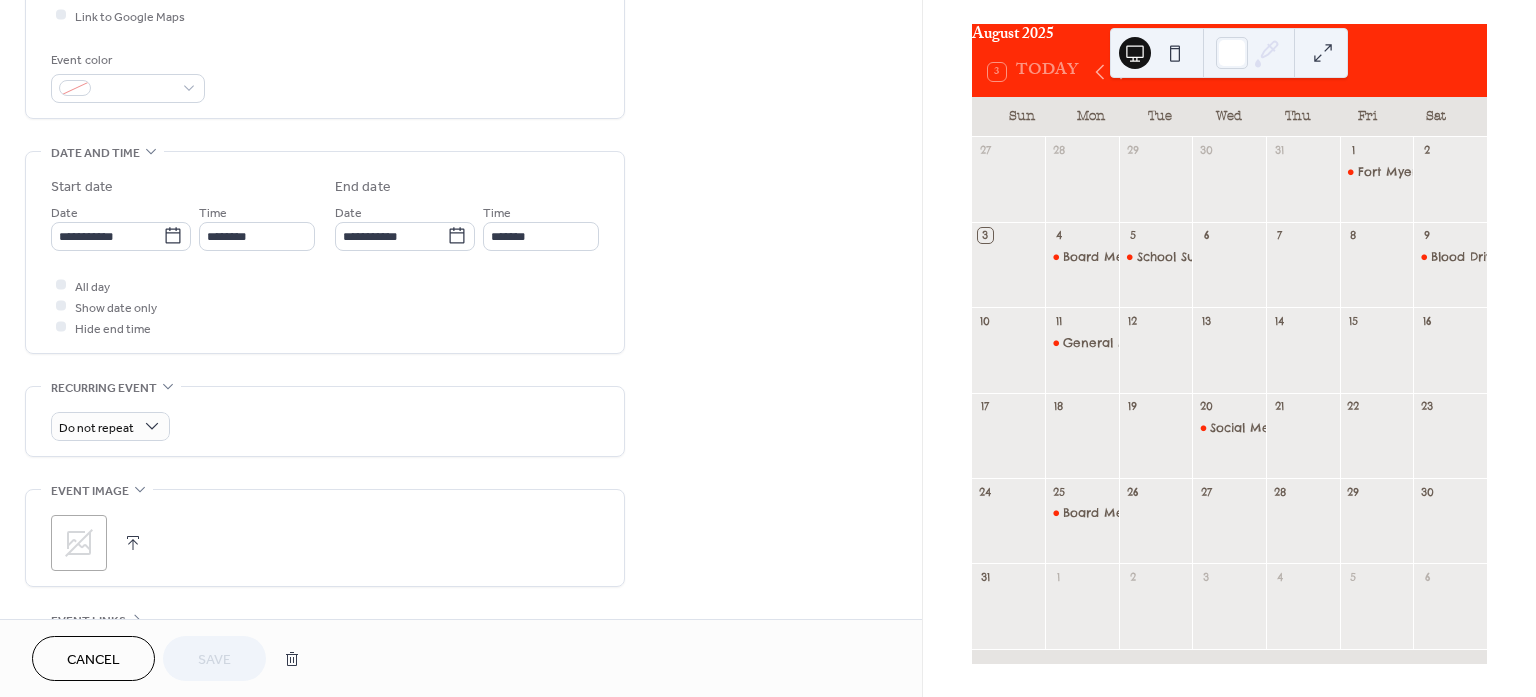 click on "Cancel" at bounding box center (93, 660) 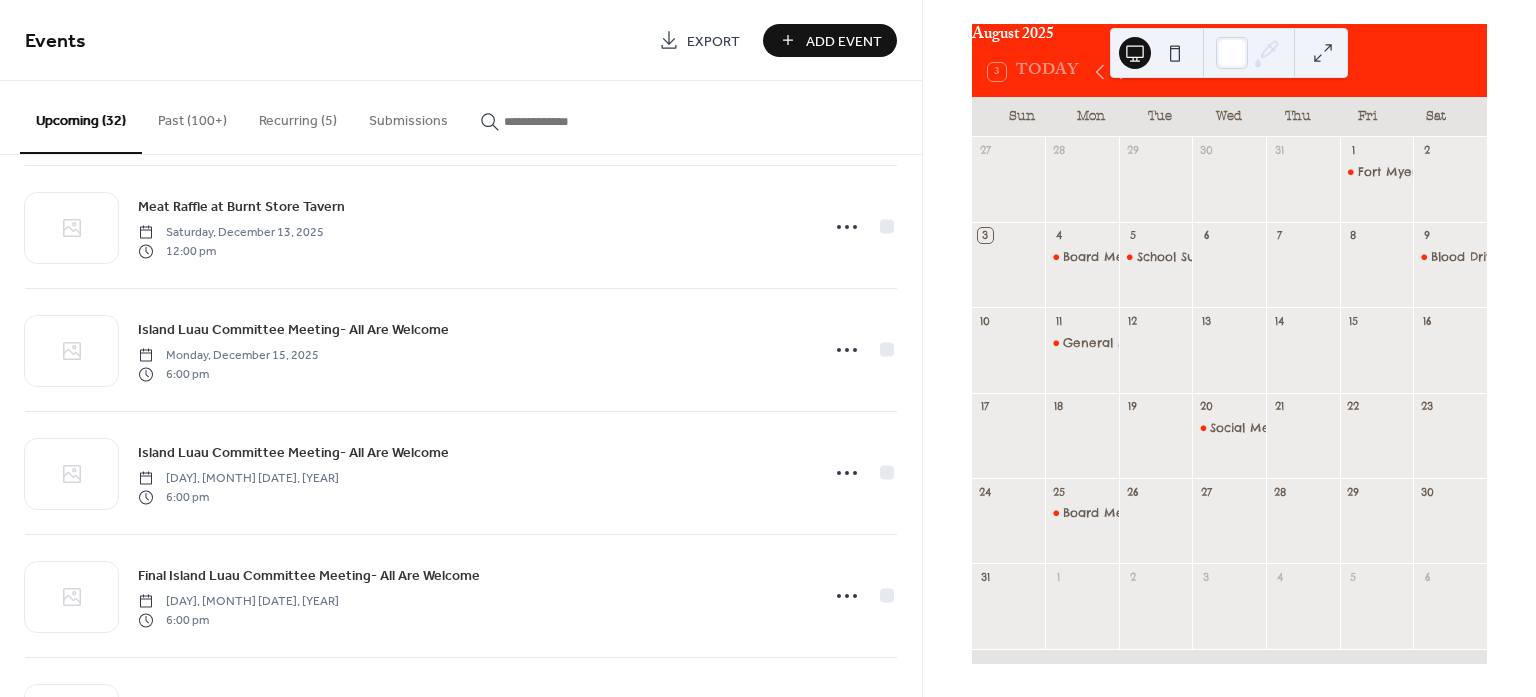 scroll, scrollTop: 1750, scrollLeft: 0, axis: vertical 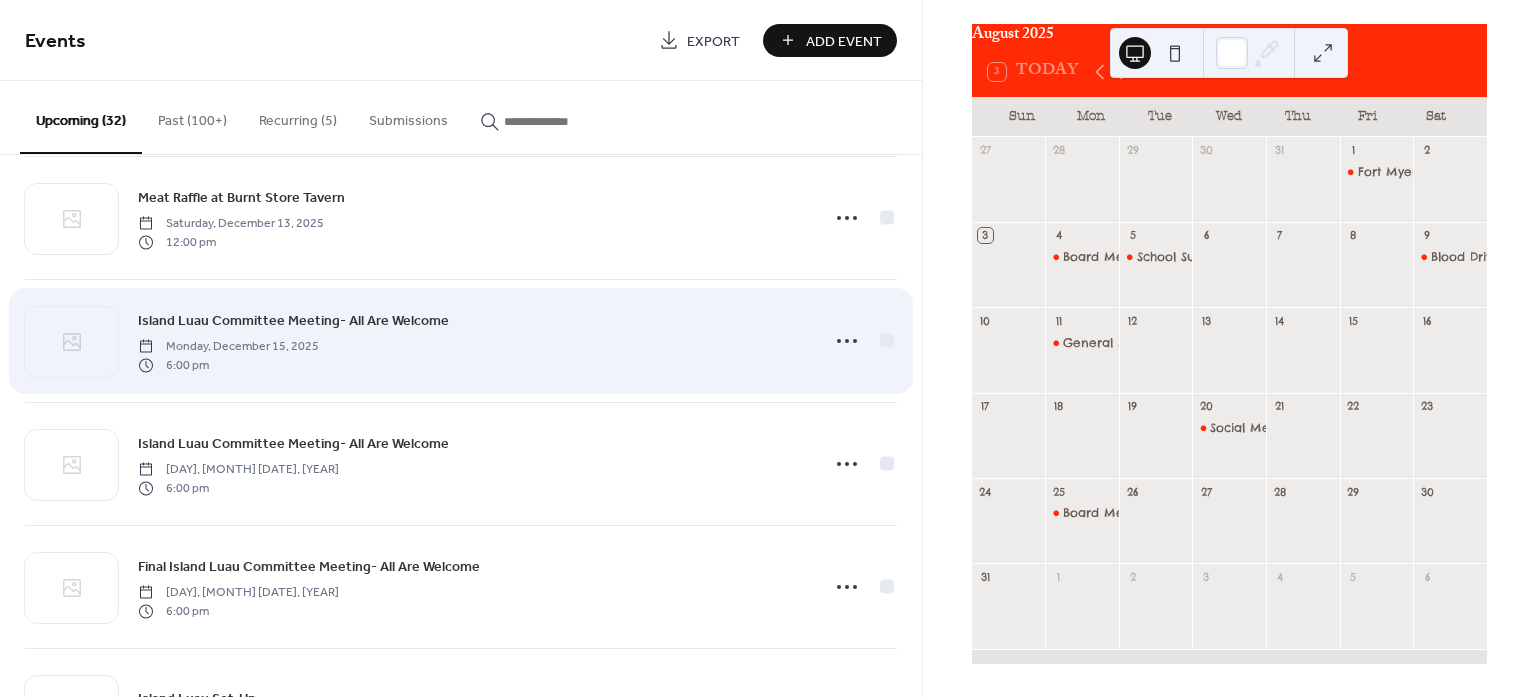 click on "Island Luau Committee Meeting- All Are Welcome" at bounding box center (293, 321) 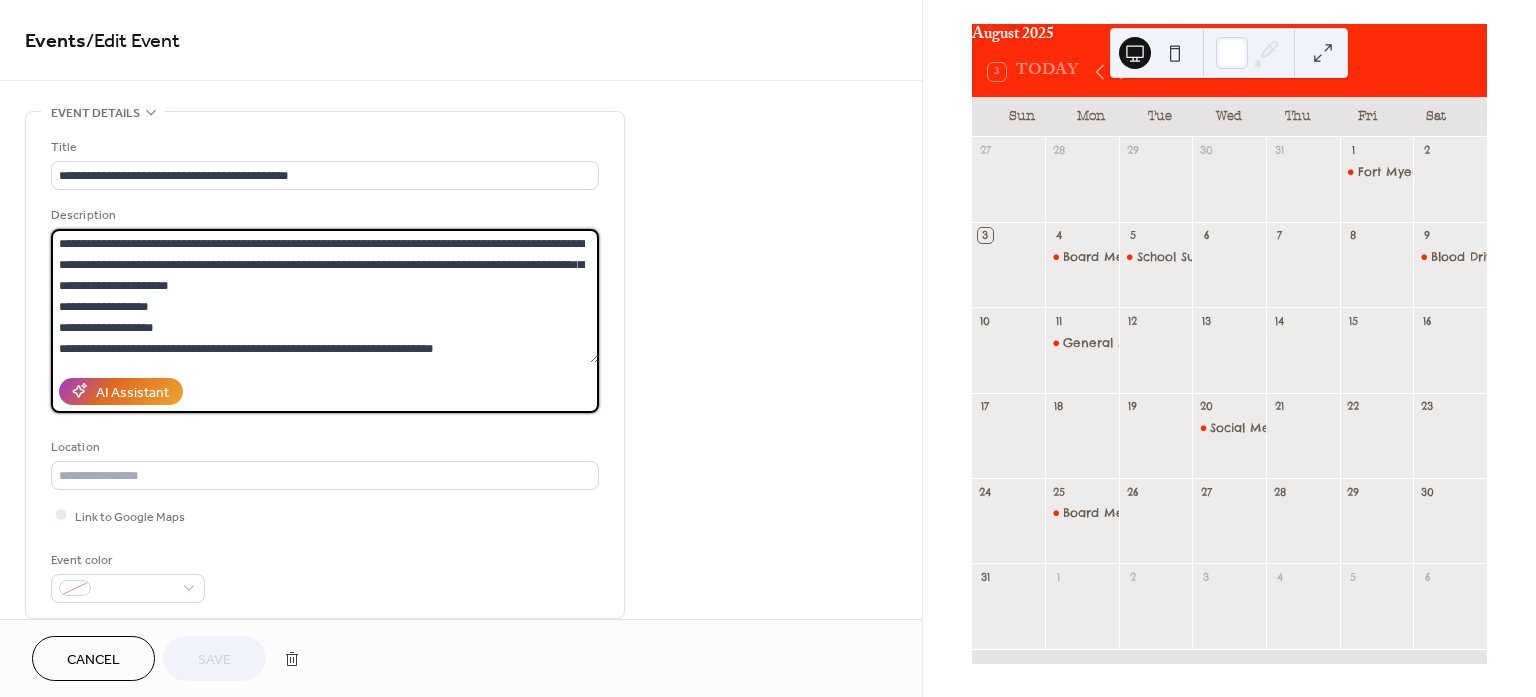 drag, startPoint x: 464, startPoint y: 348, endPoint x: 40, endPoint y: 233, distance: 439.3188 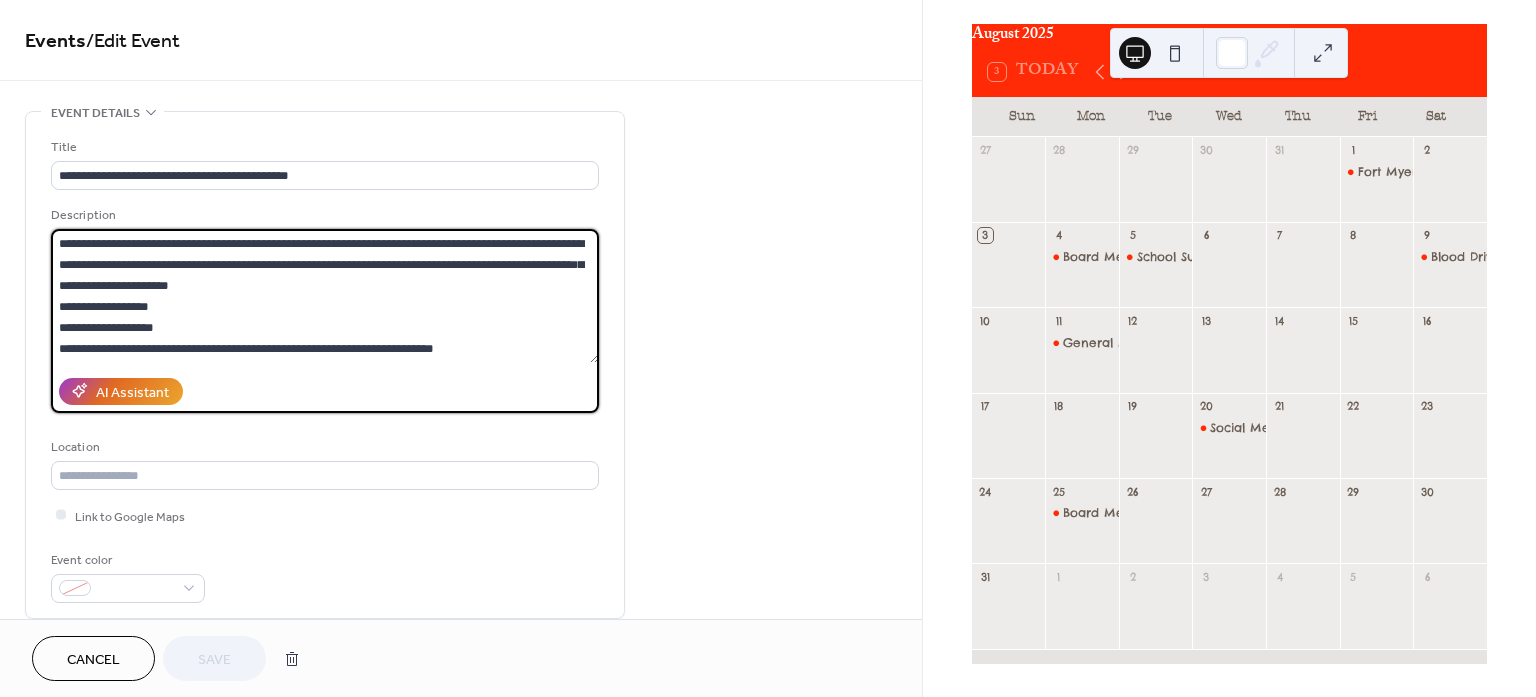 click on "**********" at bounding box center [325, 365] 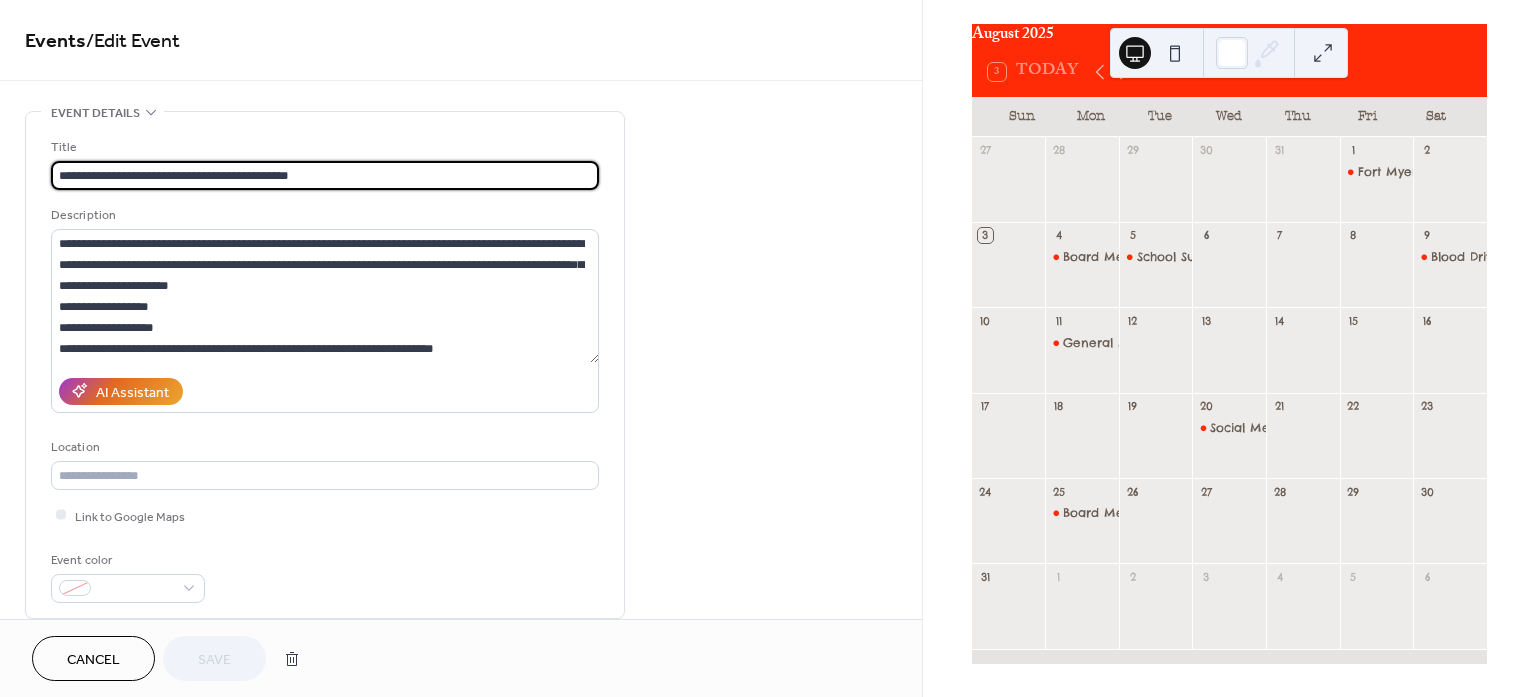 drag, startPoint x: 361, startPoint y: 163, endPoint x: 51, endPoint y: 170, distance: 310.079 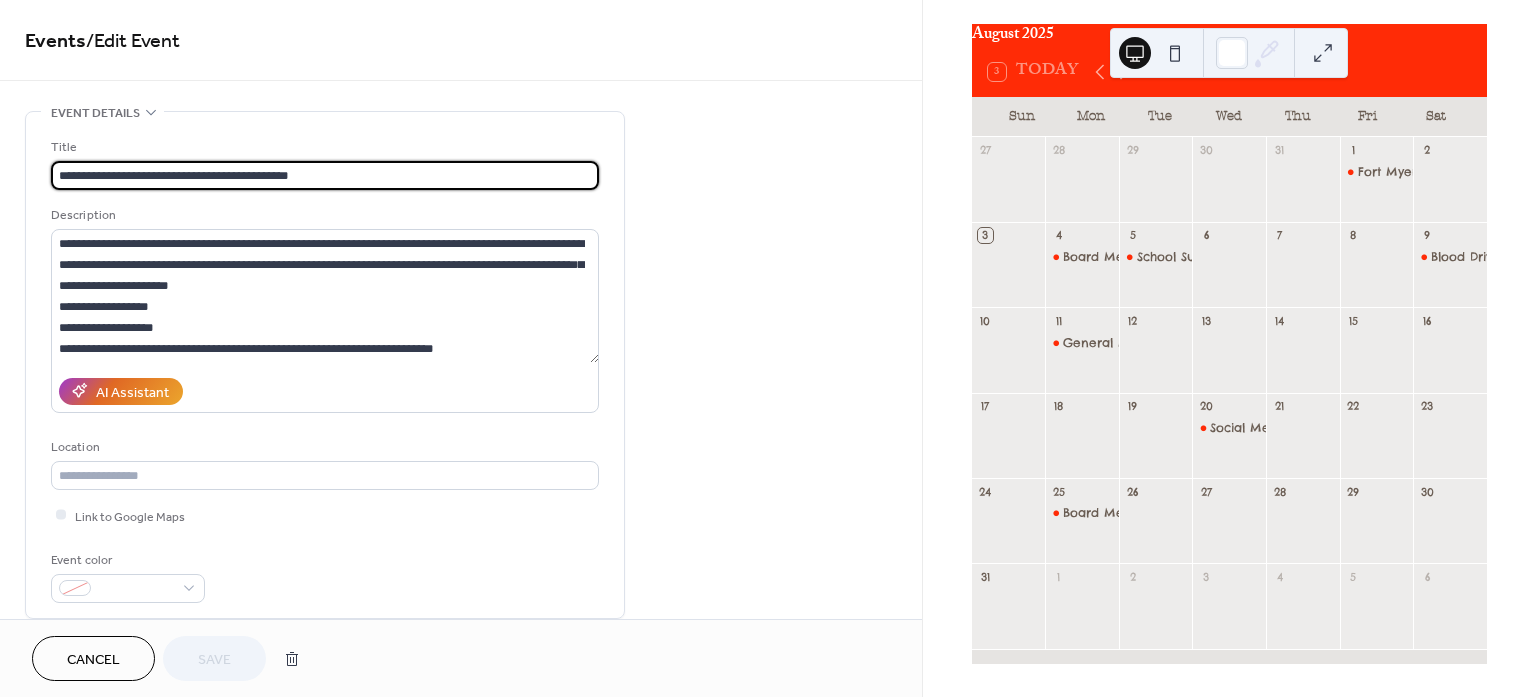 click on "**********" at bounding box center (325, 175) 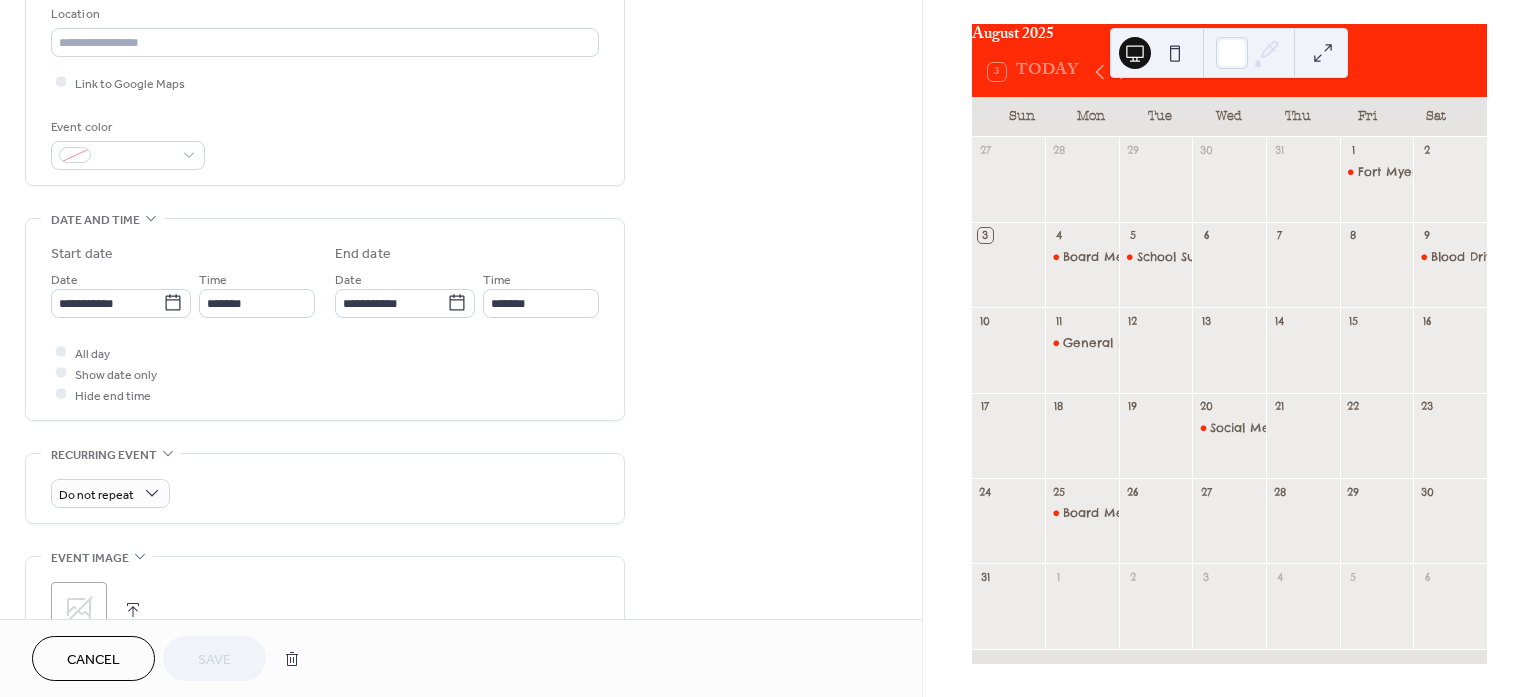scroll, scrollTop: 341, scrollLeft: 0, axis: vertical 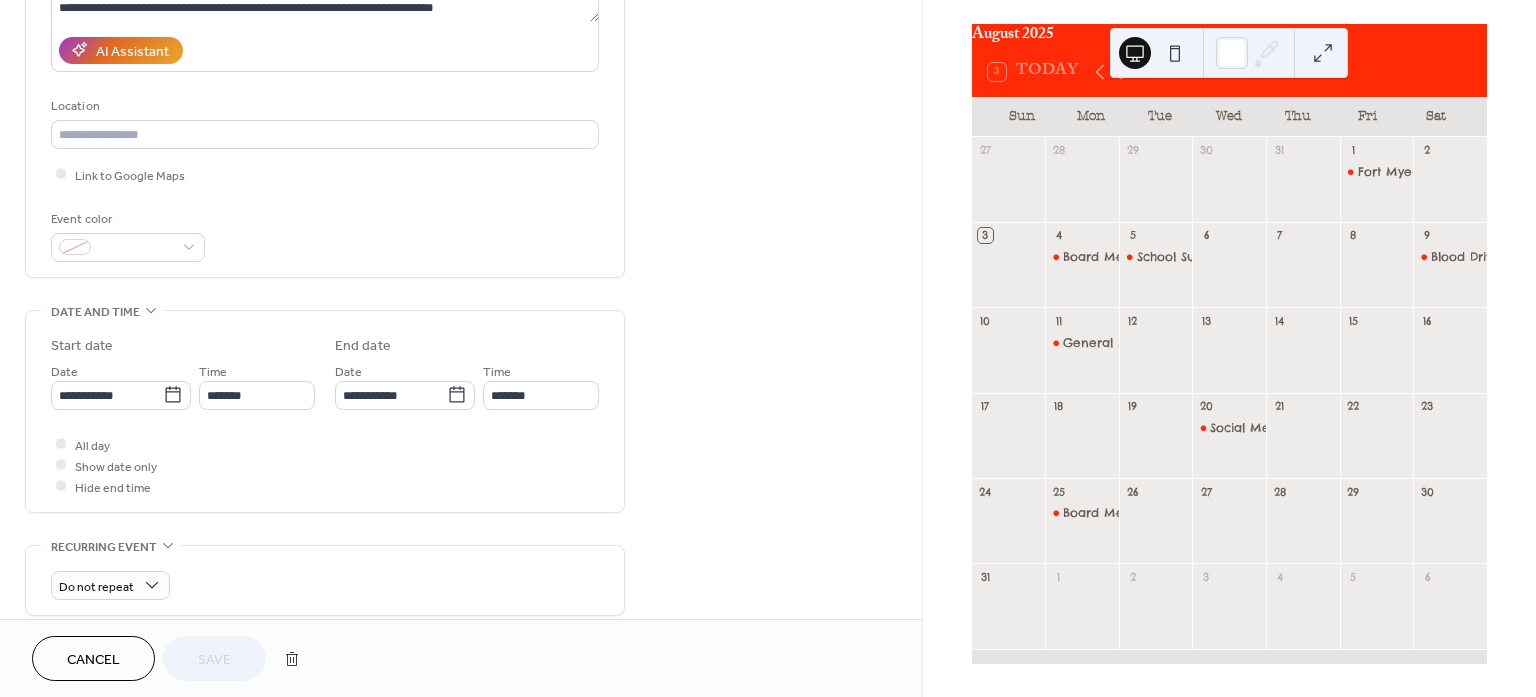 click on "Cancel" at bounding box center [93, 660] 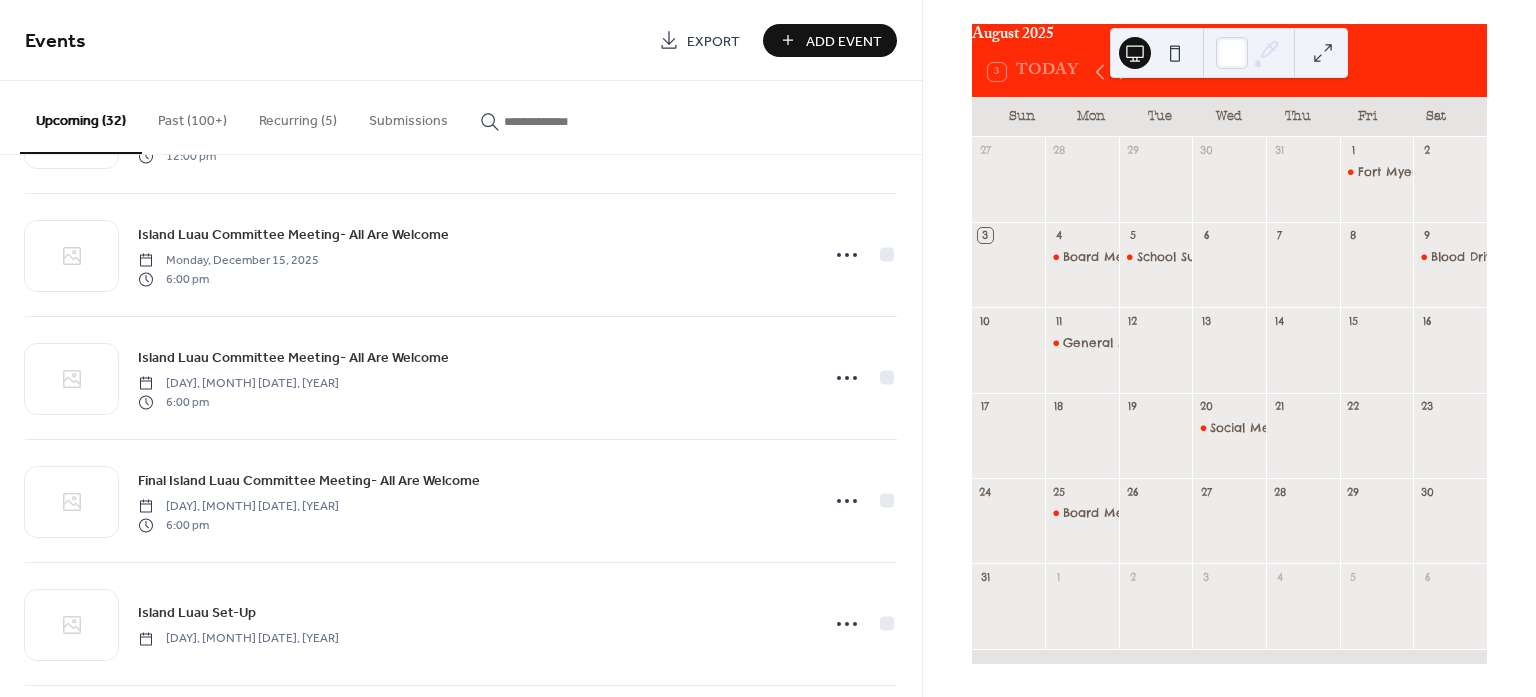 scroll, scrollTop: 1845, scrollLeft: 0, axis: vertical 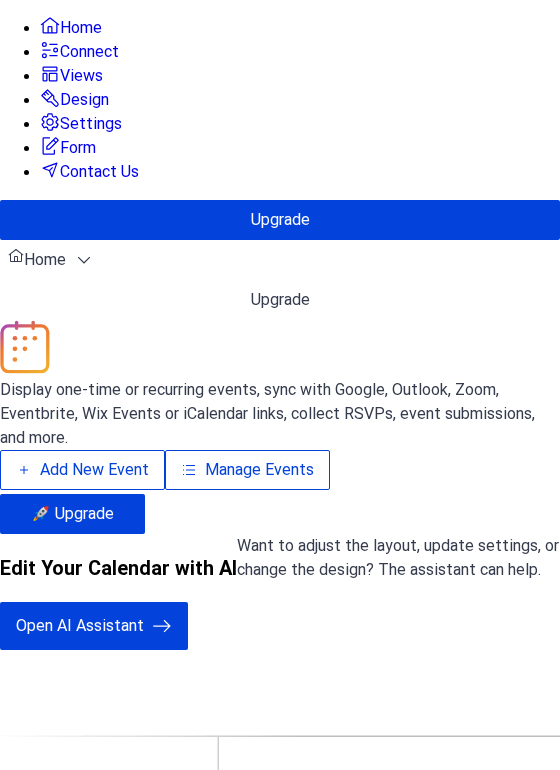 click on "Add New Event" at bounding box center (94, 470) 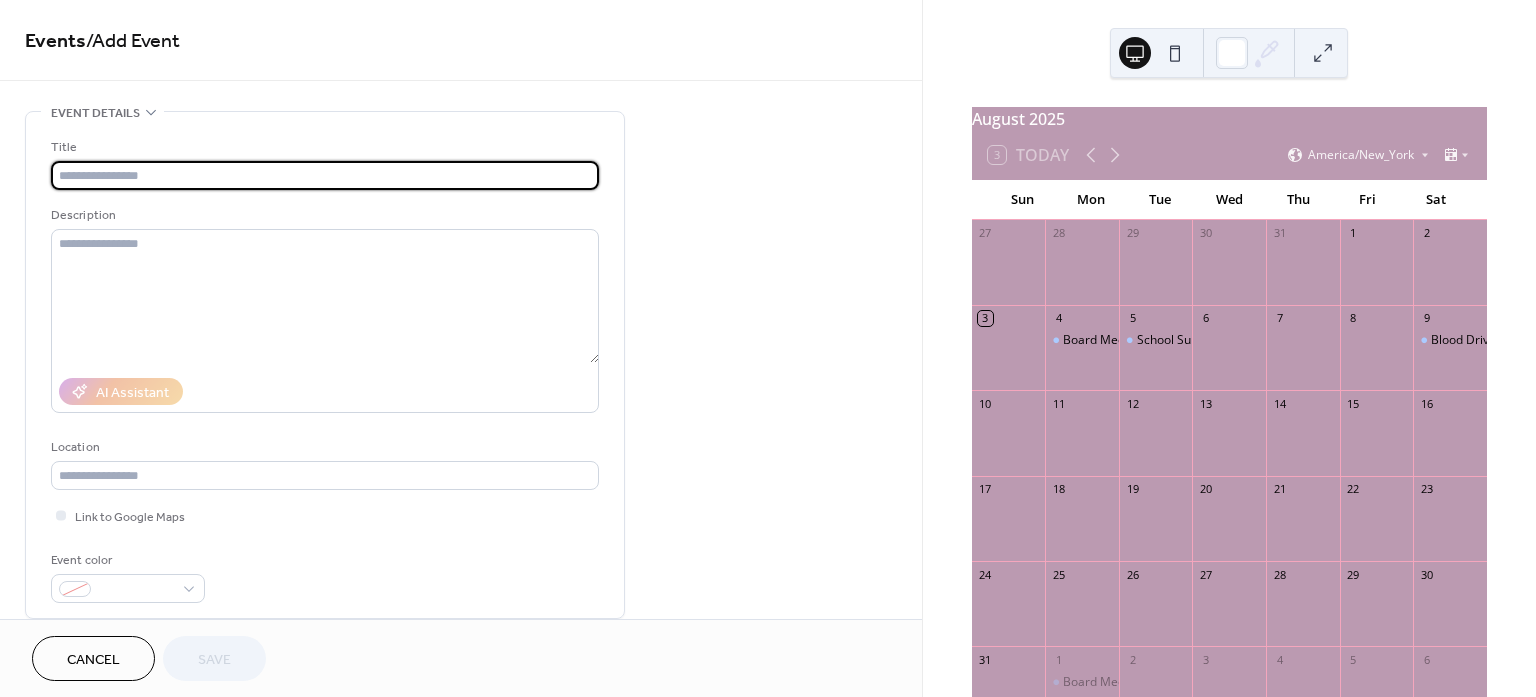scroll, scrollTop: 0, scrollLeft: 0, axis: both 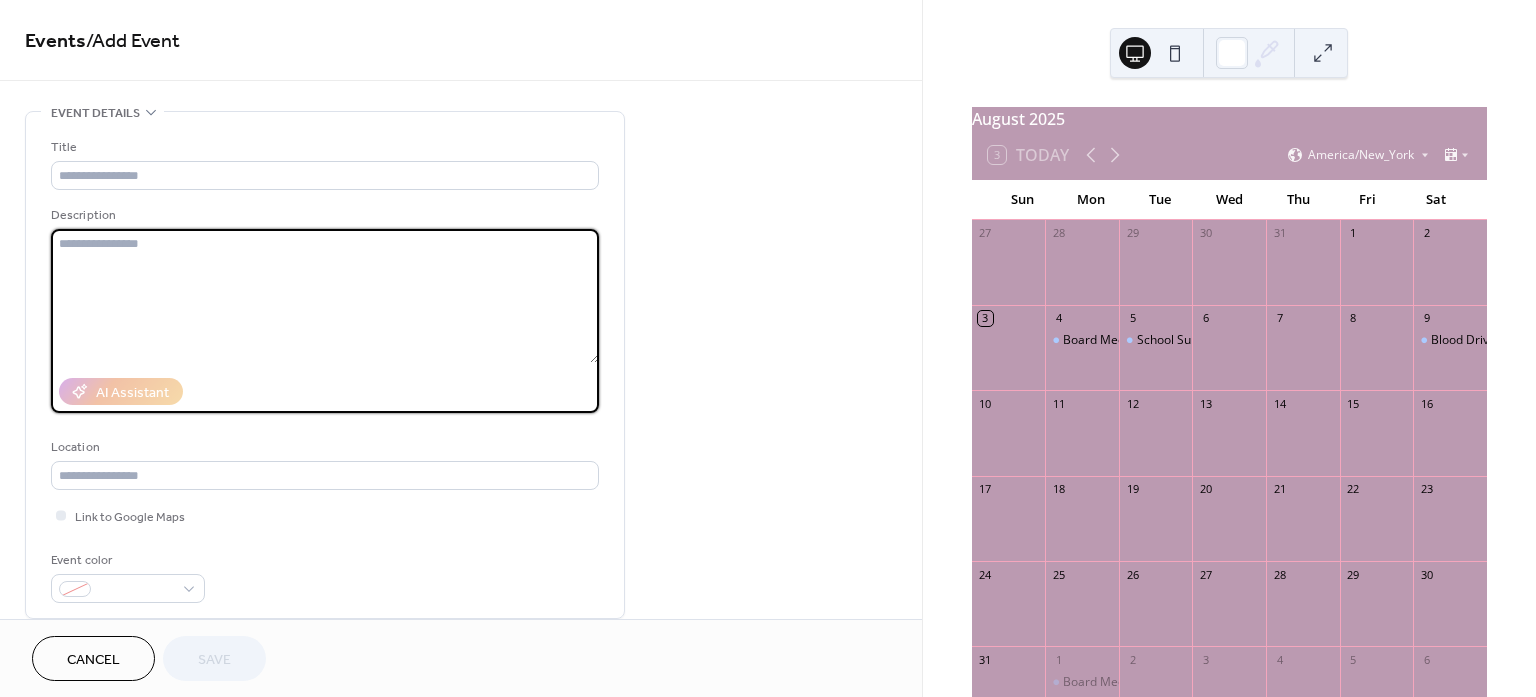 click at bounding box center [325, 296] 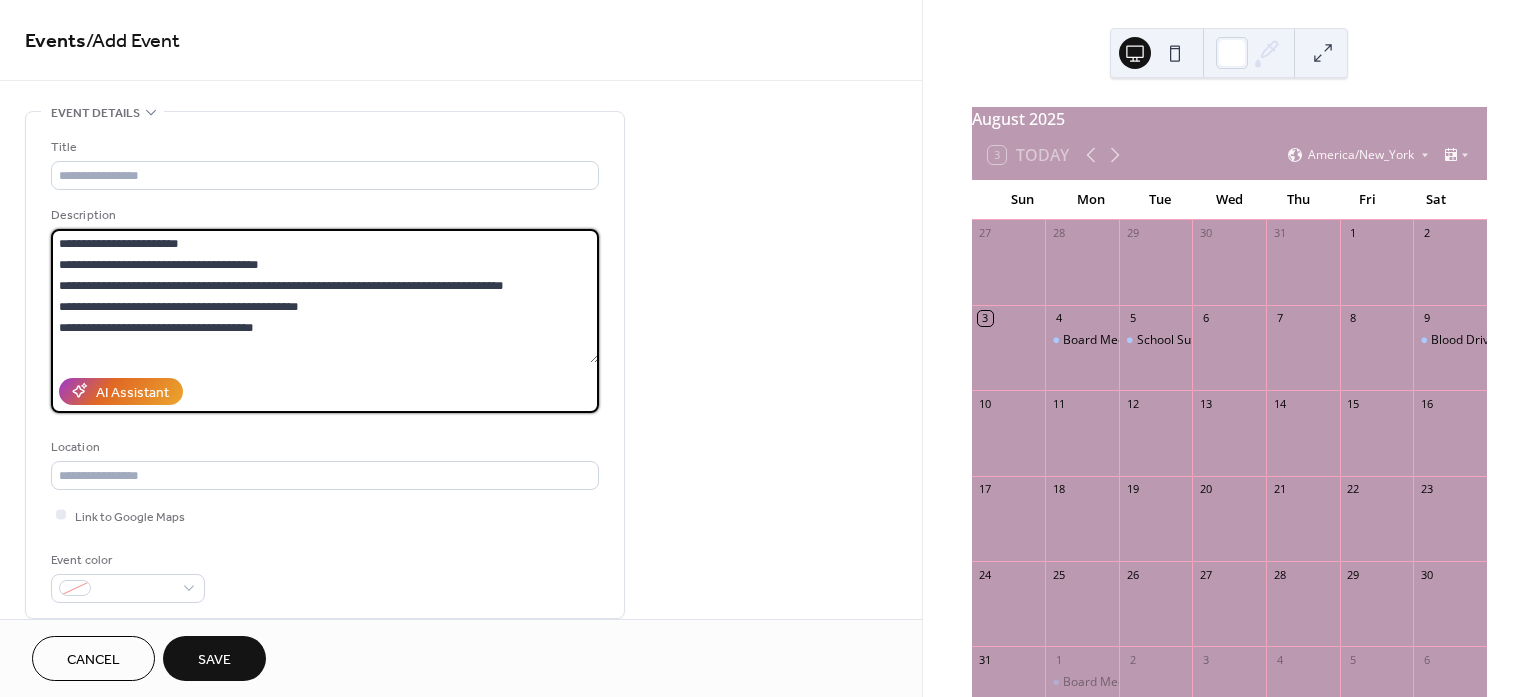 type on "**********" 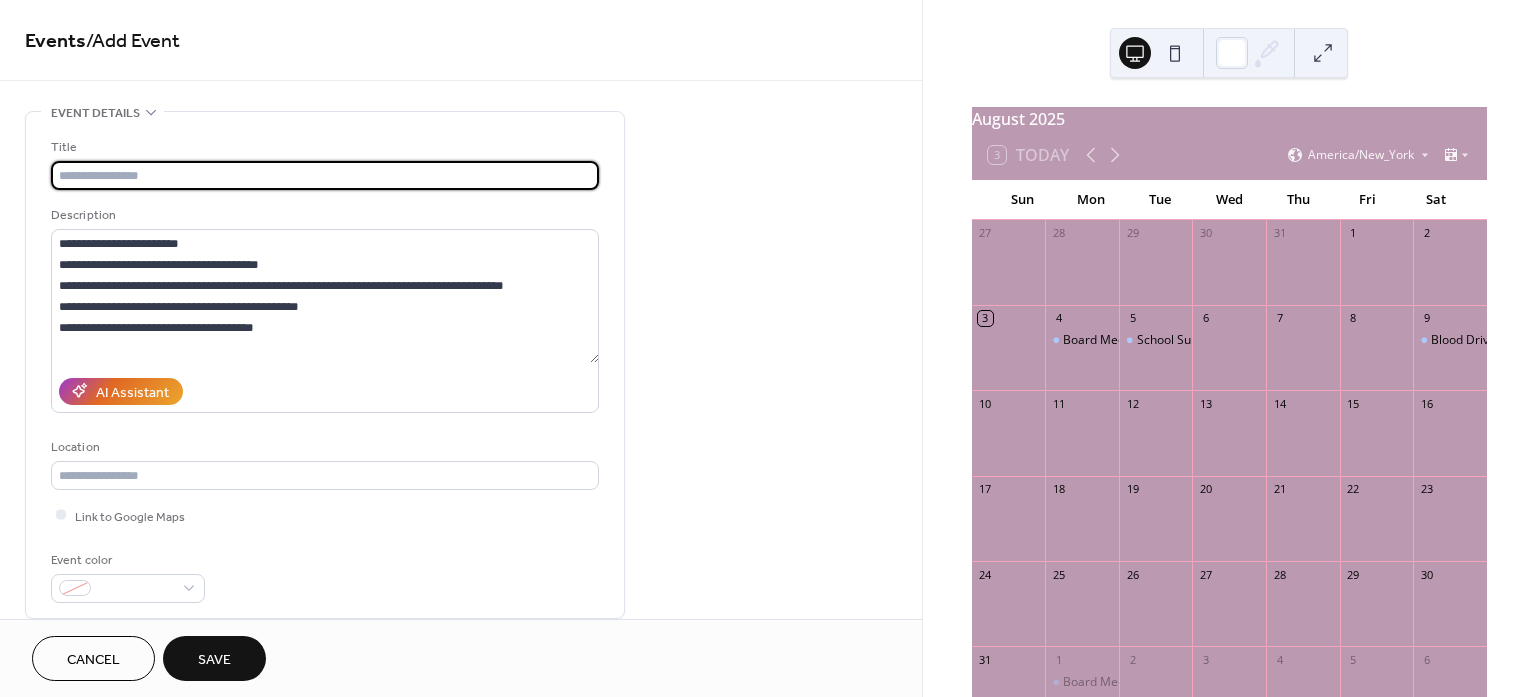 click on "Title" at bounding box center [325, 163] 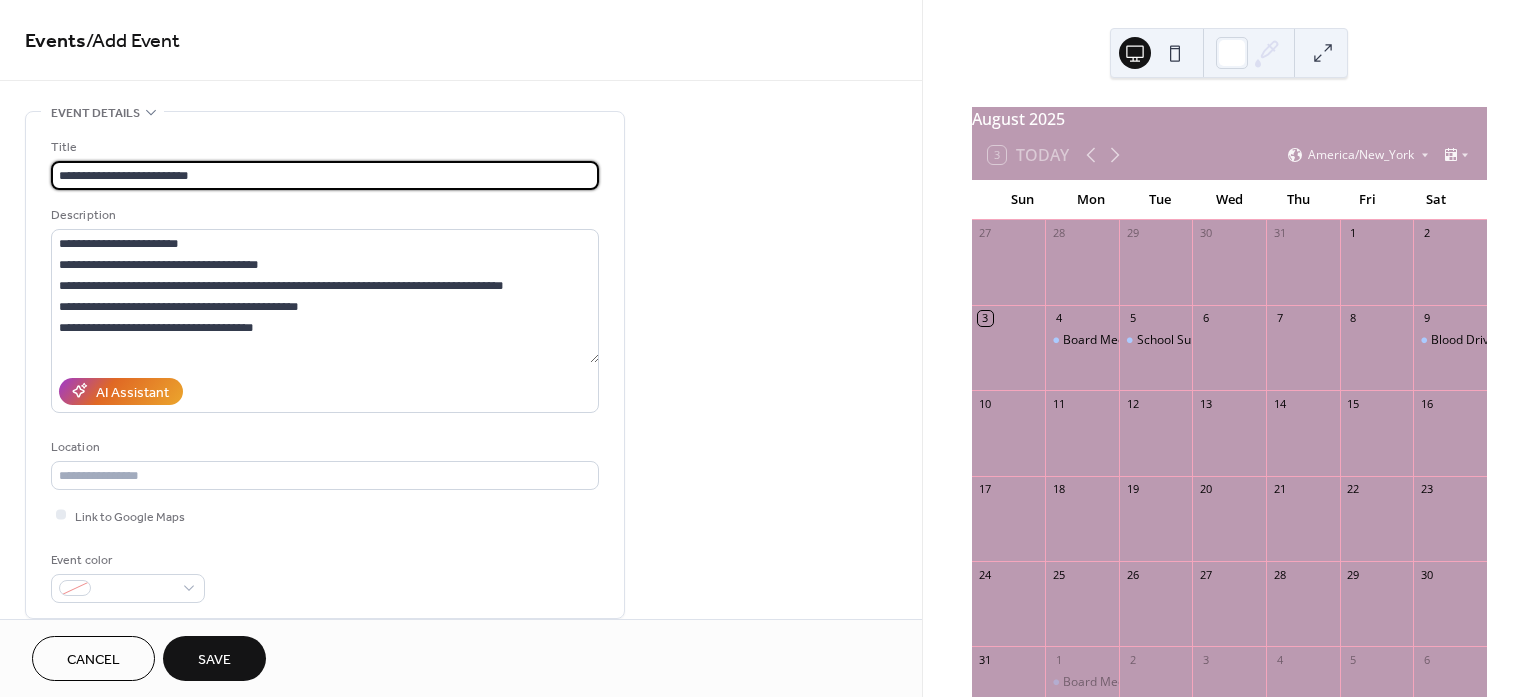 type on "**********" 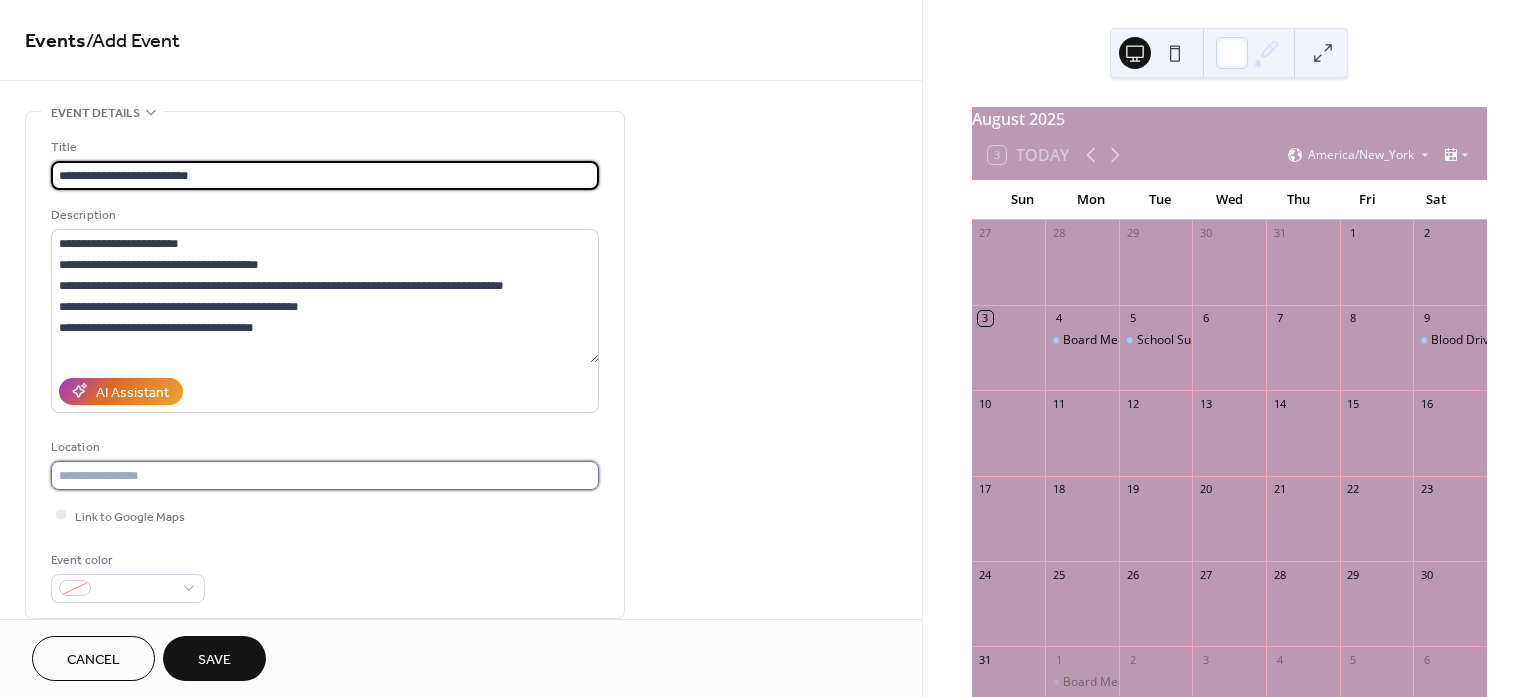 click at bounding box center [325, 475] 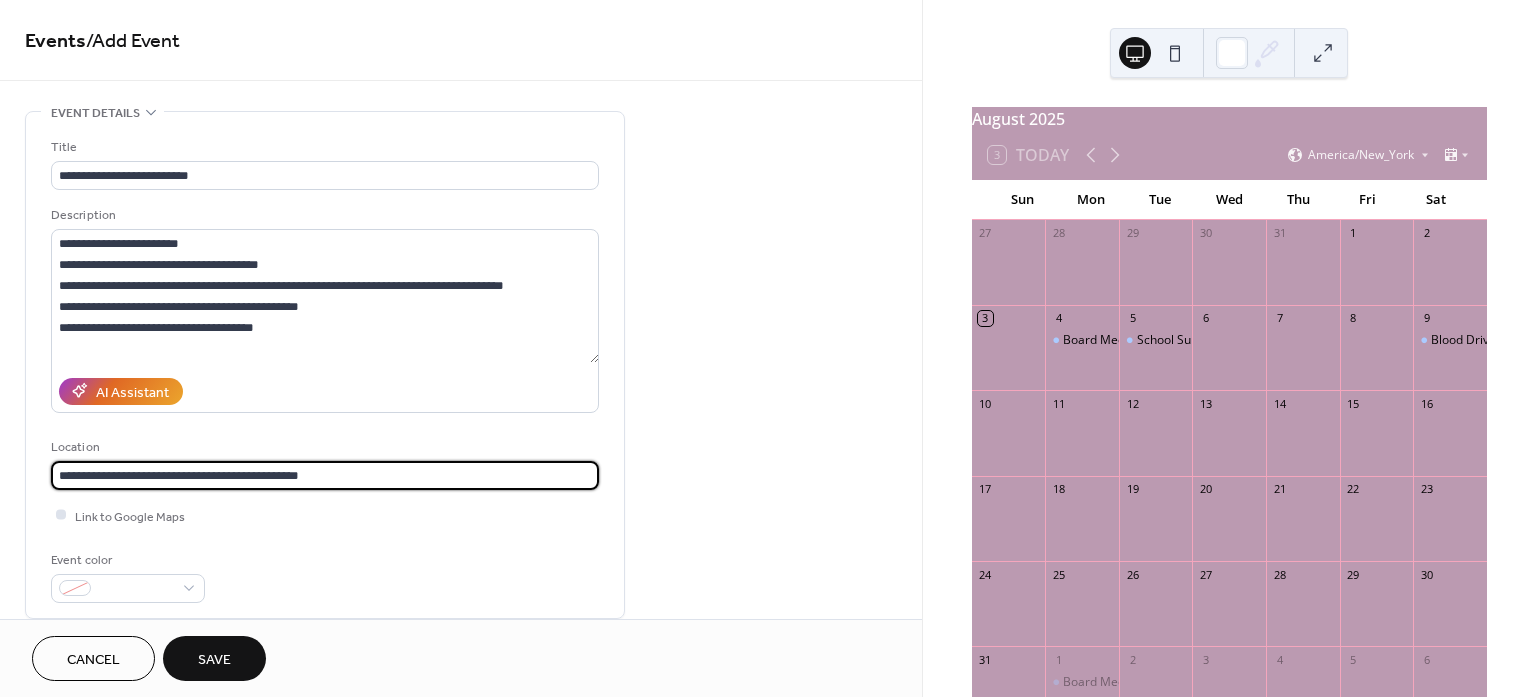 type on "**********" 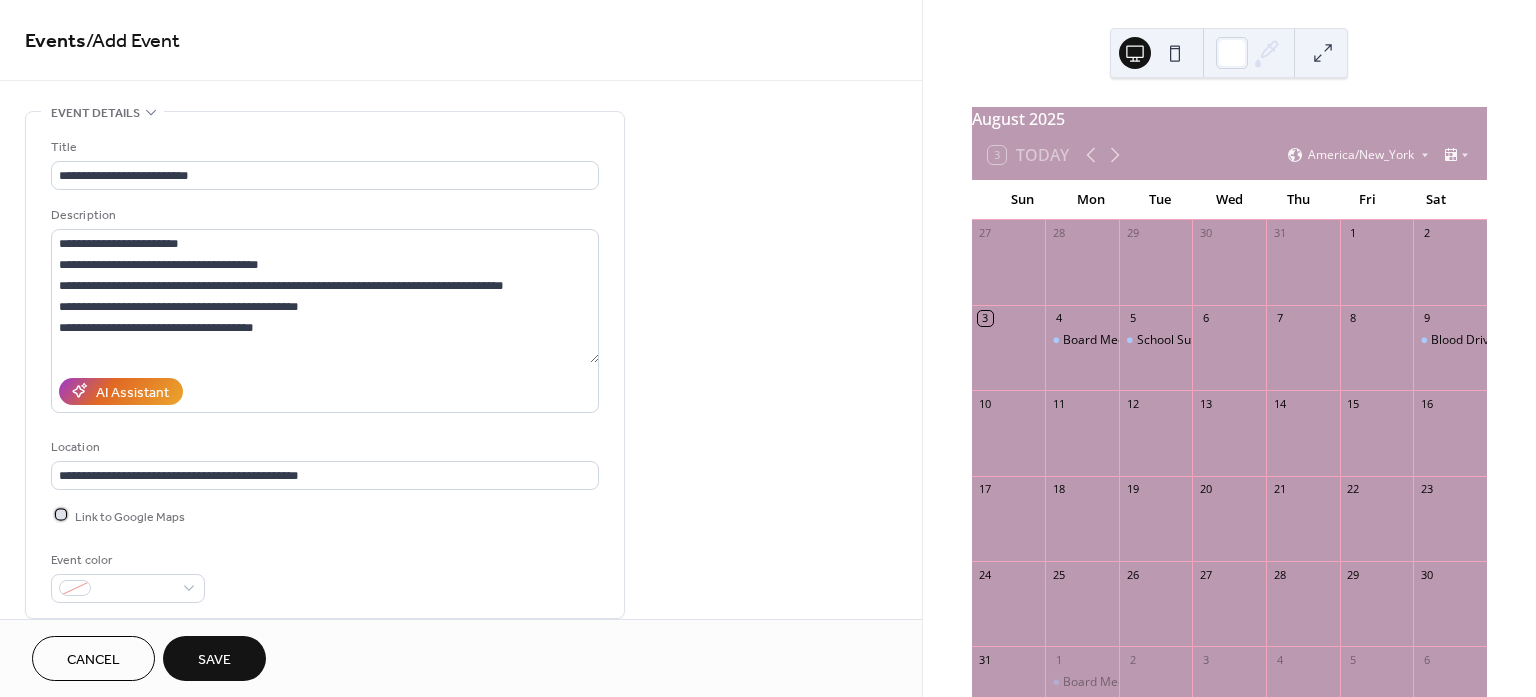 click at bounding box center (61, 515) 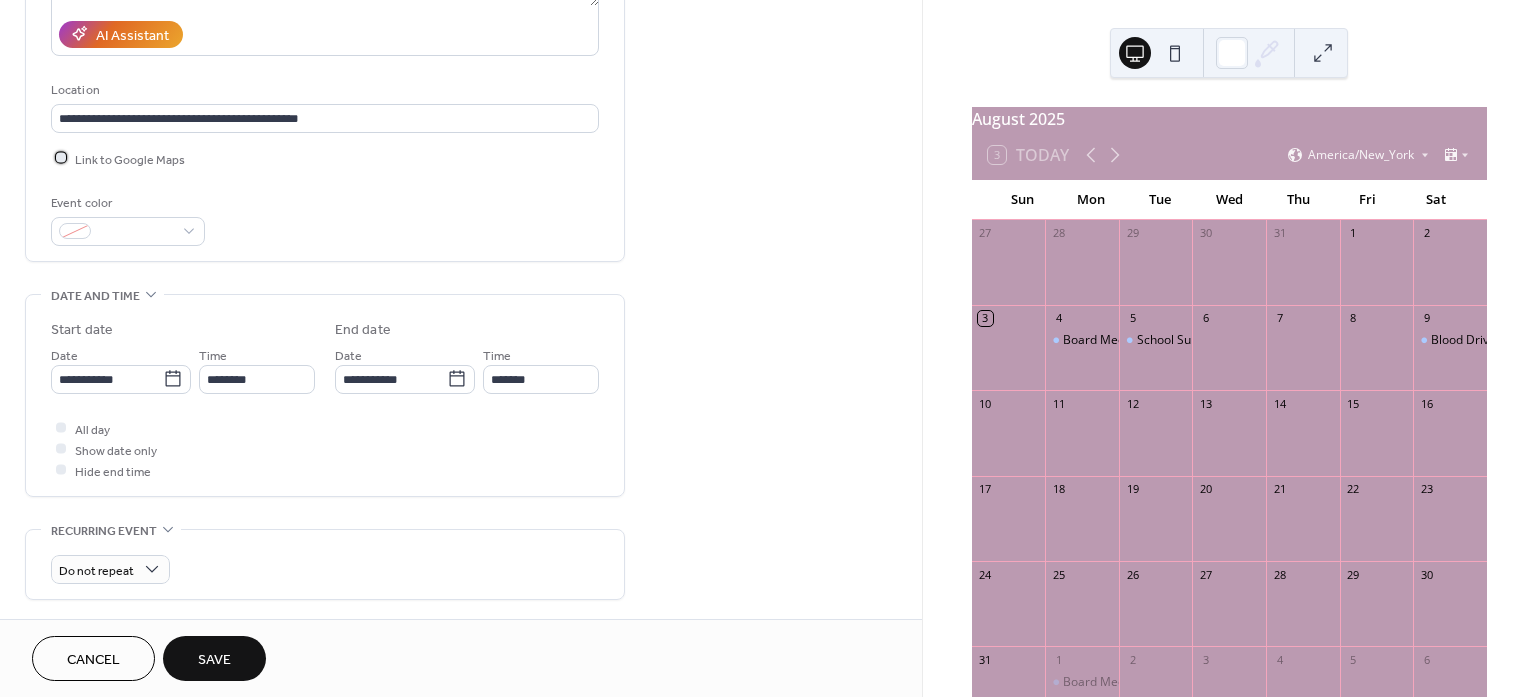 scroll, scrollTop: 500, scrollLeft: 0, axis: vertical 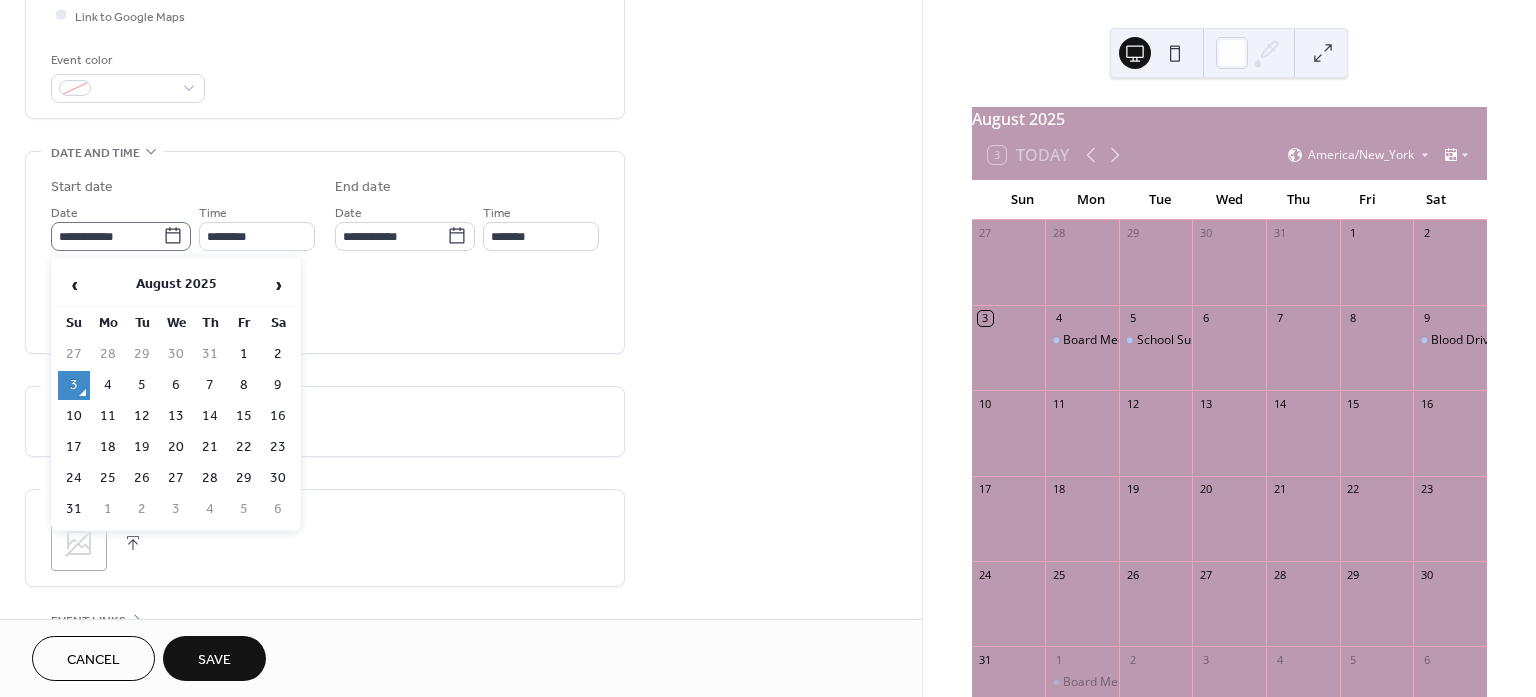 click 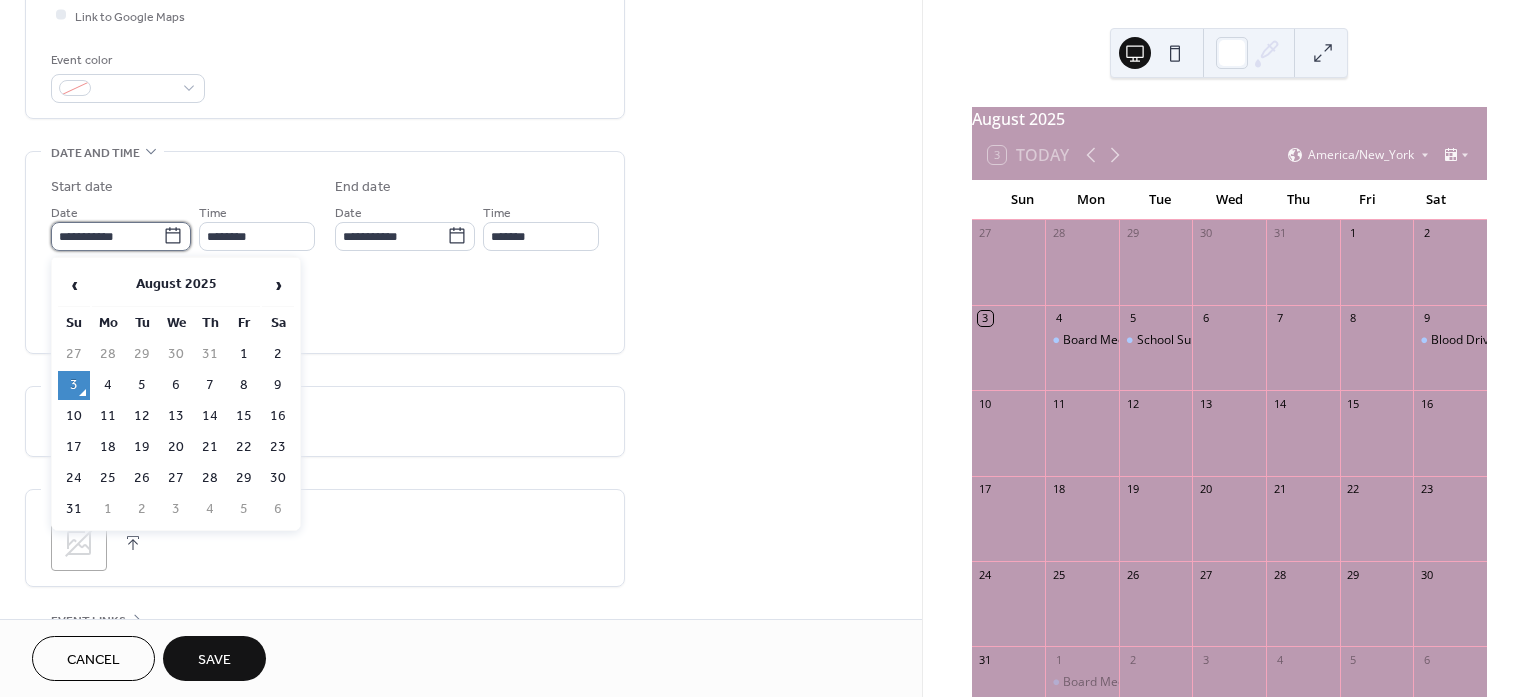 click on "**********" at bounding box center [107, 236] 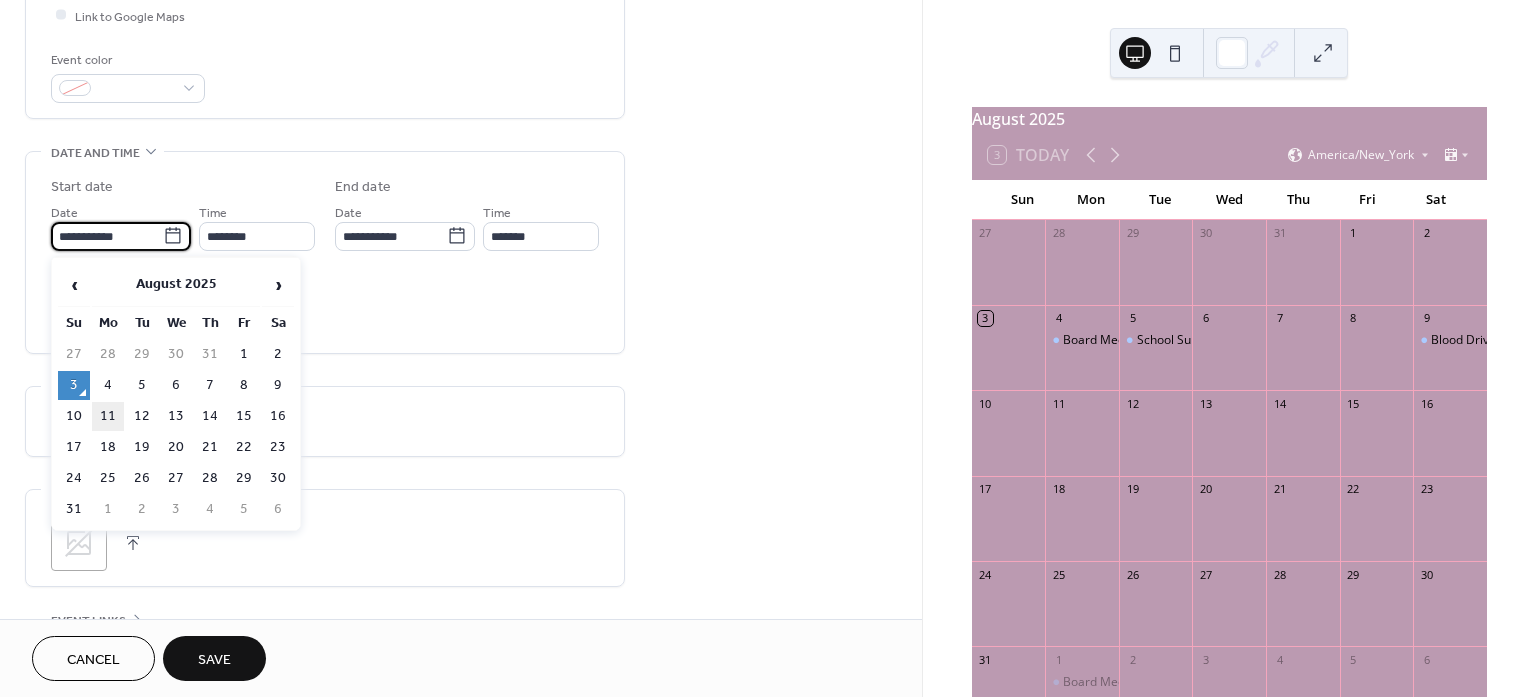 click on "11" at bounding box center (108, 416) 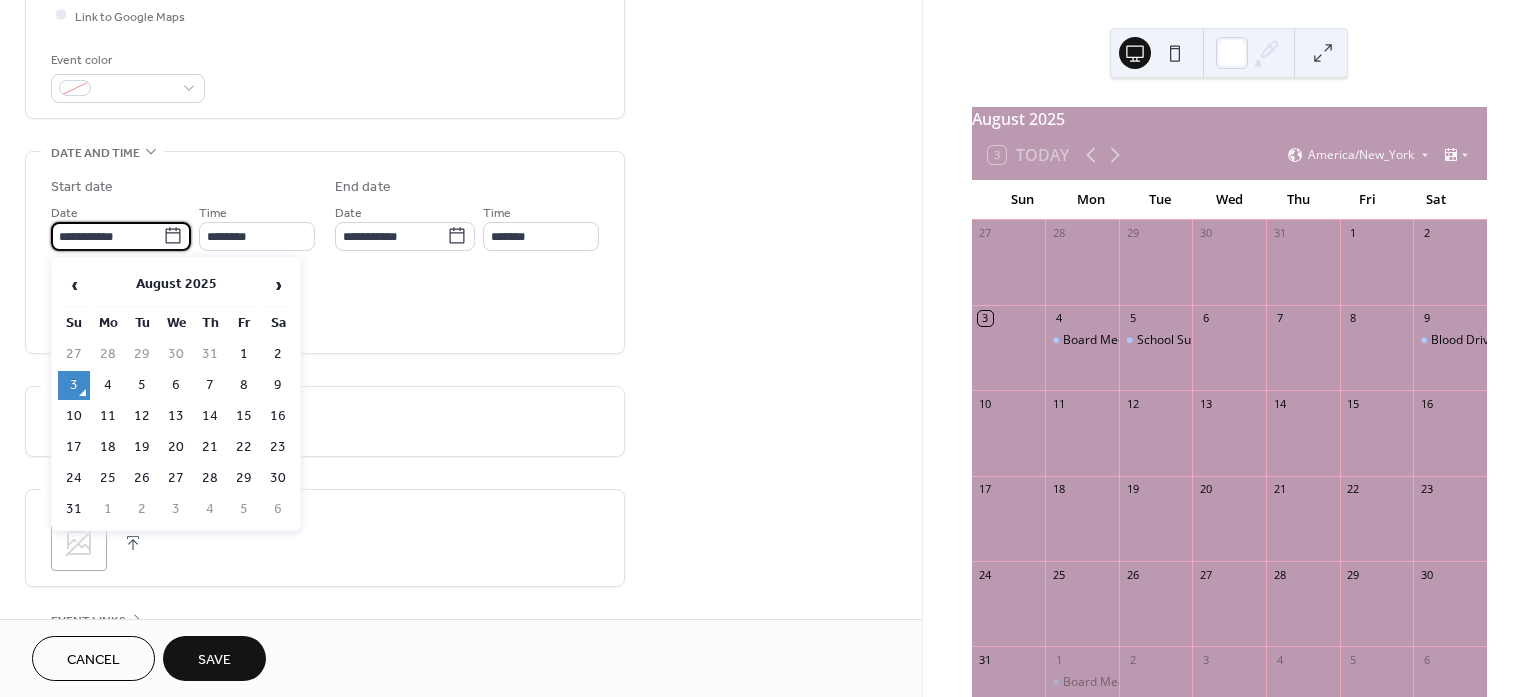 type on "**********" 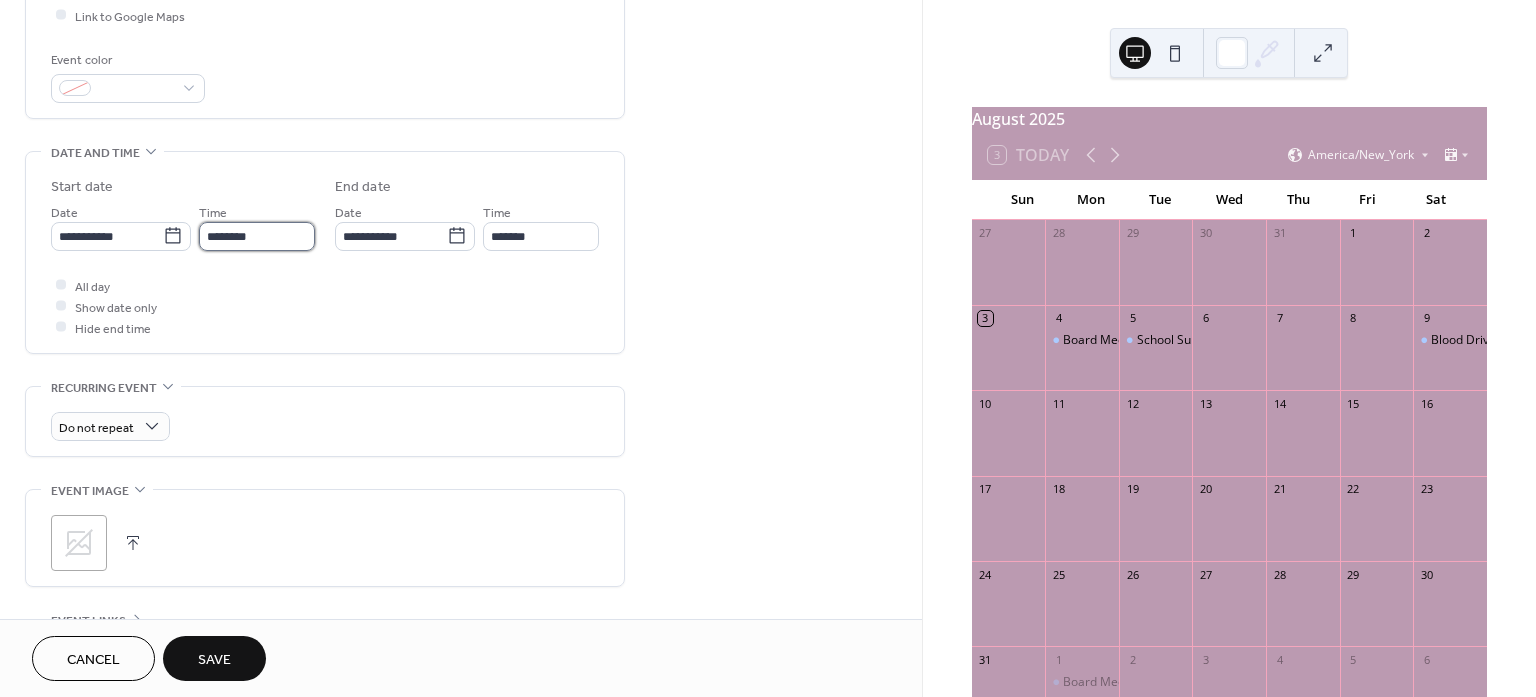 click on "********" at bounding box center (257, 236) 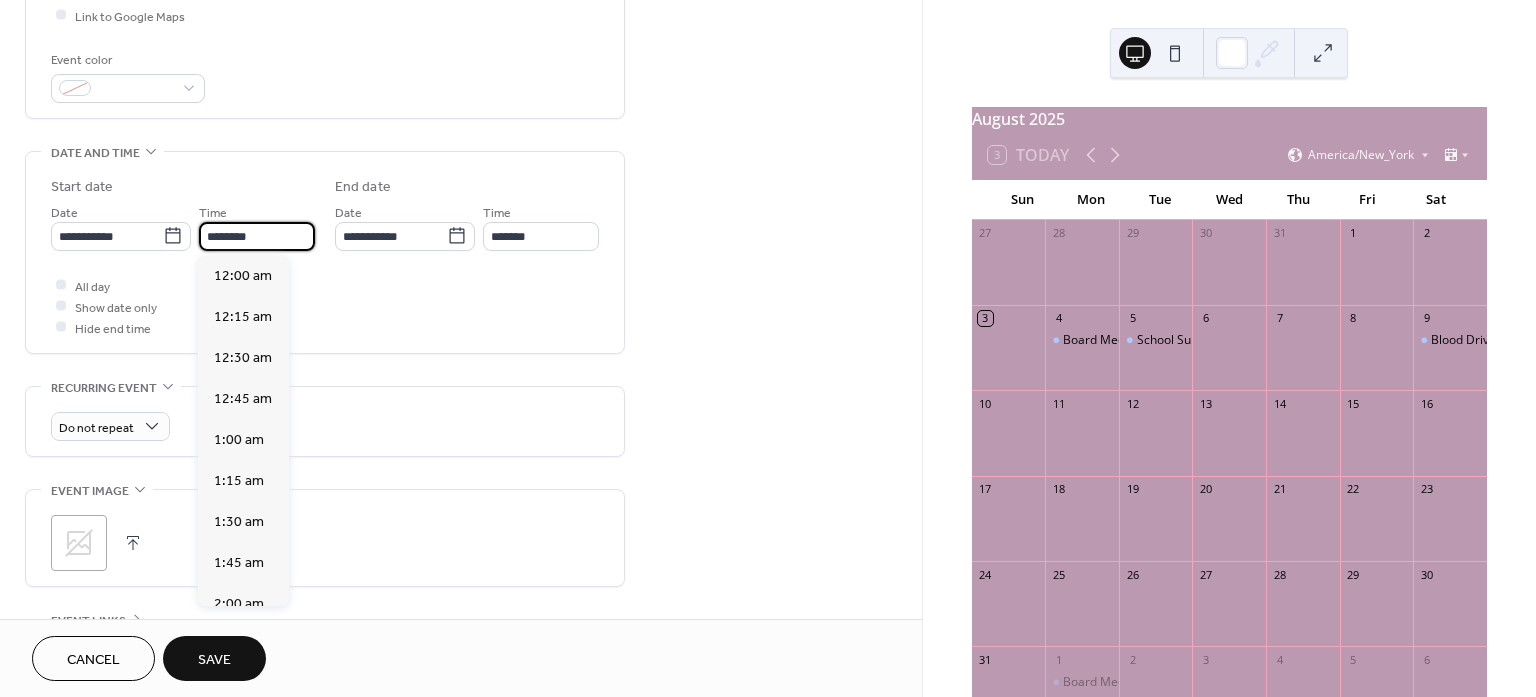scroll, scrollTop: 1895, scrollLeft: 0, axis: vertical 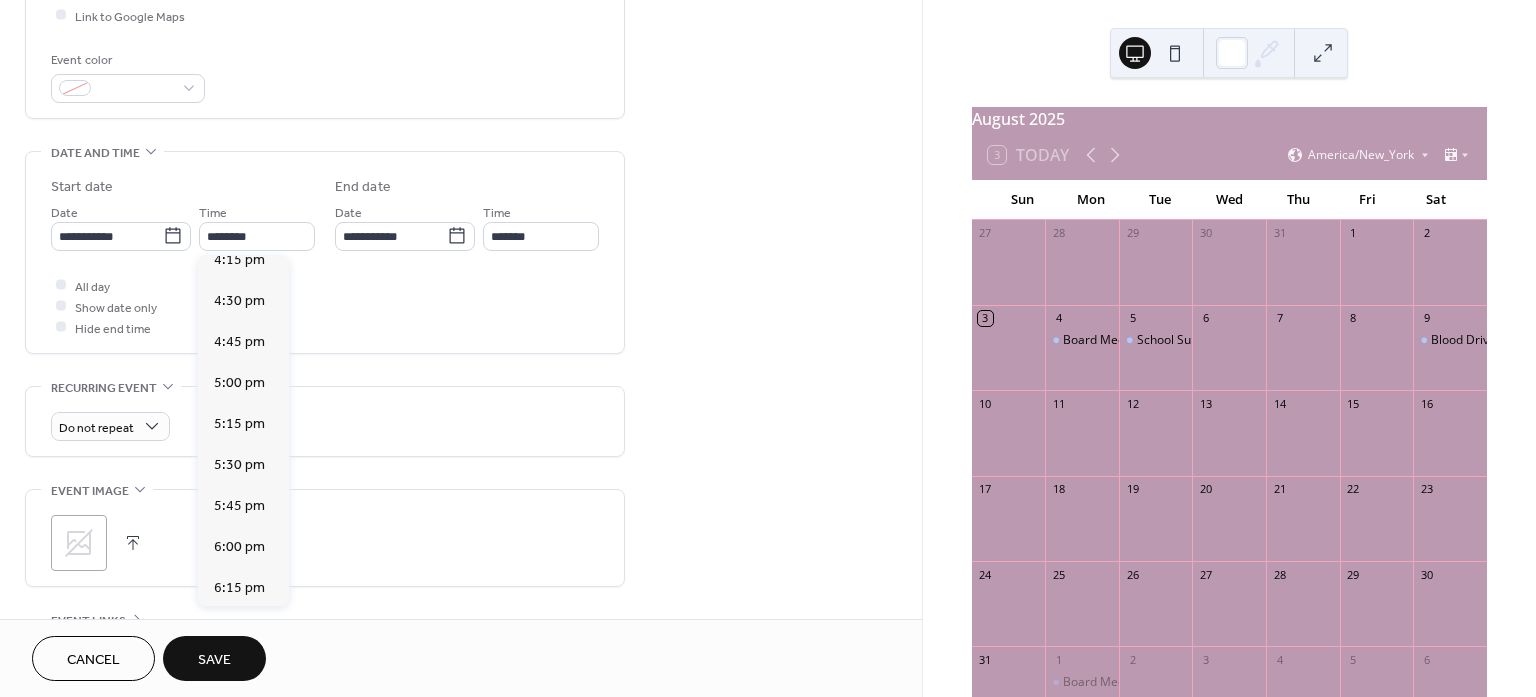 click on "6:30 pm" at bounding box center (239, 628) 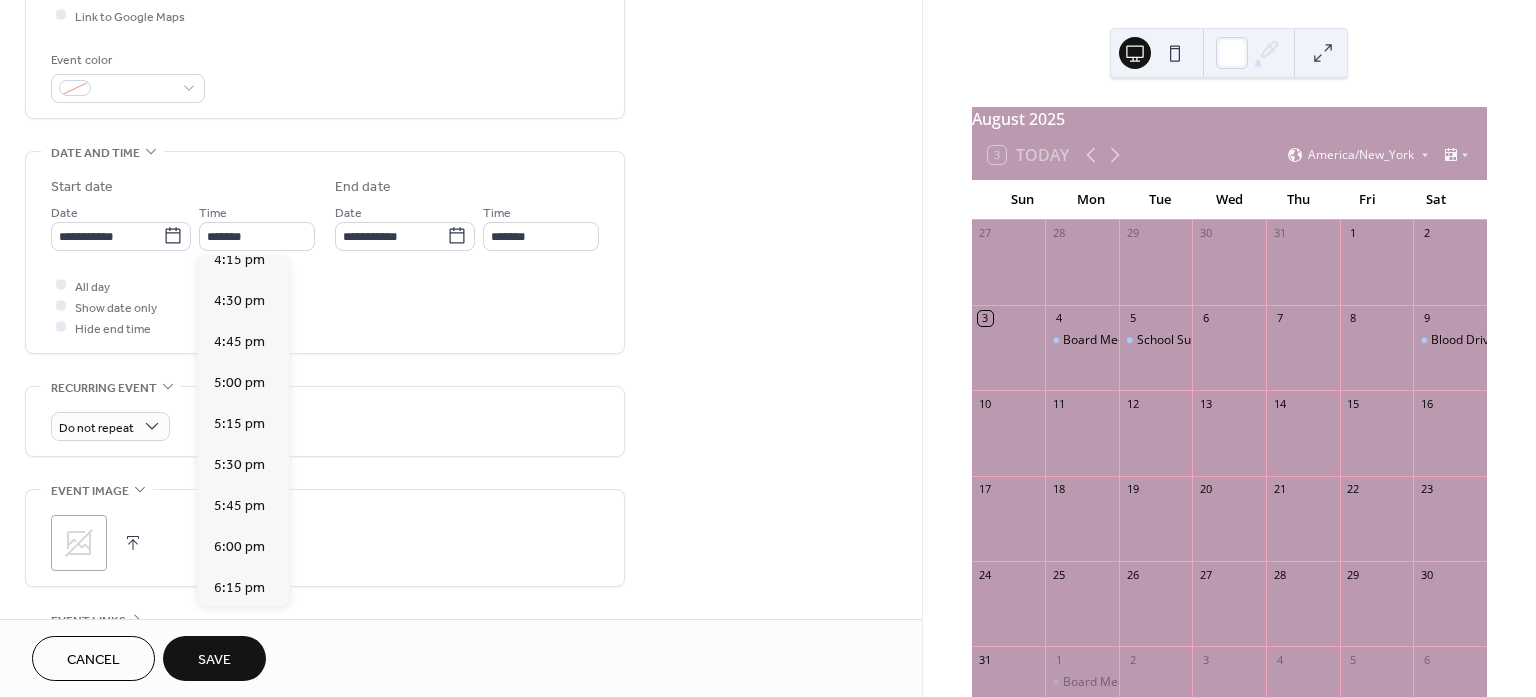 type on "*******" 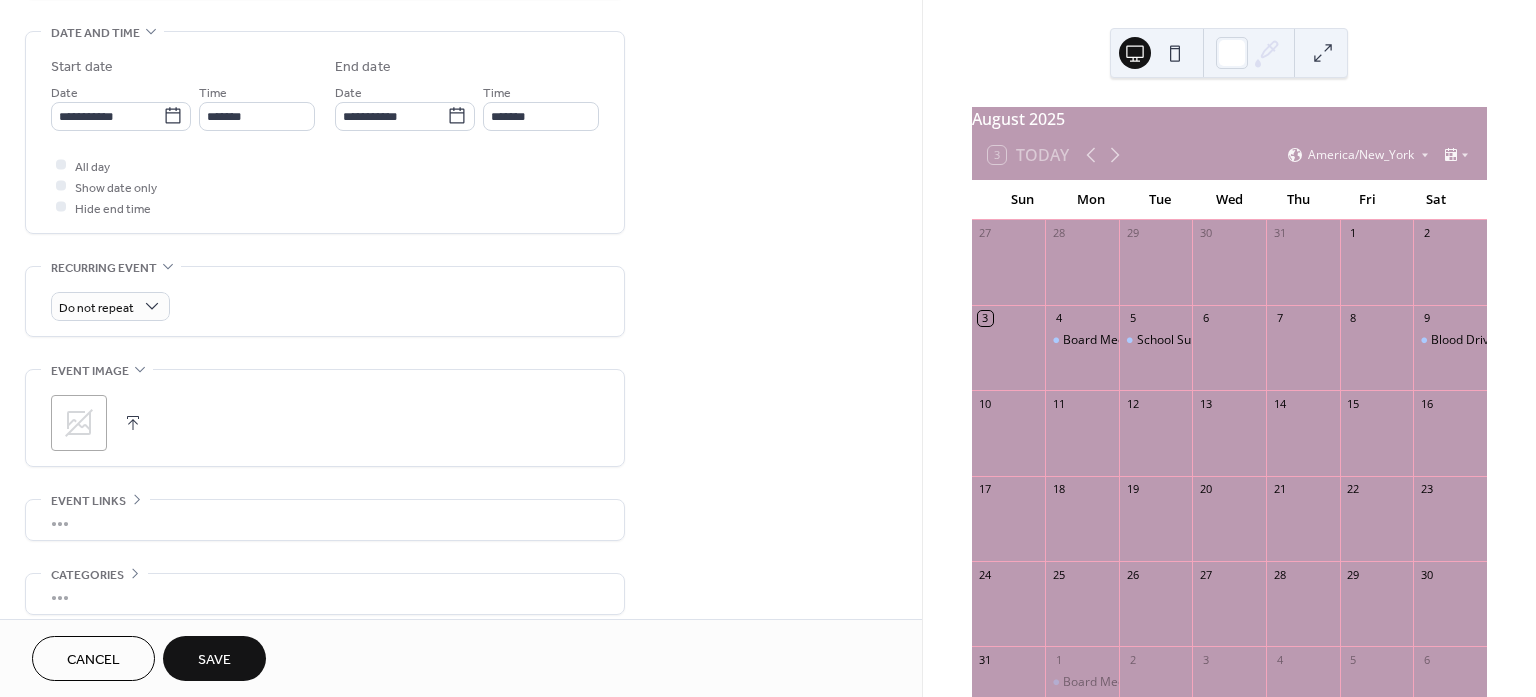 scroll, scrollTop: 625, scrollLeft: 0, axis: vertical 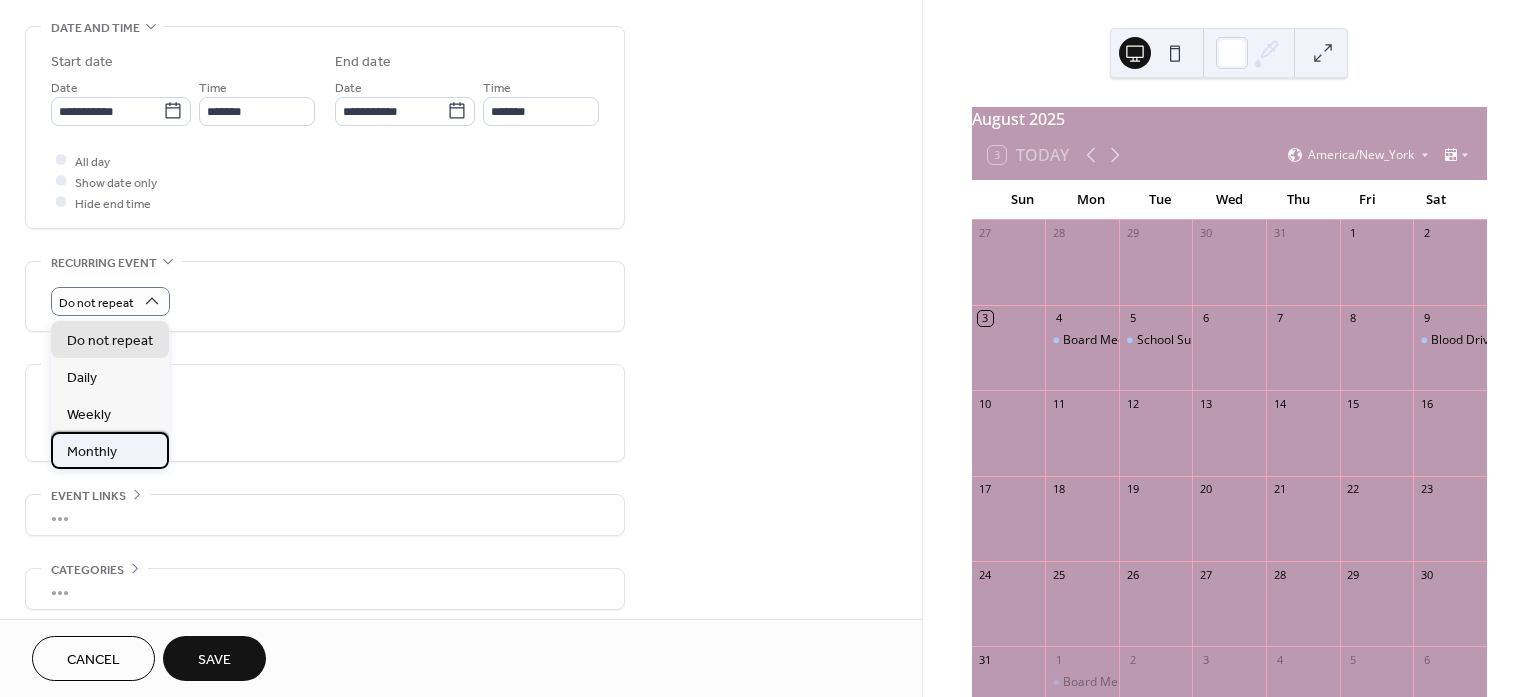 click on "Monthly" at bounding box center [92, 452] 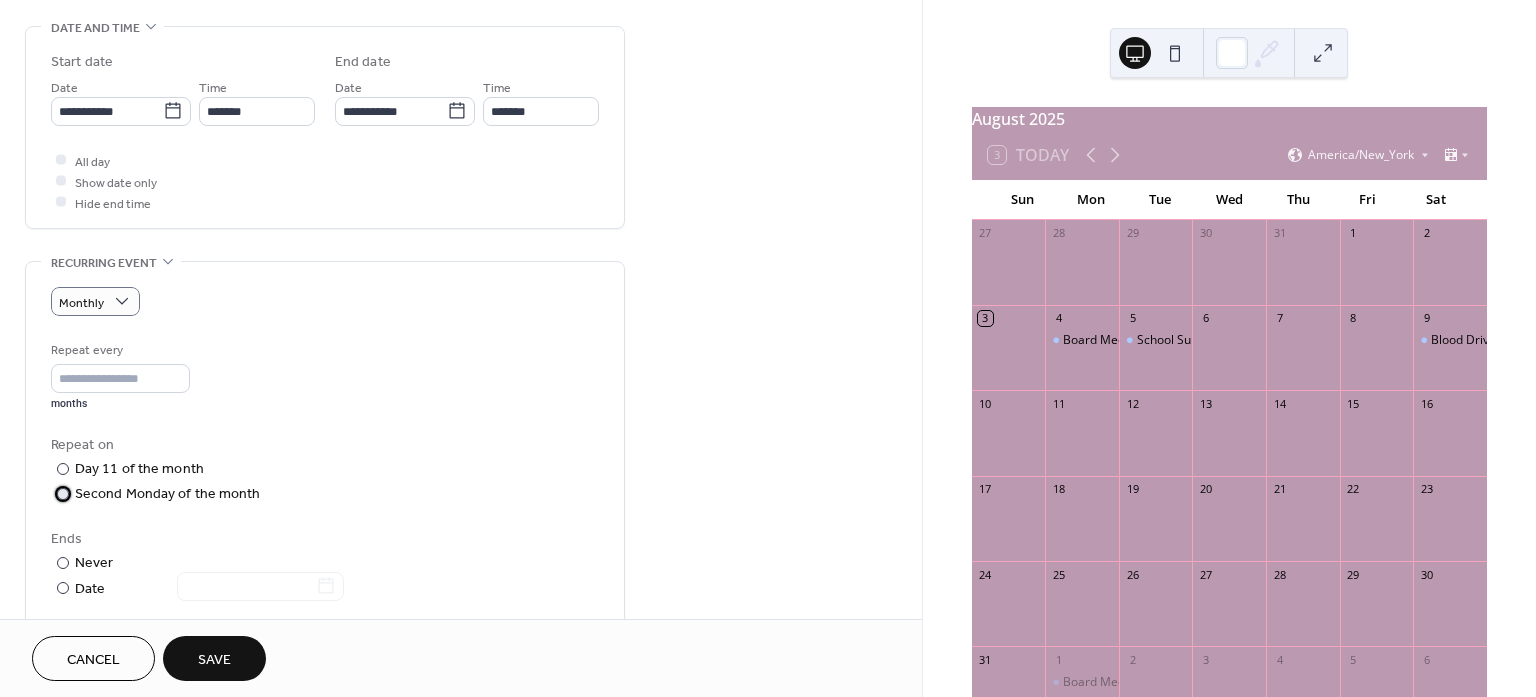 click at bounding box center [63, 494] 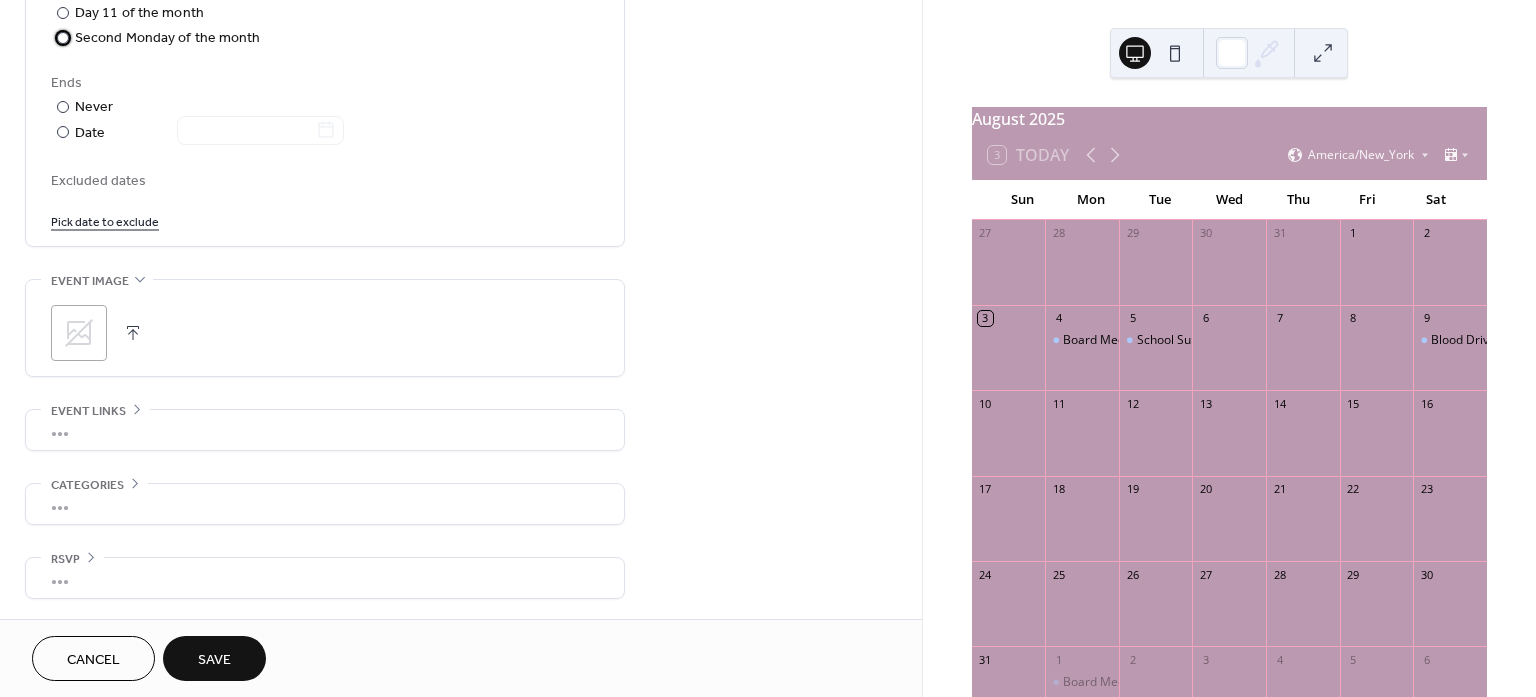 scroll, scrollTop: 1087, scrollLeft: 0, axis: vertical 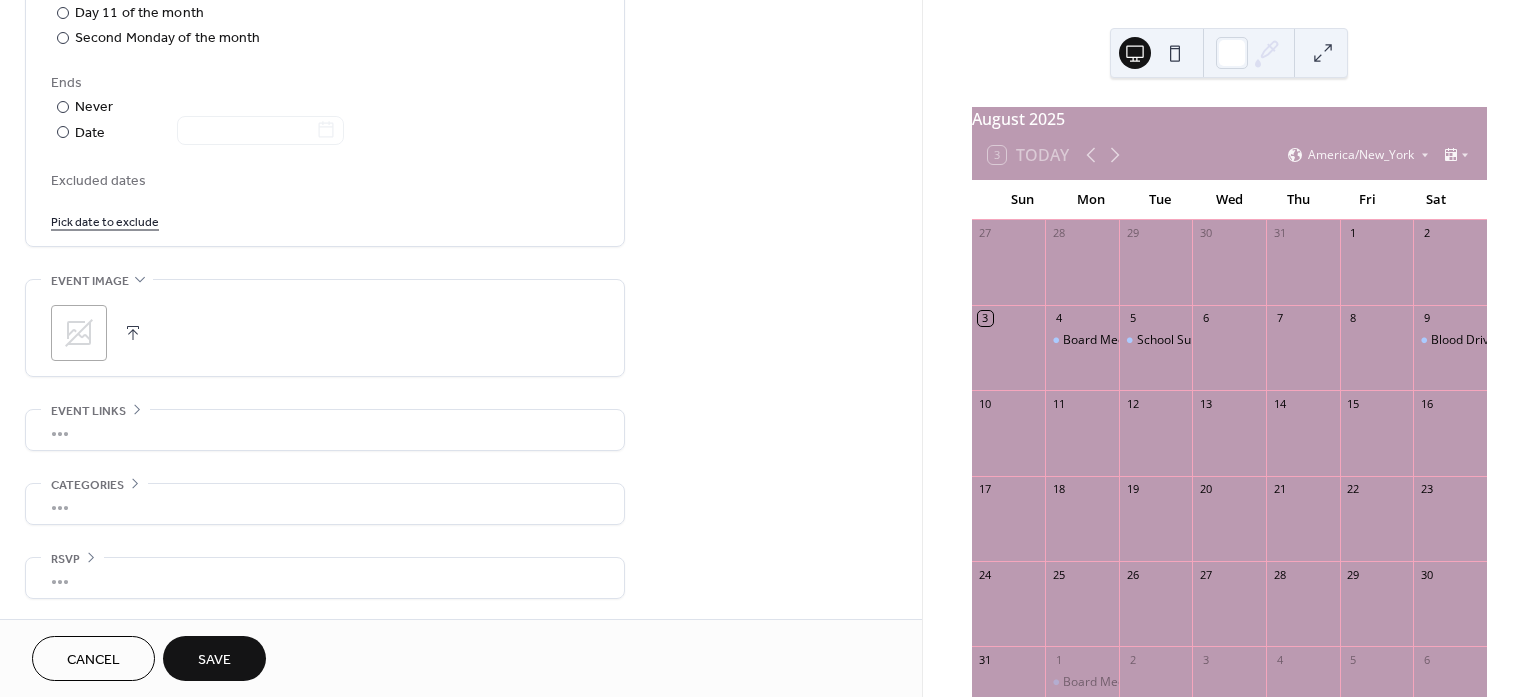 click on "Save" at bounding box center (214, 660) 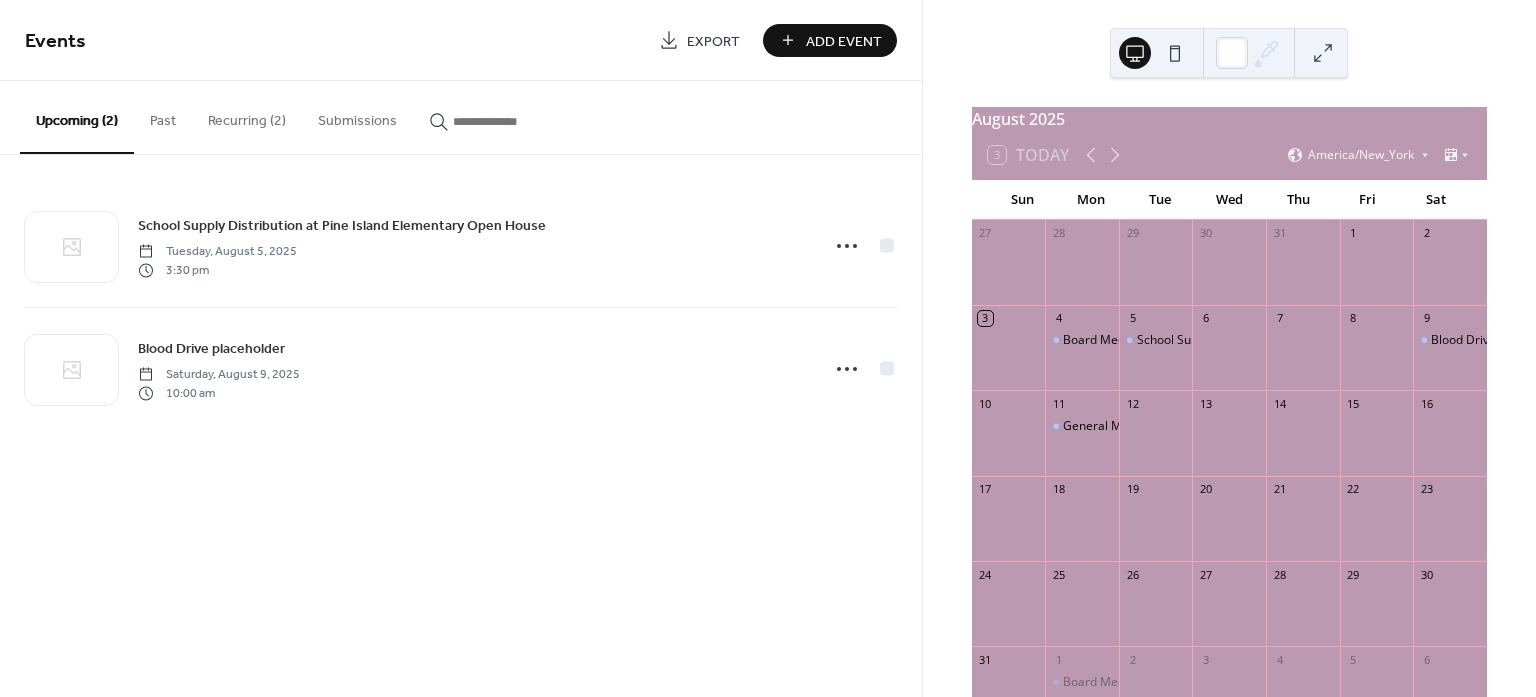 click on "Recurring (2)" at bounding box center (247, 116) 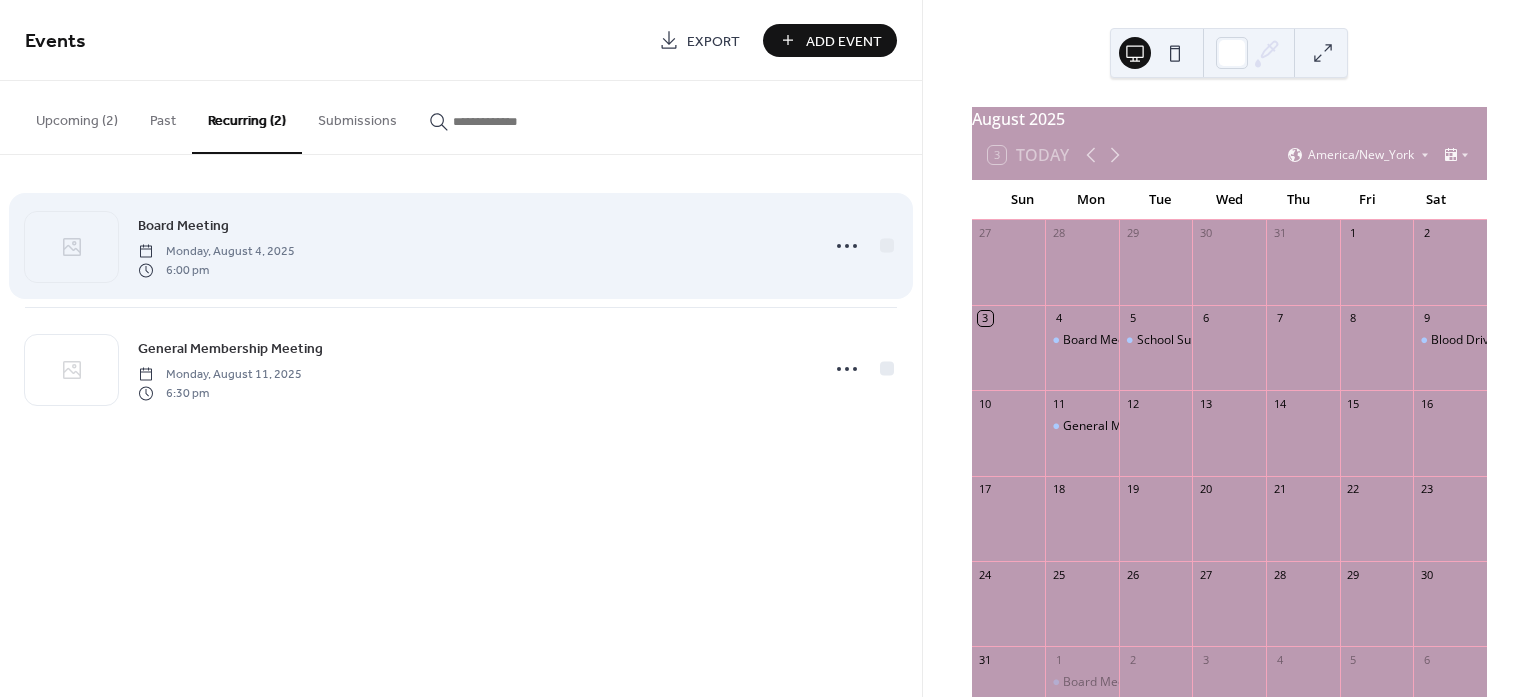 click on "Monday, August 4, 2025" at bounding box center (216, 252) 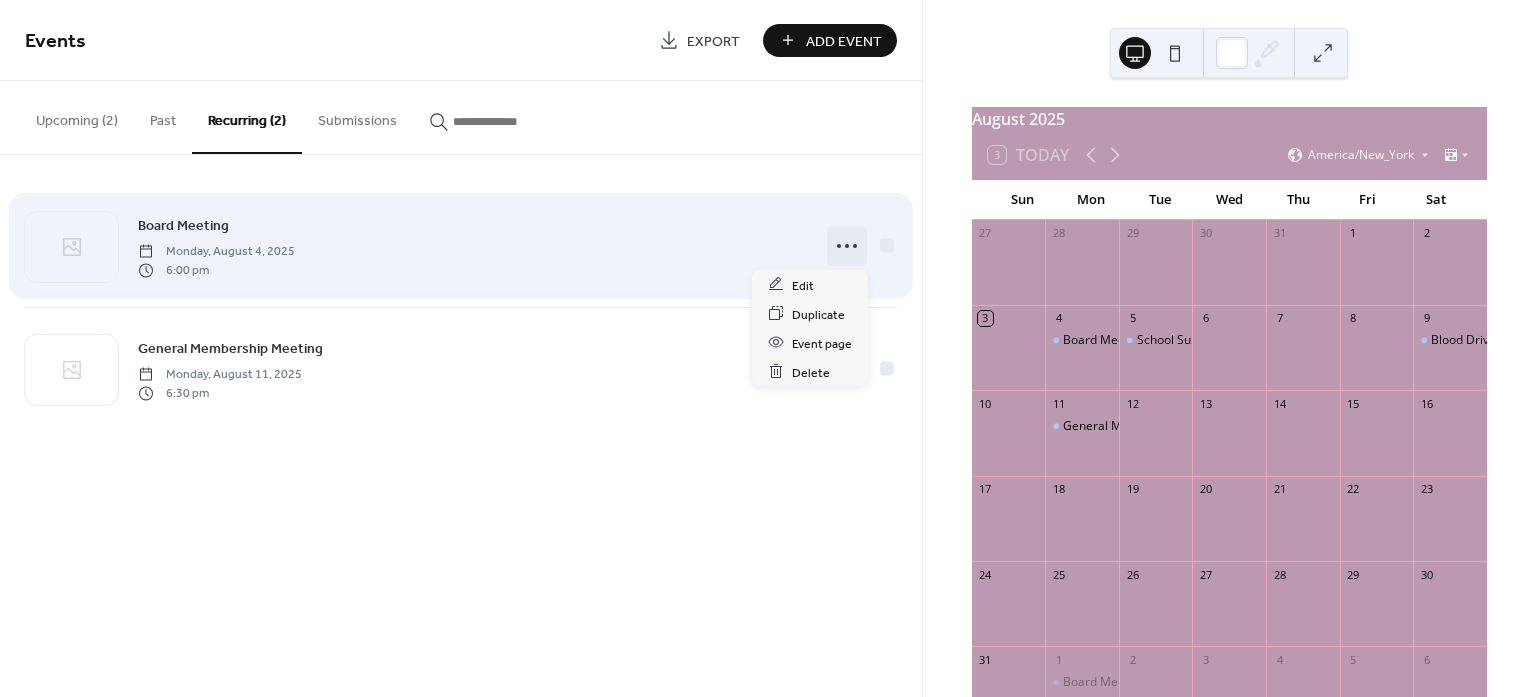 click 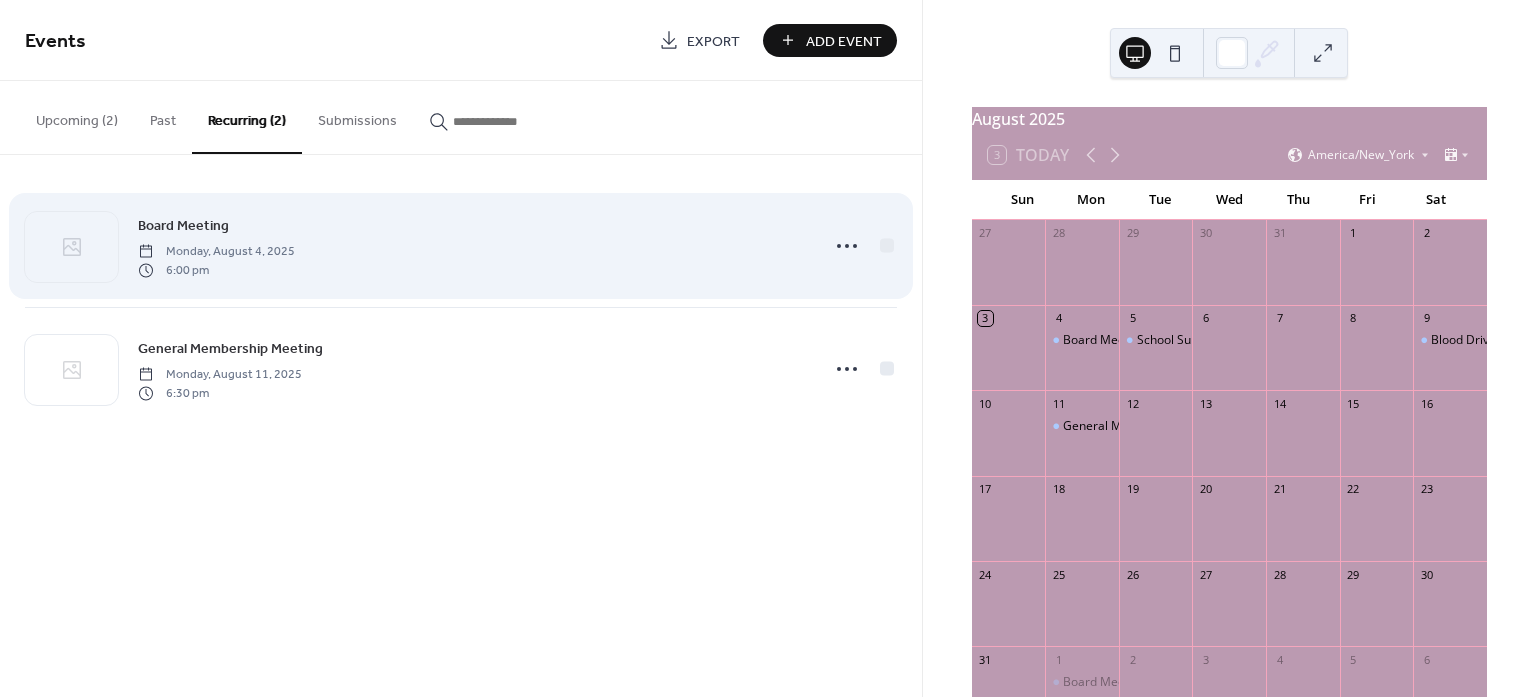 click on "Board Meeting  Monday, August 4, 2025 6:00 pm" at bounding box center [472, 246] 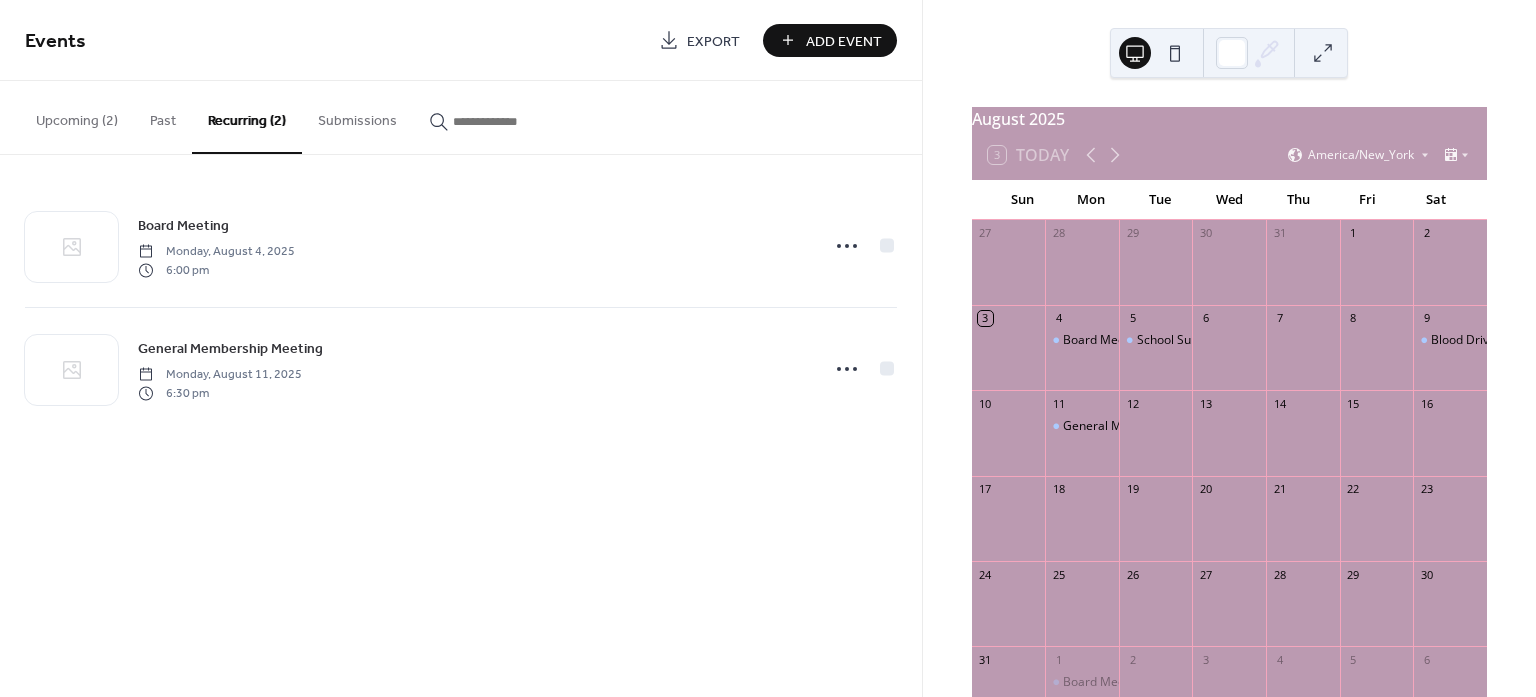 click on "Upcoming (2)" at bounding box center (77, 116) 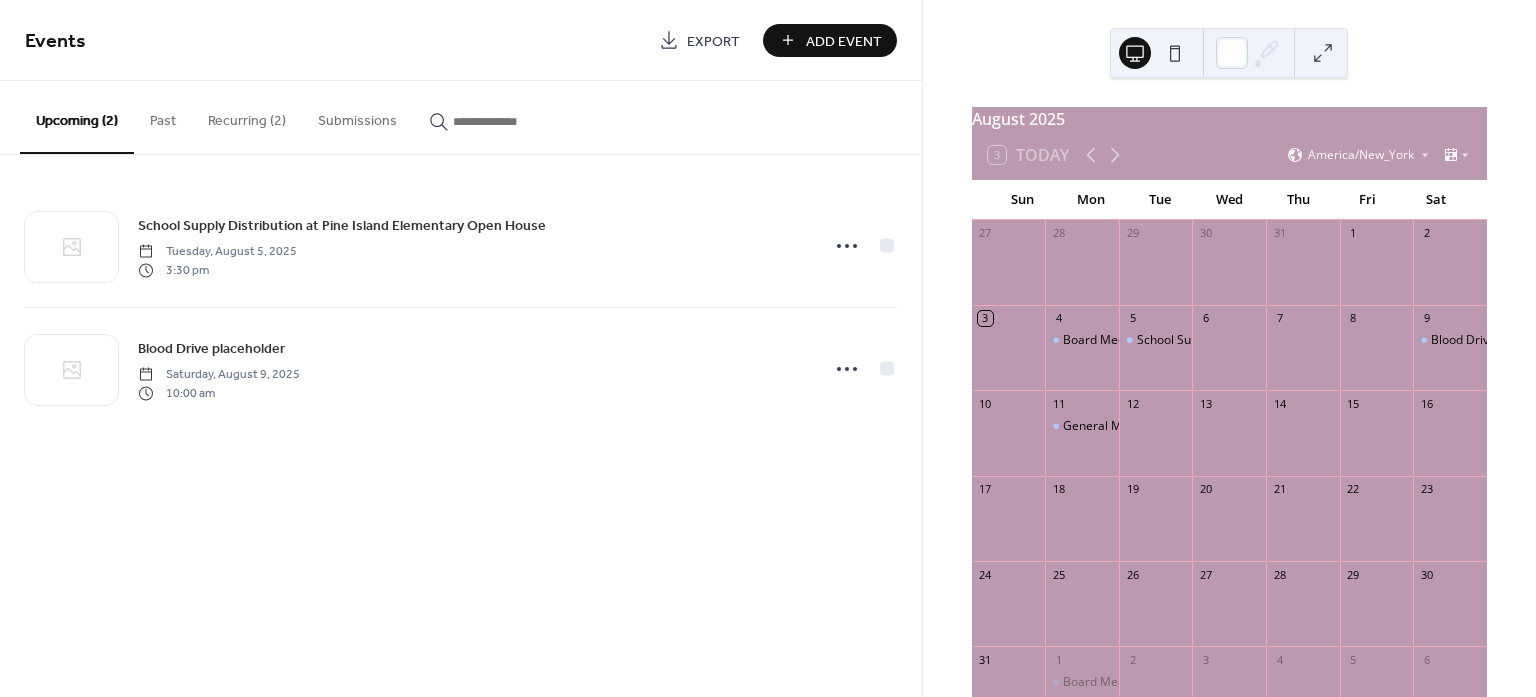 click on "Add Event" at bounding box center [844, 41] 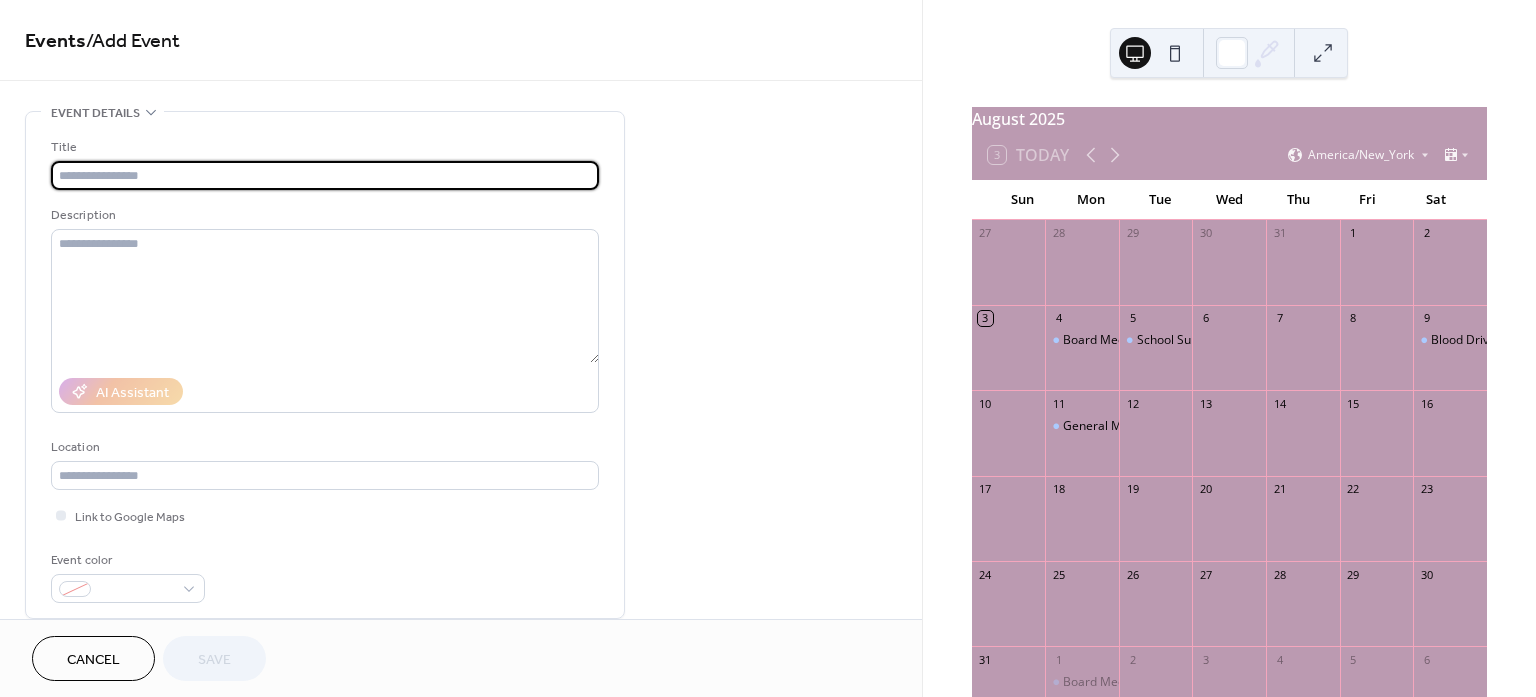 click at bounding box center [325, 175] 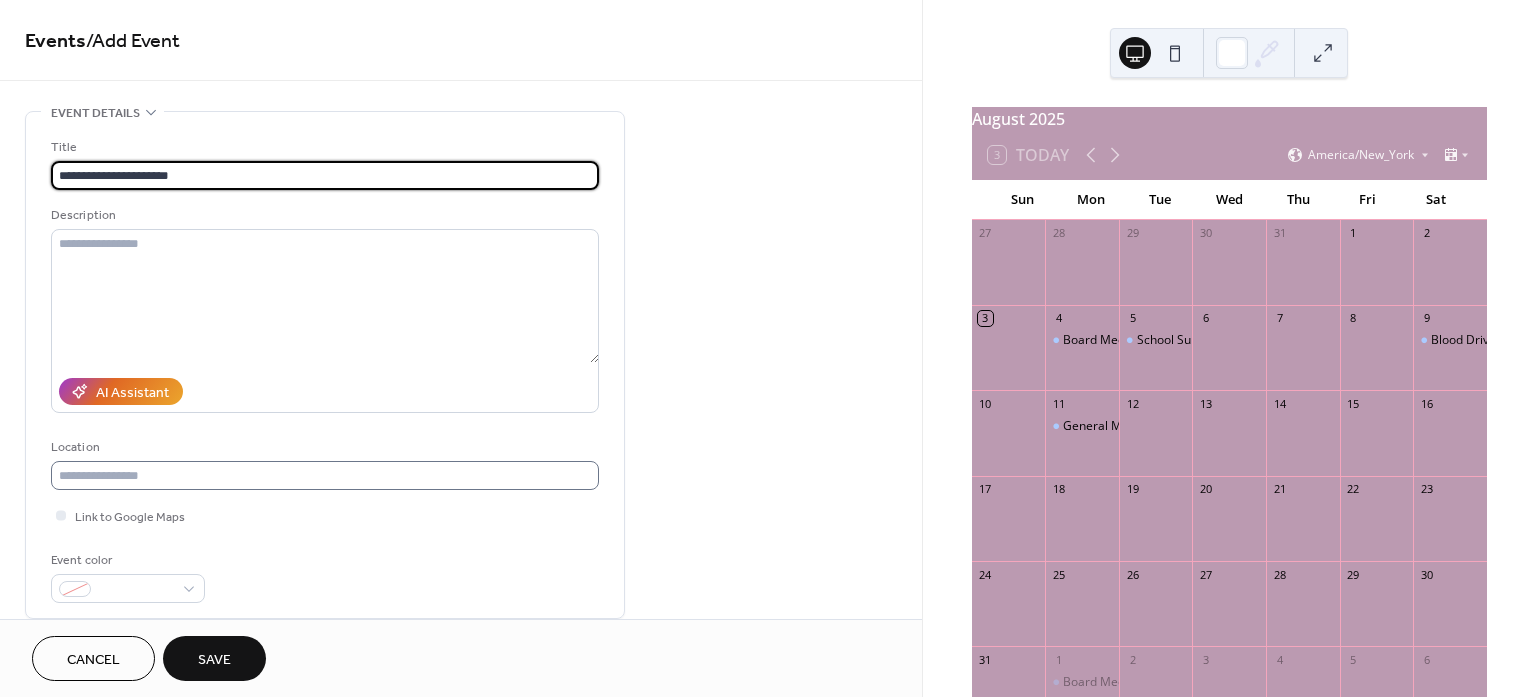 type on "**********" 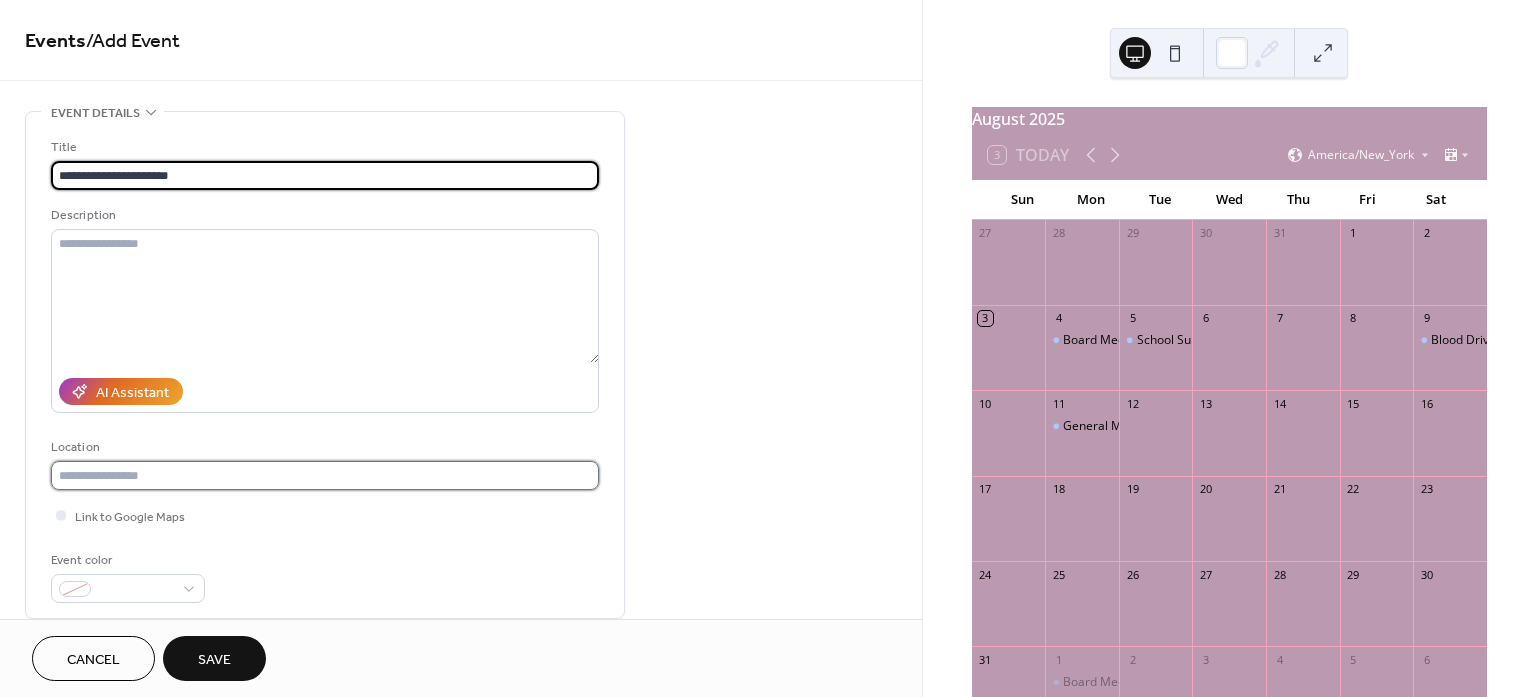 click at bounding box center [325, 475] 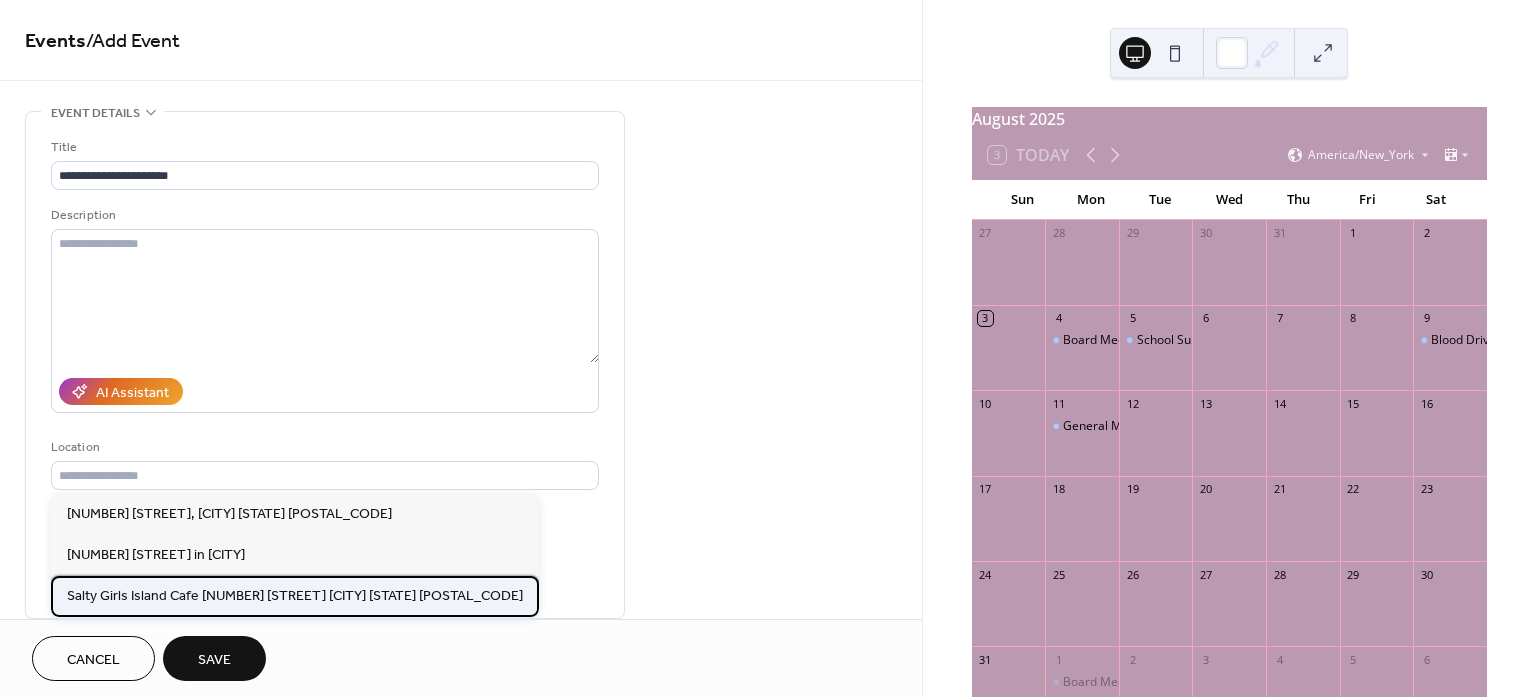 click on "Salty Girls Island Cafe 10700 Stringfellow Road Bokeelia Fl 33922" at bounding box center [295, 596] 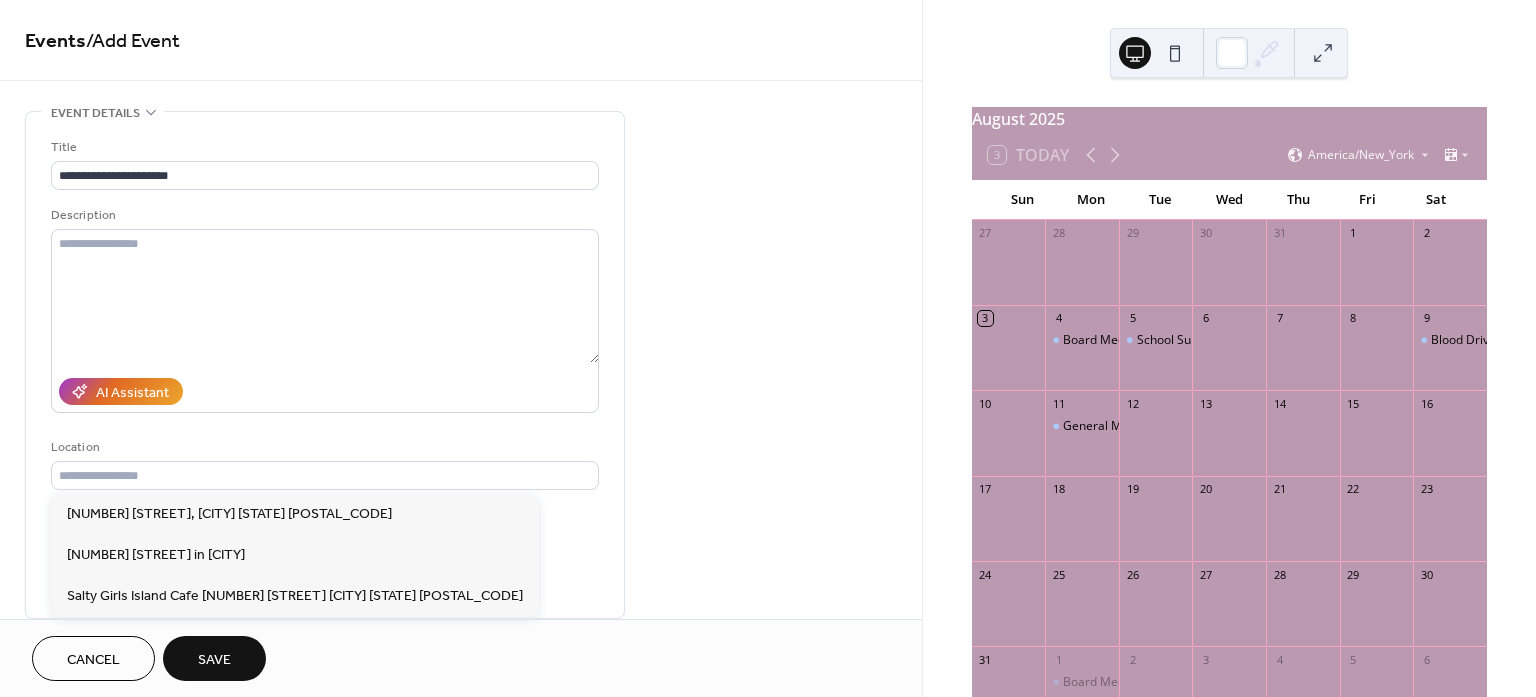 type on "**********" 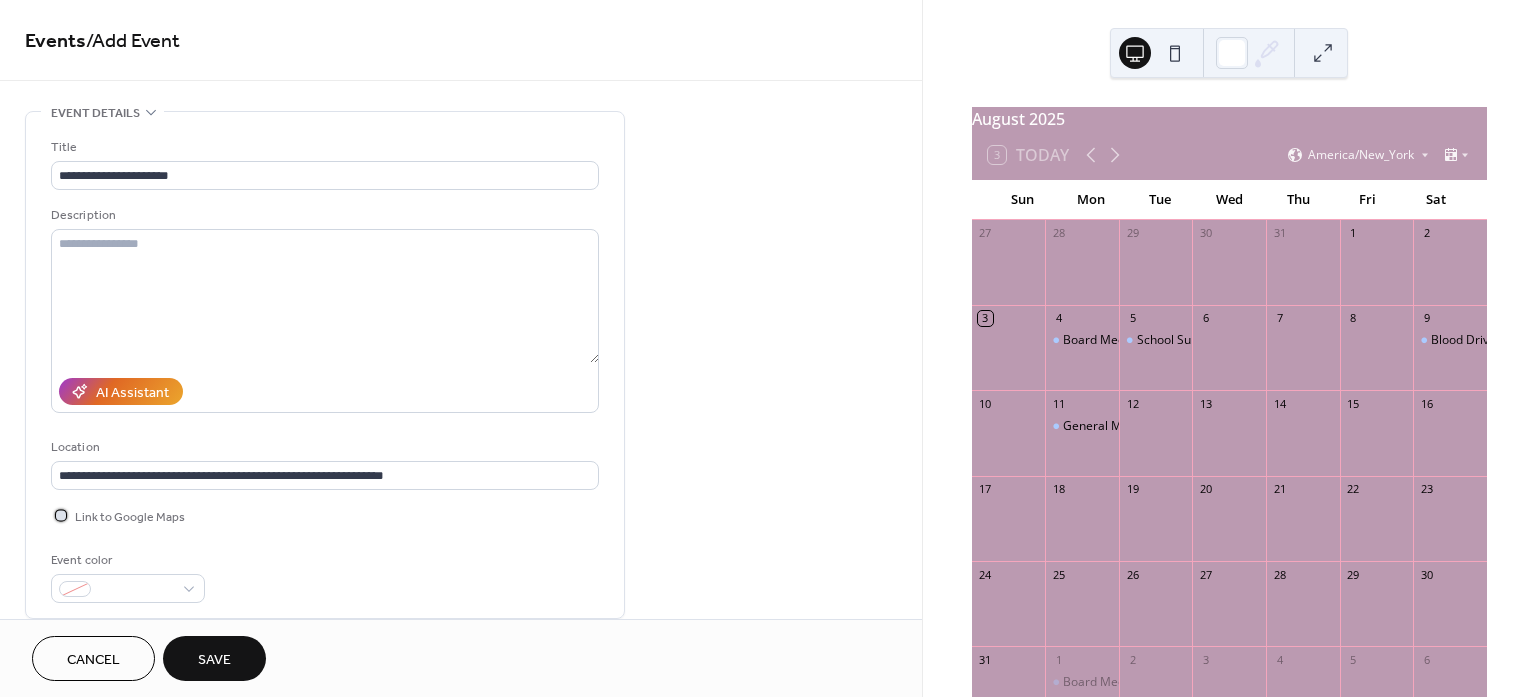 click at bounding box center (61, 515) 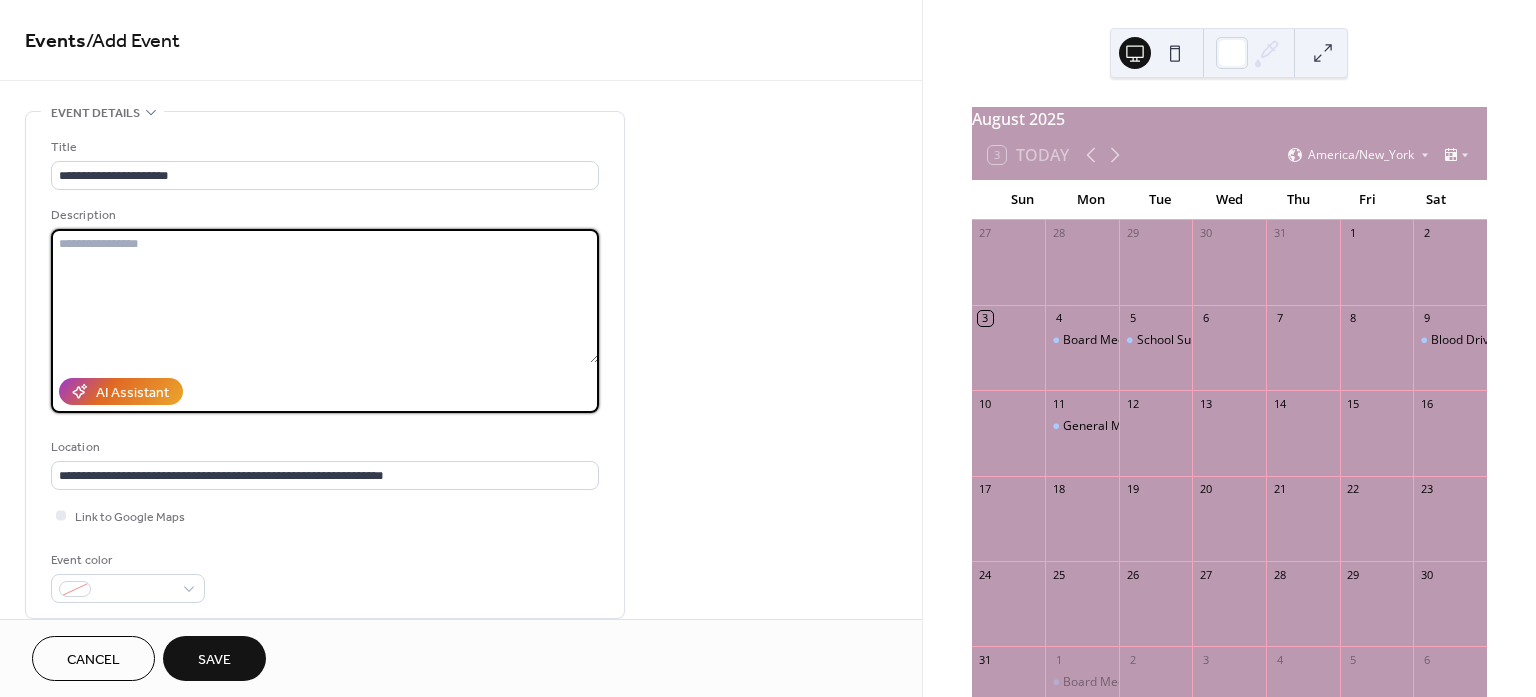 click at bounding box center (325, 296) 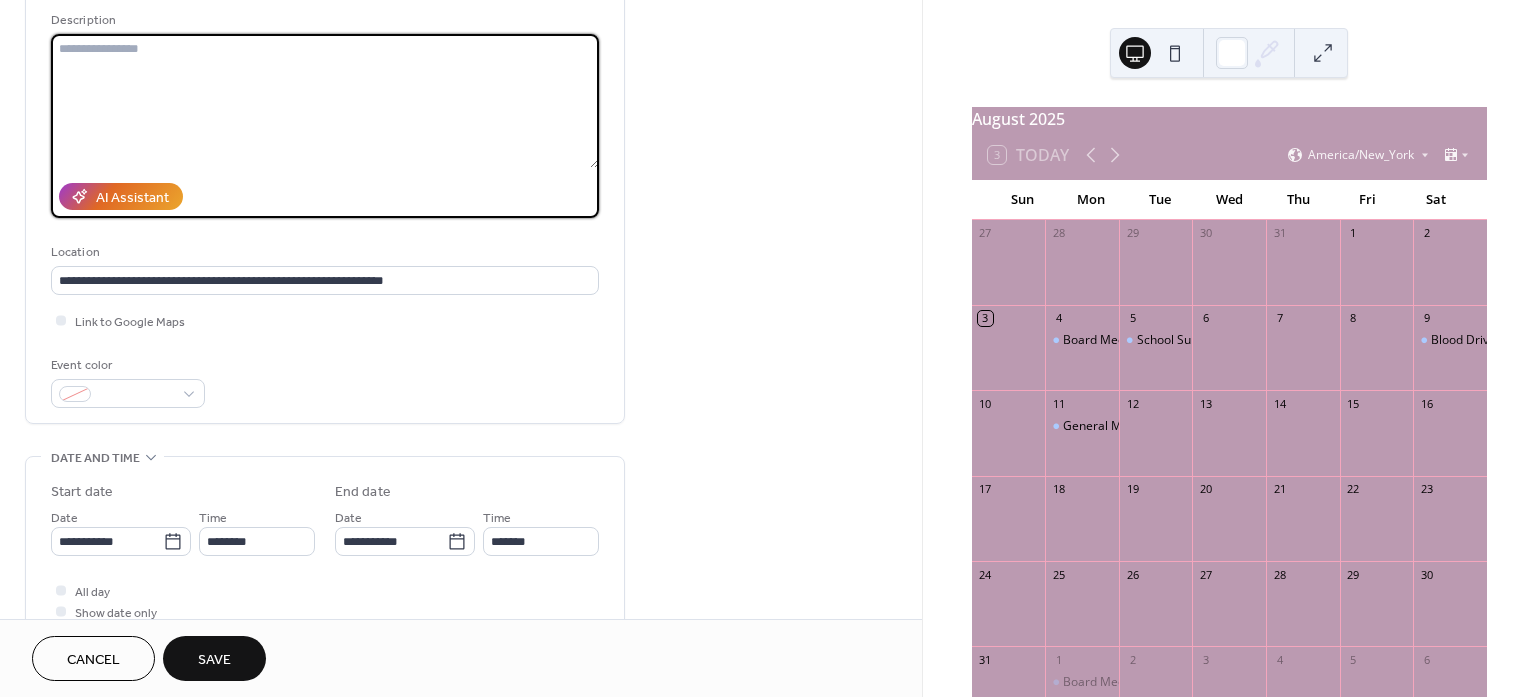 scroll, scrollTop: 250, scrollLeft: 0, axis: vertical 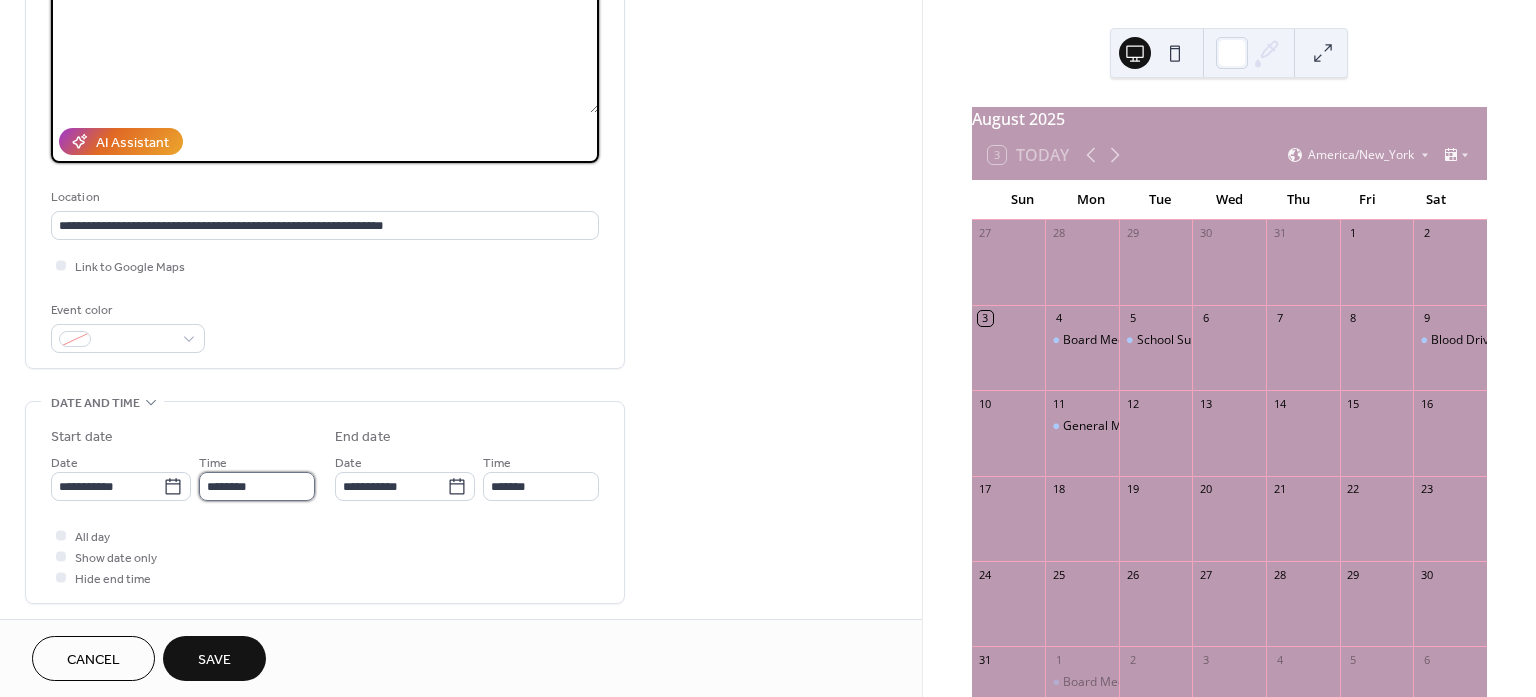 click on "********" at bounding box center (257, 486) 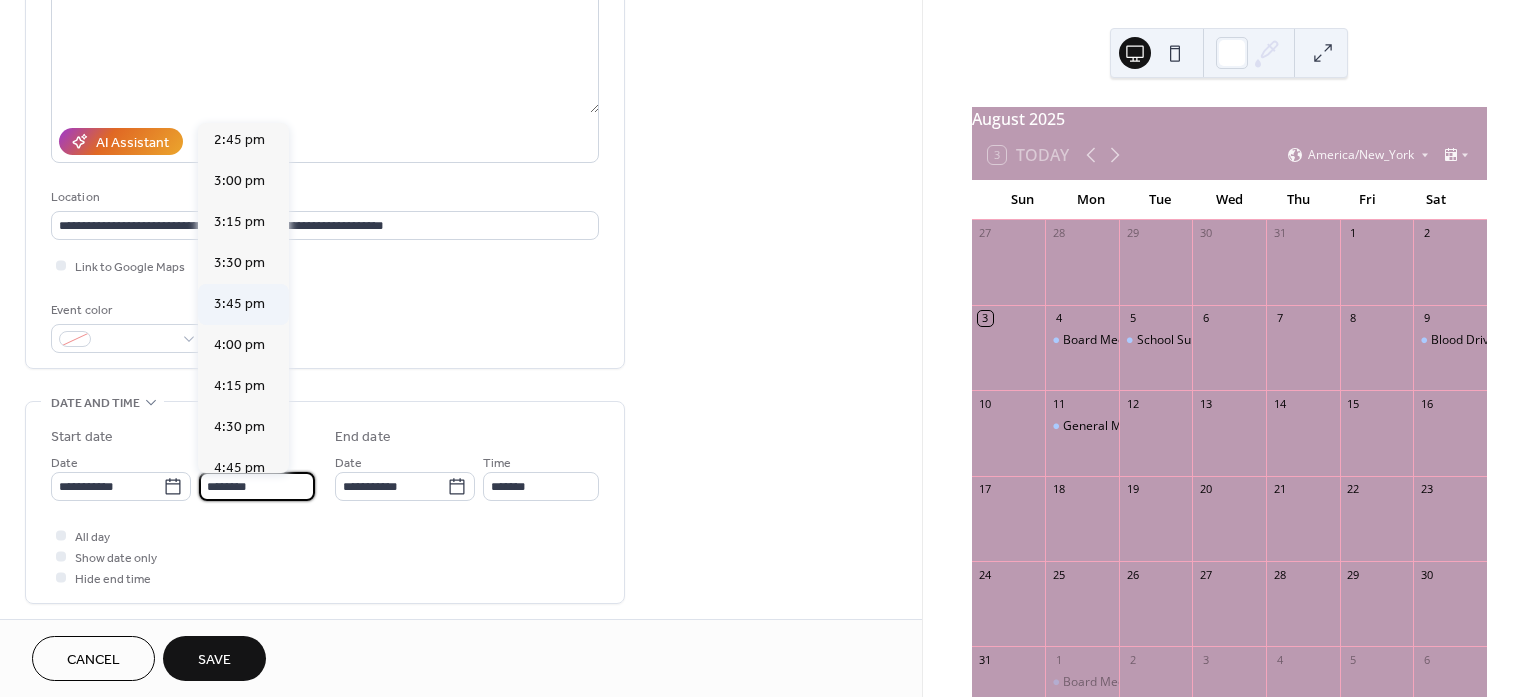 scroll, scrollTop: 2520, scrollLeft: 0, axis: vertical 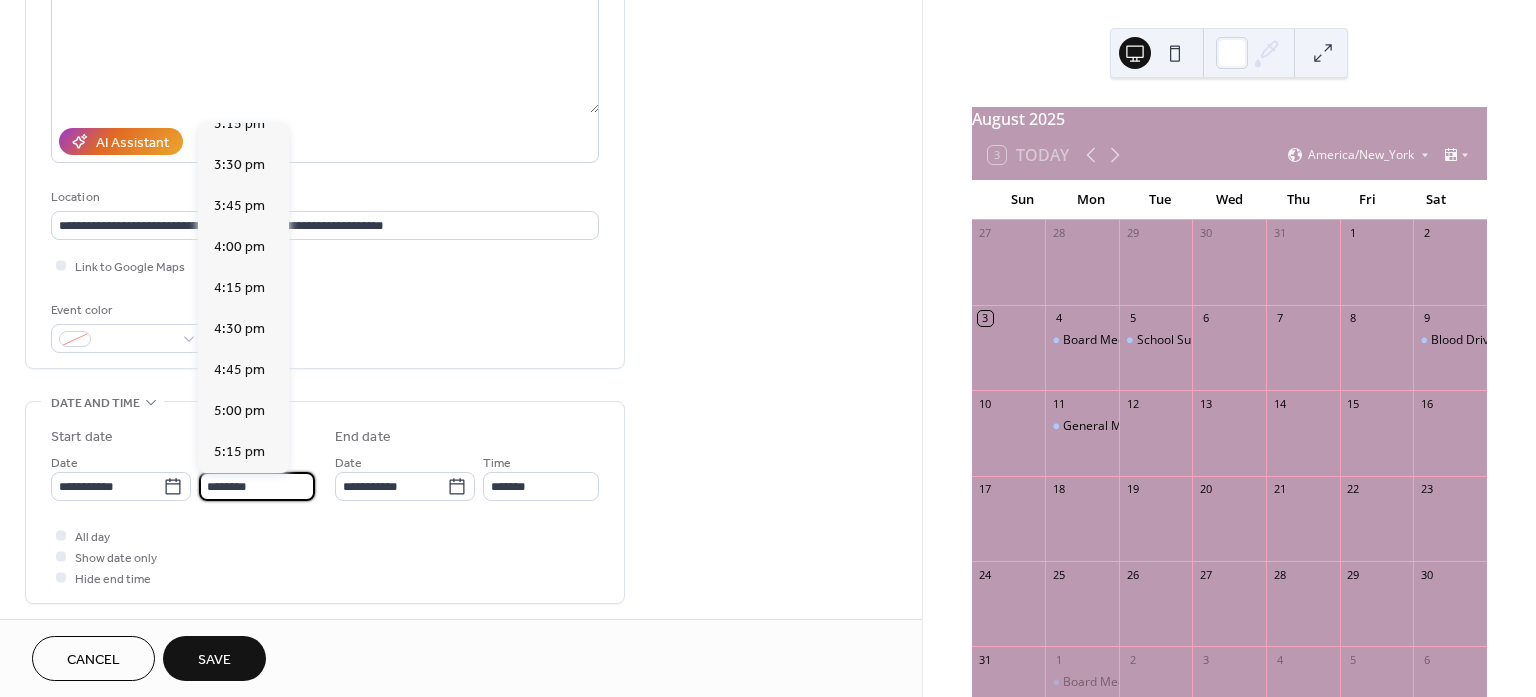 click on "6:00 pm" at bounding box center (239, 574) 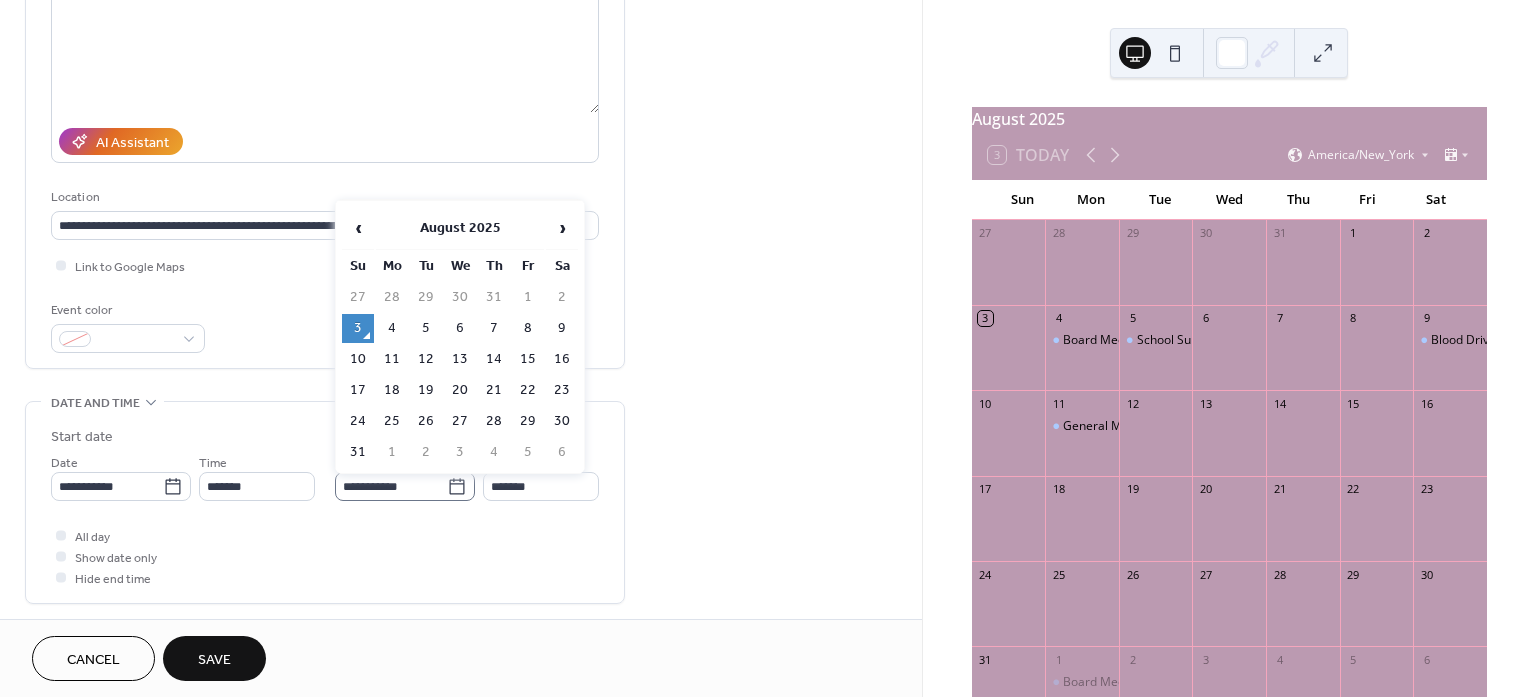 click 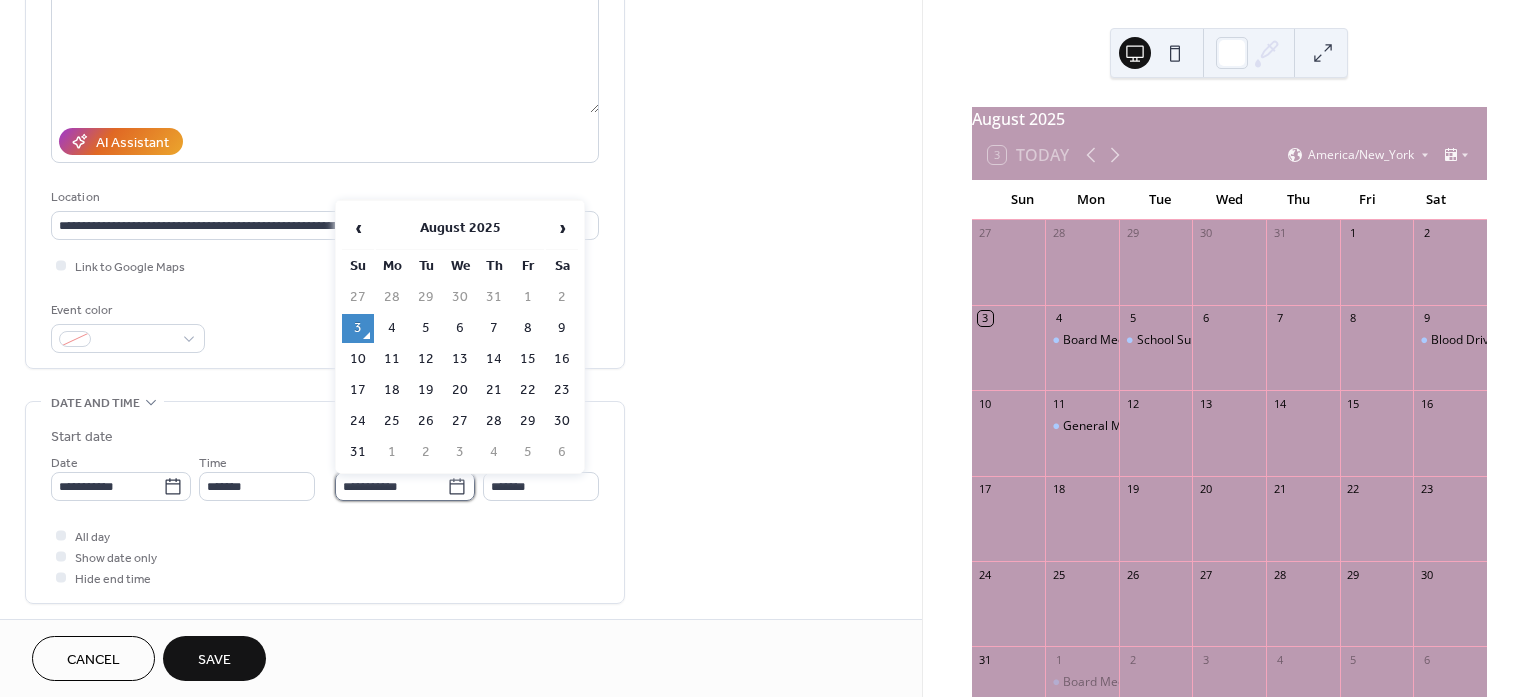 click on "**********" at bounding box center [391, 486] 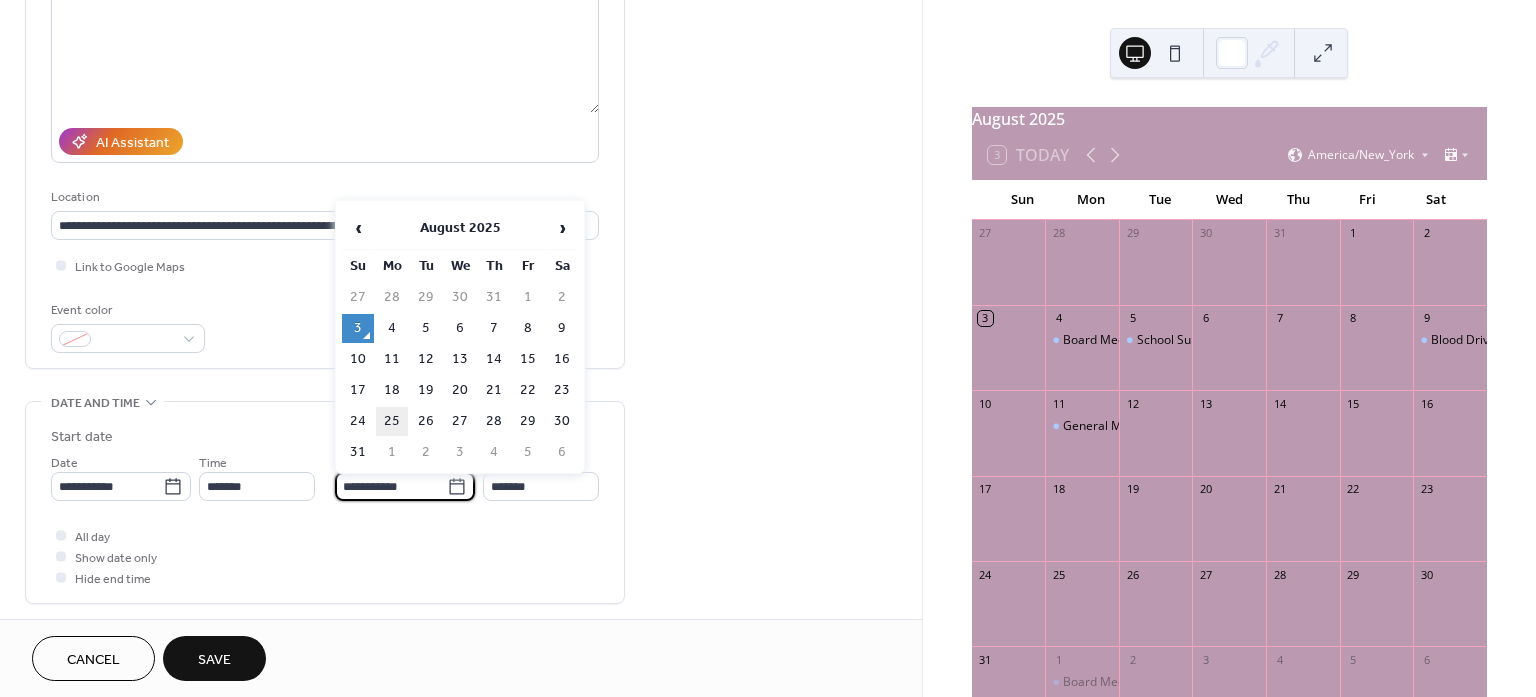 click on "25" at bounding box center [392, 421] 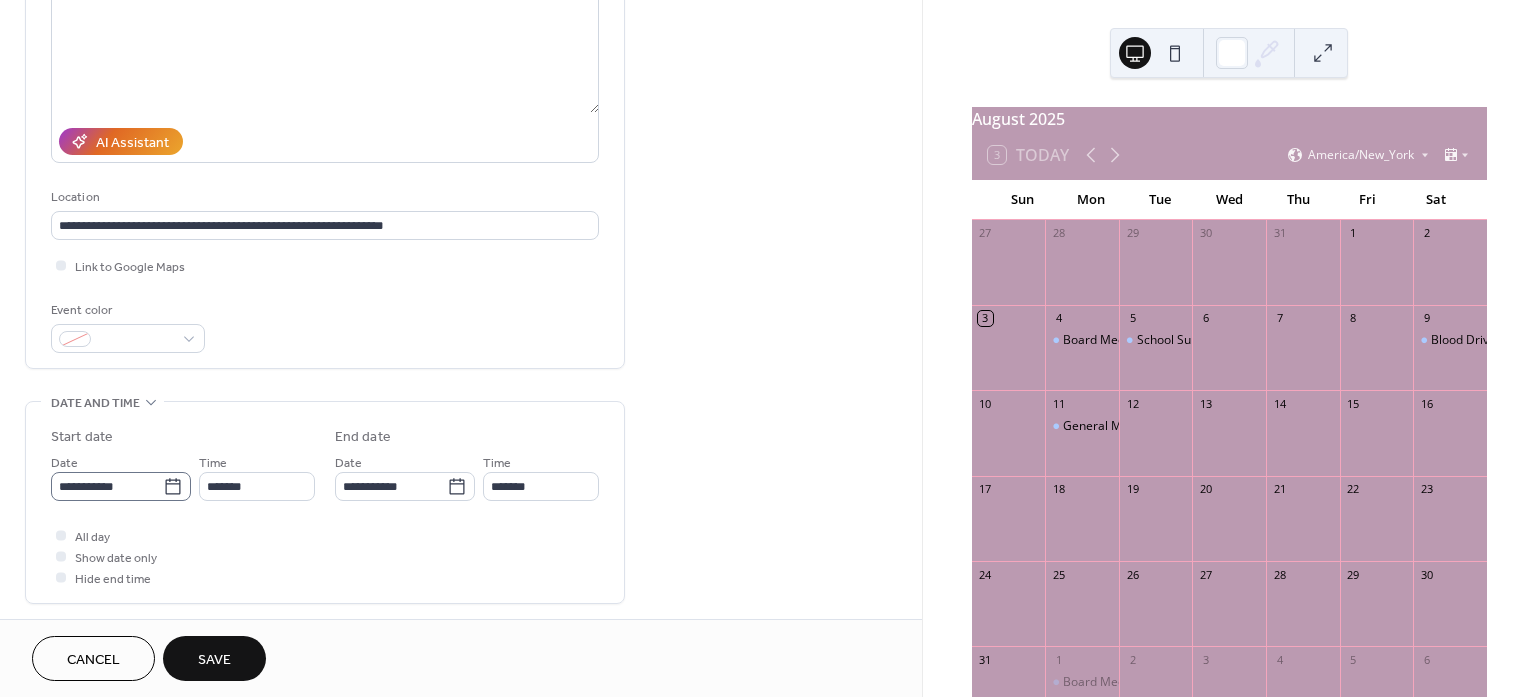 click 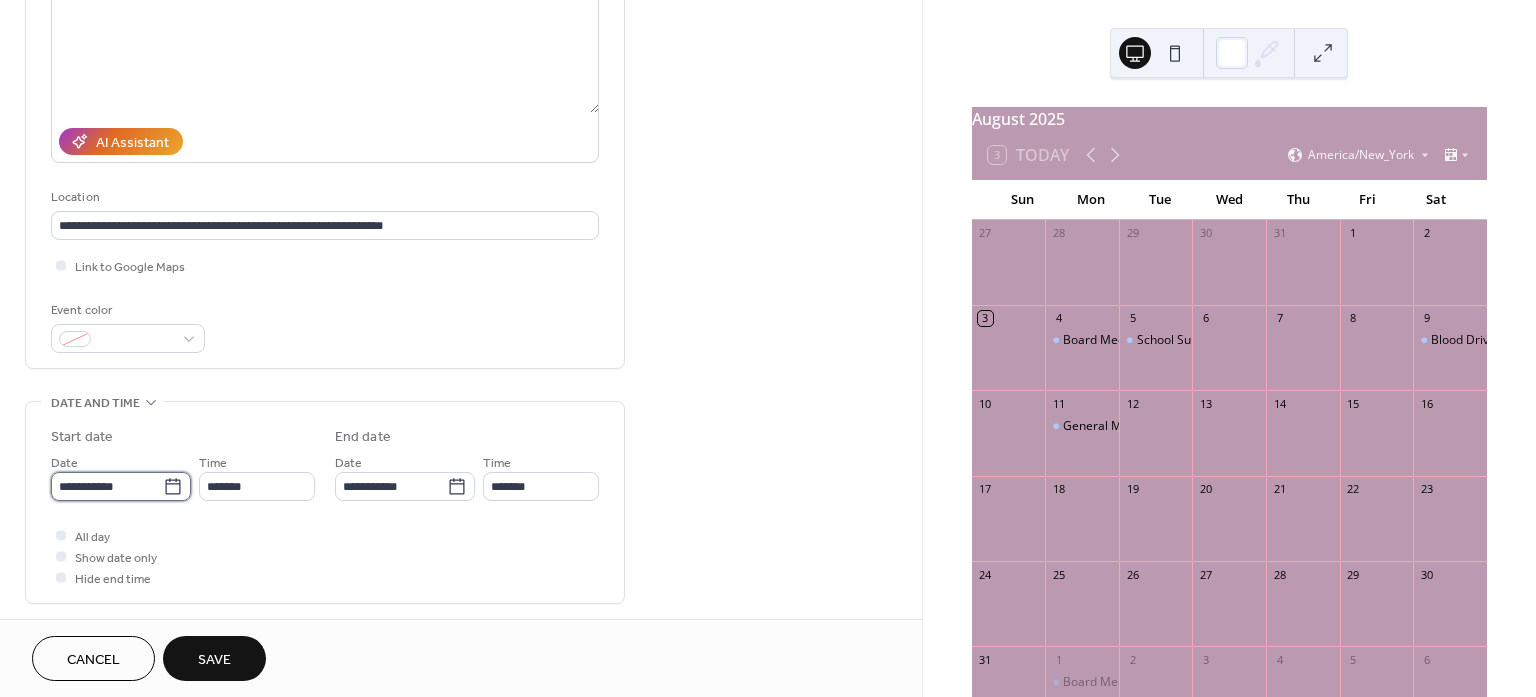click on "**********" at bounding box center [107, 486] 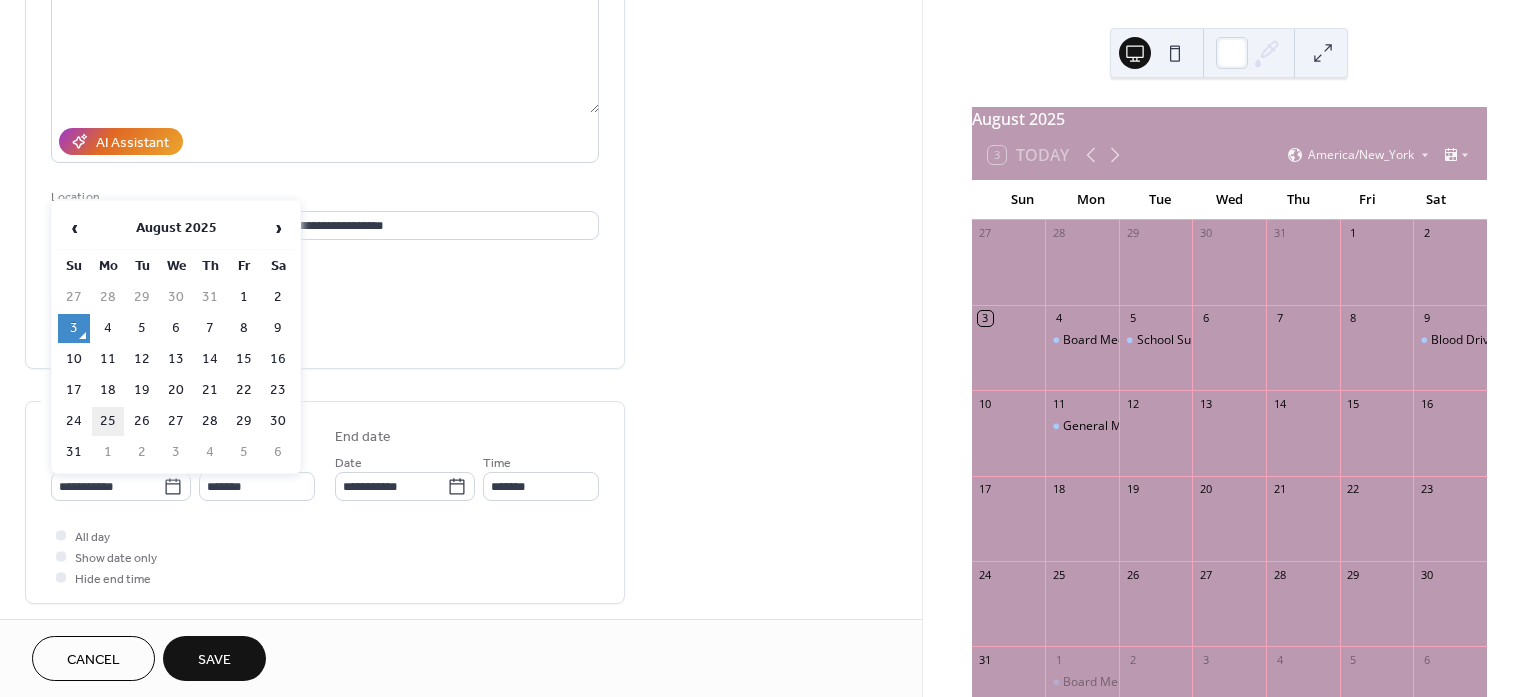 click on "25" at bounding box center [108, 421] 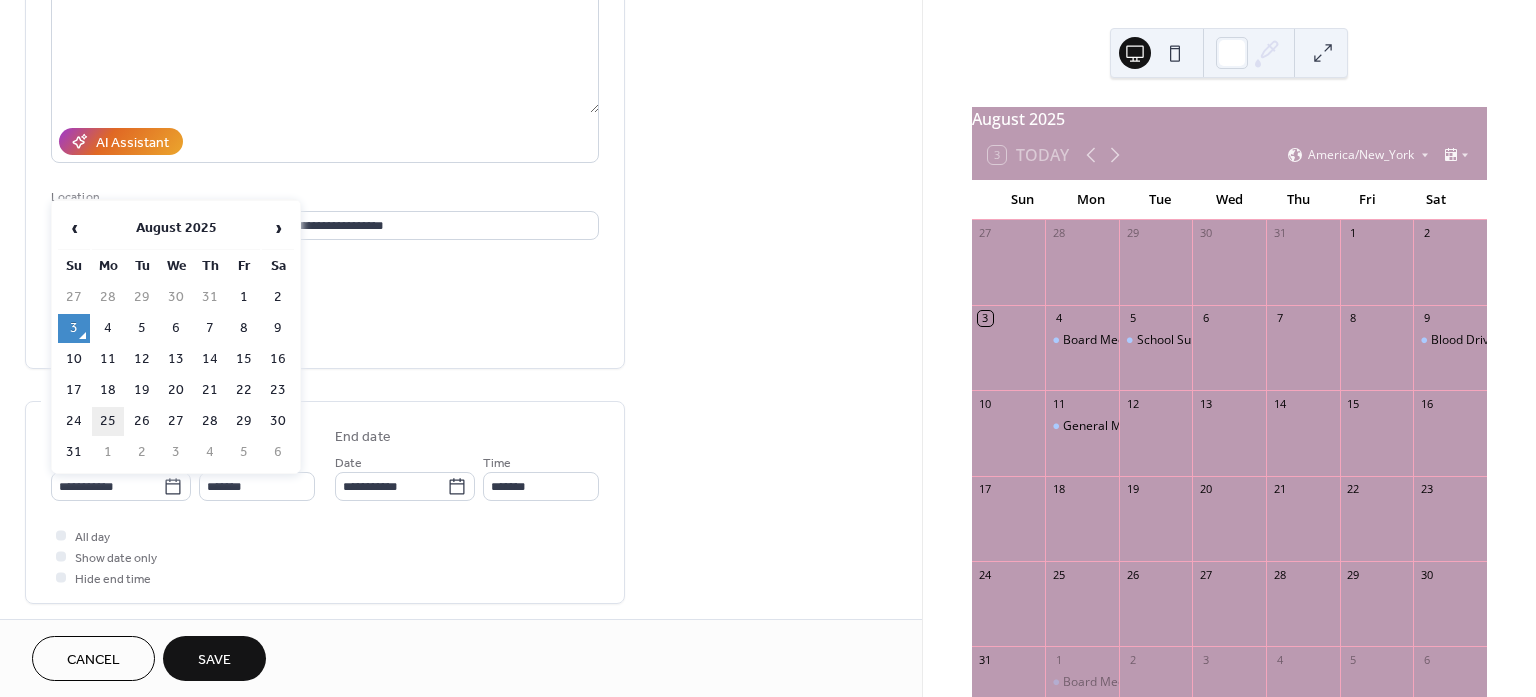 type on "**********" 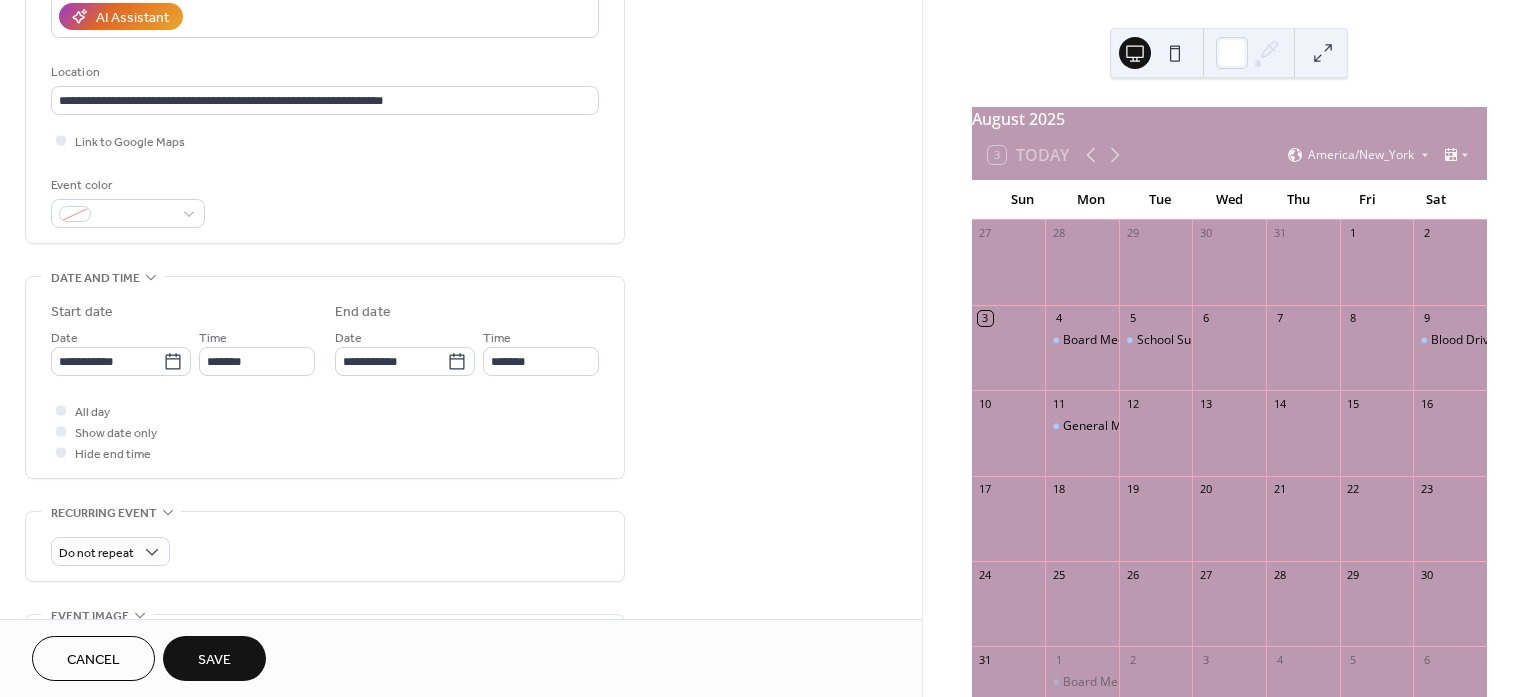 scroll, scrollTop: 716, scrollLeft: 0, axis: vertical 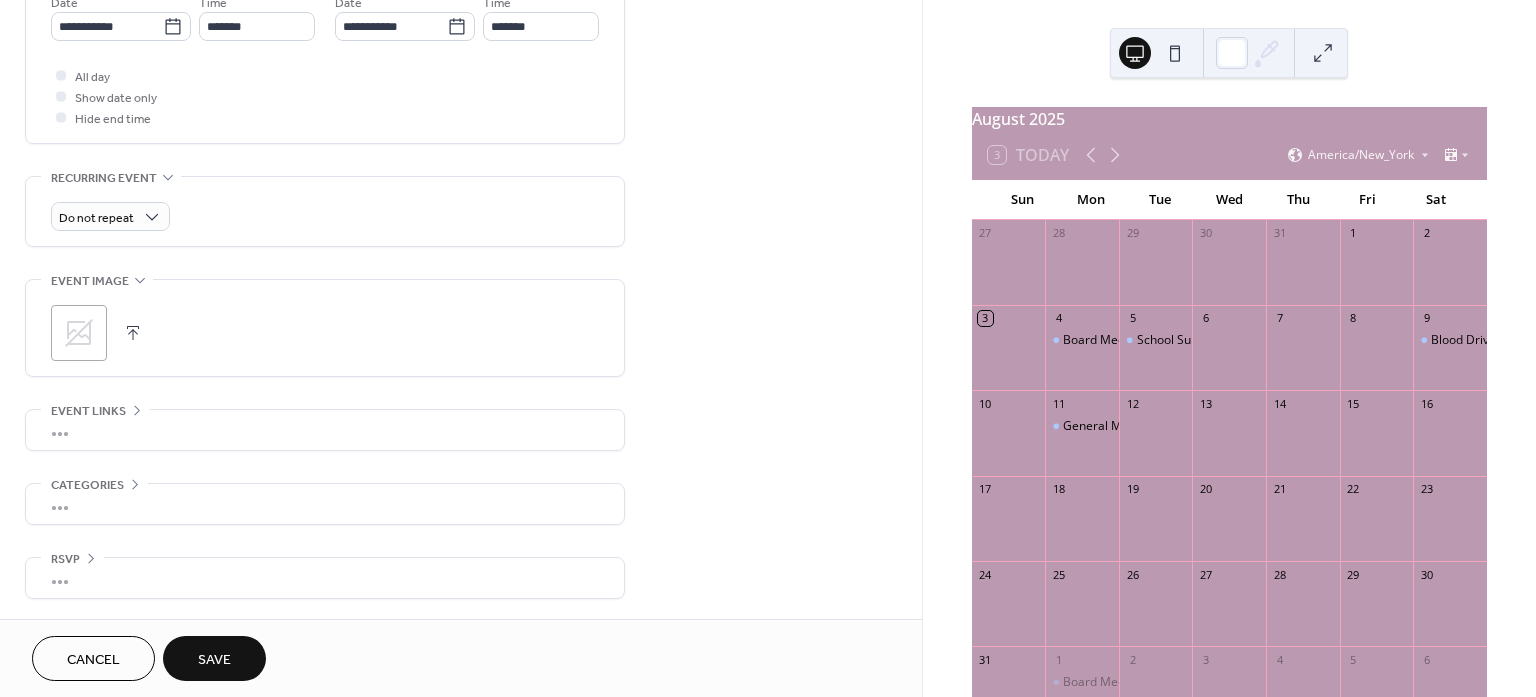 click on "Save" at bounding box center [214, 660] 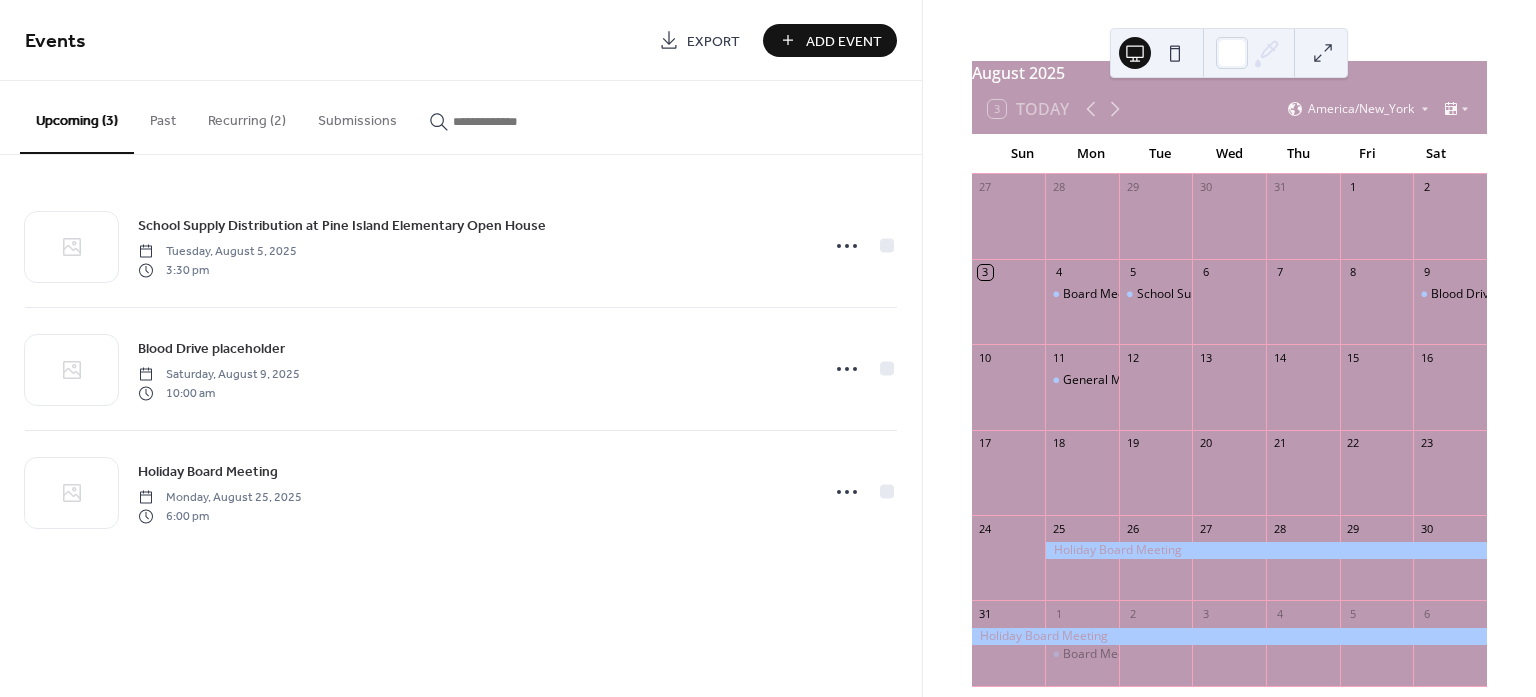 scroll, scrollTop: 125, scrollLeft: 0, axis: vertical 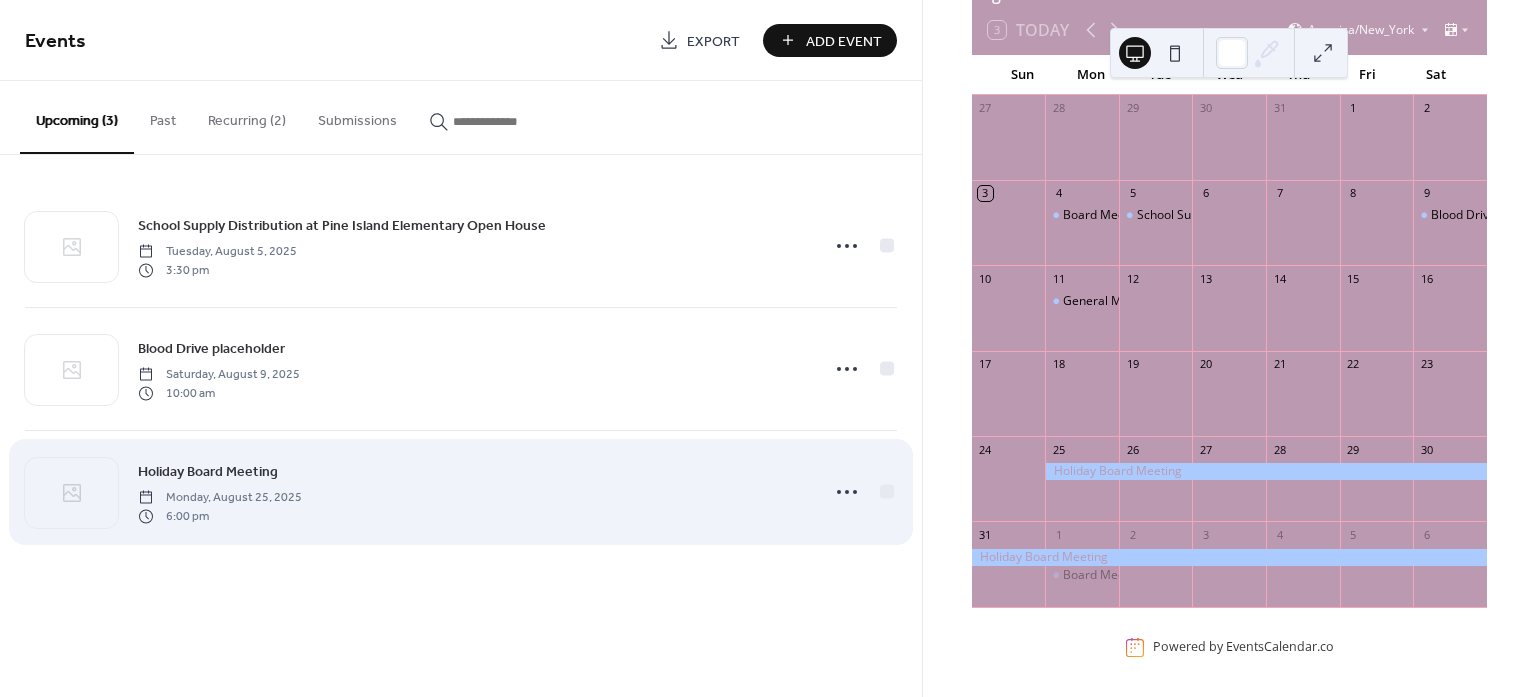 click on "Holiday Board Meeting" at bounding box center (208, 472) 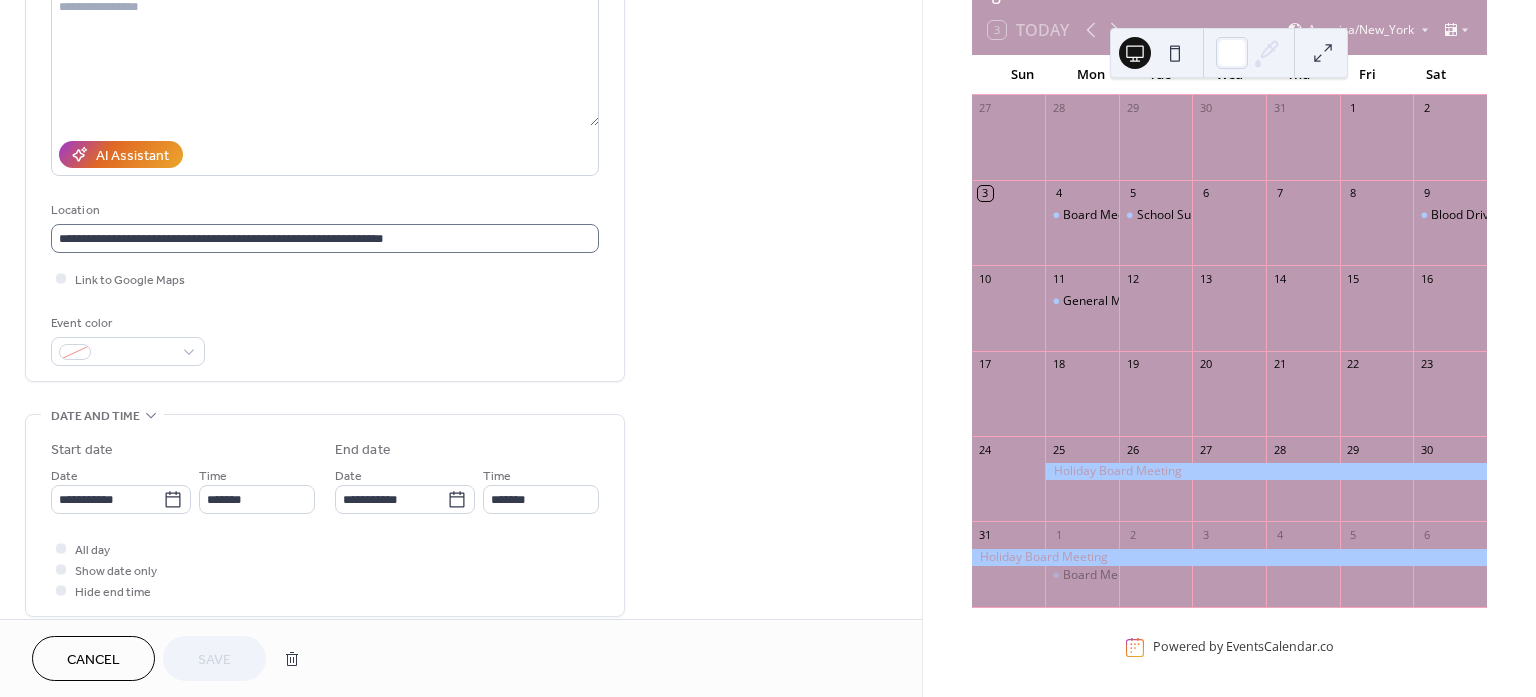 scroll, scrollTop: 250, scrollLeft: 0, axis: vertical 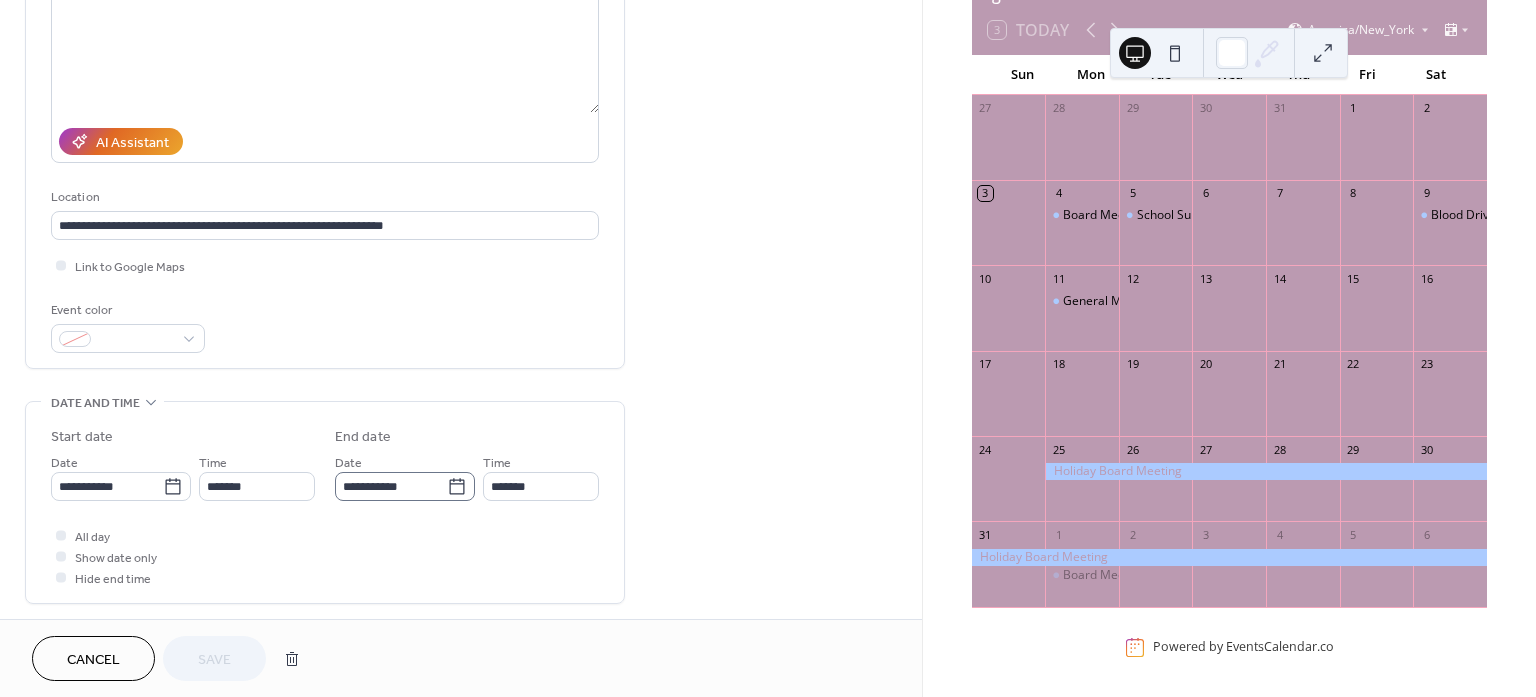 click 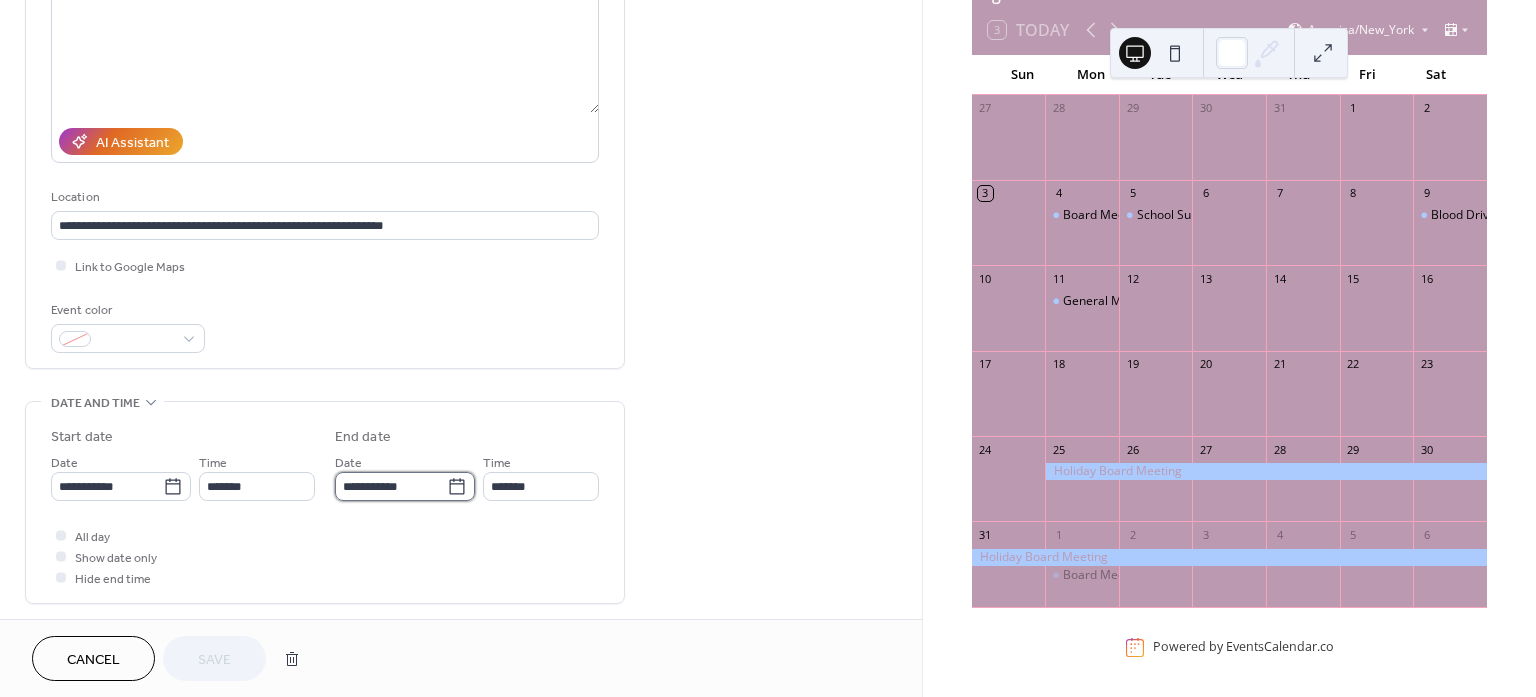 click on "**********" at bounding box center (391, 486) 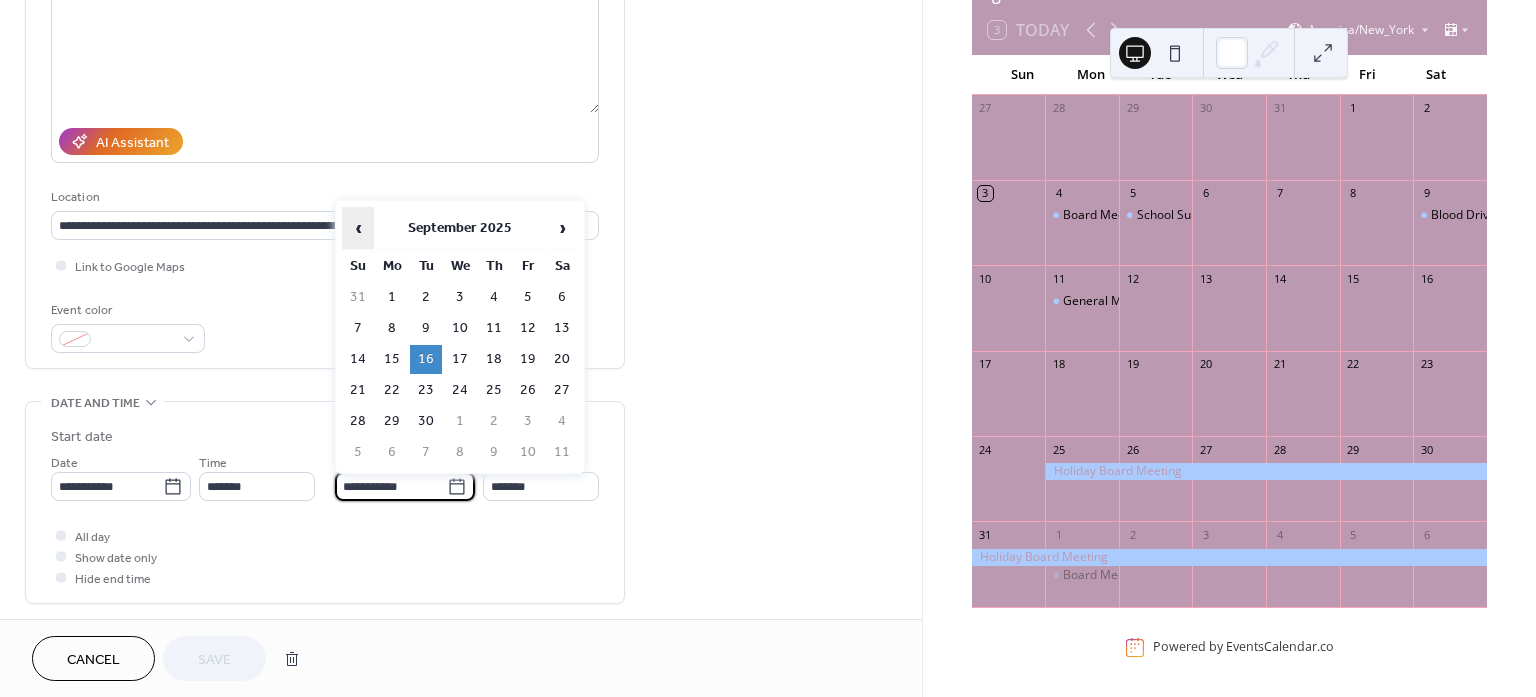 click on "‹" at bounding box center [358, 228] 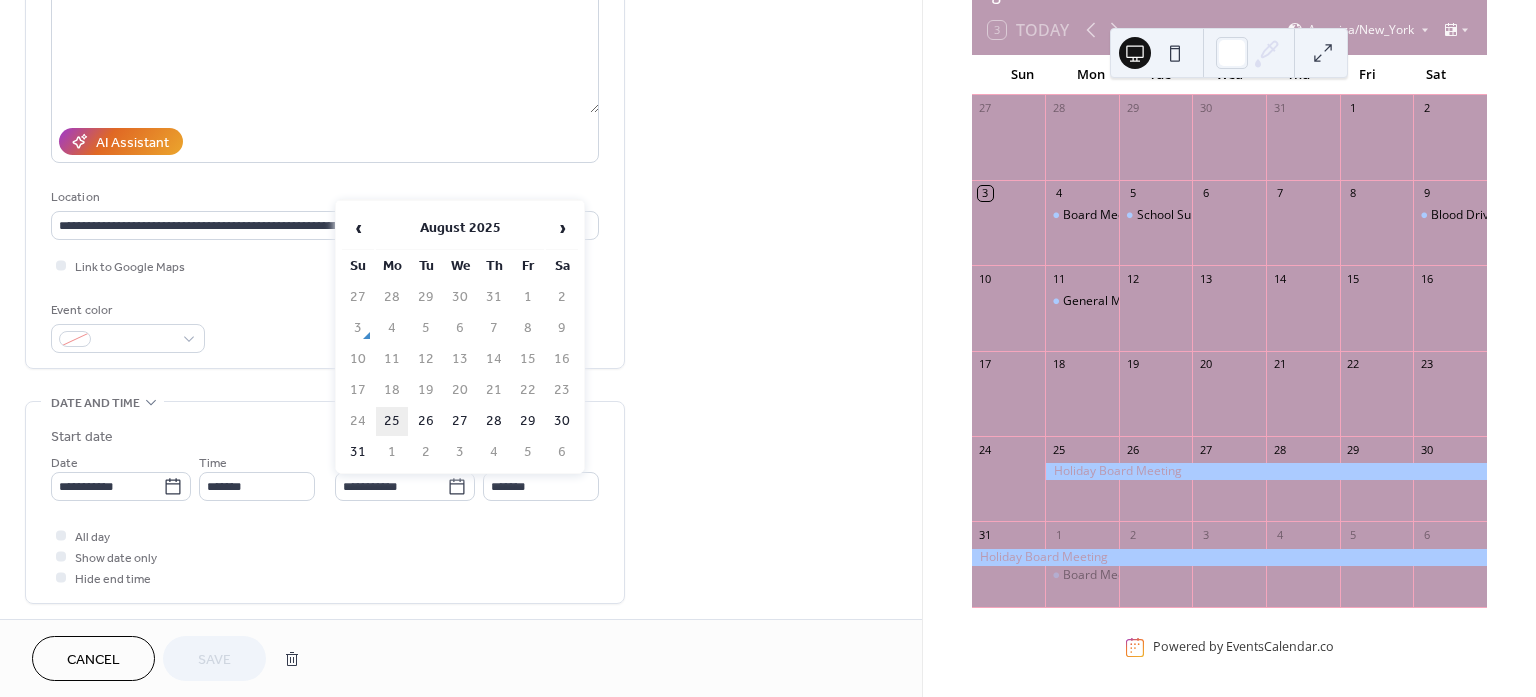 click on "25" at bounding box center (392, 421) 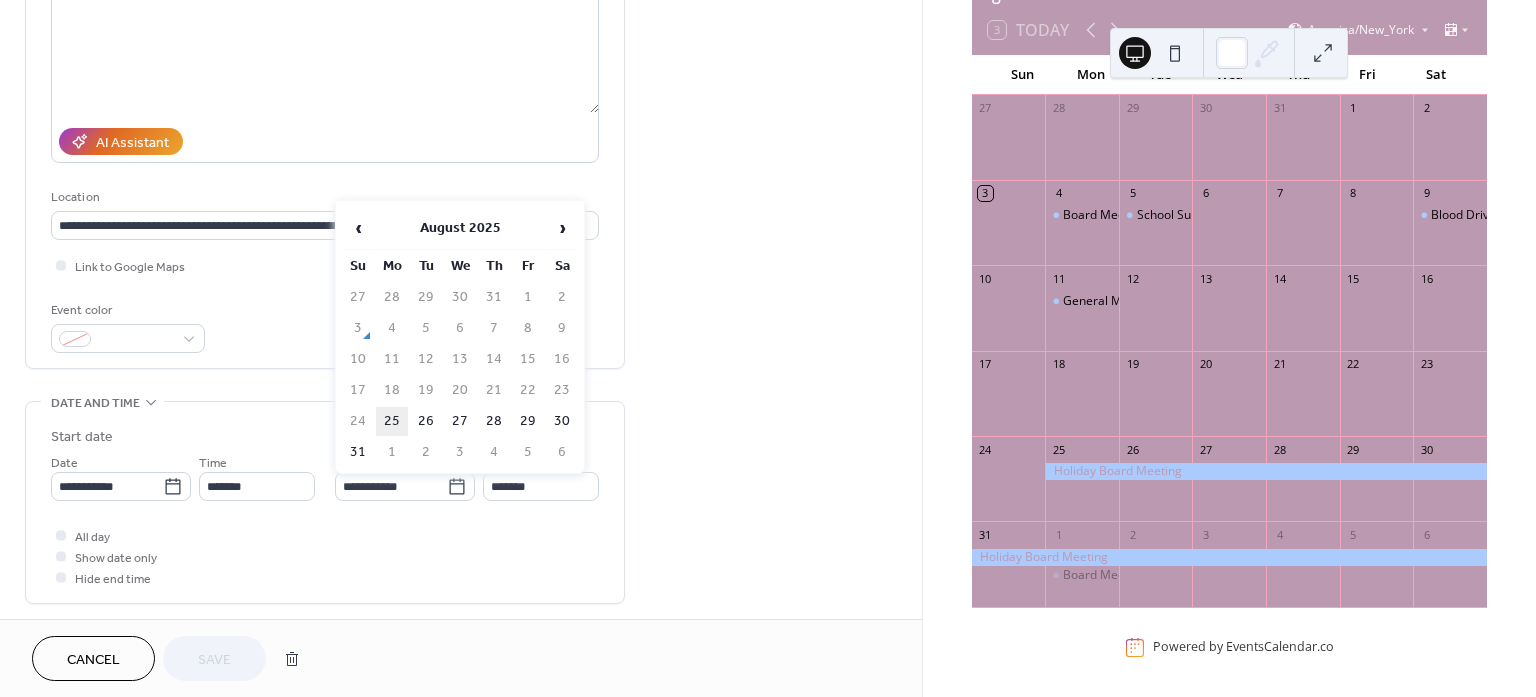 type on "**********" 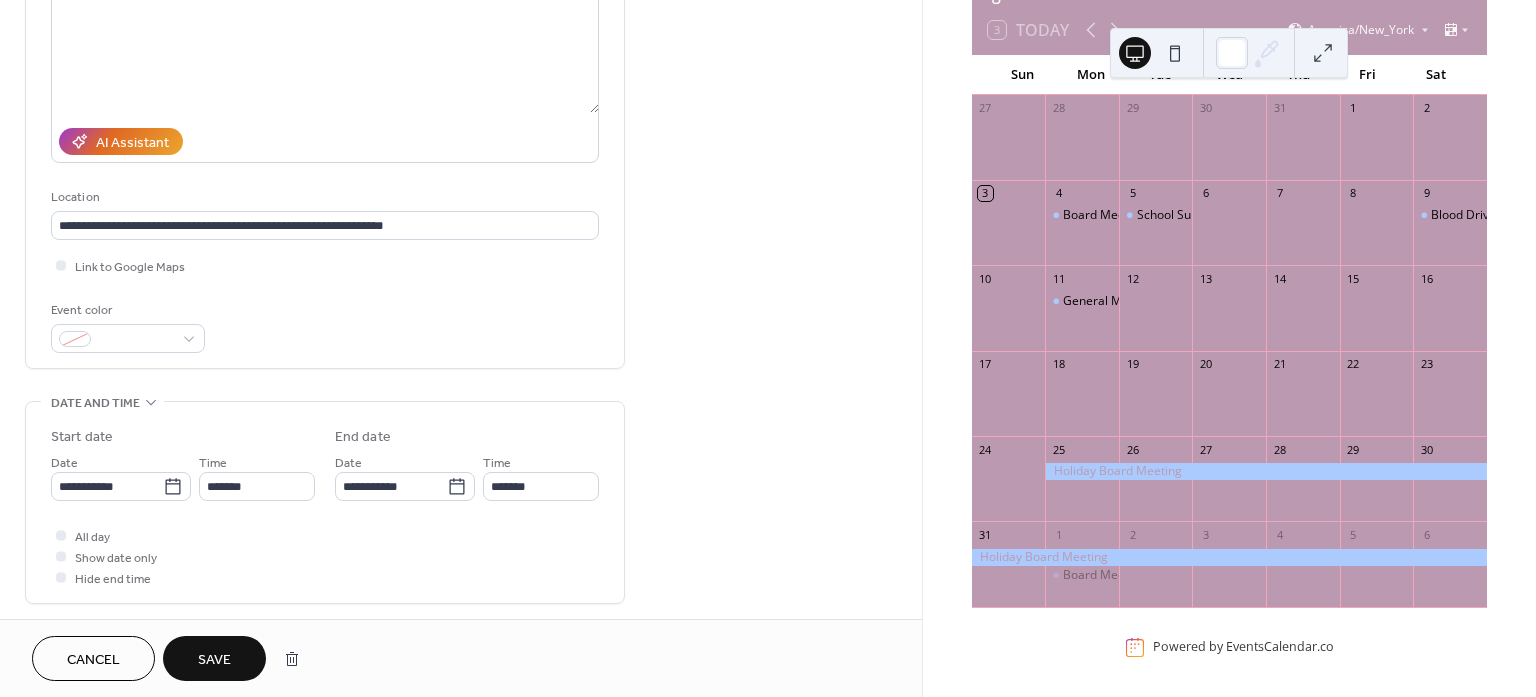 click on "All day Show date only Hide end time" at bounding box center (325, 556) 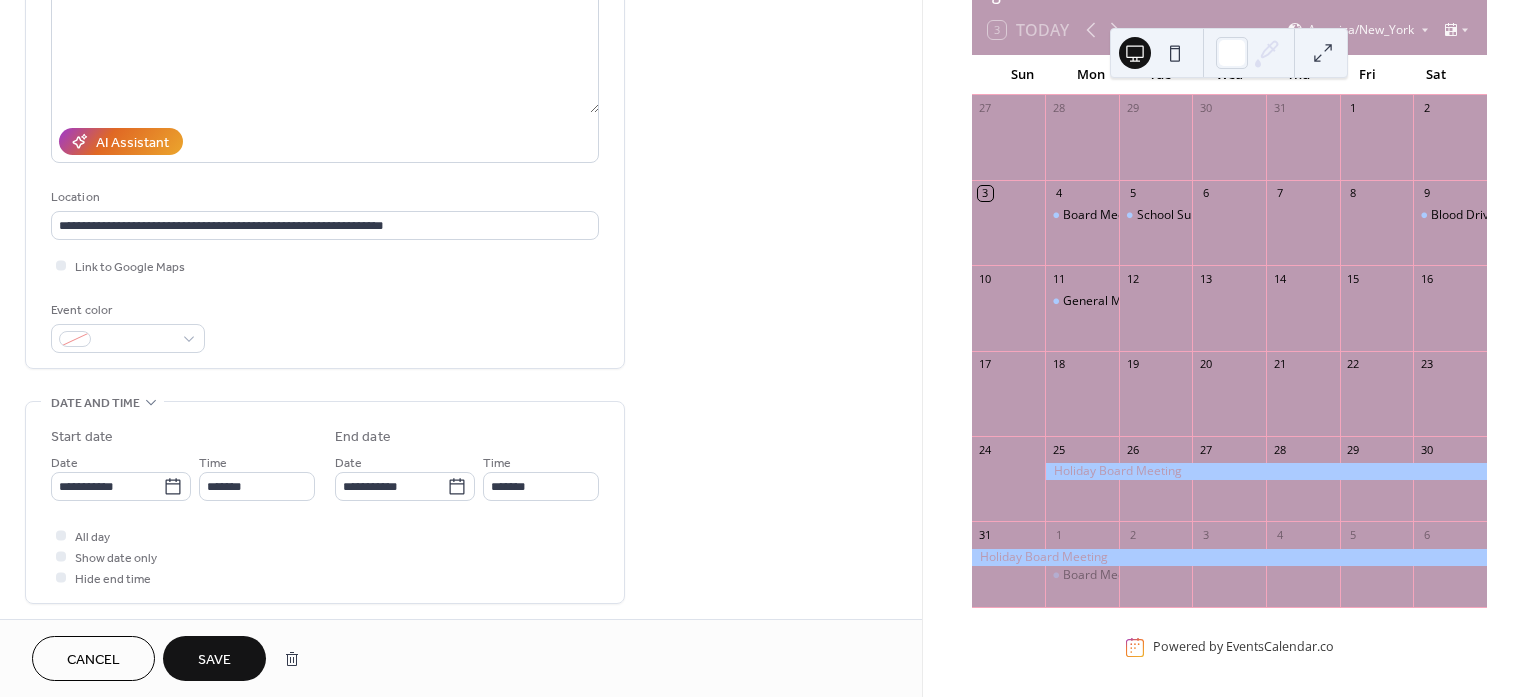 click on "Save" at bounding box center (214, 658) 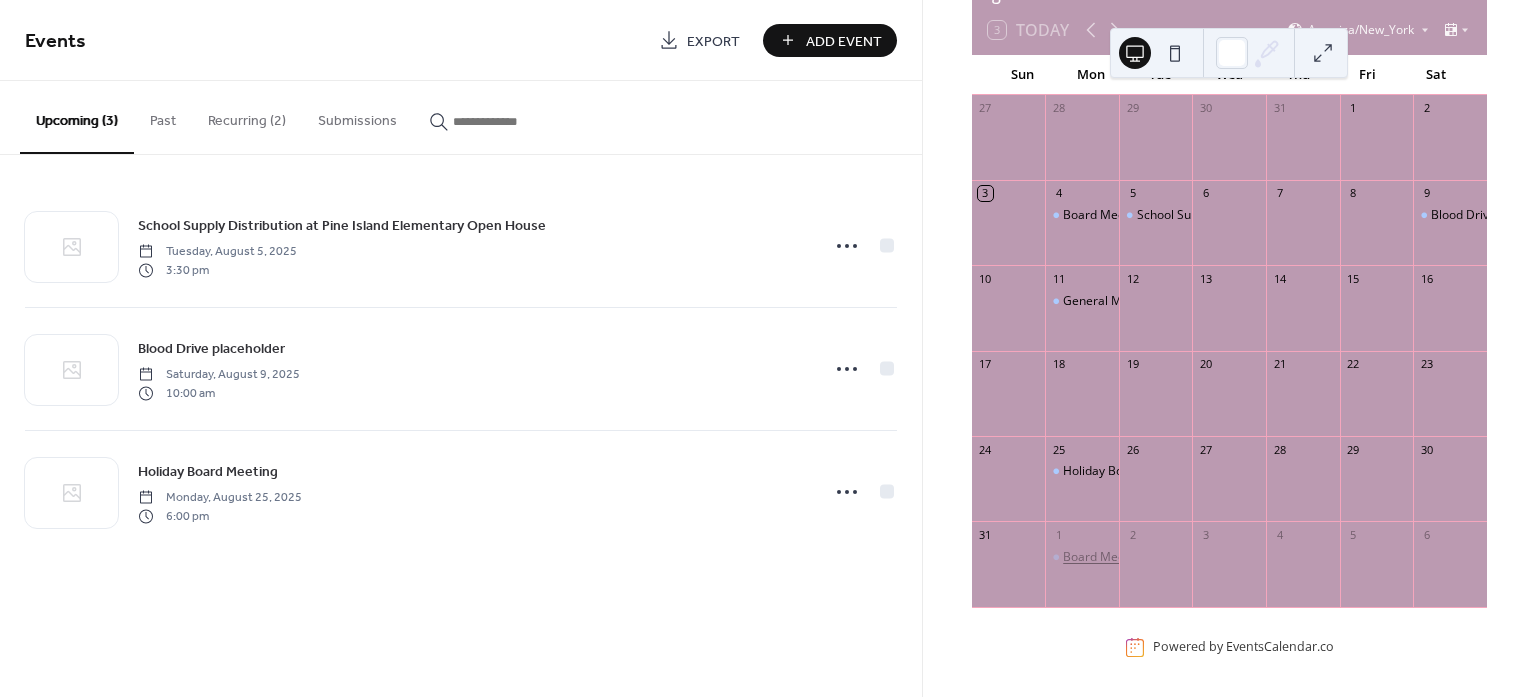 click on "Board Meeting" at bounding box center [1104, 557] 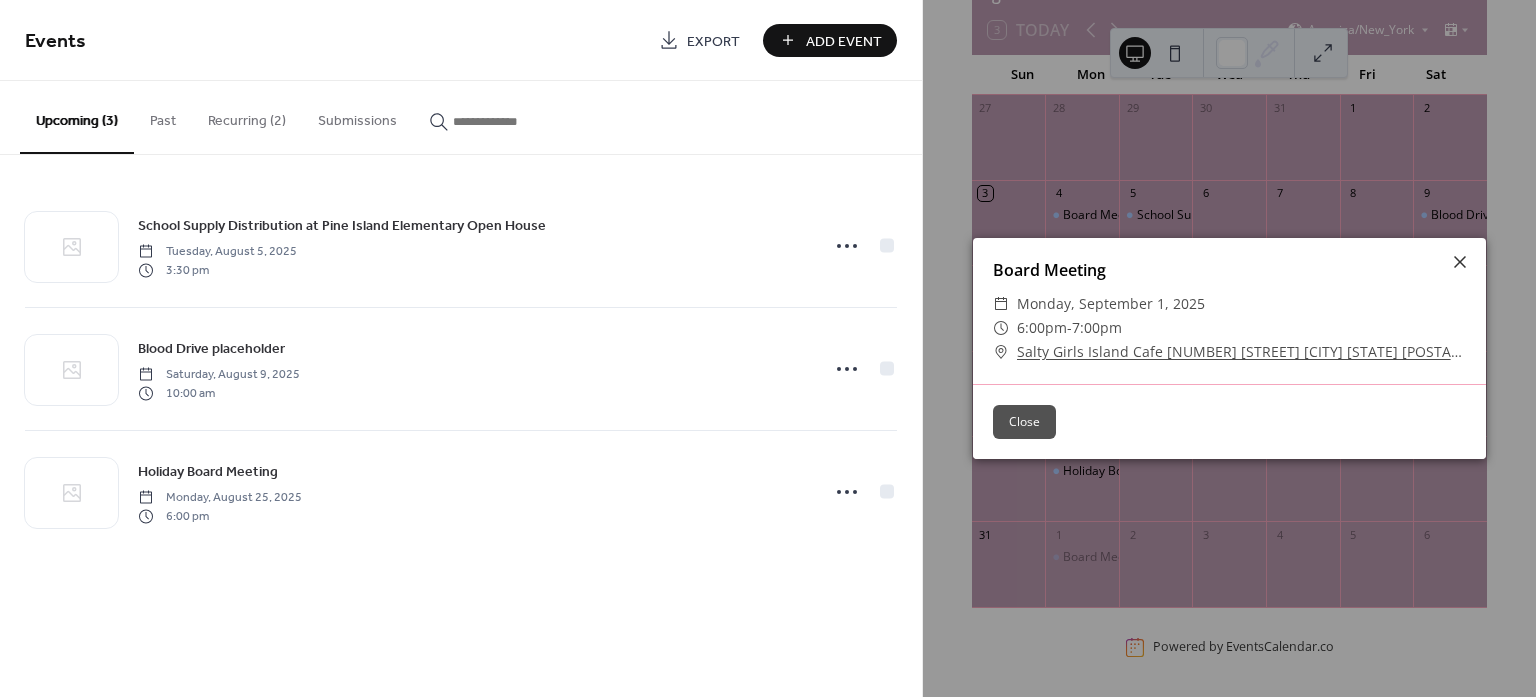 click on "Salty Girls Island Cafe 10700 Stringfellow Road Bokeelia Fl 33922" at bounding box center (1241, 352) 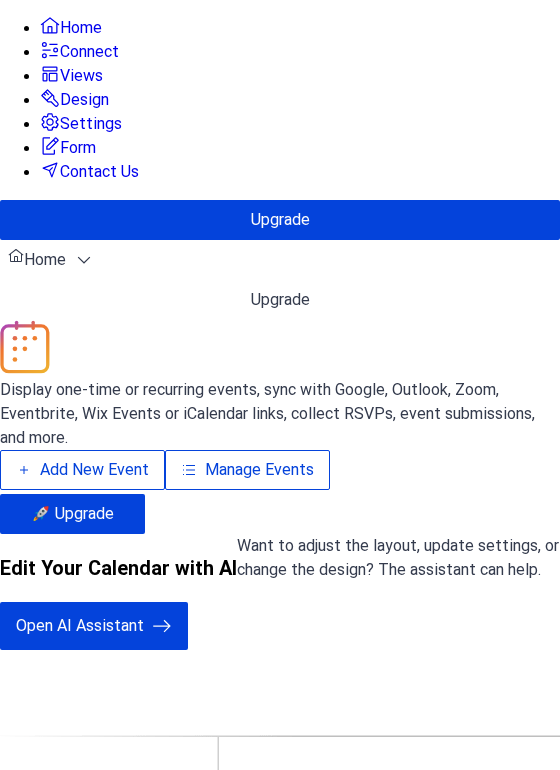 scroll, scrollTop: 0, scrollLeft: 0, axis: both 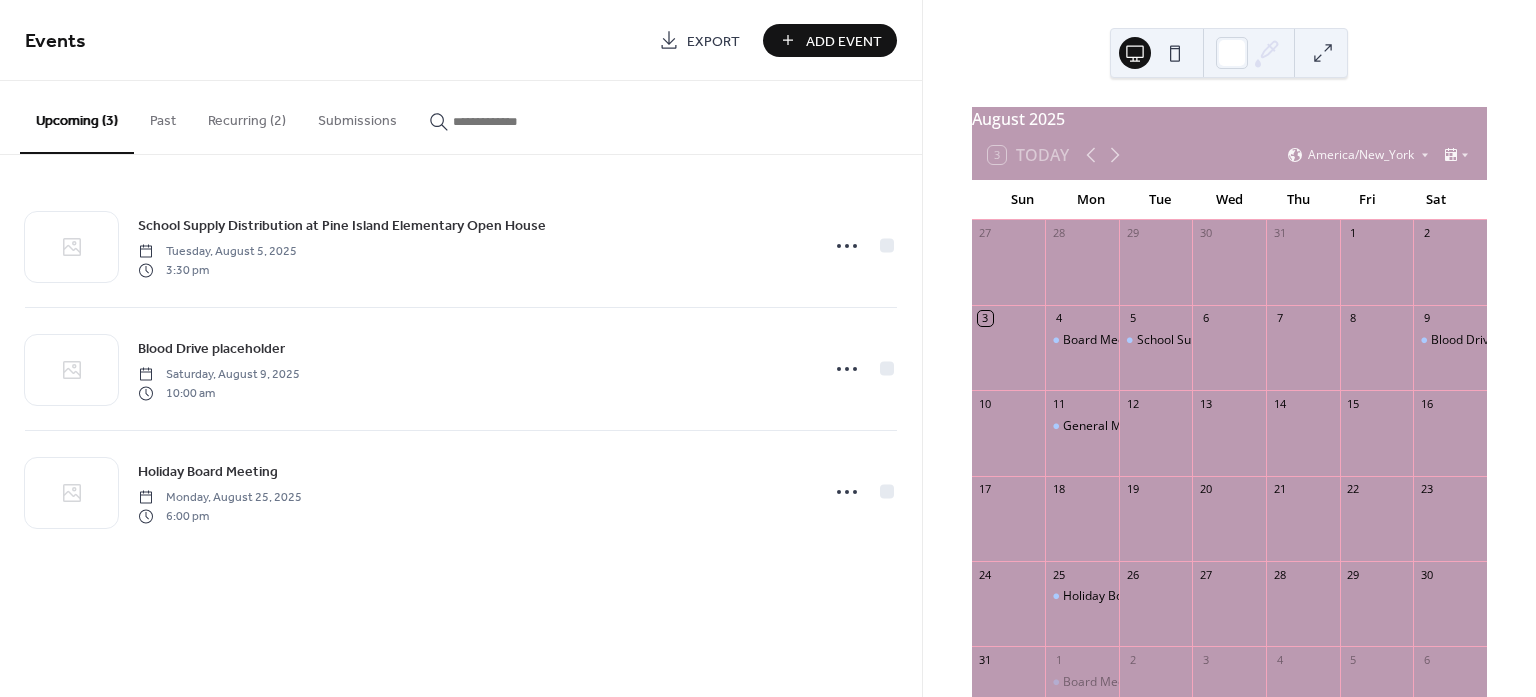 click on "Recurring (2)" at bounding box center (247, 116) 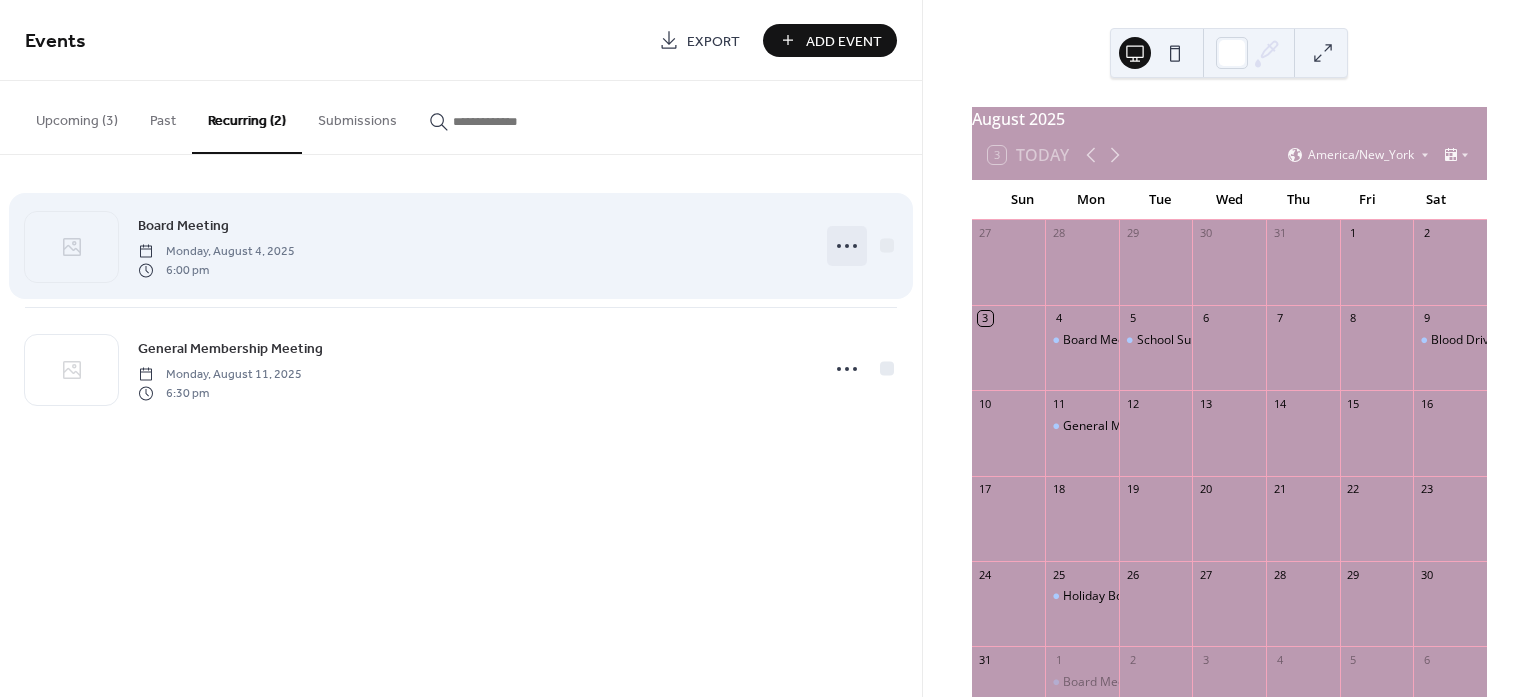 click 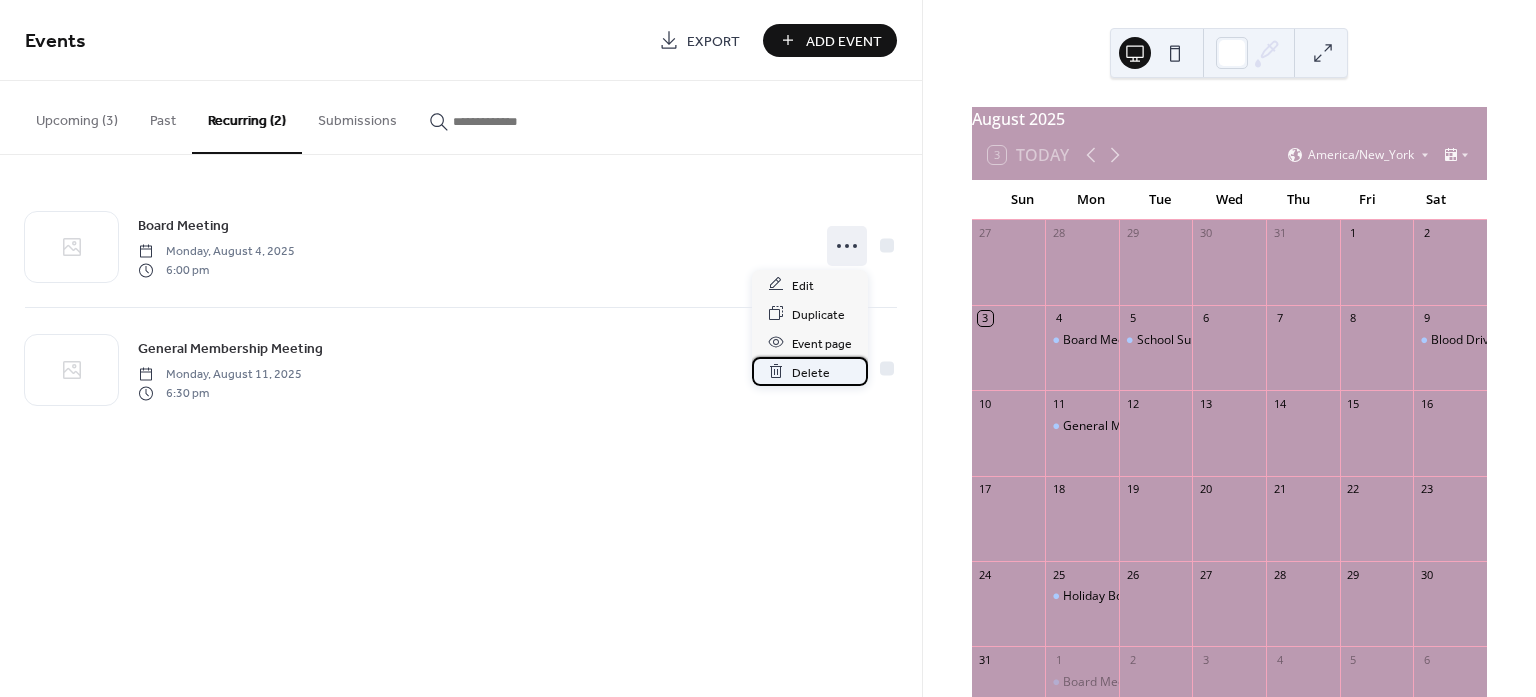 click on "Delete" at bounding box center [811, 372] 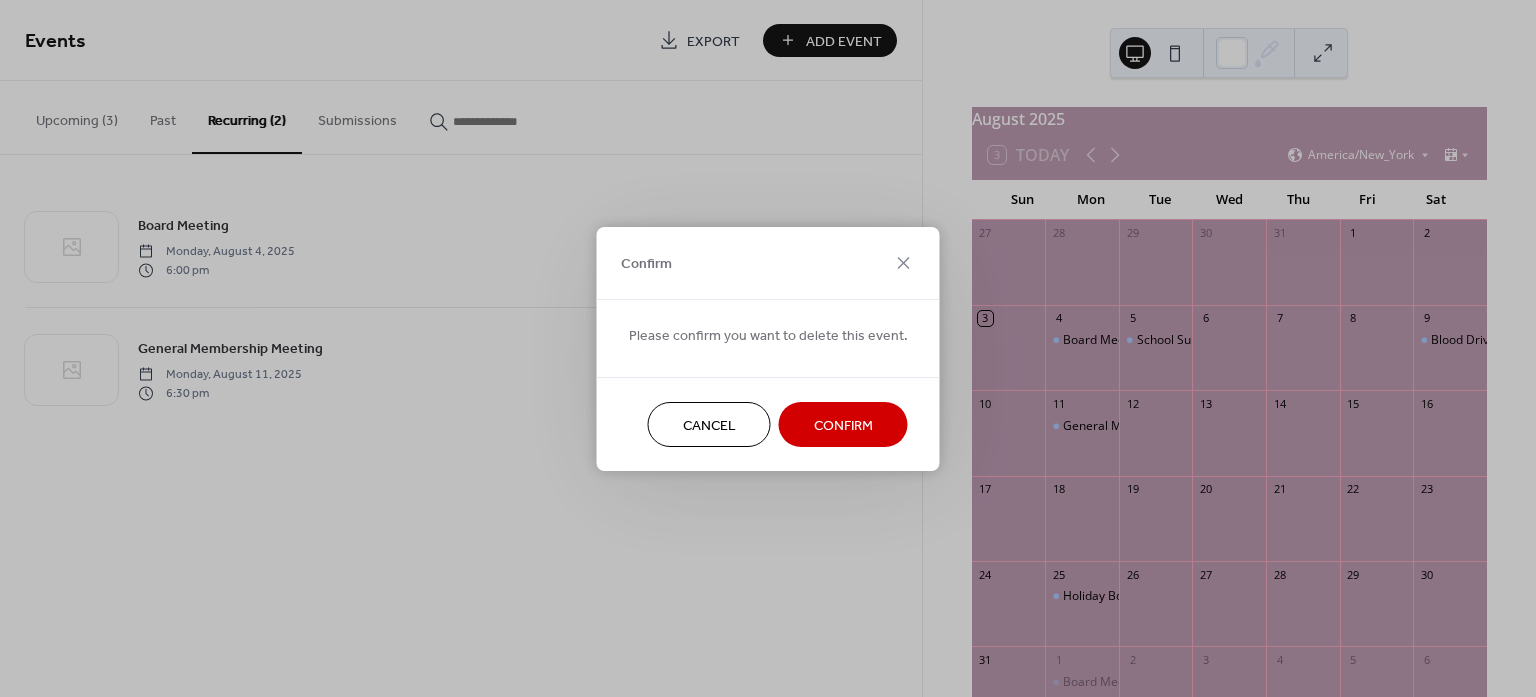 click on "Confirm" at bounding box center [843, 425] 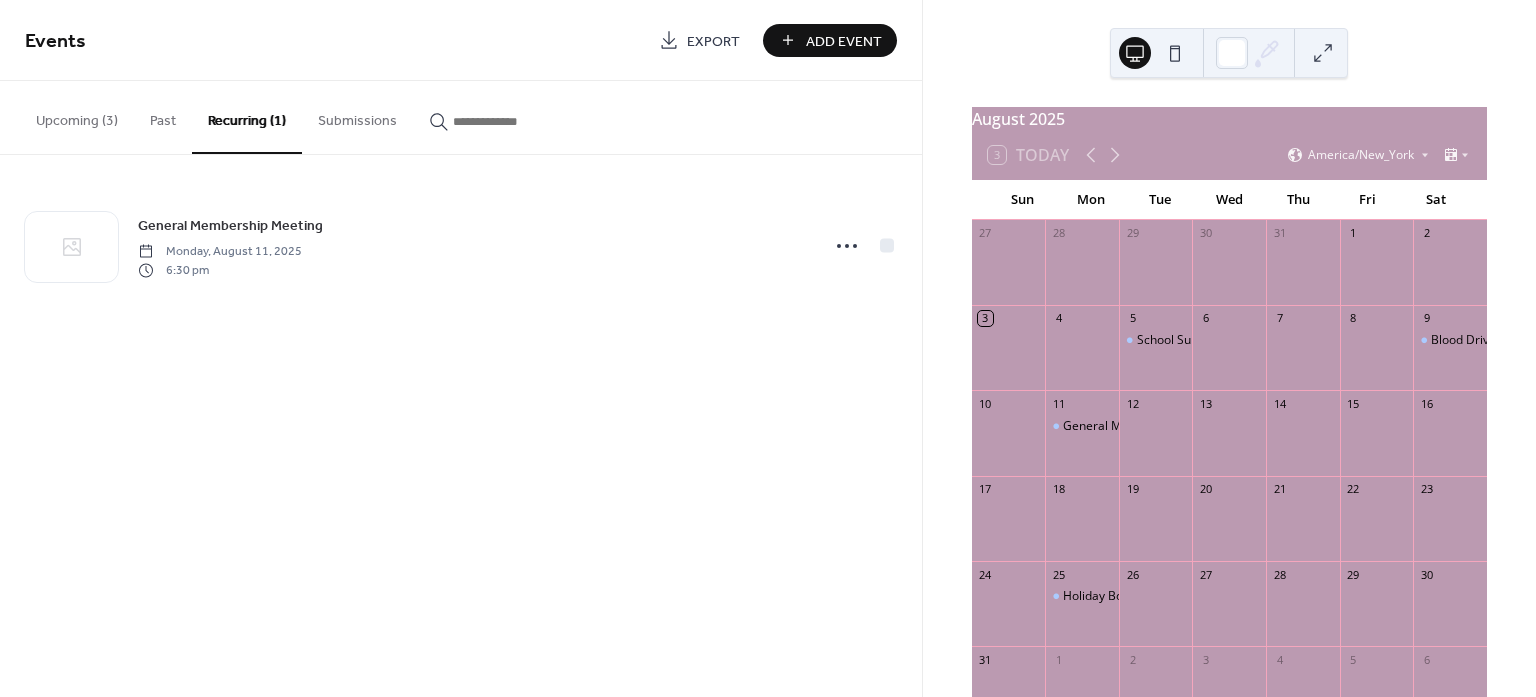 click on "Upcoming (3)" at bounding box center (77, 116) 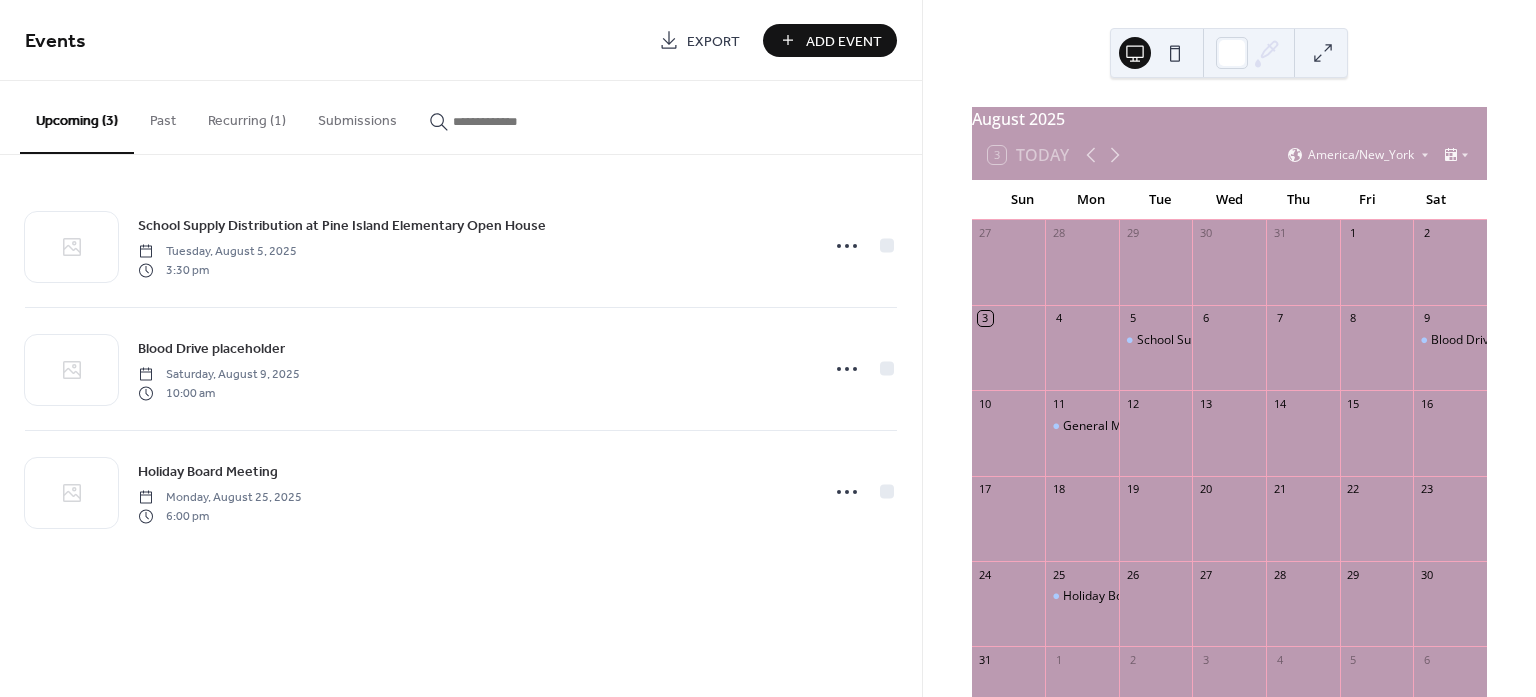 click on "Events Export Add Event" at bounding box center (461, 40) 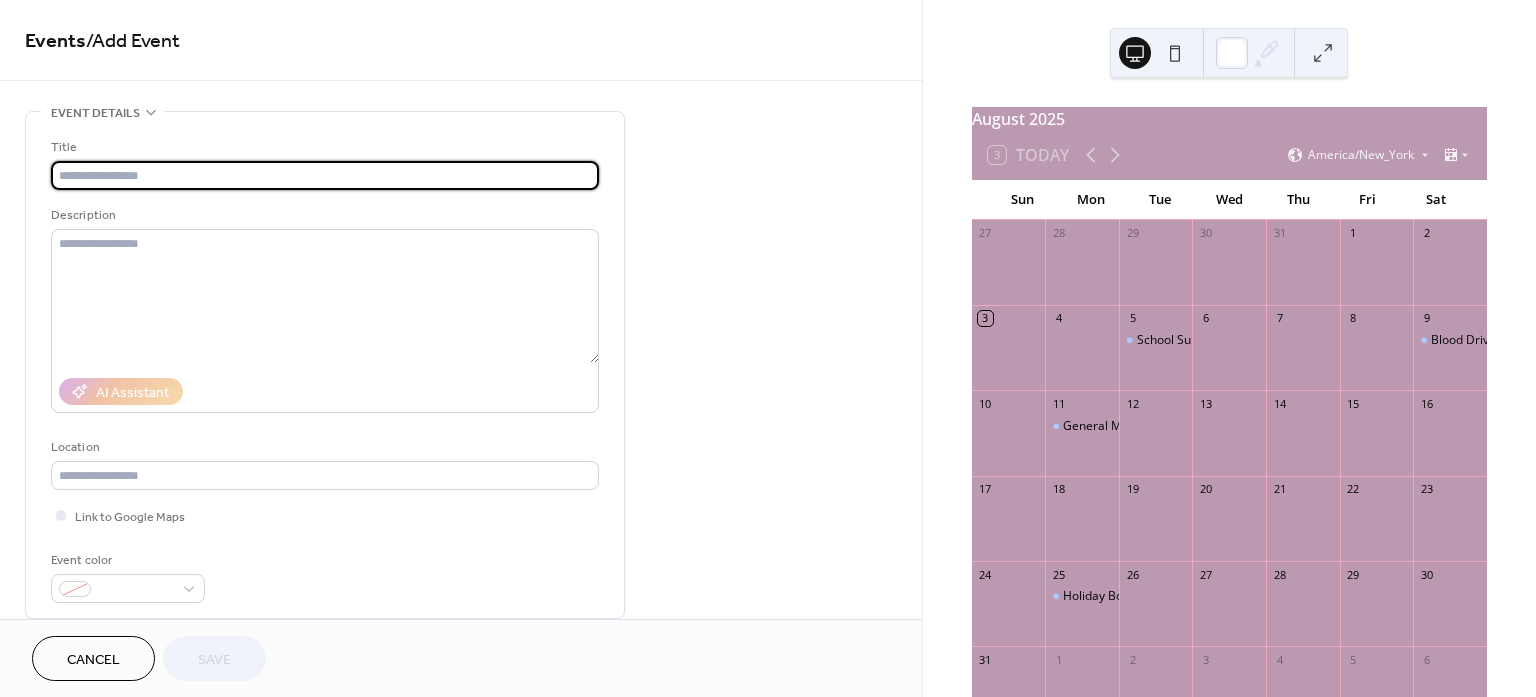 click at bounding box center (325, 175) 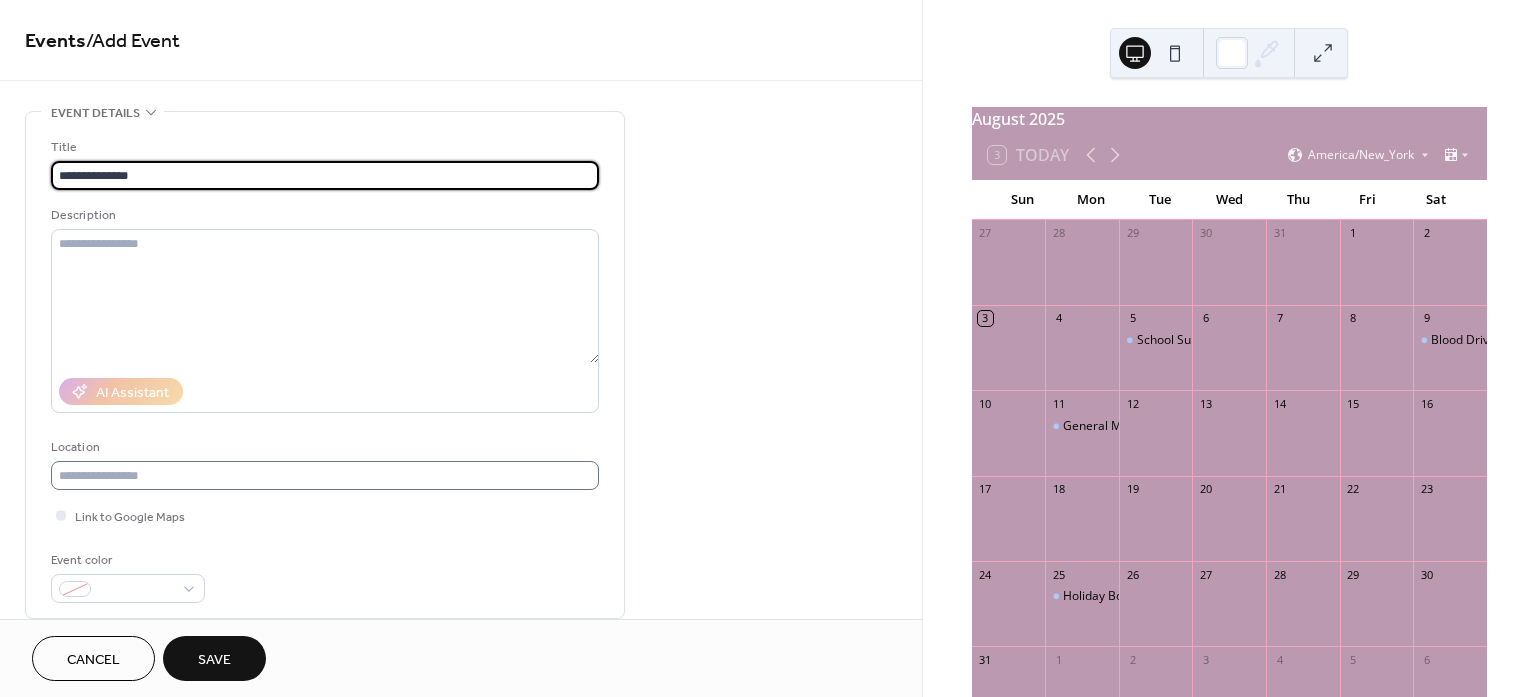 type on "**********" 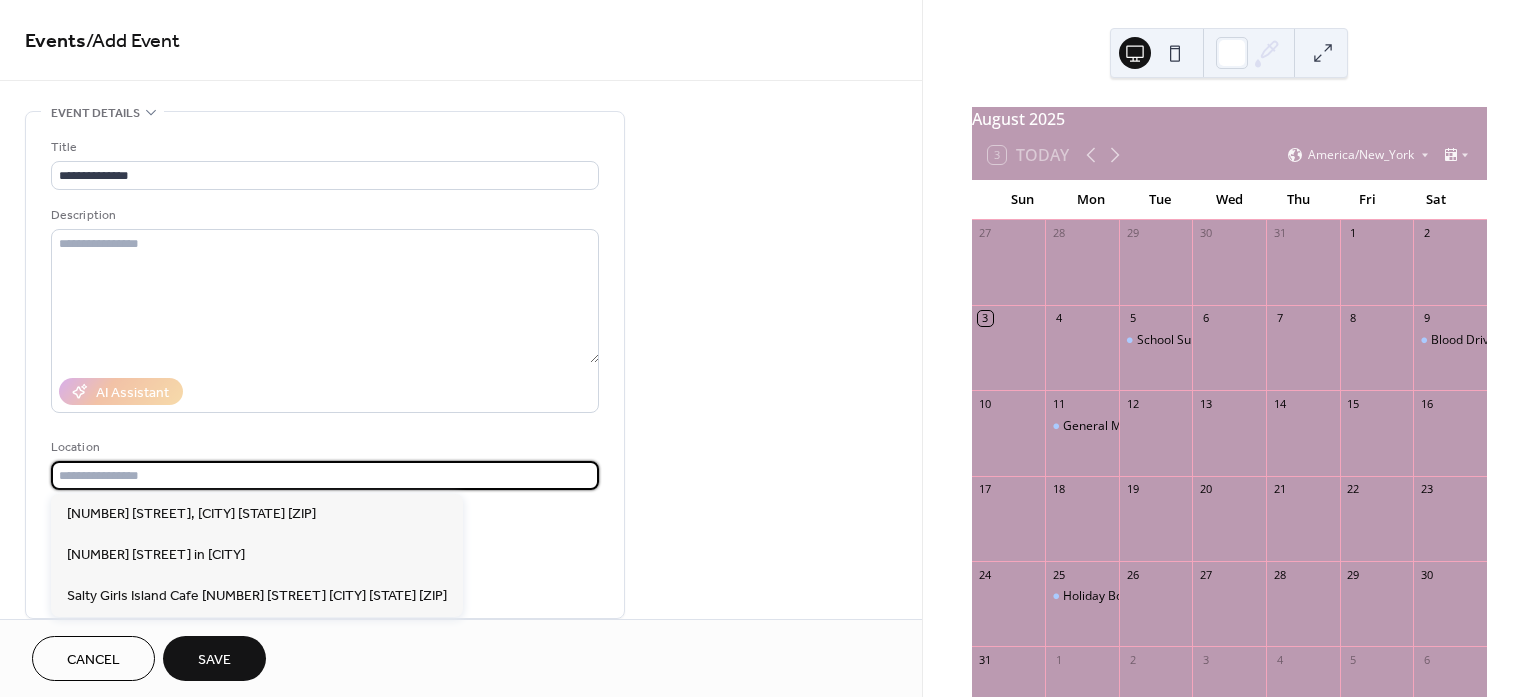 click at bounding box center [325, 475] 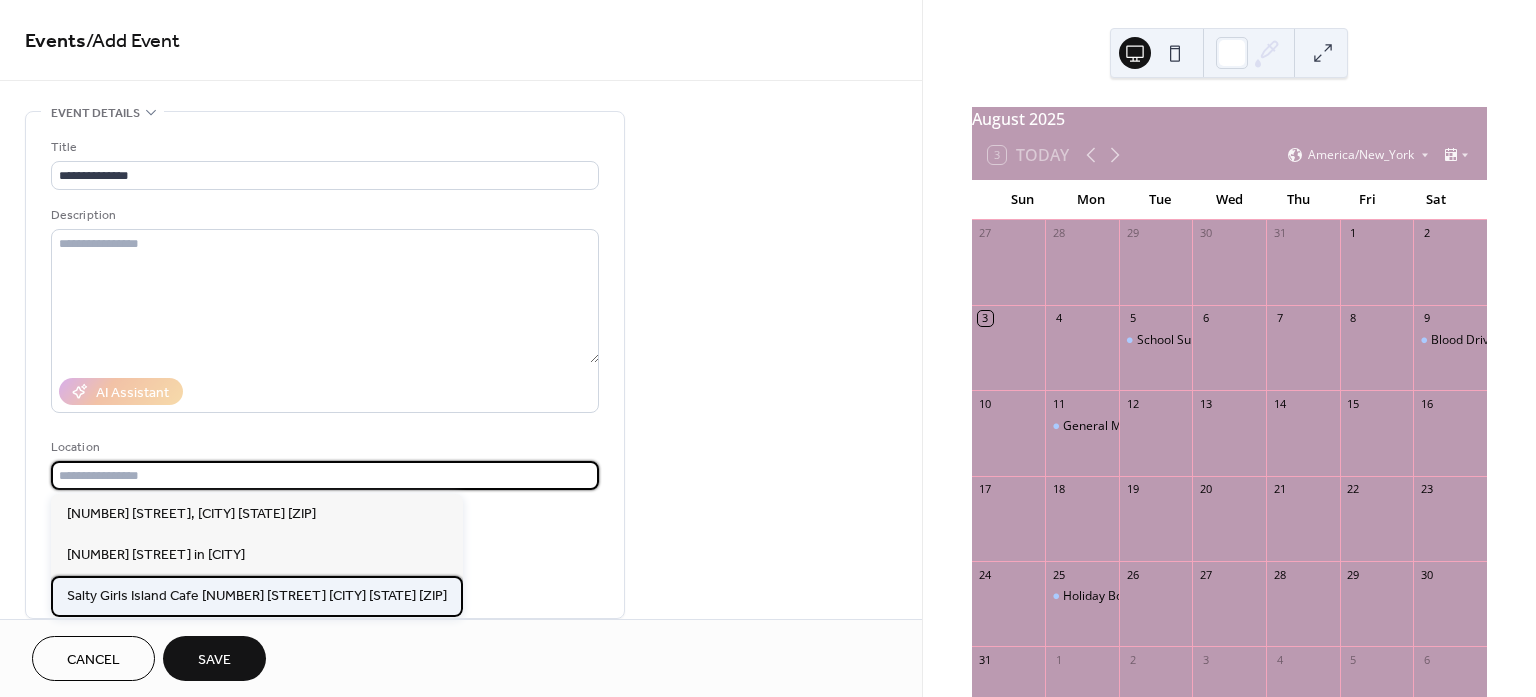 click on "Salty Girls Island Cafe 10700 Stringfellow Road Bokeelia Fl 33922" at bounding box center (257, 596) 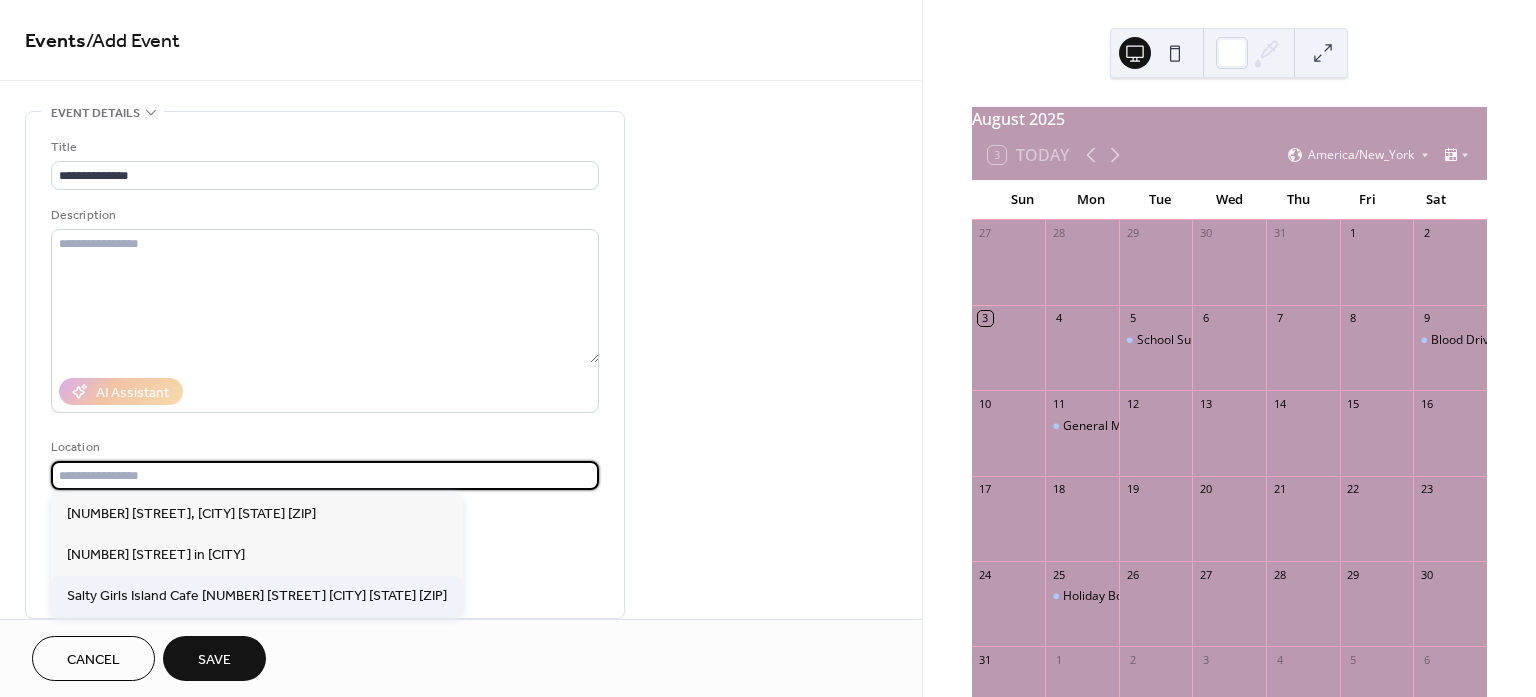 type on "**********" 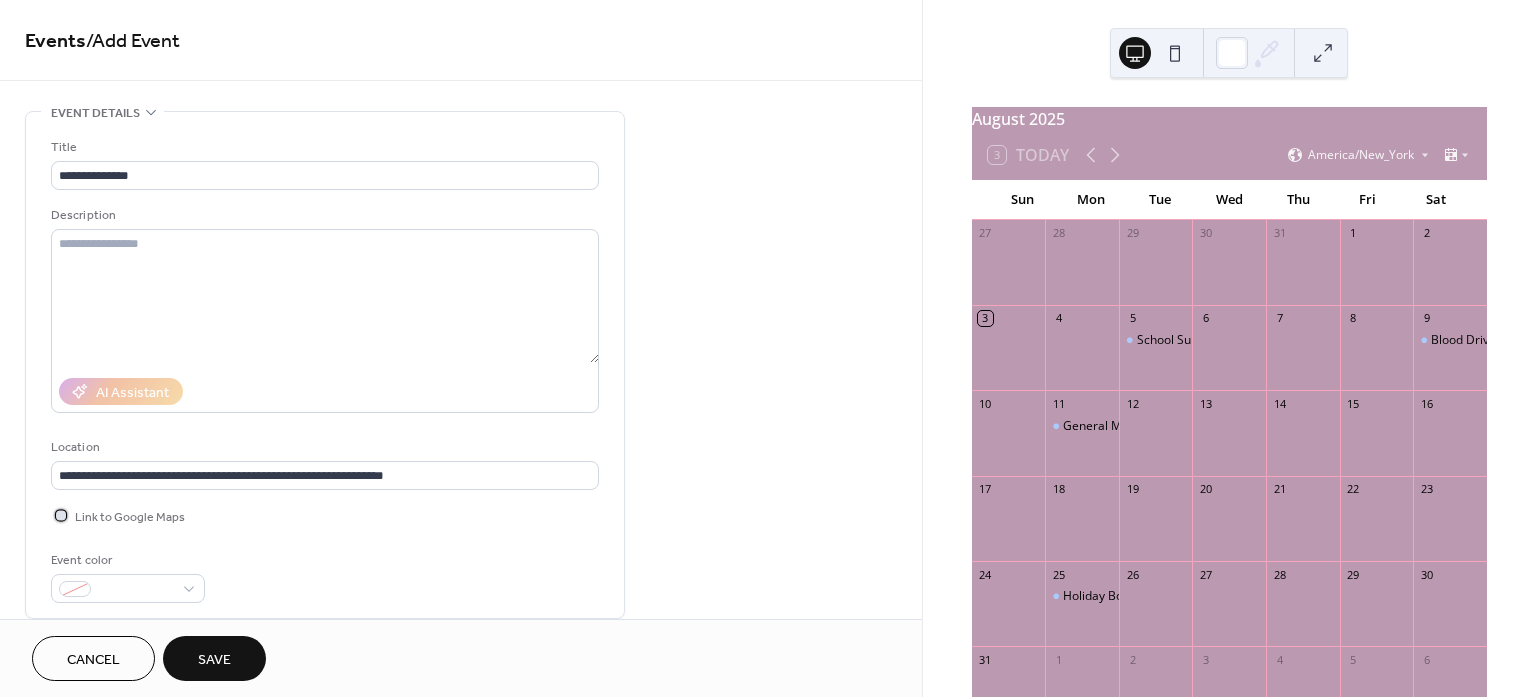 click at bounding box center [61, 515] 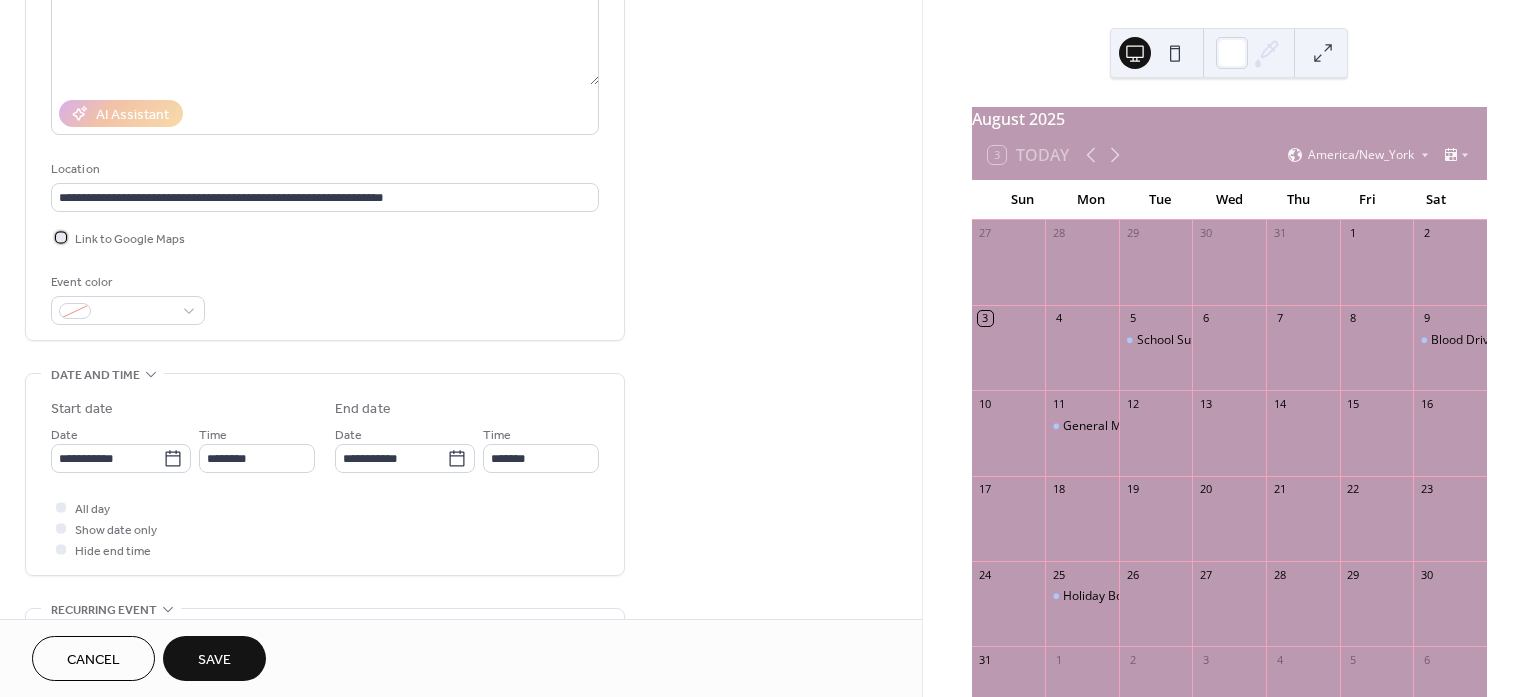 scroll, scrollTop: 500, scrollLeft: 0, axis: vertical 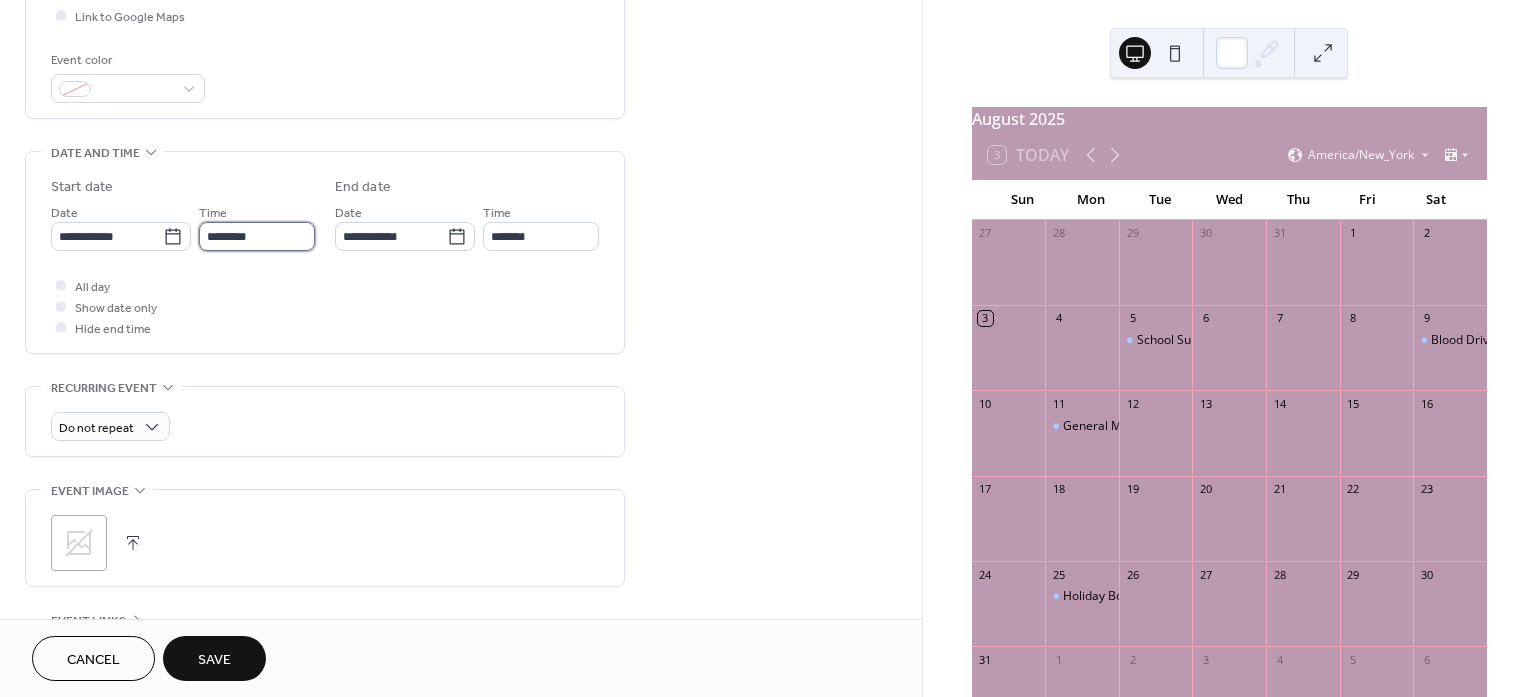 click on "********" at bounding box center (257, 236) 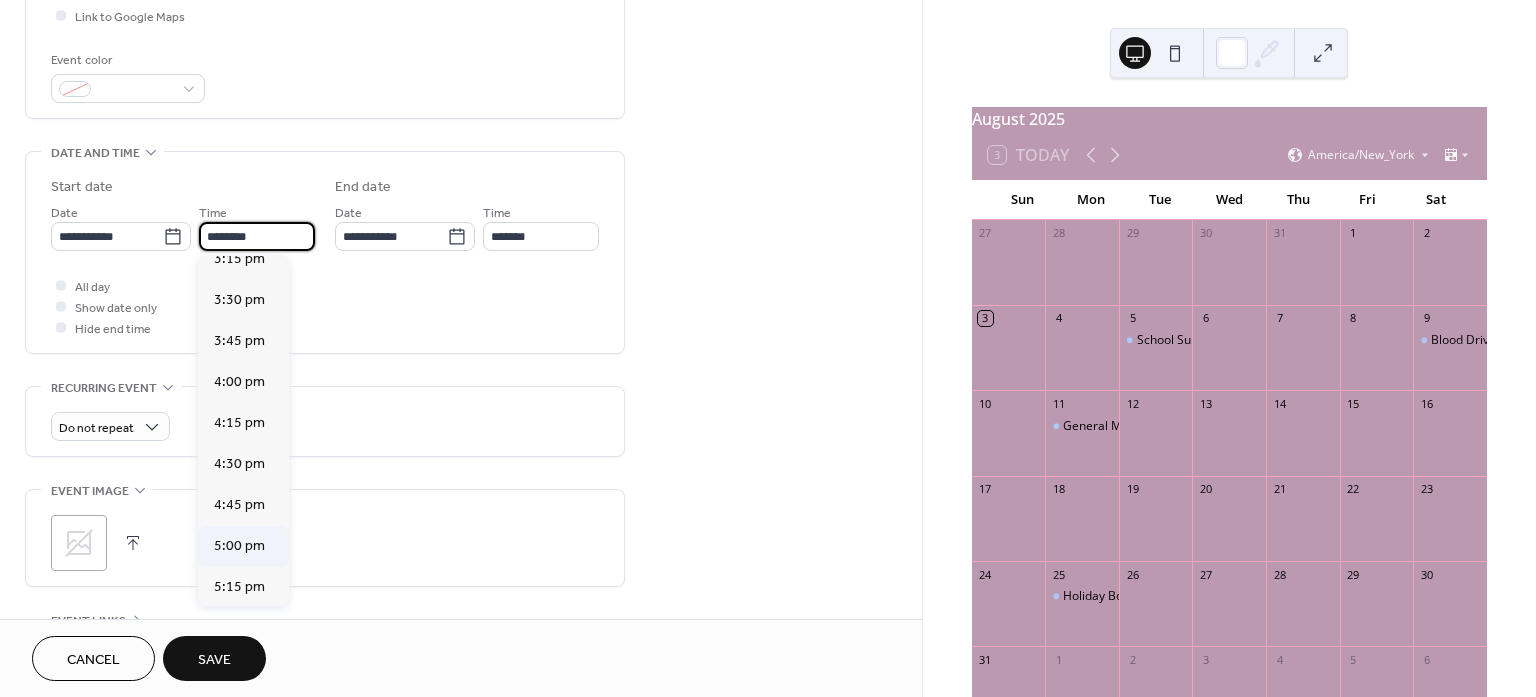 scroll, scrollTop: 2520, scrollLeft: 0, axis: vertical 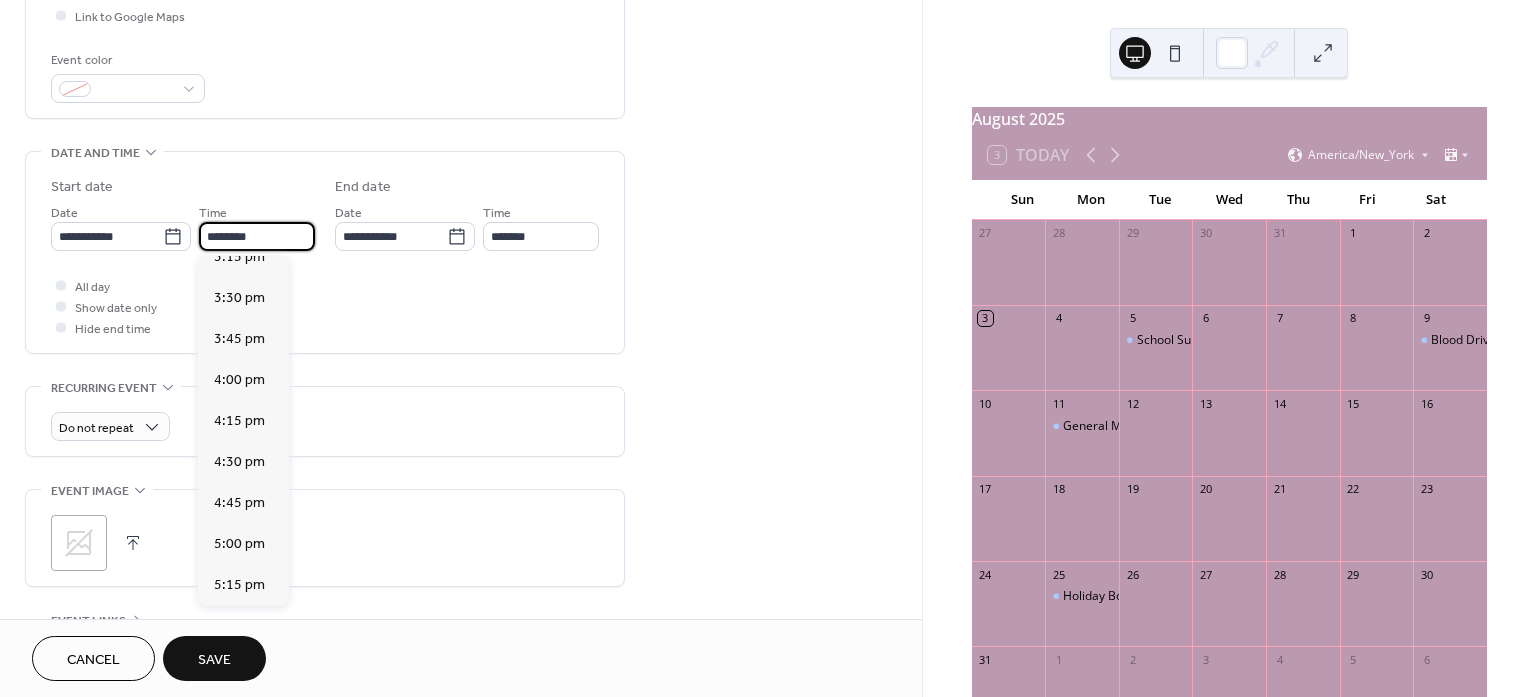 click on "6:00 pm" at bounding box center (239, 707) 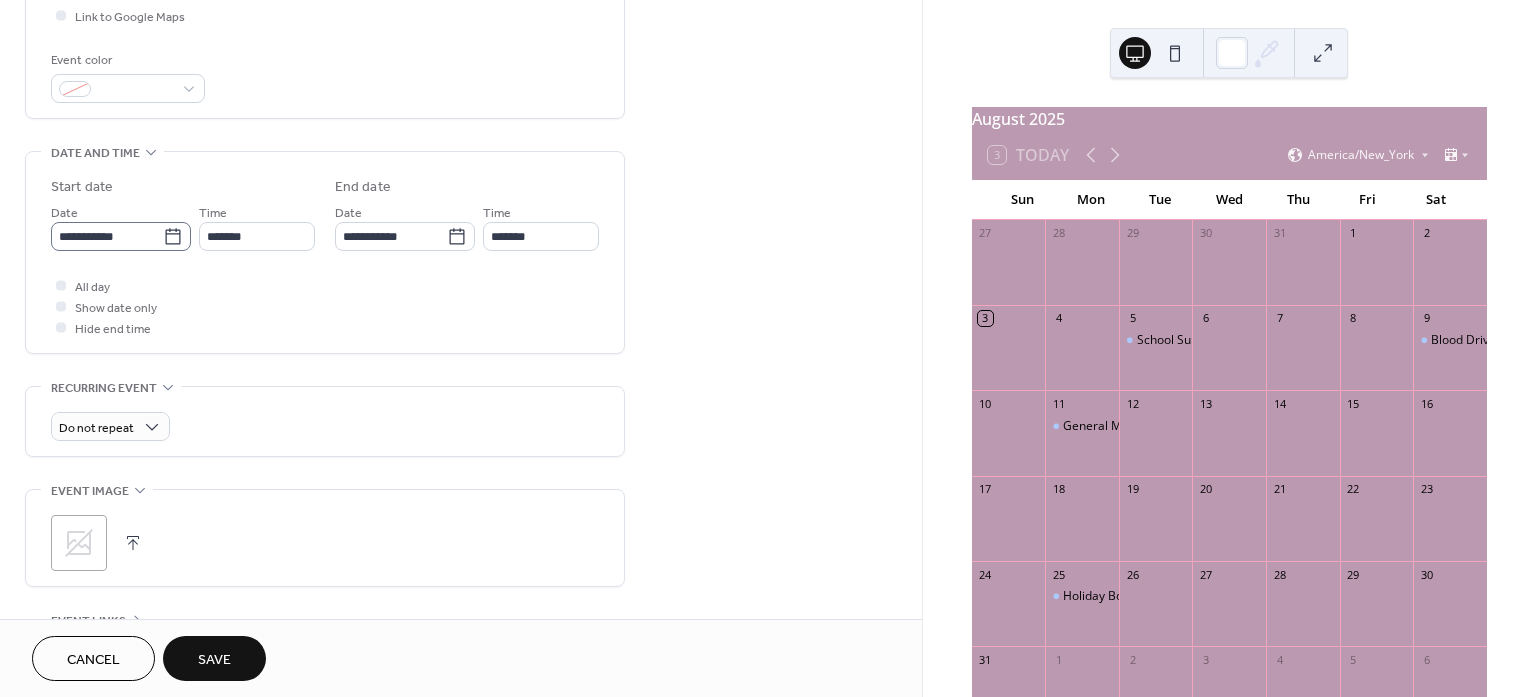 click 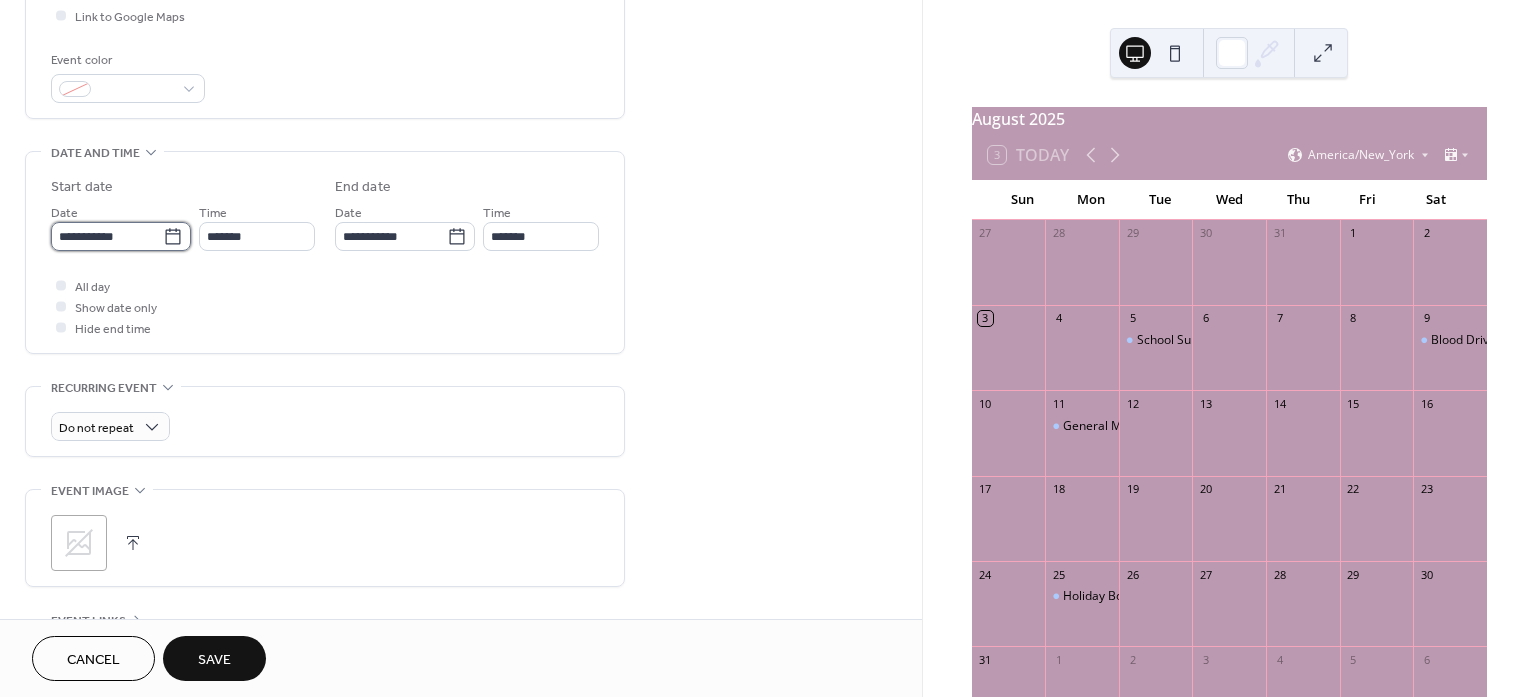 click on "**********" at bounding box center (107, 236) 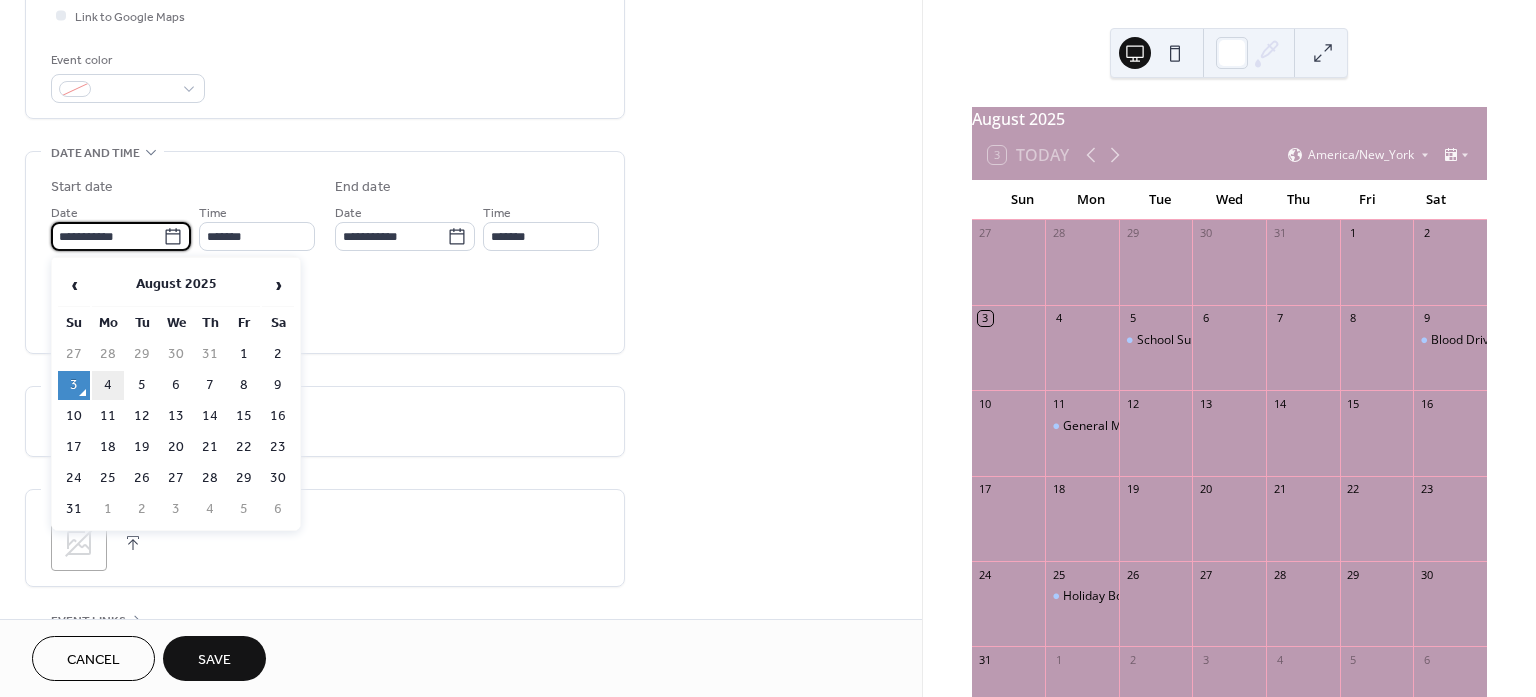 click on "4" at bounding box center [108, 385] 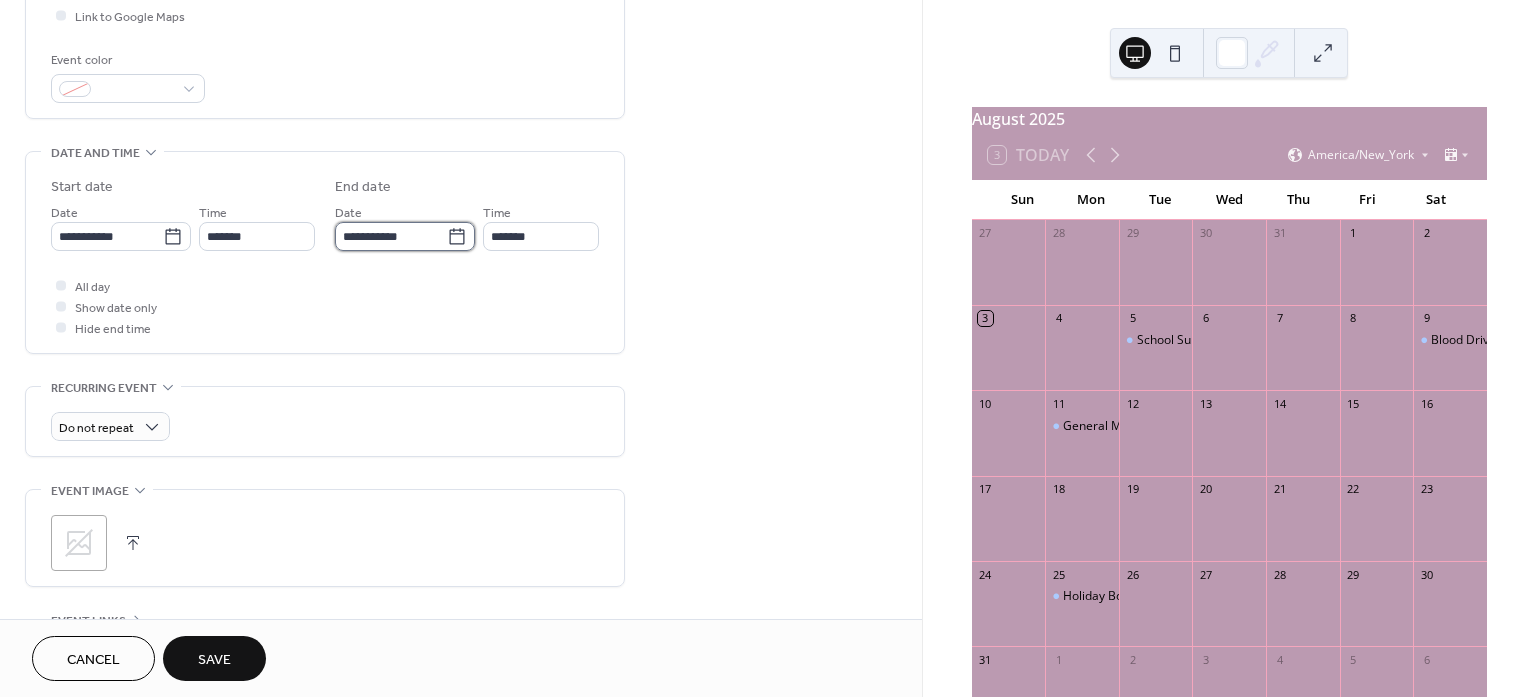 click on "**********" at bounding box center (391, 236) 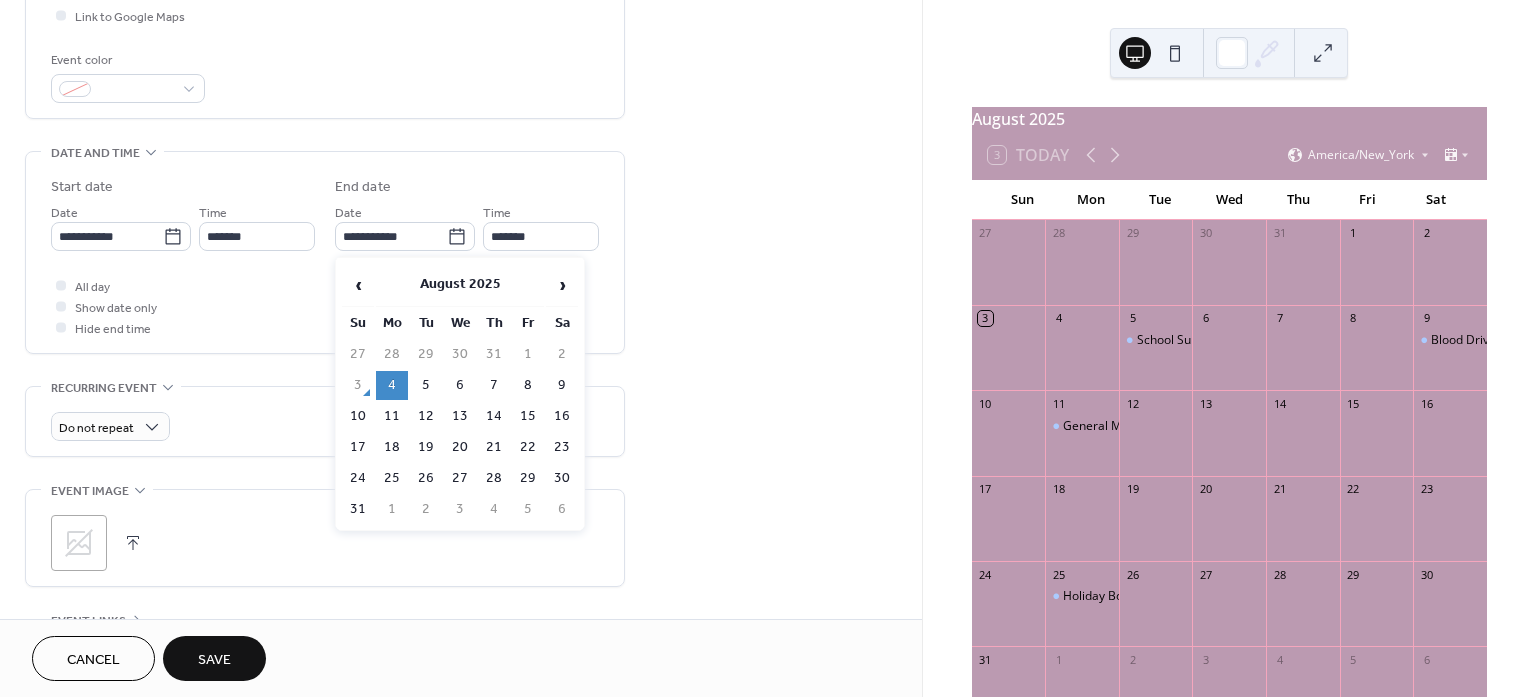 click on "4" at bounding box center (392, 385) 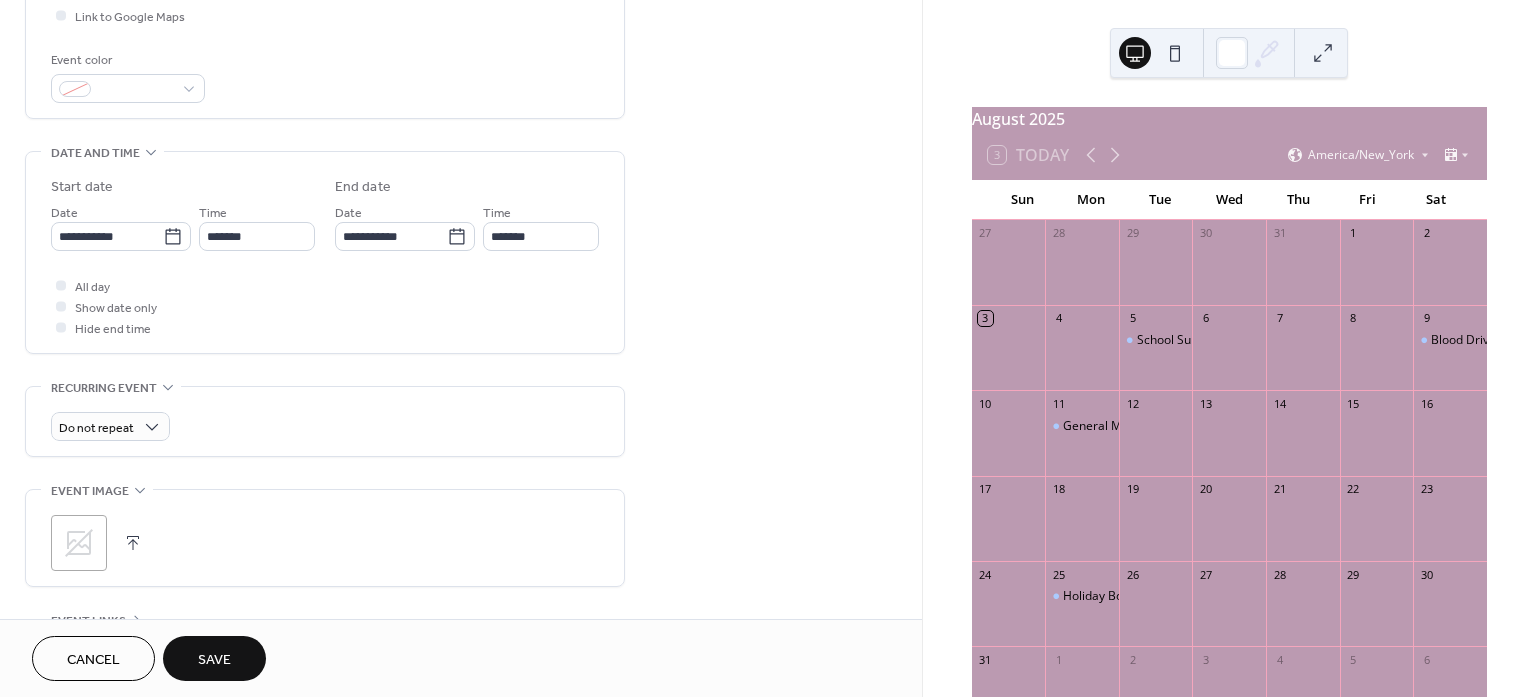 click on "**********" at bounding box center [325, 252] 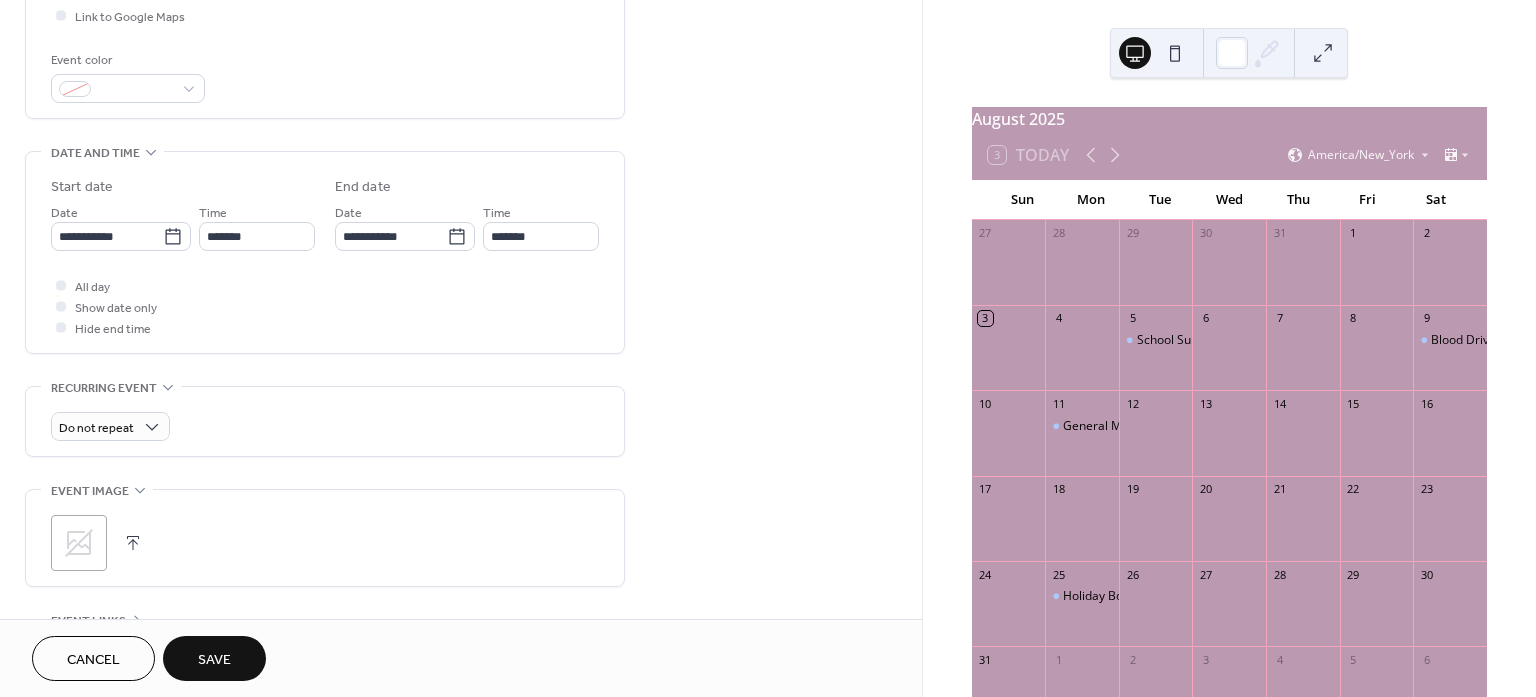 click on "Save" at bounding box center [214, 658] 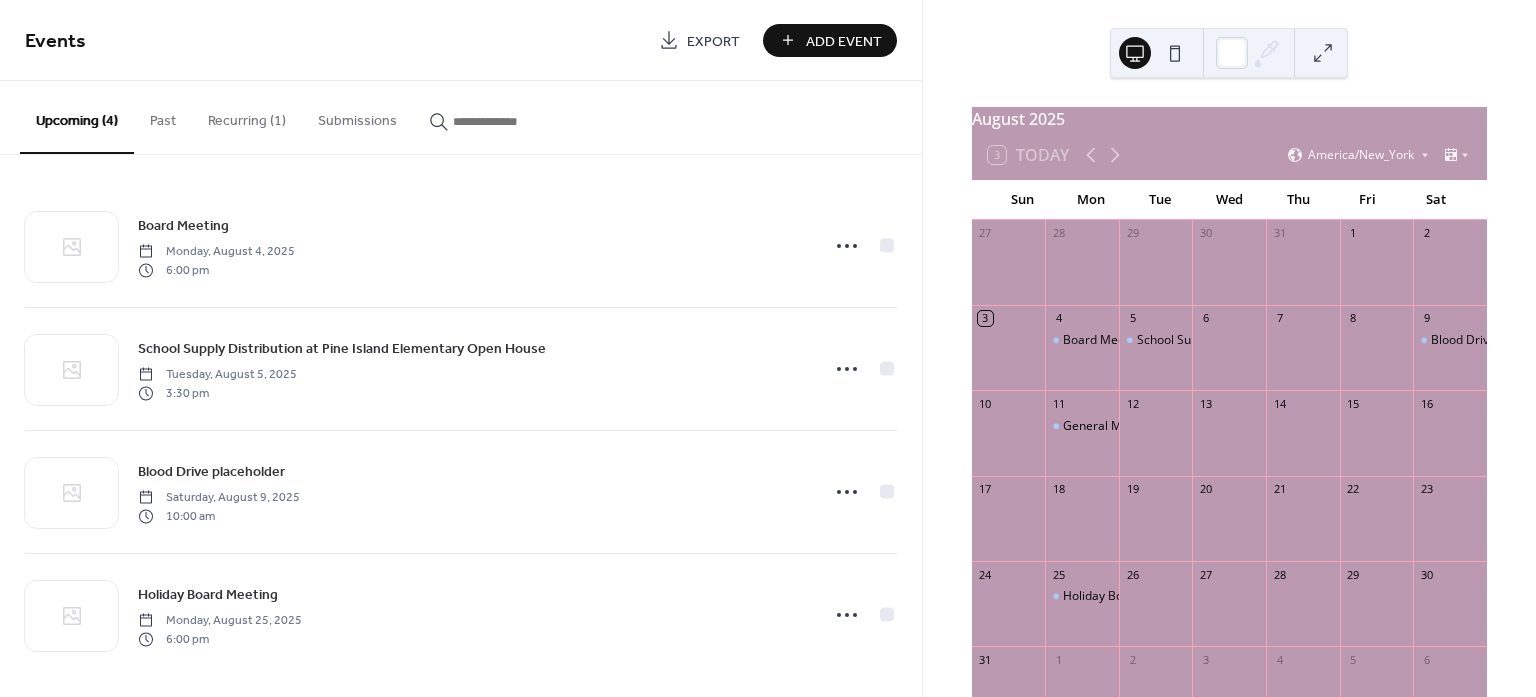 click on "Add Event" at bounding box center [844, 41] 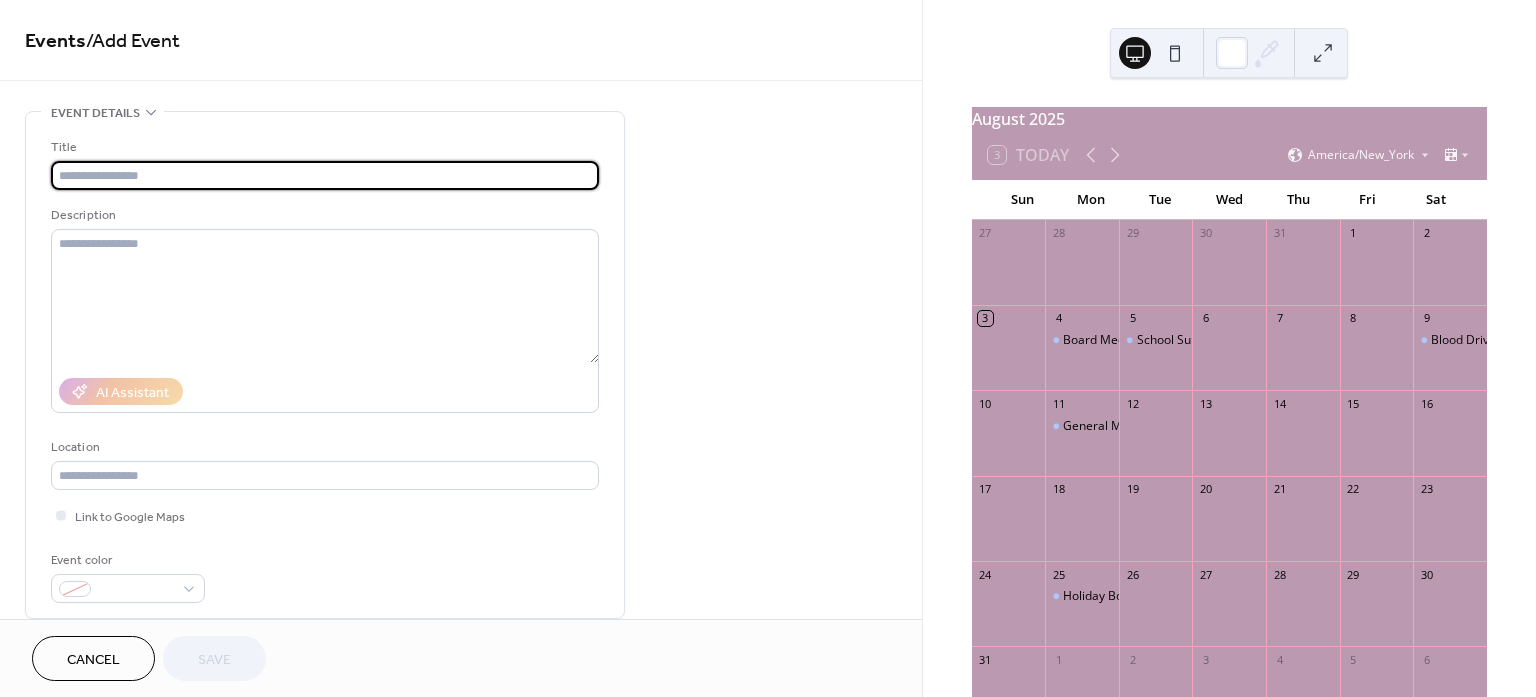 click at bounding box center [325, 175] 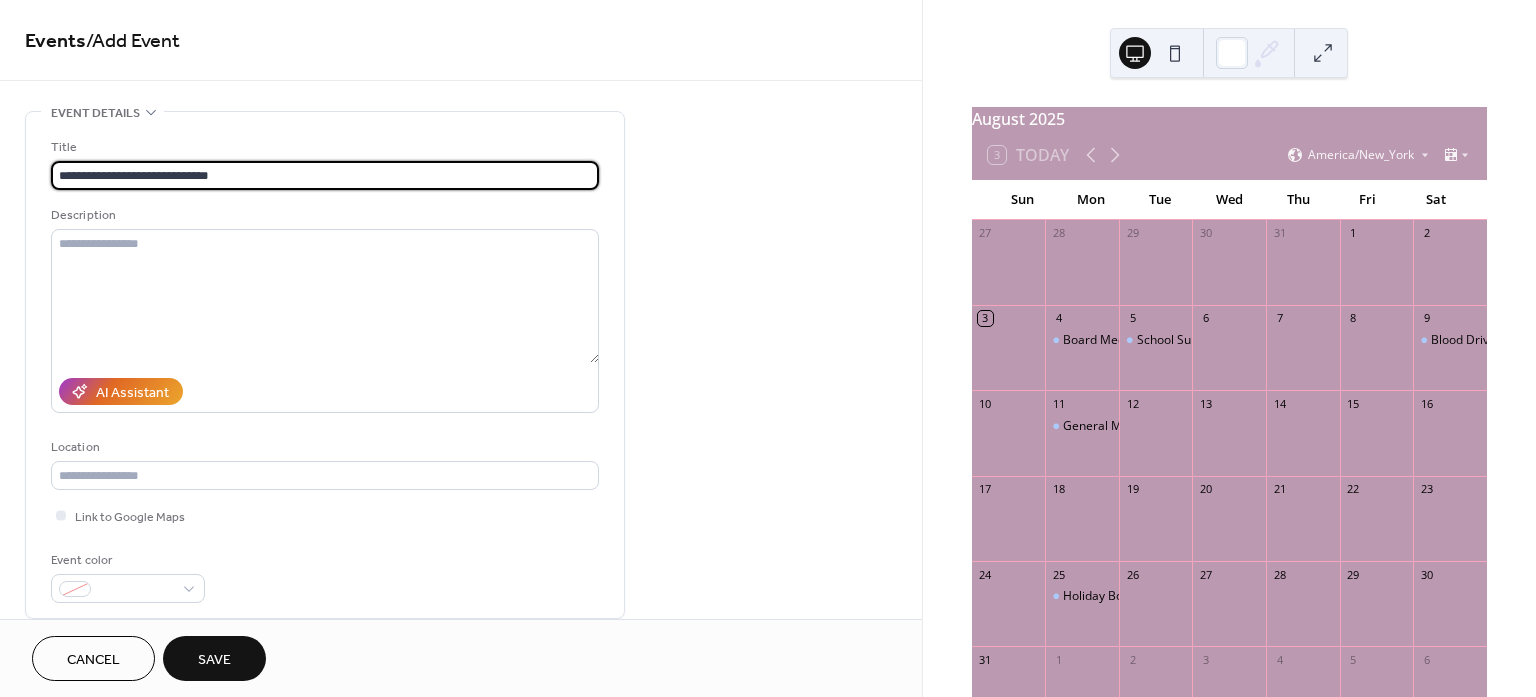 type on "**********" 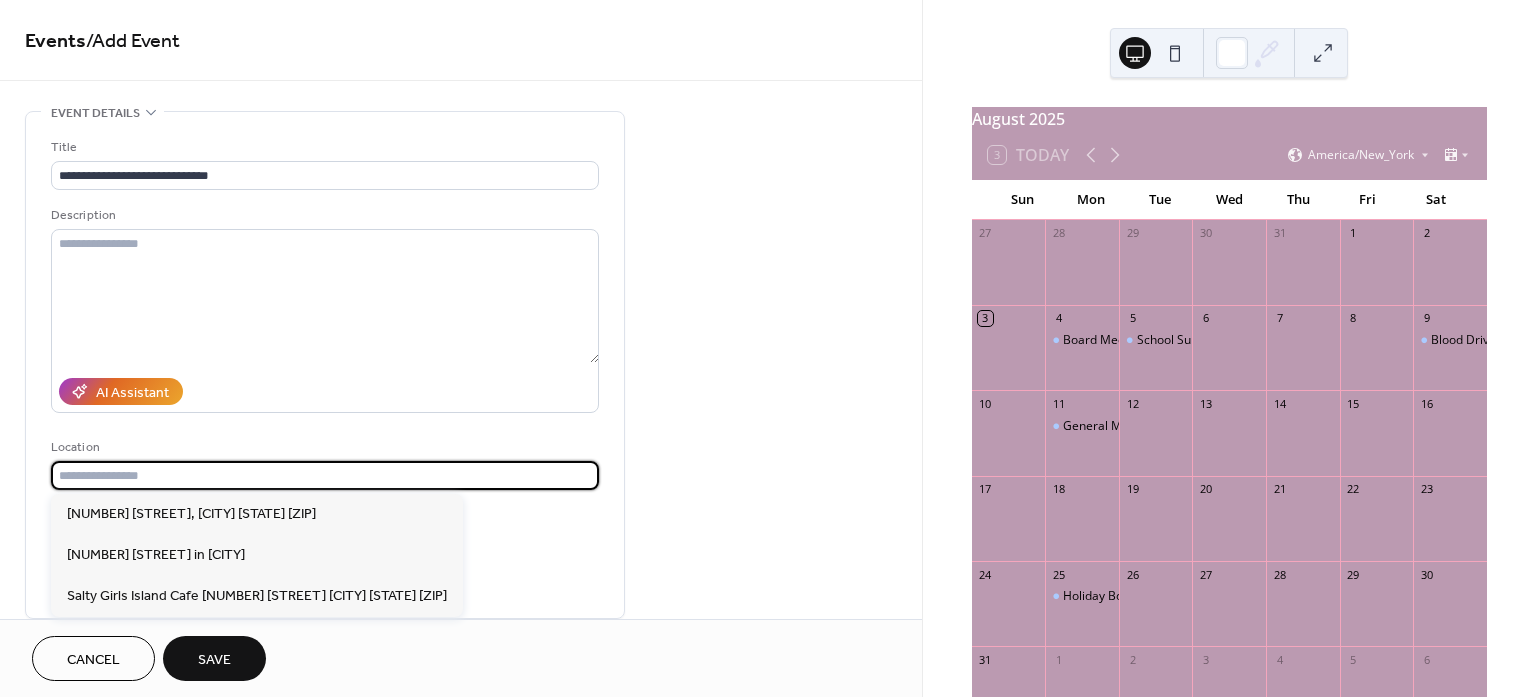 click at bounding box center [325, 475] 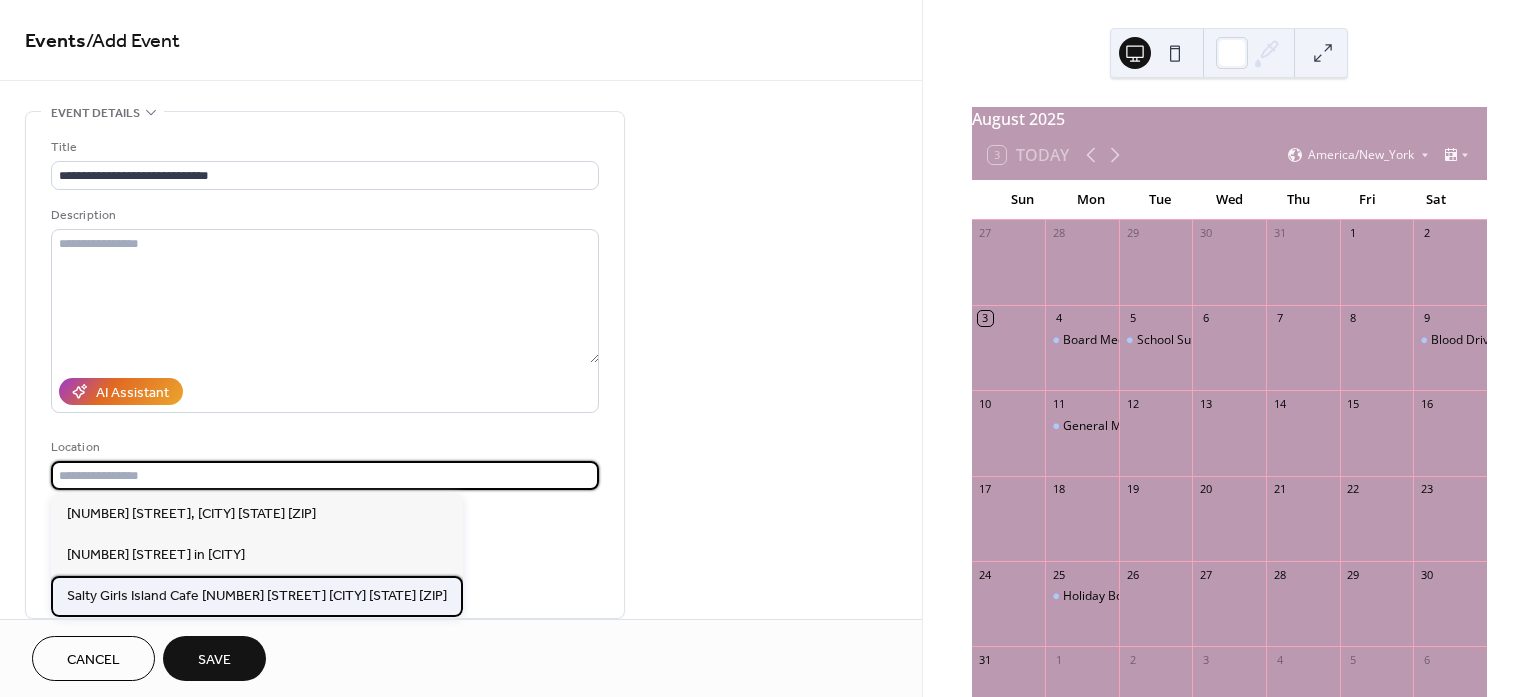 click on "Salty Girls Island Cafe 10700 Stringfellow Road Bokeelia Fl 33922" at bounding box center [257, 596] 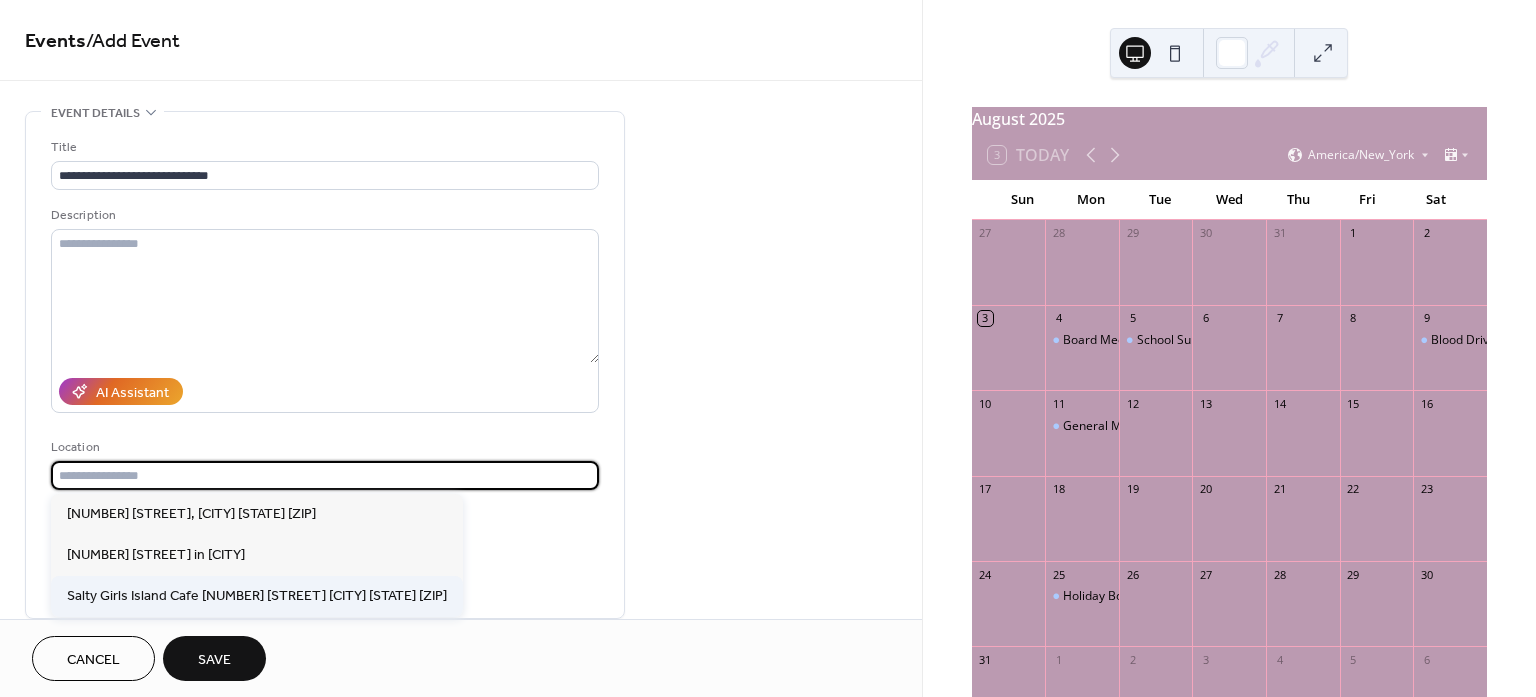 type on "**********" 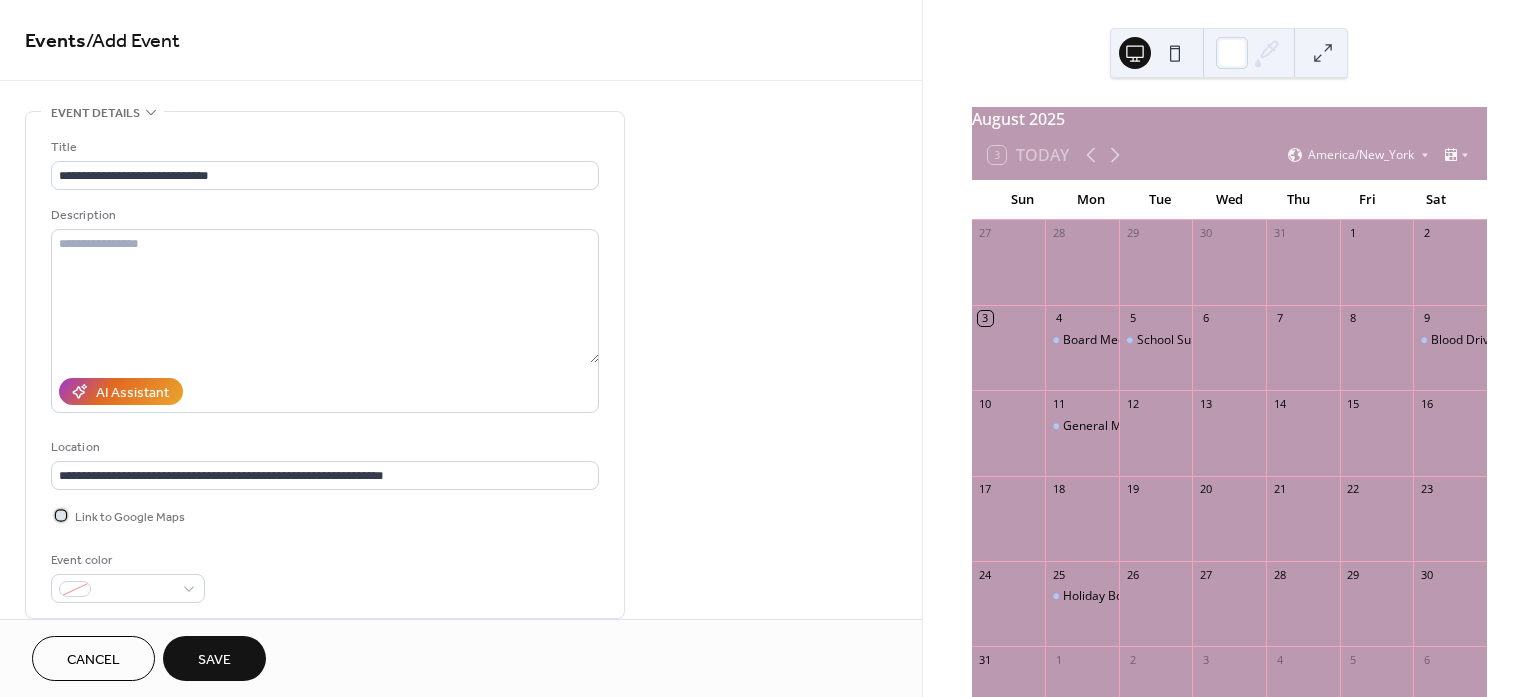click at bounding box center (61, 515) 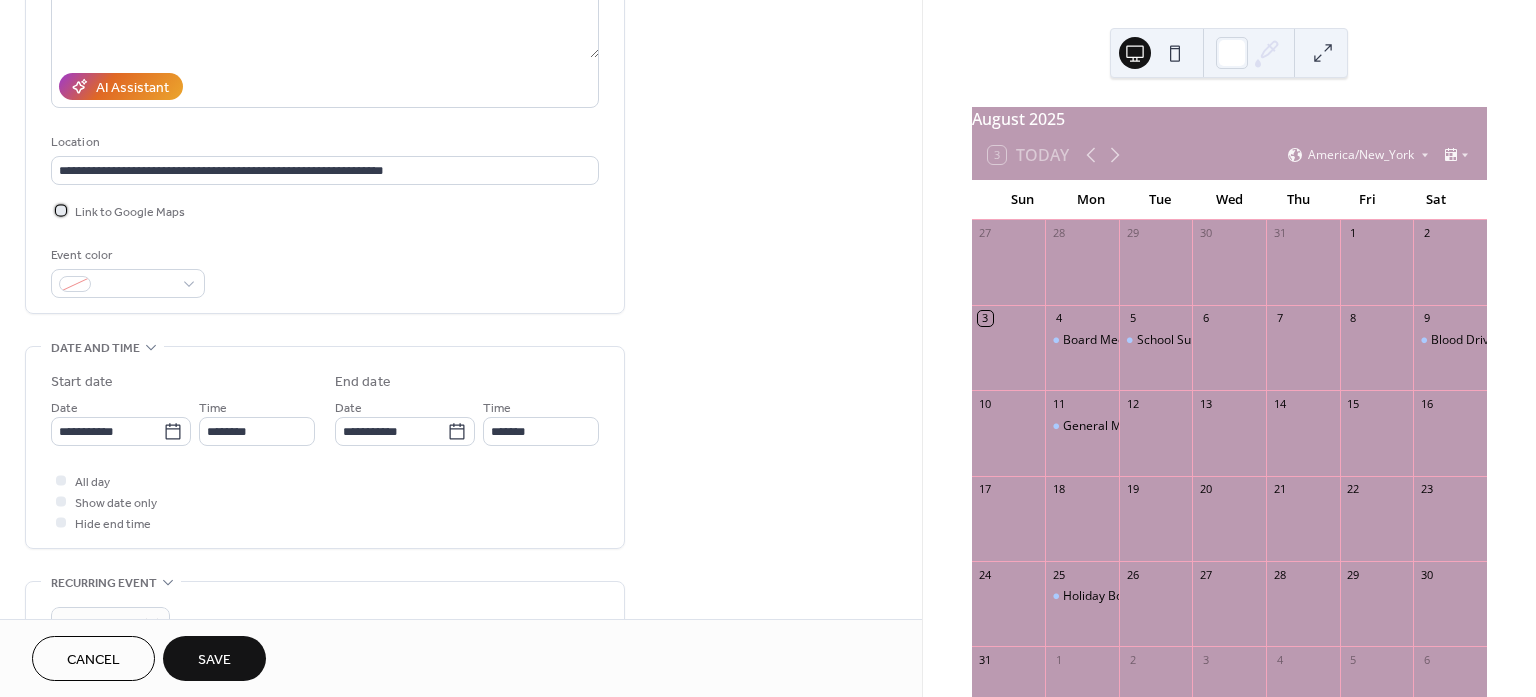 scroll, scrollTop: 500, scrollLeft: 0, axis: vertical 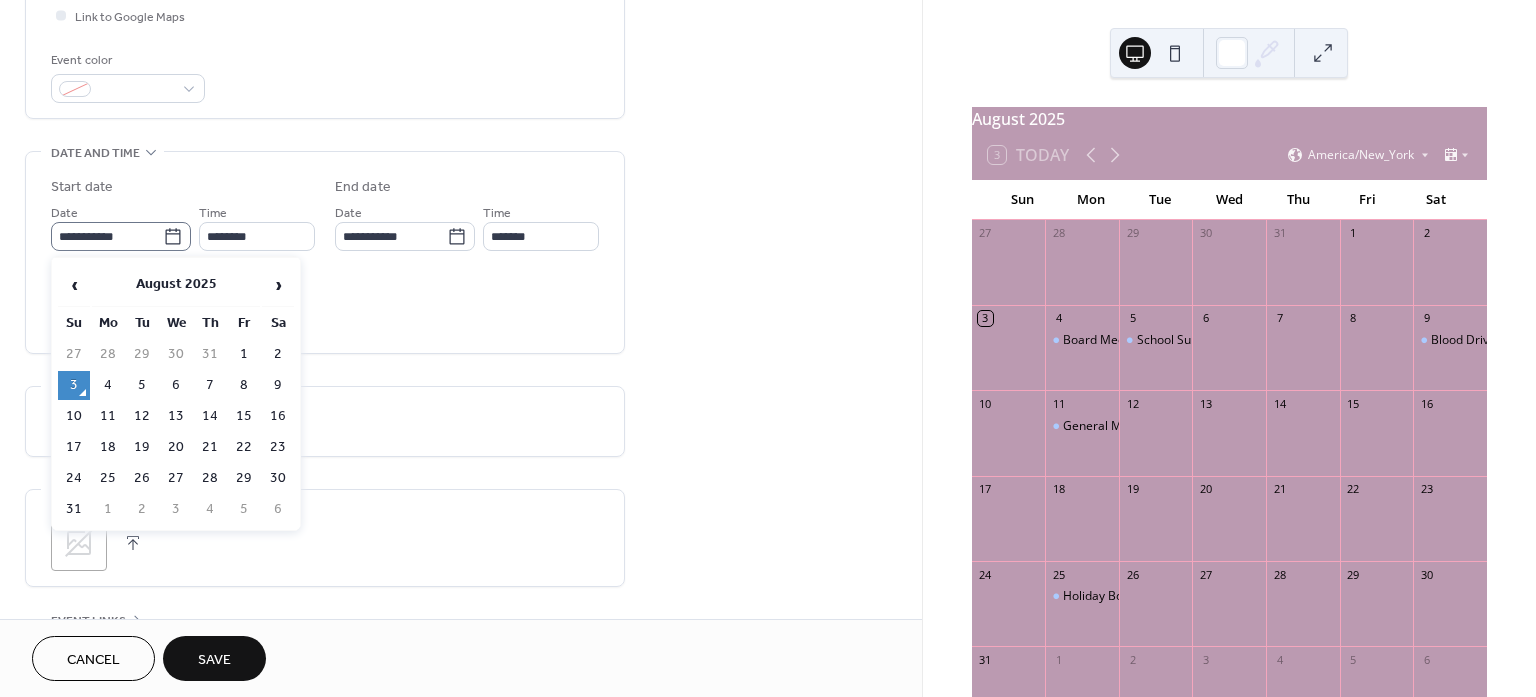 click 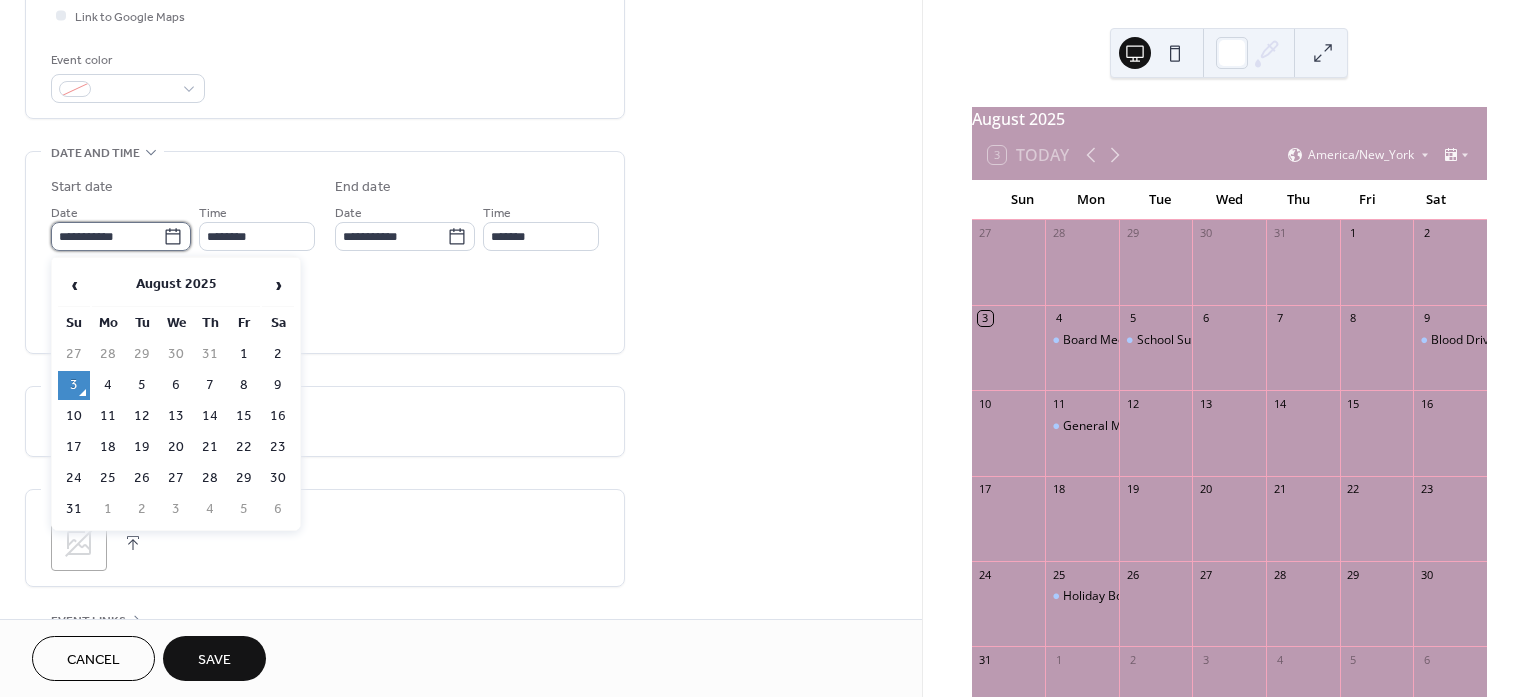 click on "**********" at bounding box center [107, 236] 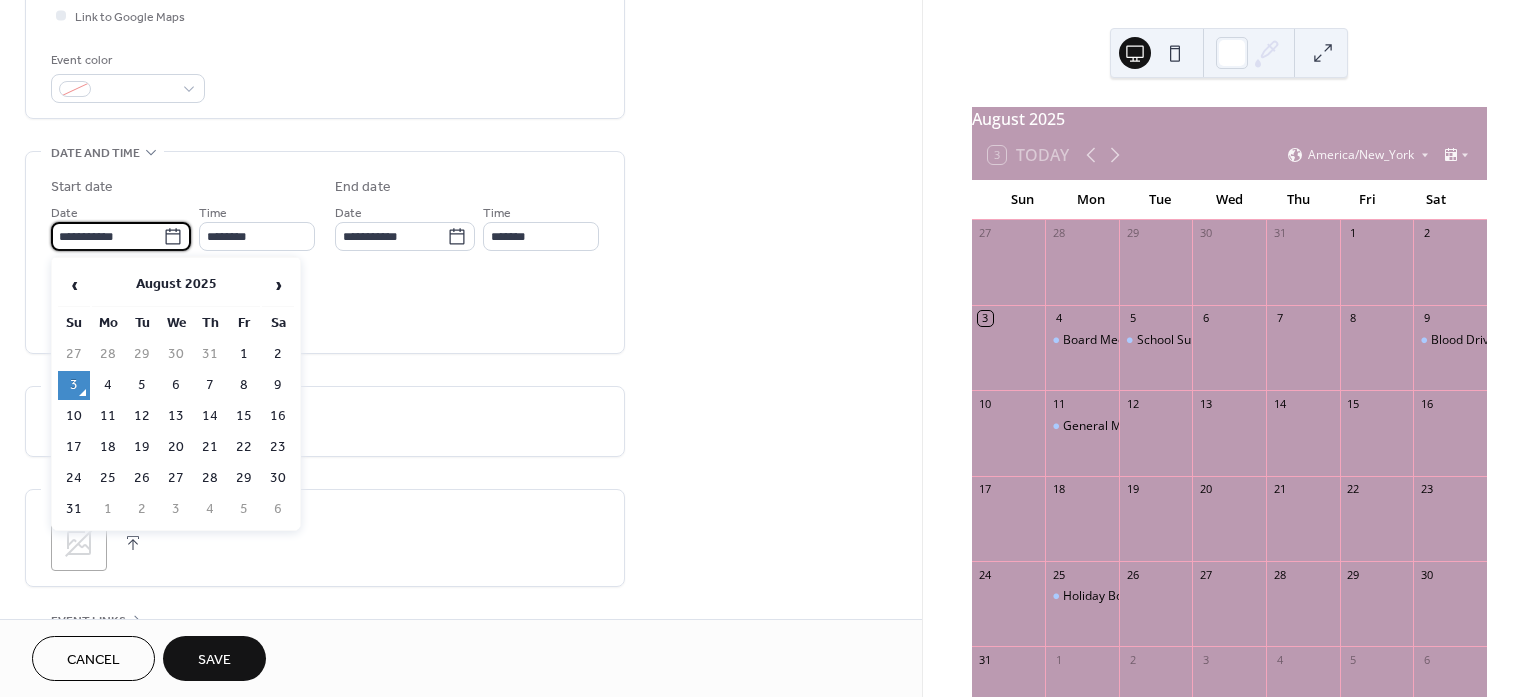 click on "20" at bounding box center [176, 447] 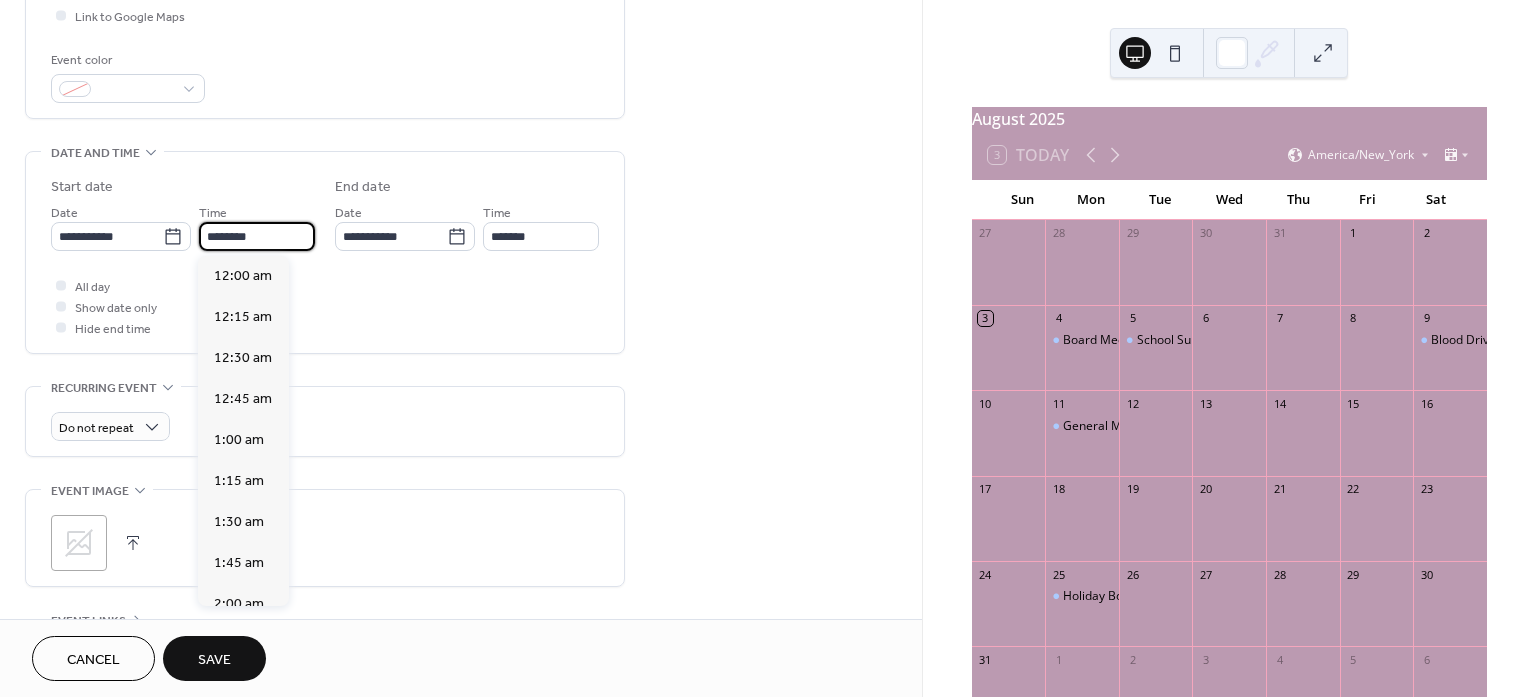 click on "********" at bounding box center (257, 236) 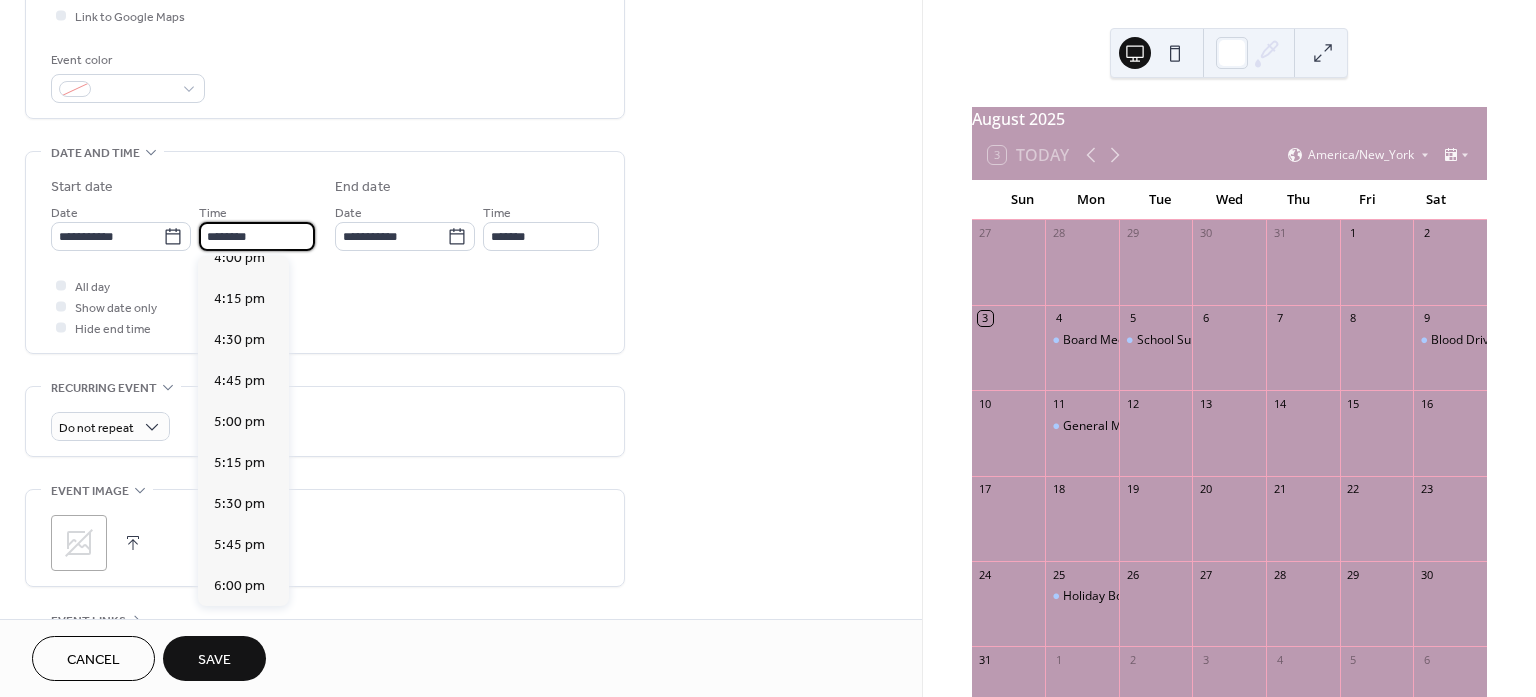 scroll, scrollTop: 2645, scrollLeft: 0, axis: vertical 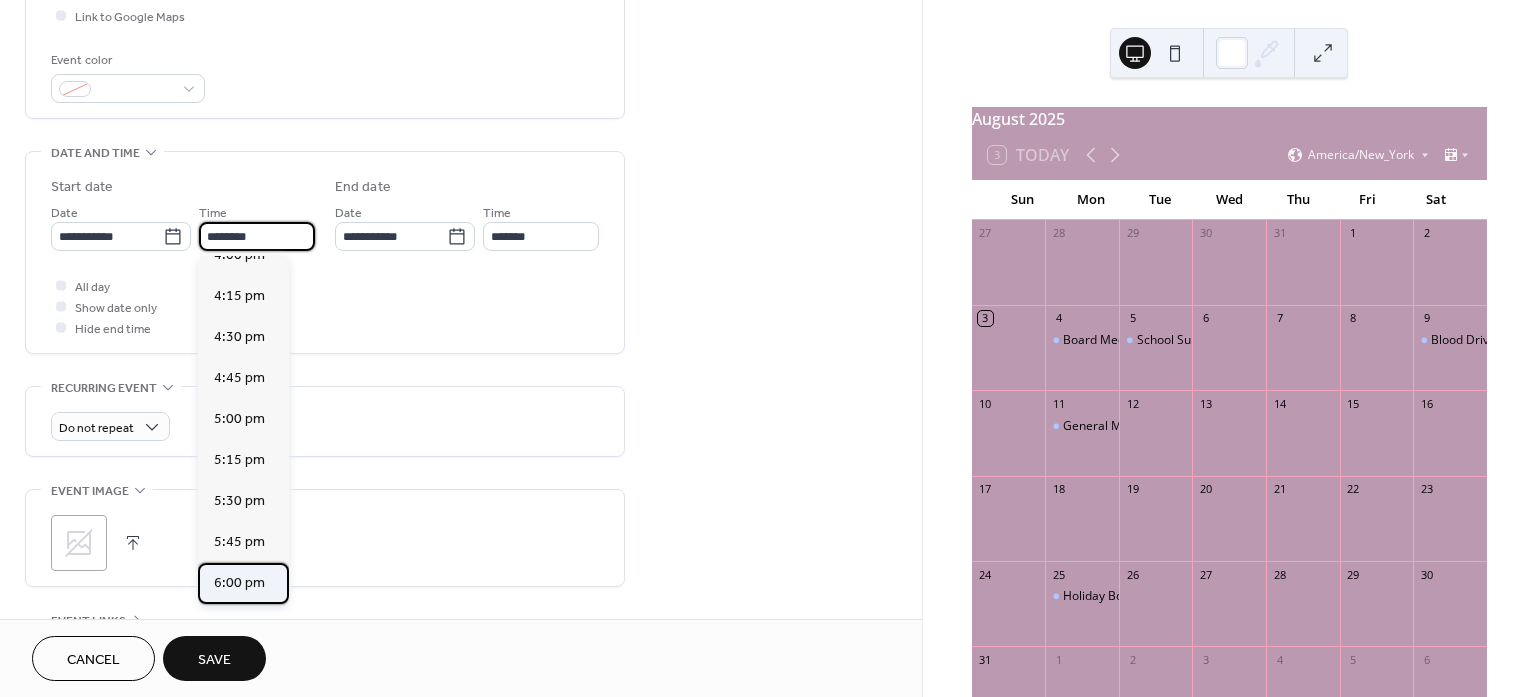 click on "6:00 pm" at bounding box center [239, 582] 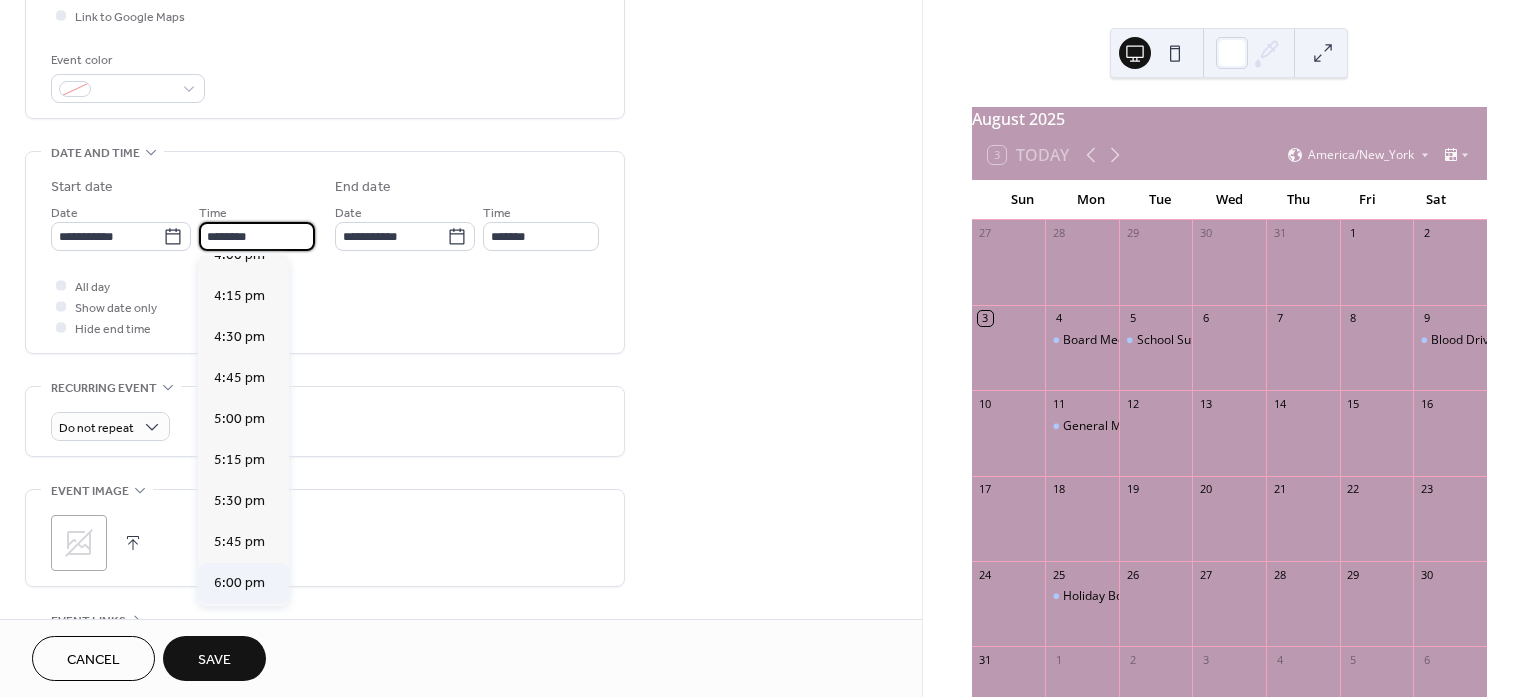 type on "*******" 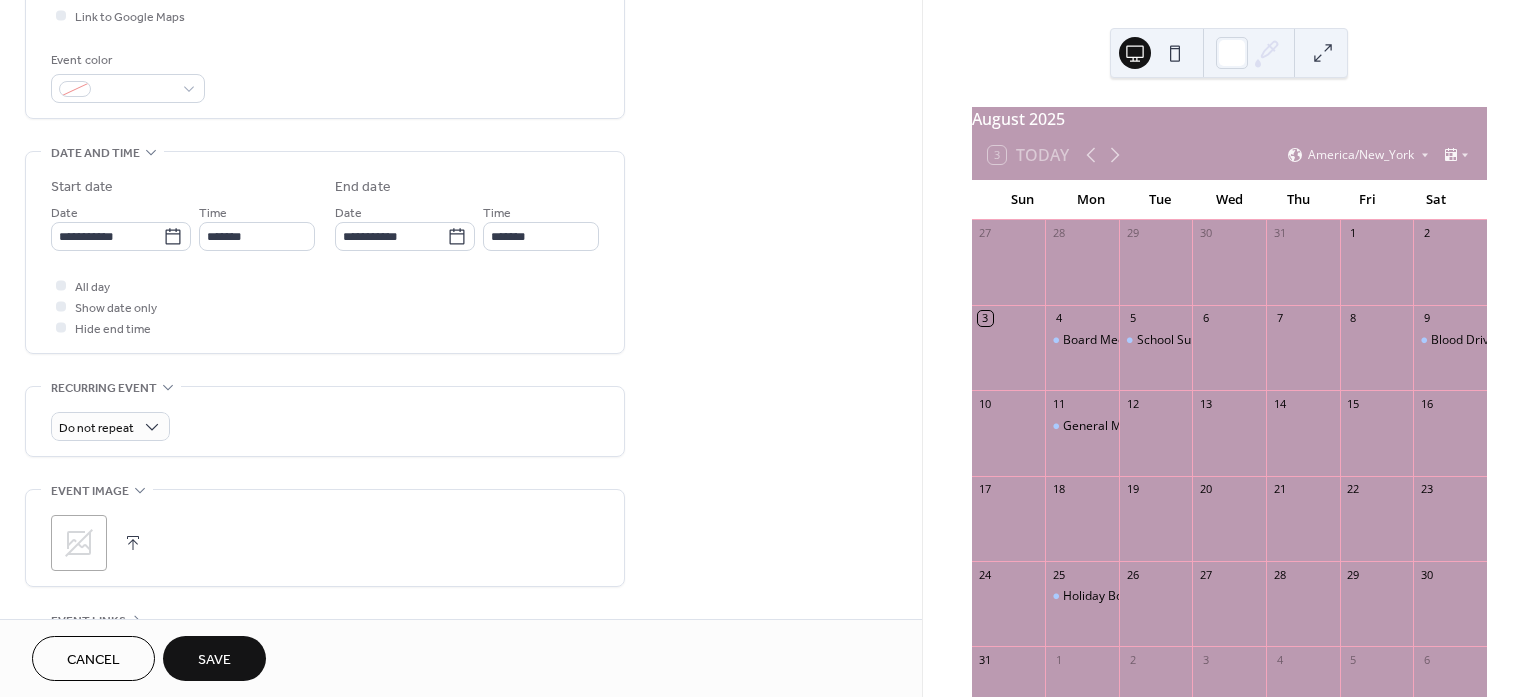 click on "All day Show date only Hide end time" at bounding box center (325, 306) 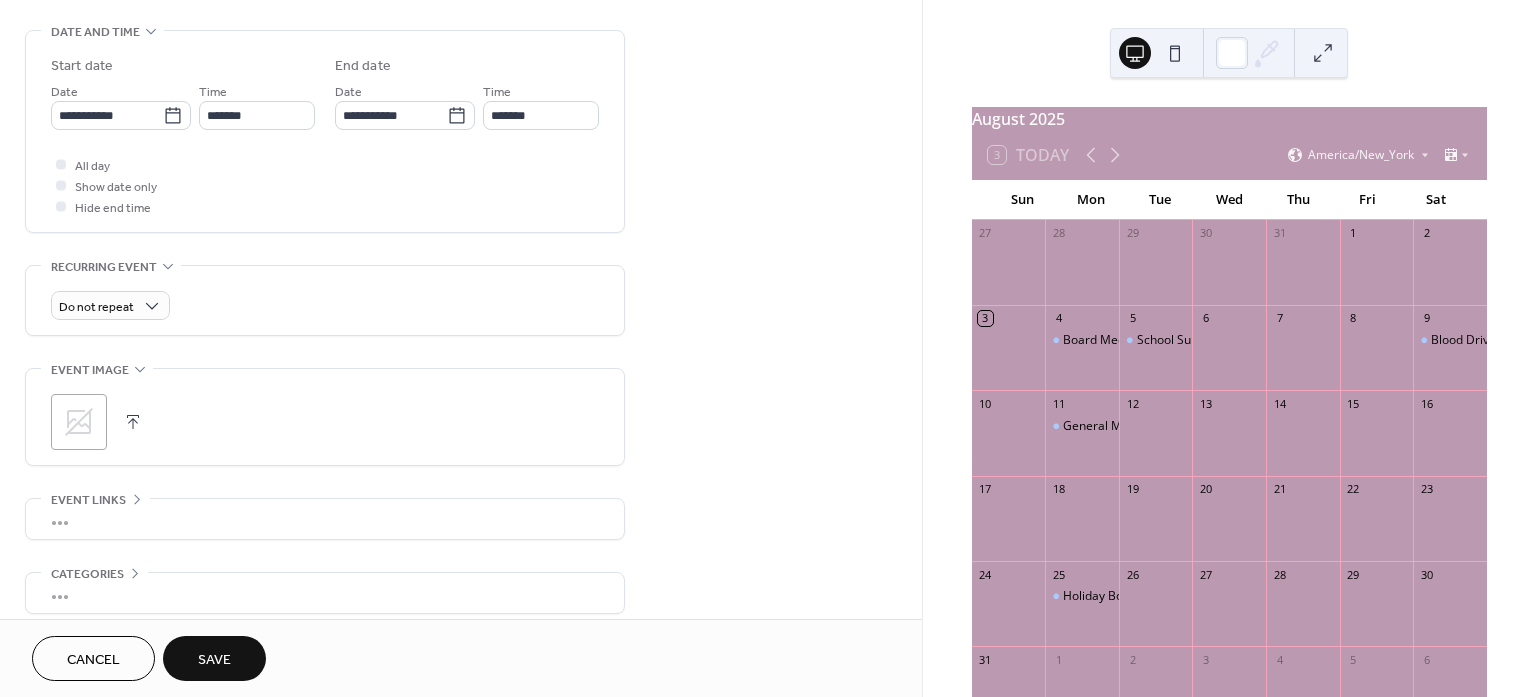 scroll, scrollTop: 625, scrollLeft: 0, axis: vertical 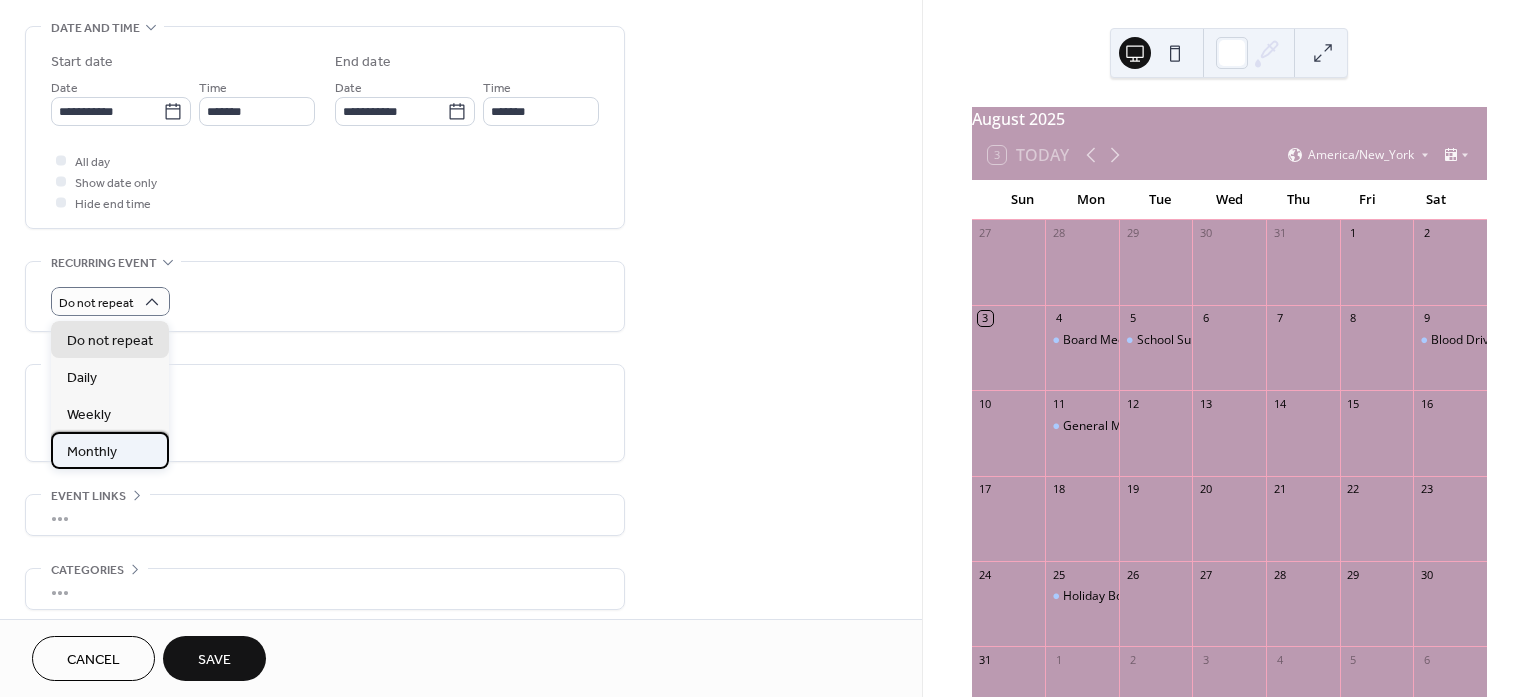 click on "Monthly" at bounding box center [92, 452] 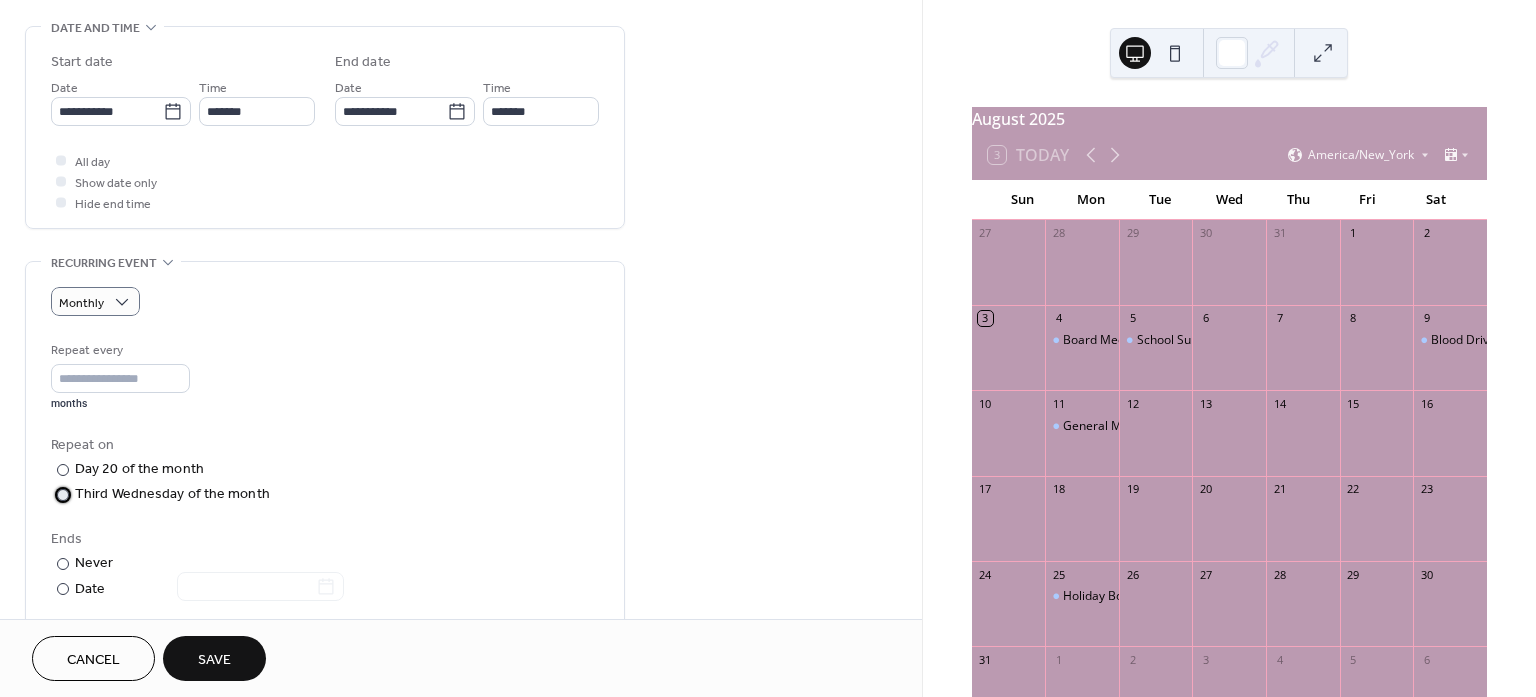 click at bounding box center [63, 495] 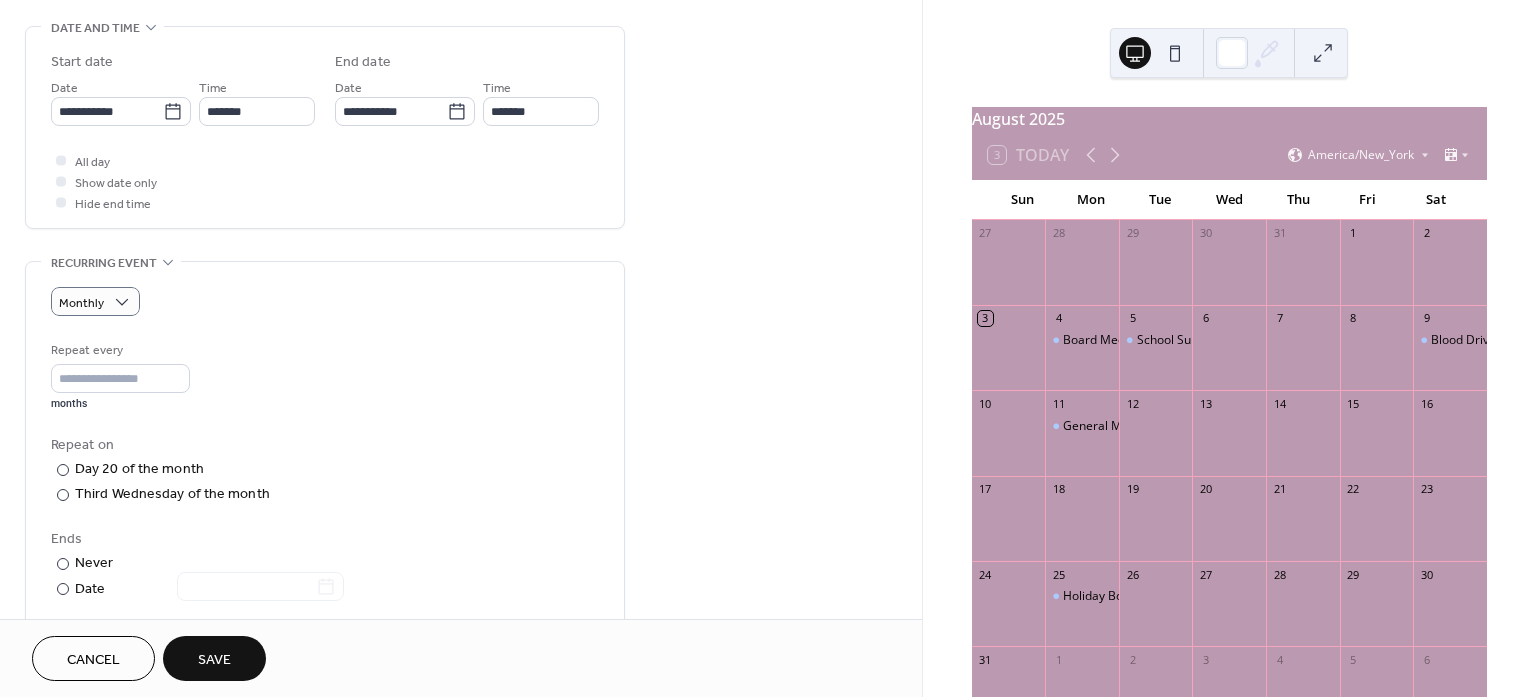 click on "Save" at bounding box center [214, 660] 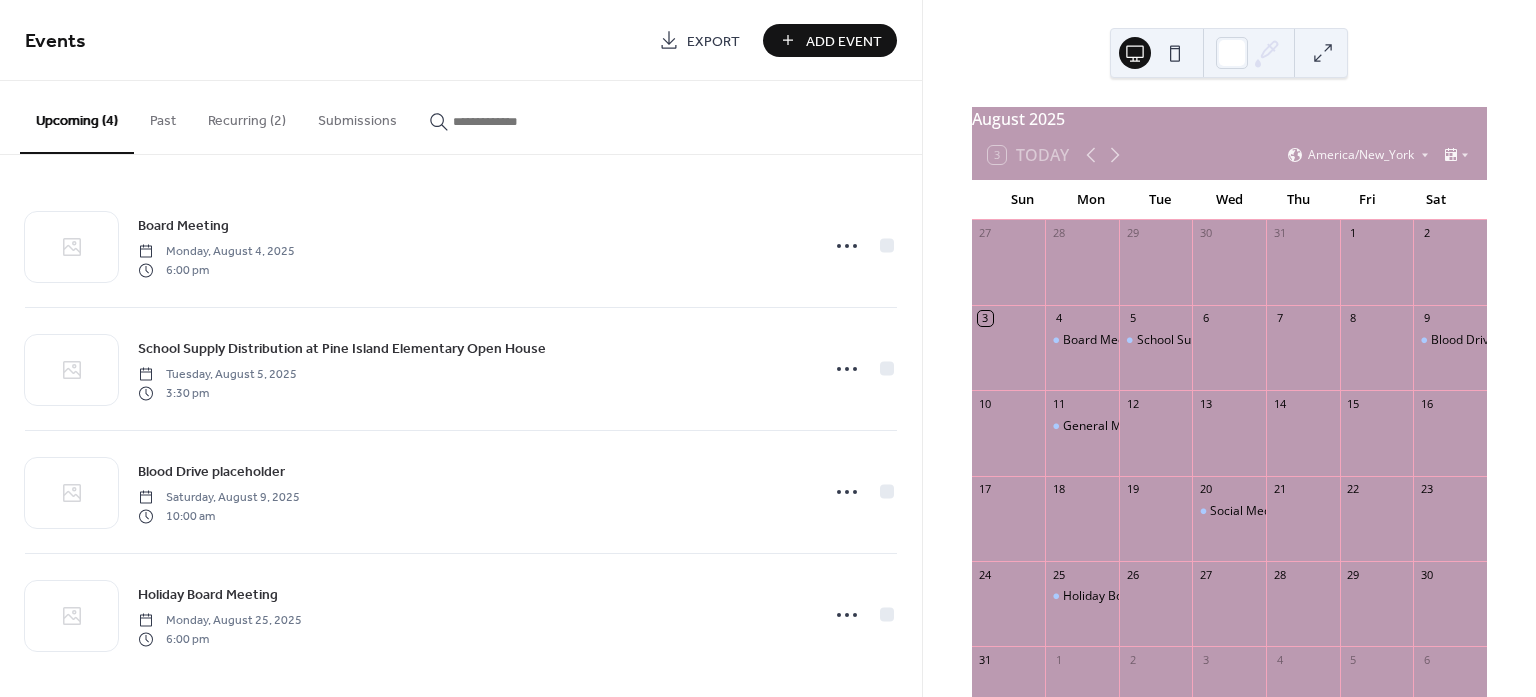 click on "Add Event" at bounding box center (844, 41) 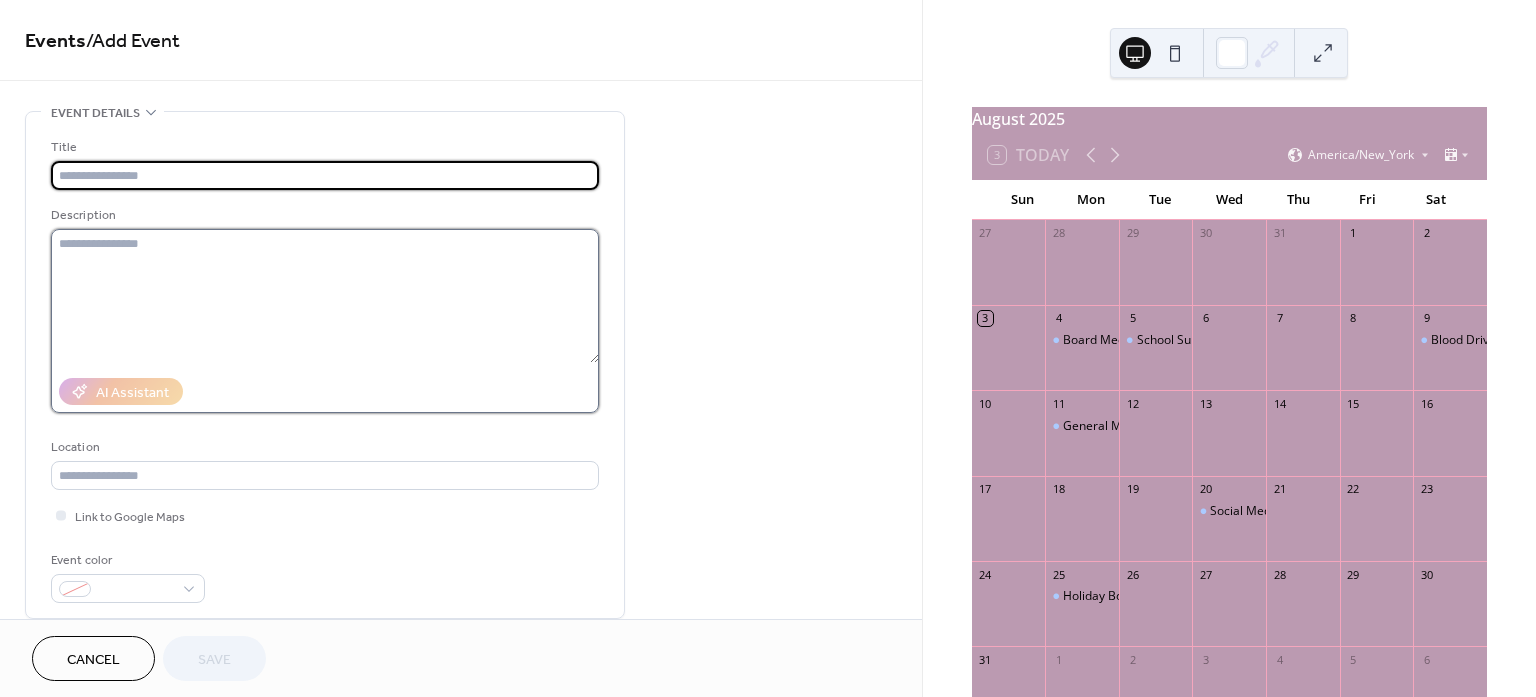 click at bounding box center (325, 296) 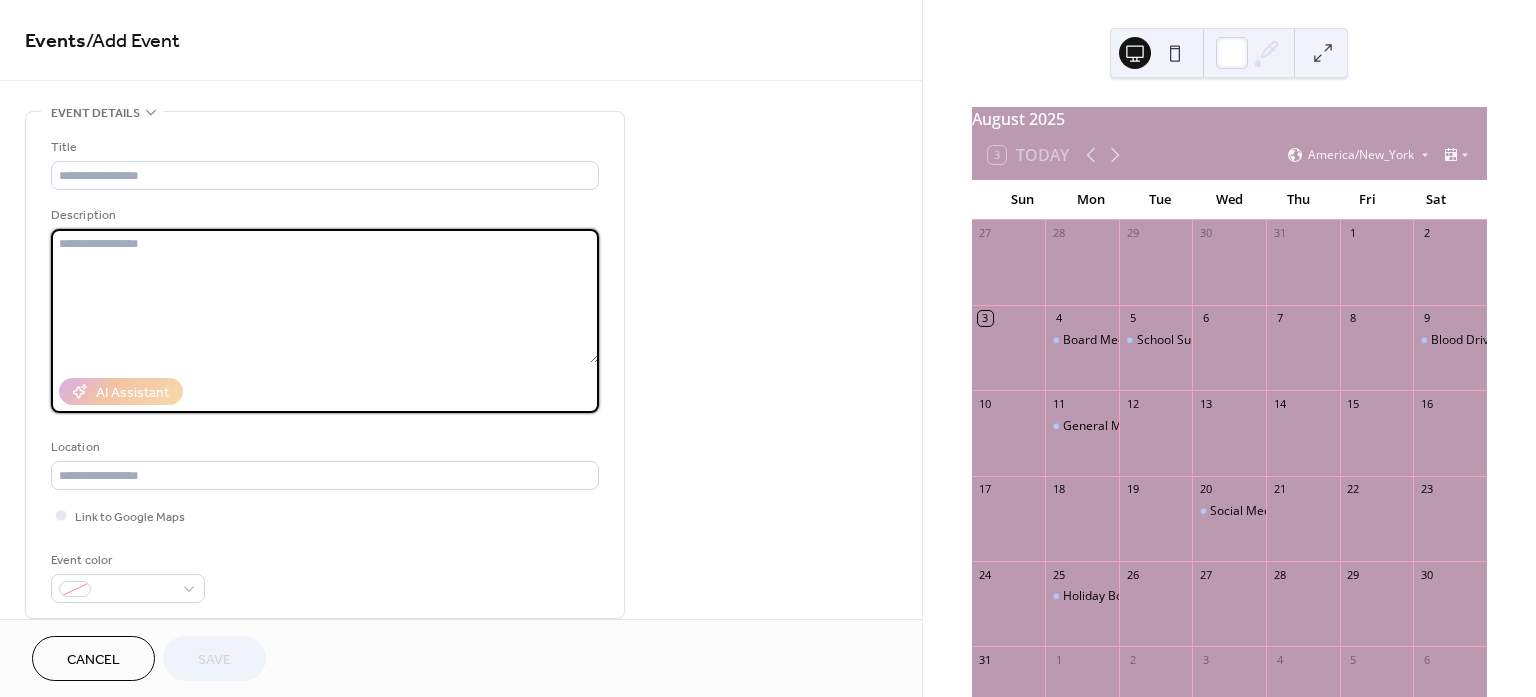 paste on "**********" 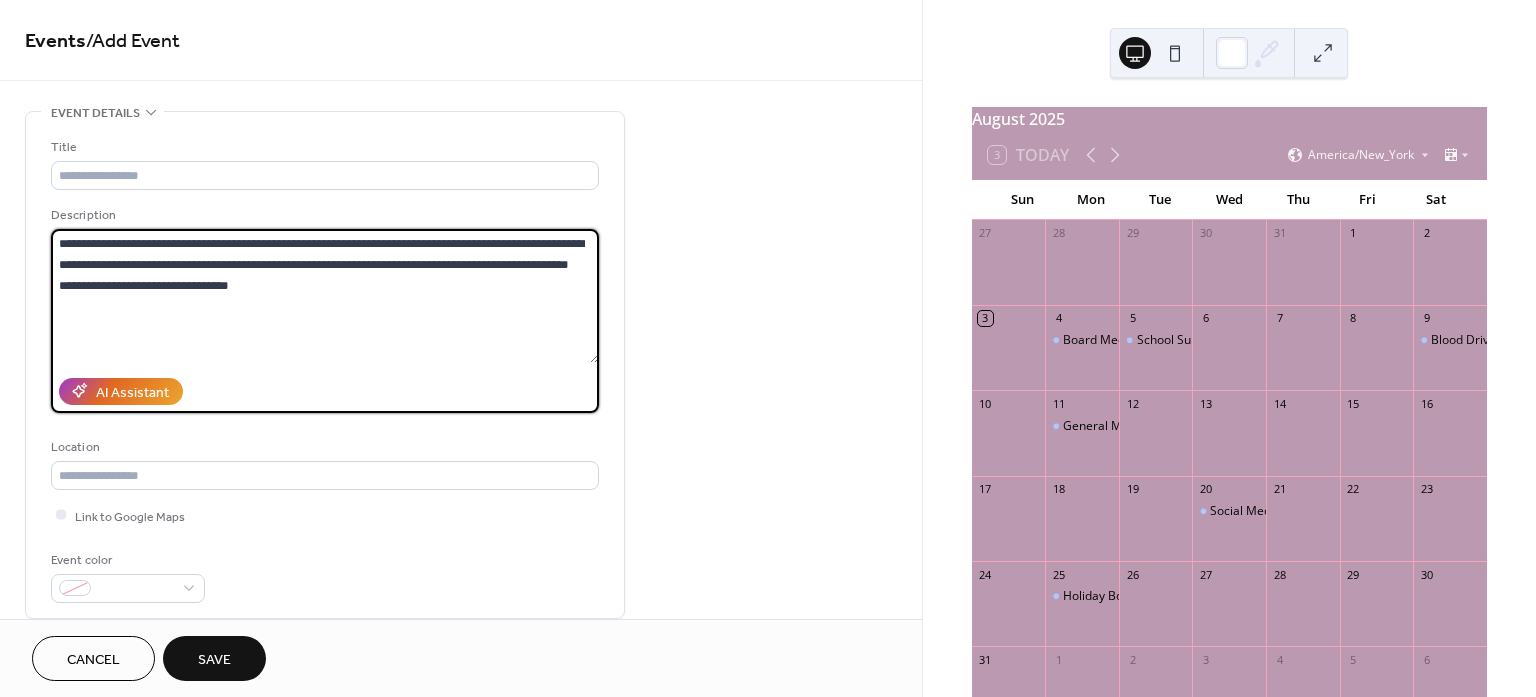 type on "**********" 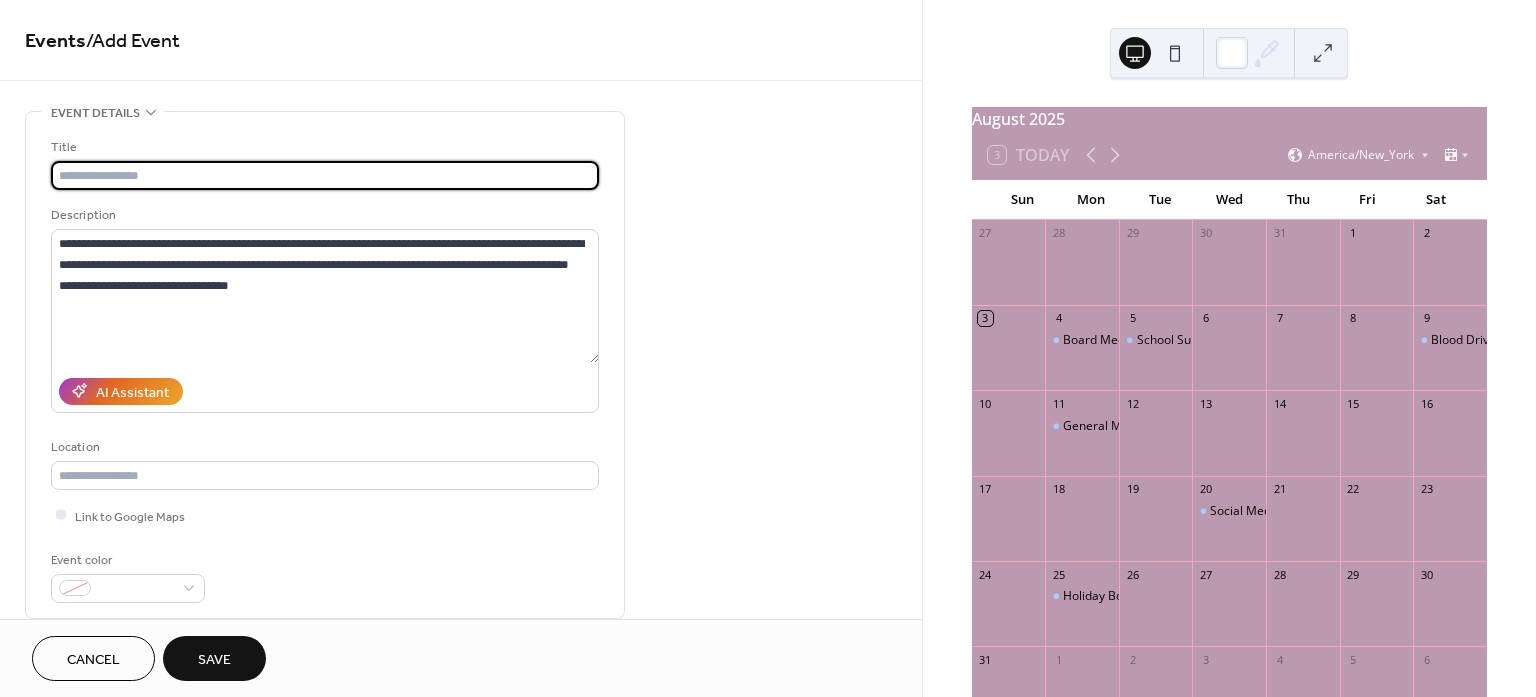 click at bounding box center (325, 175) 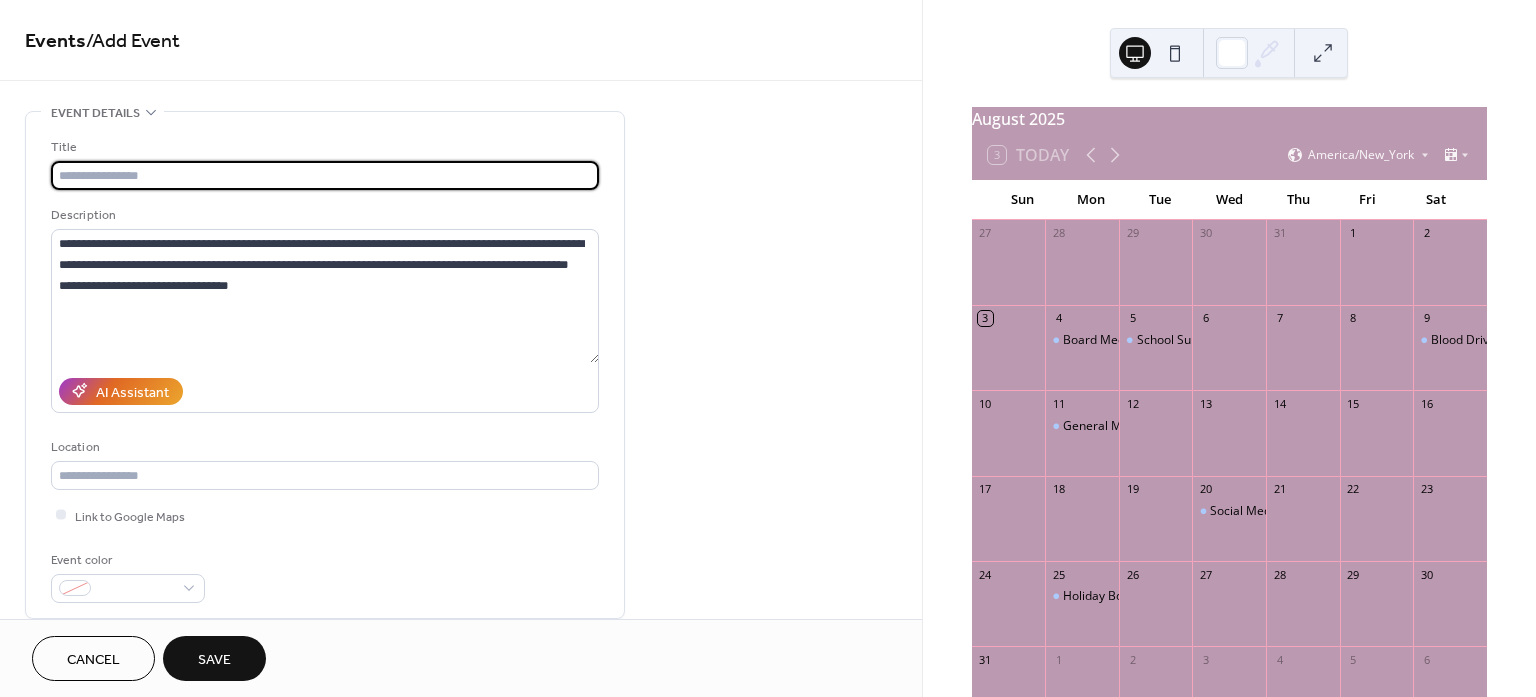 paste on "**********" 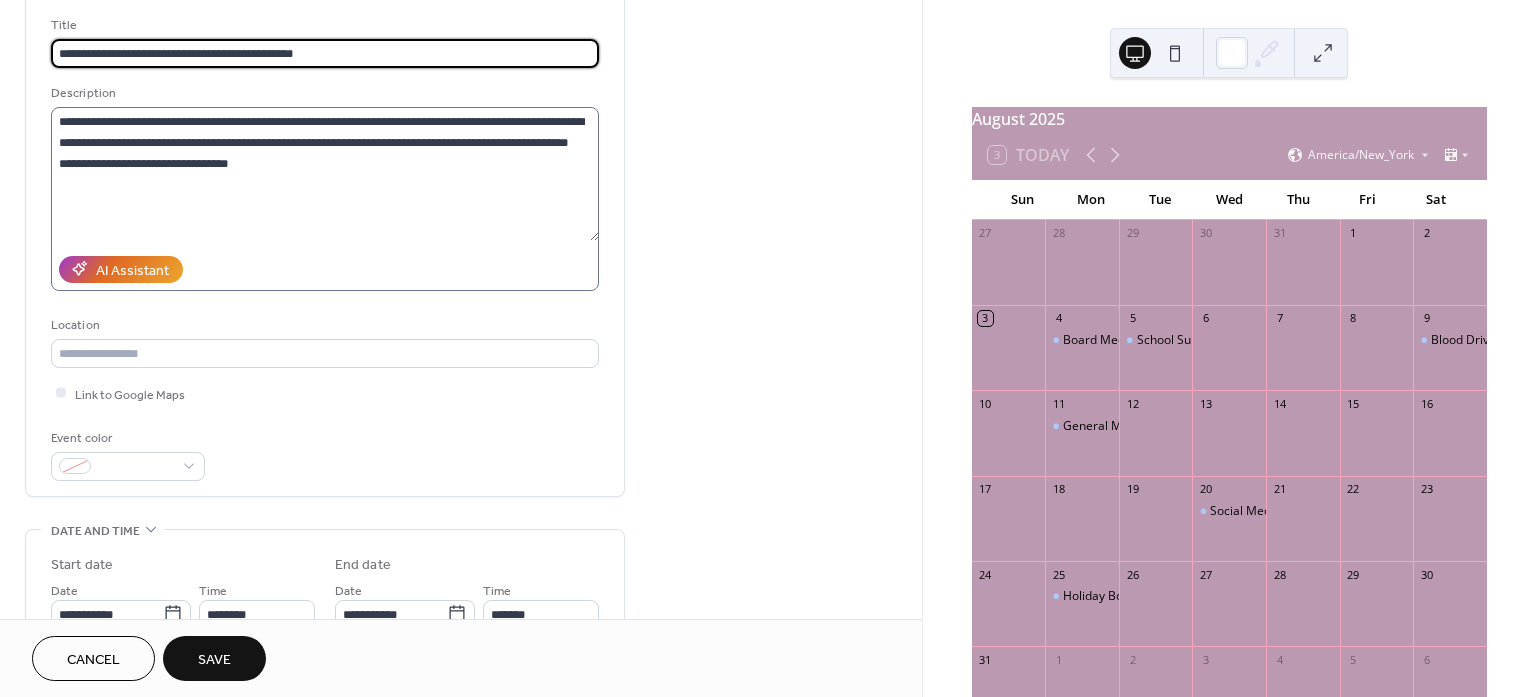 scroll, scrollTop: 125, scrollLeft: 0, axis: vertical 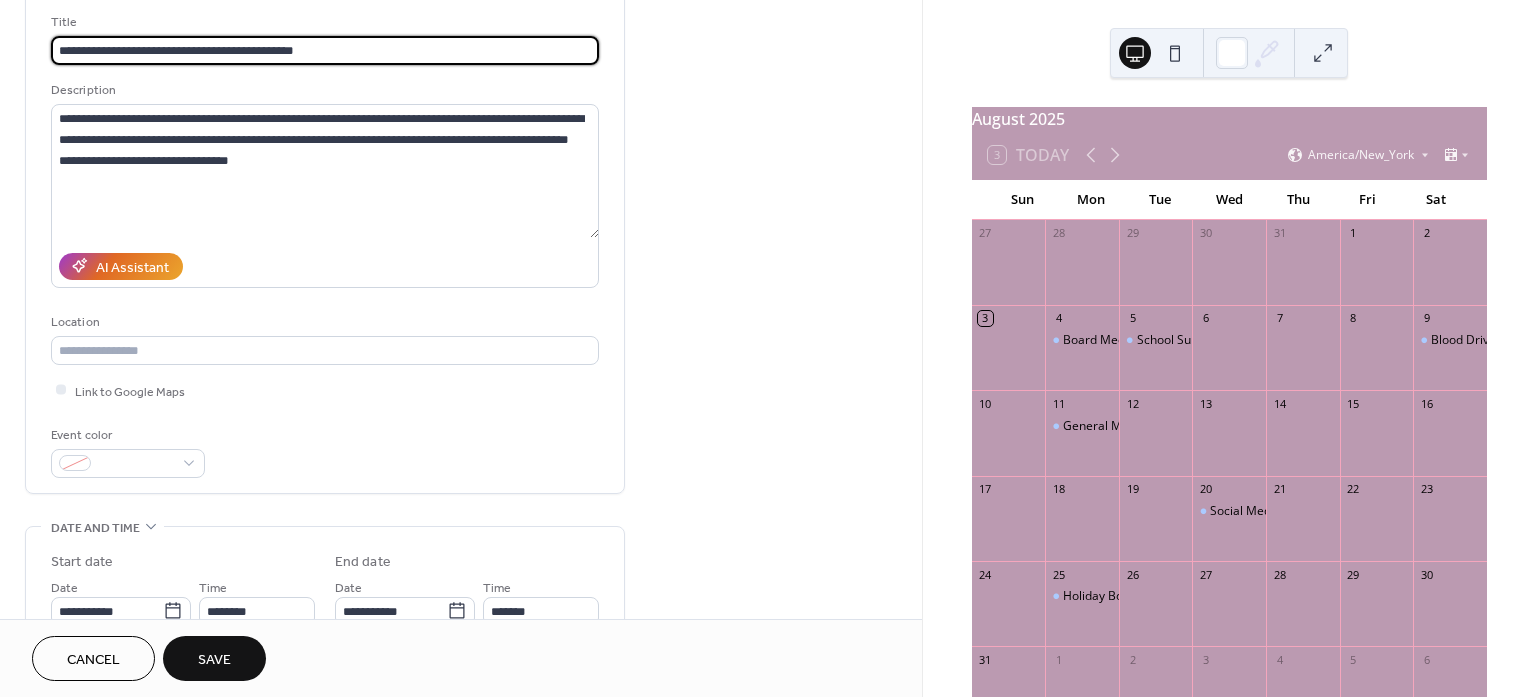 type on "**********" 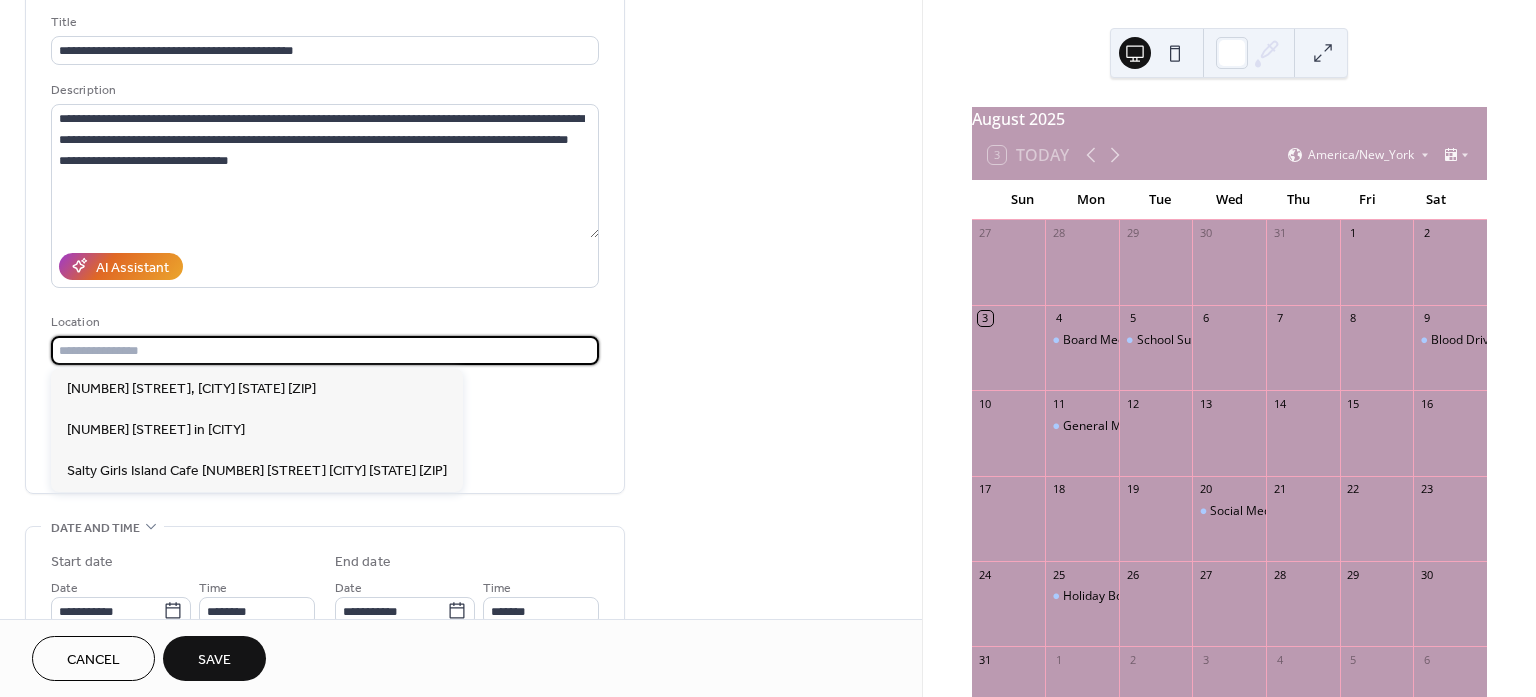 click at bounding box center [325, 350] 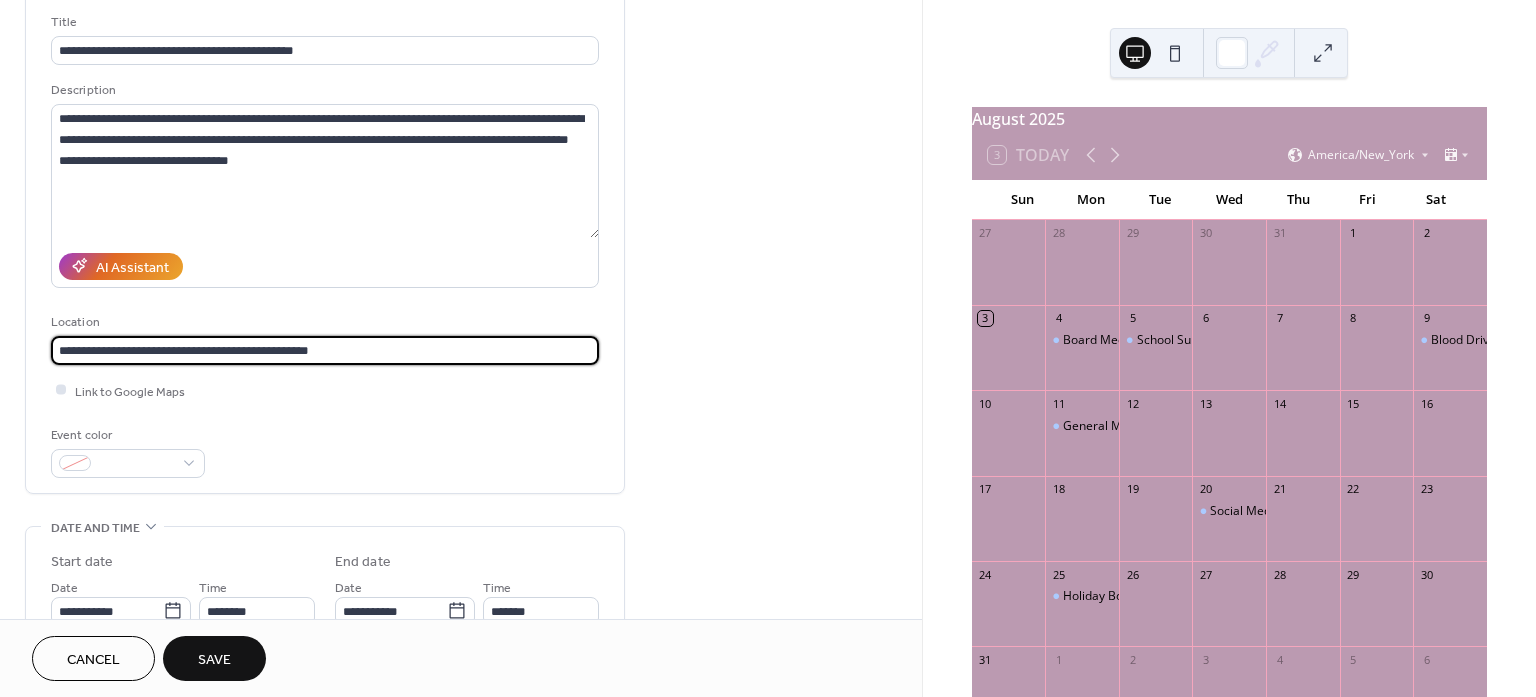 type on "**********" 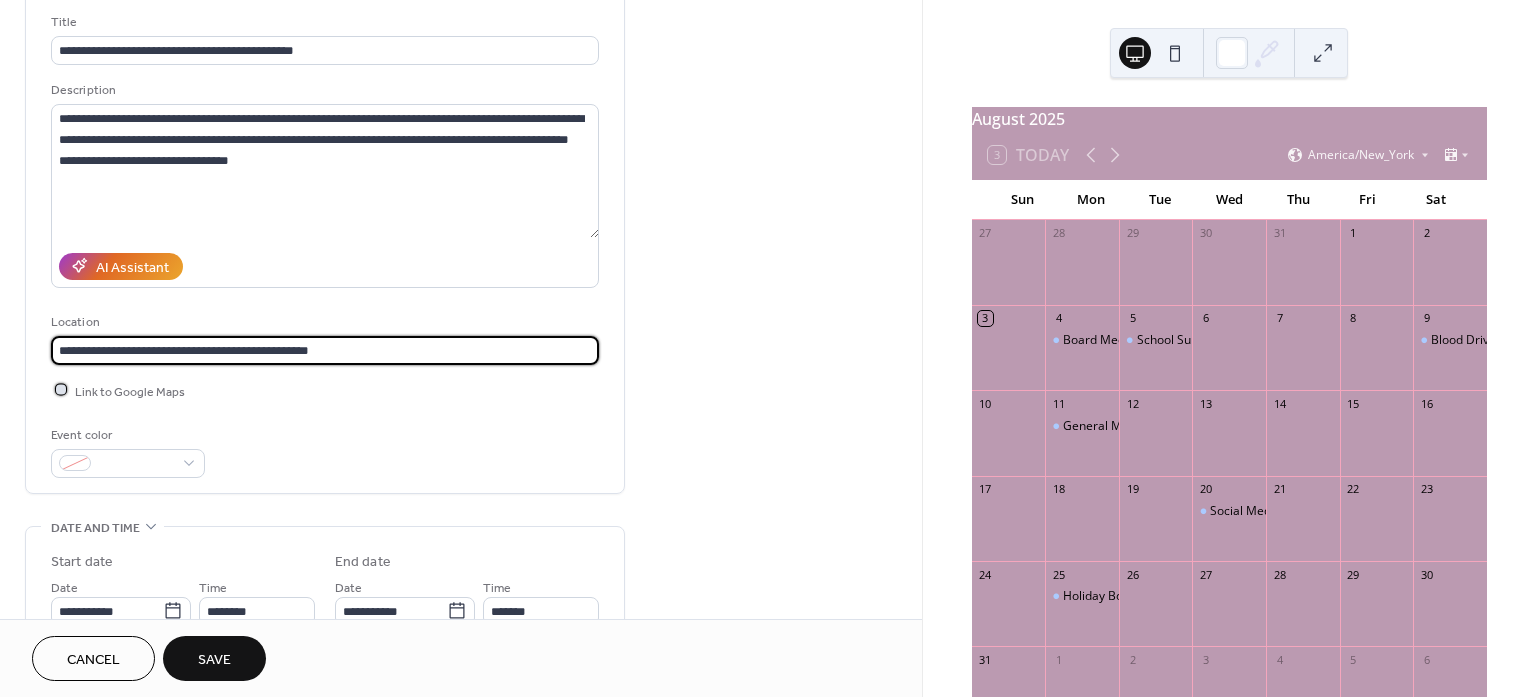 click at bounding box center (61, 390) 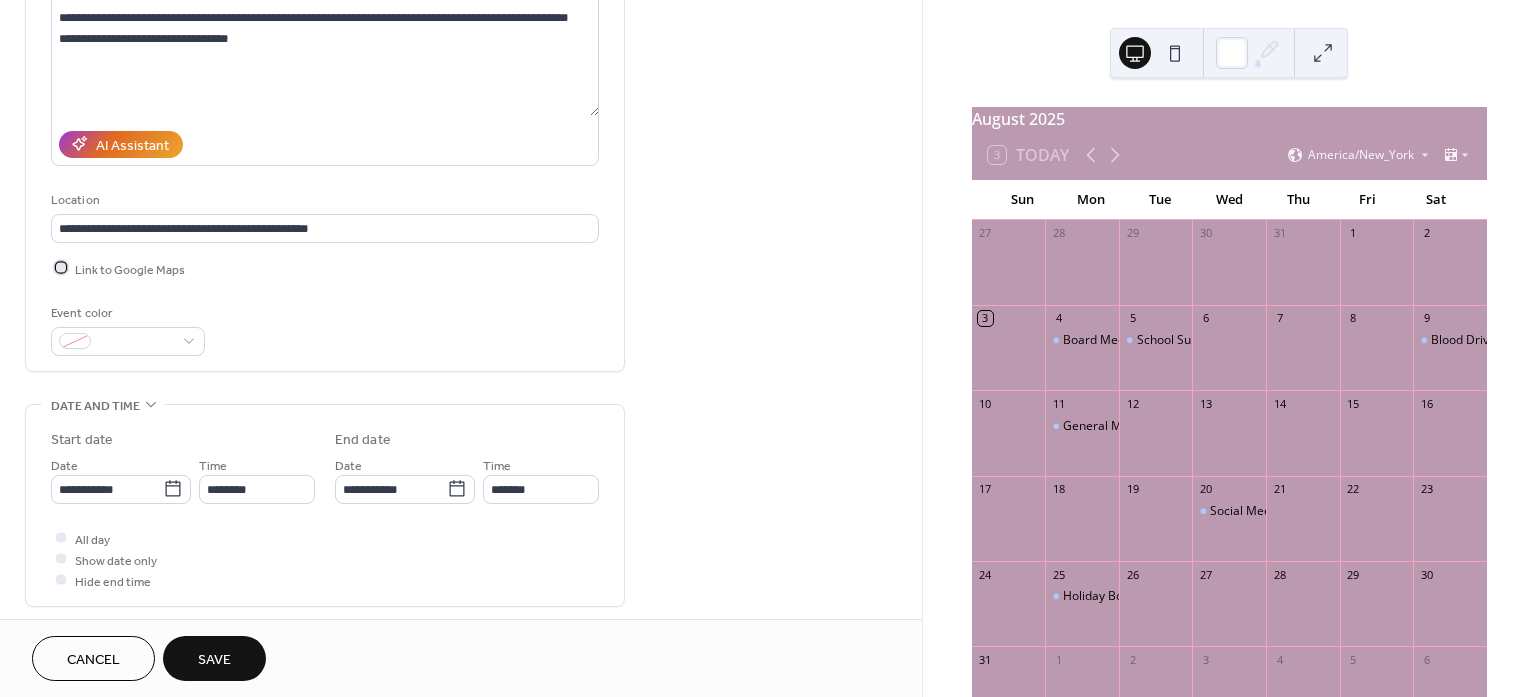 scroll, scrollTop: 250, scrollLeft: 0, axis: vertical 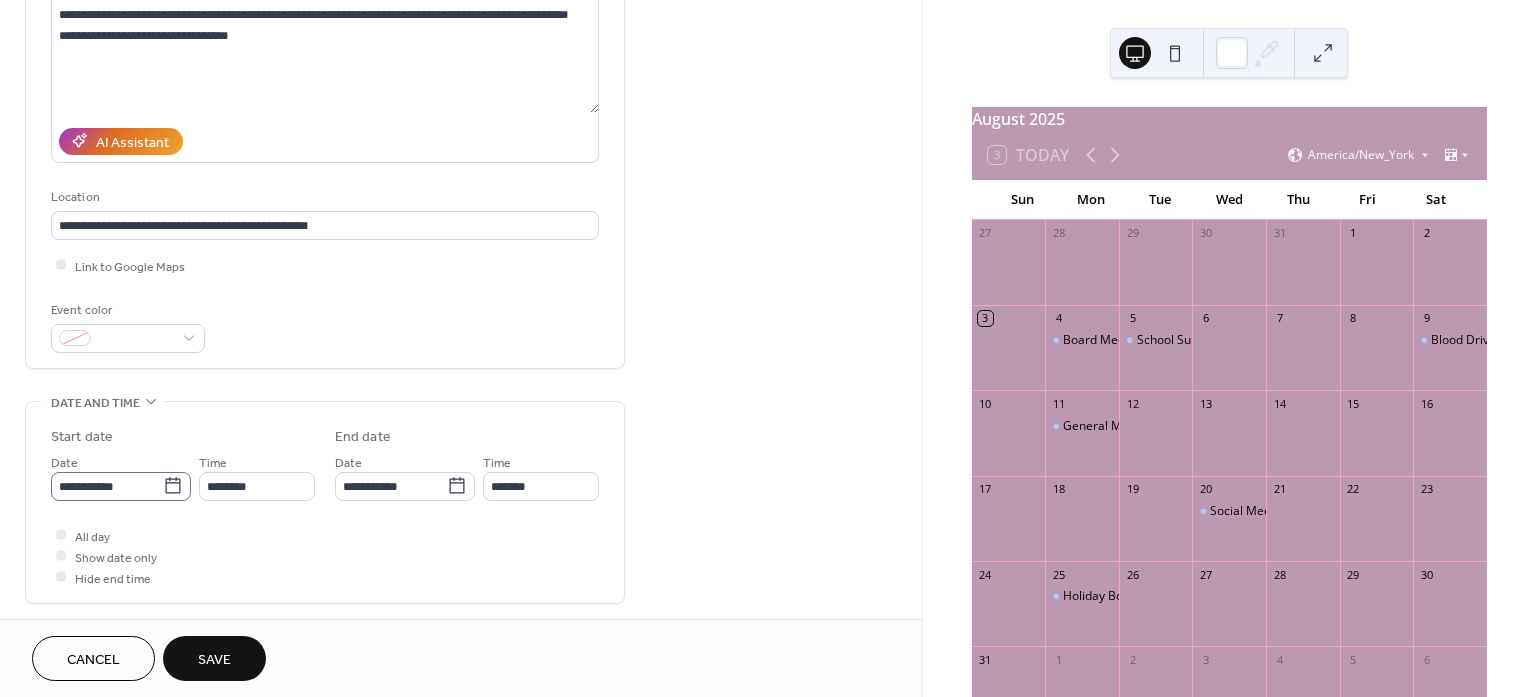 click 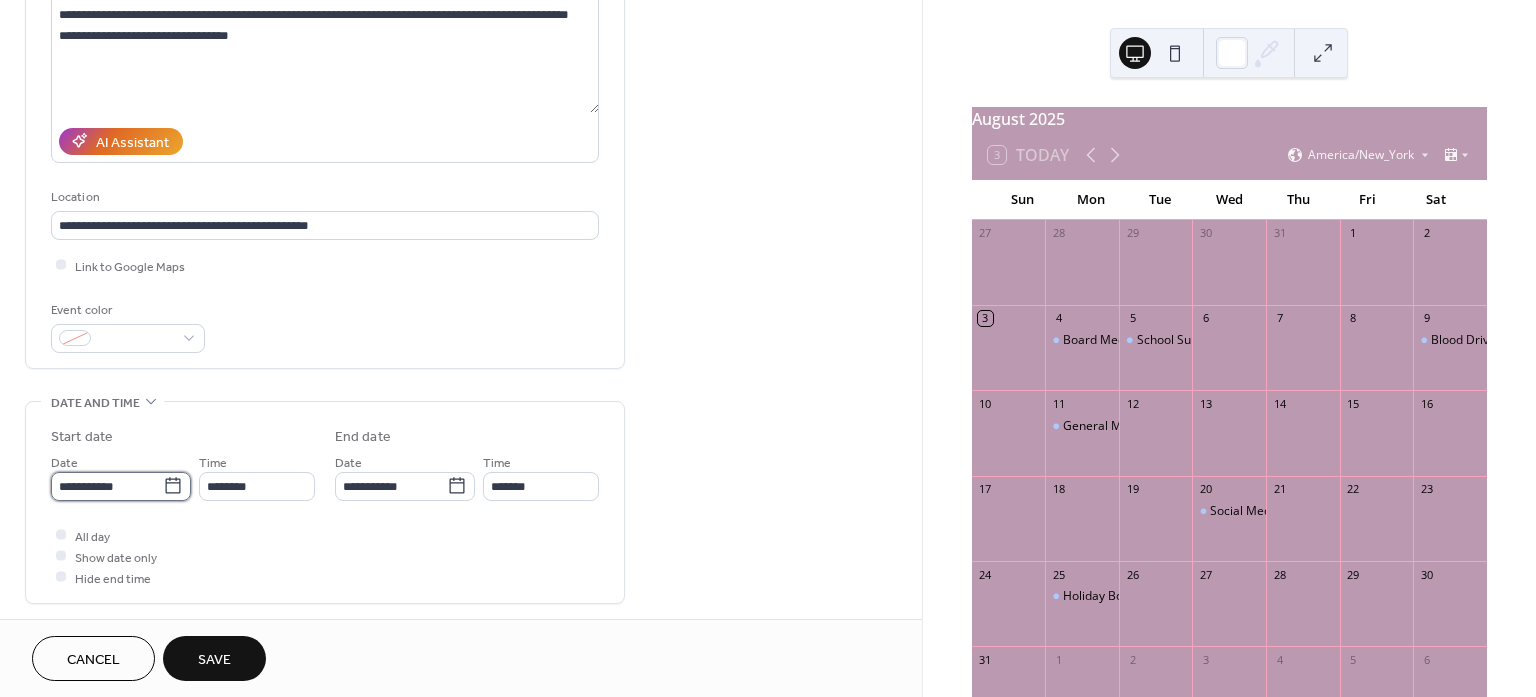 click on "**********" at bounding box center [107, 486] 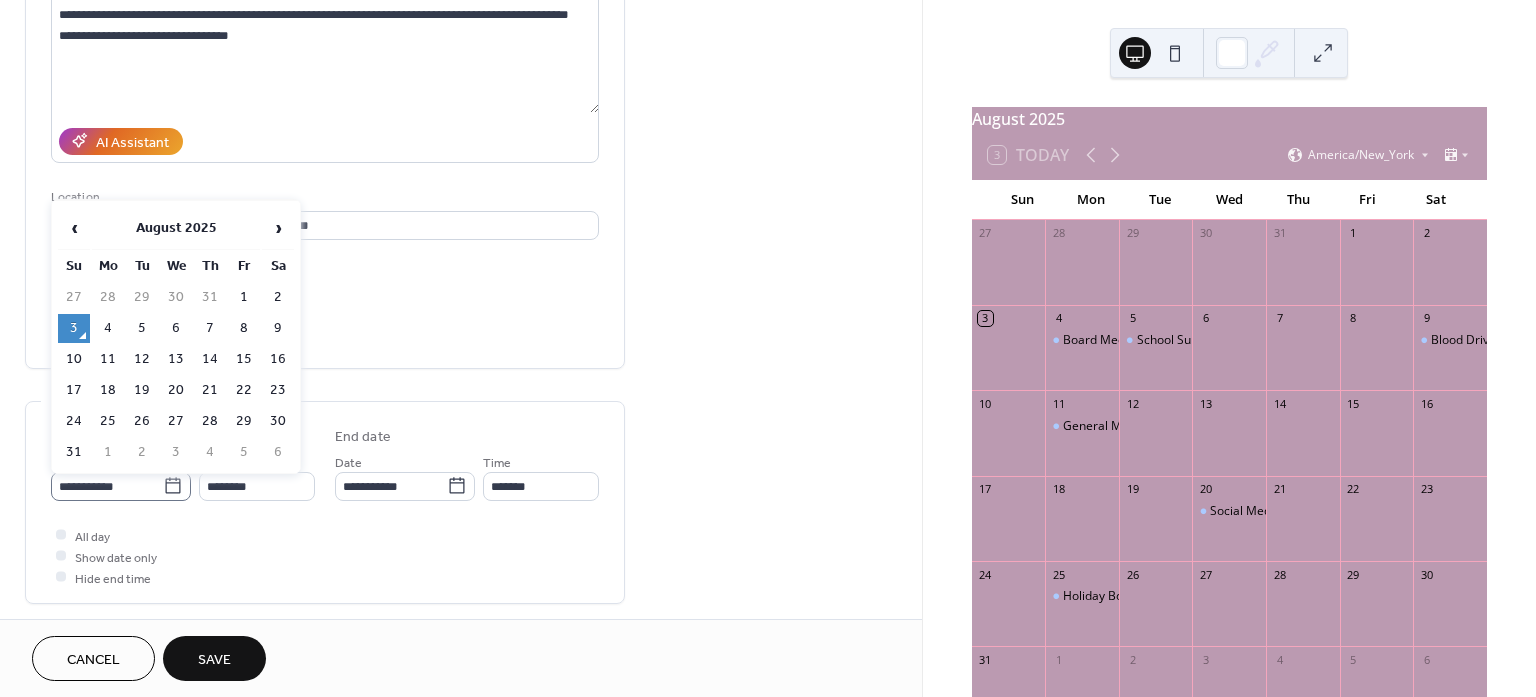 click 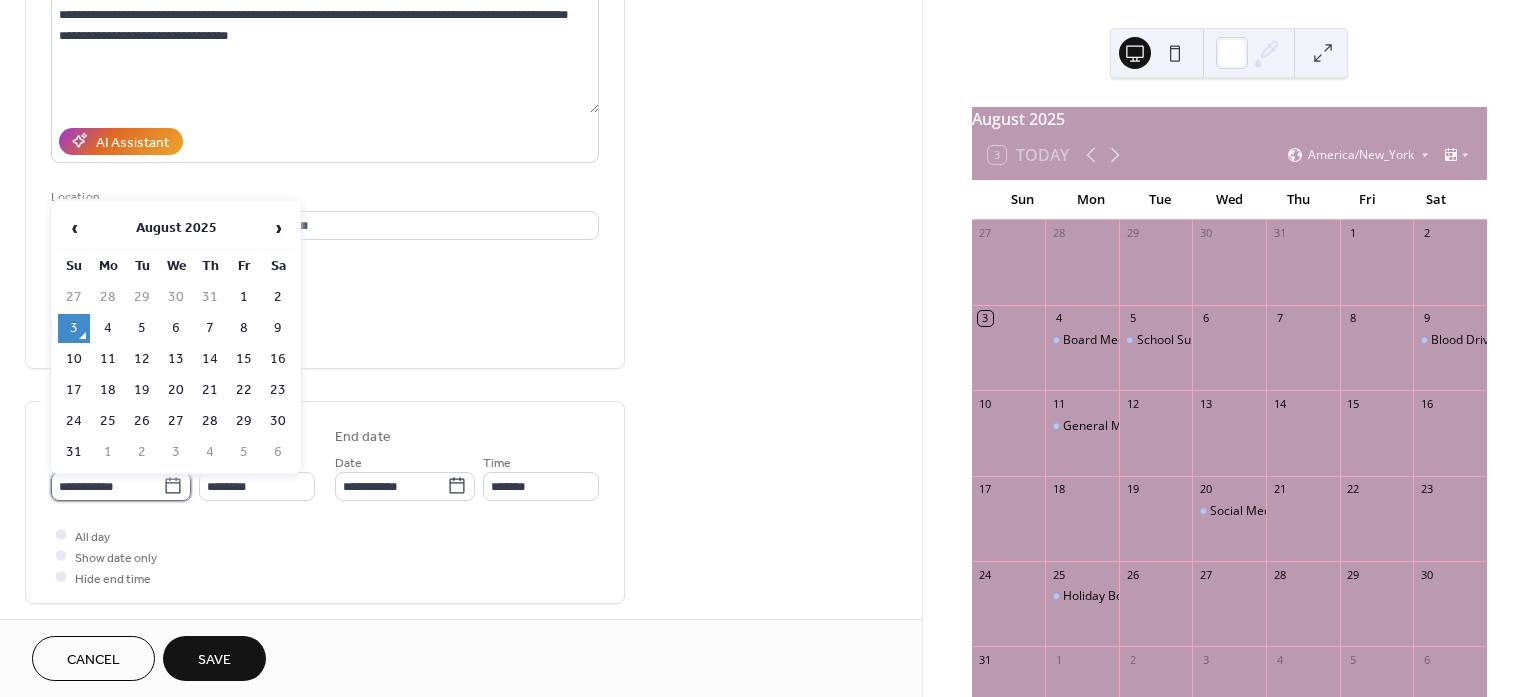 click on "**********" at bounding box center (107, 486) 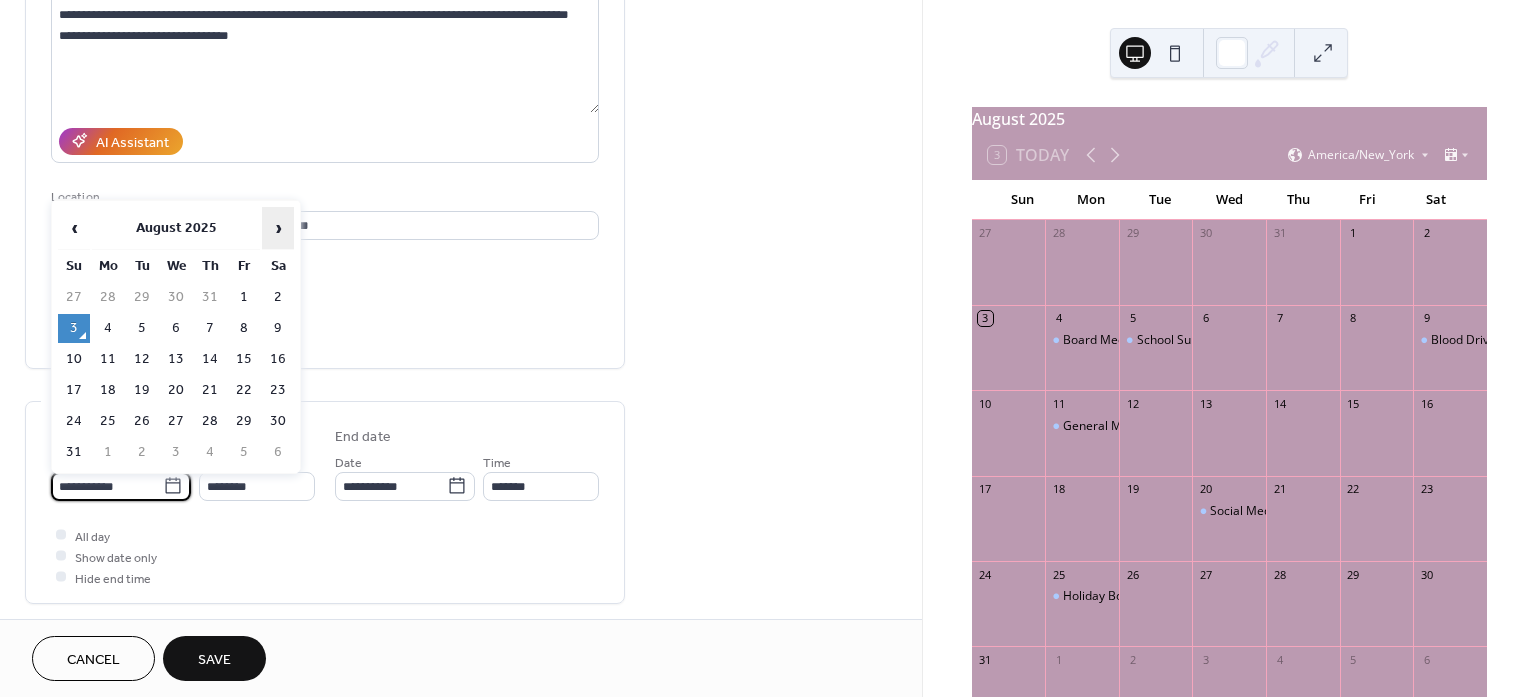 click on "›" at bounding box center [278, 228] 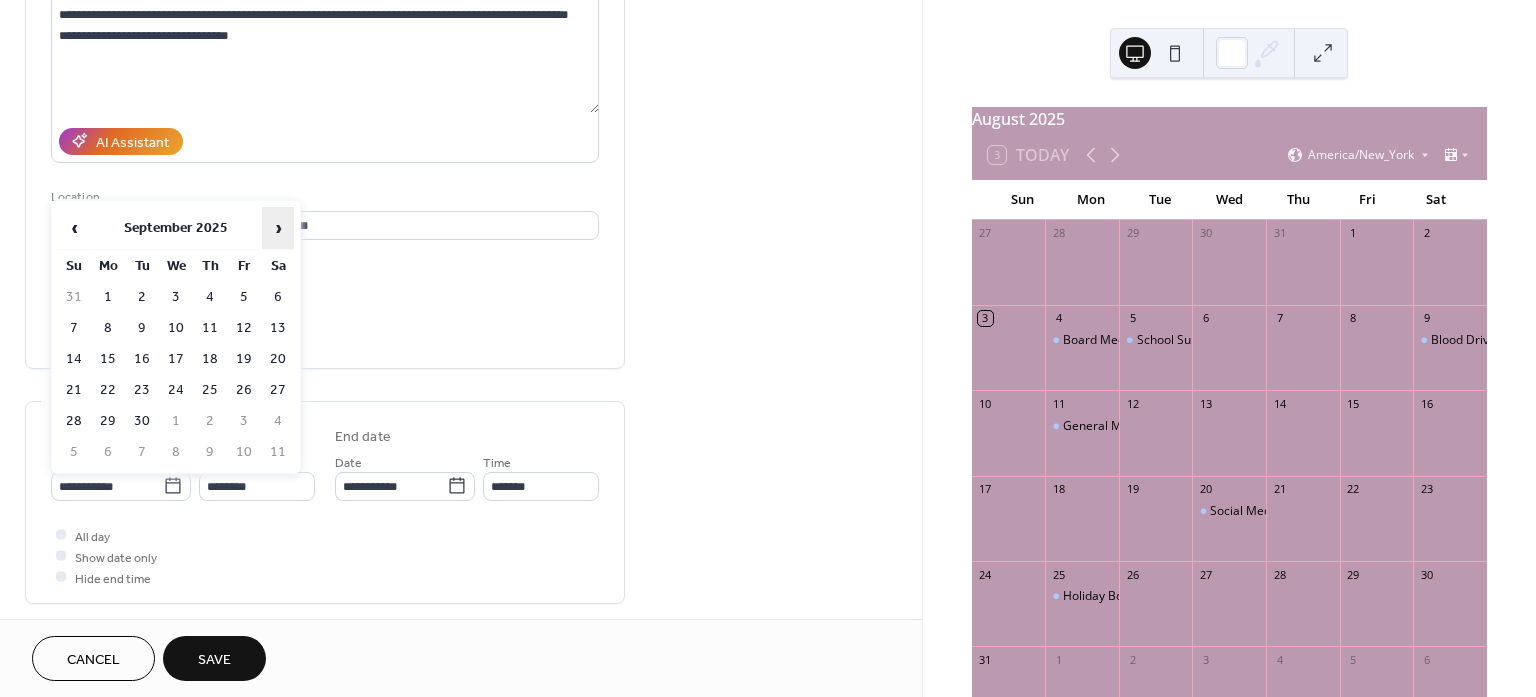 click on "›" at bounding box center (278, 228) 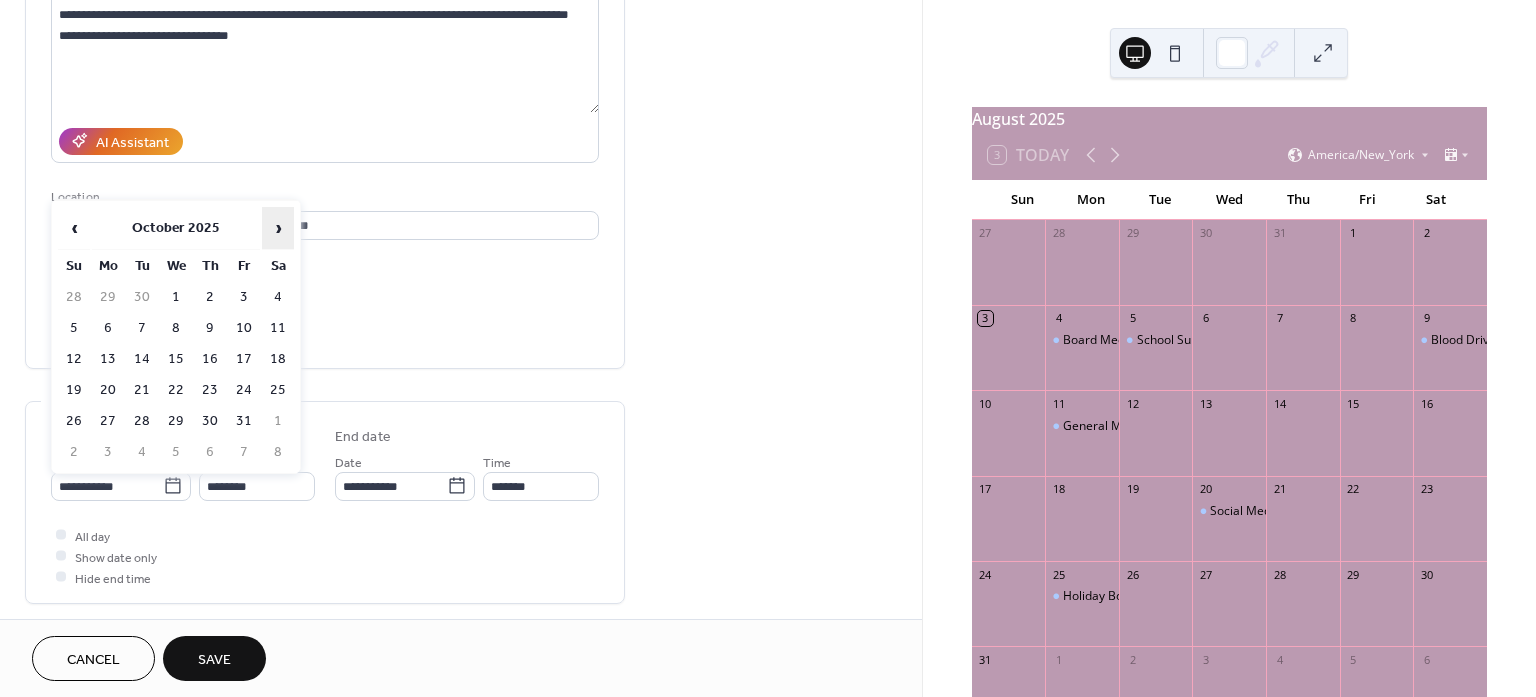 click on "›" at bounding box center [278, 228] 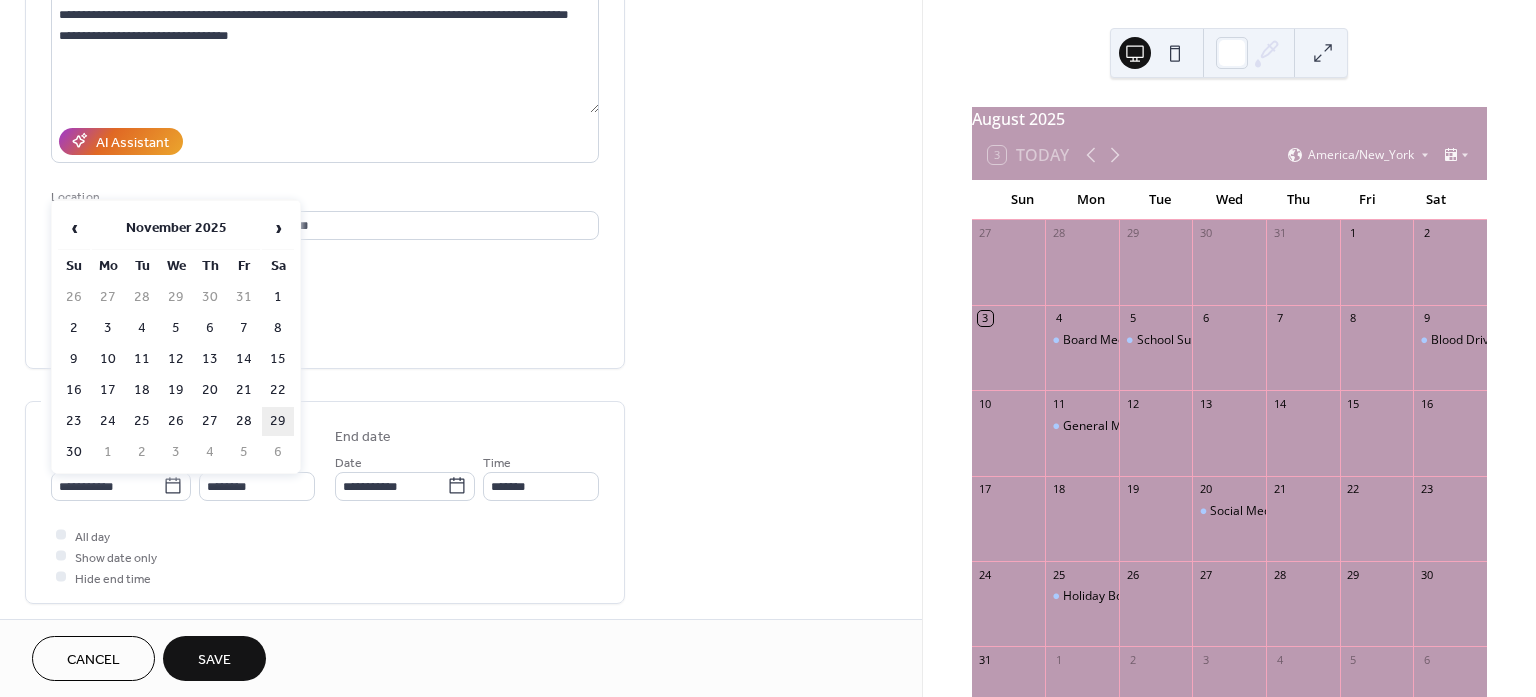 click on "29" at bounding box center (278, 421) 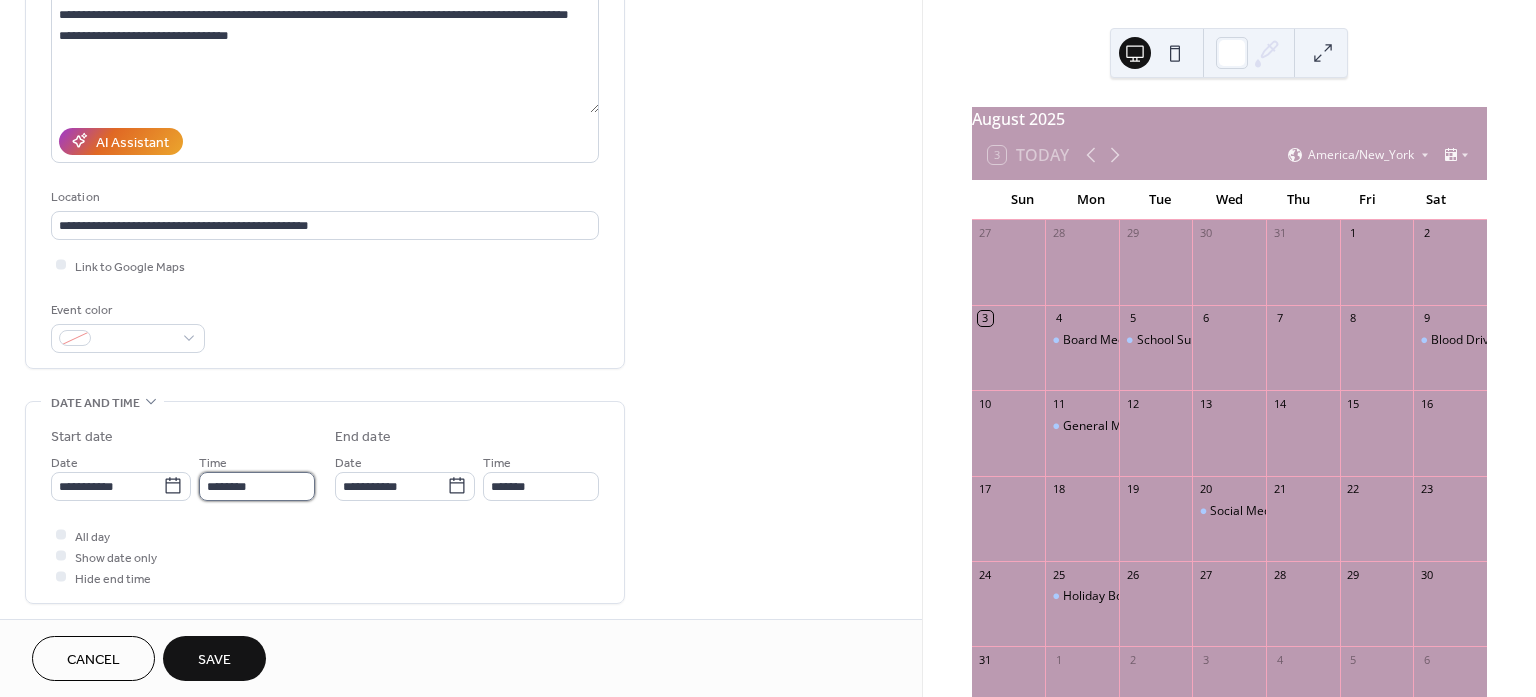 click on "********" at bounding box center (257, 486) 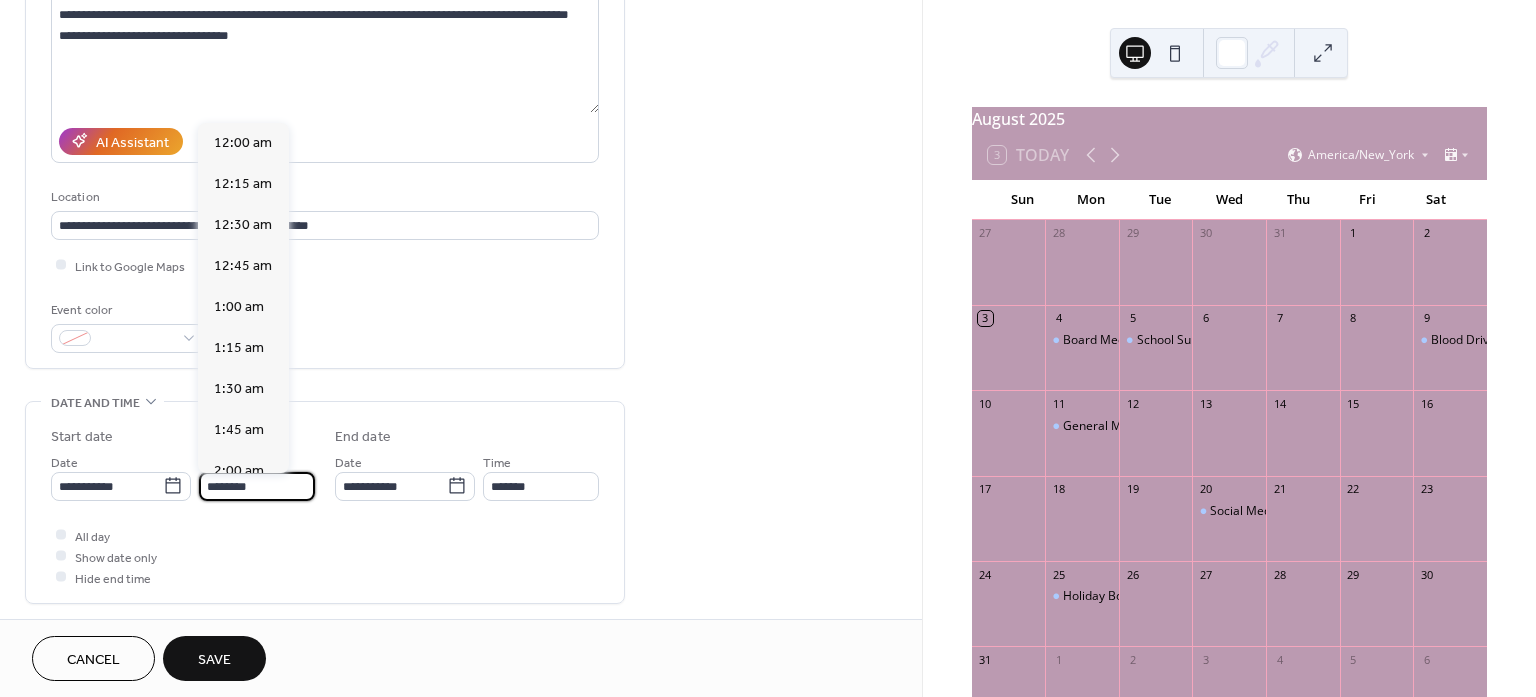 scroll, scrollTop: 1895, scrollLeft: 0, axis: vertical 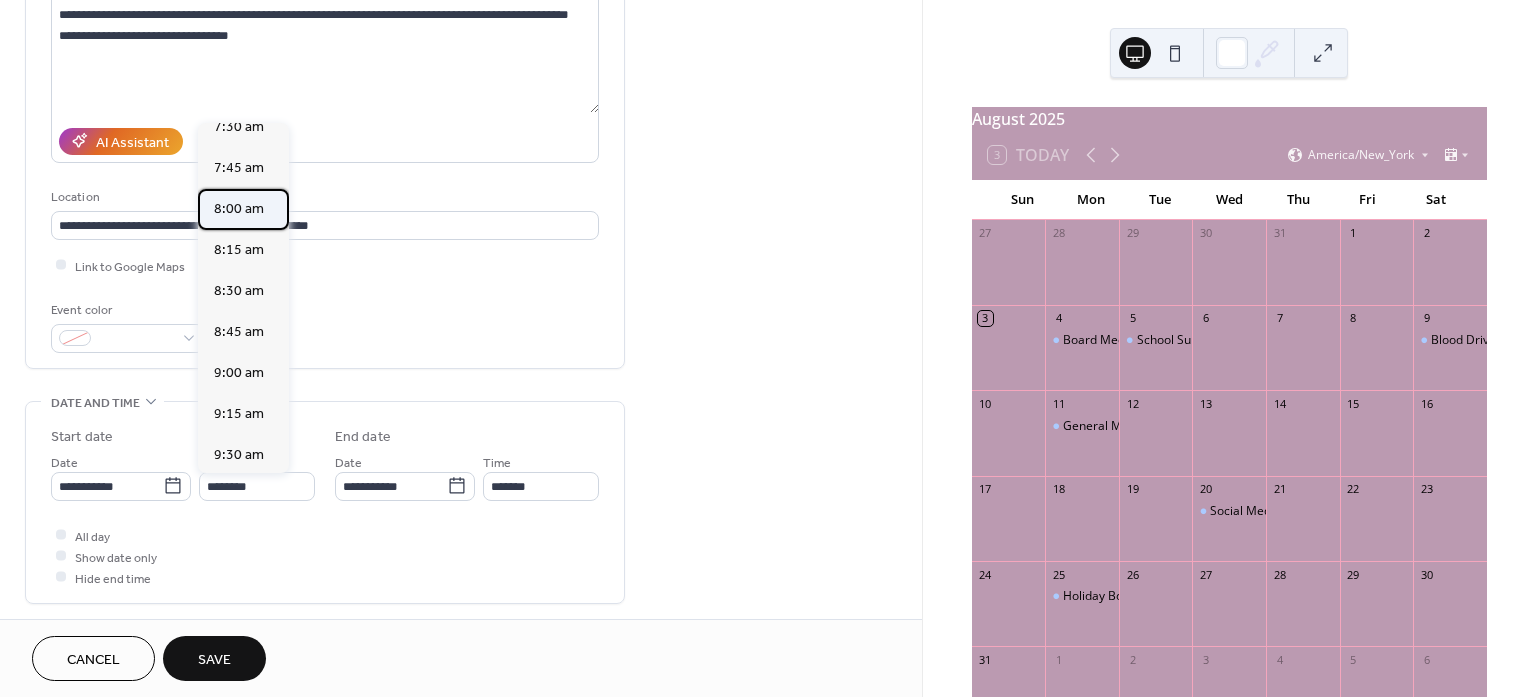 click on "8:00 am" at bounding box center [239, 208] 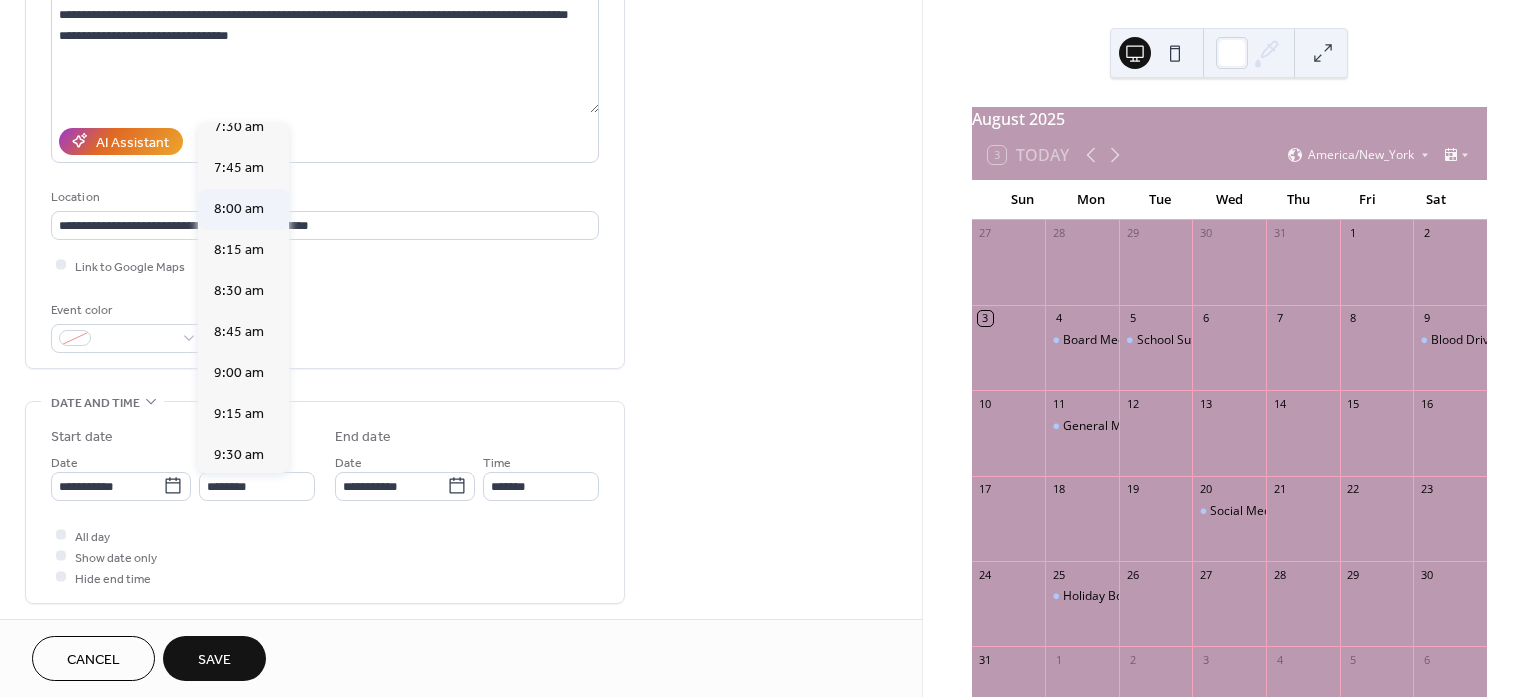 type on "*******" 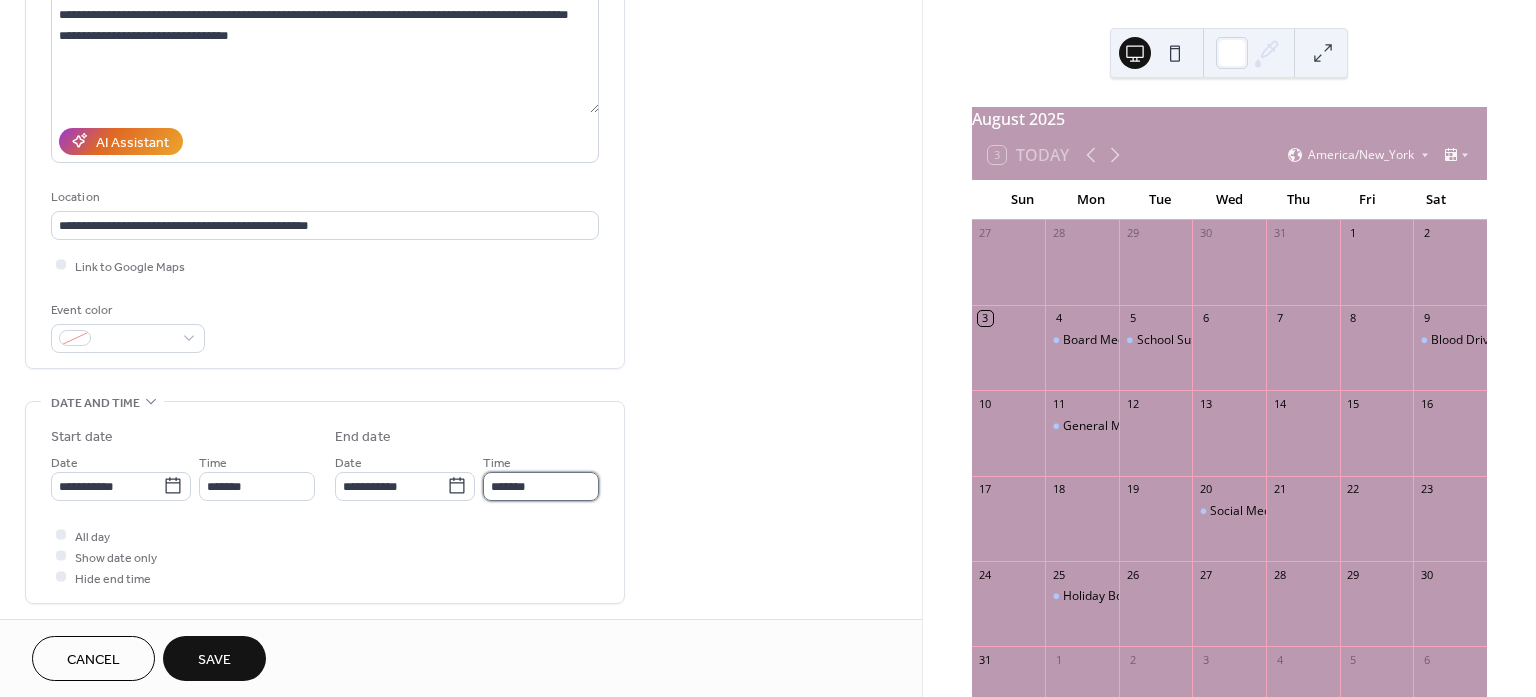 click on "*******" at bounding box center [541, 486] 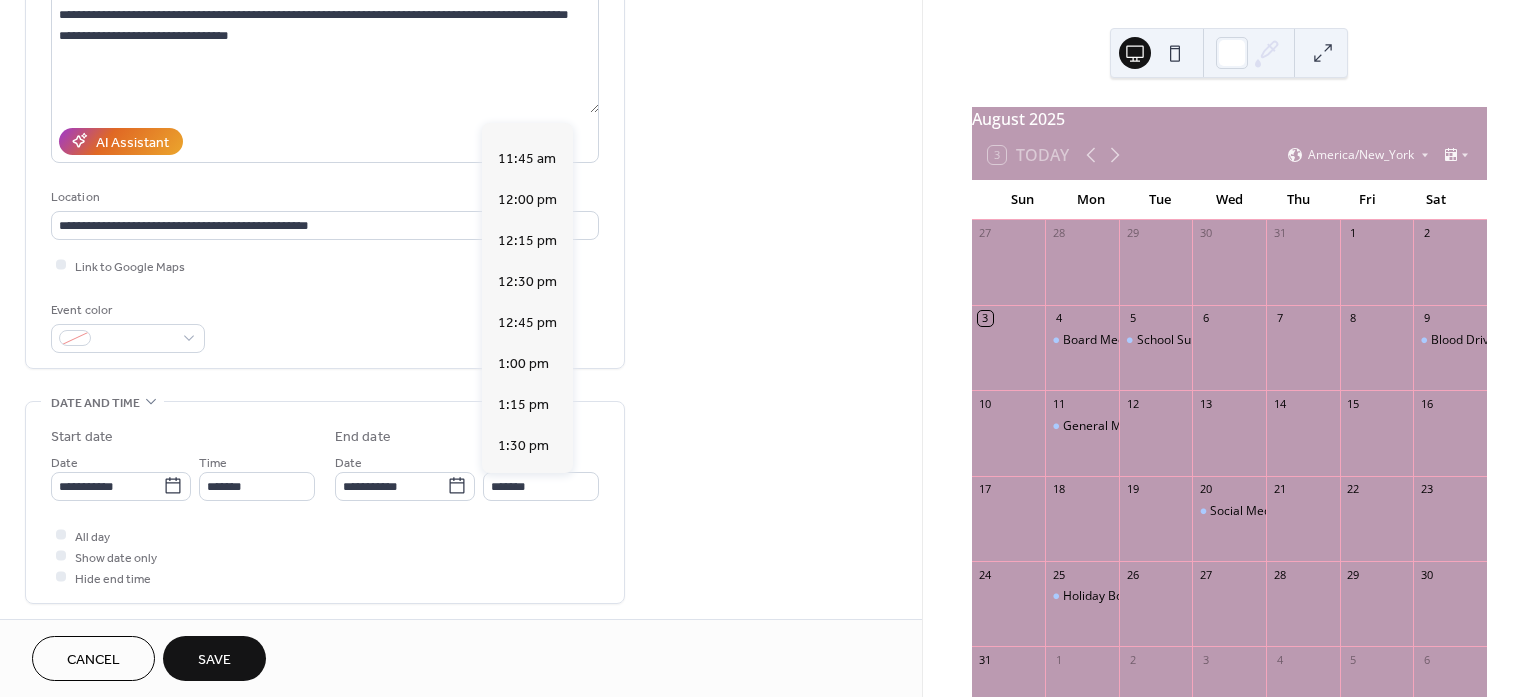 scroll, scrollTop: 647, scrollLeft: 0, axis: vertical 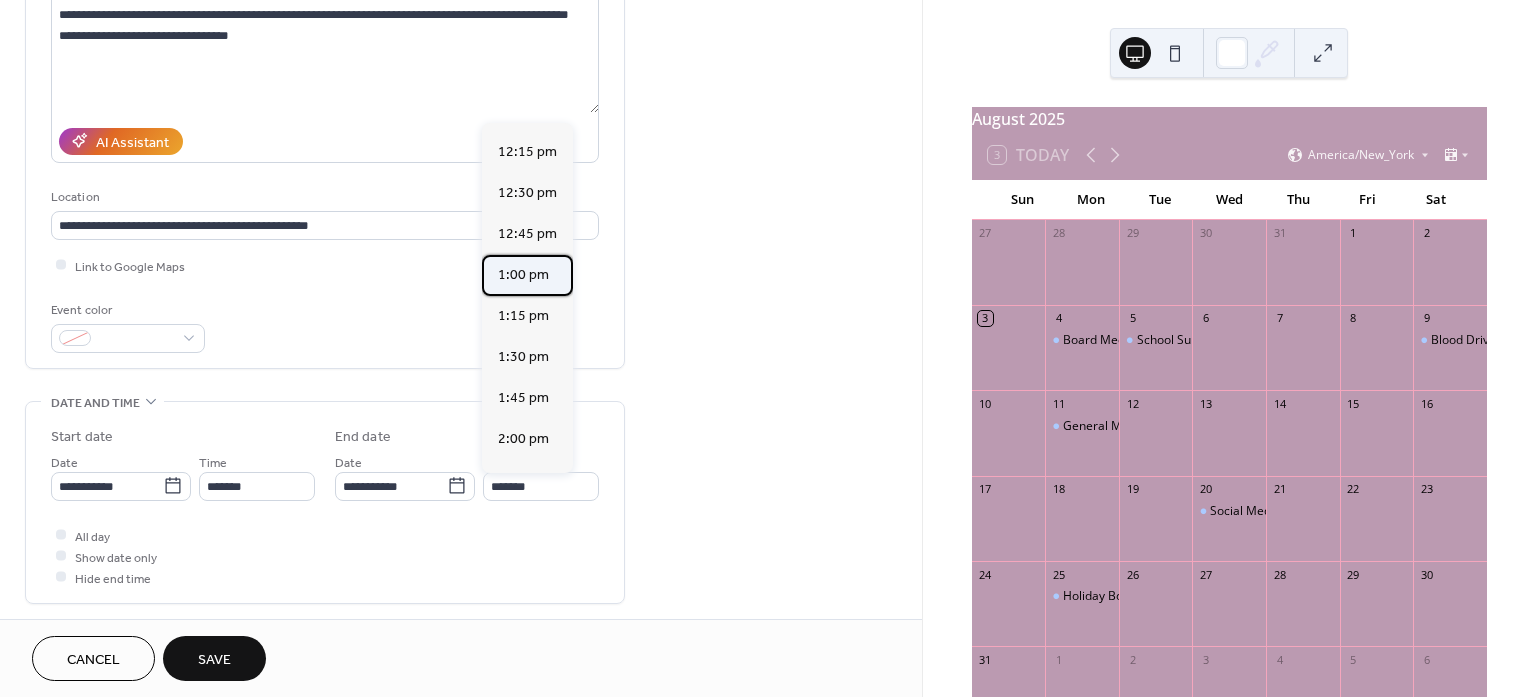 click on "1:00 pm" at bounding box center (523, 274) 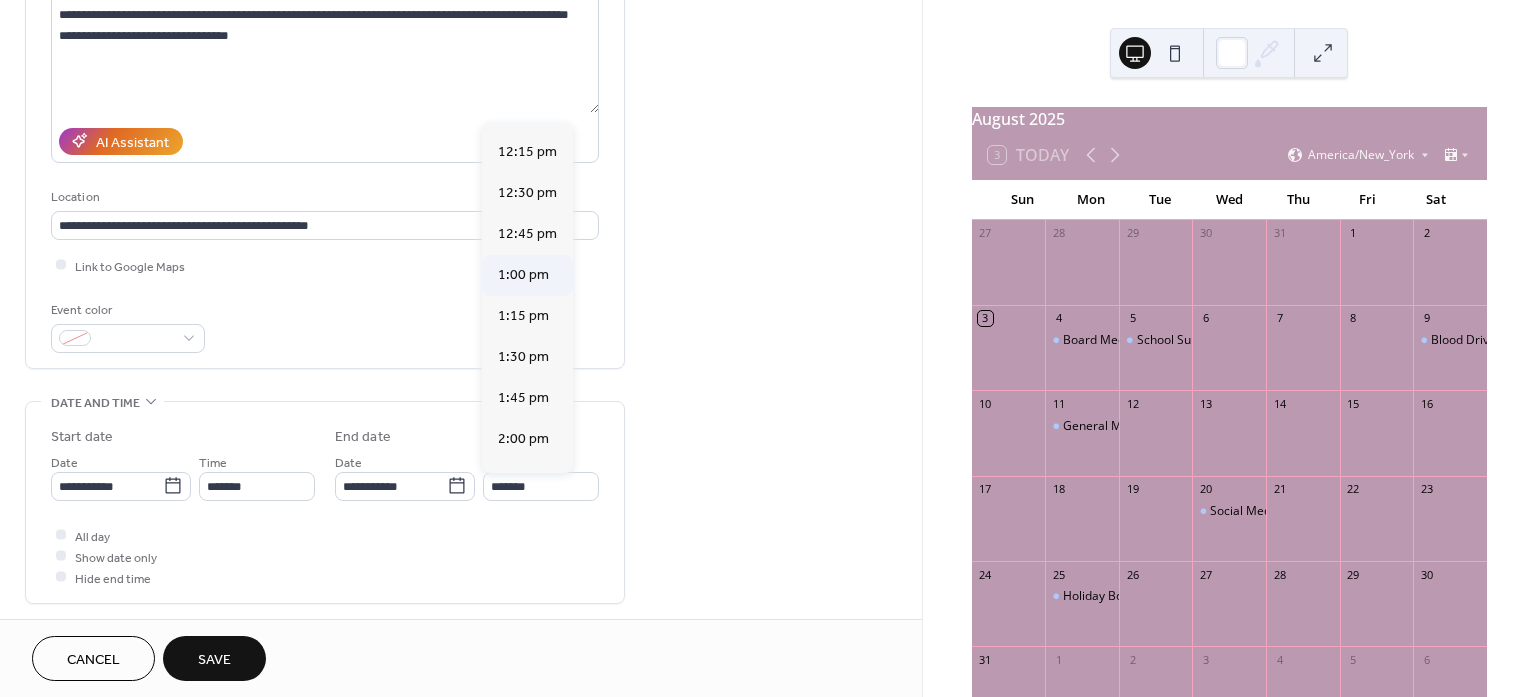 type on "*******" 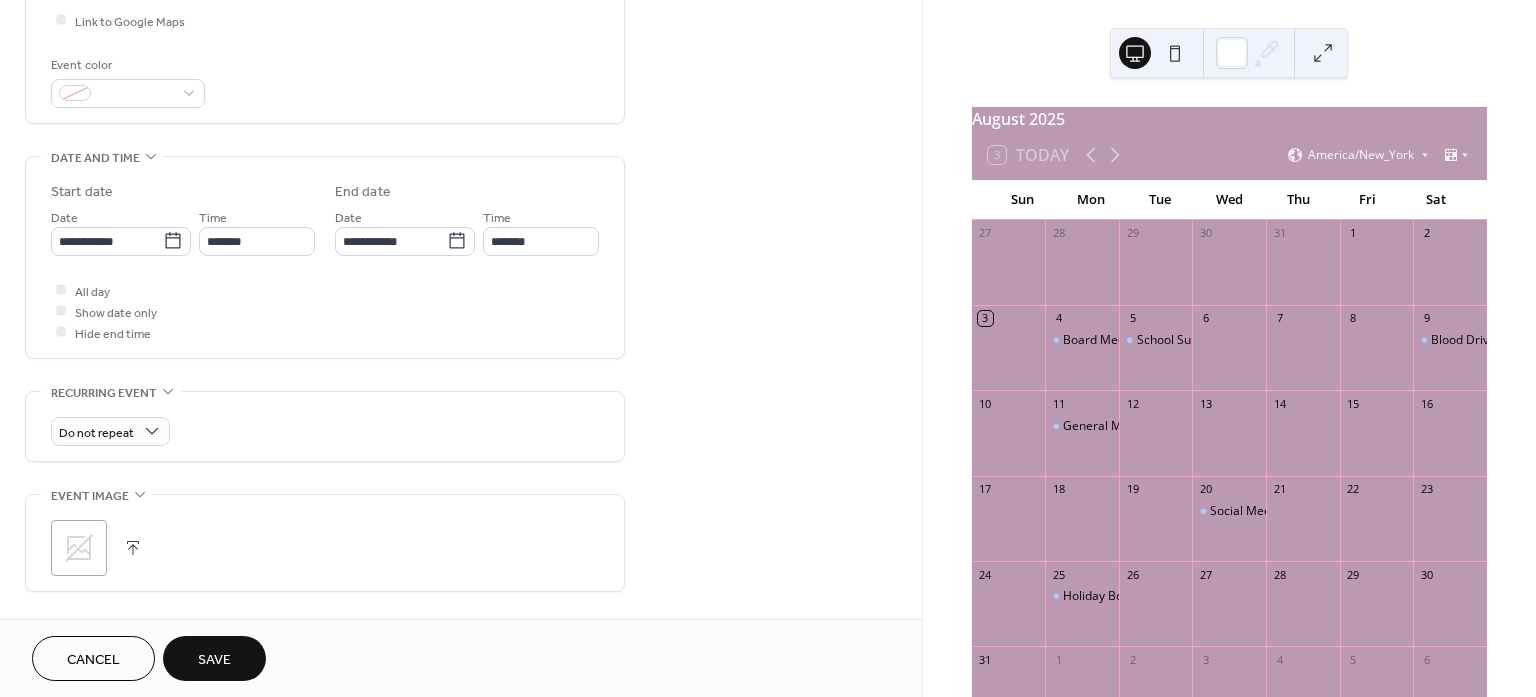 scroll, scrollTop: 500, scrollLeft: 0, axis: vertical 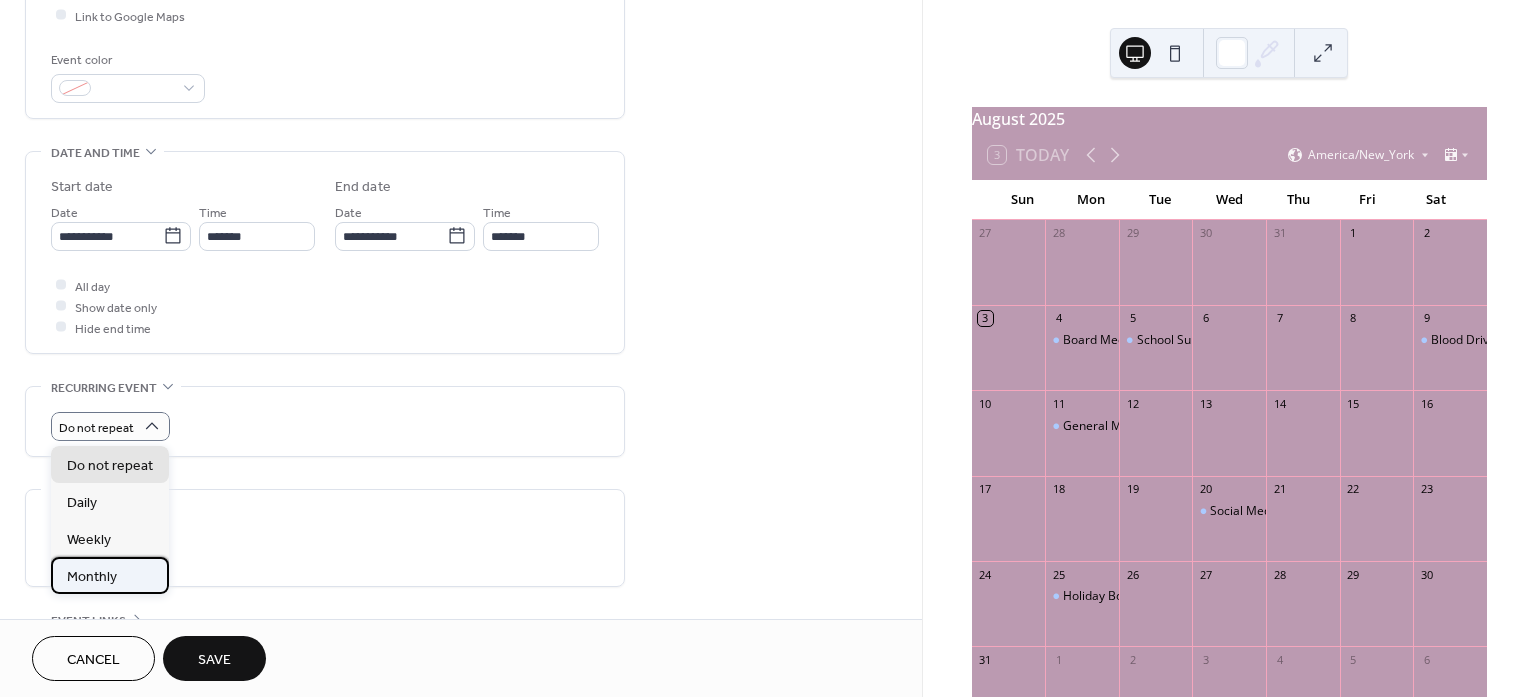 click on "Monthly" at bounding box center [92, 577] 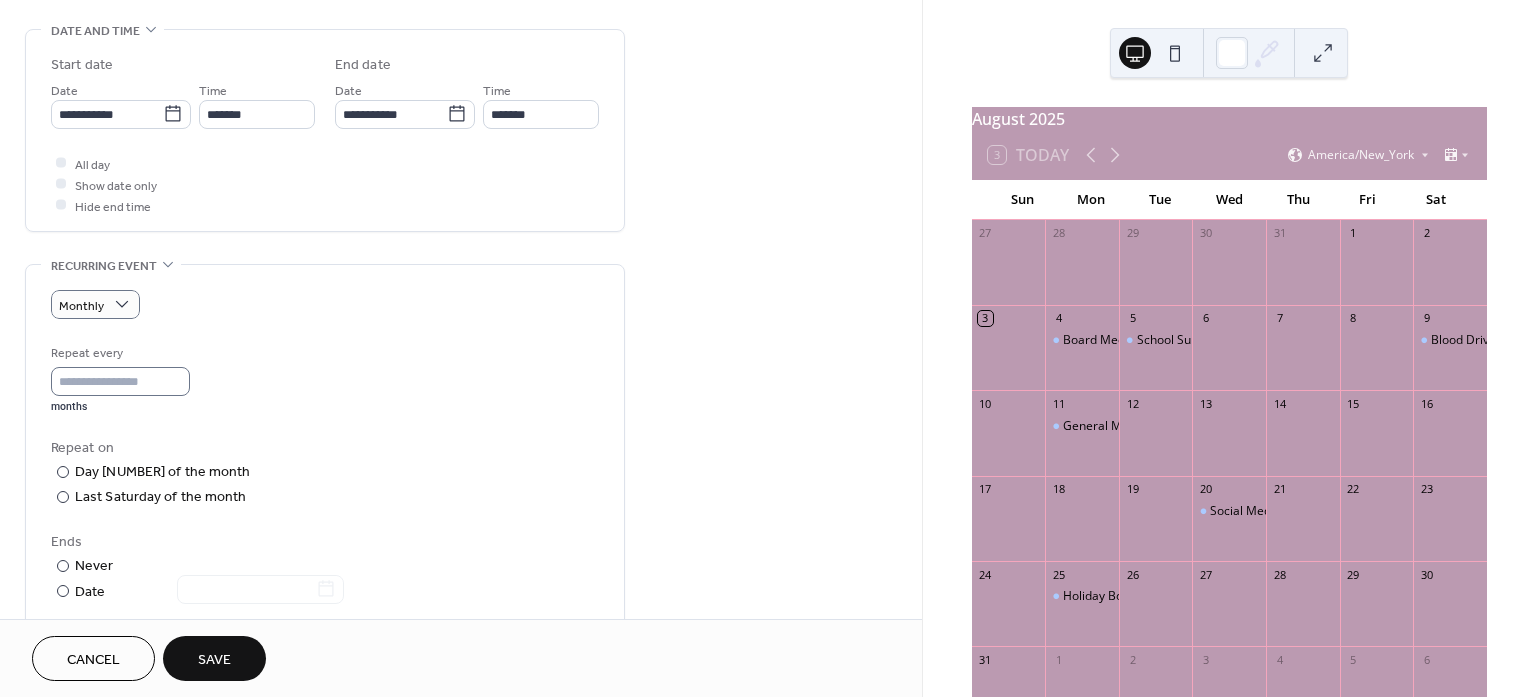 scroll, scrollTop: 625, scrollLeft: 0, axis: vertical 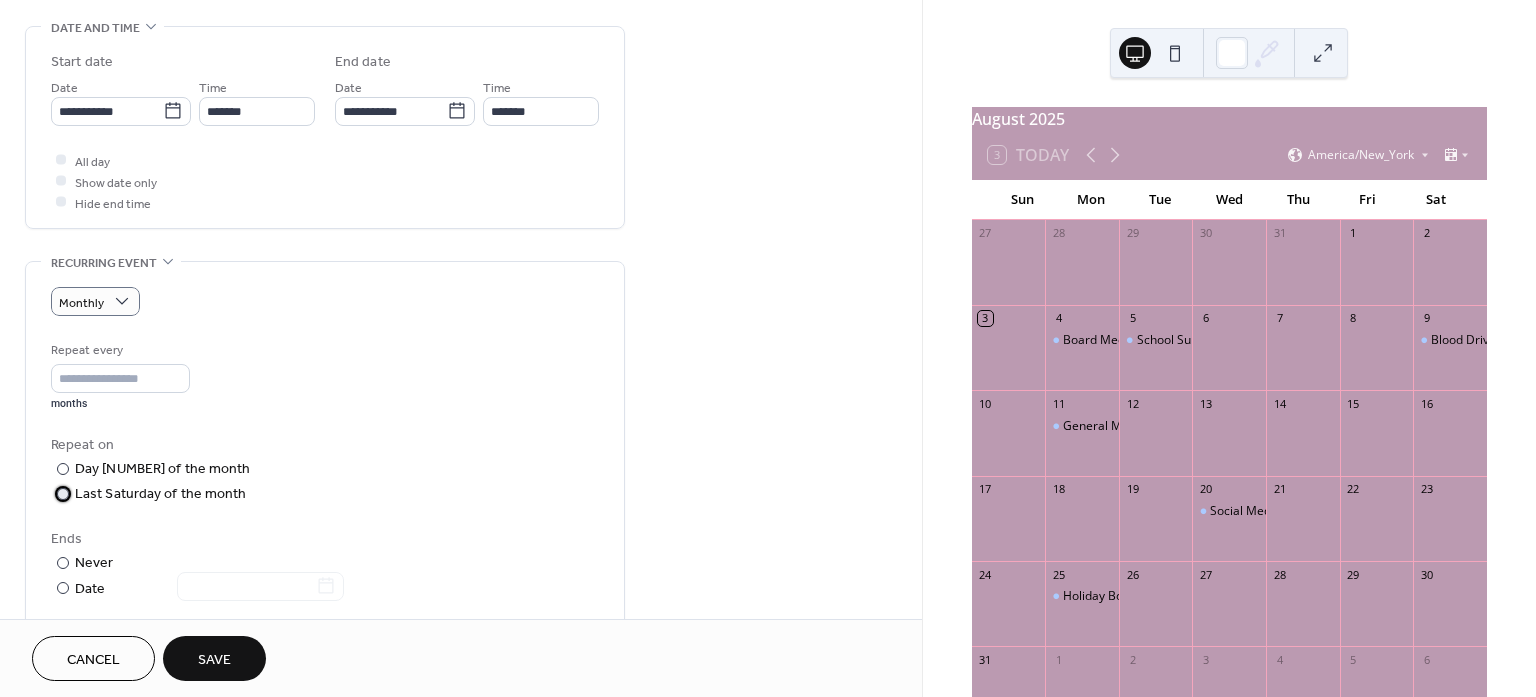 click at bounding box center (63, 494) 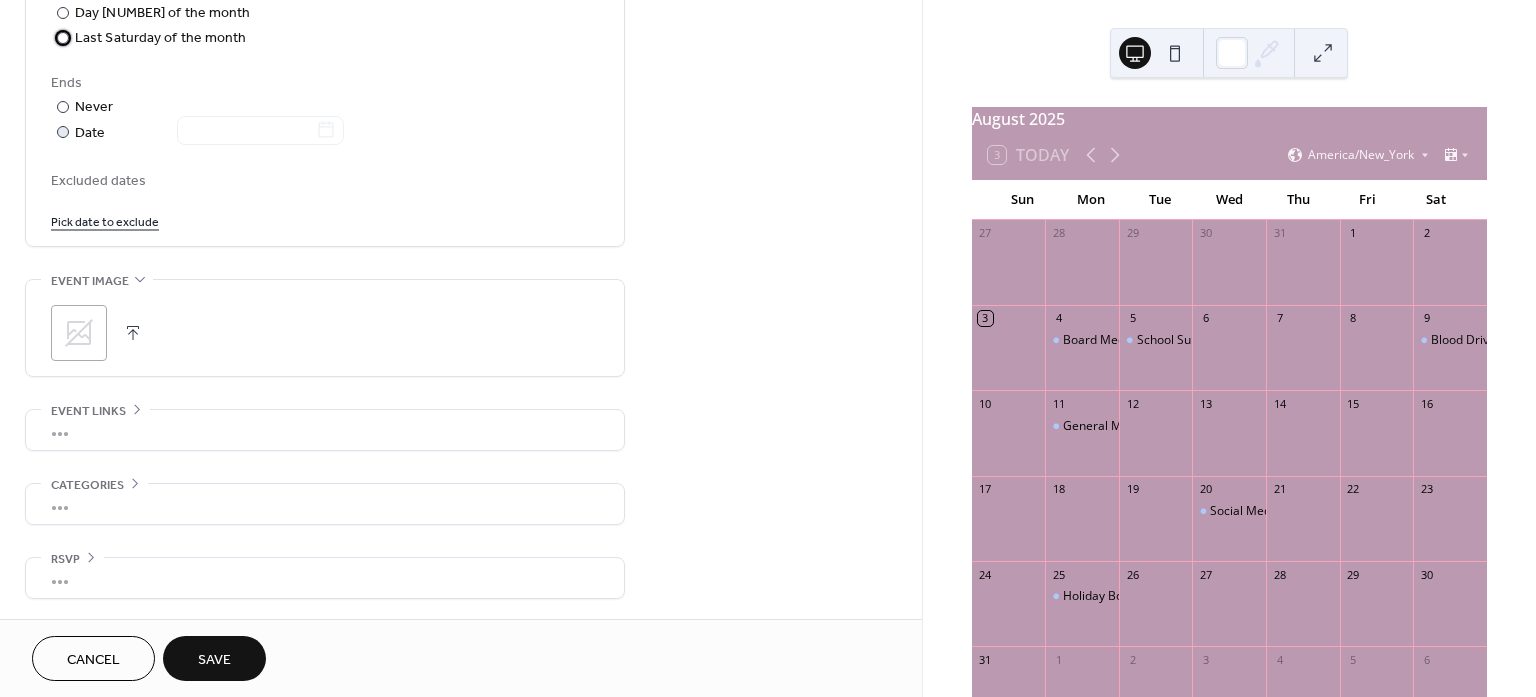 scroll, scrollTop: 1087, scrollLeft: 0, axis: vertical 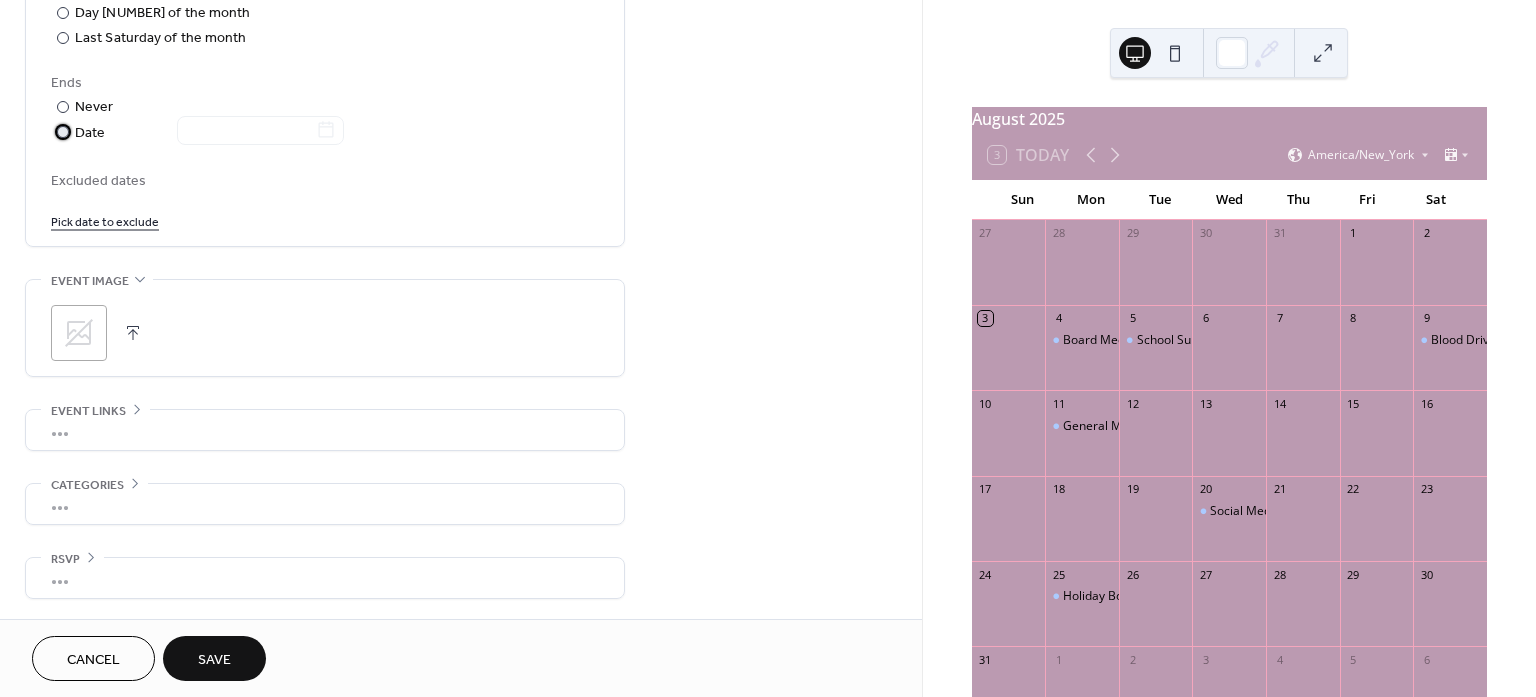 click on "​" at bounding box center (61, 132) 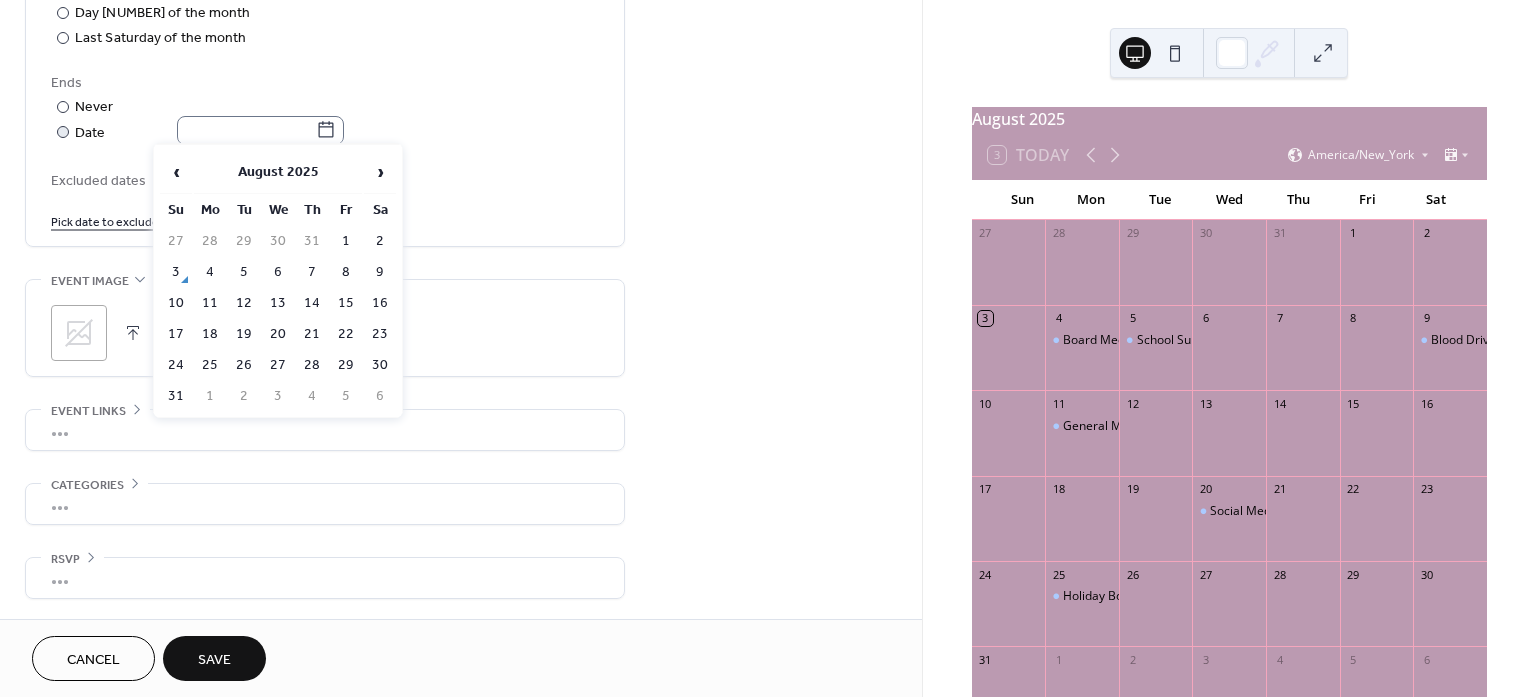 click 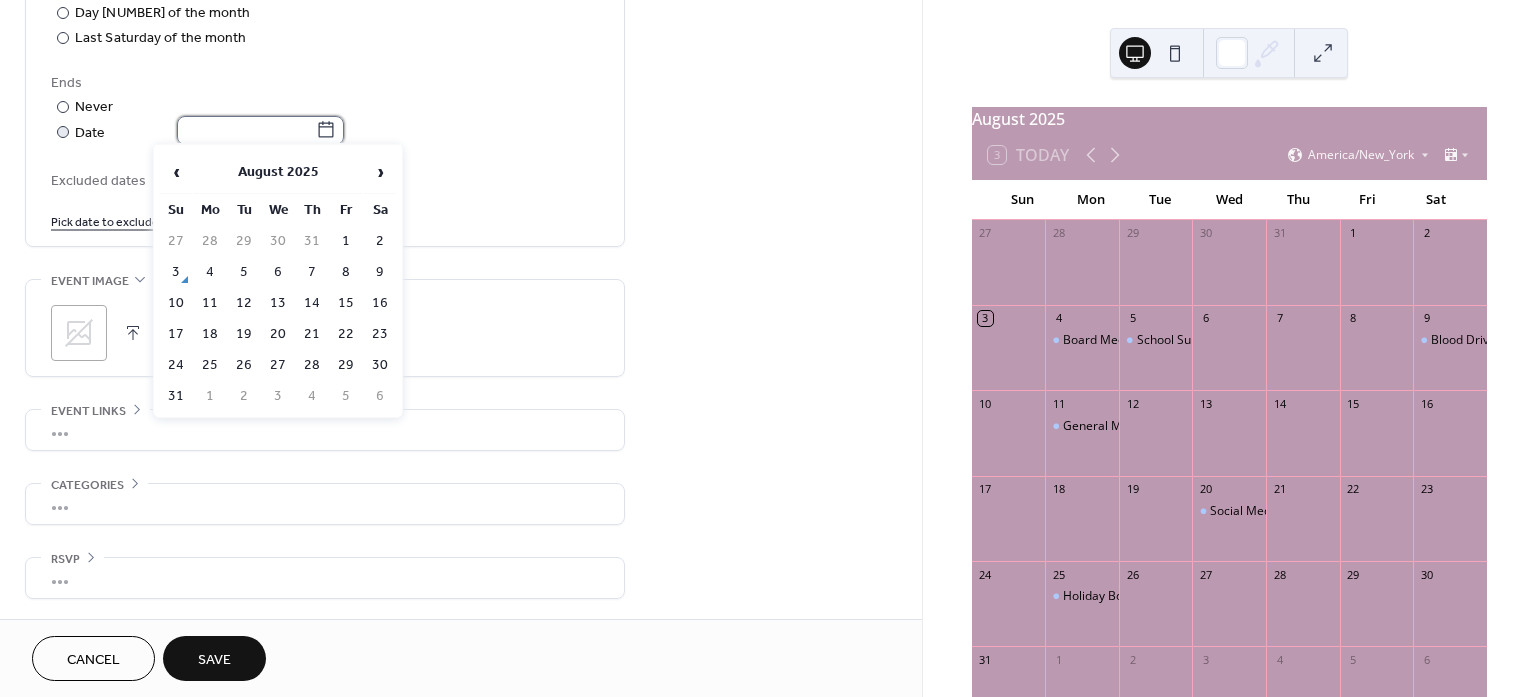 click at bounding box center [246, 130] 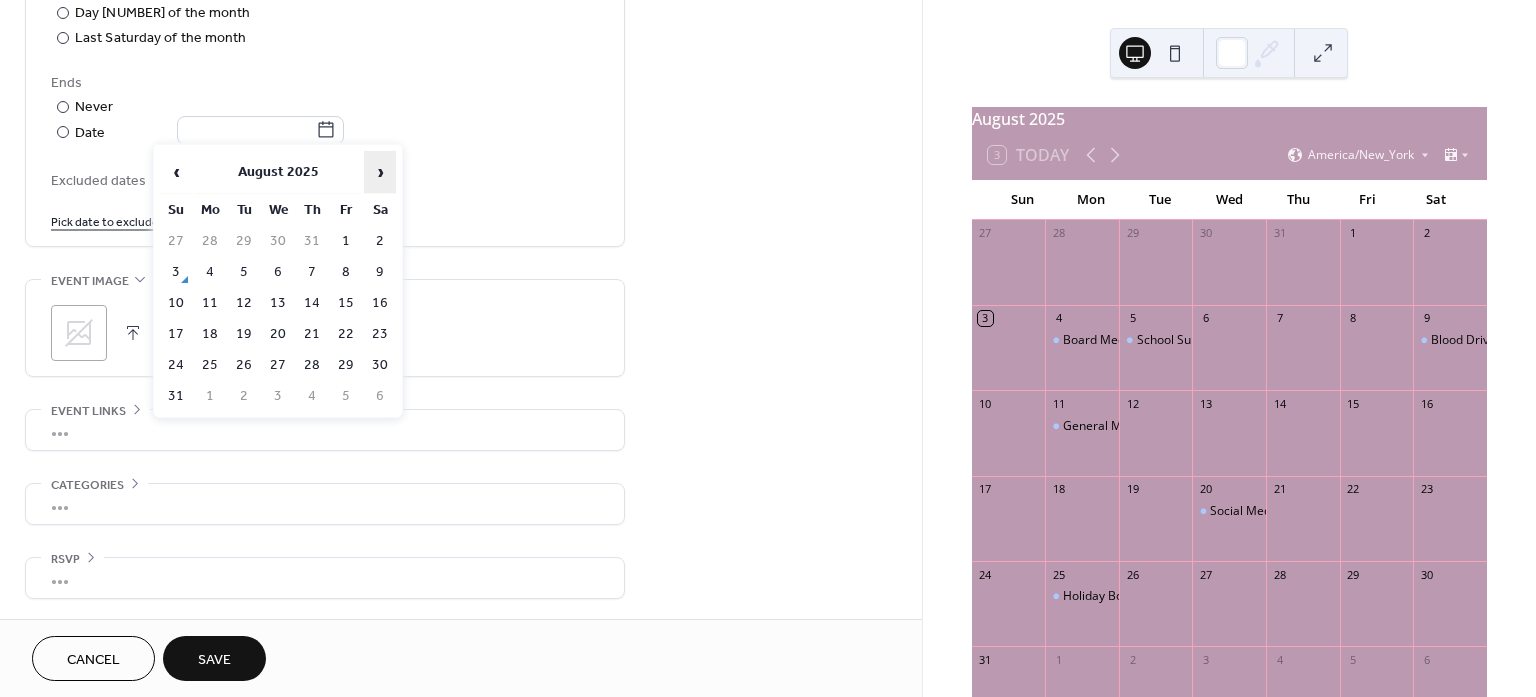 click on "›" at bounding box center [380, 172] 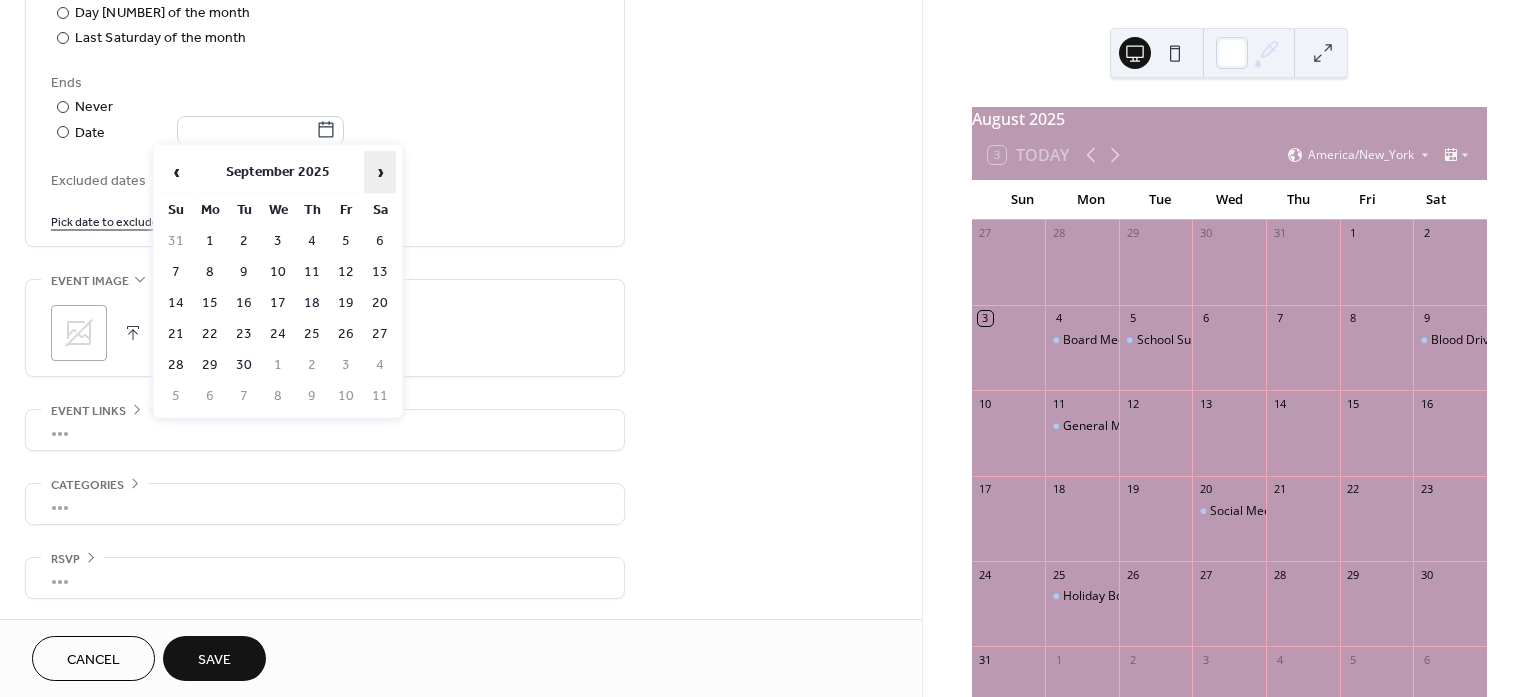 click on "›" at bounding box center (380, 172) 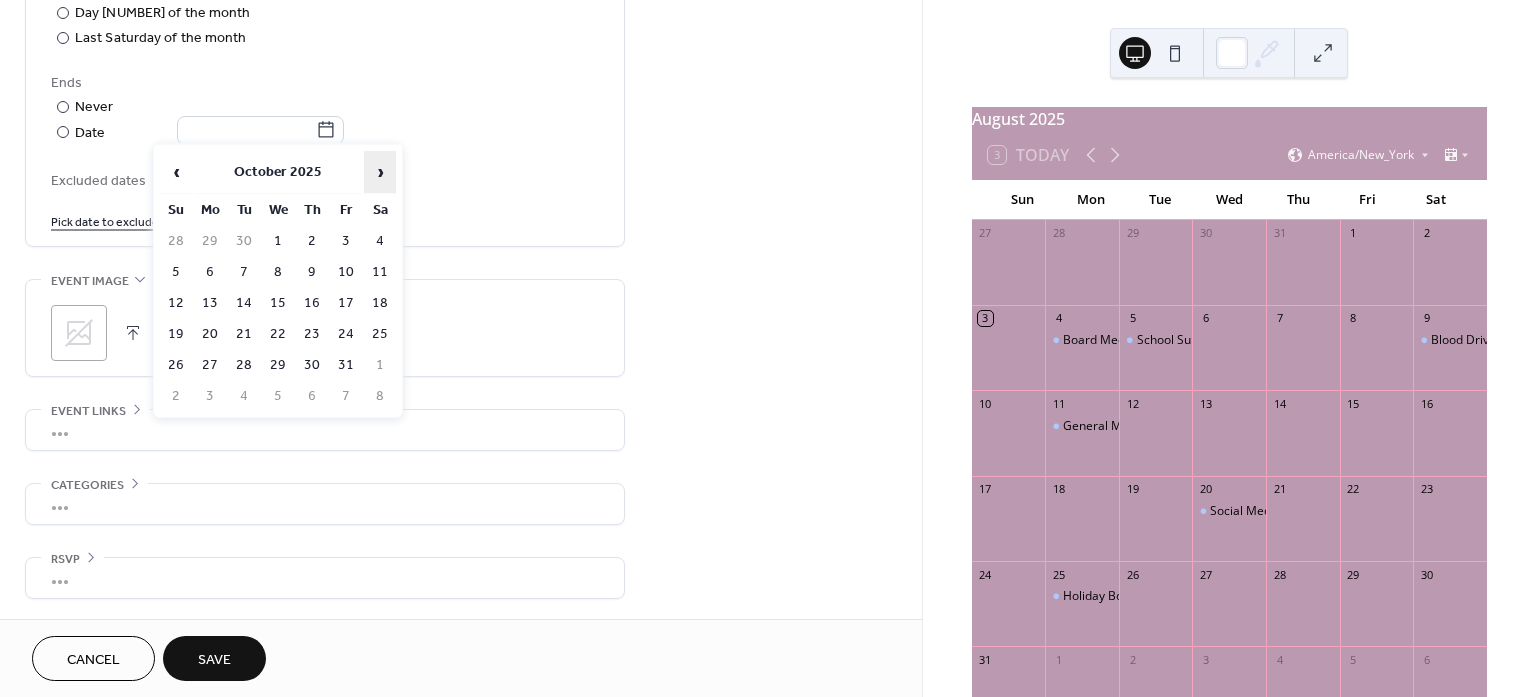 click on "›" at bounding box center [380, 172] 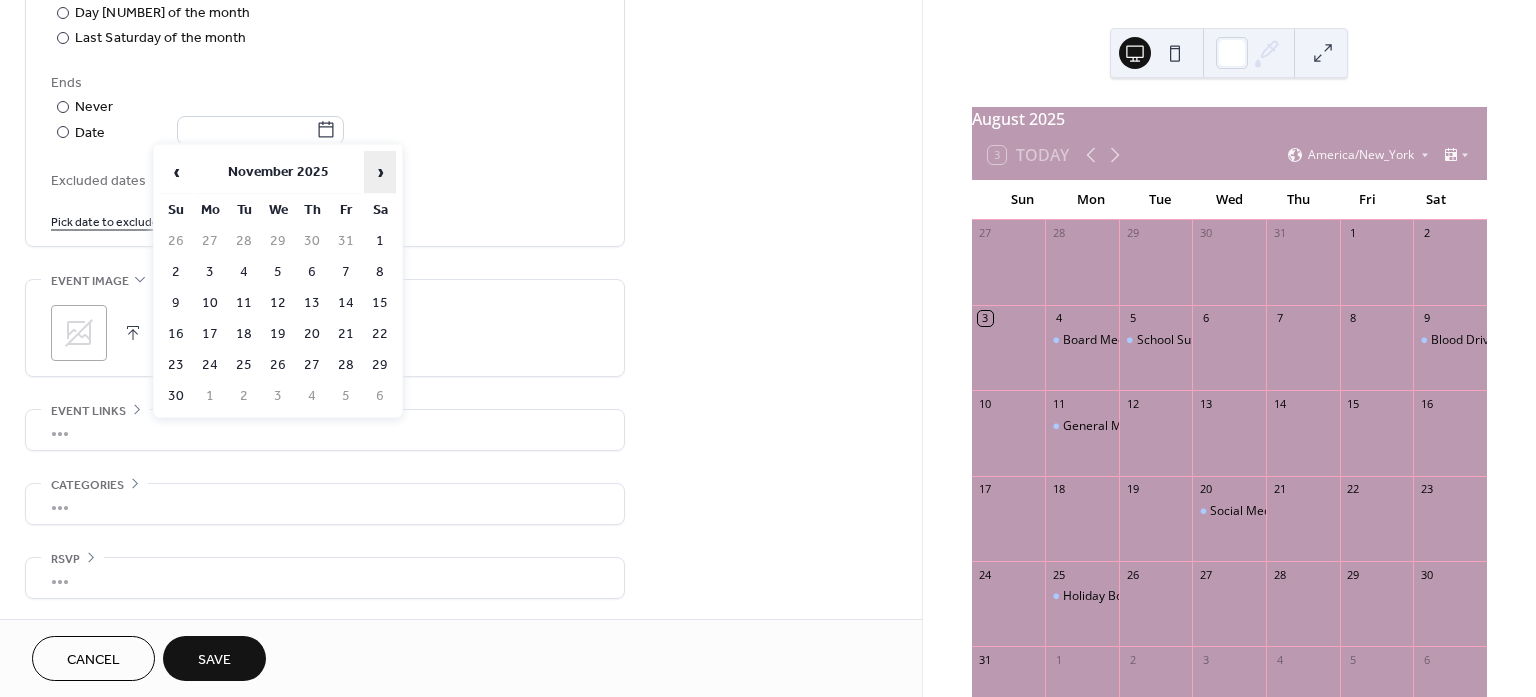 click on "›" at bounding box center (380, 172) 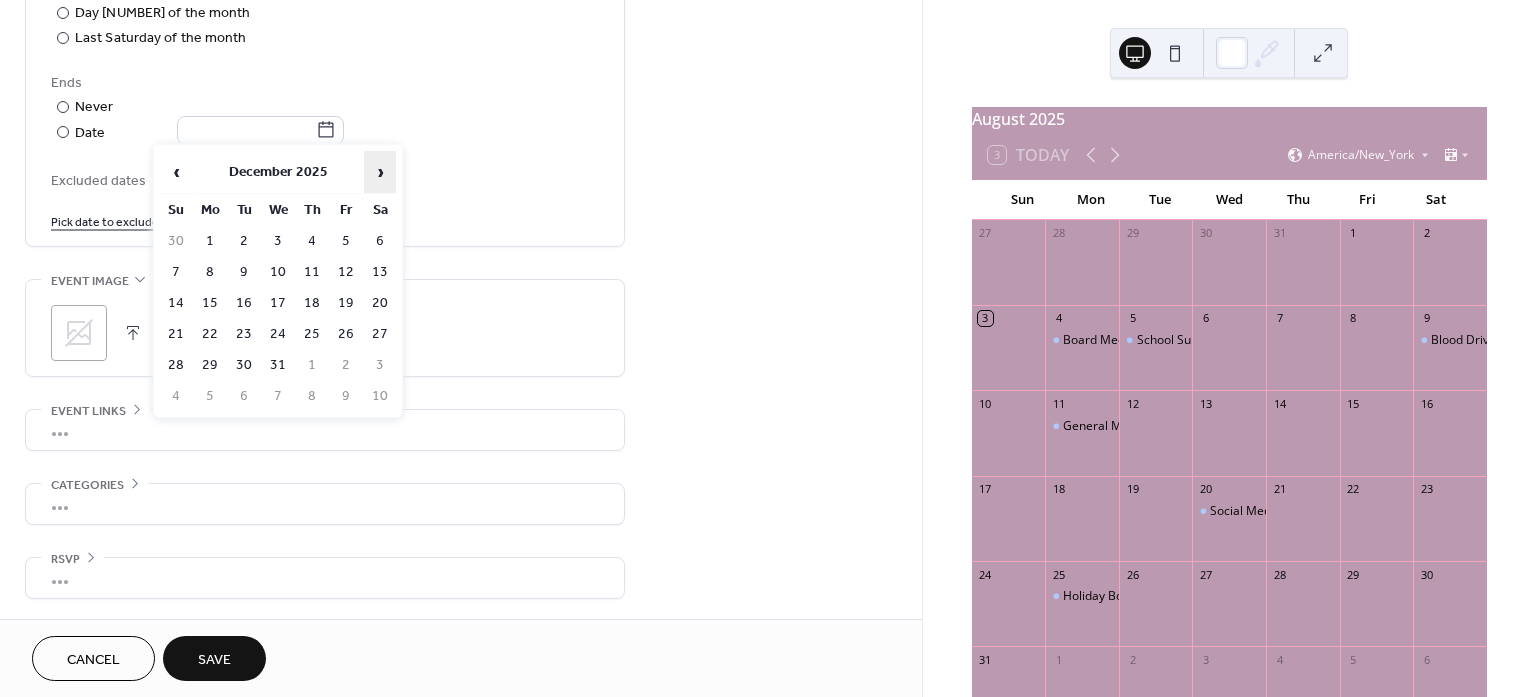 click on "›" at bounding box center [380, 172] 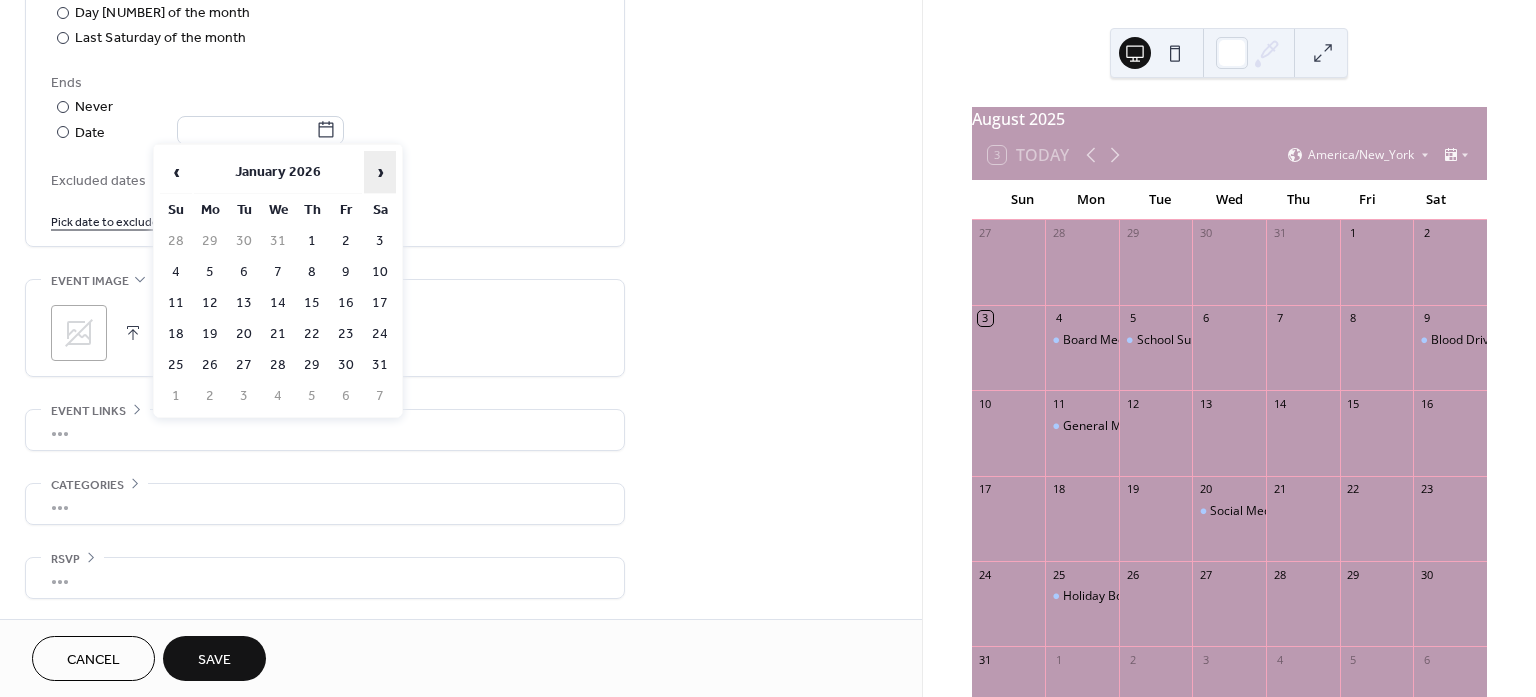 click on "›" at bounding box center [380, 172] 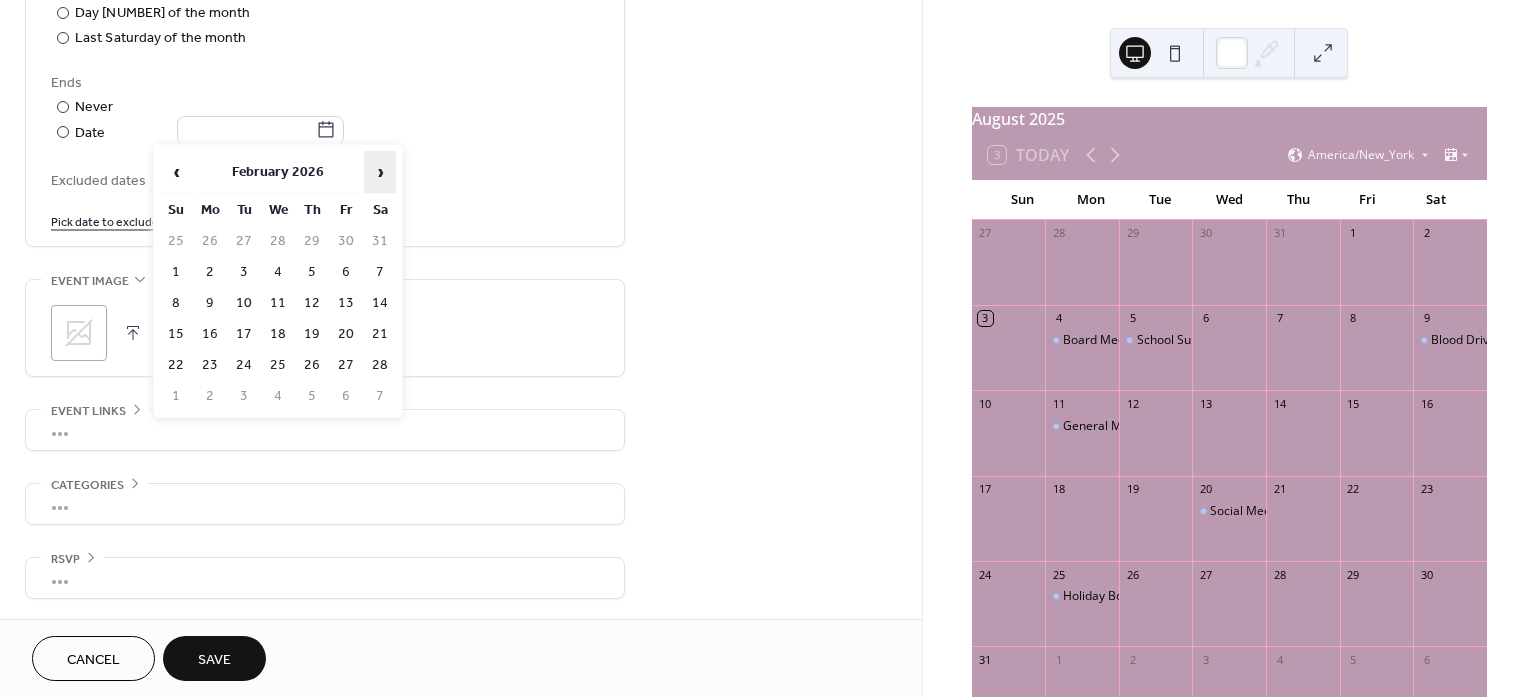 click on "›" at bounding box center [380, 172] 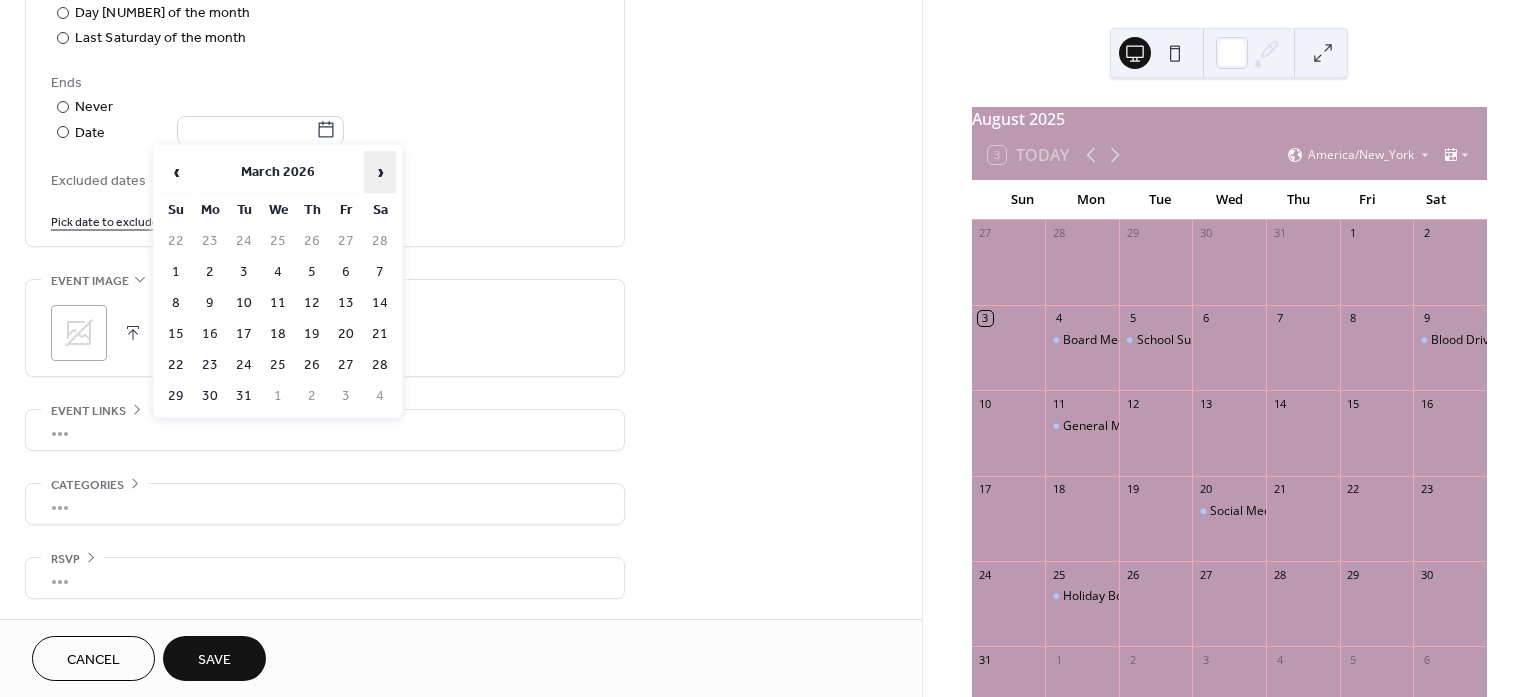 click on "›" at bounding box center (380, 172) 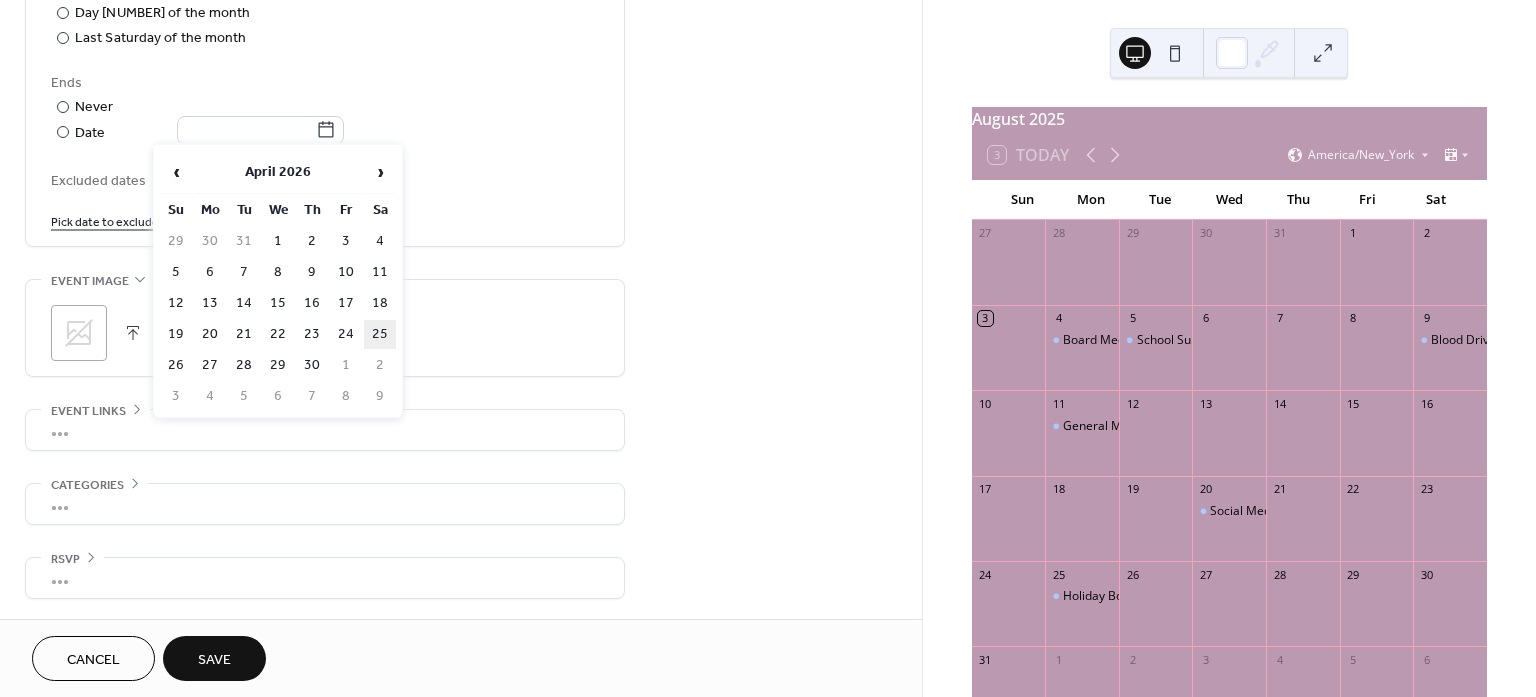 click on "25" at bounding box center [380, 334] 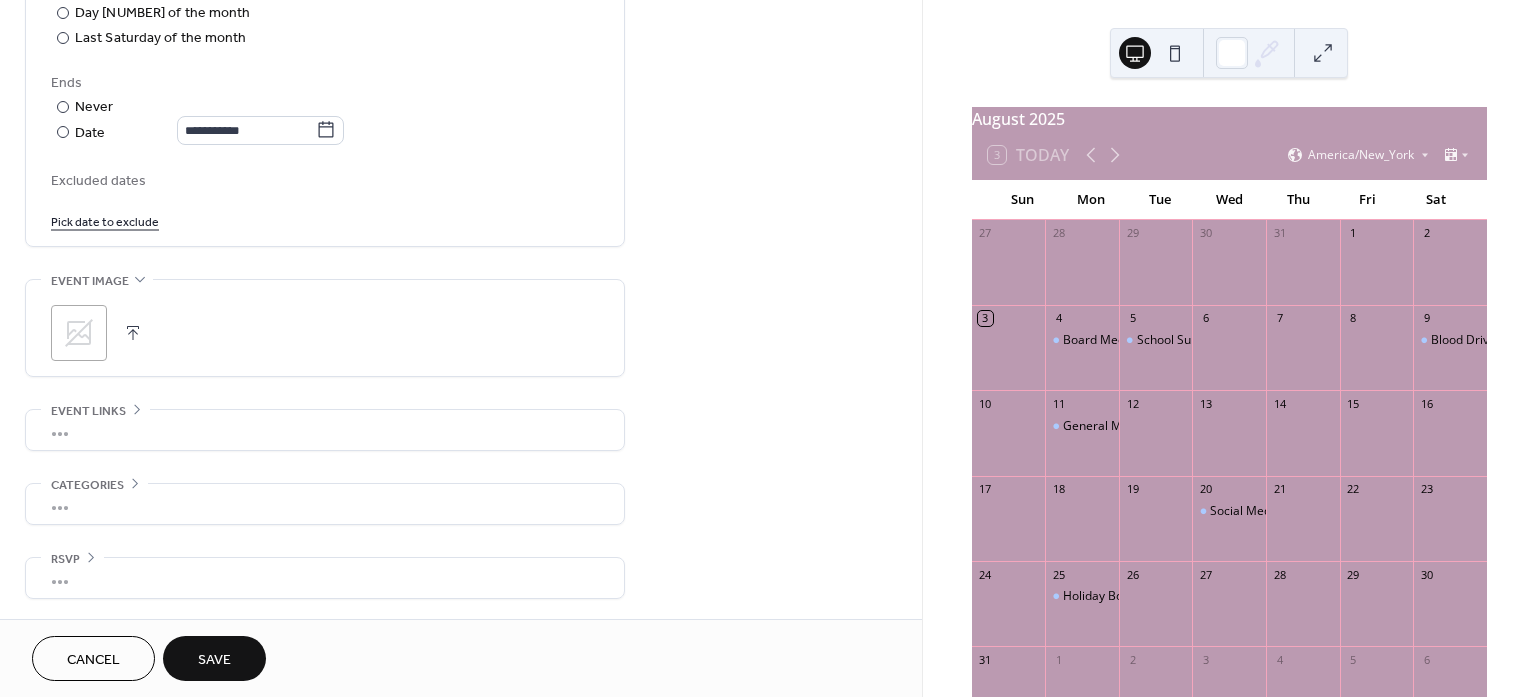 click on "Save" at bounding box center (214, 660) 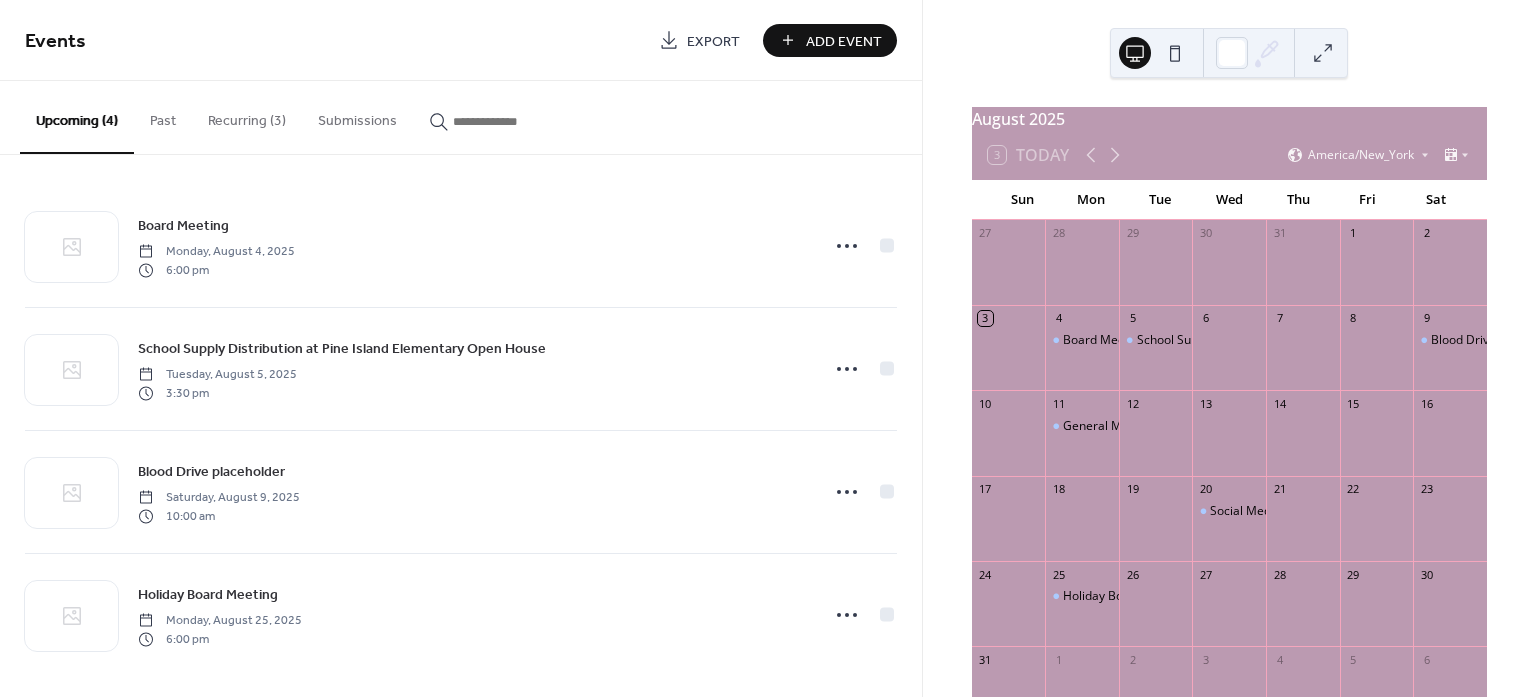 click on "Add Event" at bounding box center (844, 41) 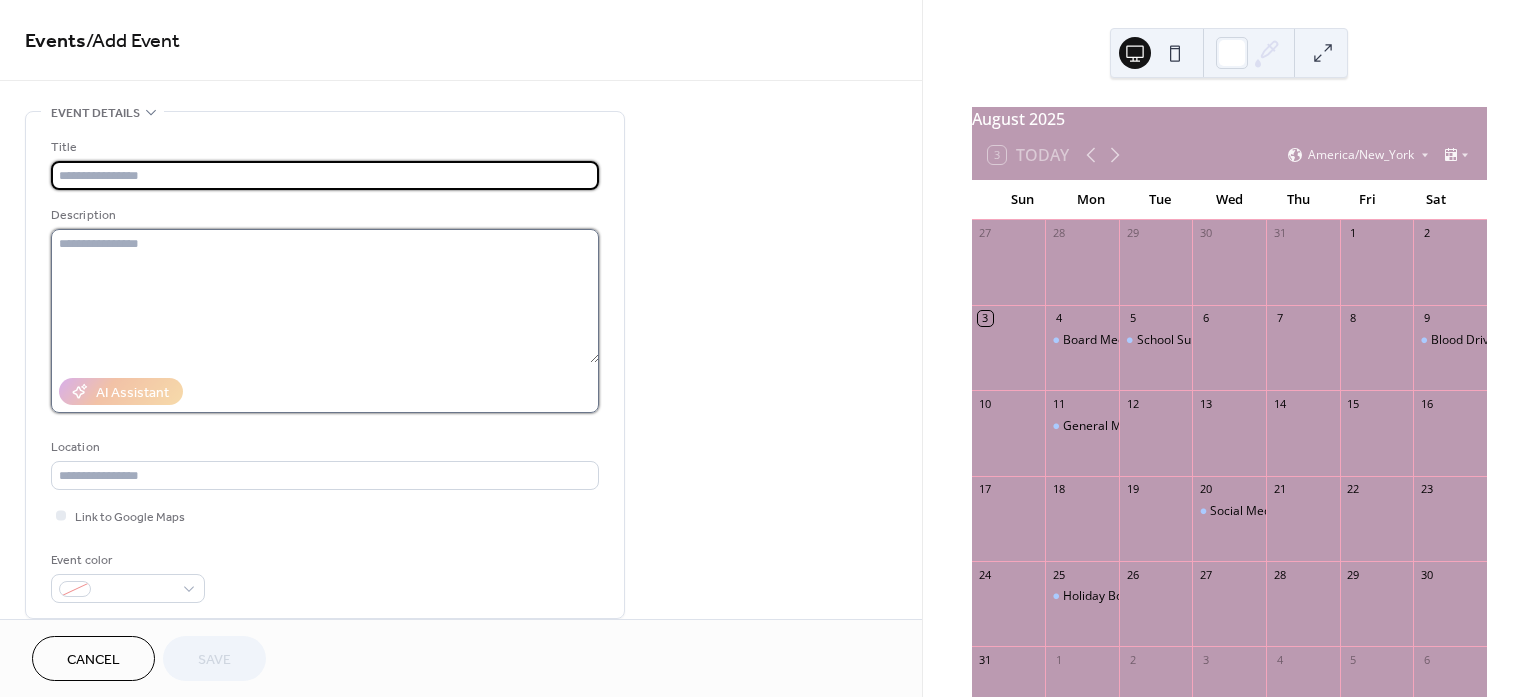 click at bounding box center (325, 296) 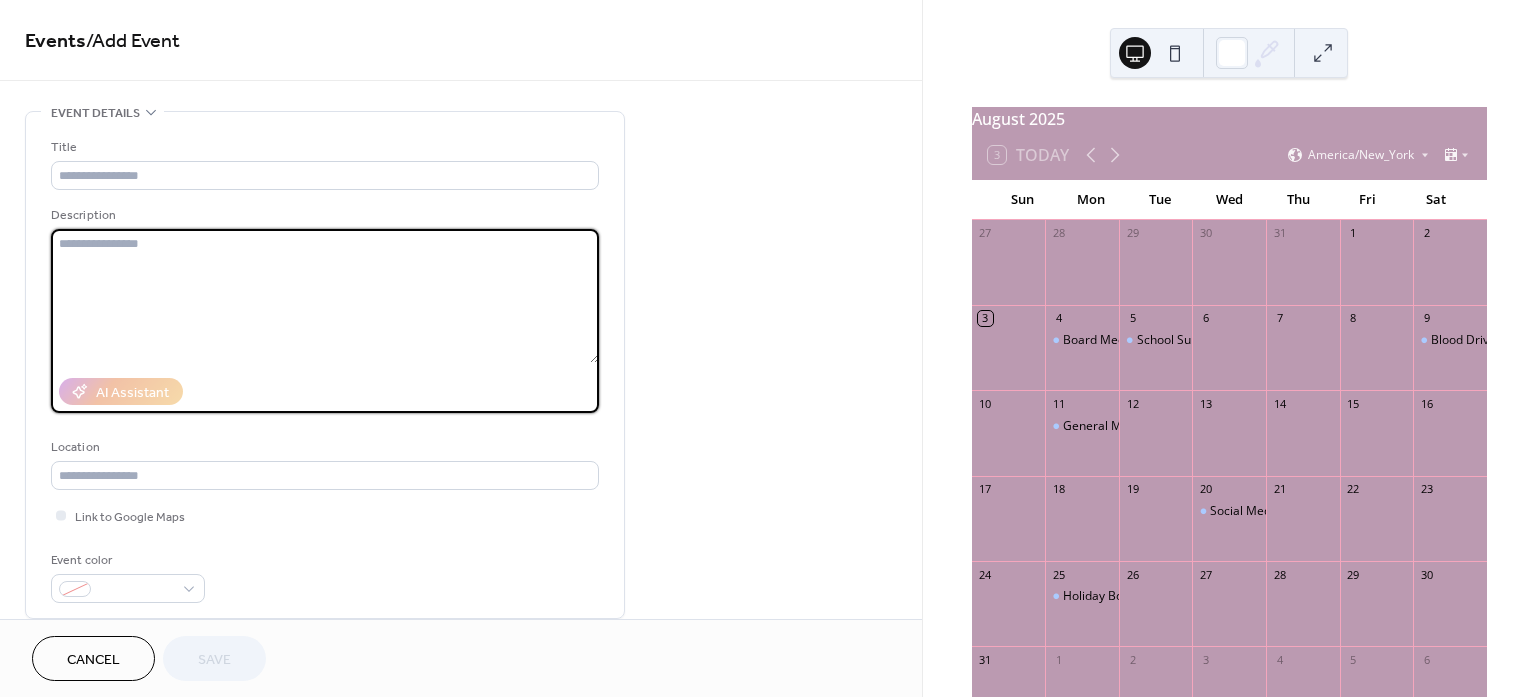 paste on "**********" 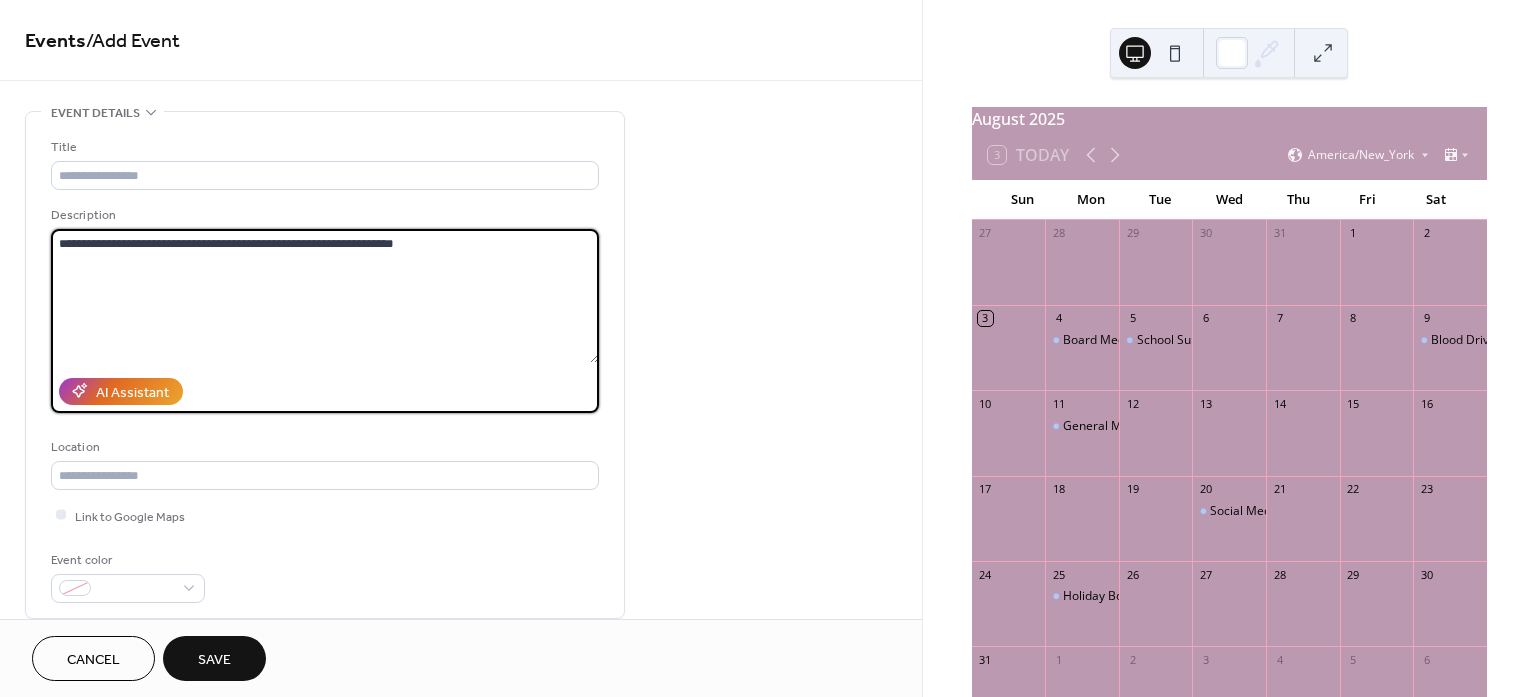 type on "**********" 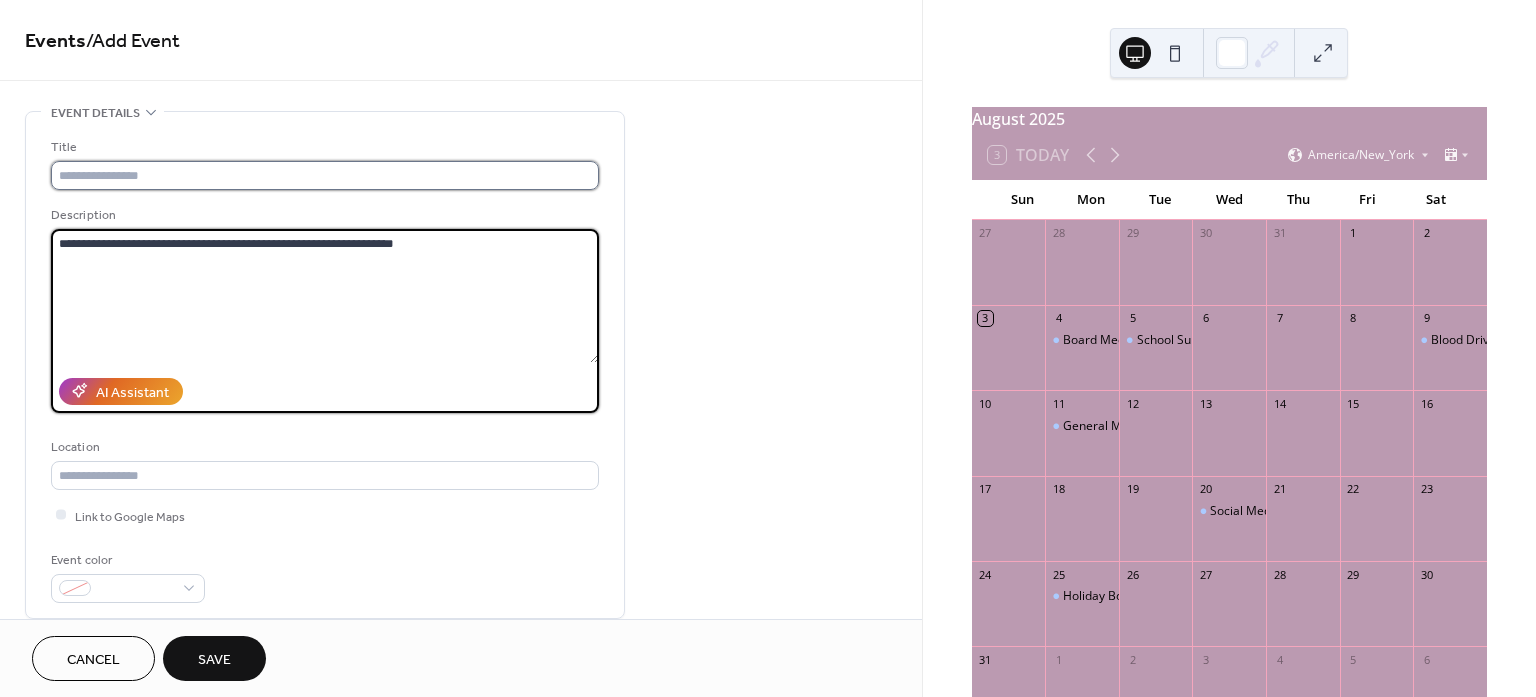 click at bounding box center [325, 175] 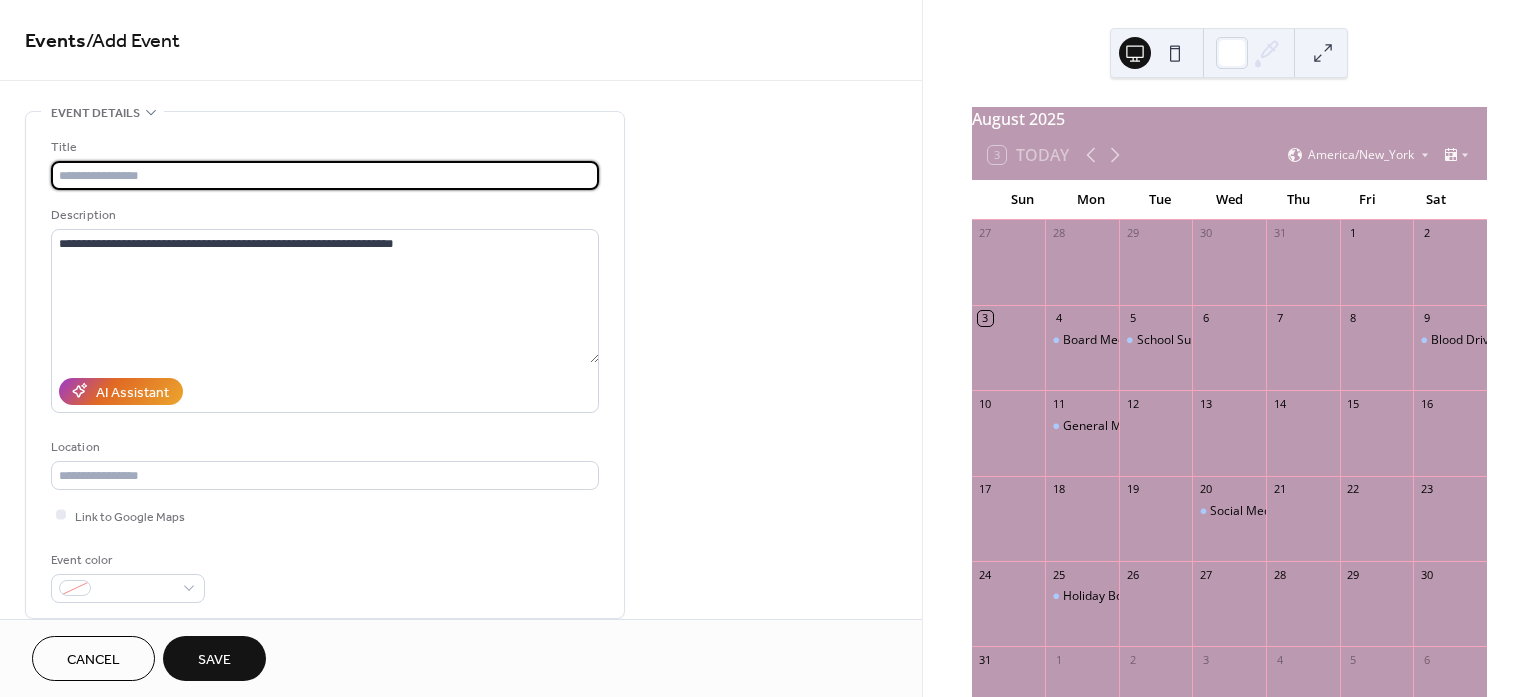 paste on "**********" 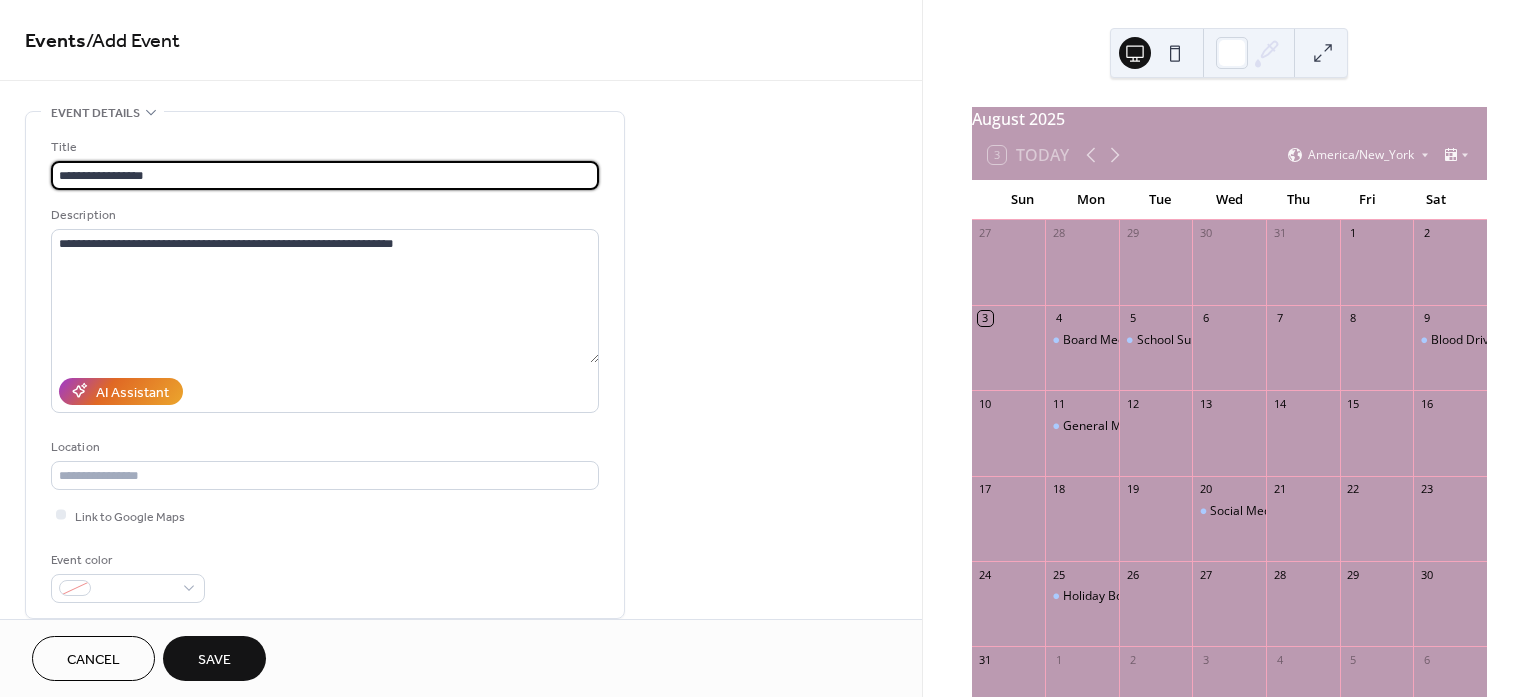 type on "**********" 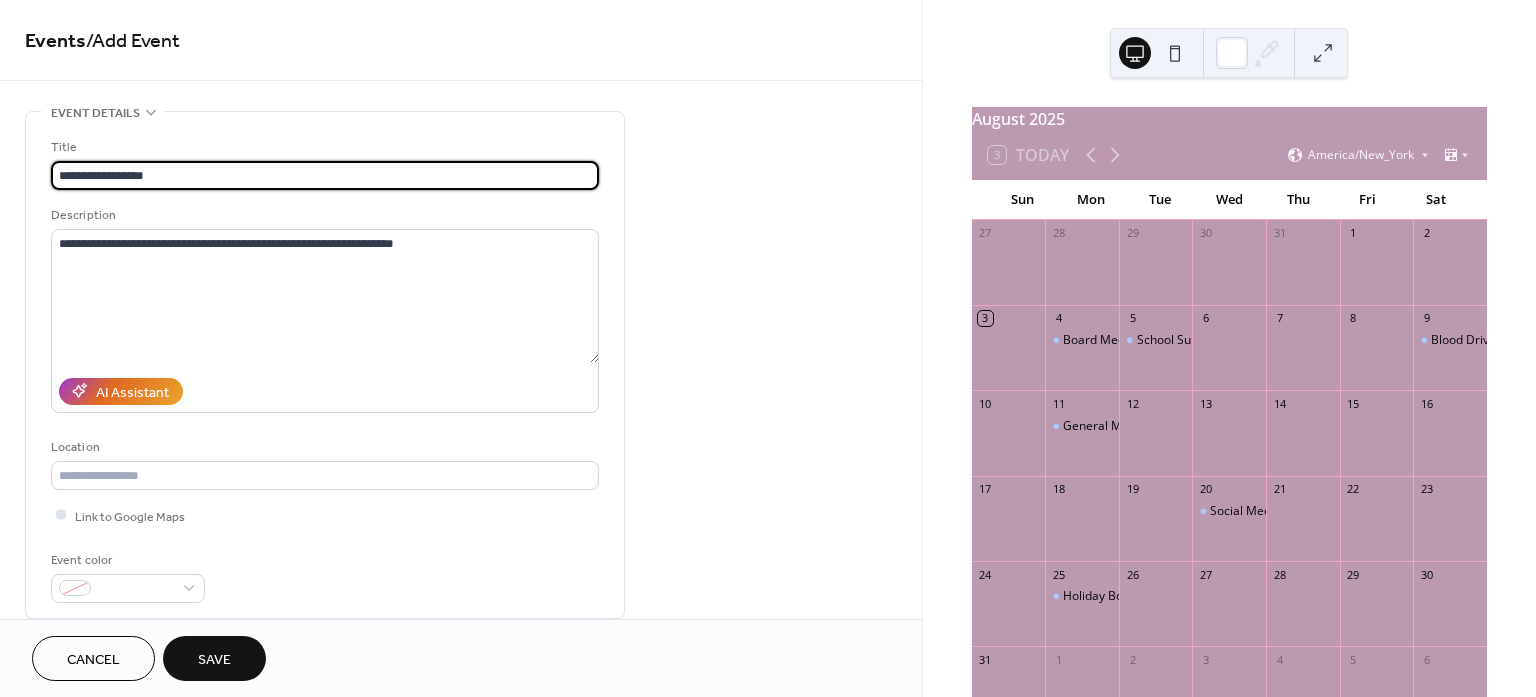 scroll, scrollTop: 375, scrollLeft: 0, axis: vertical 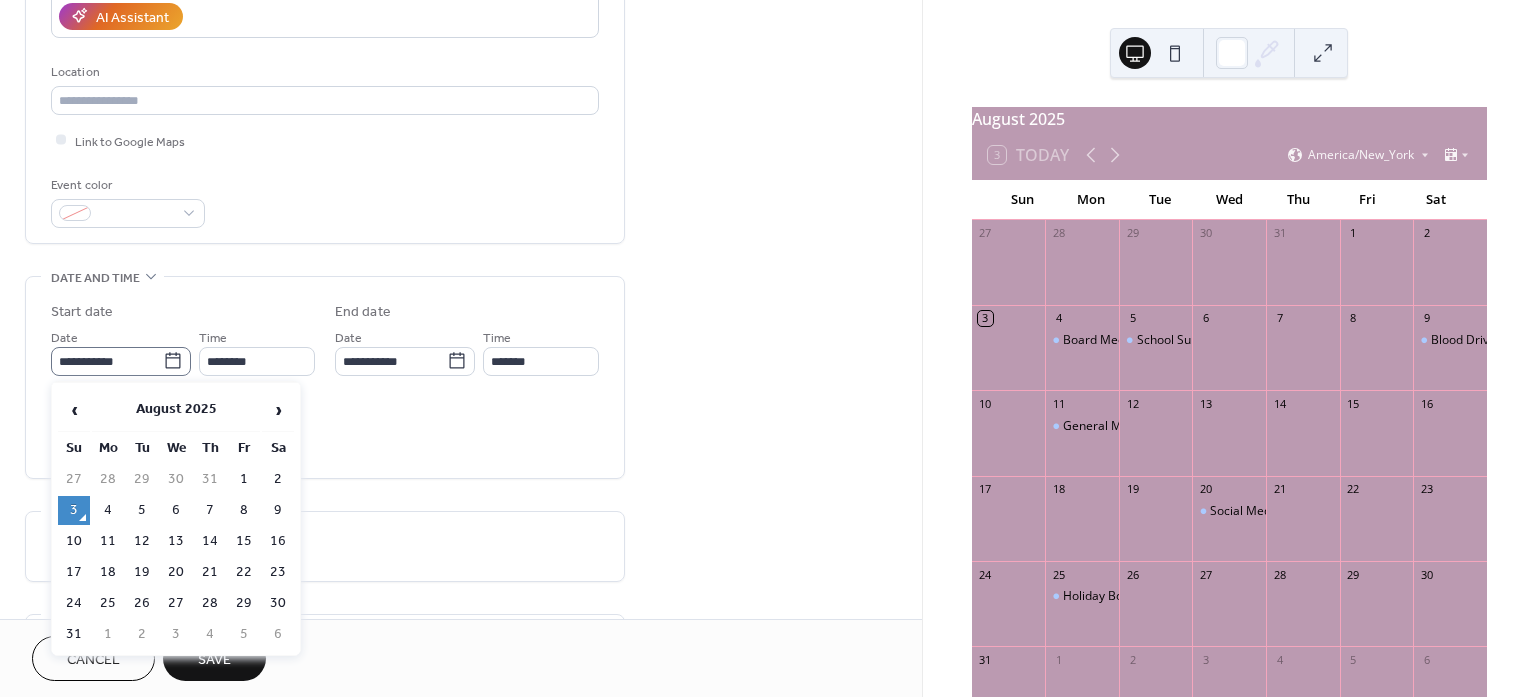 click 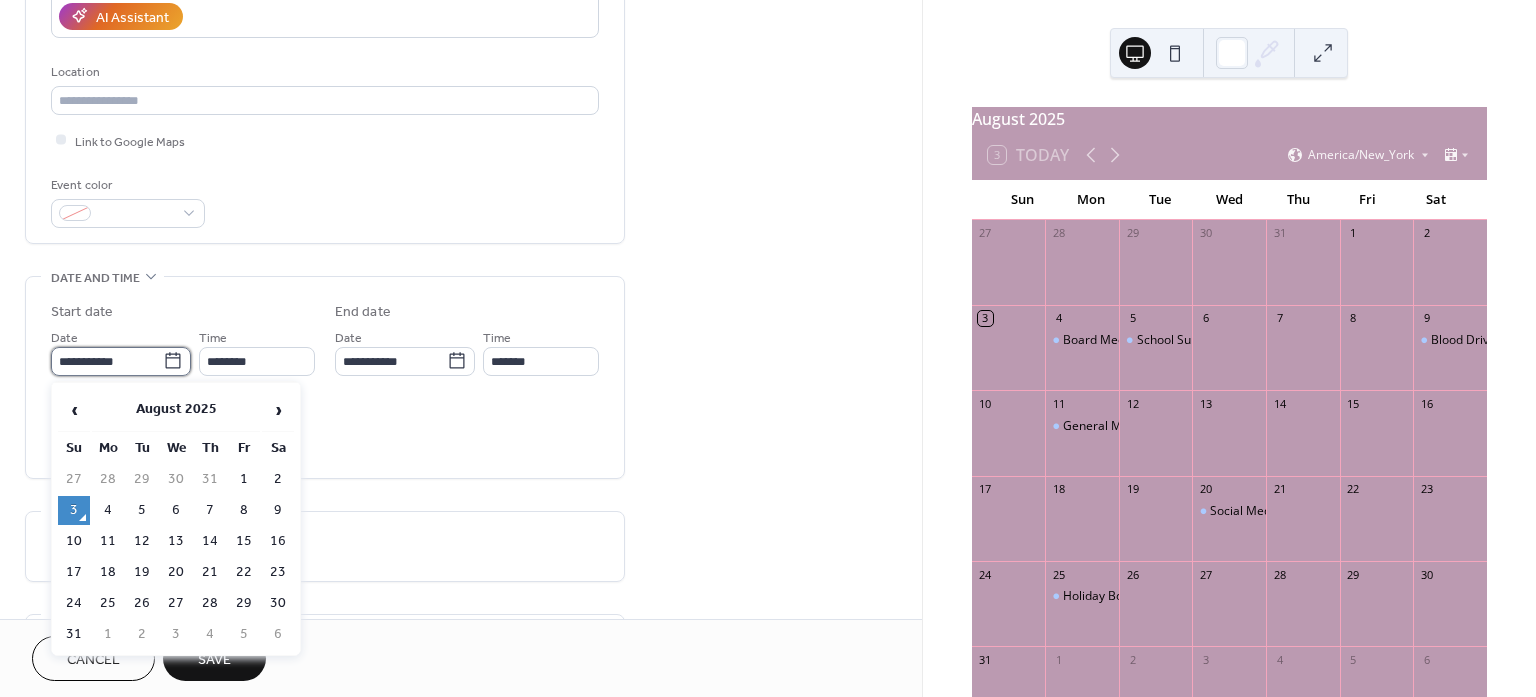 click on "**********" at bounding box center [107, 361] 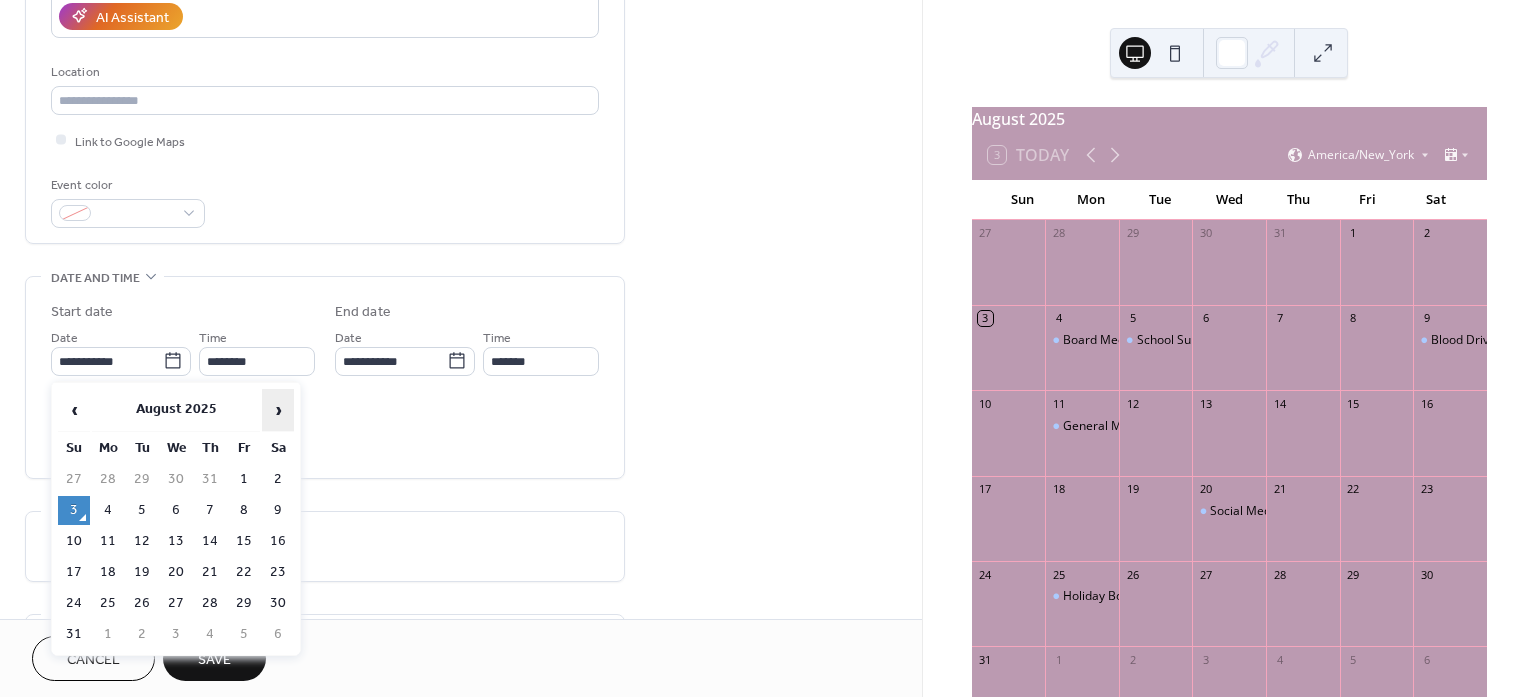 click on "›" at bounding box center (278, 410) 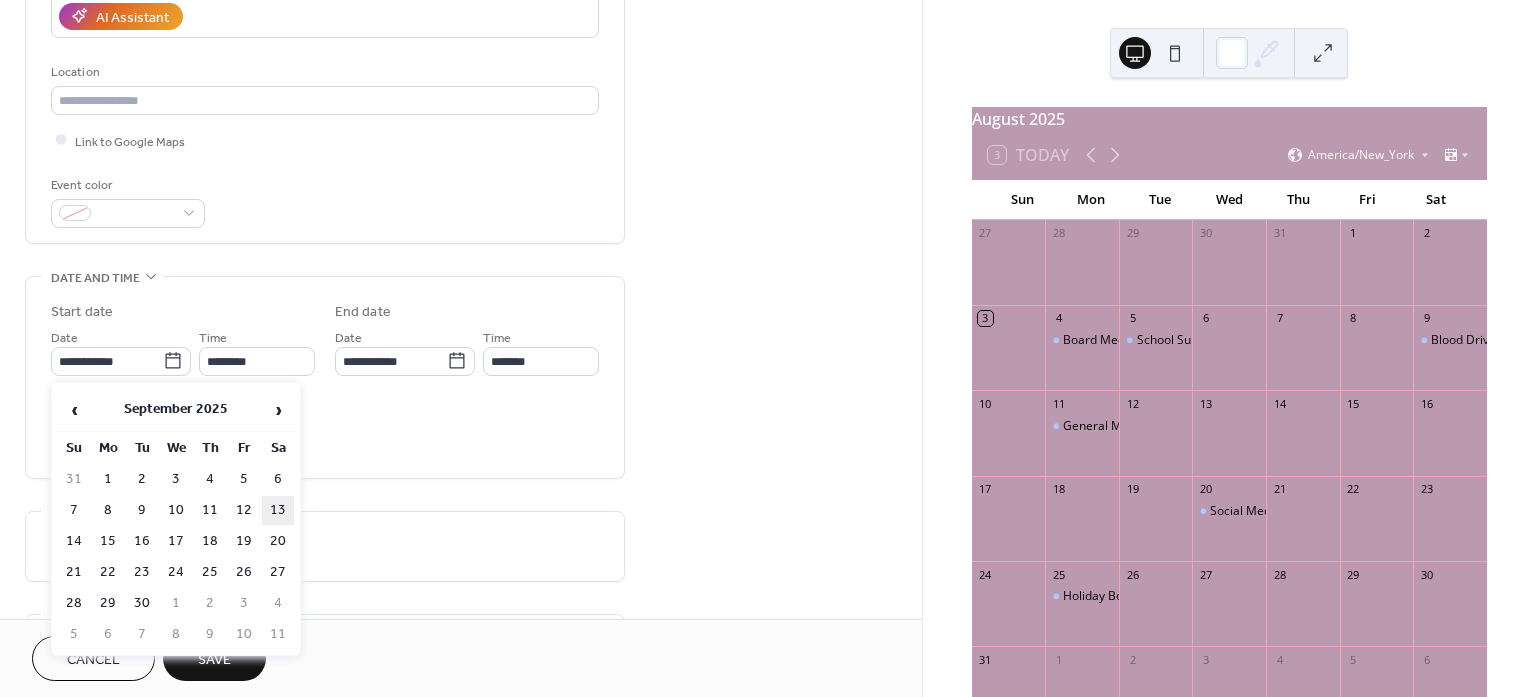 click on "13" at bounding box center [278, 510] 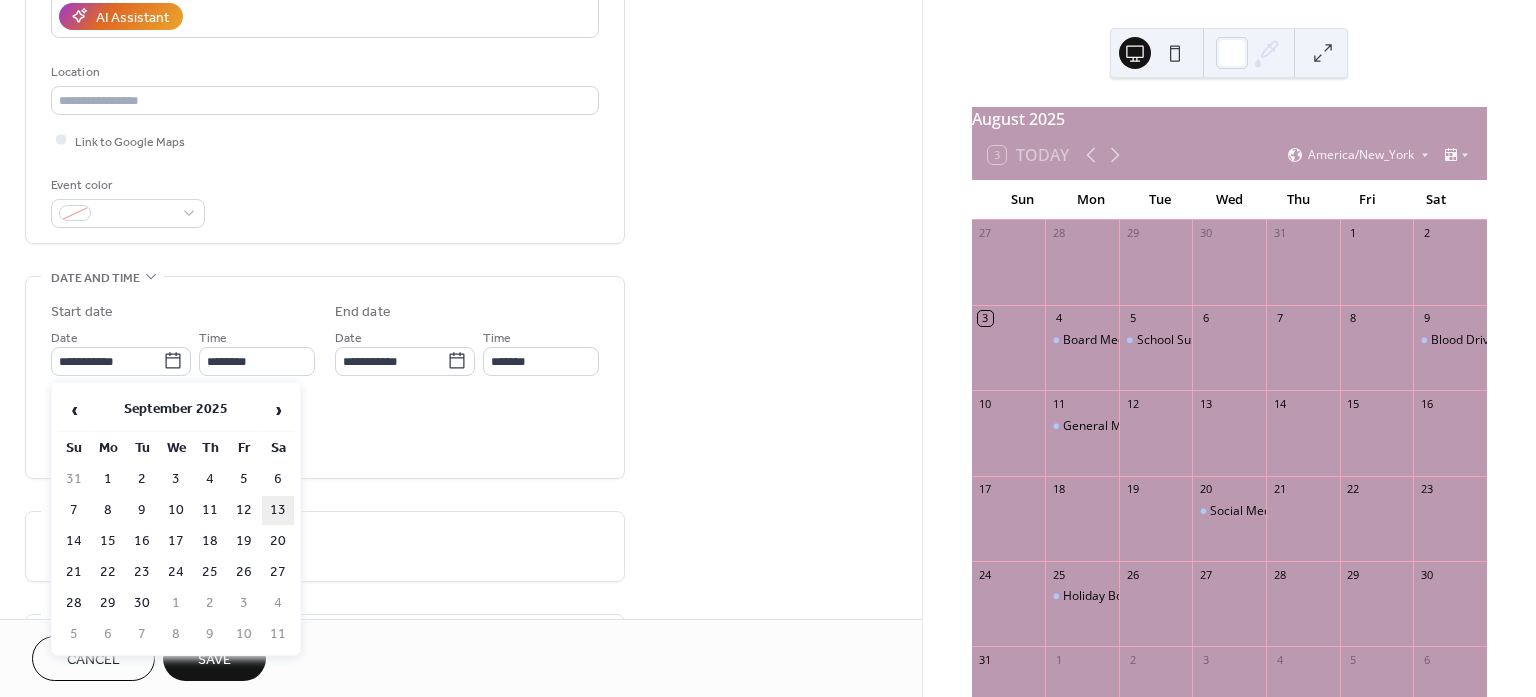 type on "**********" 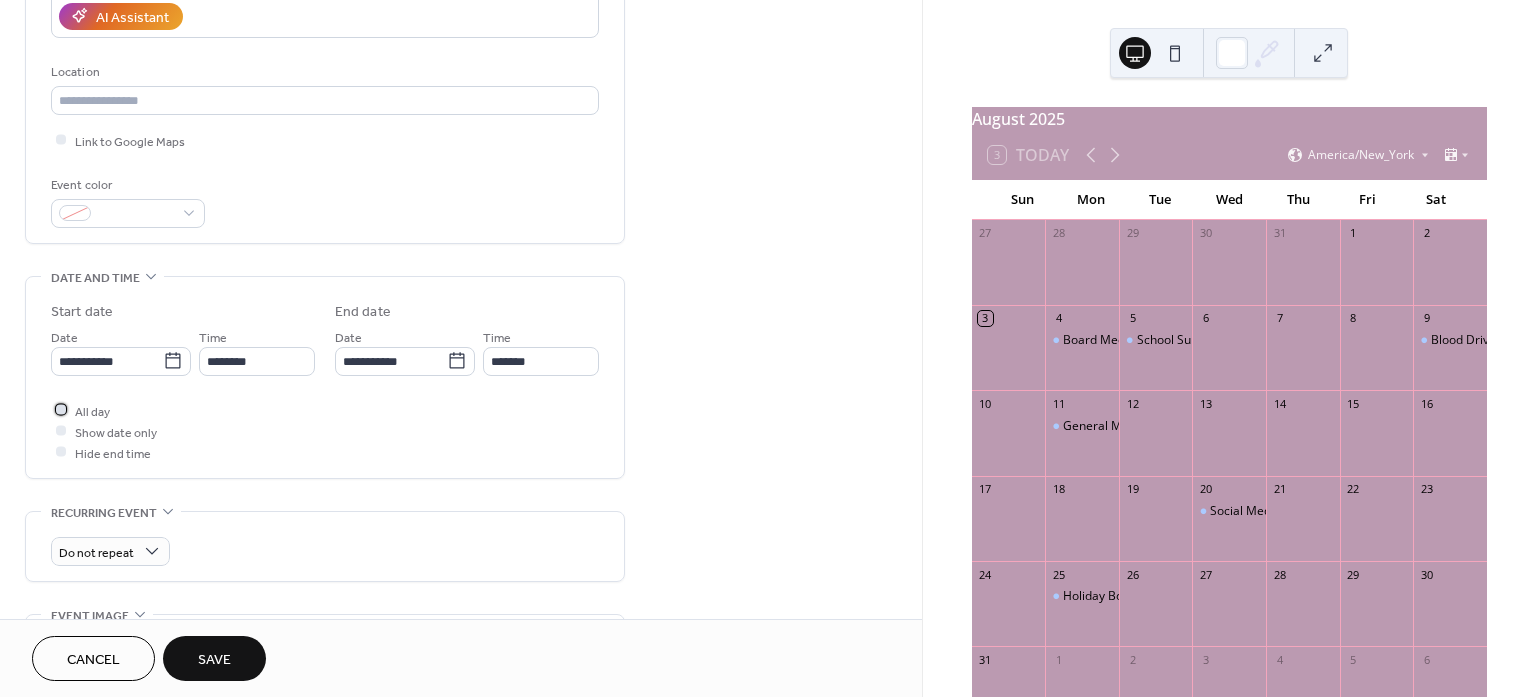 click at bounding box center [61, 410] 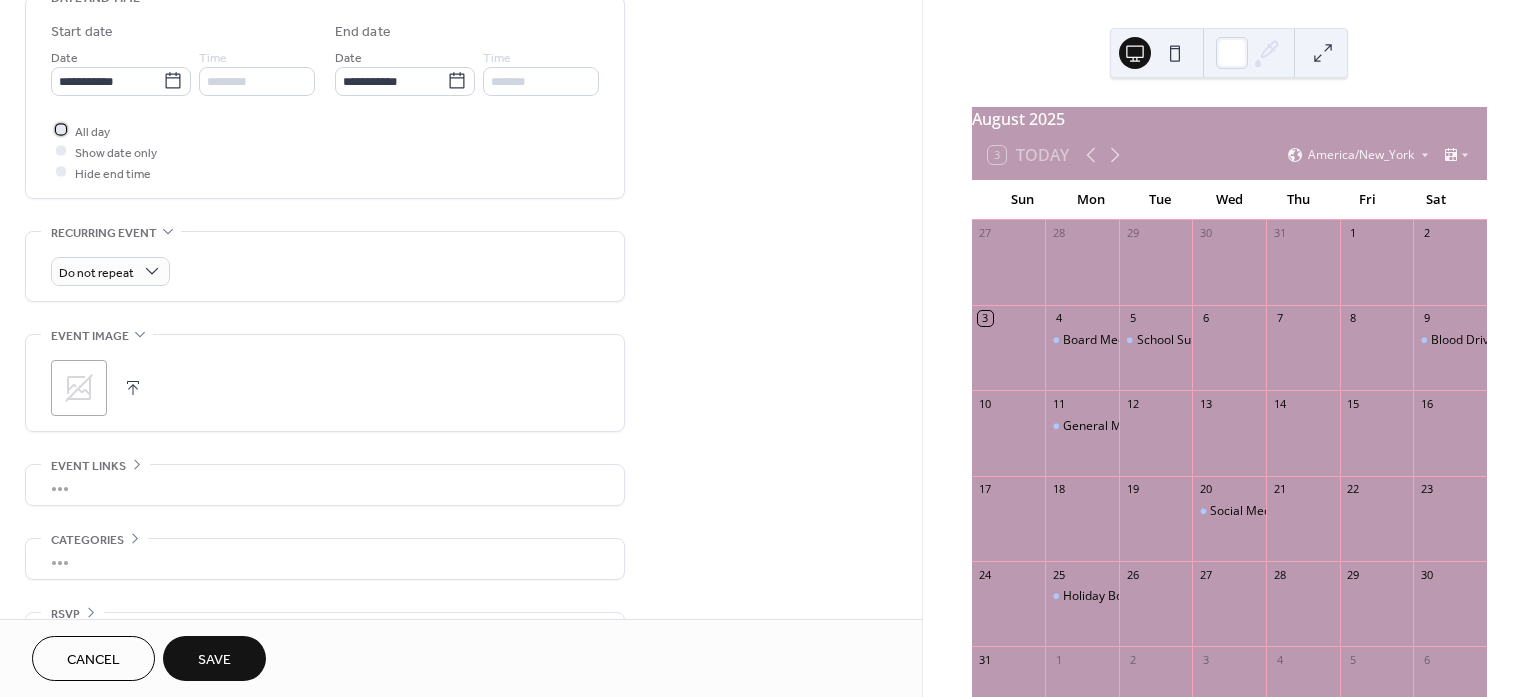 scroll, scrollTop: 716, scrollLeft: 0, axis: vertical 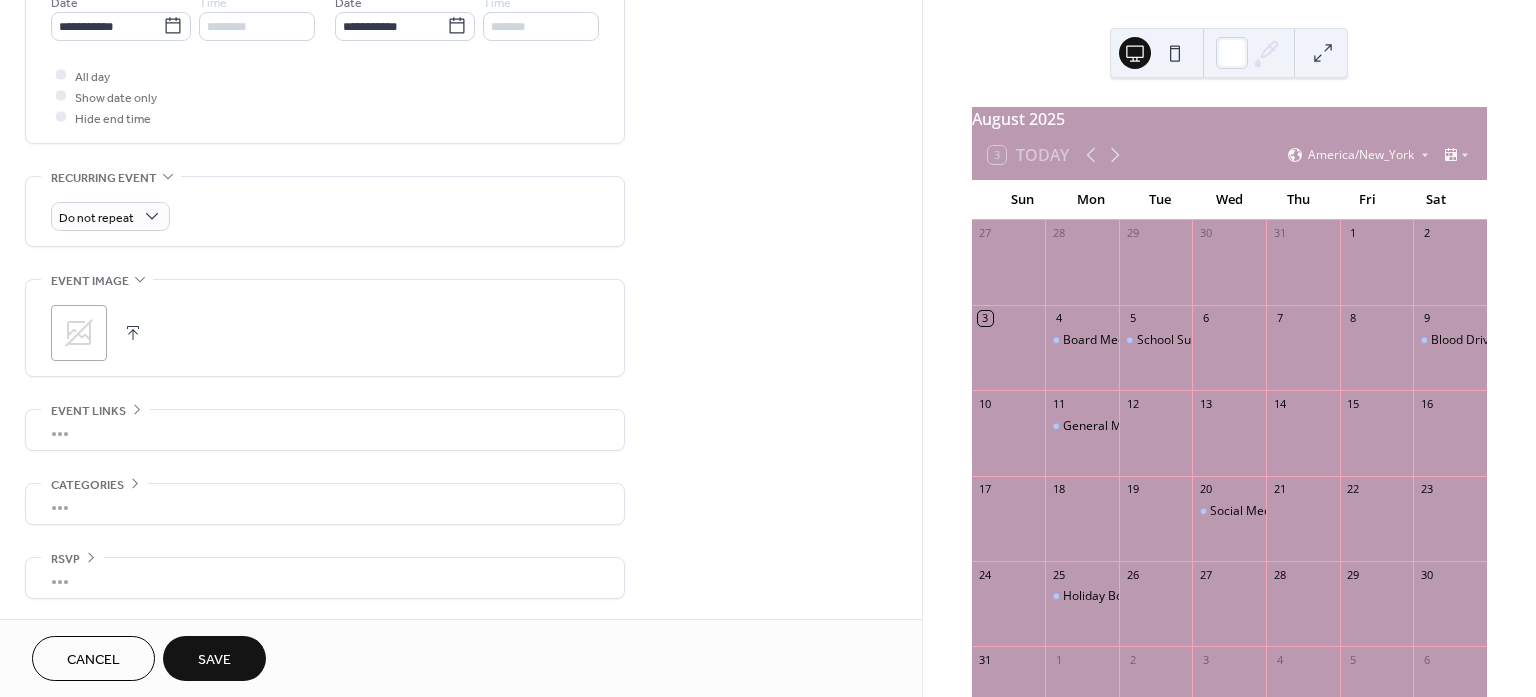 click 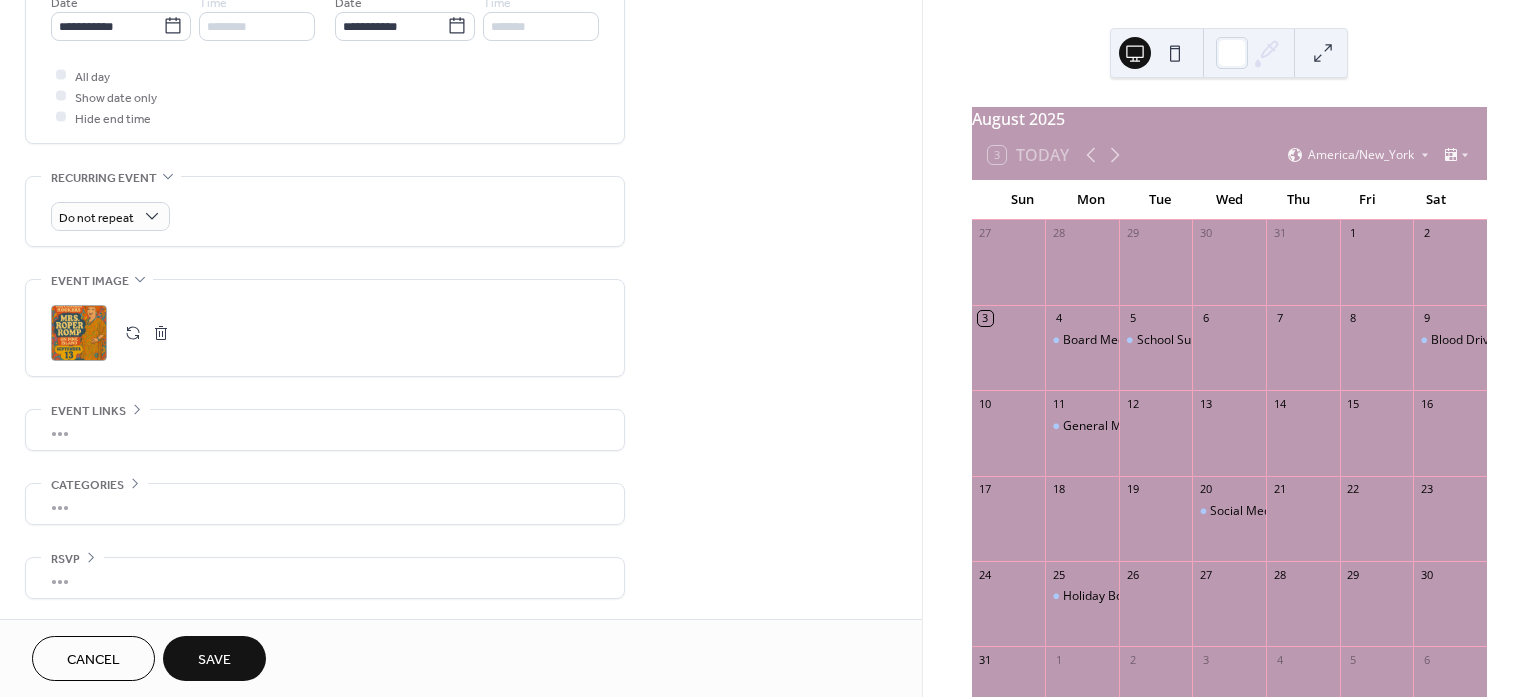 click on "Save" at bounding box center (214, 660) 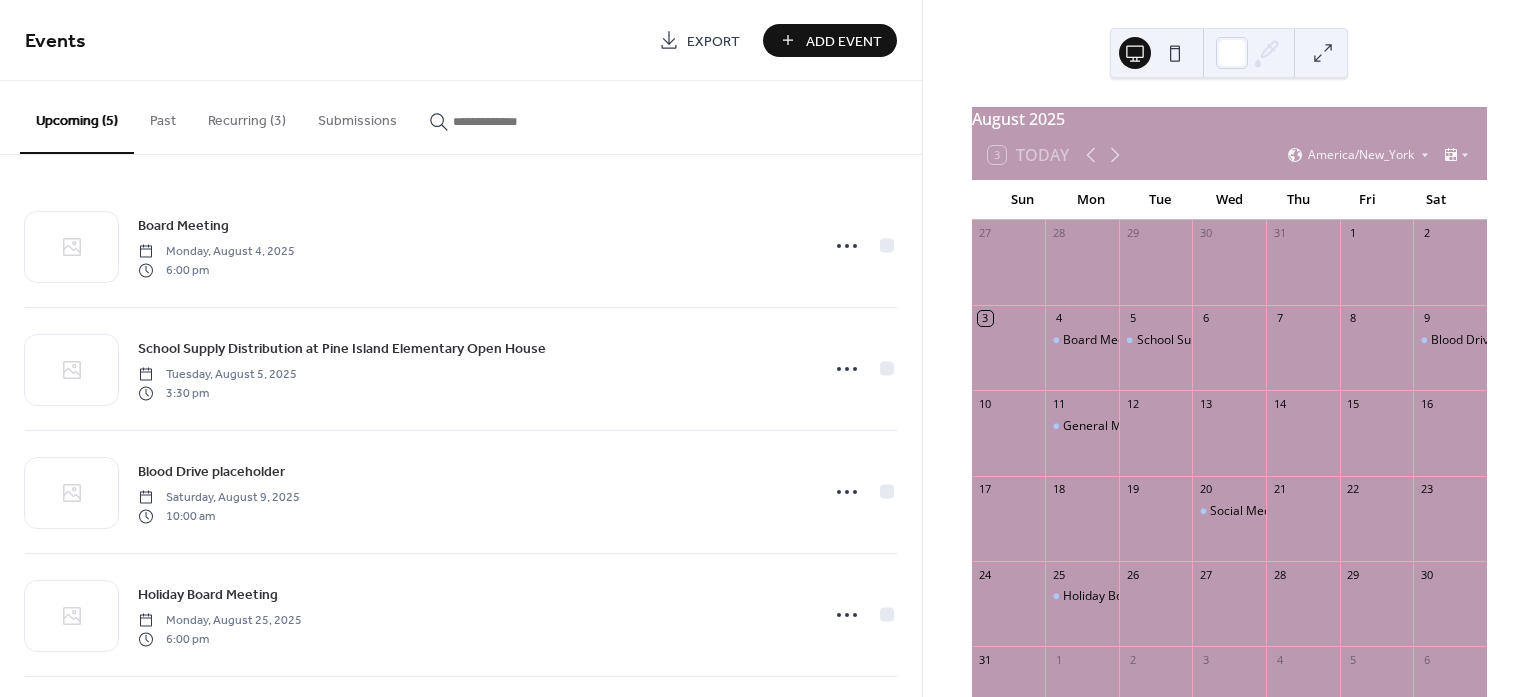 click on "Recurring (3)" at bounding box center [247, 116] 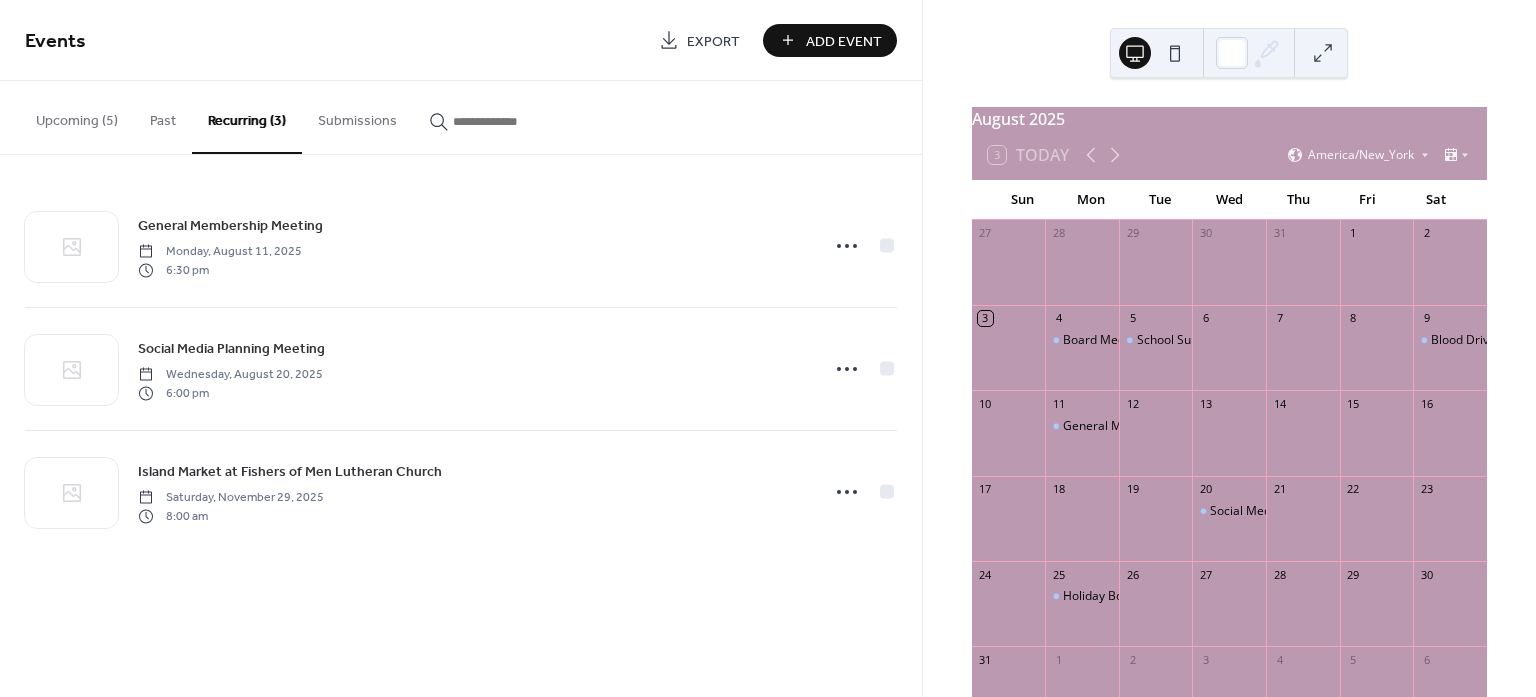 click on "Upcoming (5)" at bounding box center [77, 116] 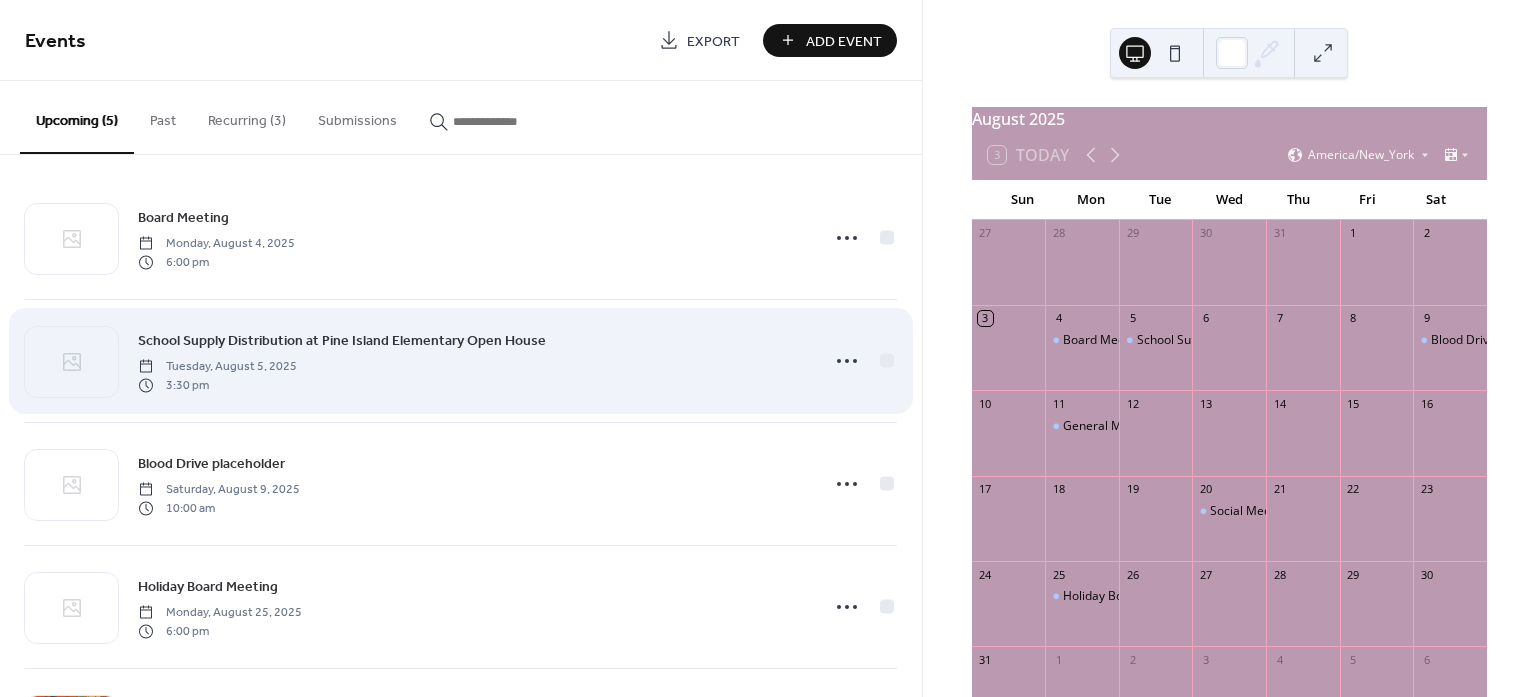 scroll, scrollTop: 0, scrollLeft: 0, axis: both 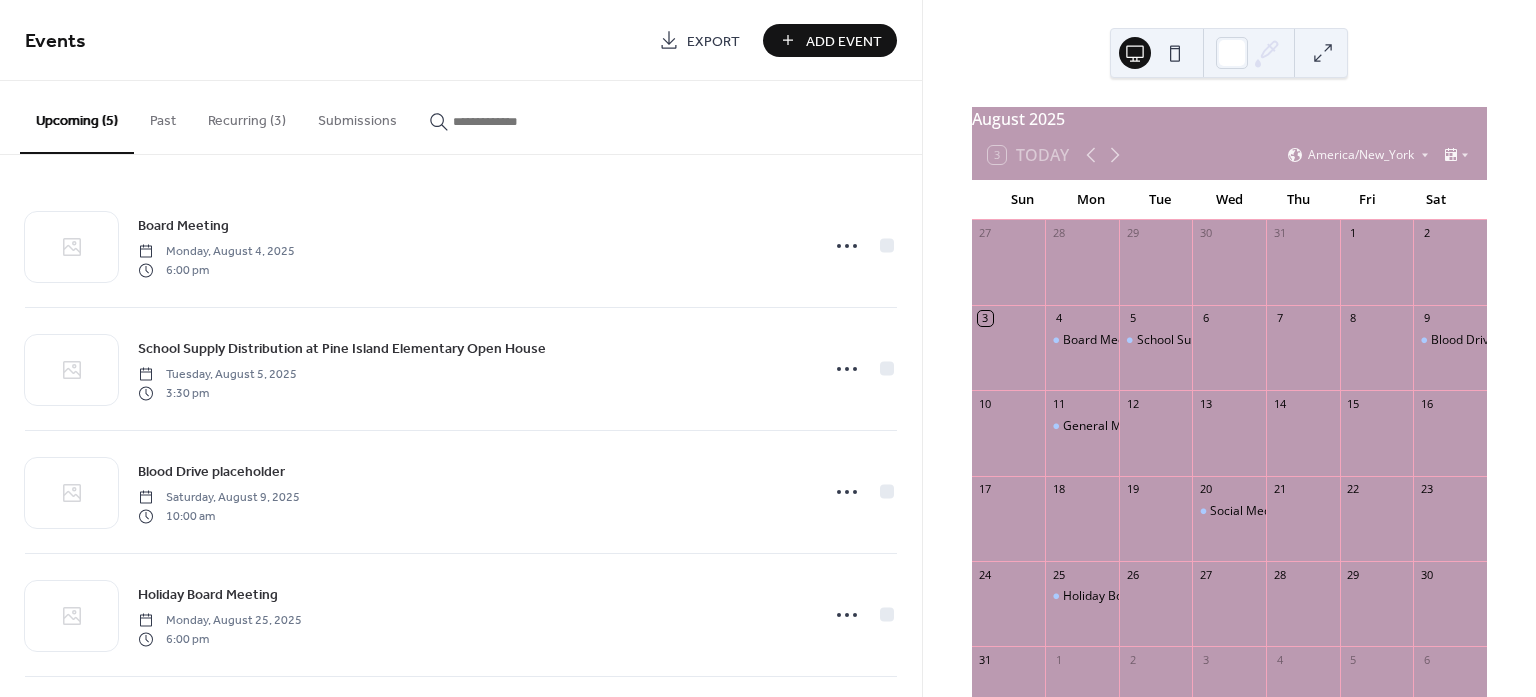 click on "Add Event" at bounding box center (844, 41) 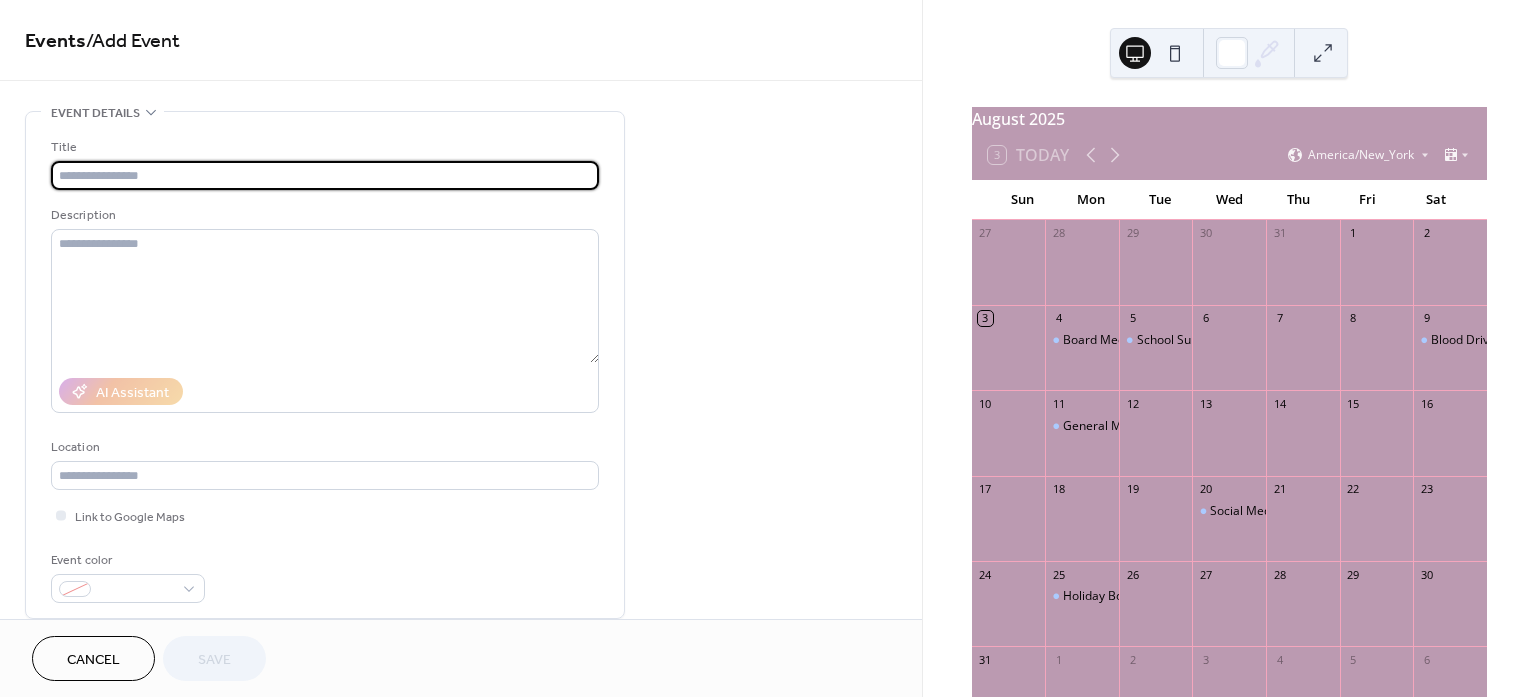 click at bounding box center (325, 175) 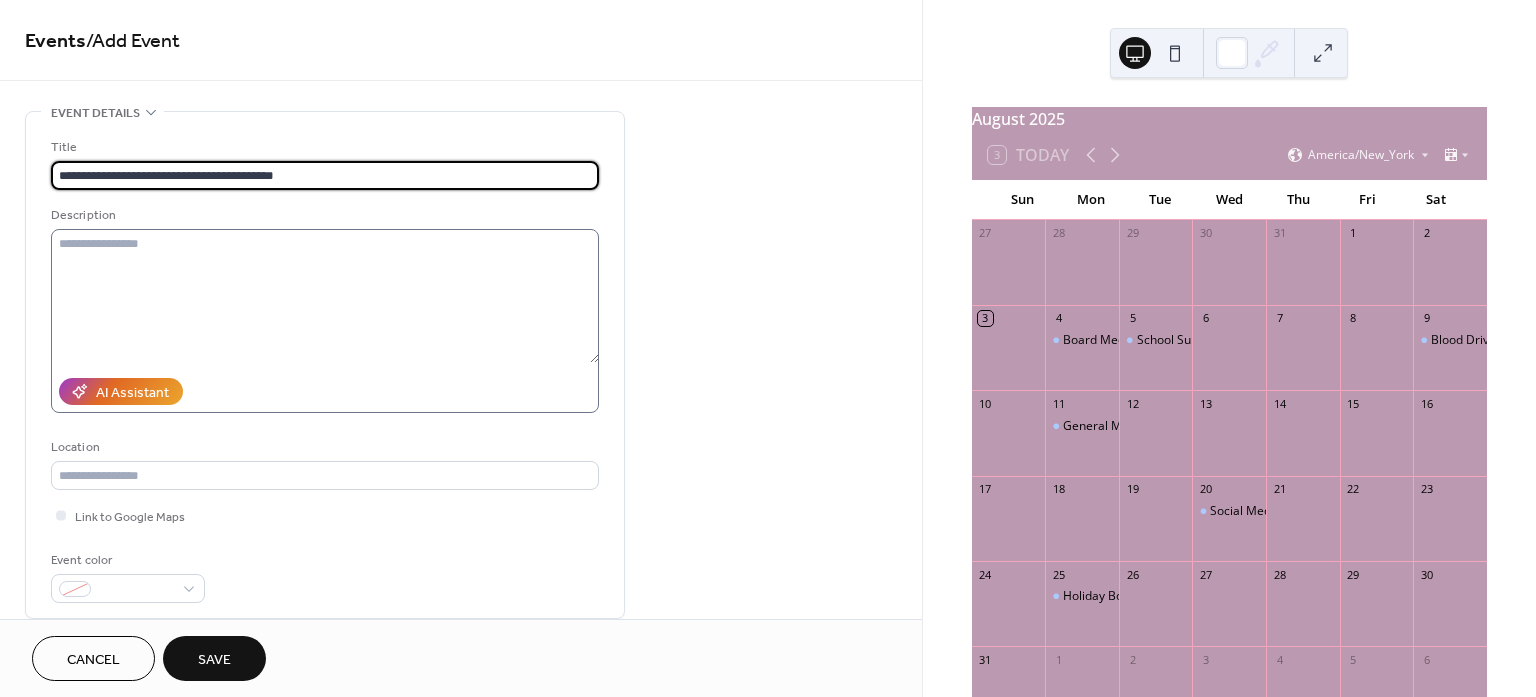 type on "**********" 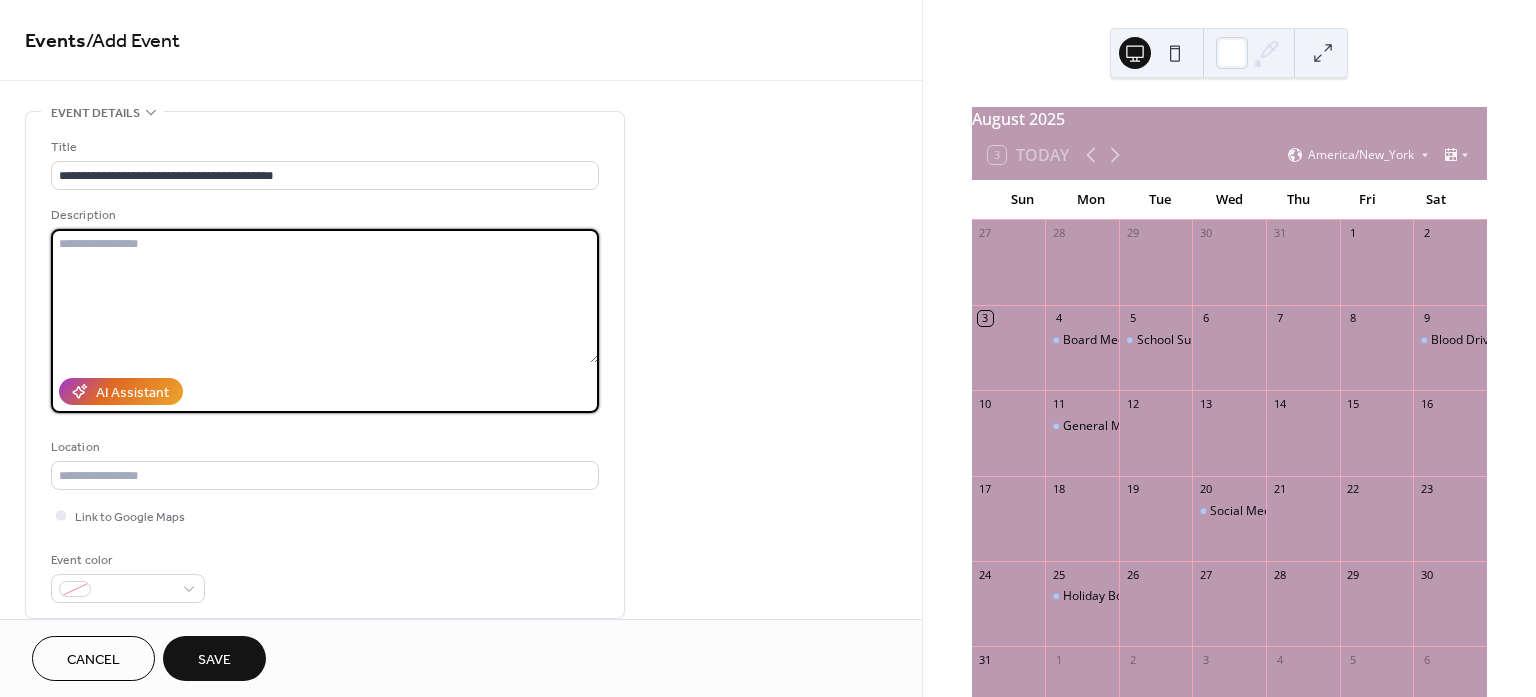 click at bounding box center [325, 296] 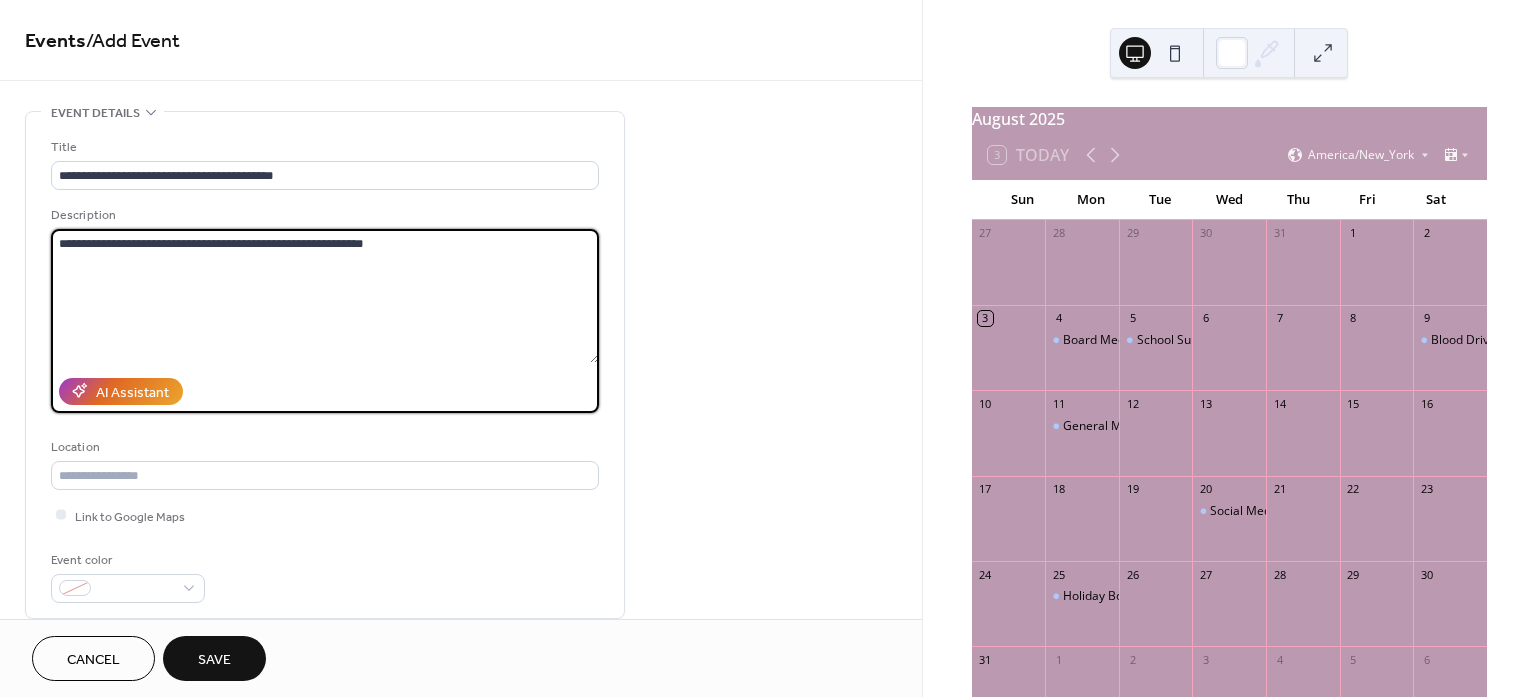 type on "**********" 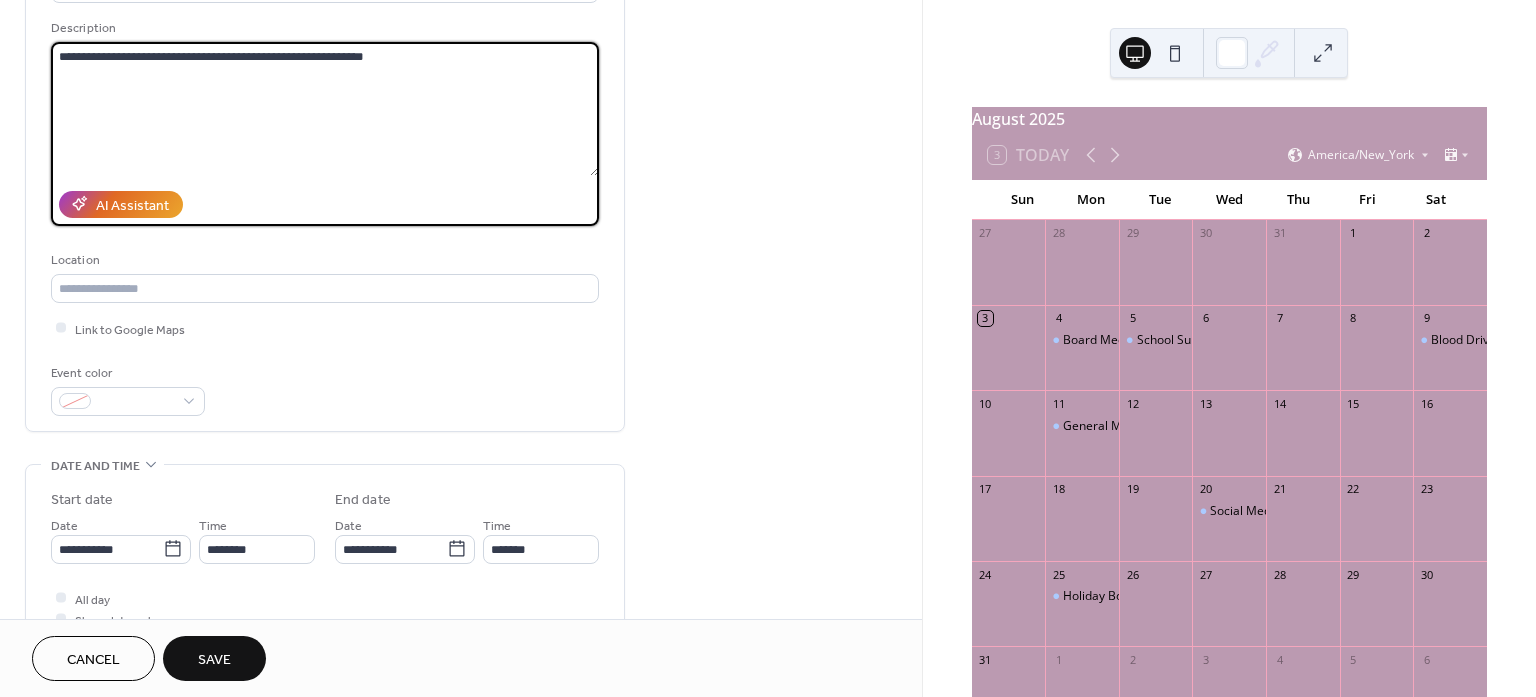 scroll, scrollTop: 250, scrollLeft: 0, axis: vertical 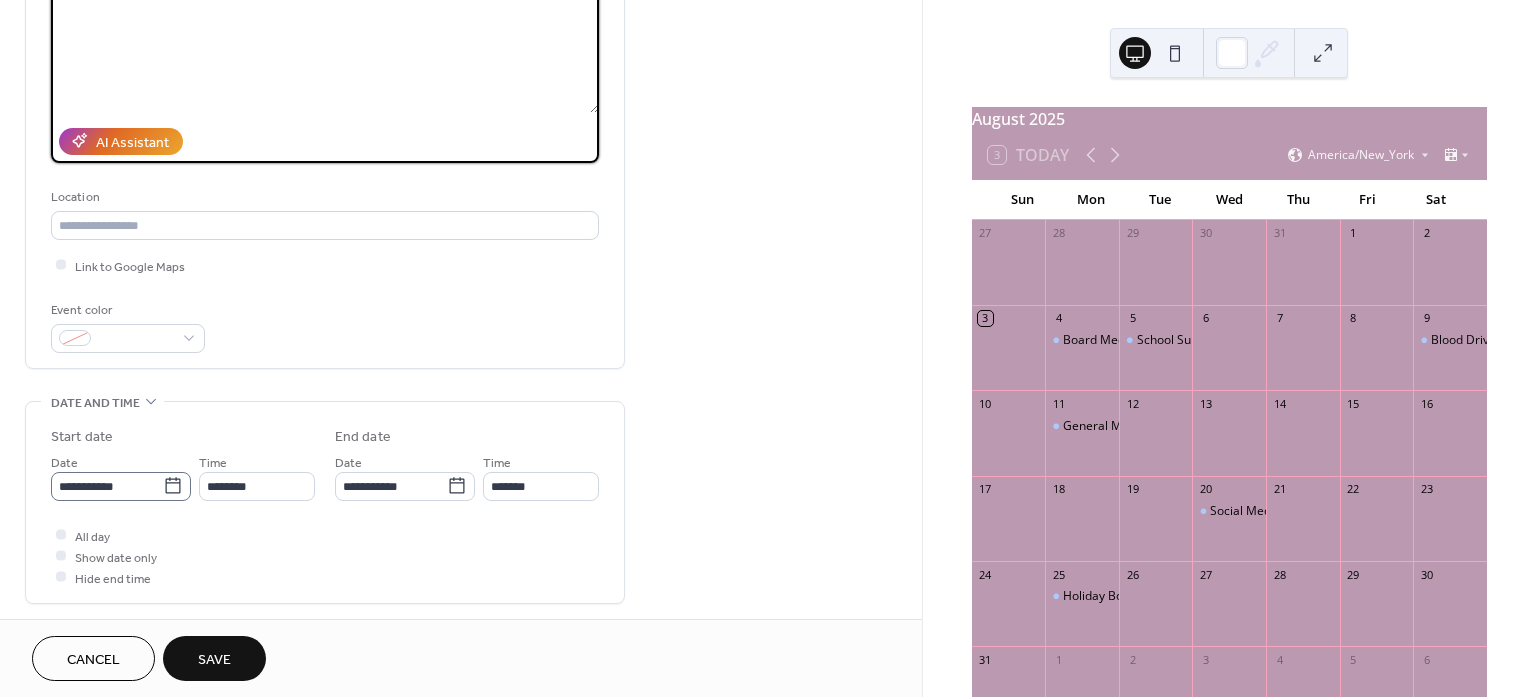 click 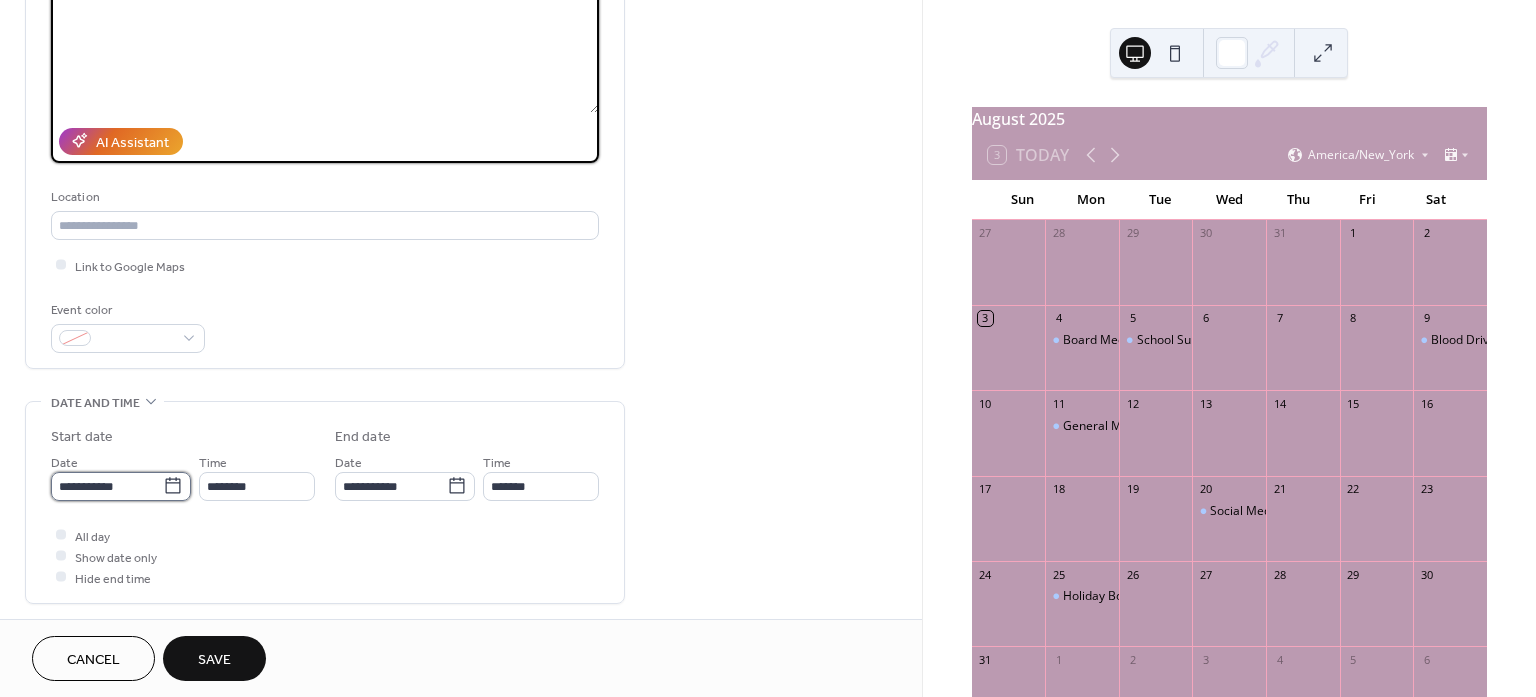 click on "**********" at bounding box center [107, 486] 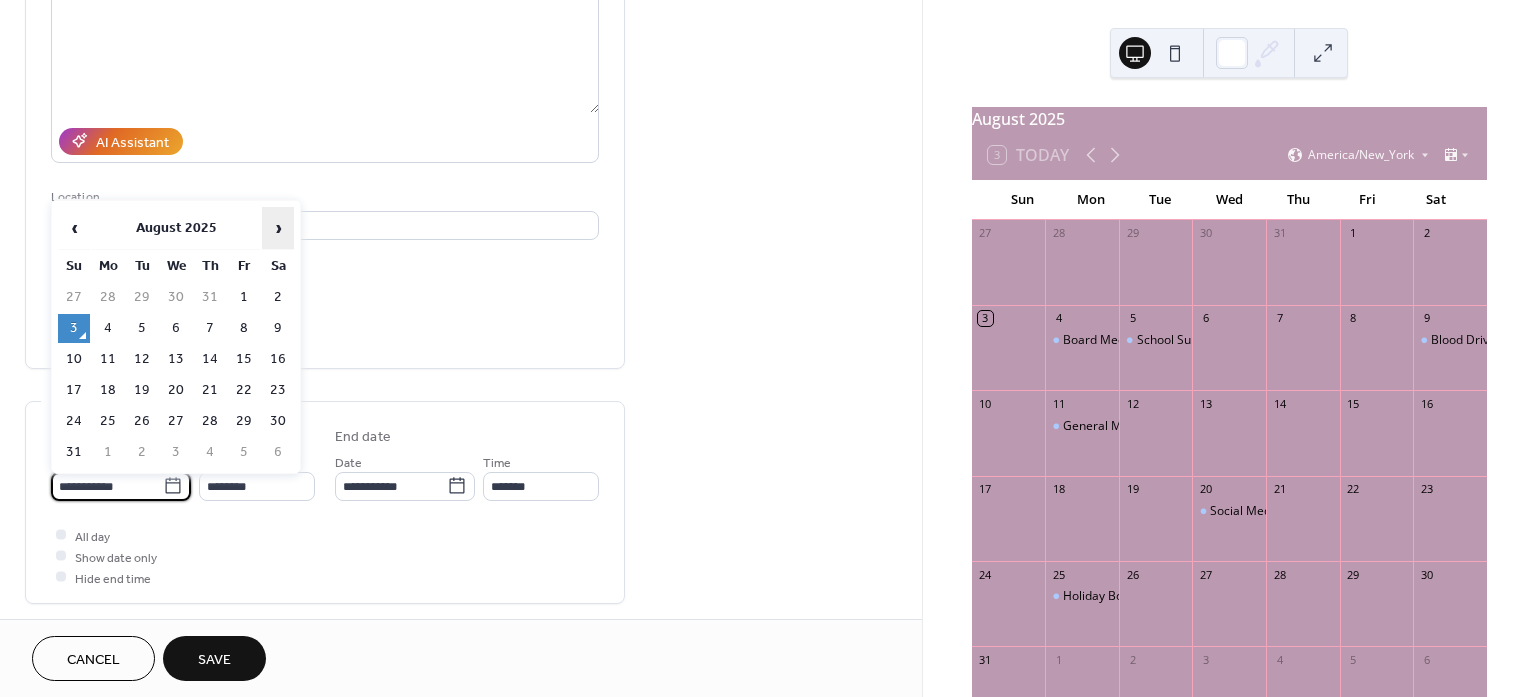click on "›" at bounding box center [278, 228] 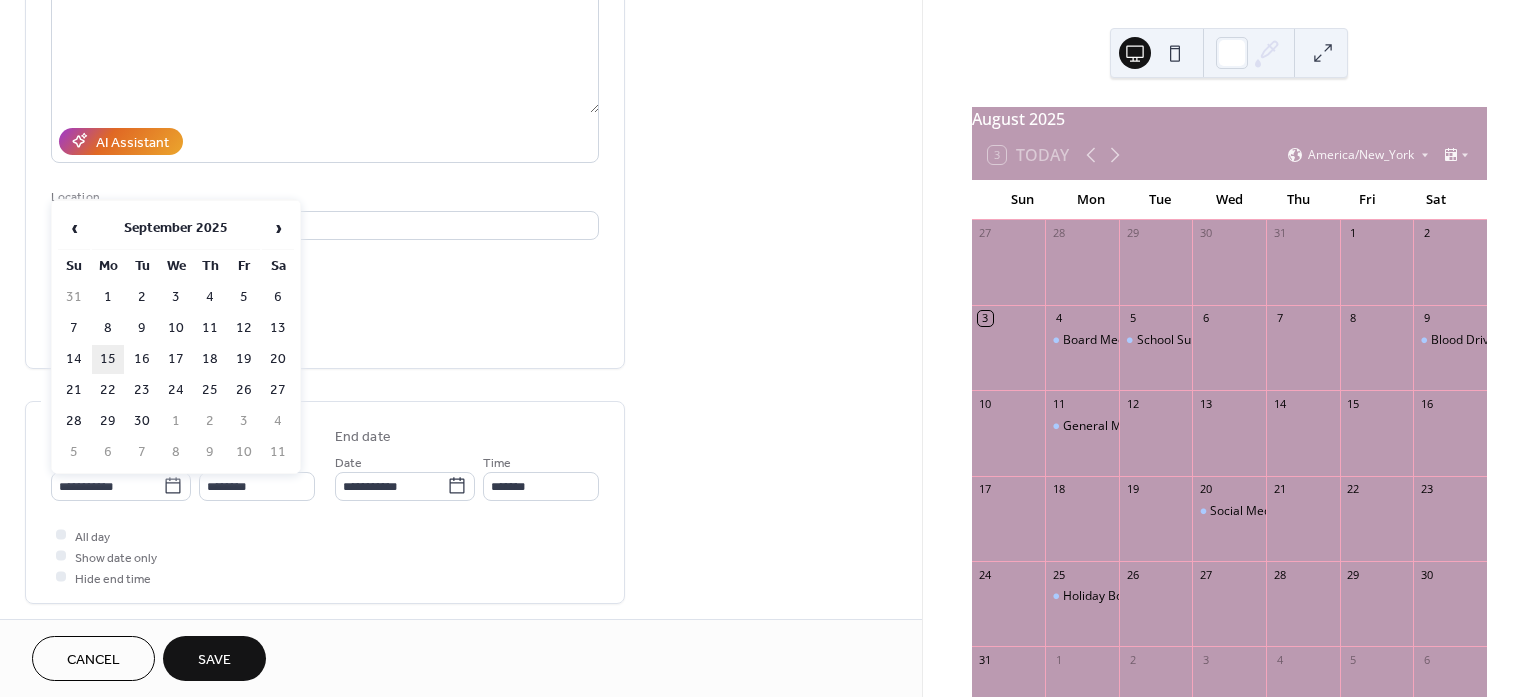 click on "15" at bounding box center [108, 359] 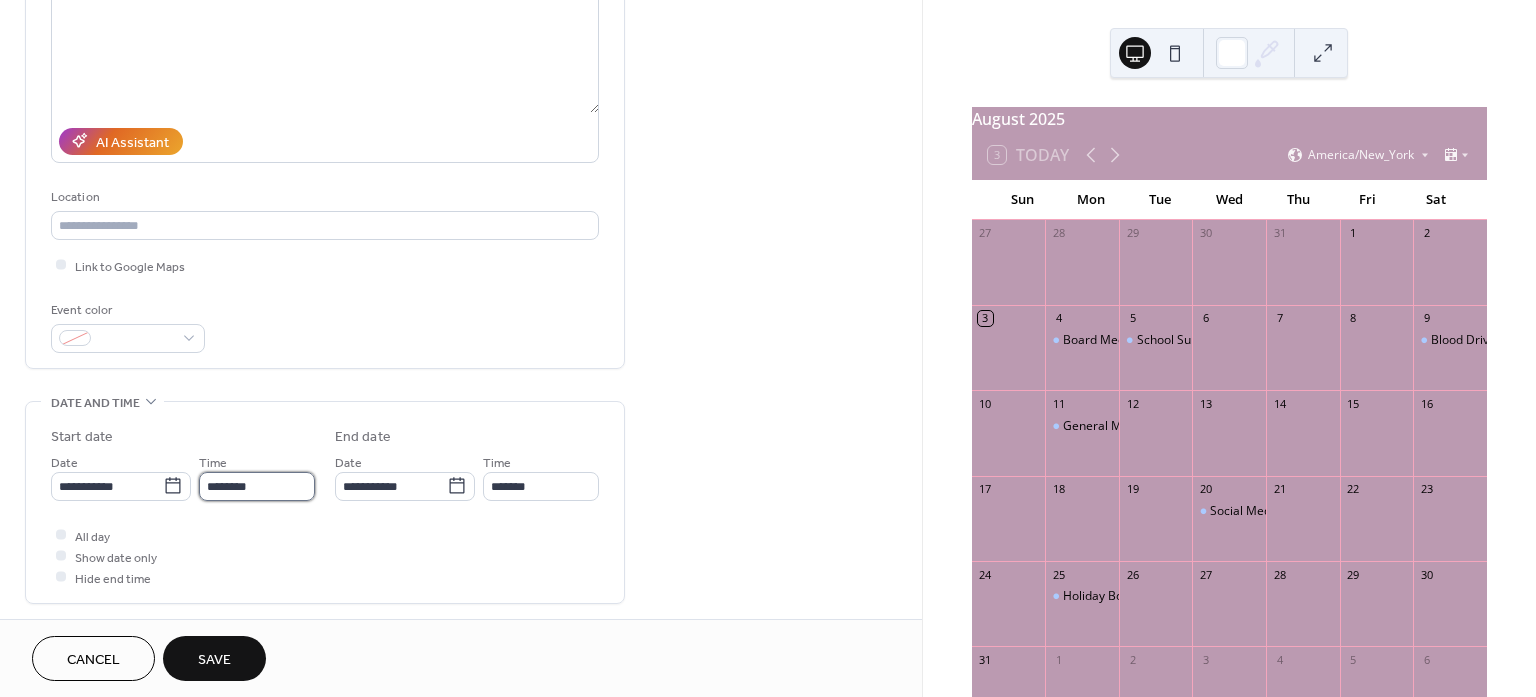 click on "********" at bounding box center [257, 486] 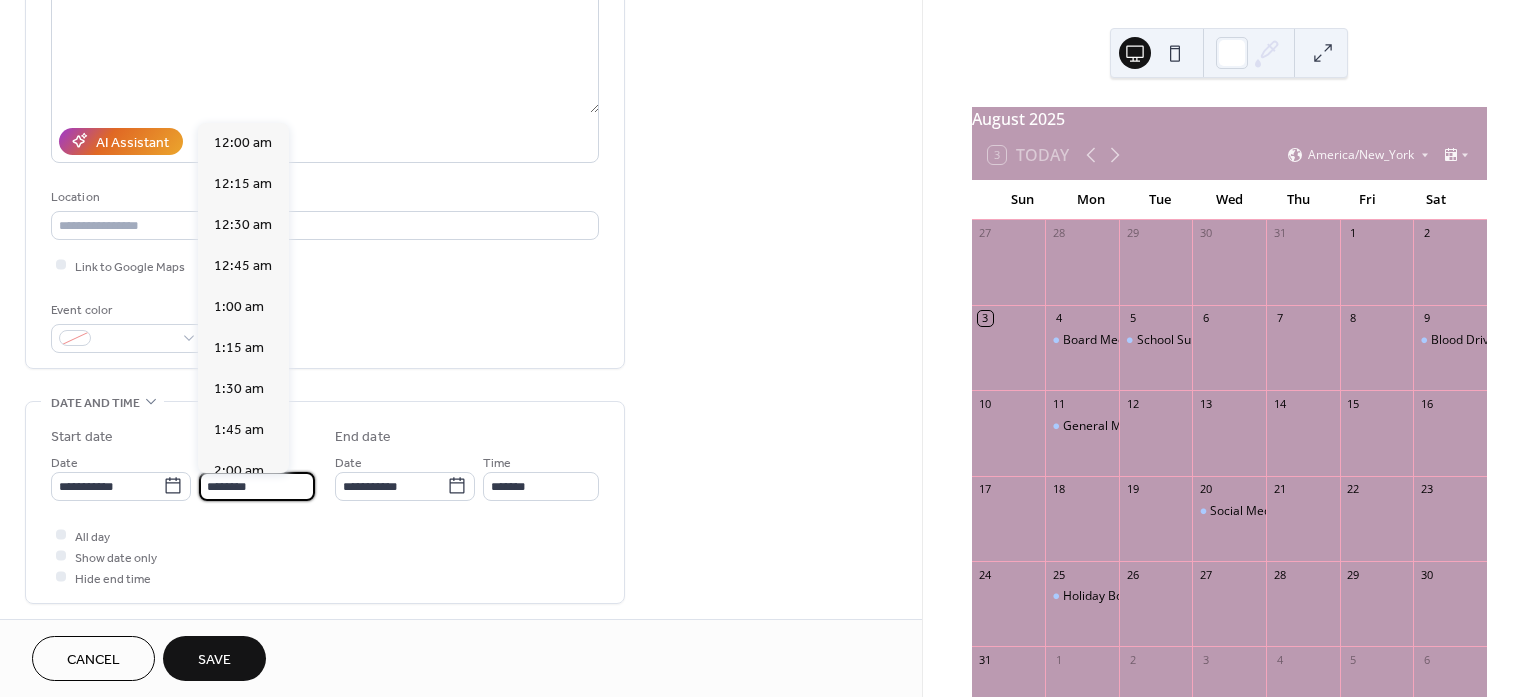 scroll, scrollTop: 1895, scrollLeft: 0, axis: vertical 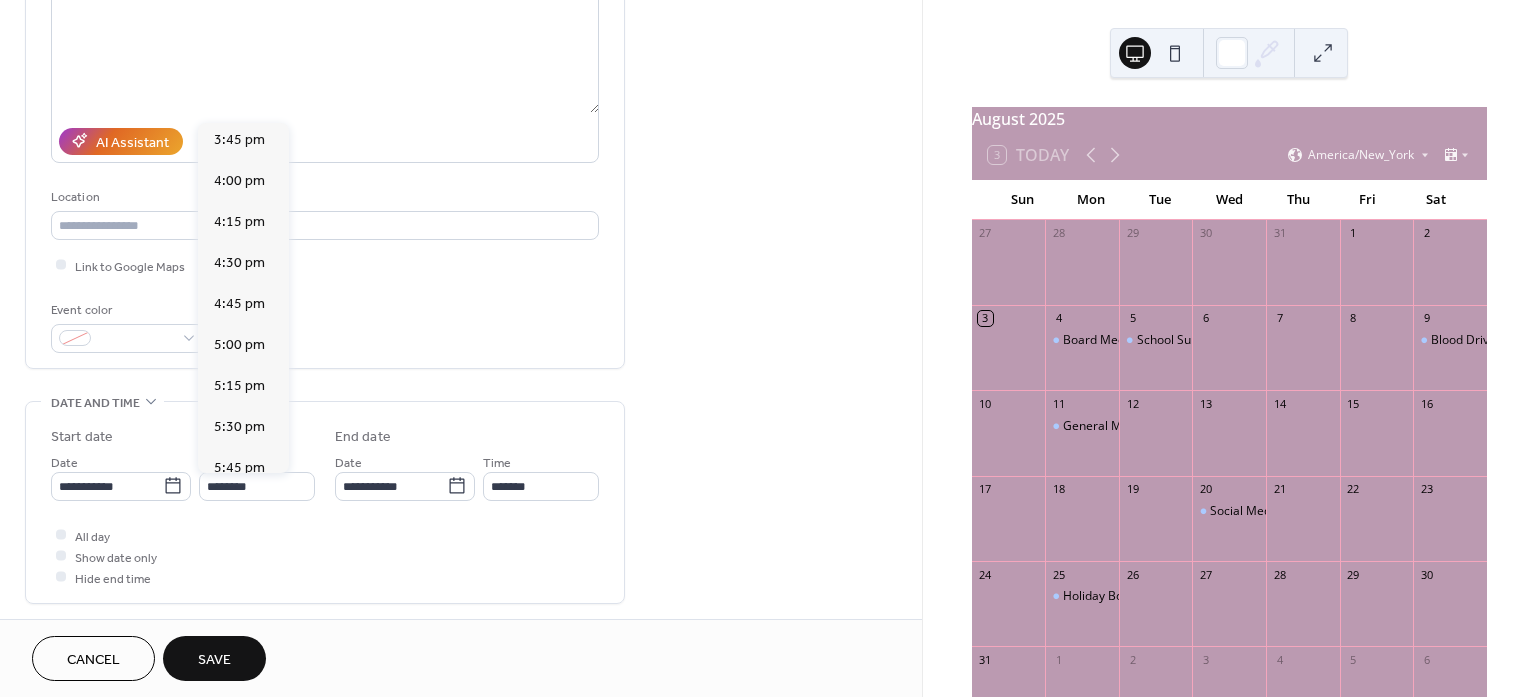 click on "6:00 pm" at bounding box center (239, 508) 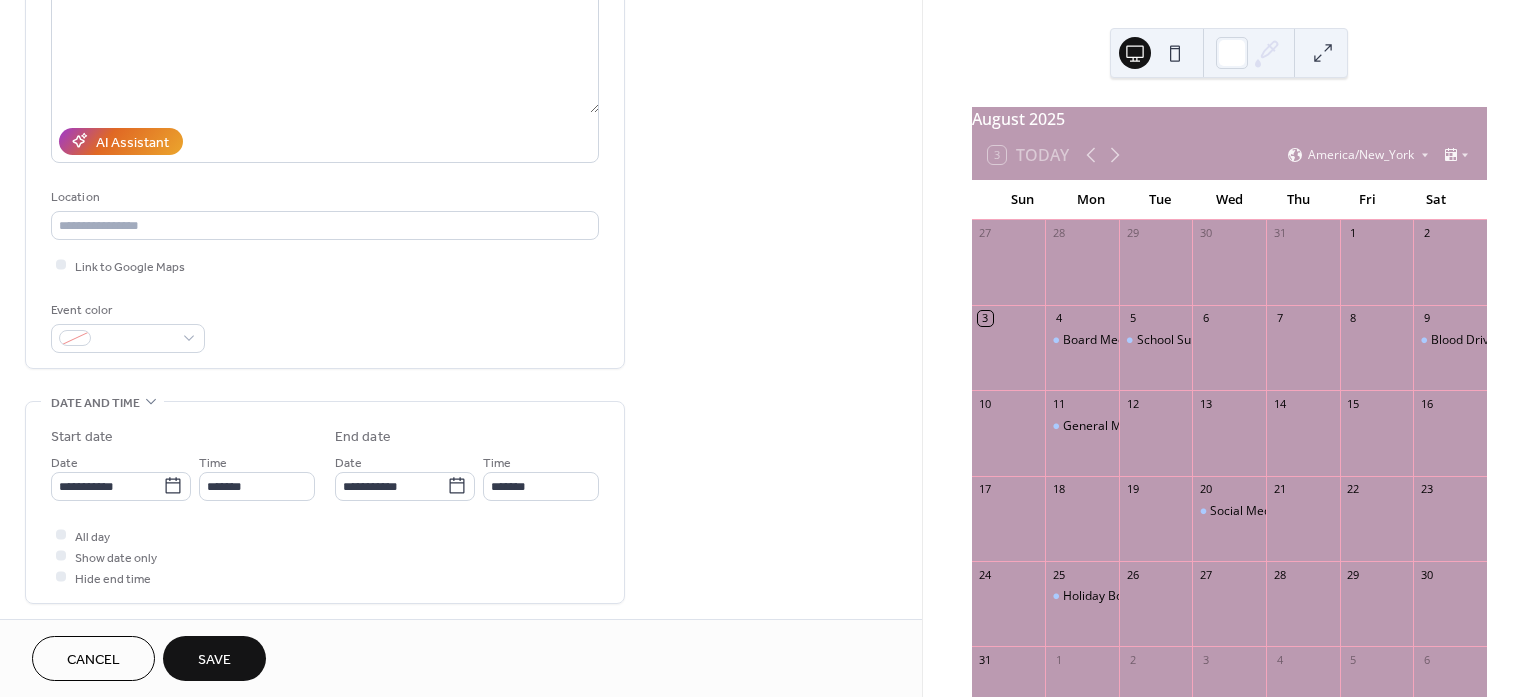 click on "**********" at bounding box center [325, 502] 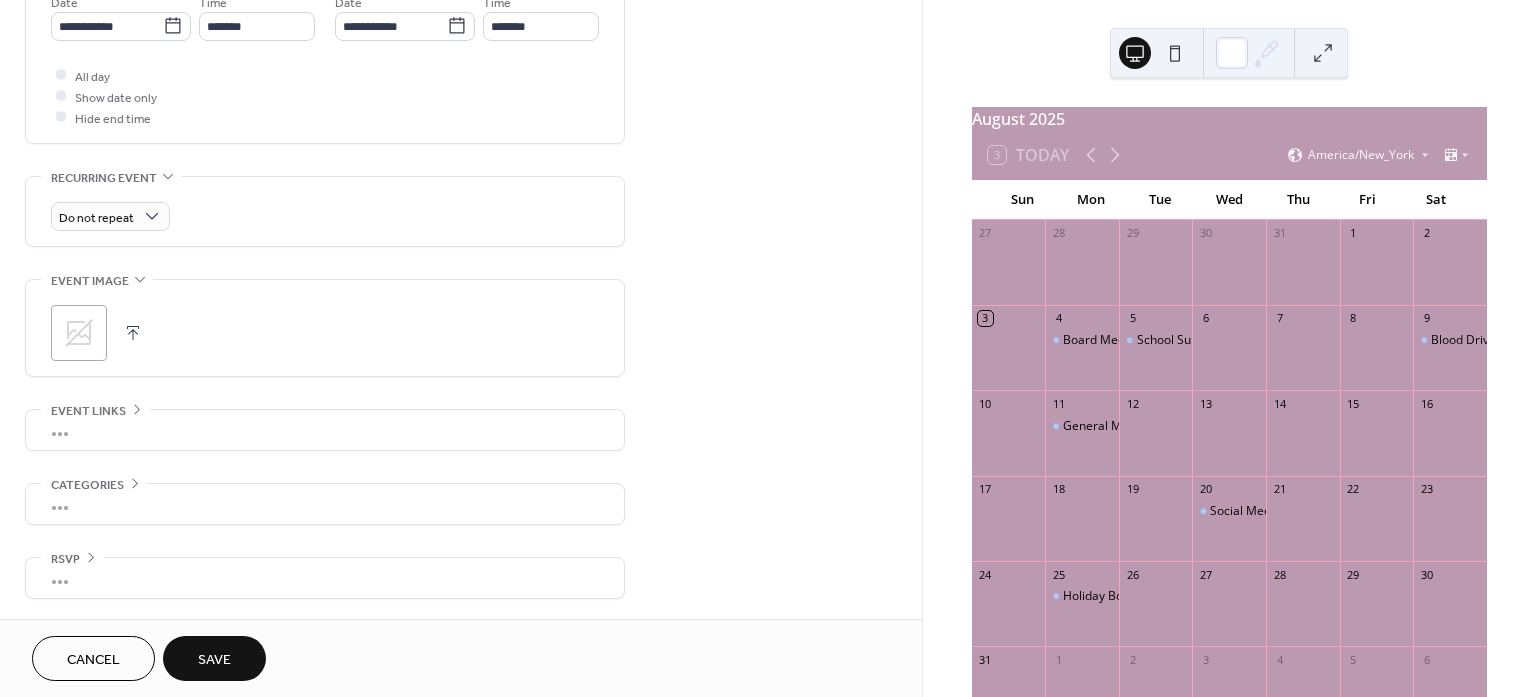 scroll, scrollTop: 716, scrollLeft: 0, axis: vertical 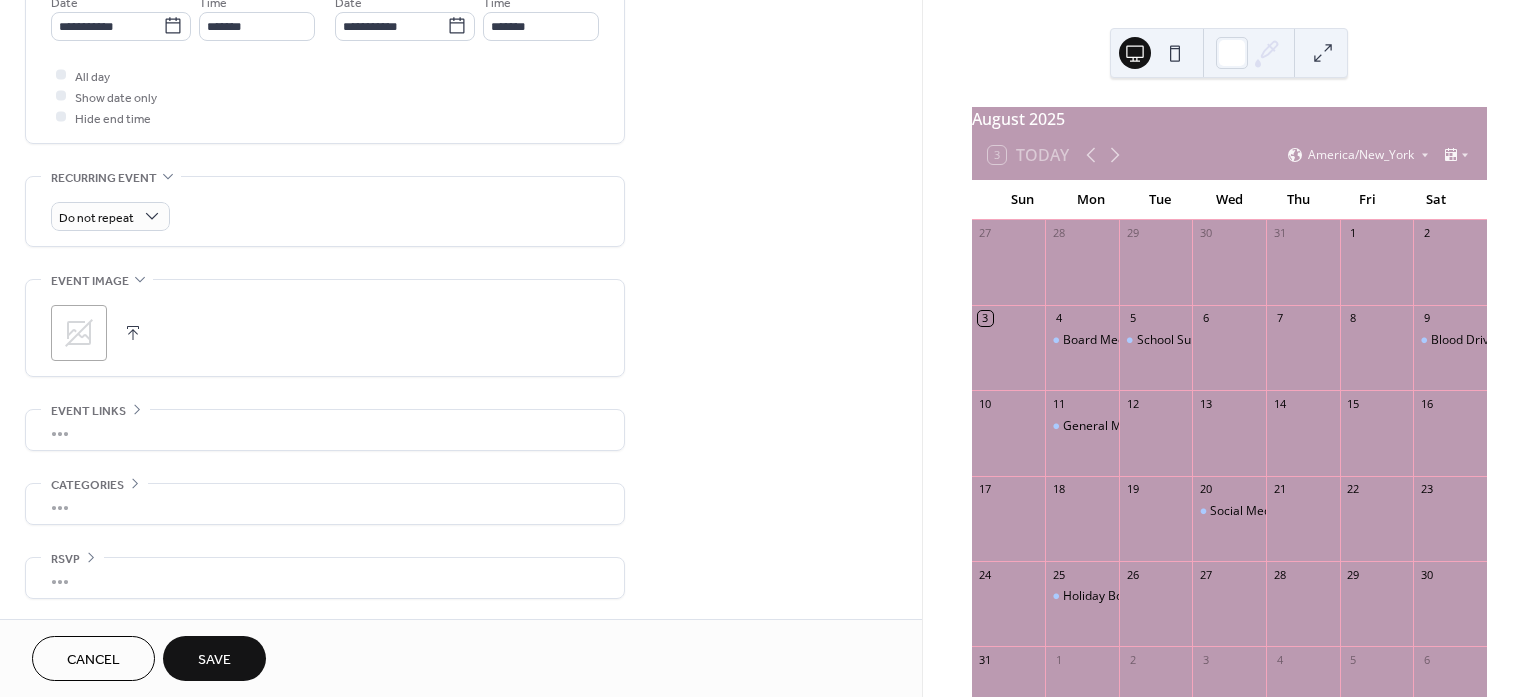 click on "Save" at bounding box center [214, 660] 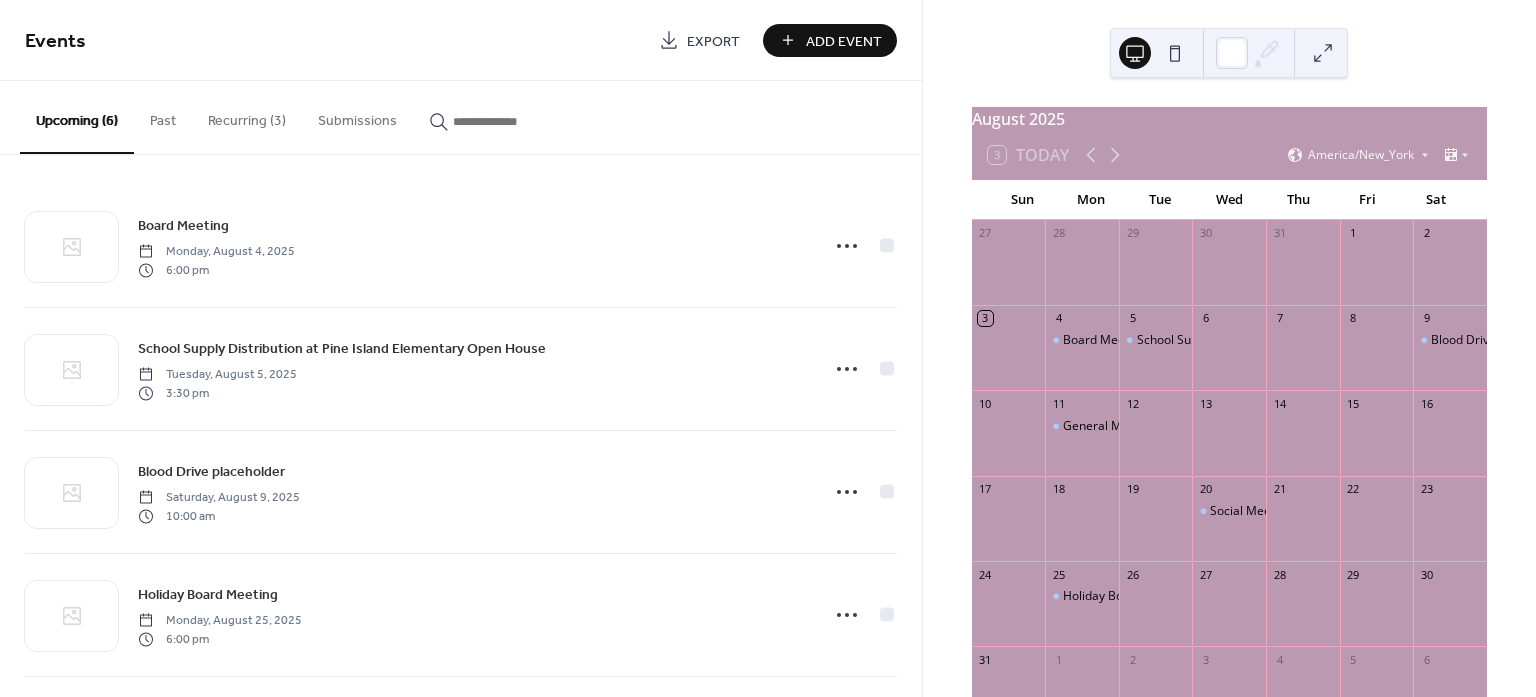 click on "Add Event" at bounding box center (844, 41) 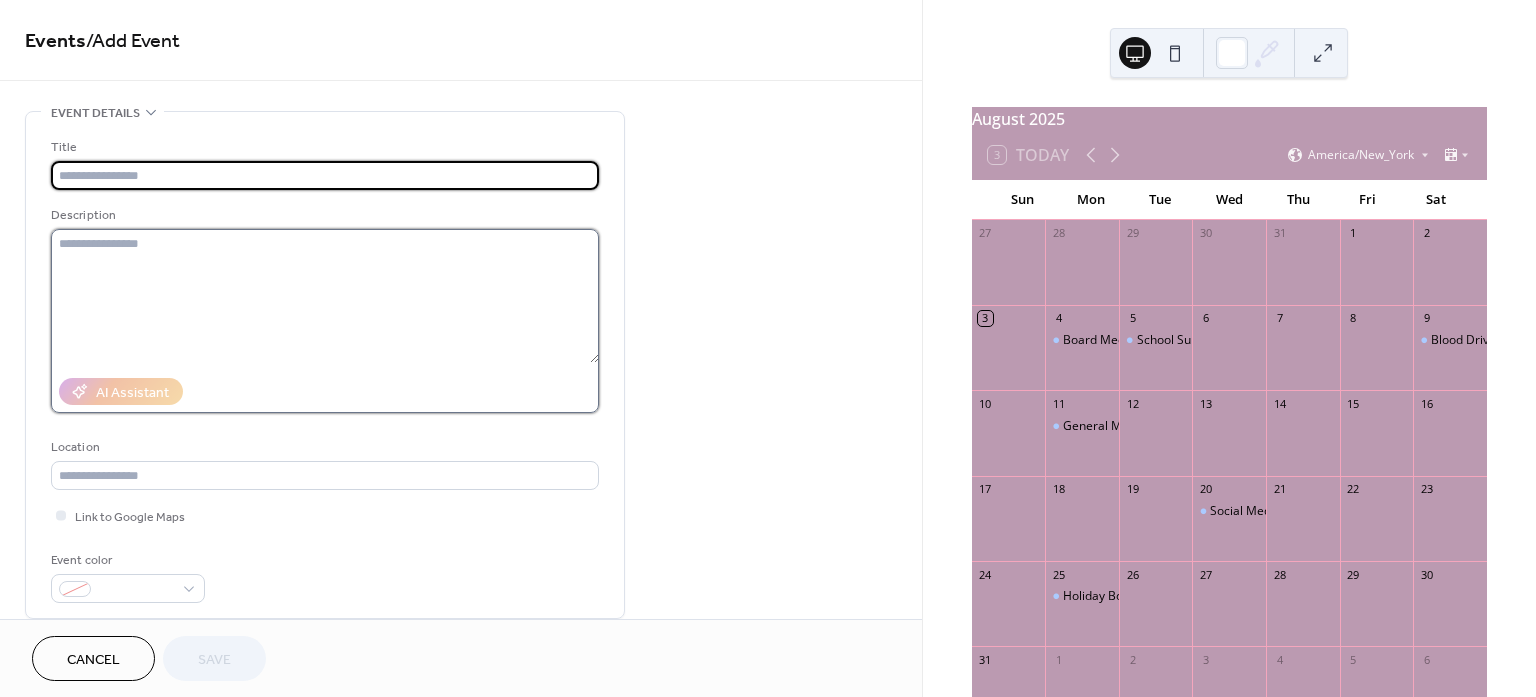 click at bounding box center (325, 296) 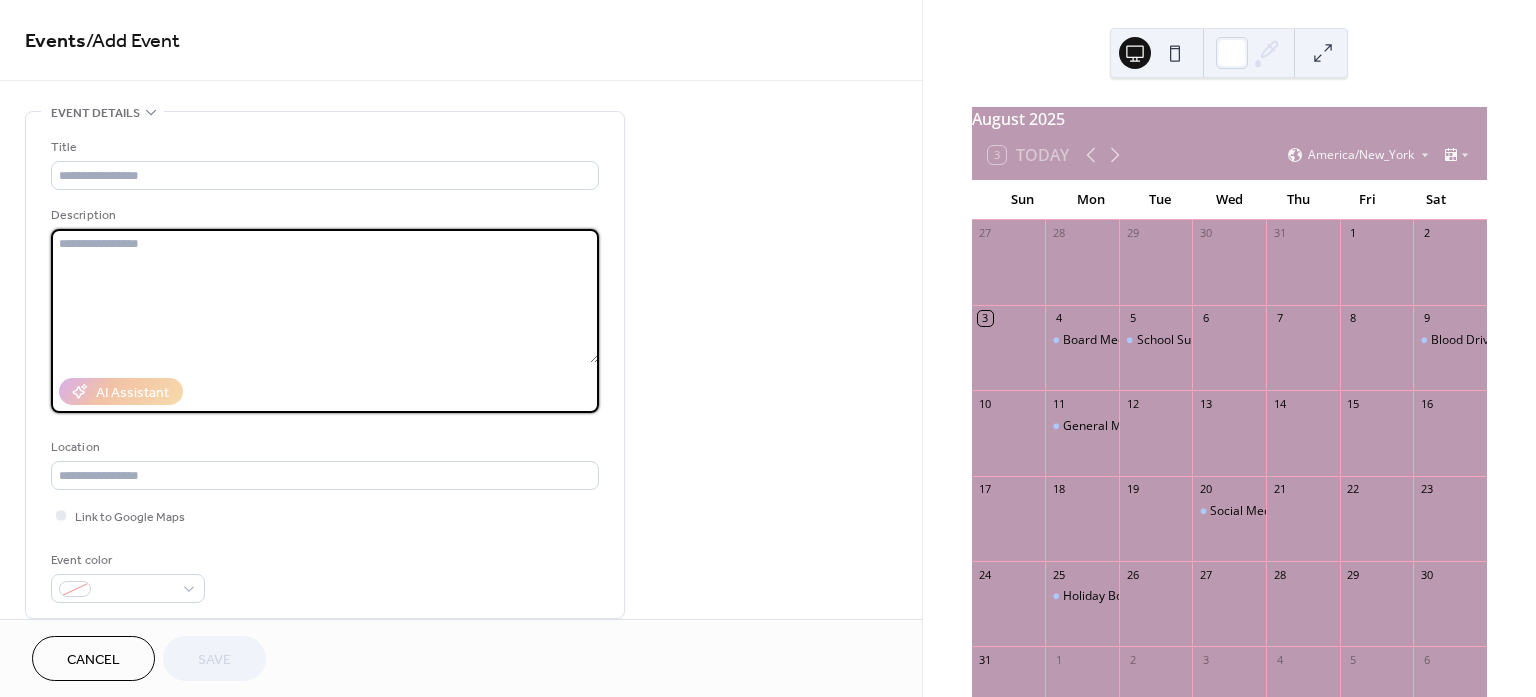 paste on "**********" 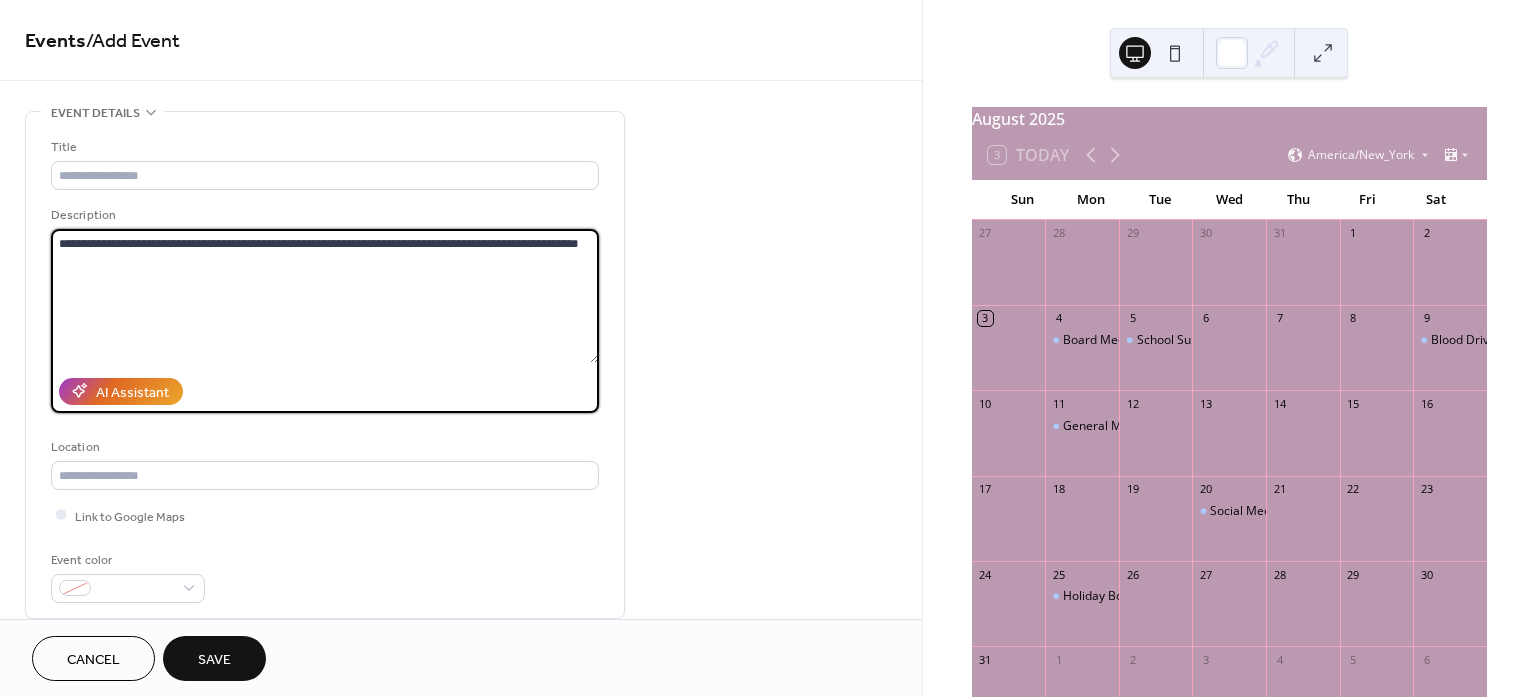 type on "**********" 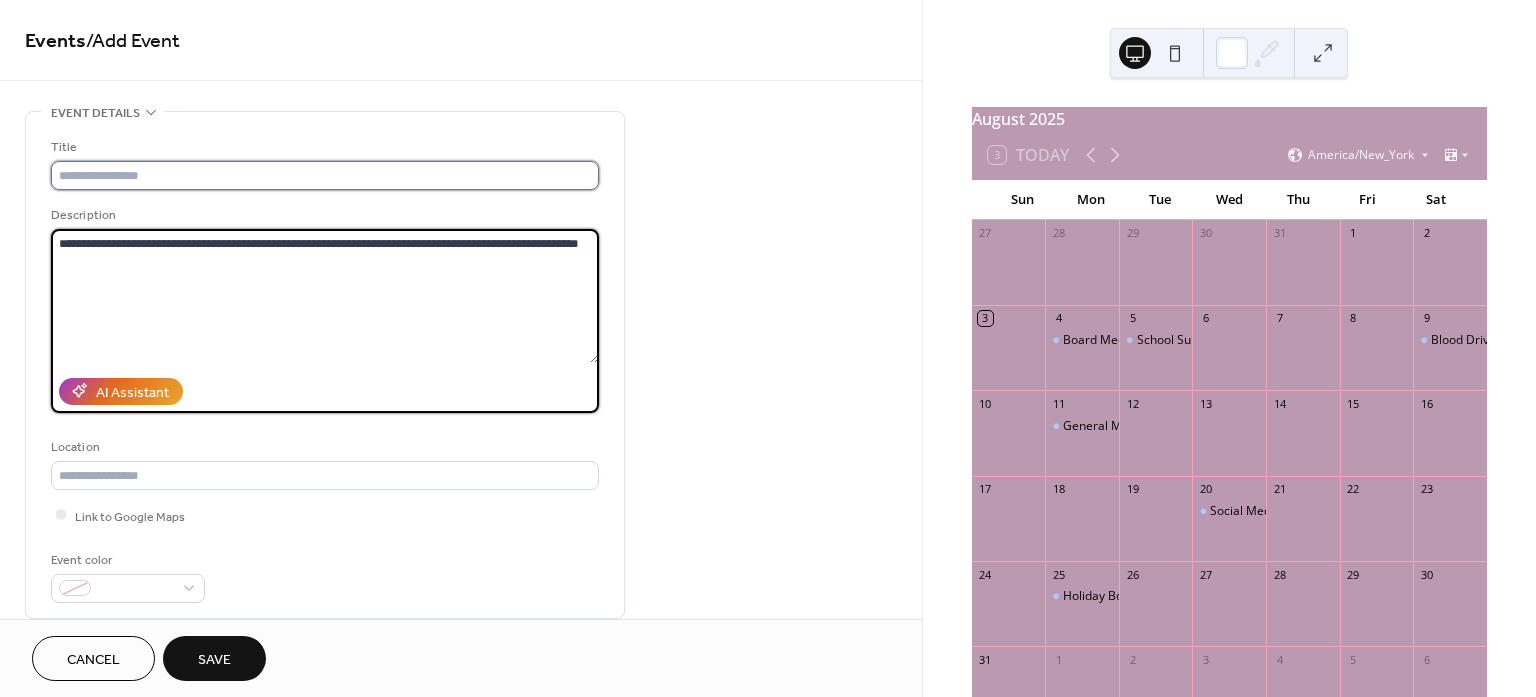 click at bounding box center (325, 175) 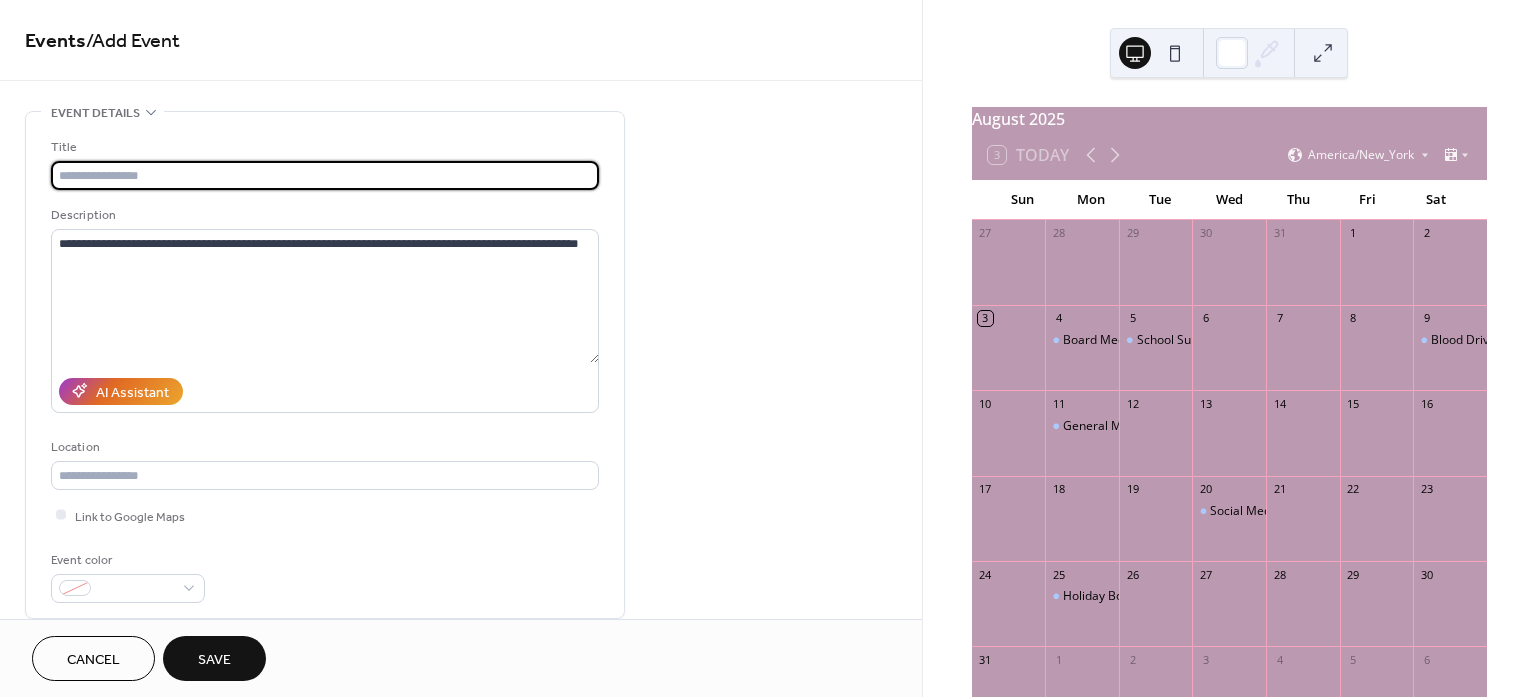 paste on "**********" 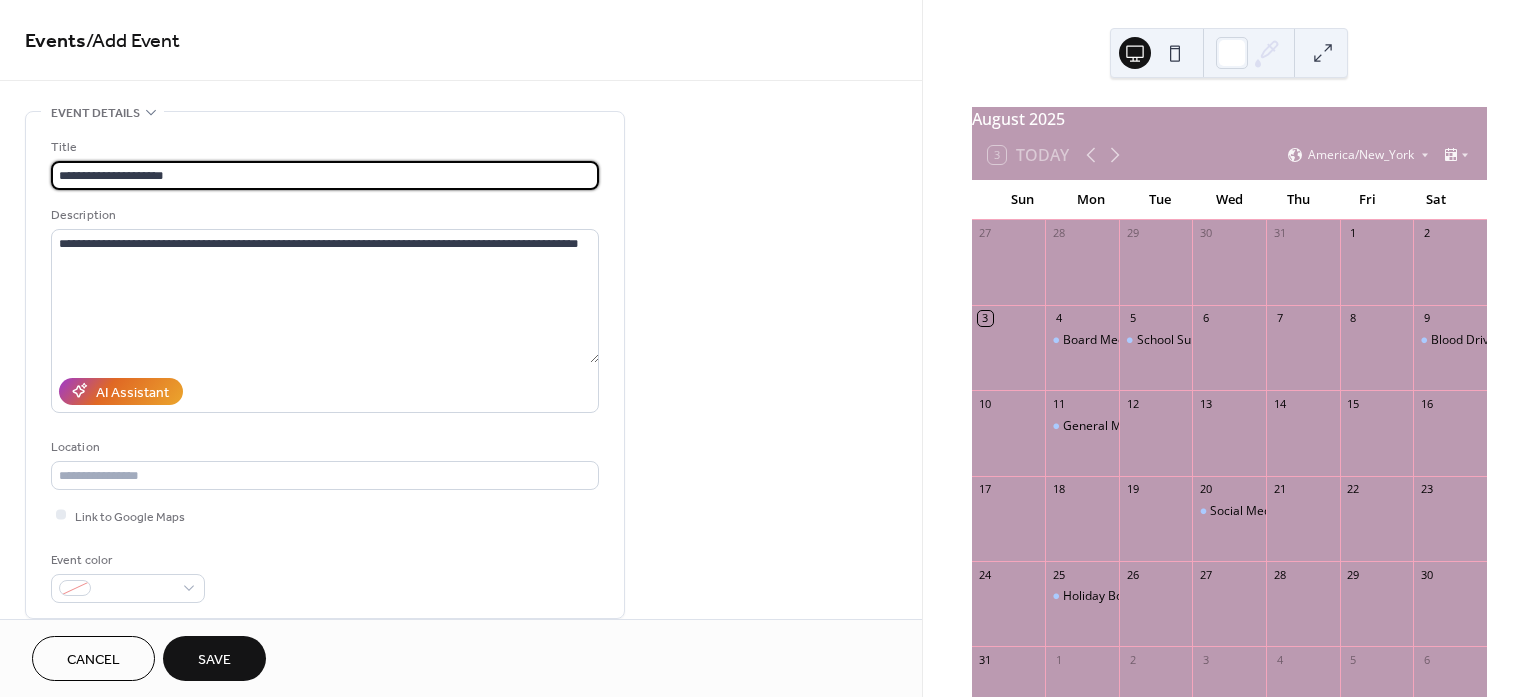 type on "**********" 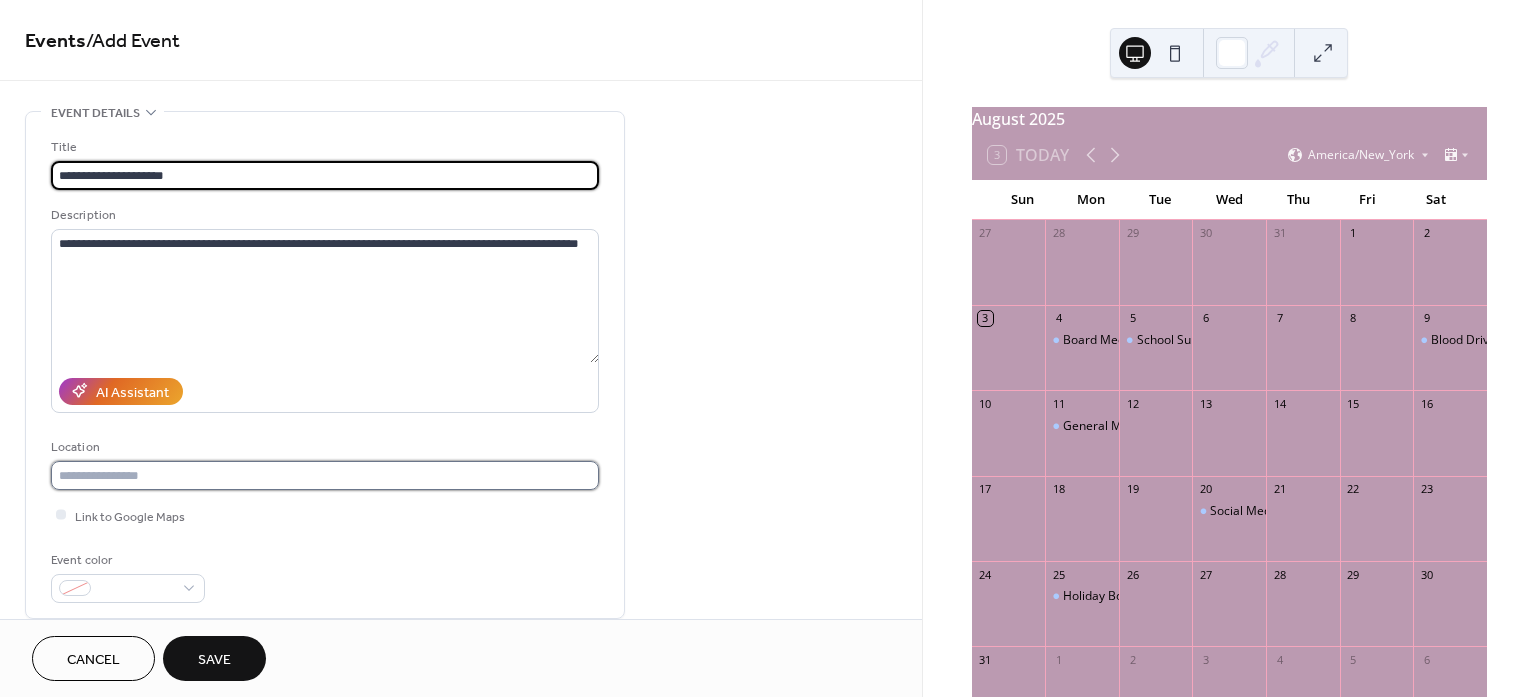 click at bounding box center (325, 475) 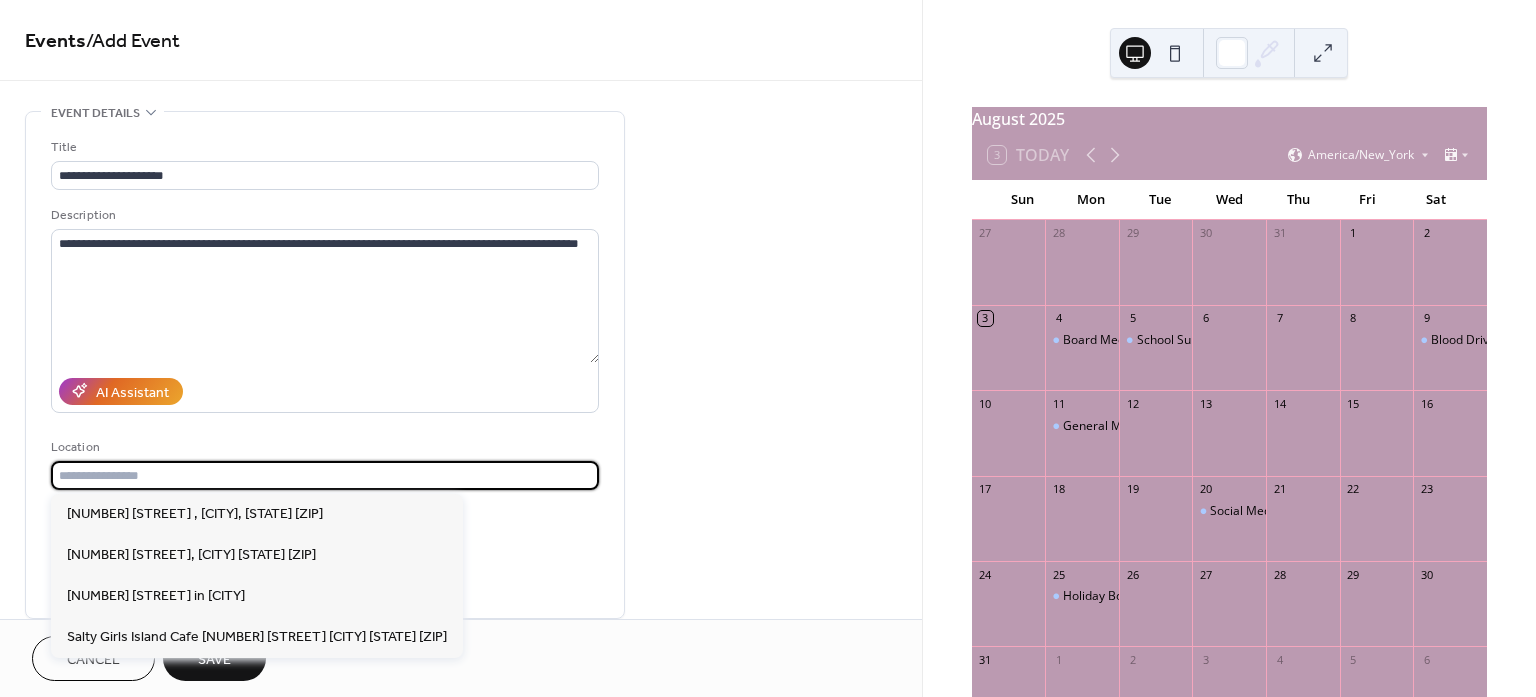 paste on "**********" 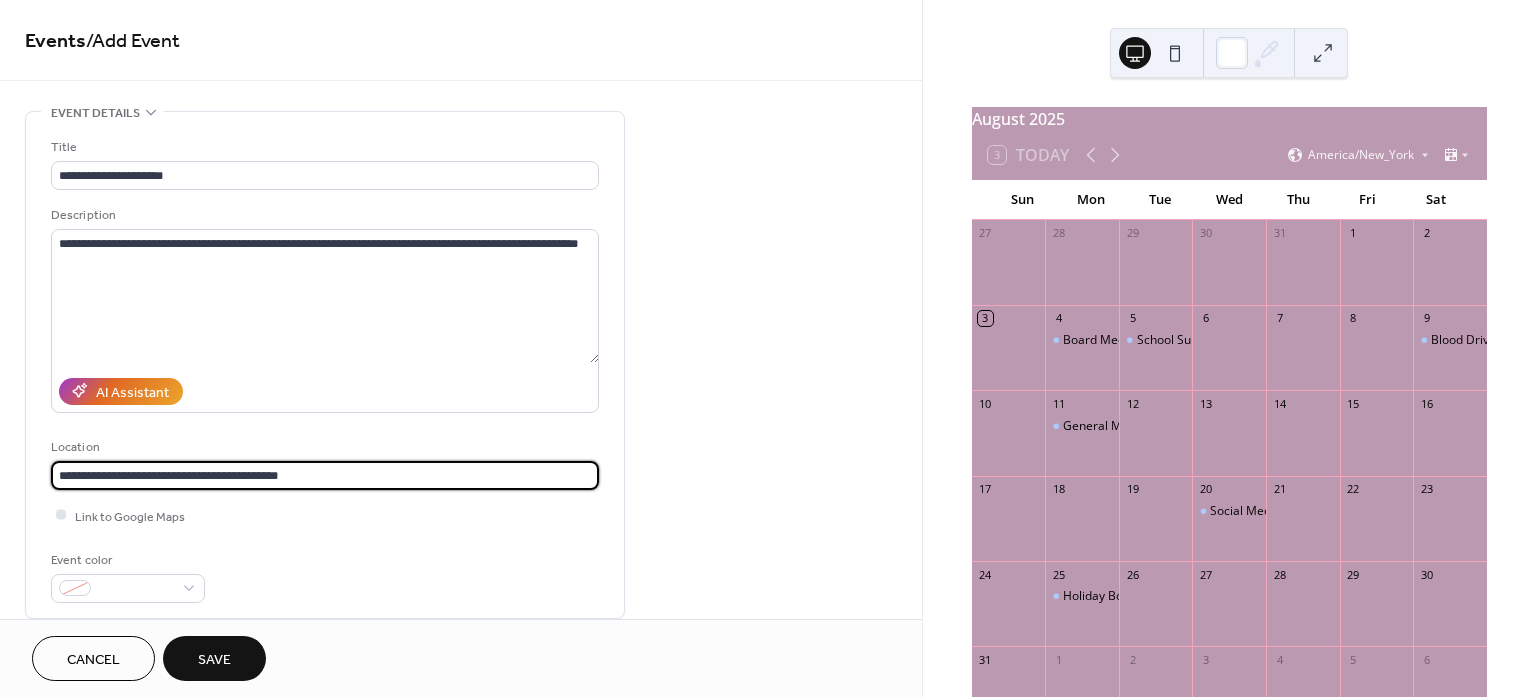 type on "**********" 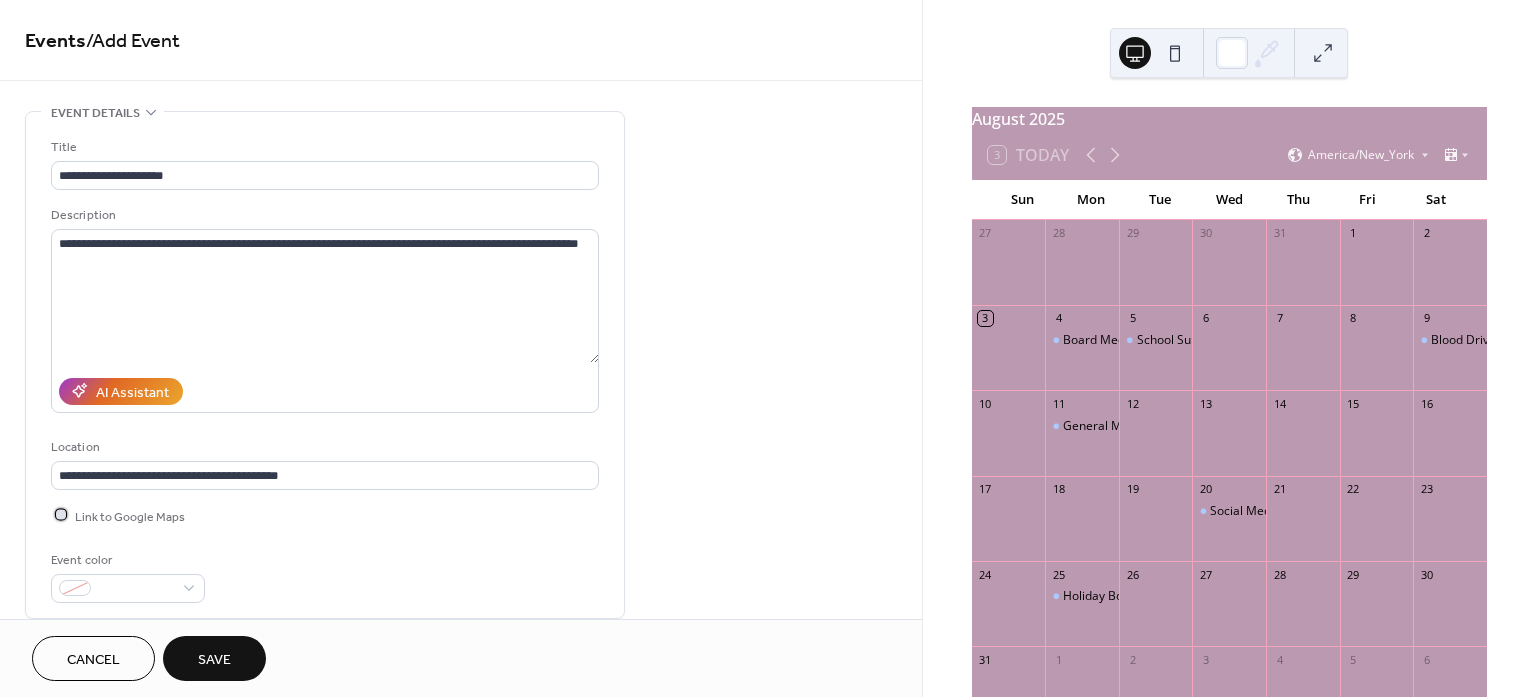 click at bounding box center [61, 515] 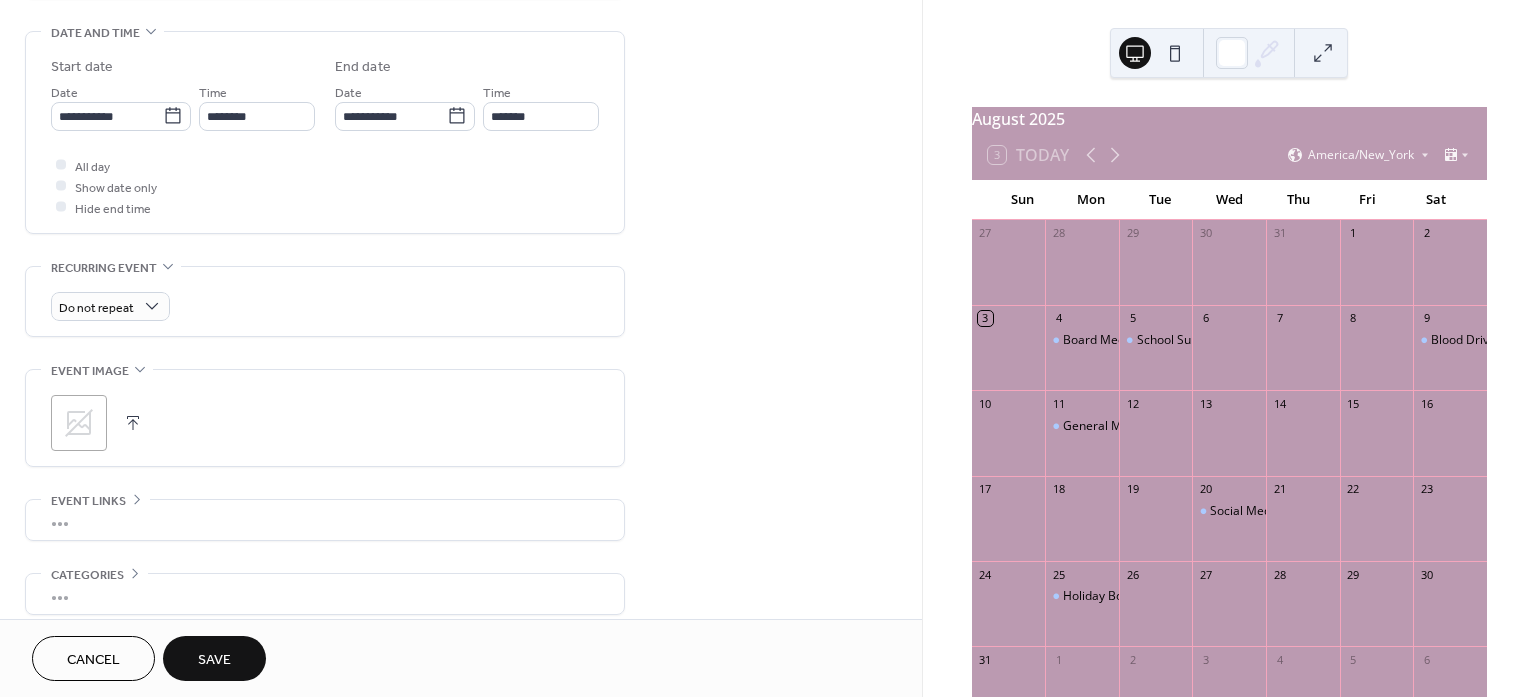 scroll, scrollTop: 625, scrollLeft: 0, axis: vertical 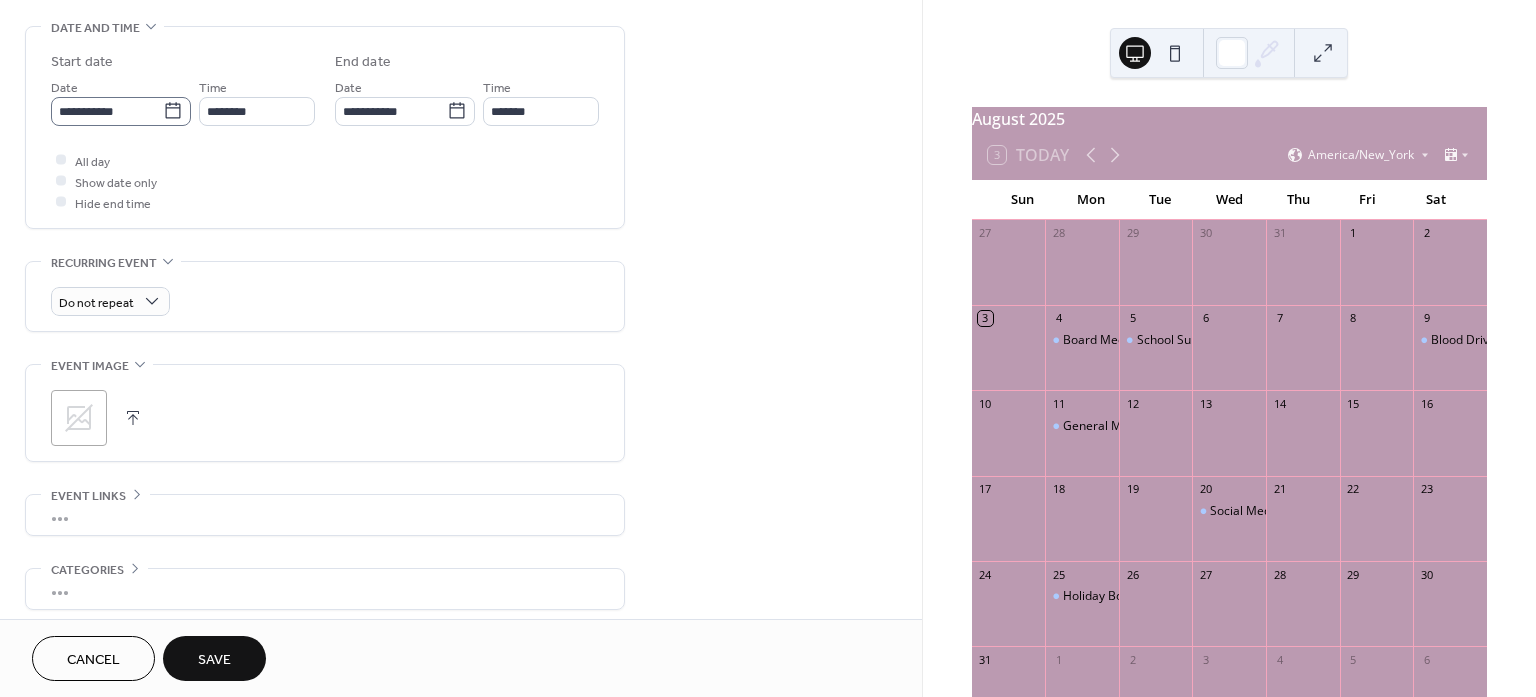 click 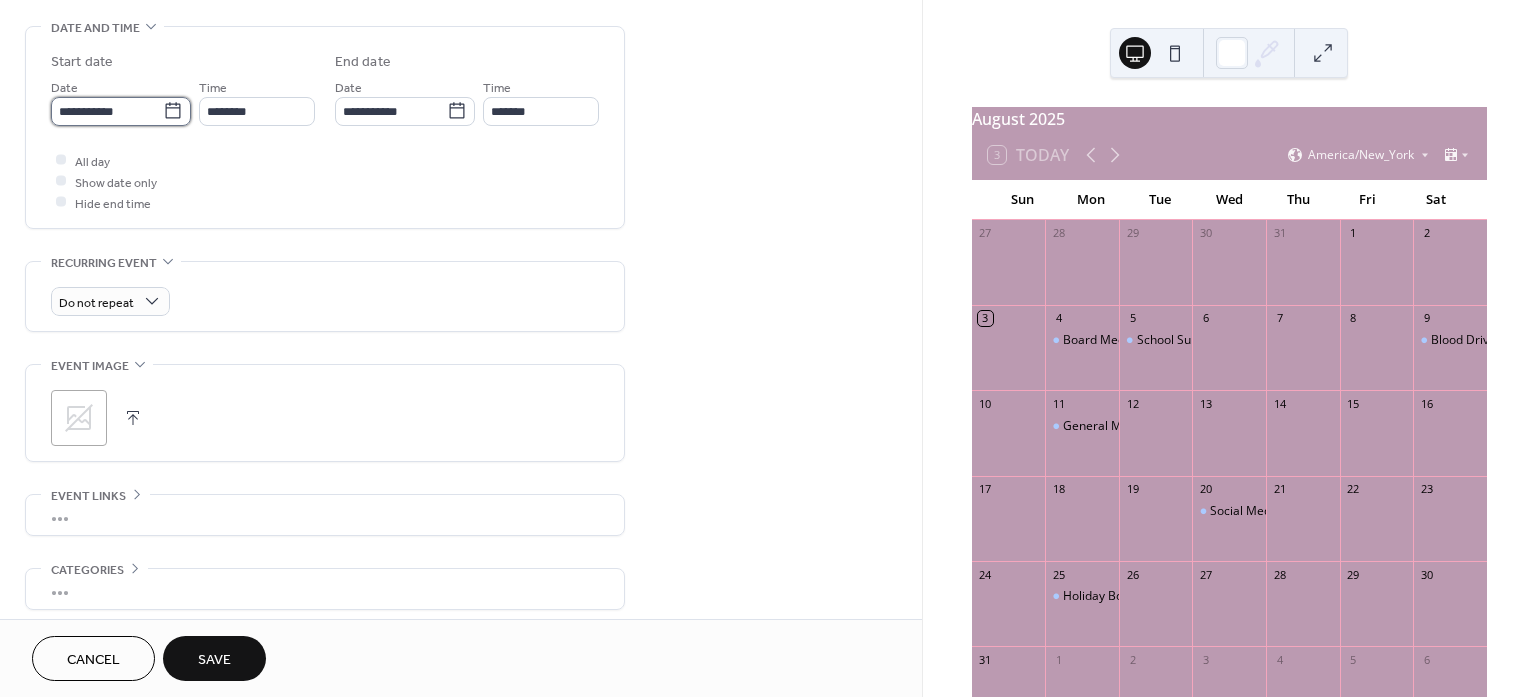 click on "**********" at bounding box center (107, 111) 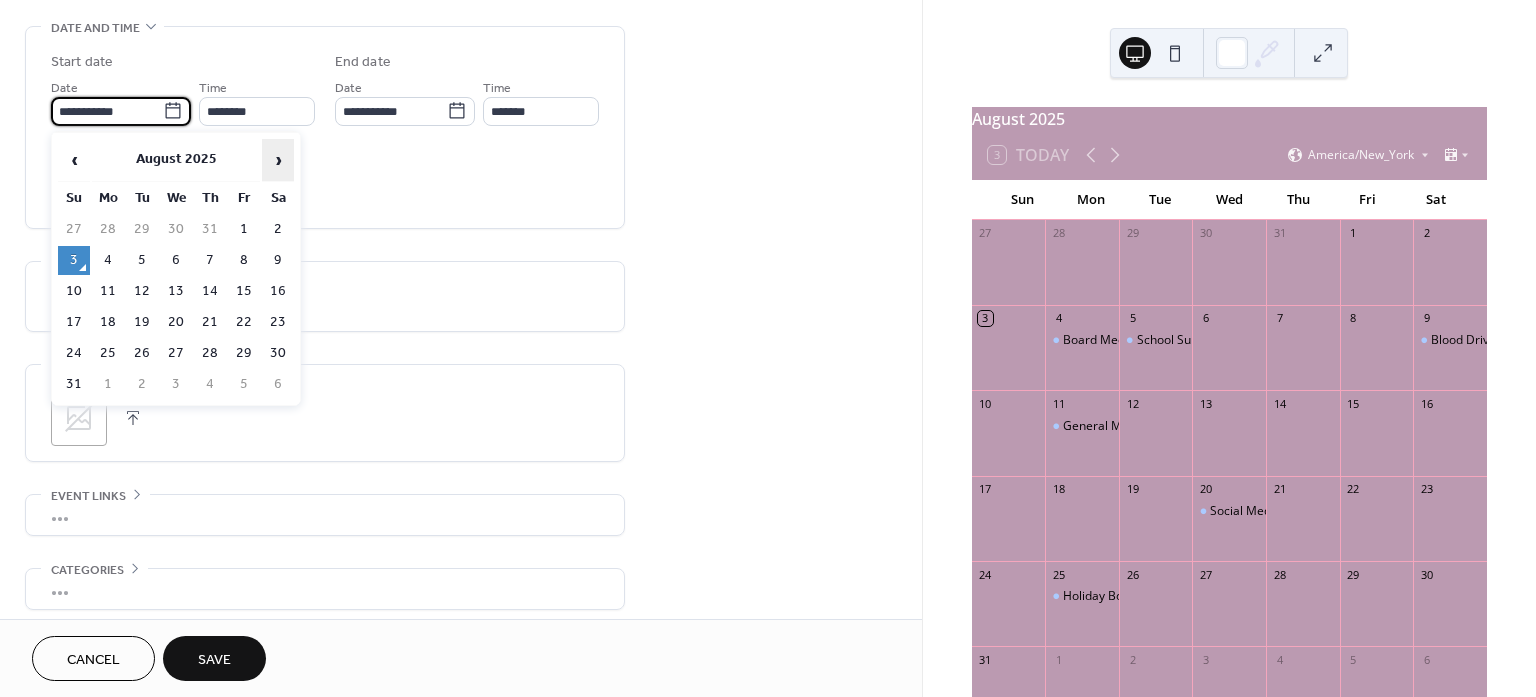 click on "›" at bounding box center (278, 160) 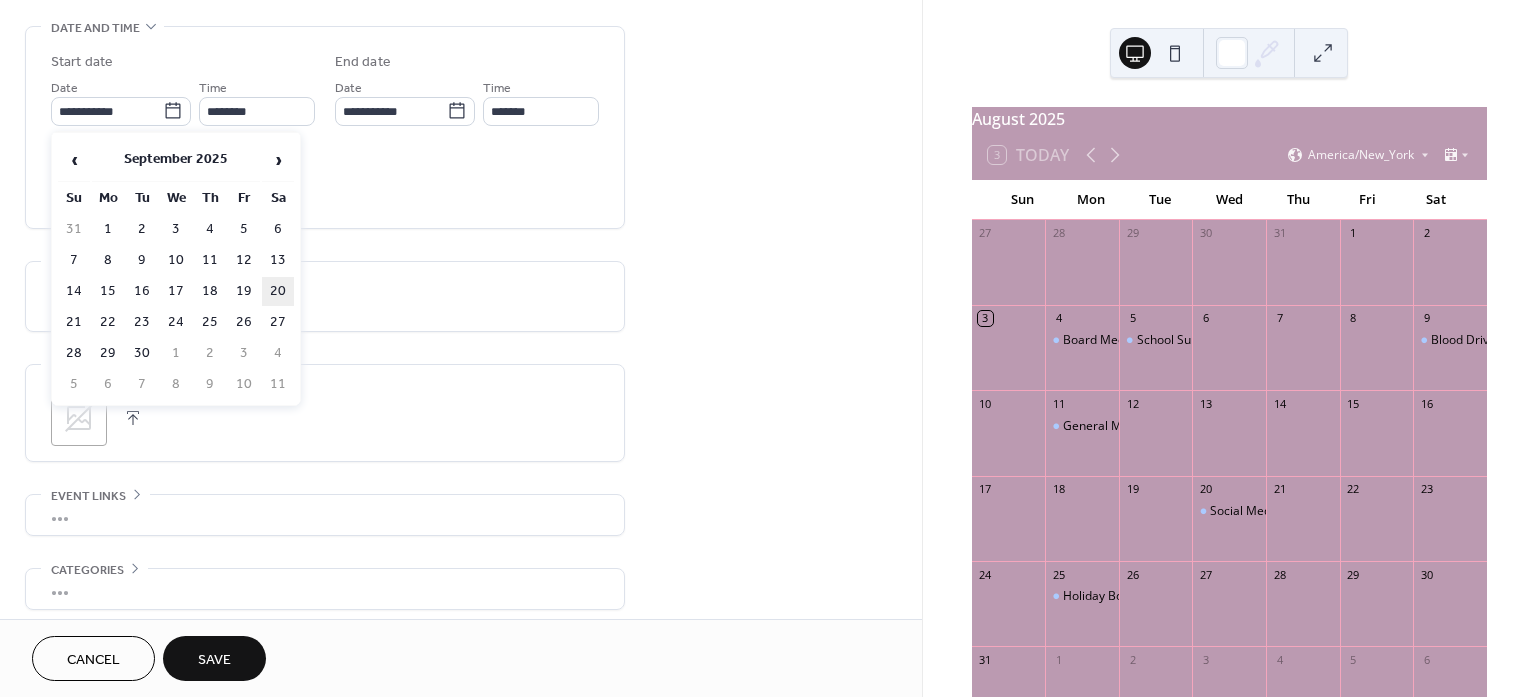 click on "20" at bounding box center (278, 291) 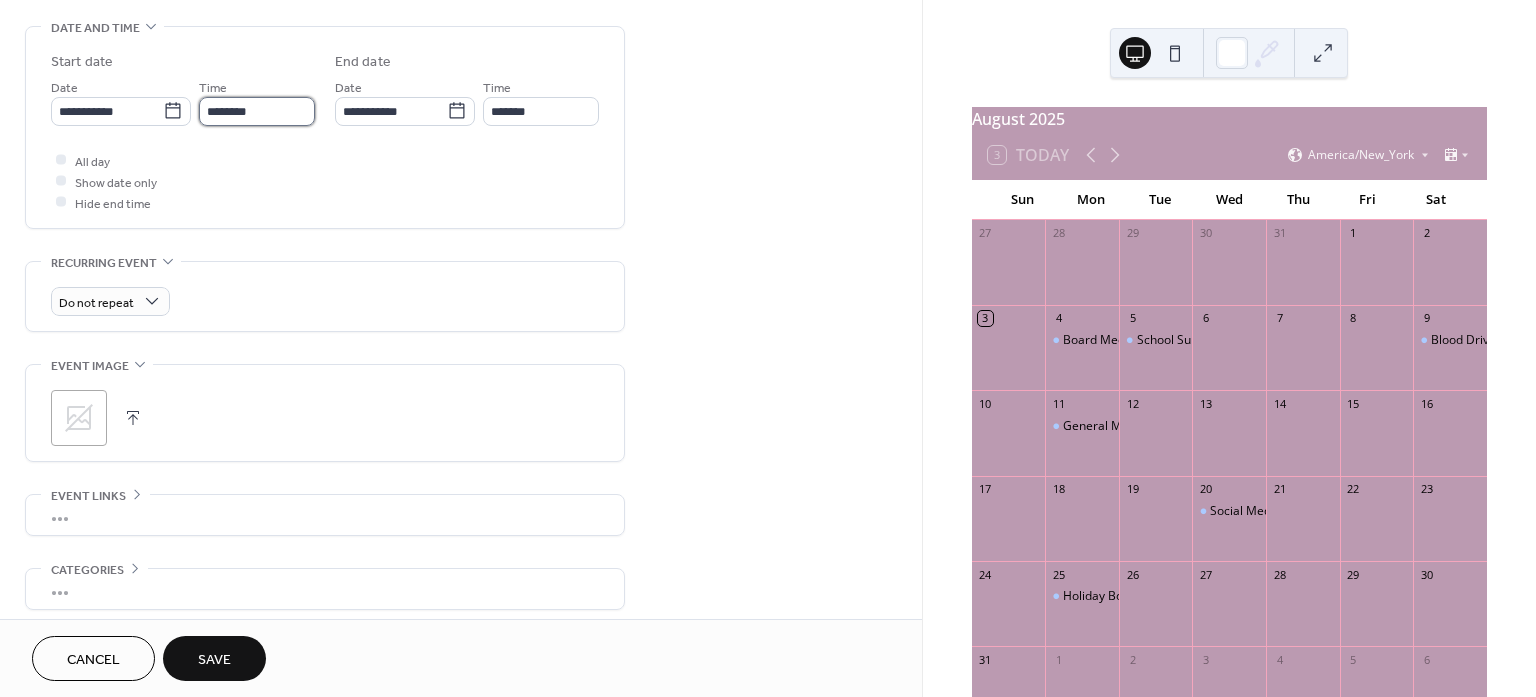click on "********" at bounding box center (257, 111) 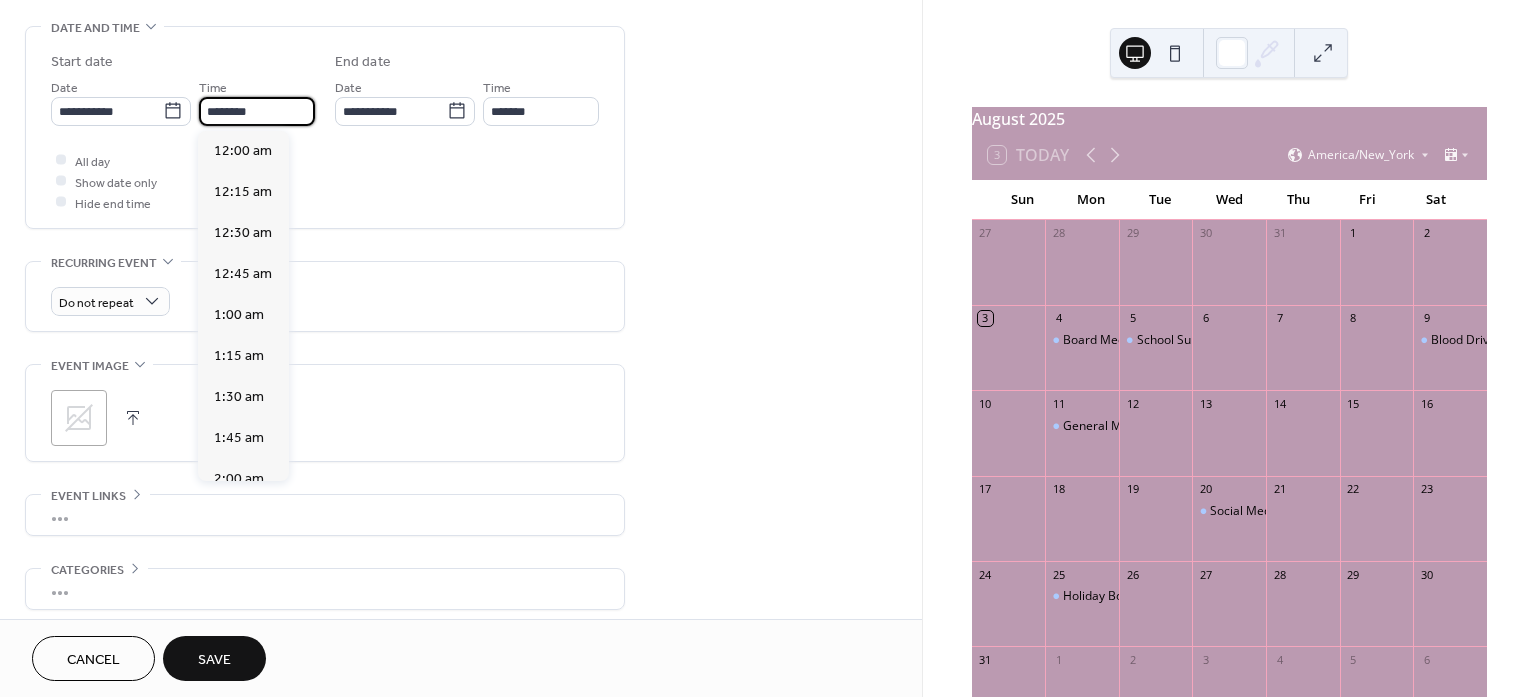 scroll, scrollTop: 1895, scrollLeft: 0, axis: vertical 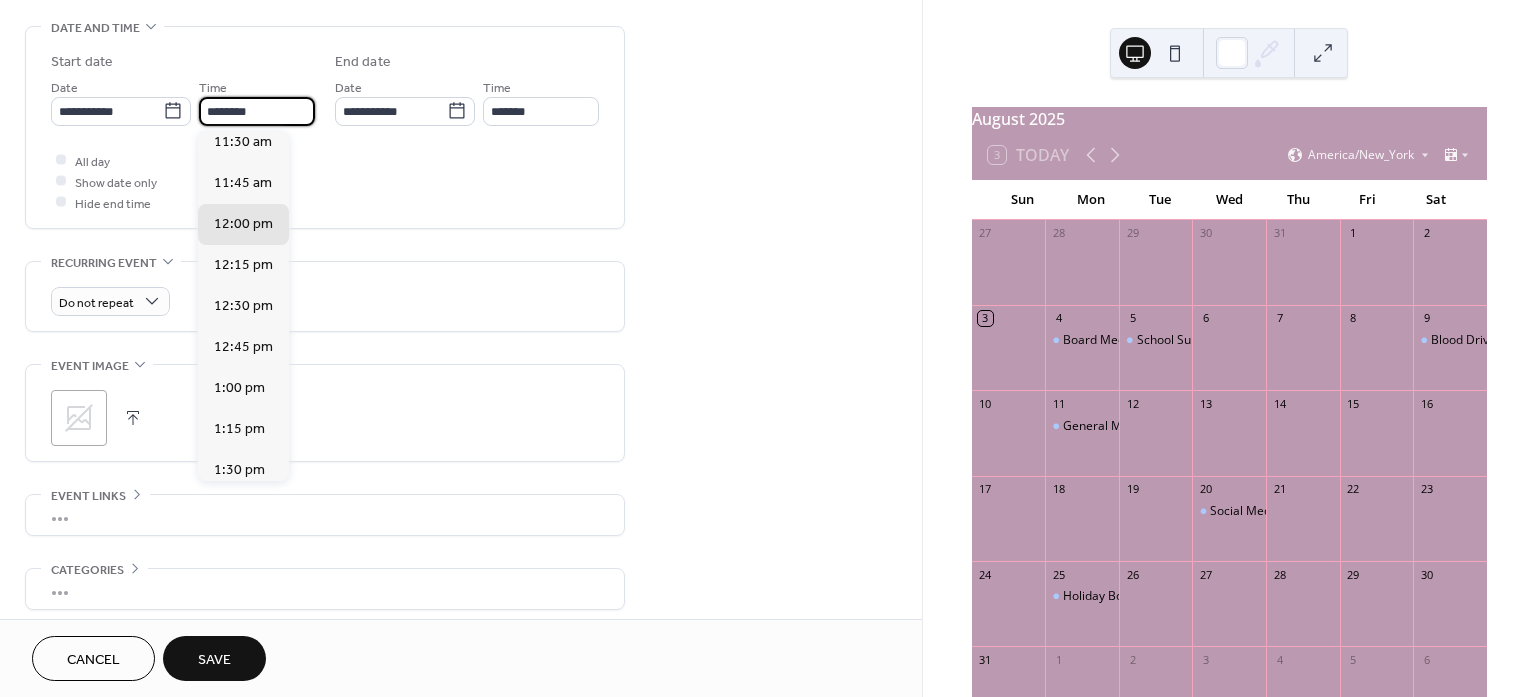 click on "2:00 pm" at bounding box center (239, 551) 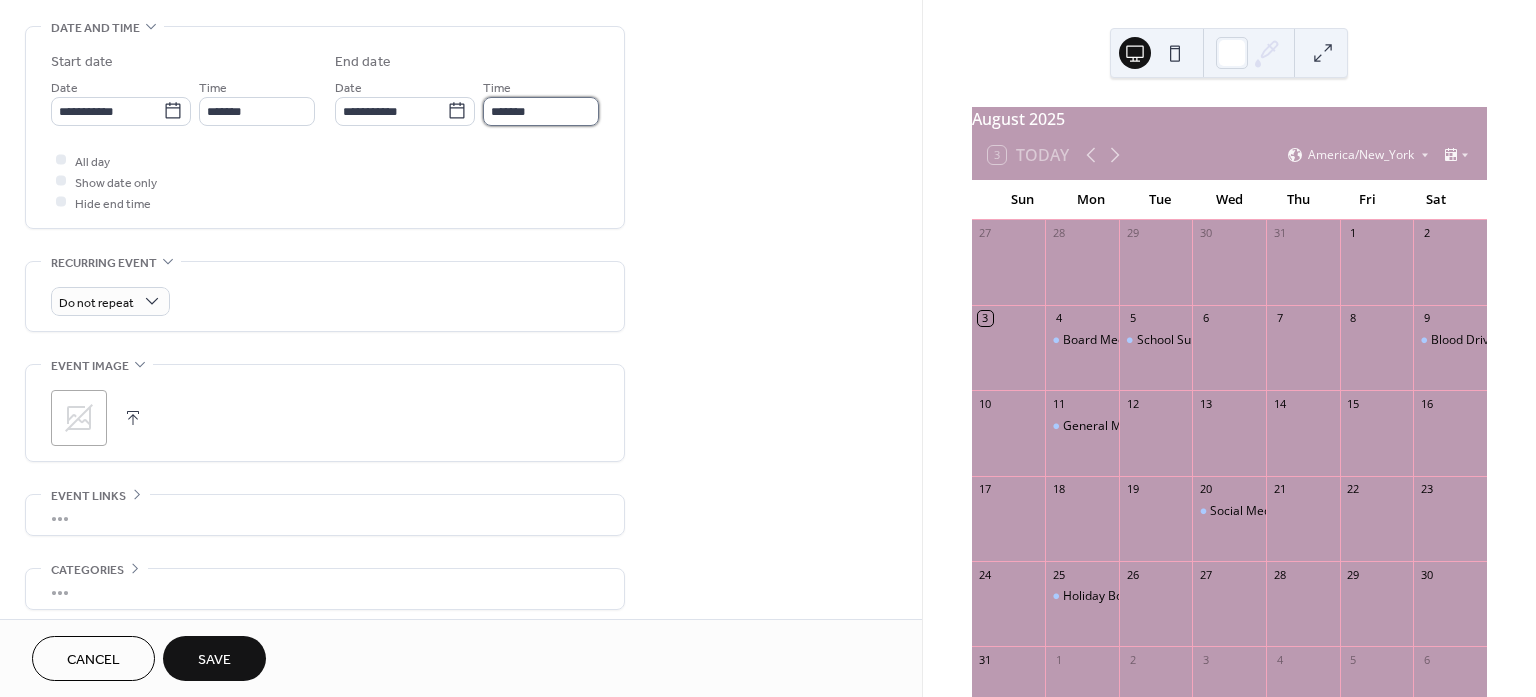 click on "*******" at bounding box center (541, 111) 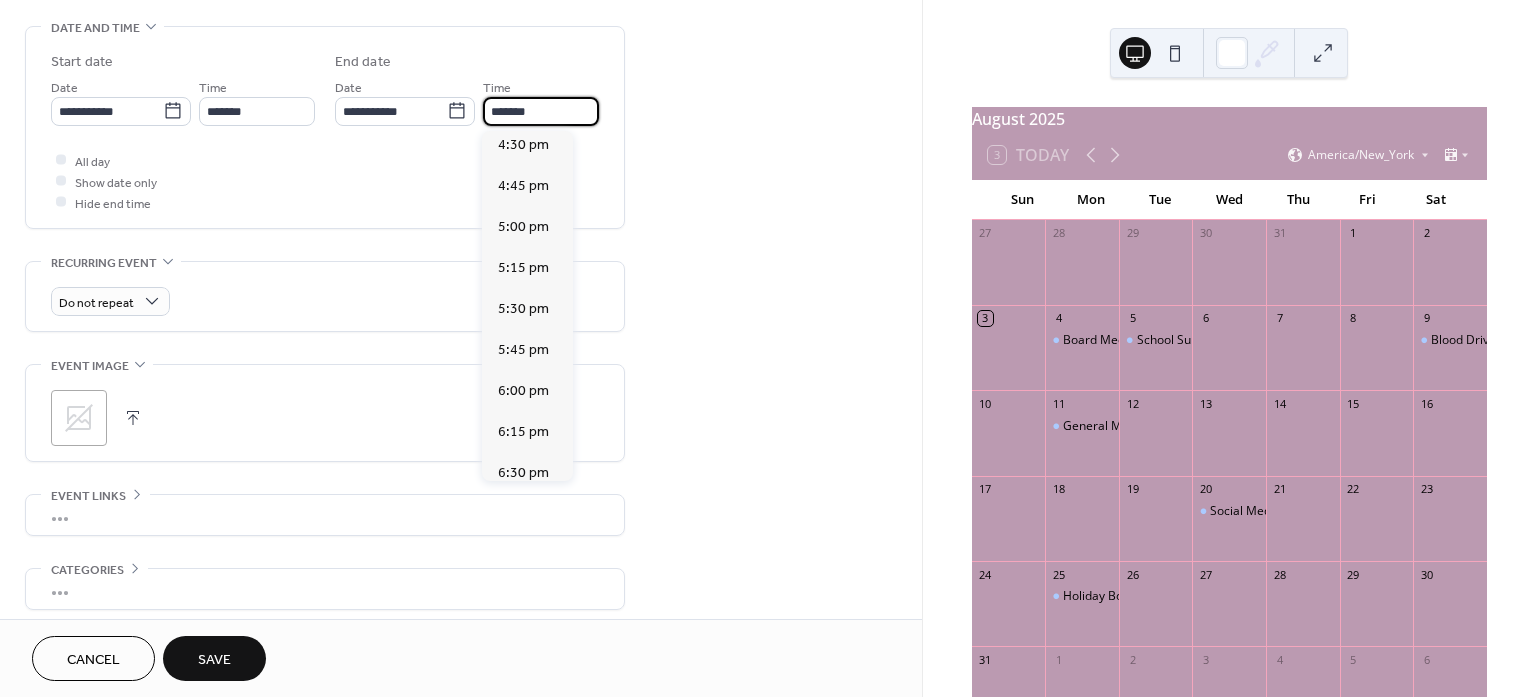 scroll, scrollTop: 750, scrollLeft: 0, axis: vertical 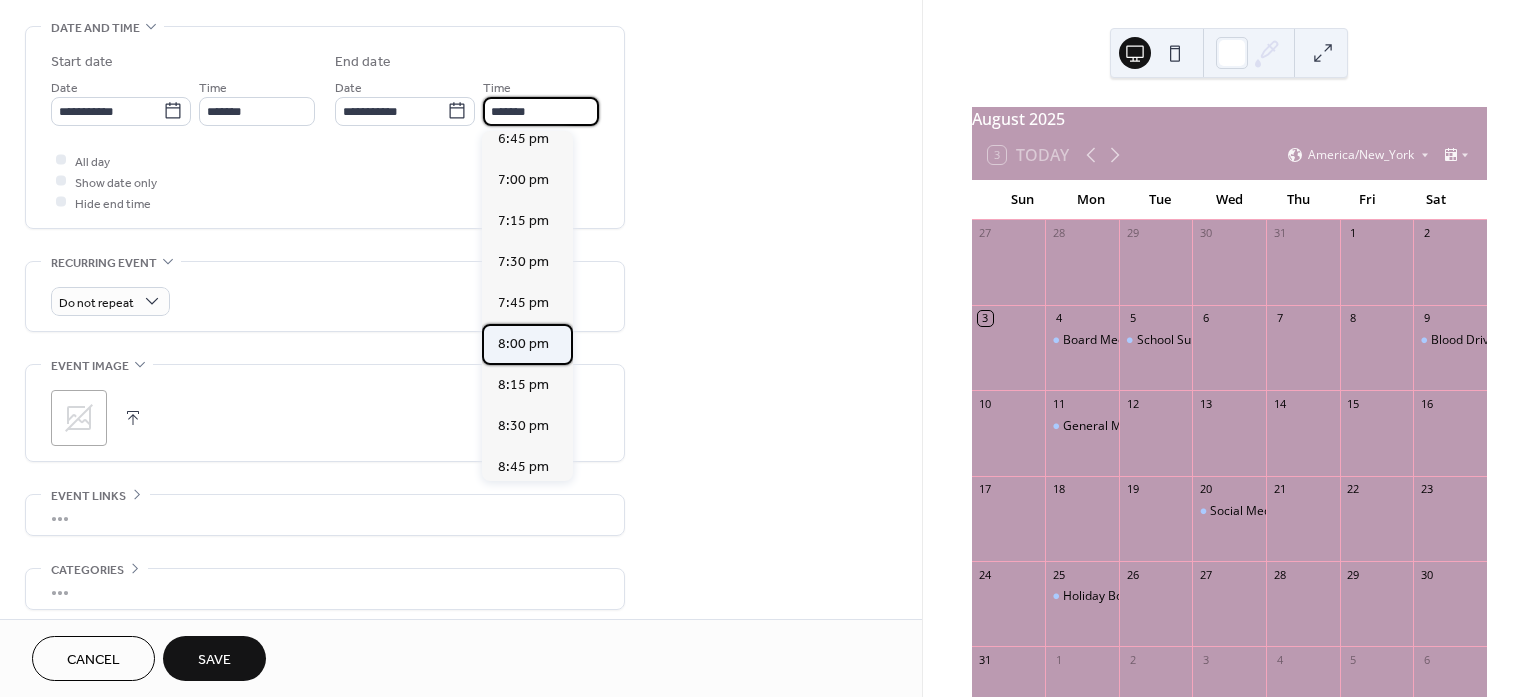 click on "8:00 pm" at bounding box center (523, 343) 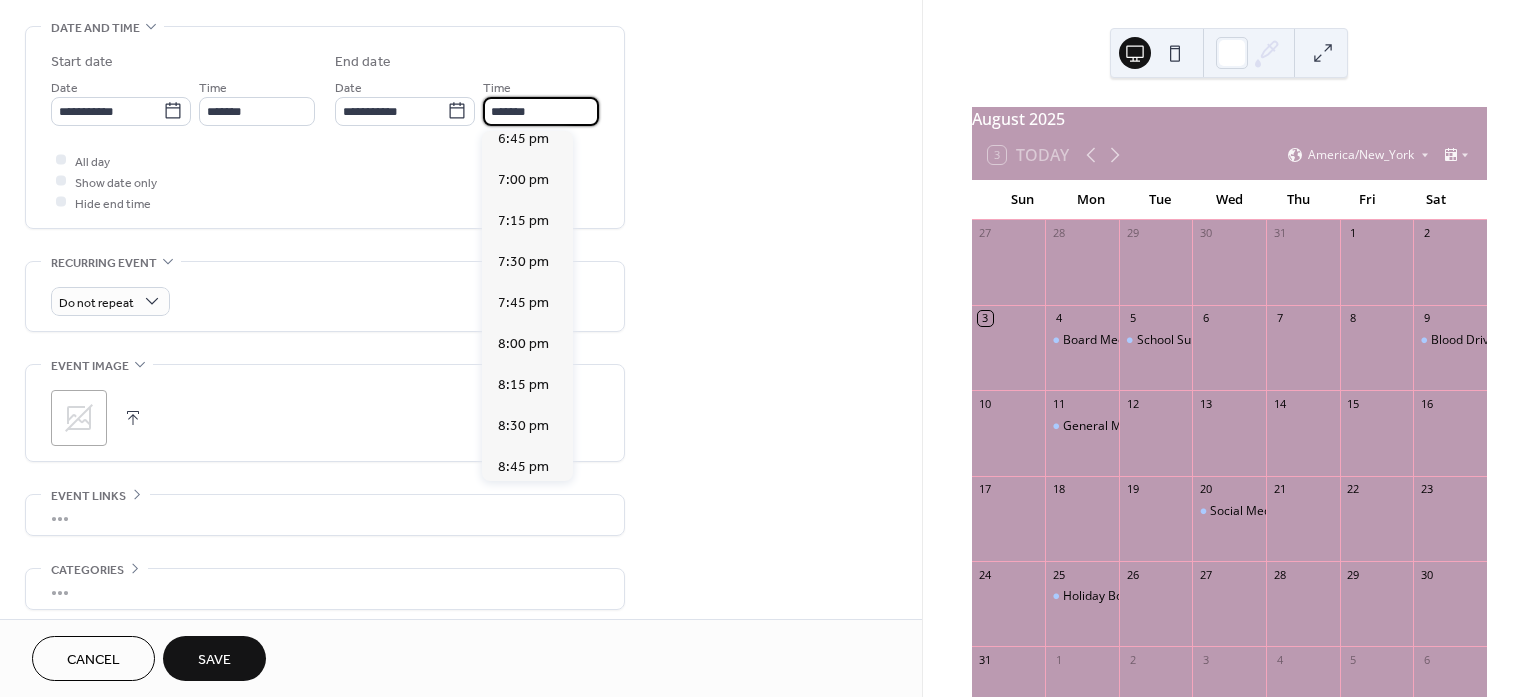 type on "*******" 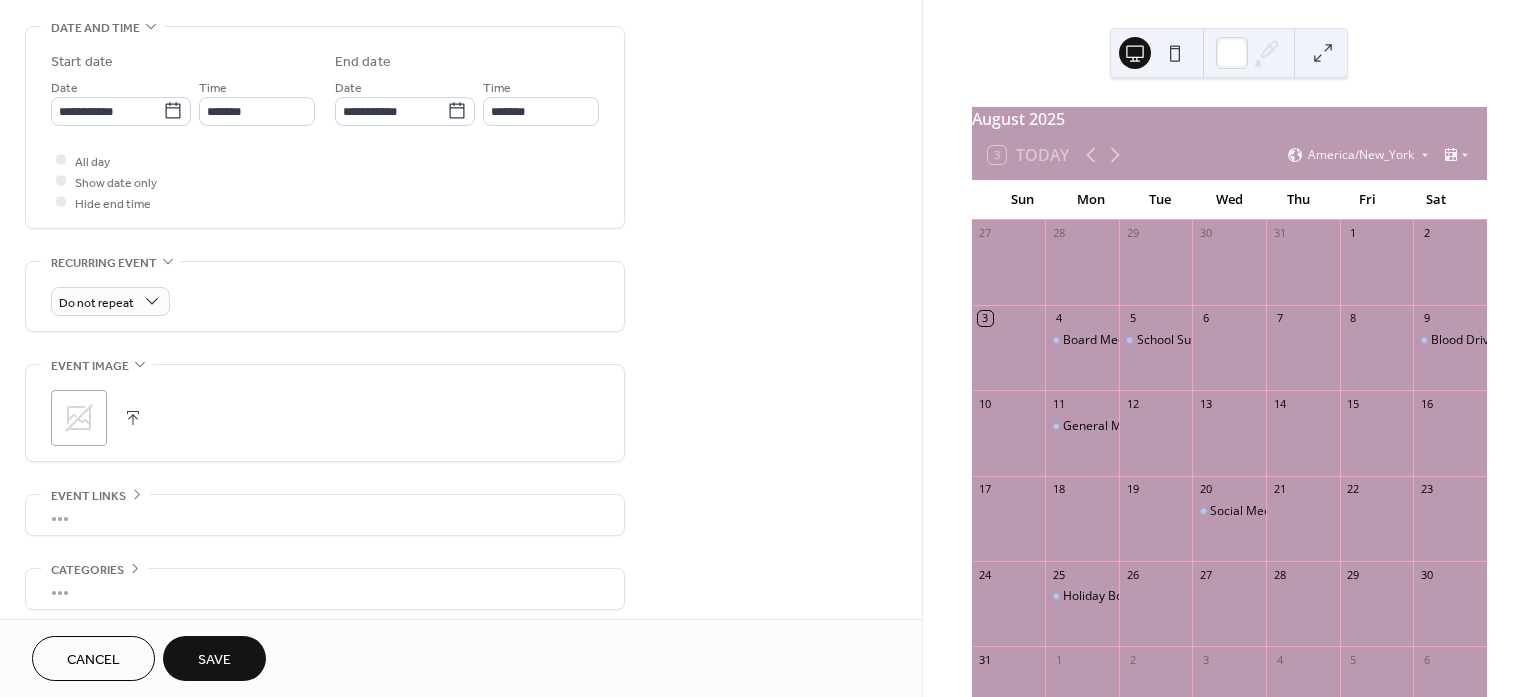 click on "**********" at bounding box center (461, 95) 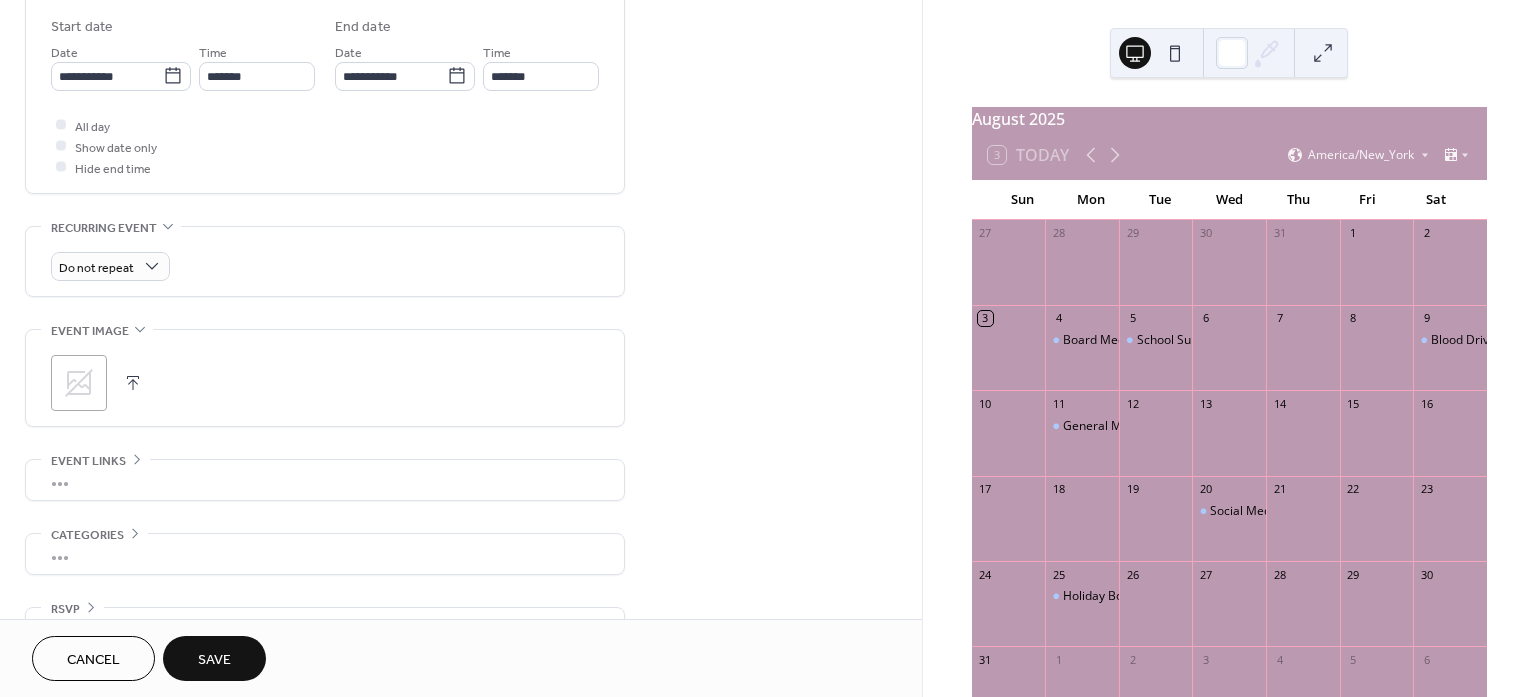 scroll, scrollTop: 716, scrollLeft: 0, axis: vertical 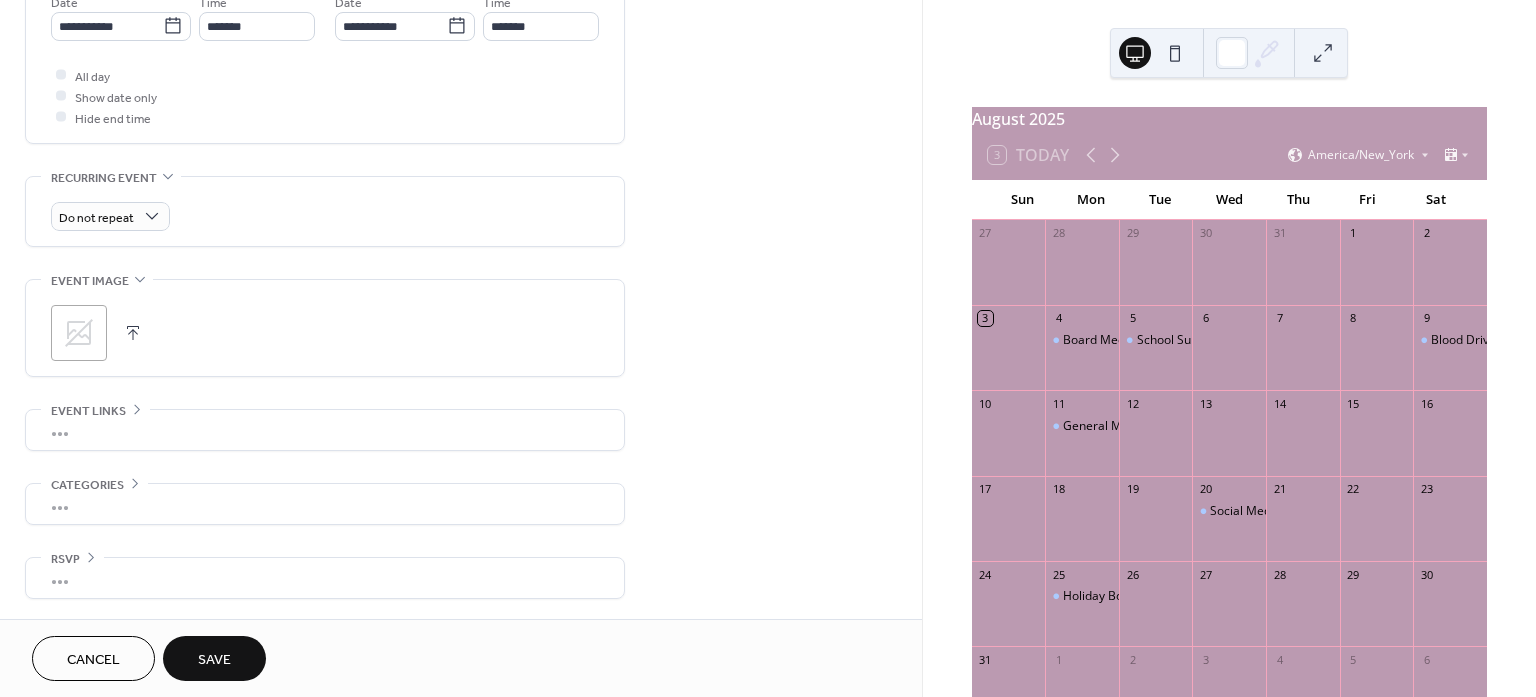 click on "Save" at bounding box center [214, 658] 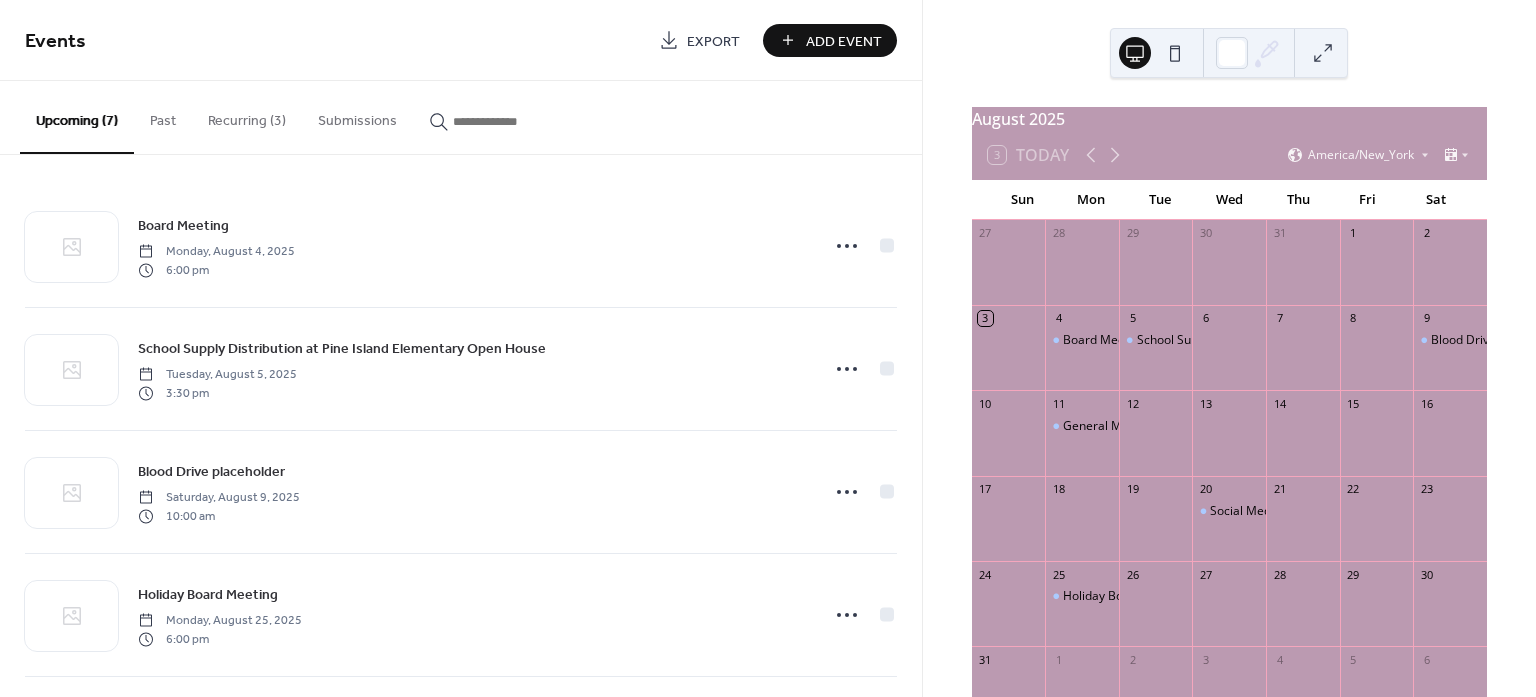 click on "Add Event" at bounding box center (844, 41) 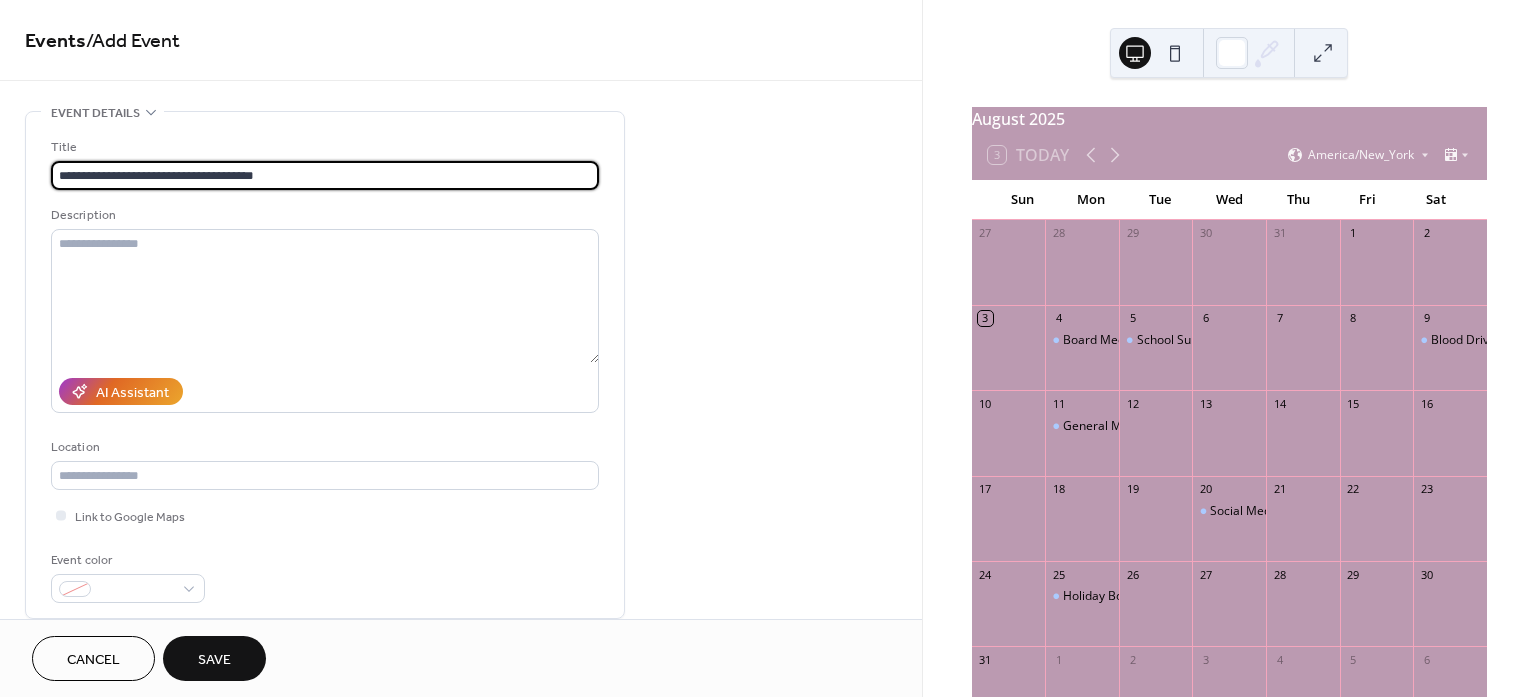 type on "**********" 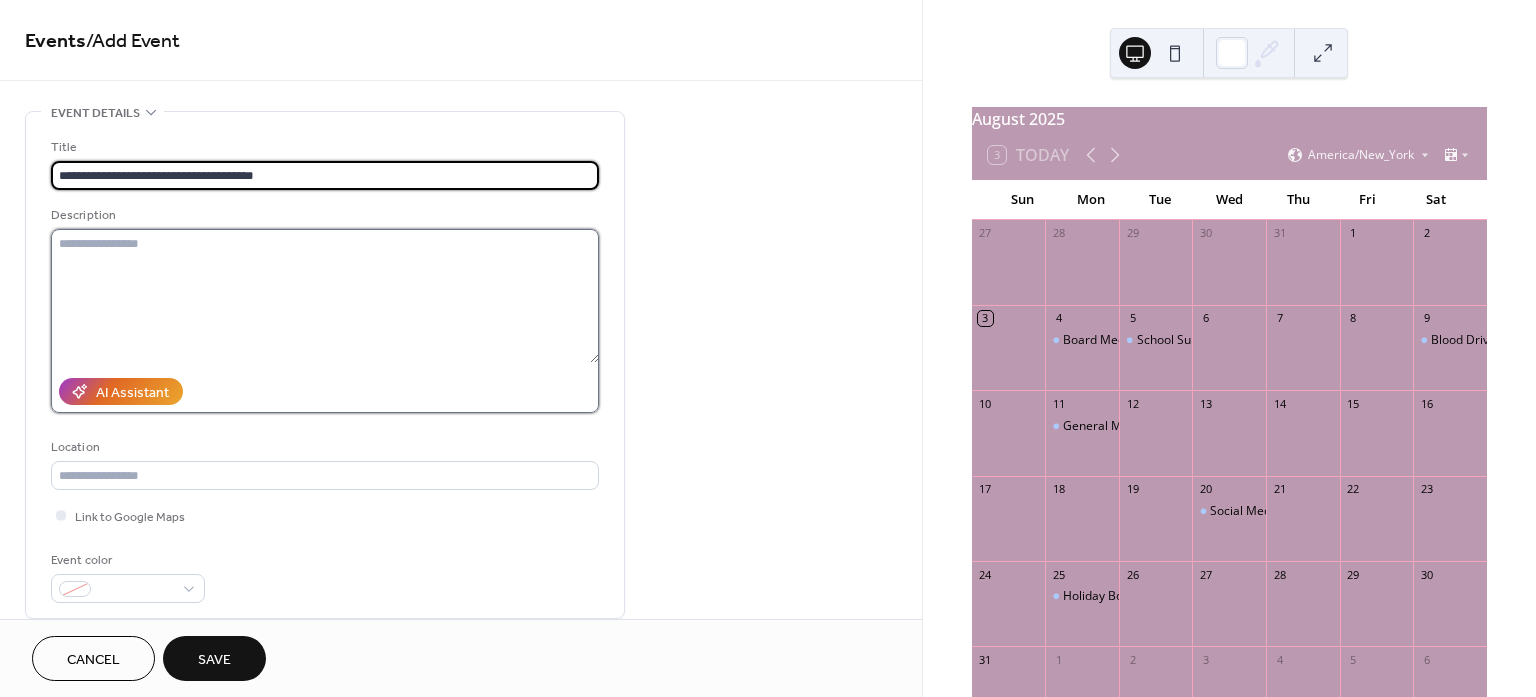 click at bounding box center [325, 296] 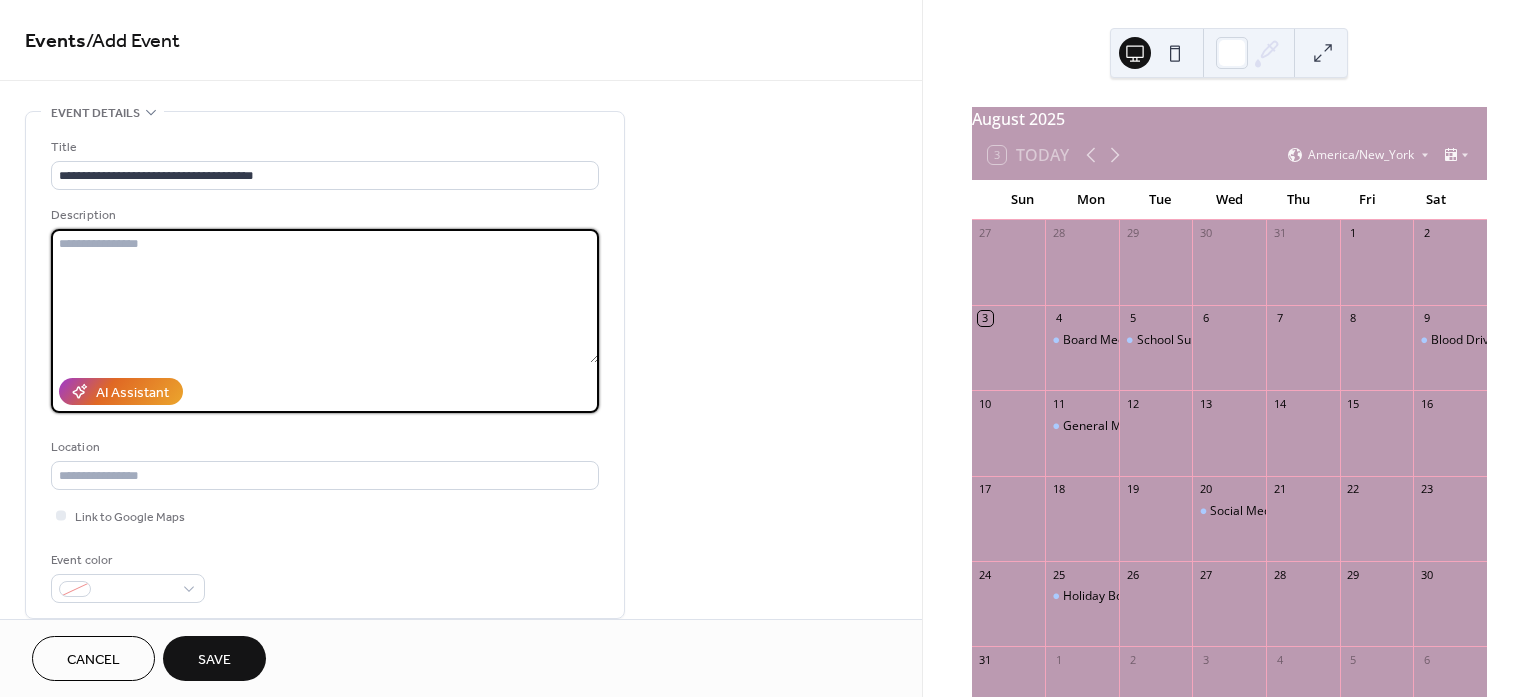 paste on "**********" 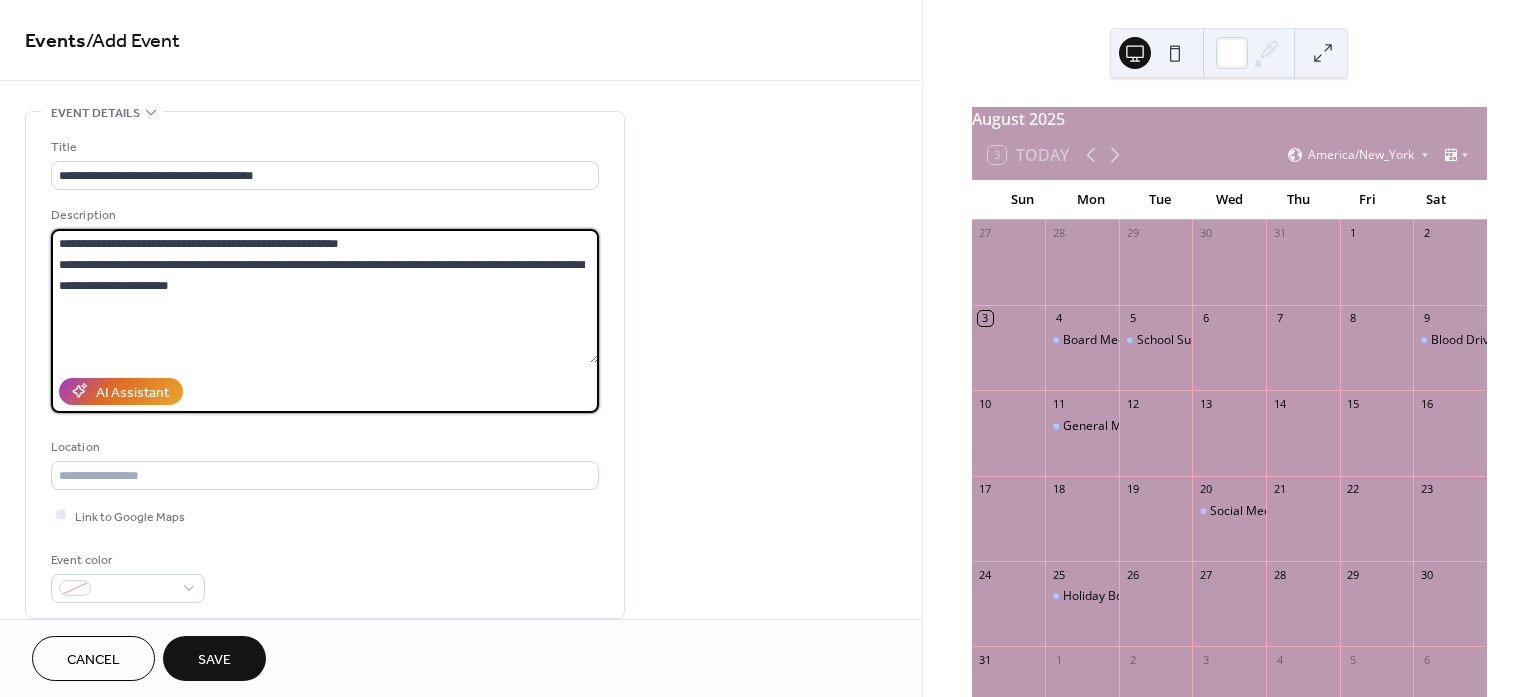 type on "**********" 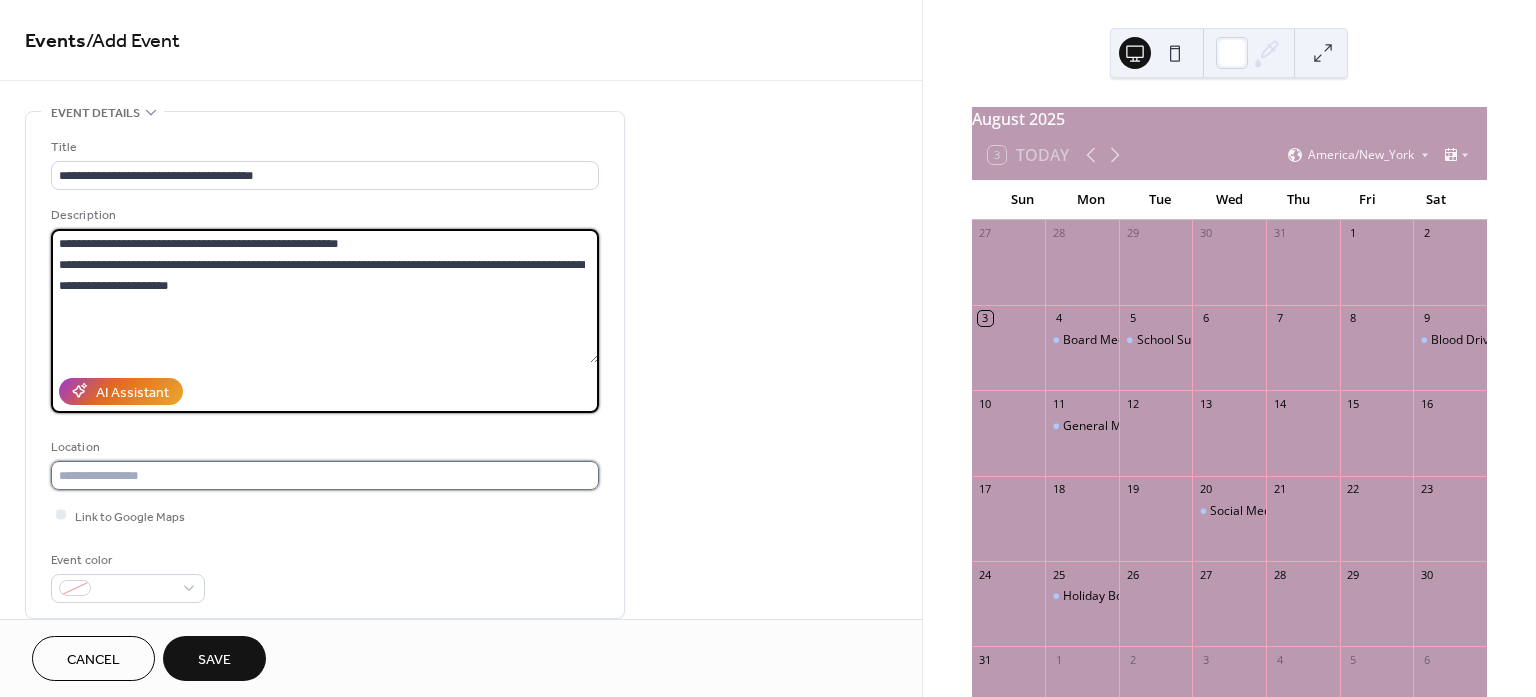 click at bounding box center (325, 475) 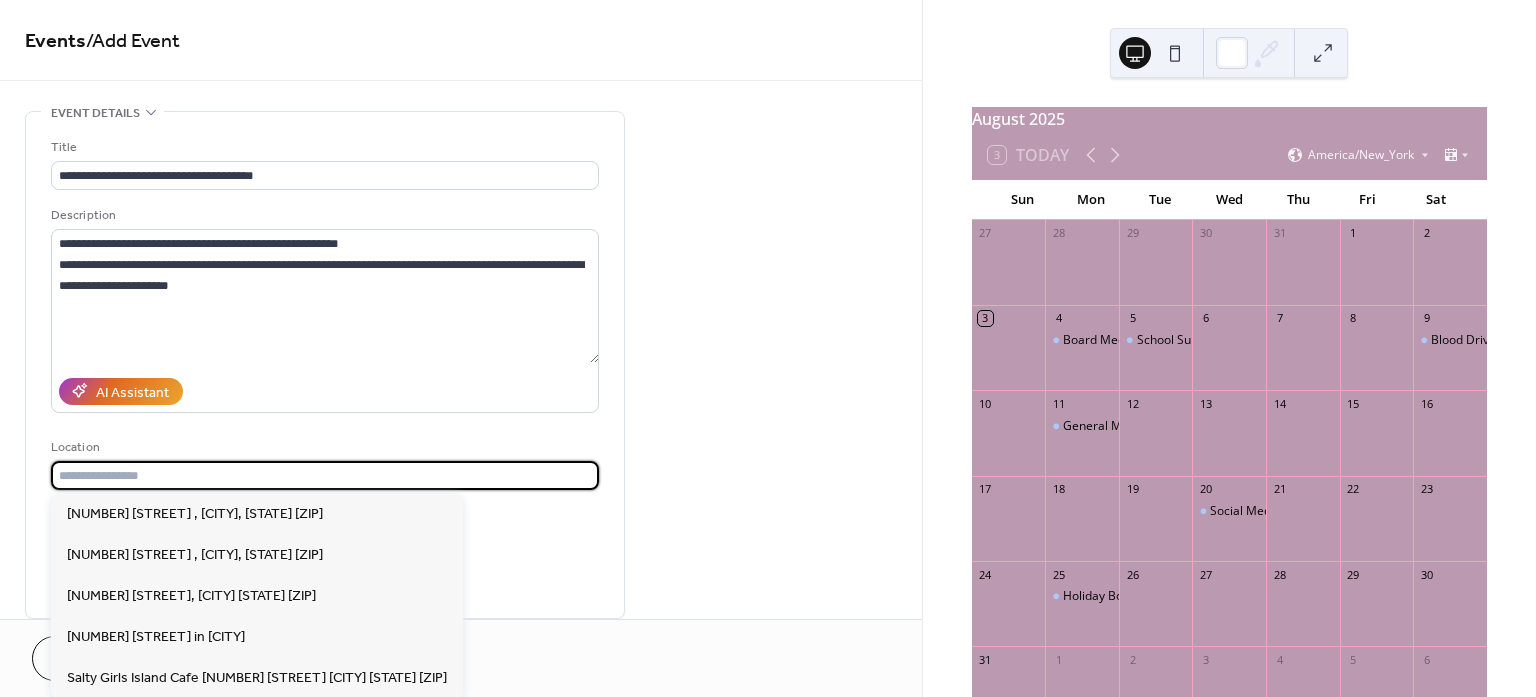 paste on "**********" 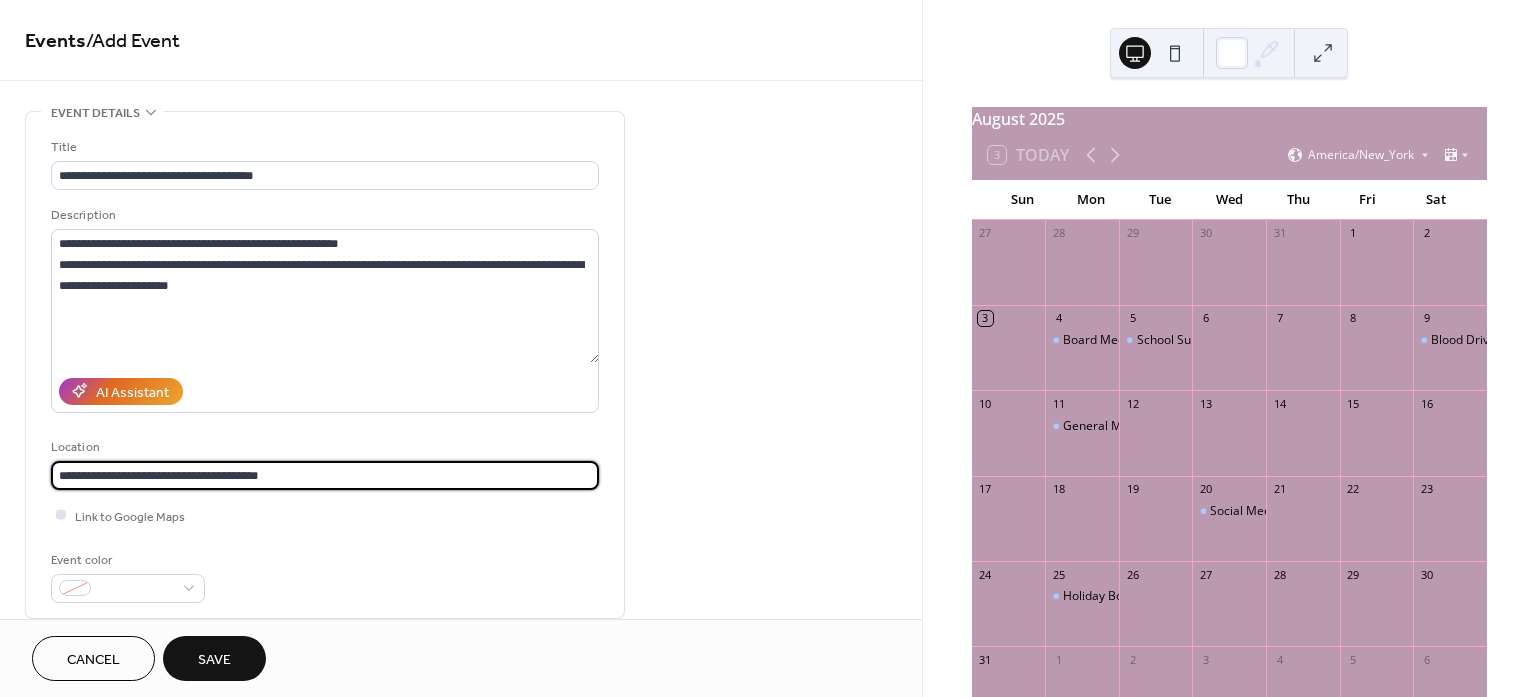 type on "**********" 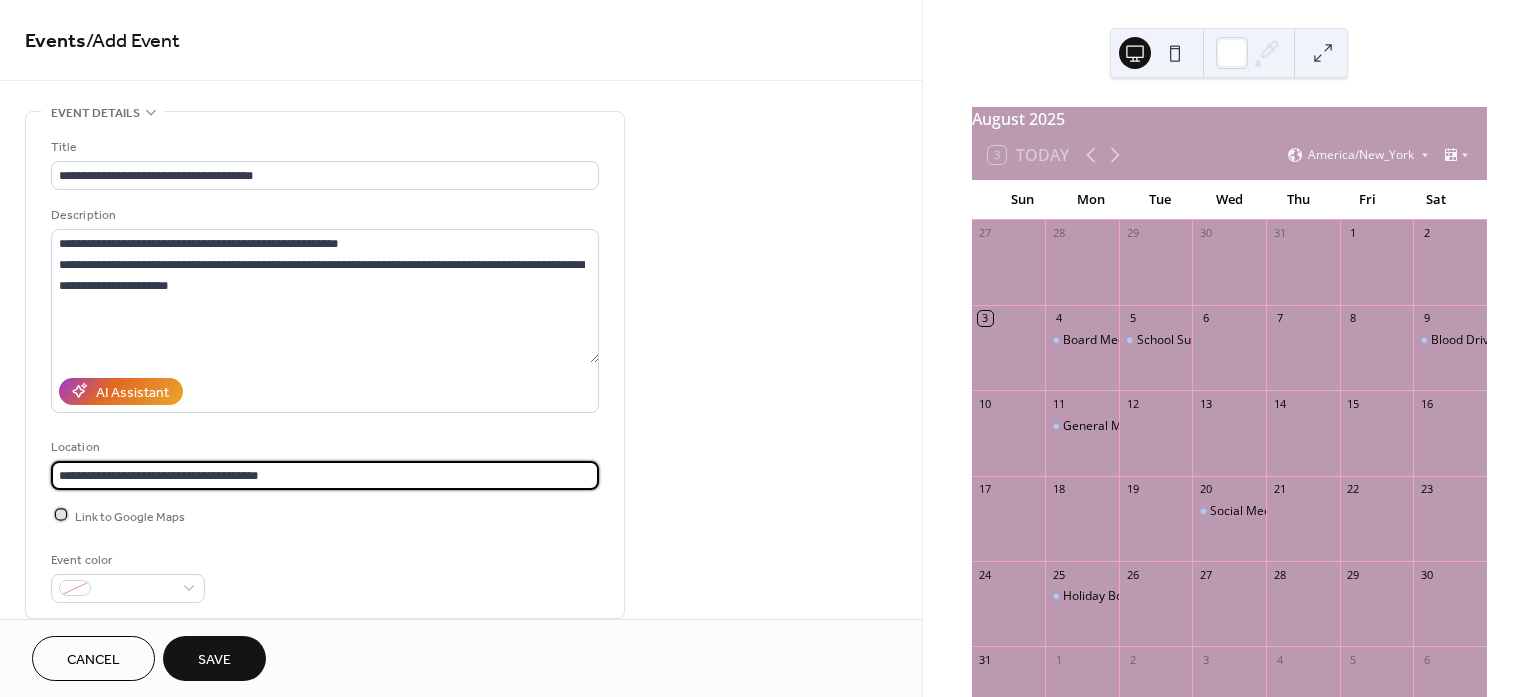 click at bounding box center [61, 515] 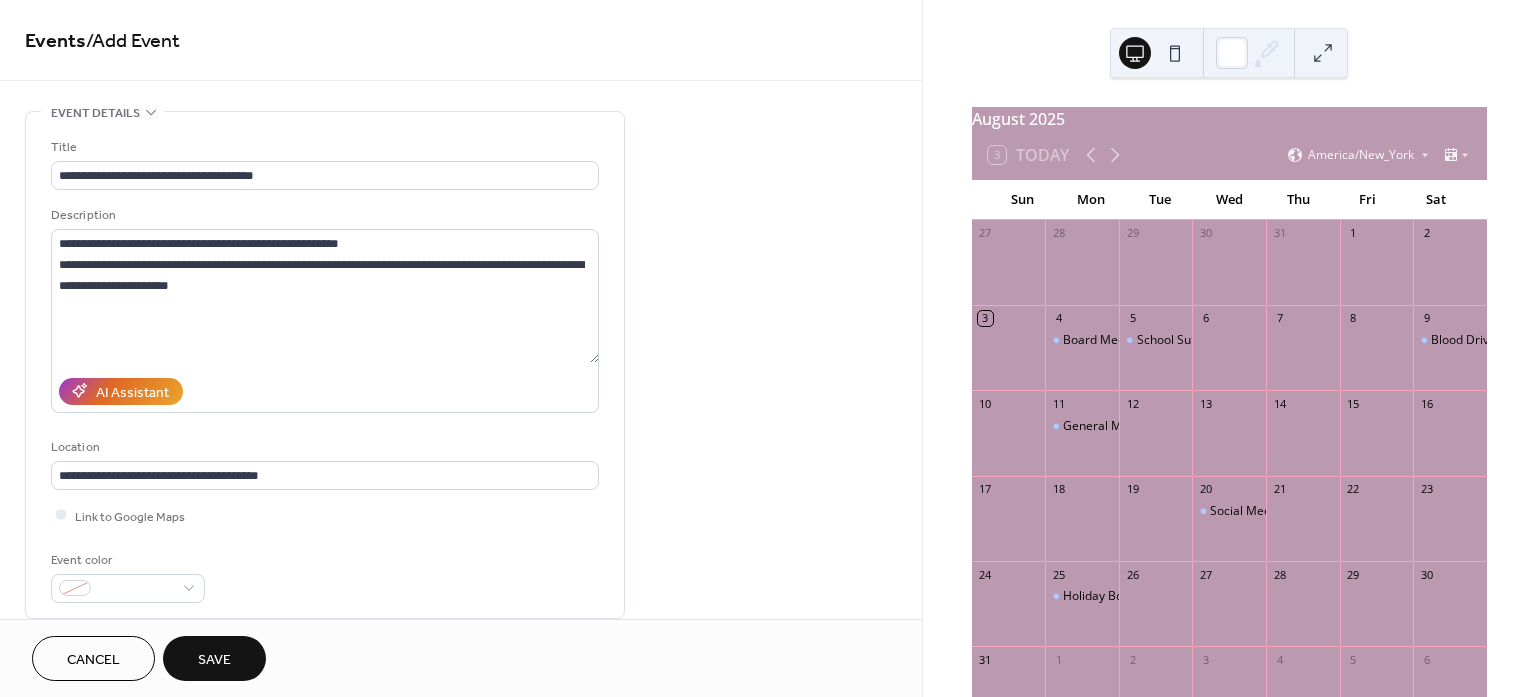 click on "Save" at bounding box center (214, 658) 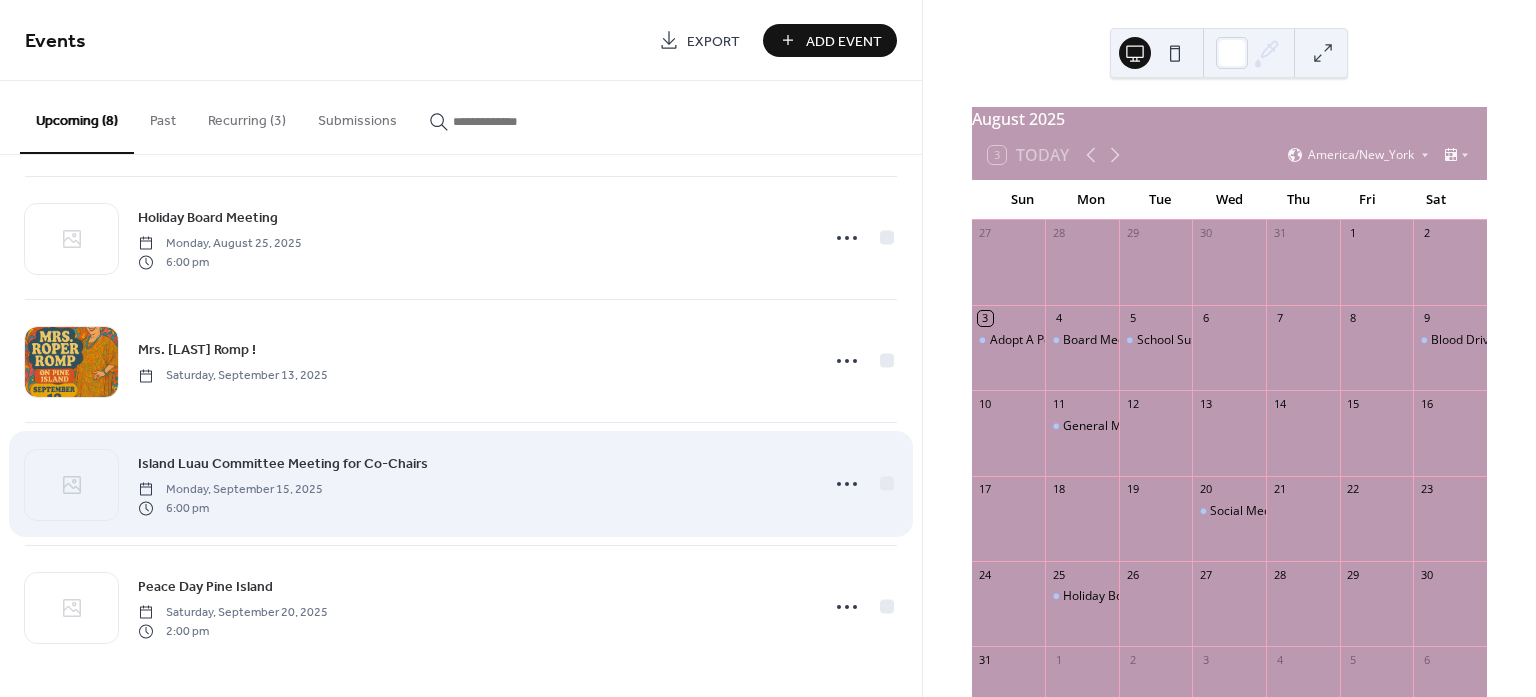 scroll, scrollTop: 502, scrollLeft: 0, axis: vertical 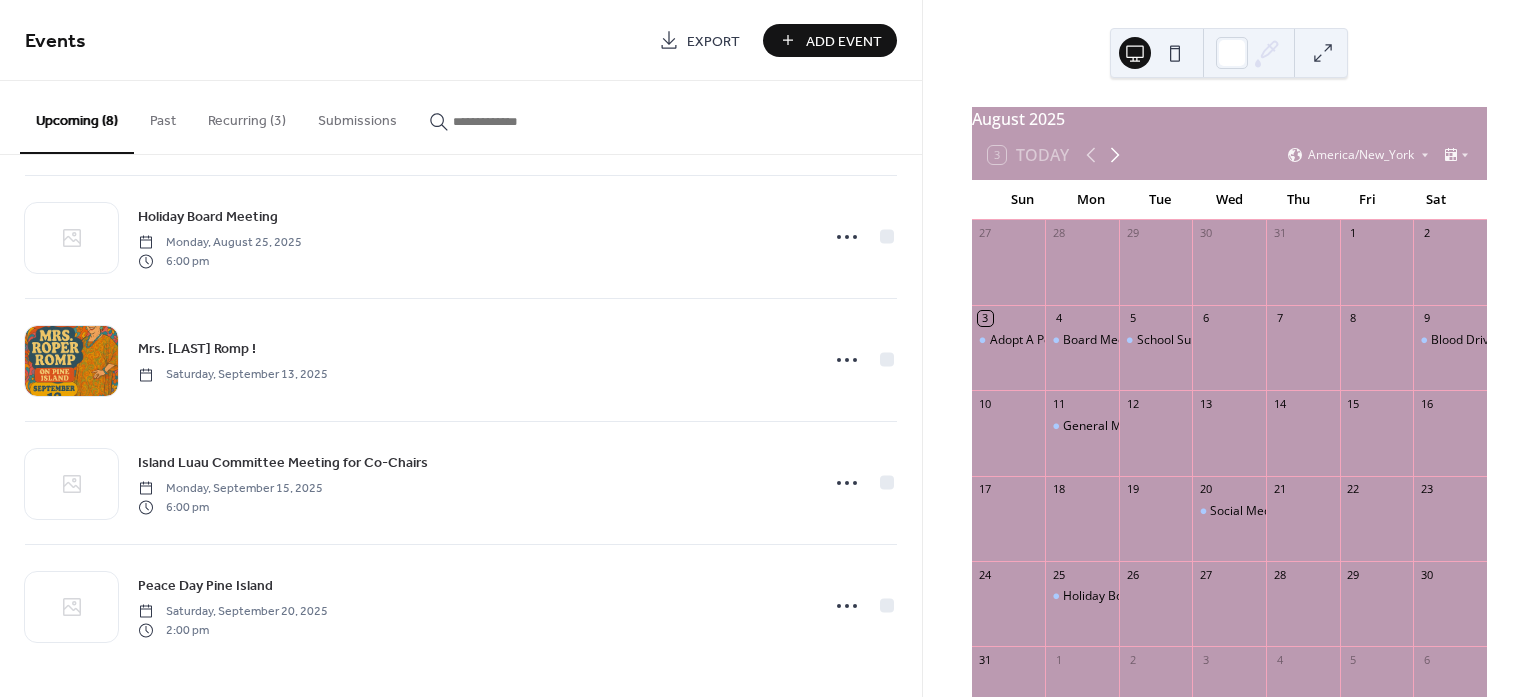click 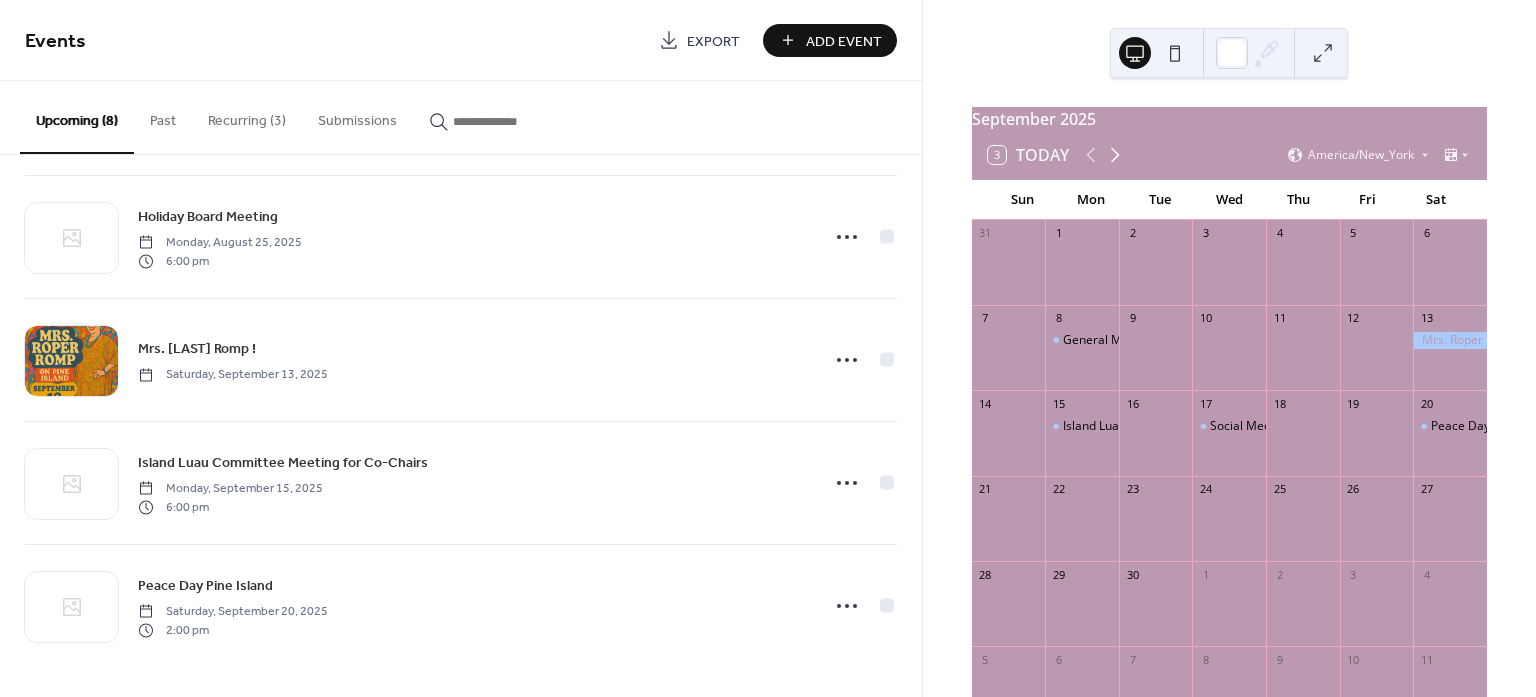 click 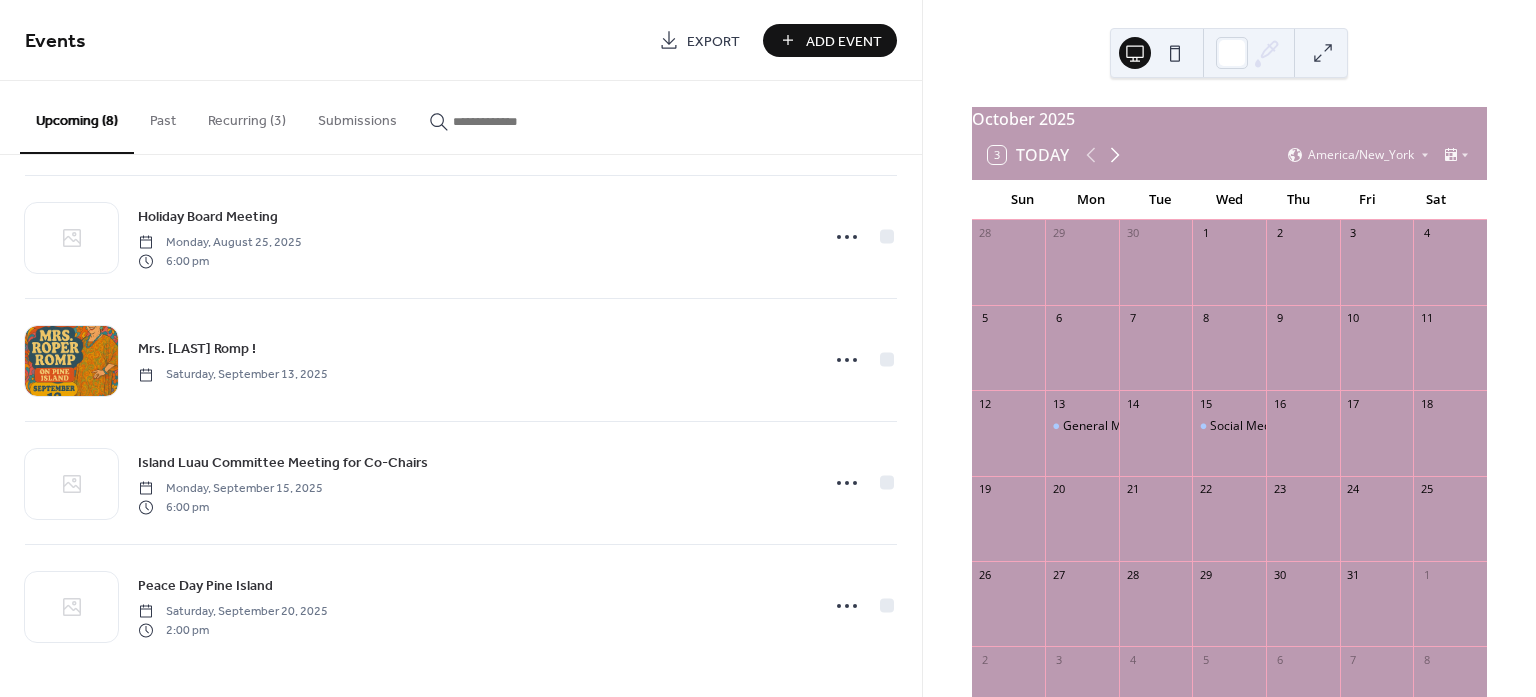 click 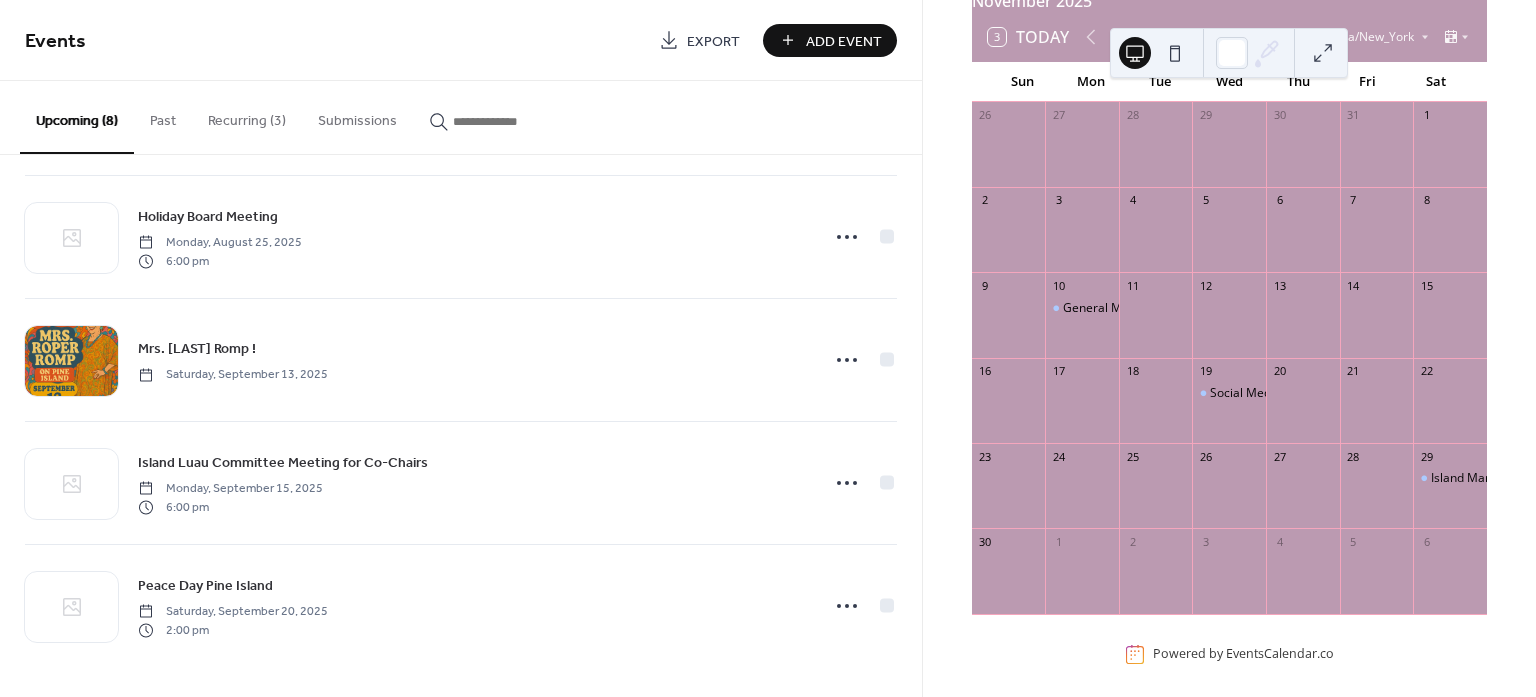 scroll, scrollTop: 125, scrollLeft: 0, axis: vertical 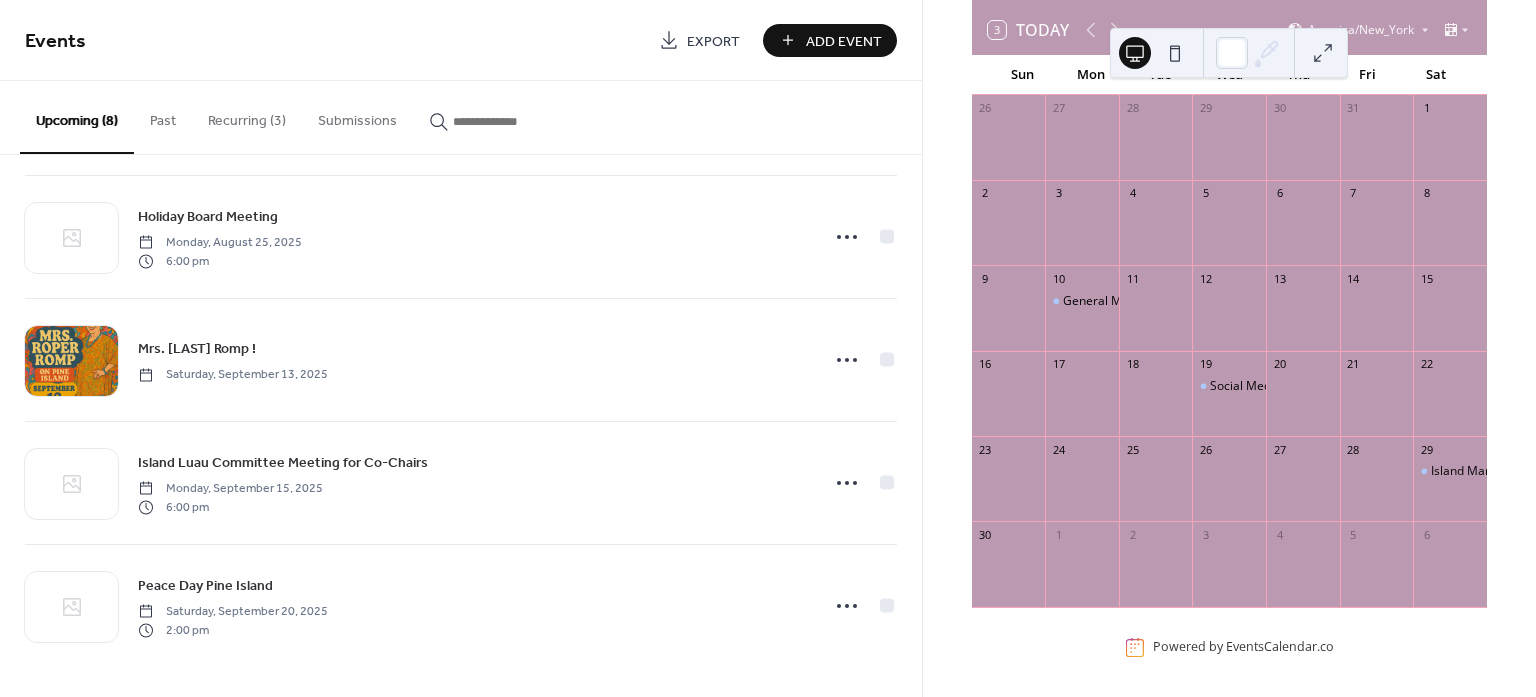 click on "Add Event" at bounding box center (844, 41) 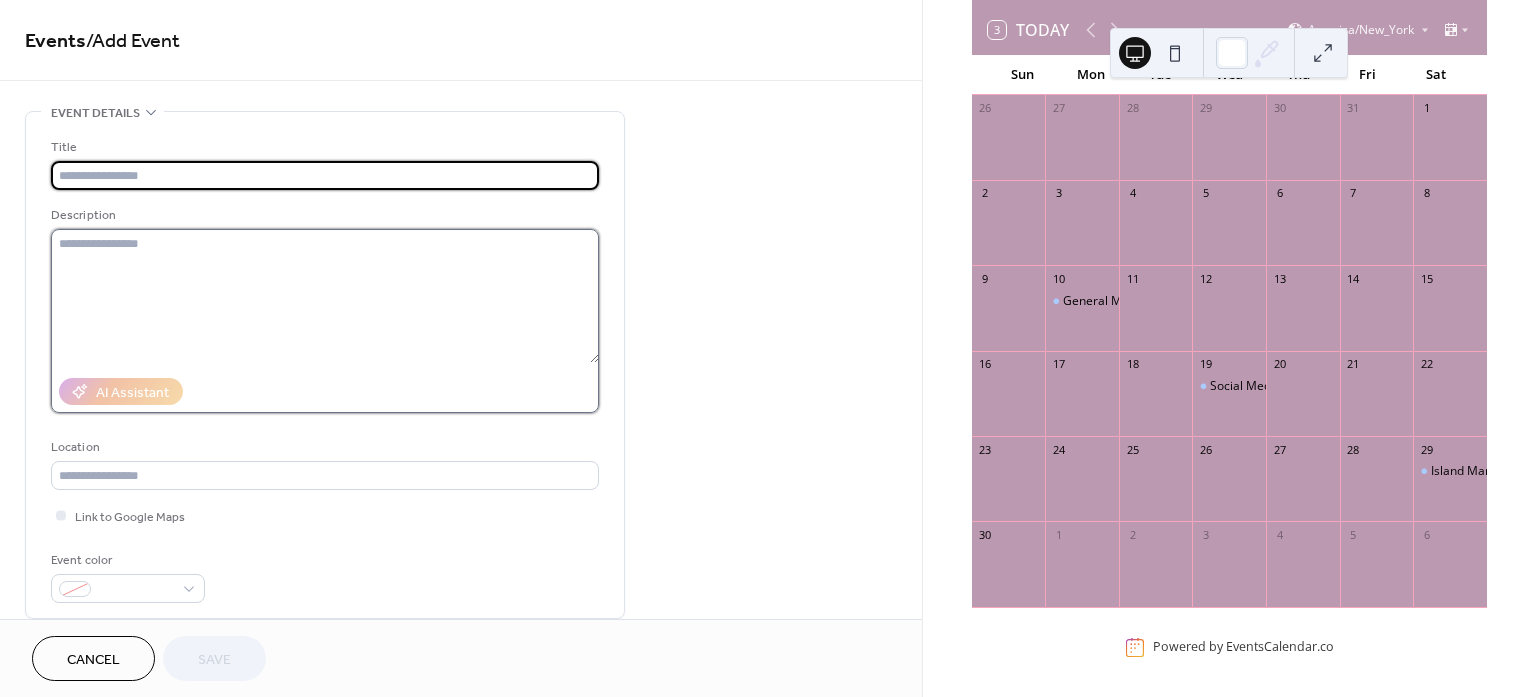 click at bounding box center [325, 296] 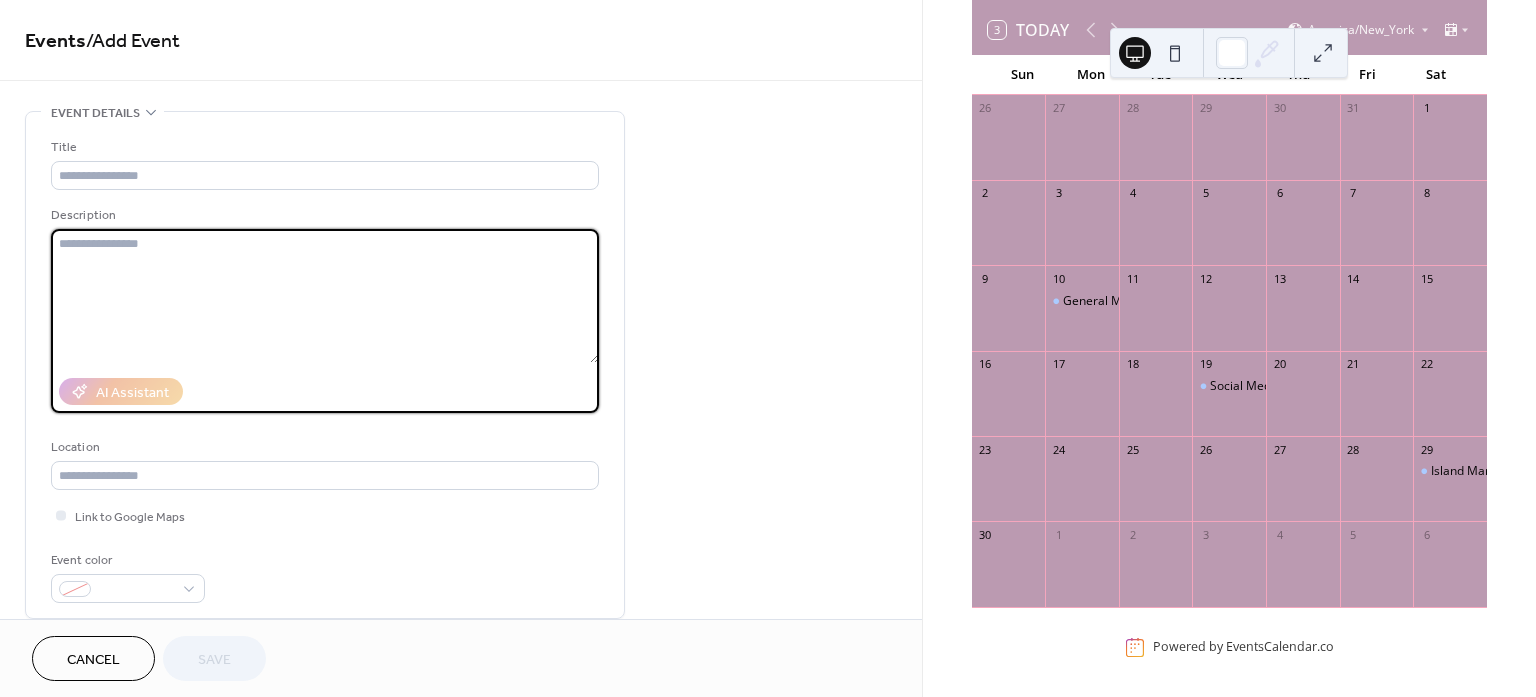 paste on "**********" 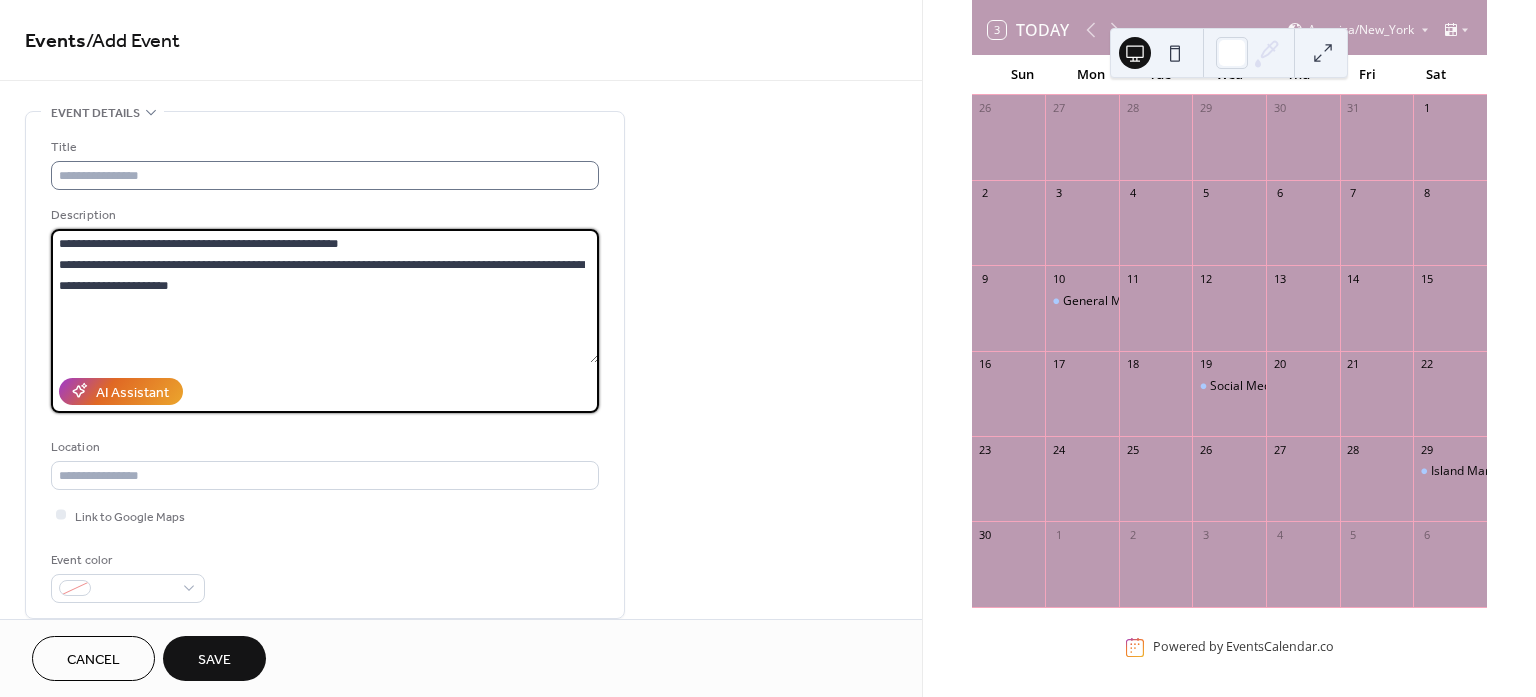 type on "**********" 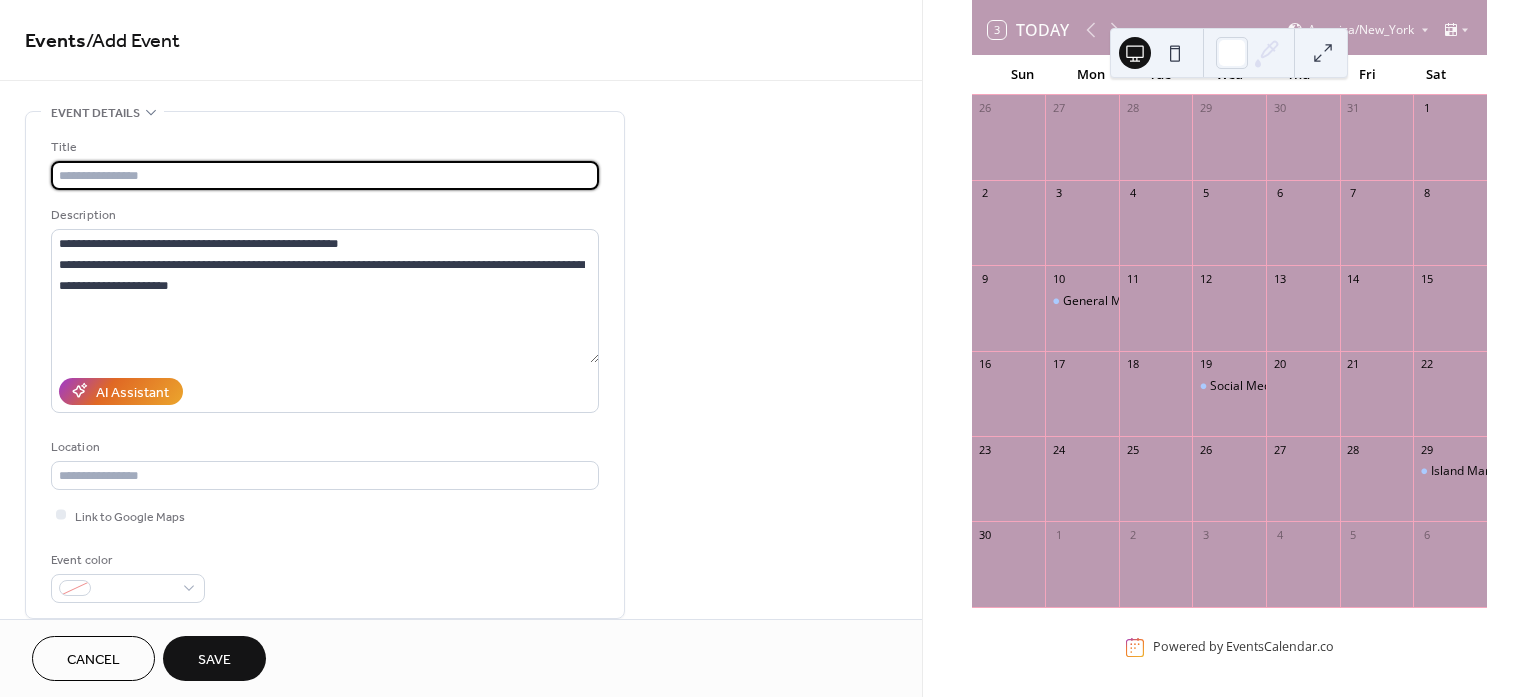 click at bounding box center [325, 175] 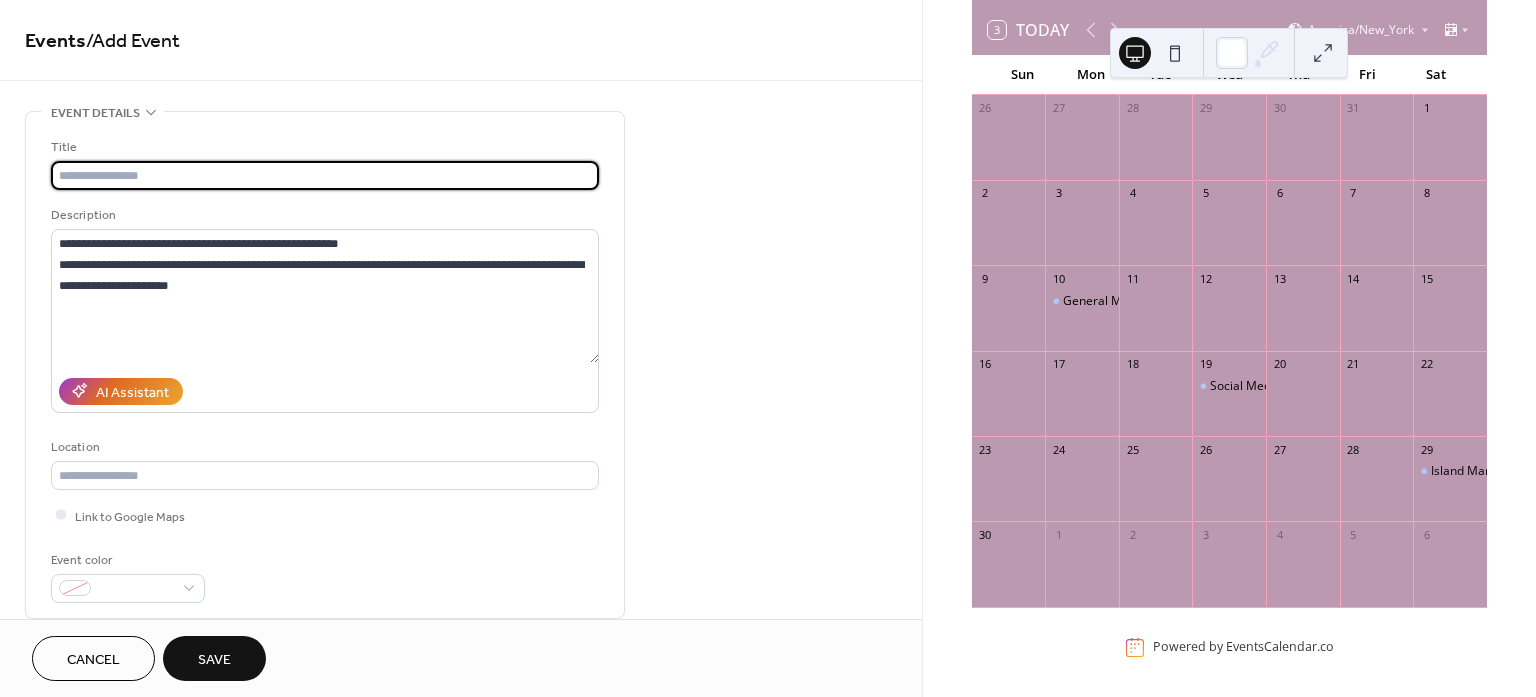 paste on "**********" 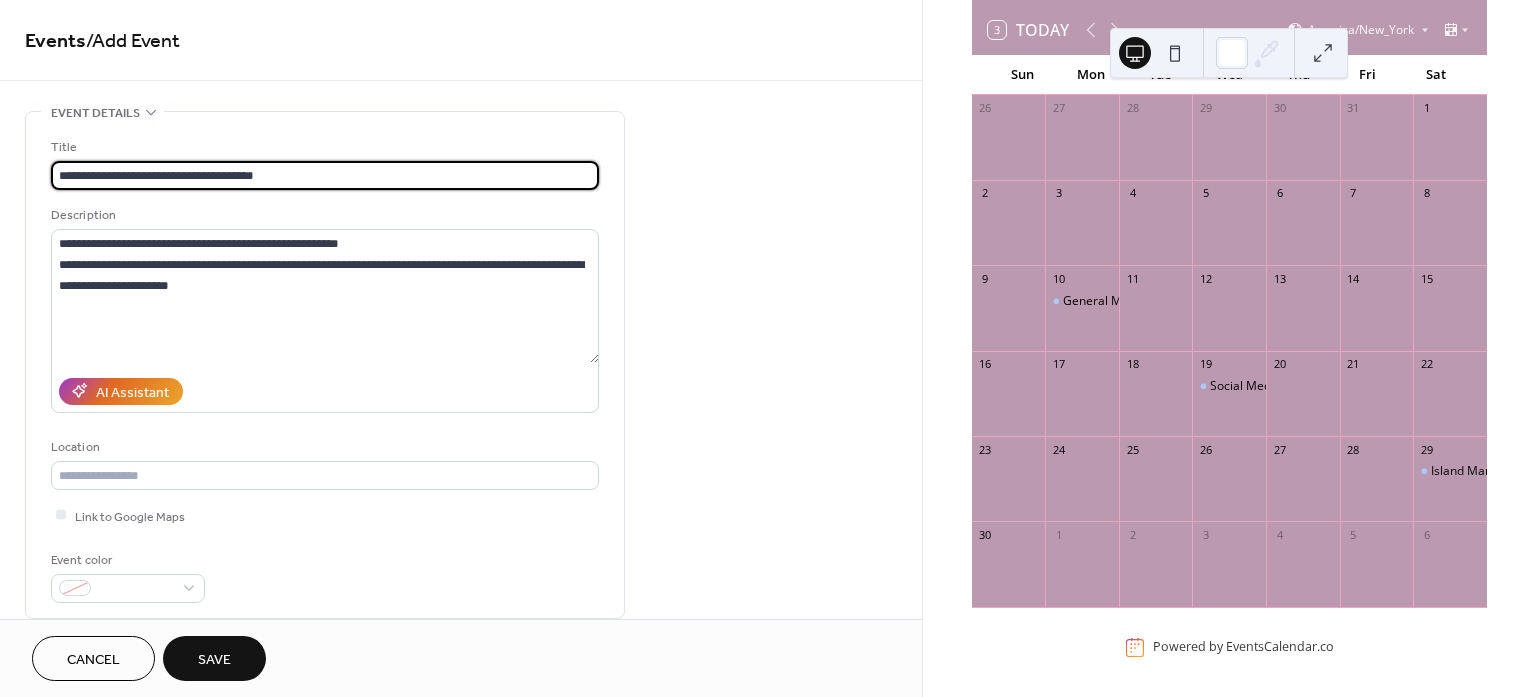 type on "**********" 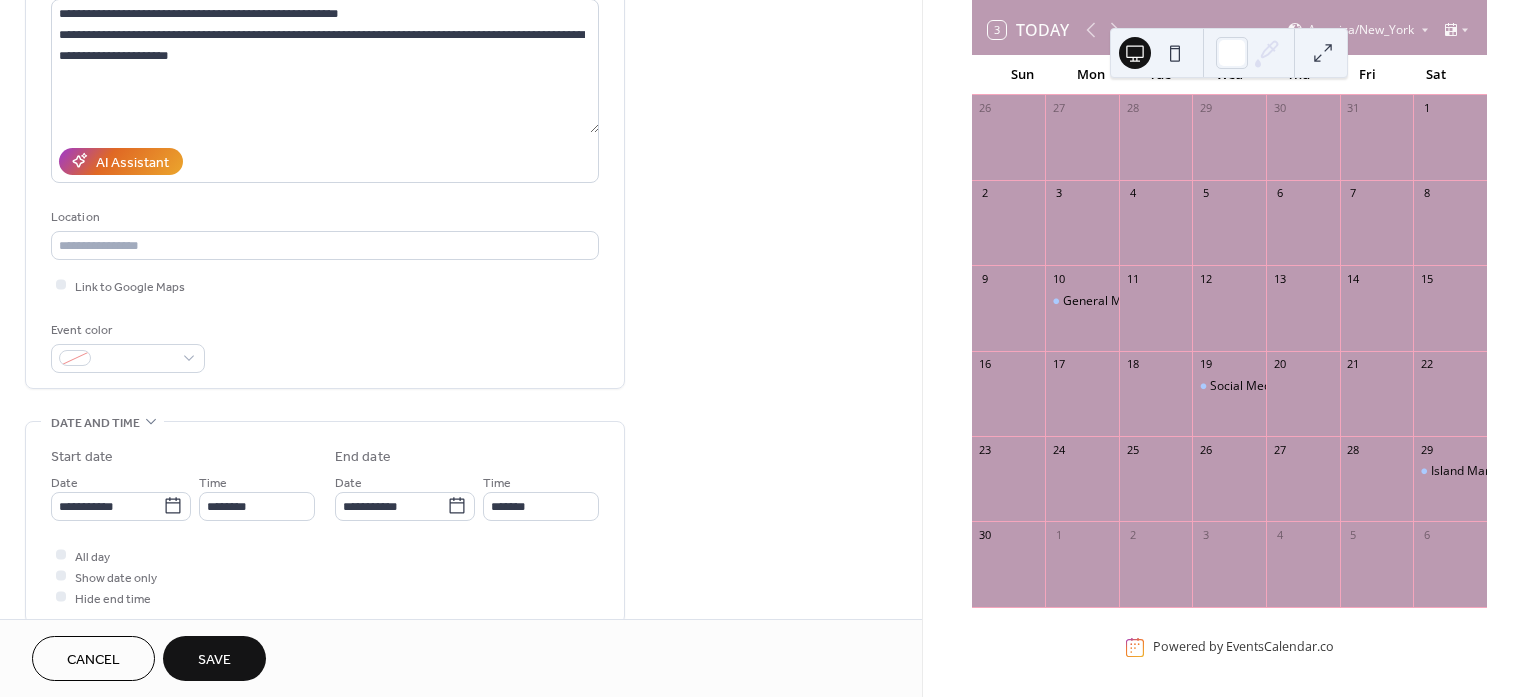scroll, scrollTop: 250, scrollLeft: 0, axis: vertical 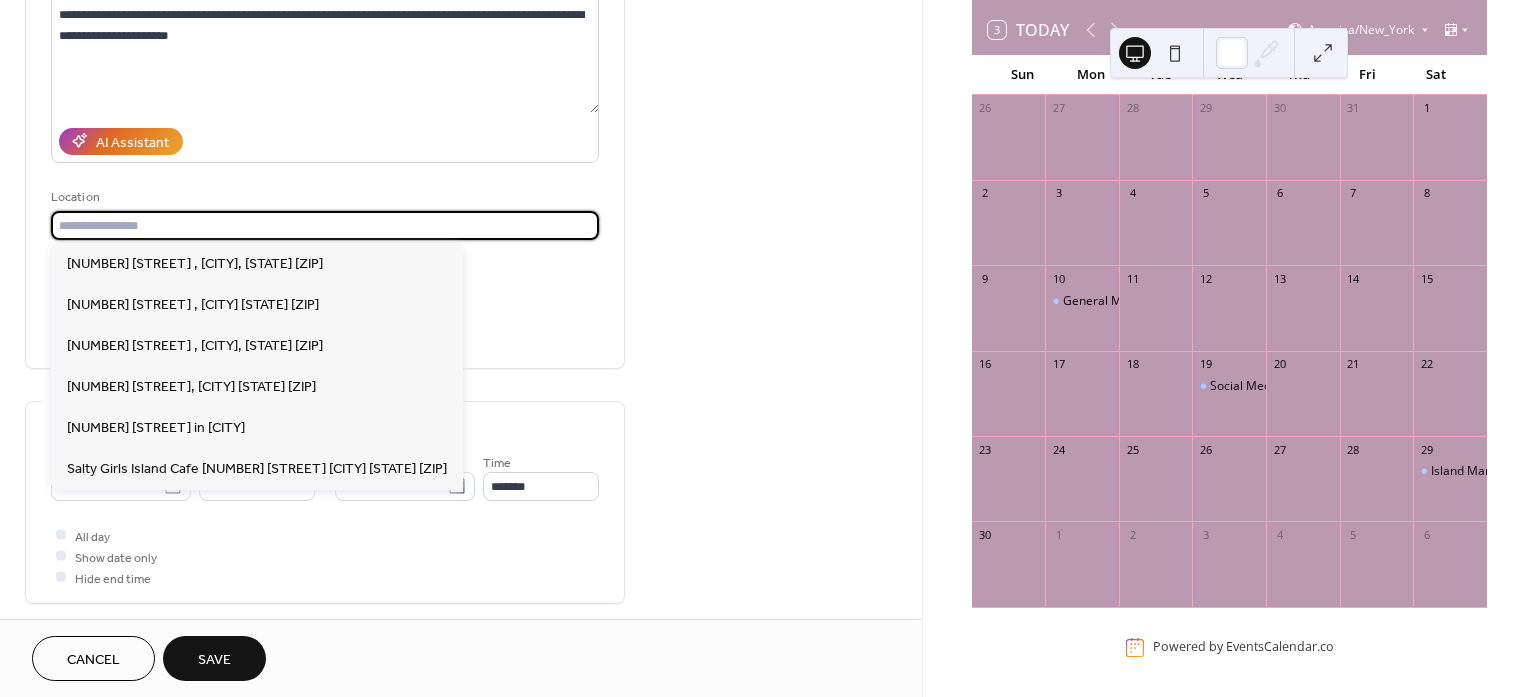 click at bounding box center (325, 225) 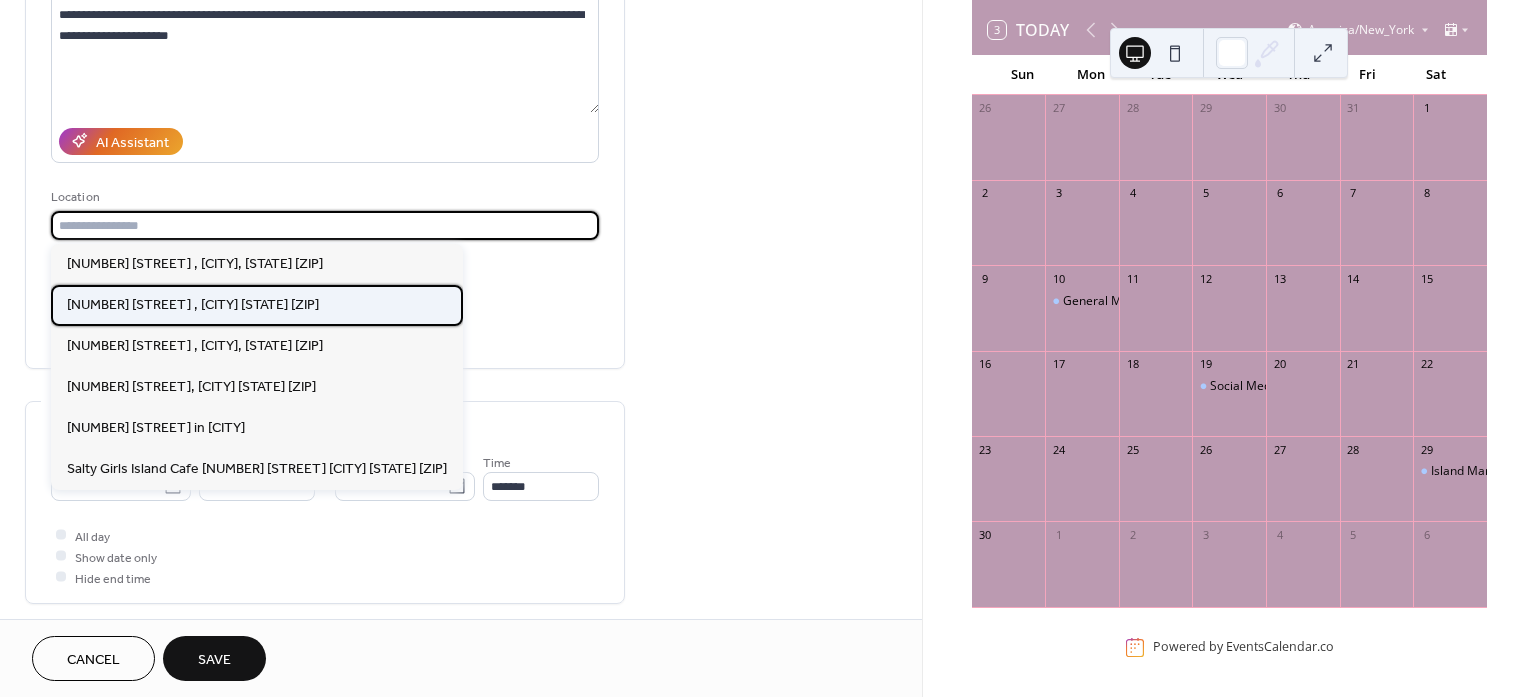 click on "13771 Waterfront Dr , Pineland FL  33922" at bounding box center (193, 305) 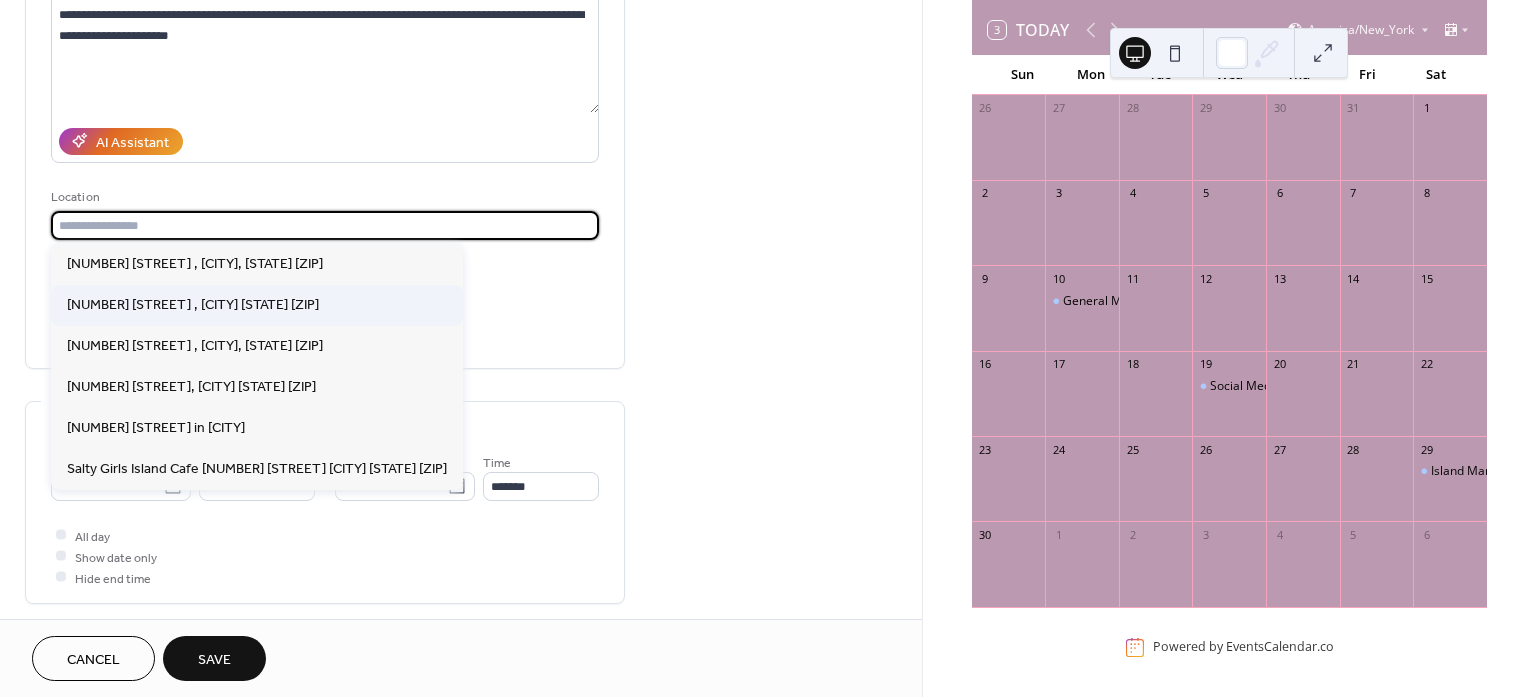 type on "**********" 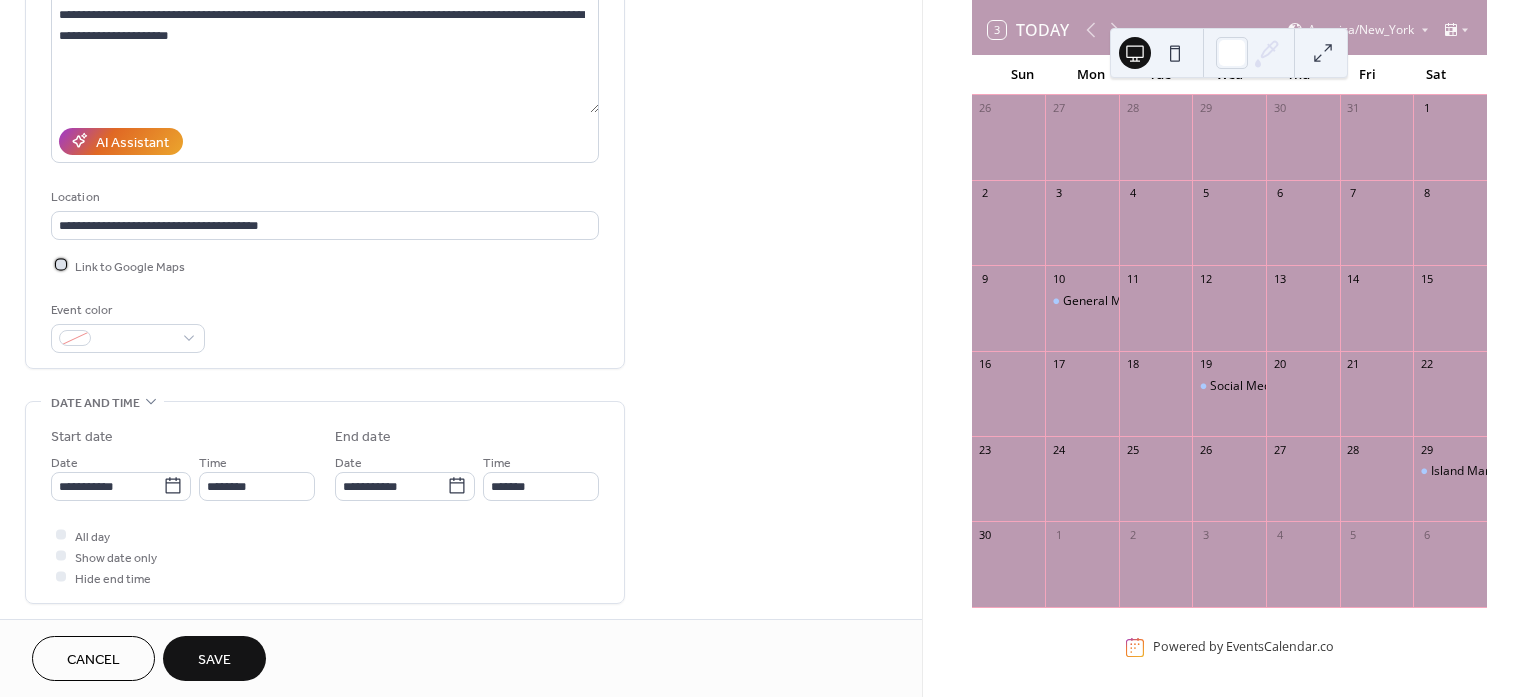 click at bounding box center [61, 265] 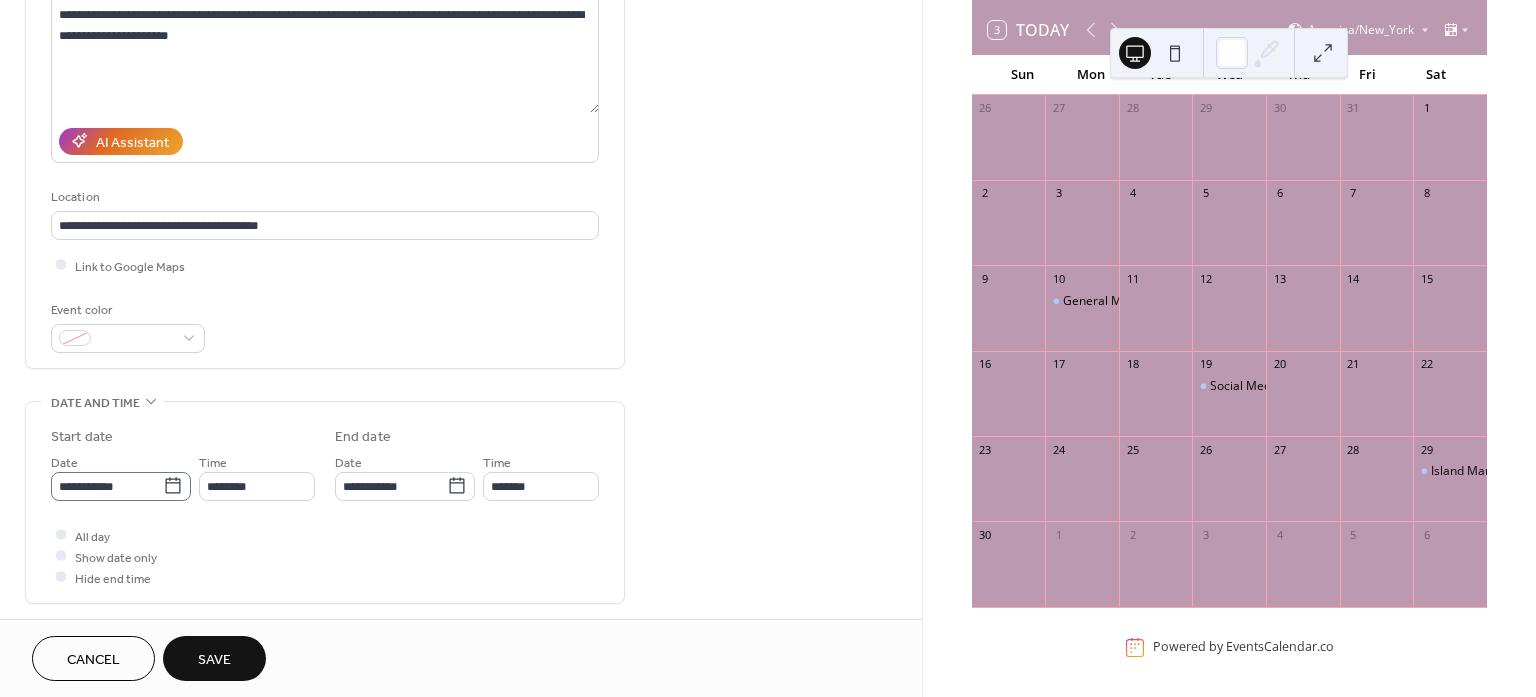 click 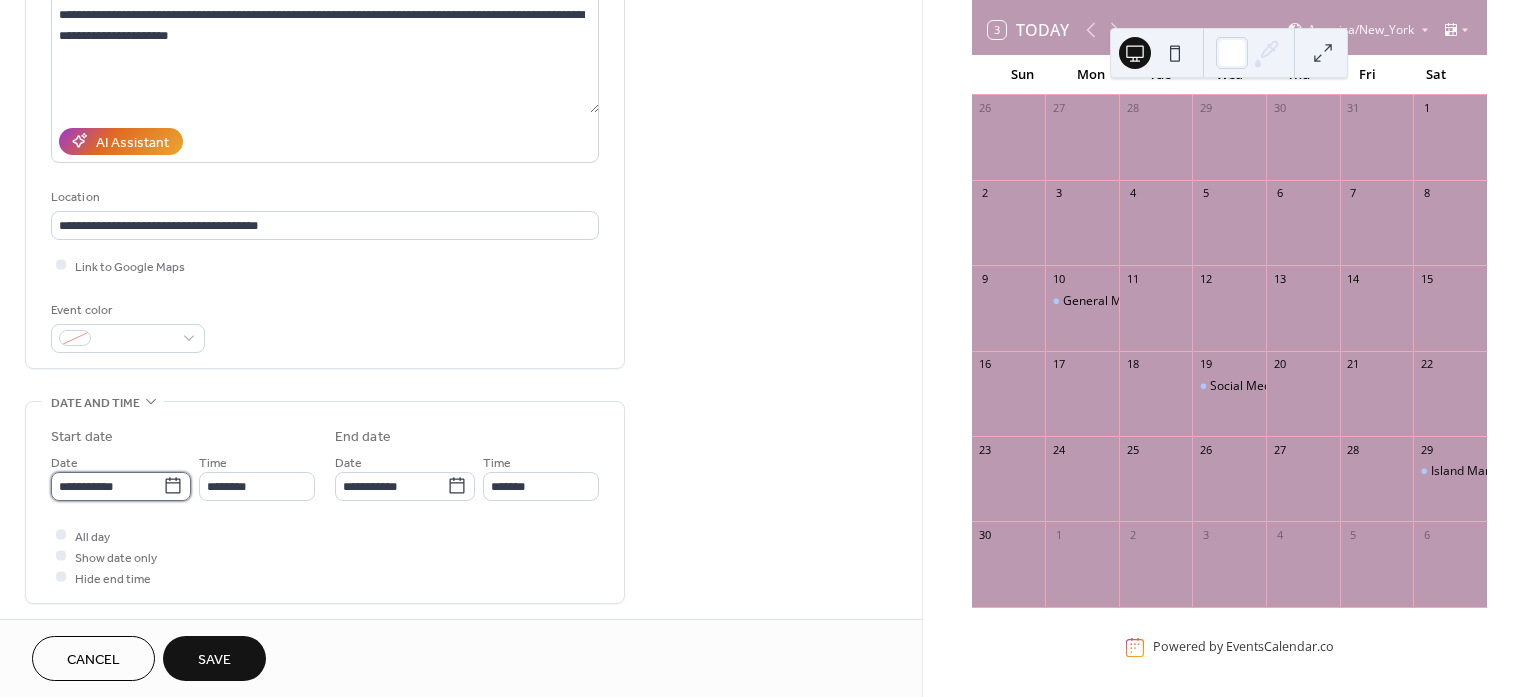 click on "**********" at bounding box center (107, 486) 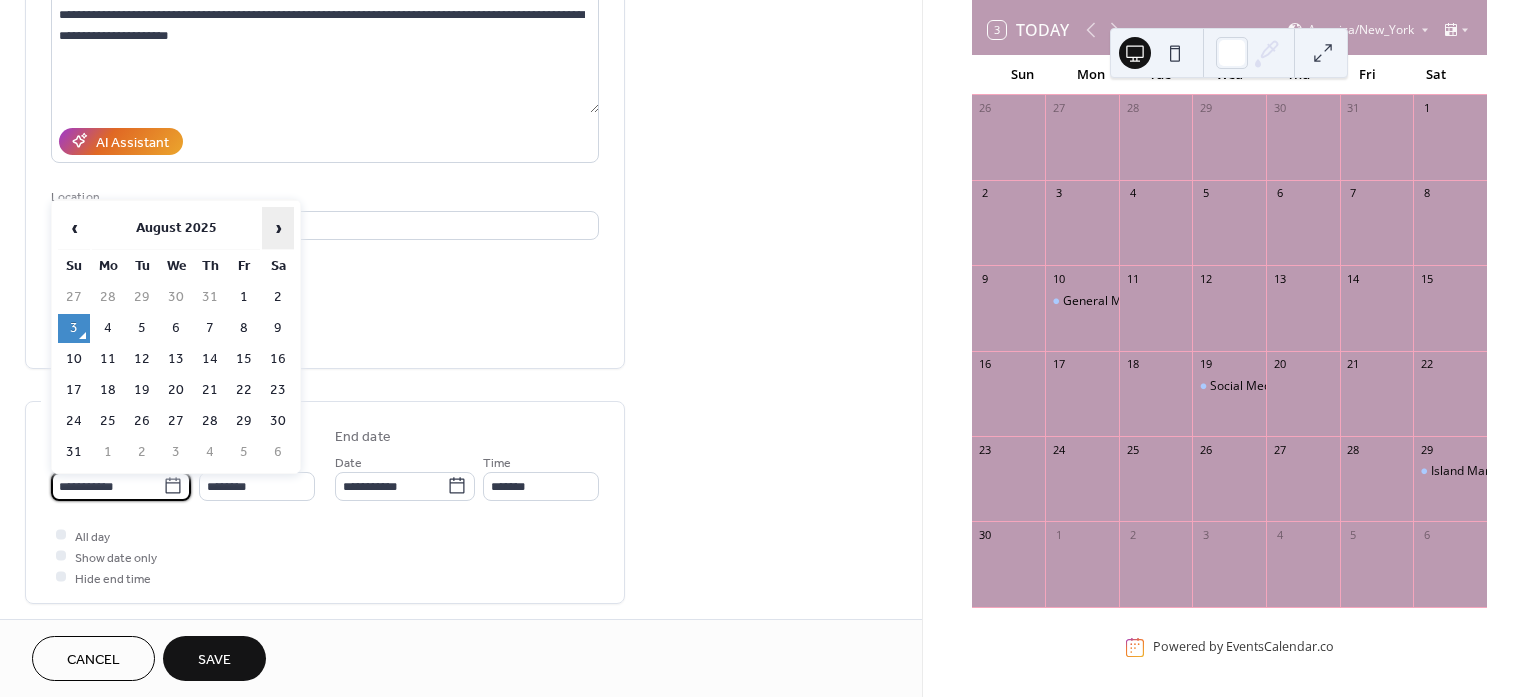 click on "›" at bounding box center [278, 228] 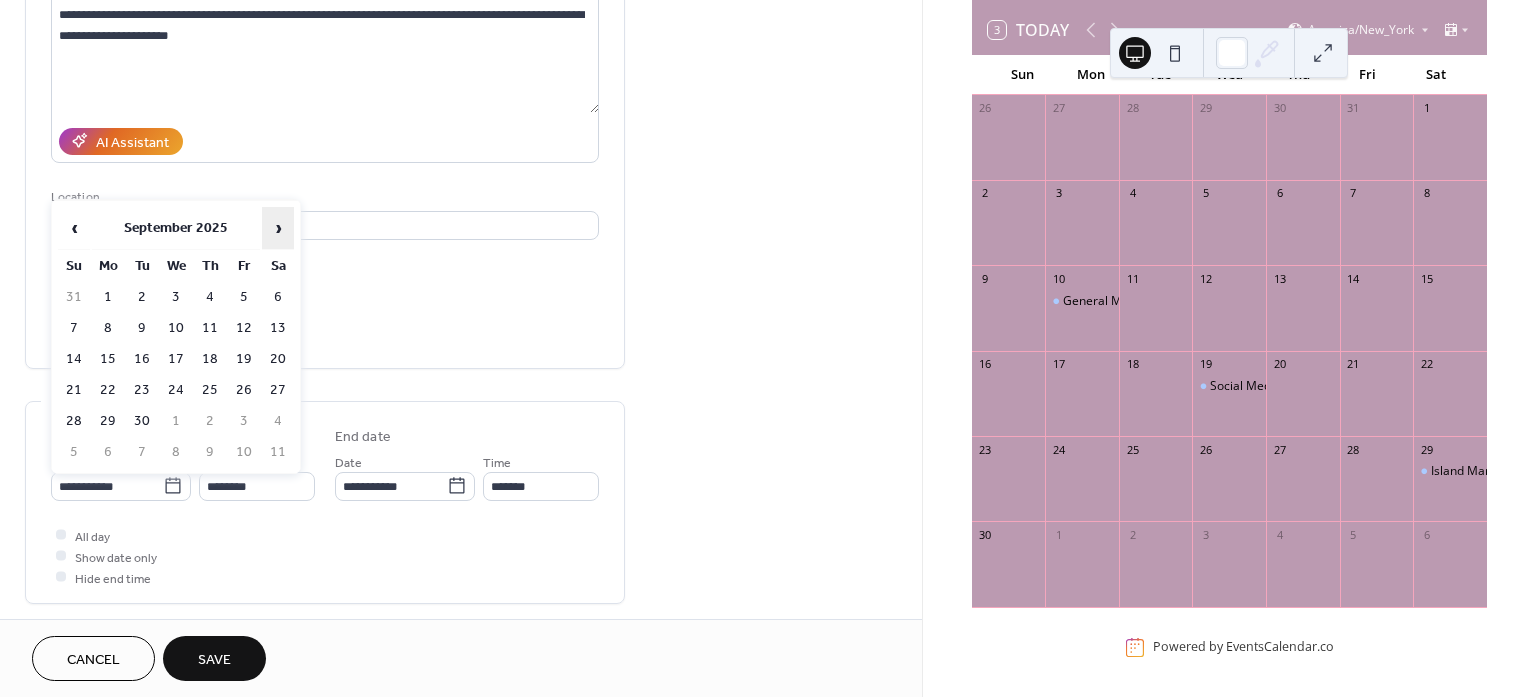 click on "›" at bounding box center (278, 228) 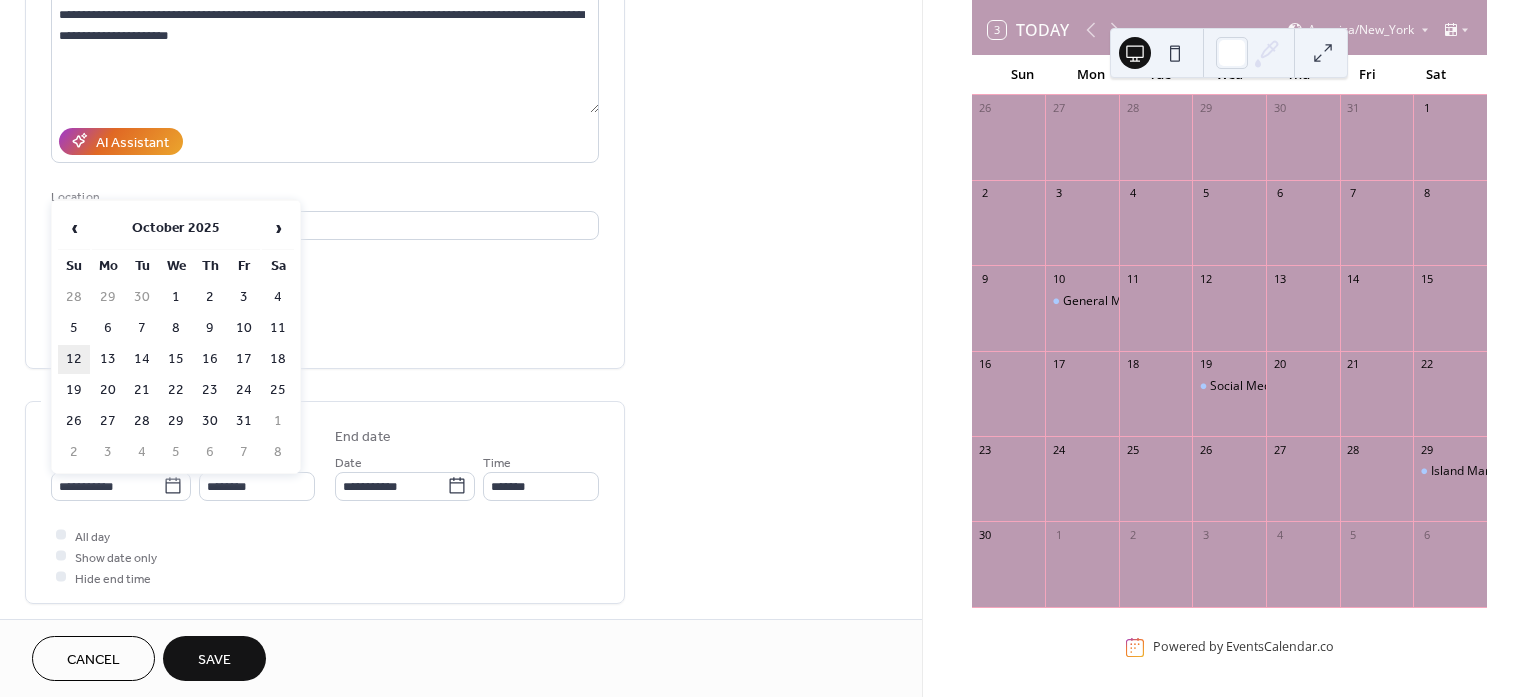 click on "12" at bounding box center (74, 359) 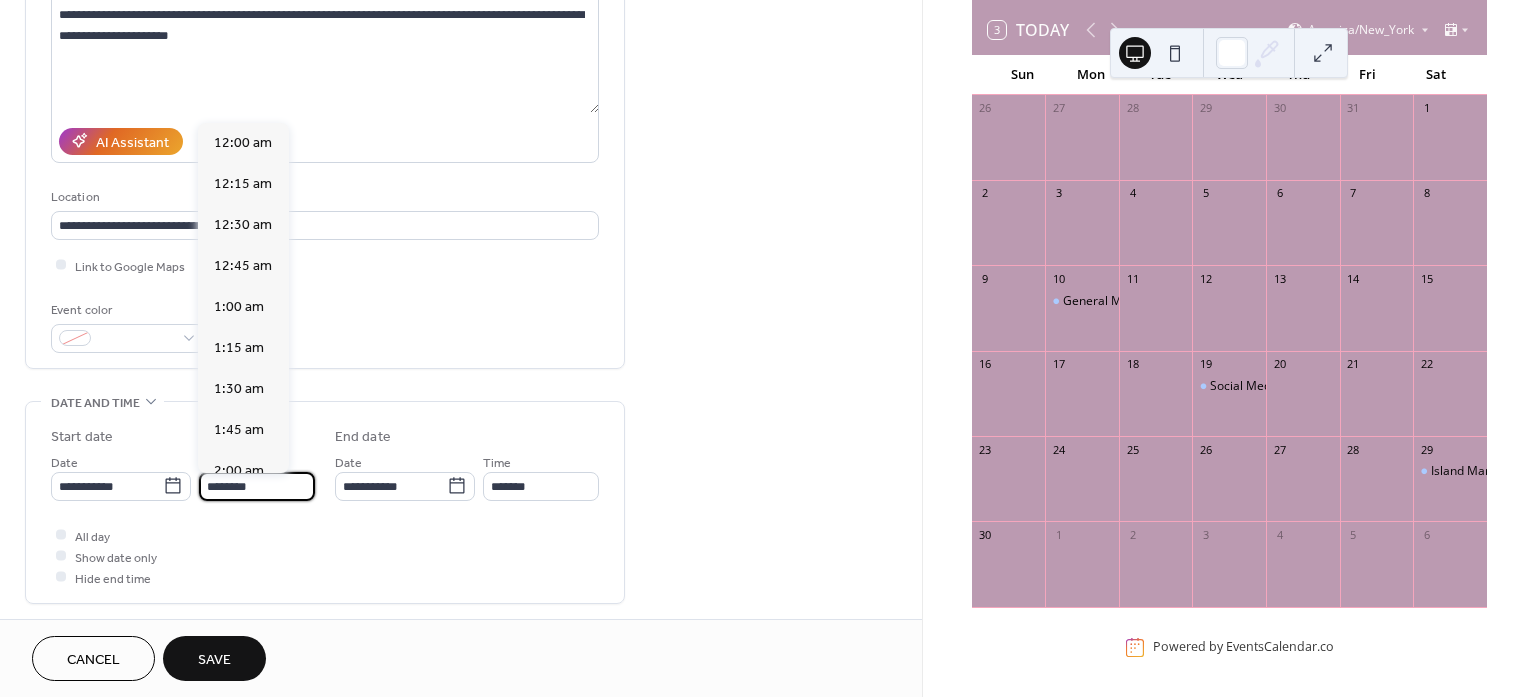 click on "********" at bounding box center [257, 486] 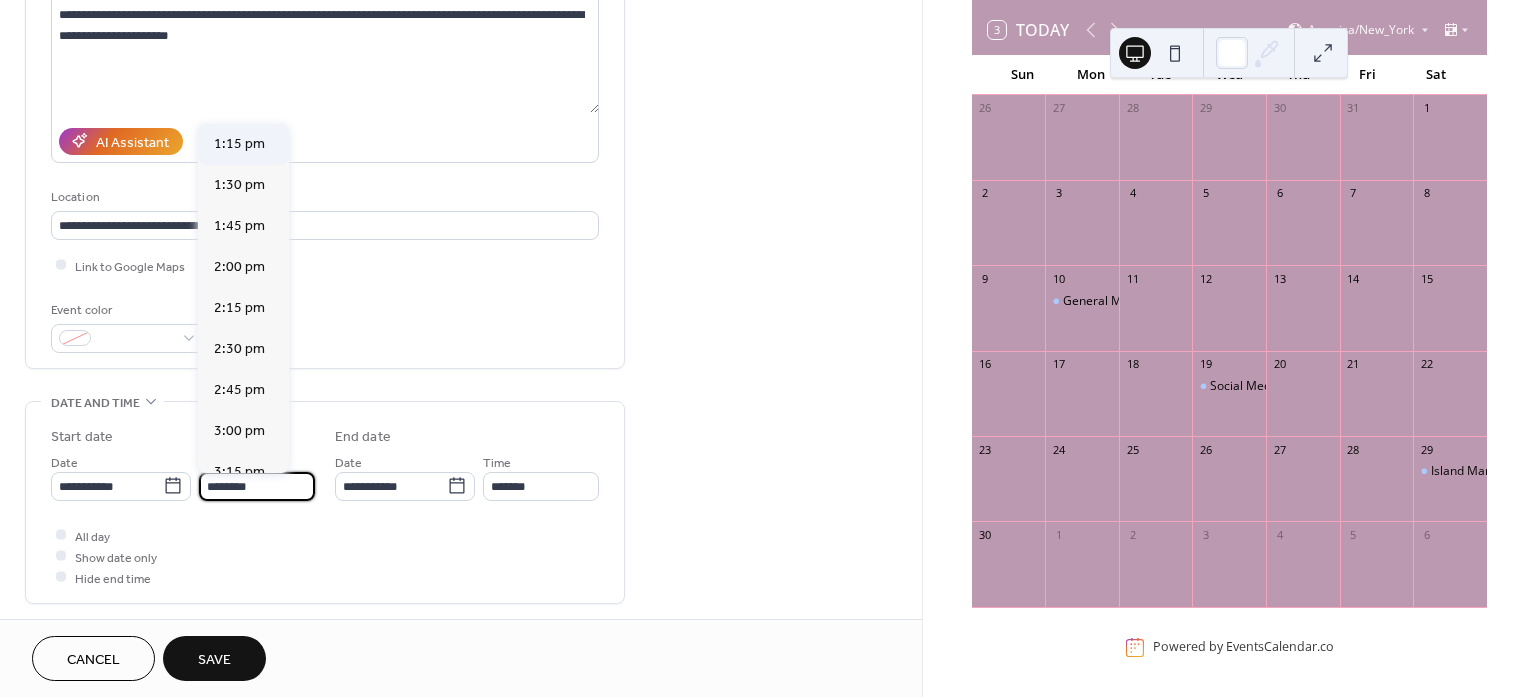 scroll, scrollTop: 2520, scrollLeft: 0, axis: vertical 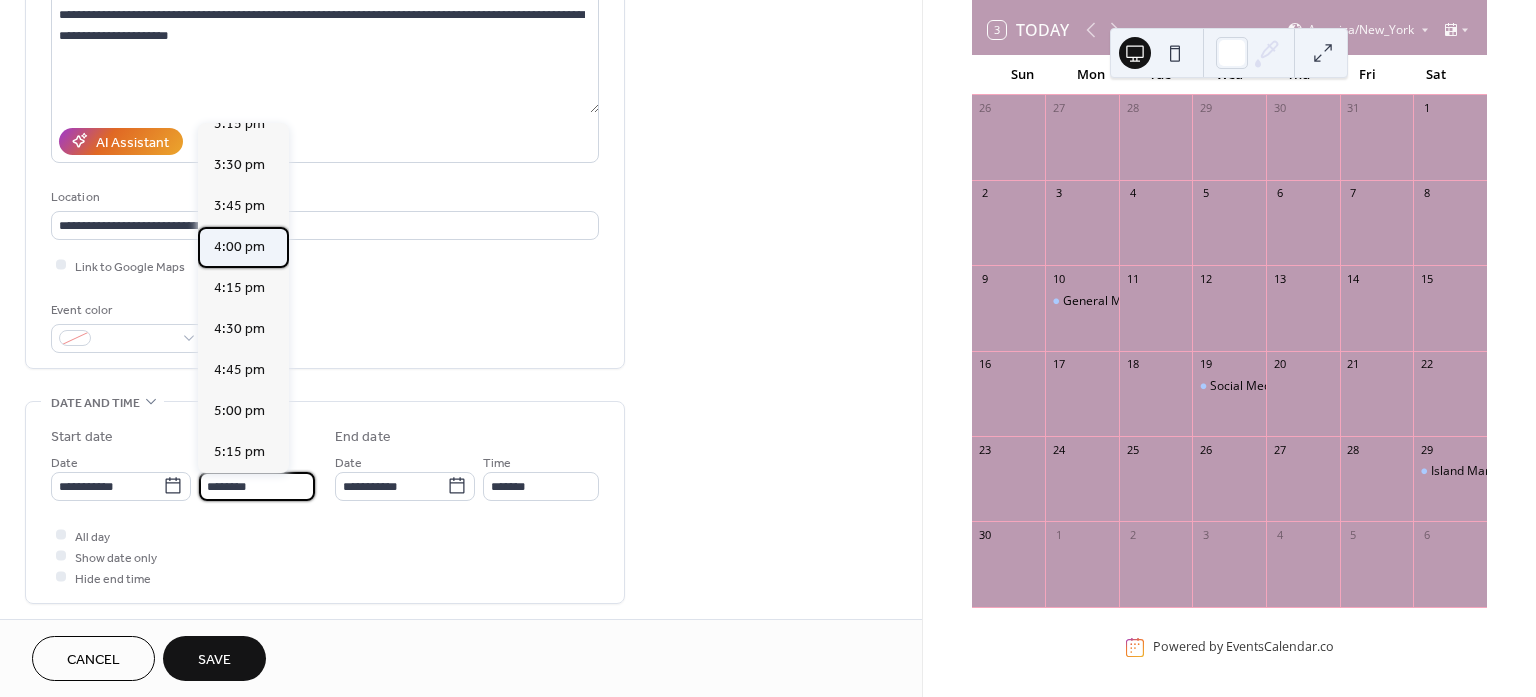 click on "4:00 pm" at bounding box center [239, 246] 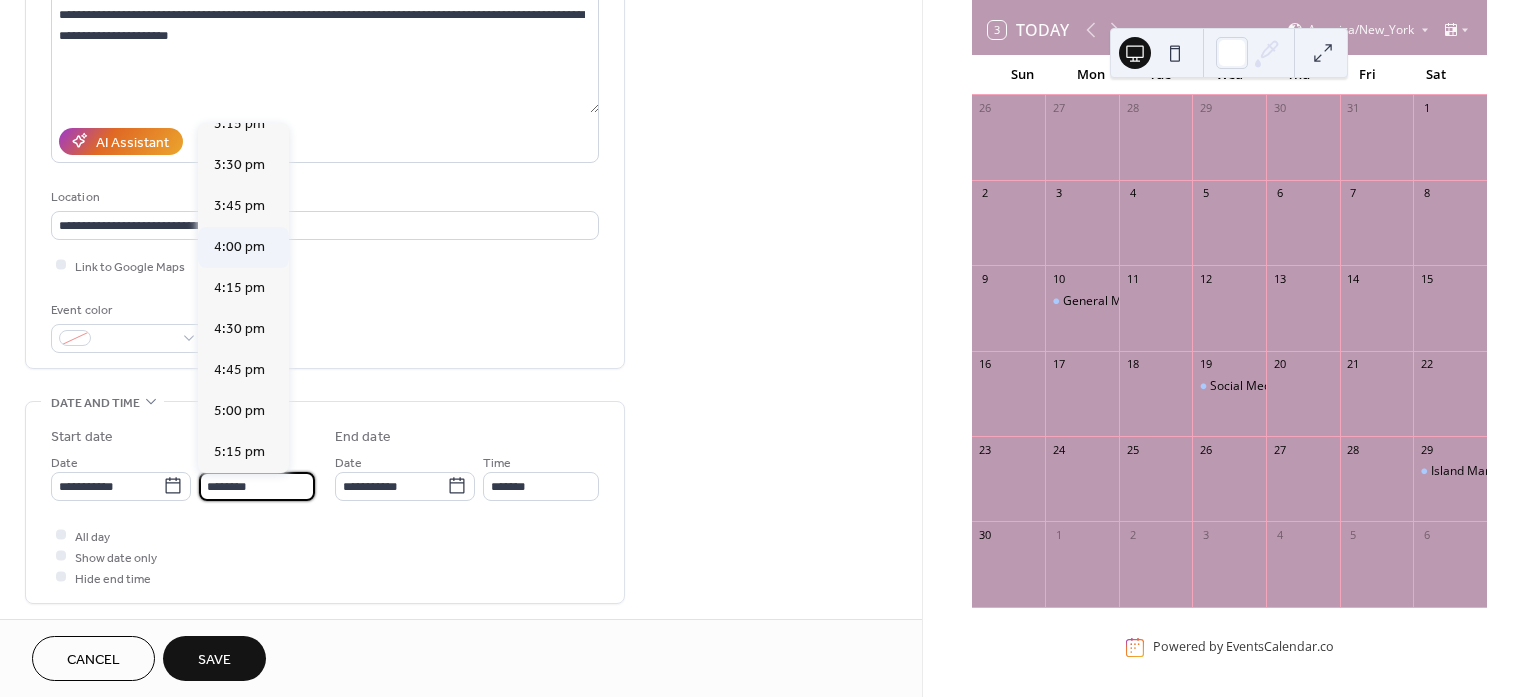 type on "*******" 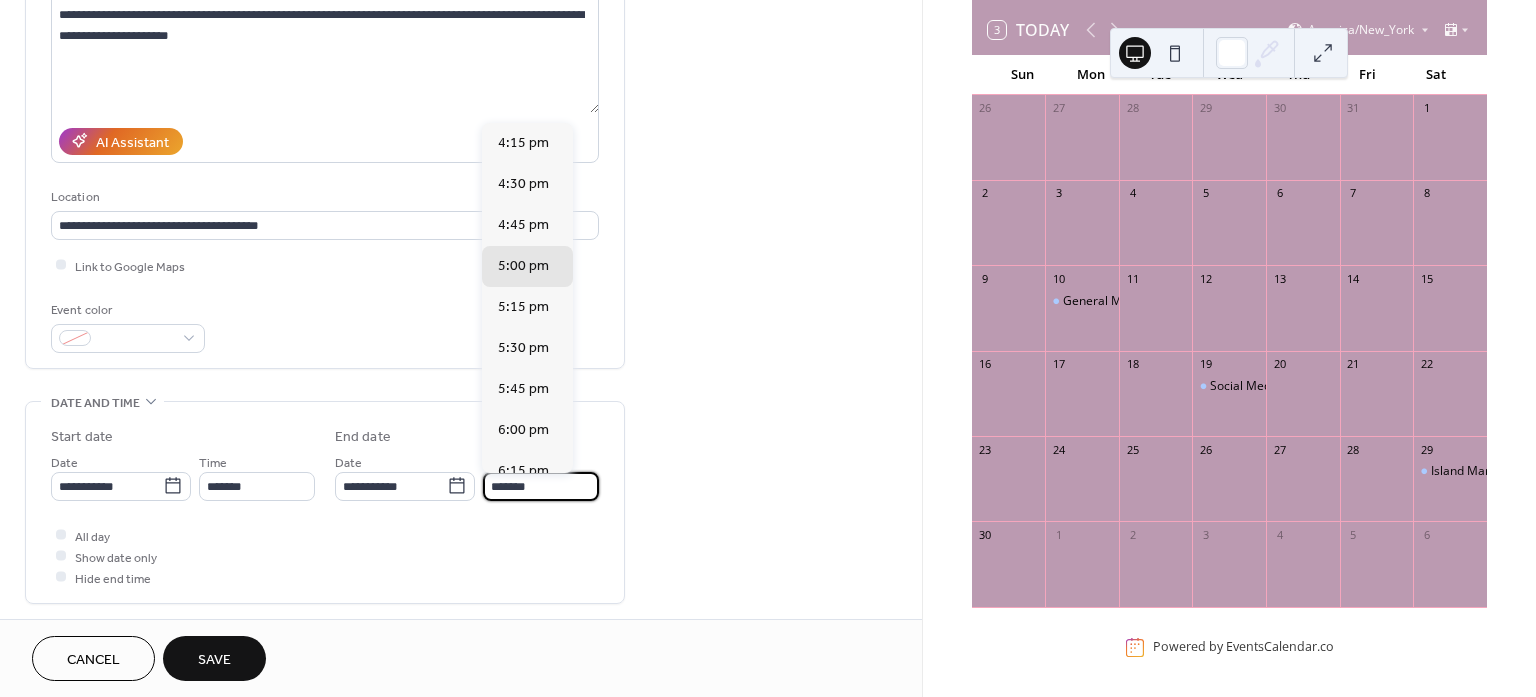click on "*******" at bounding box center [541, 486] 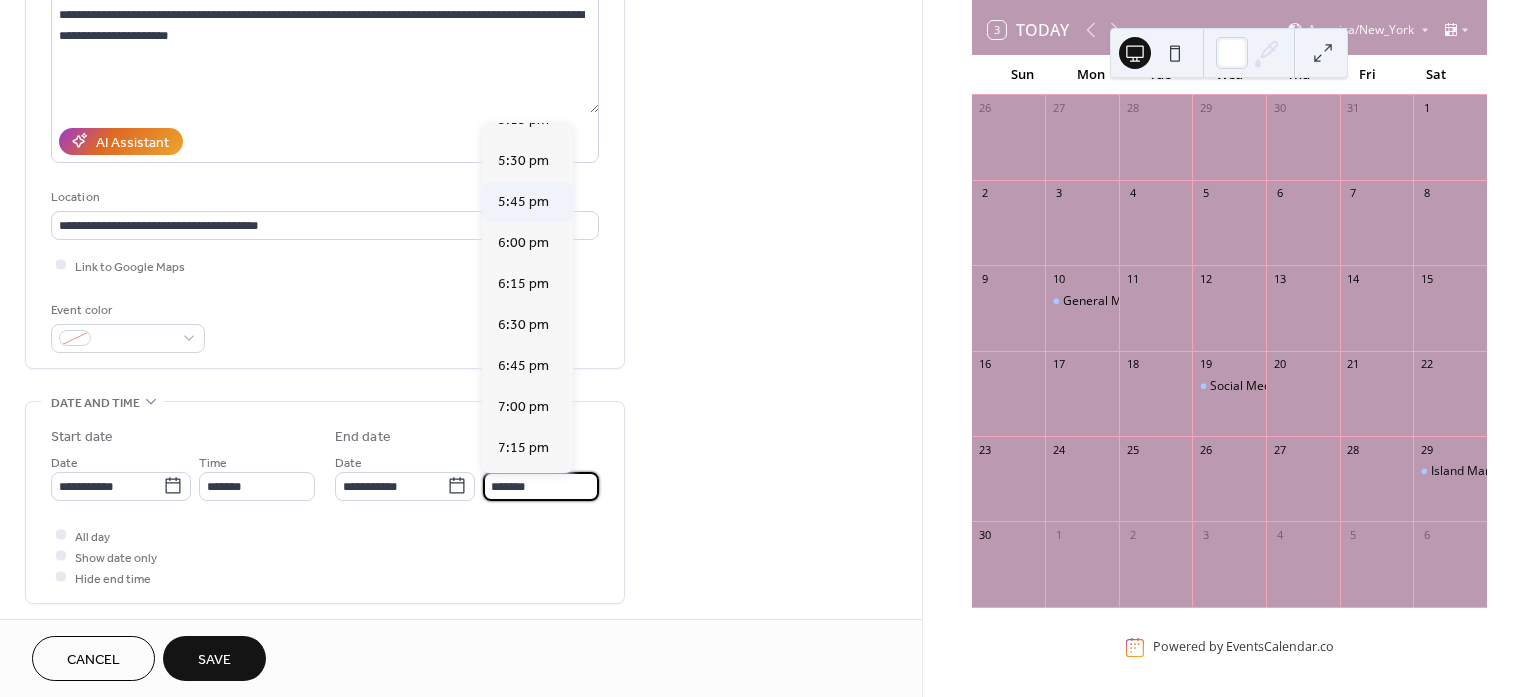 scroll, scrollTop: 250, scrollLeft: 0, axis: vertical 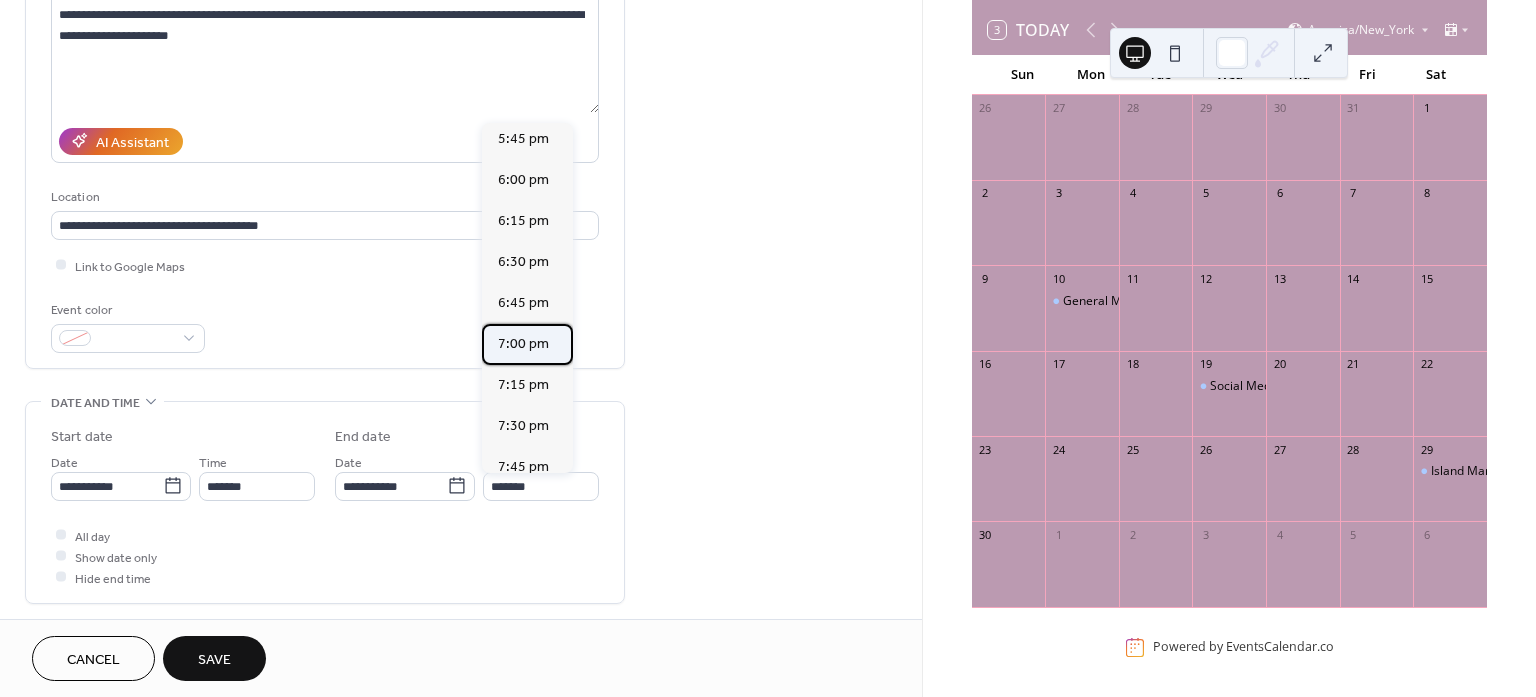 click on "7:00 pm" at bounding box center (523, 343) 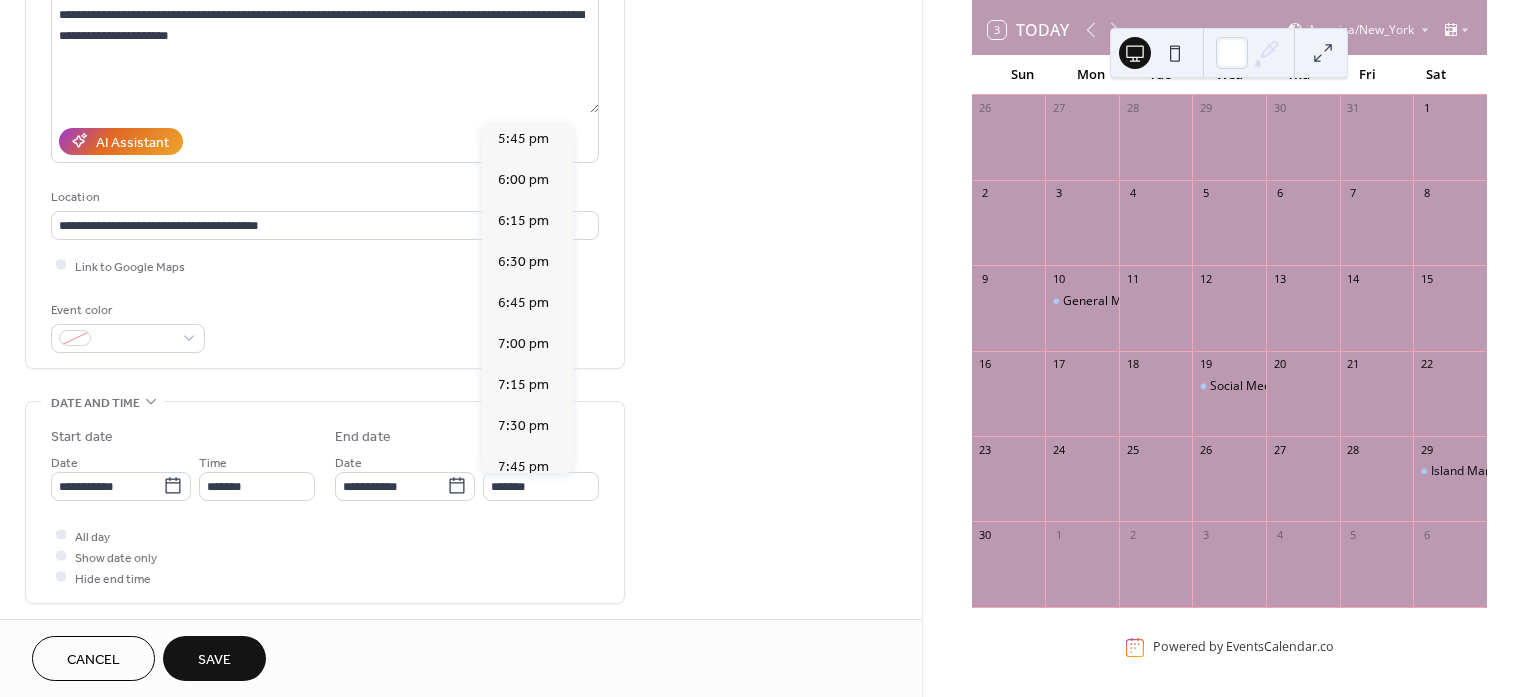 type on "*******" 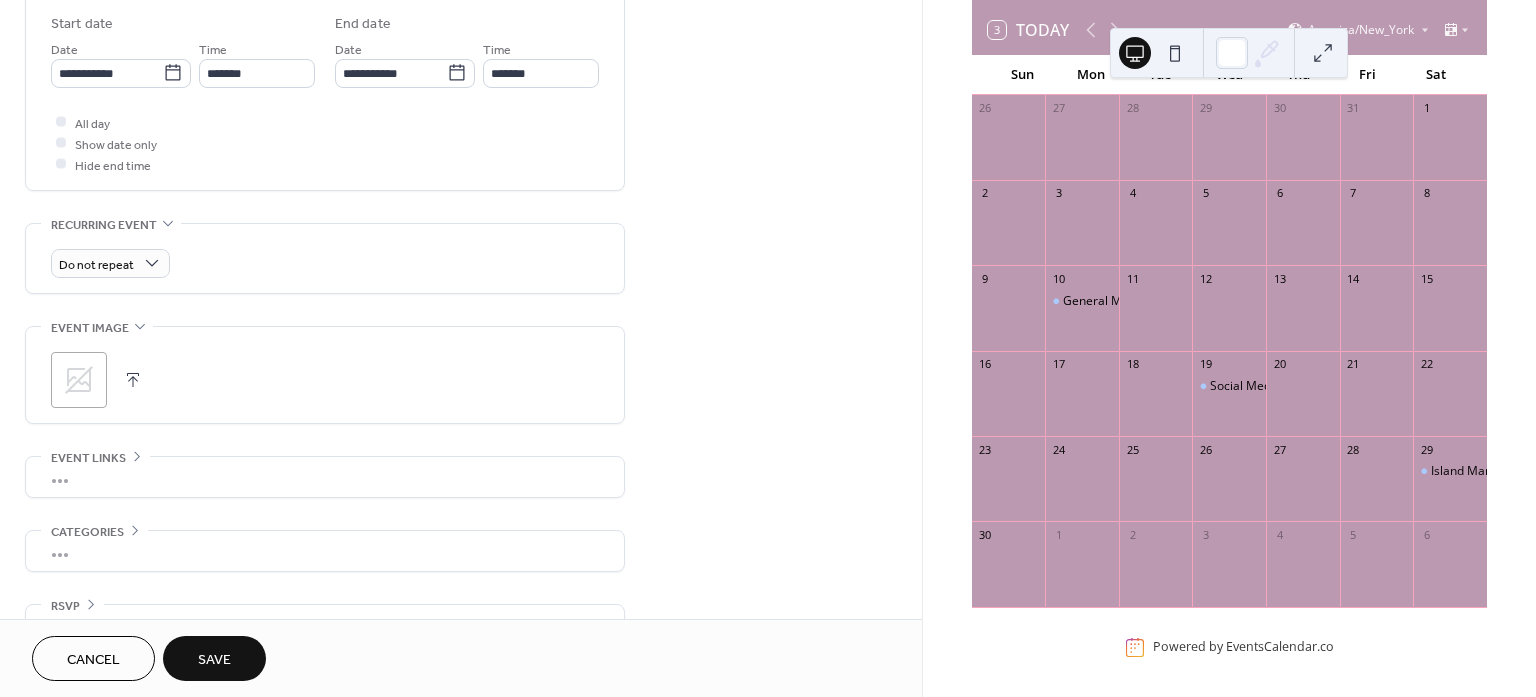 scroll, scrollTop: 716, scrollLeft: 0, axis: vertical 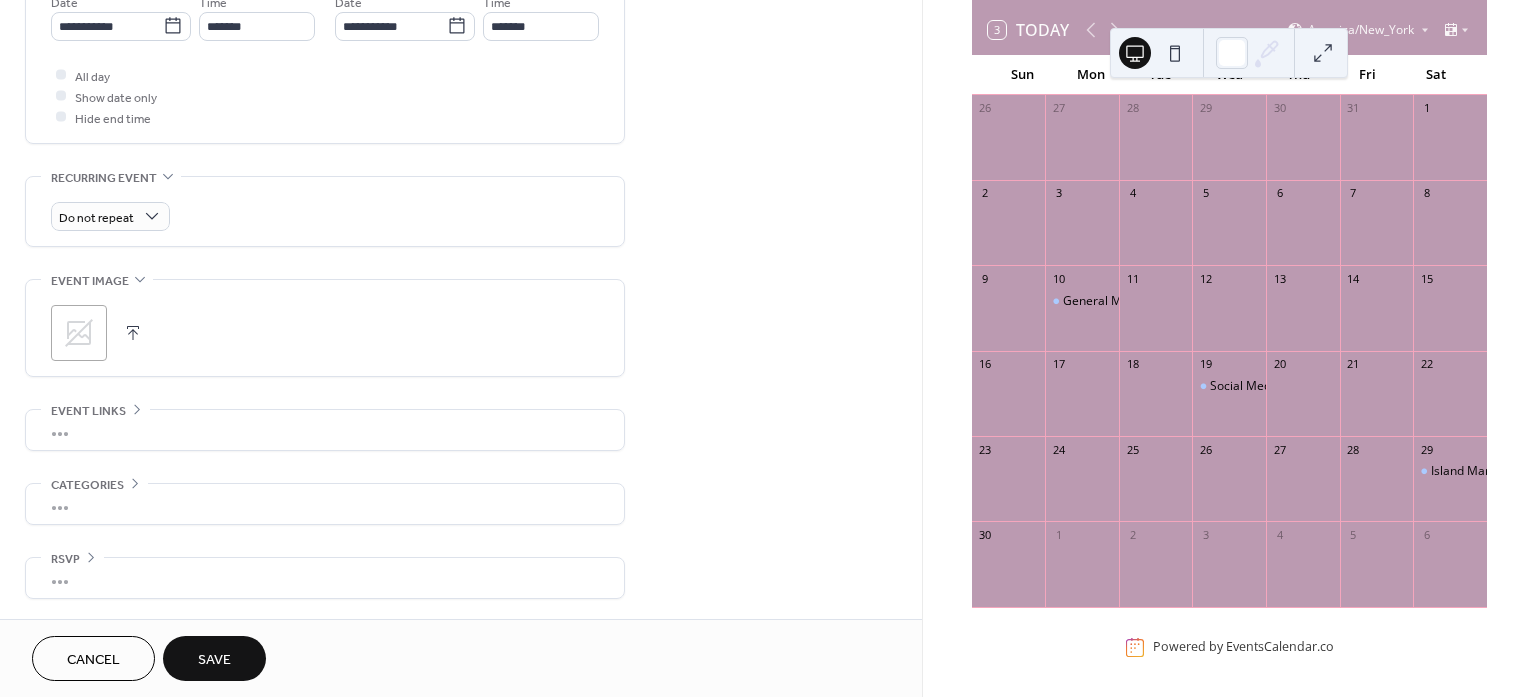 click on "Save" at bounding box center (214, 660) 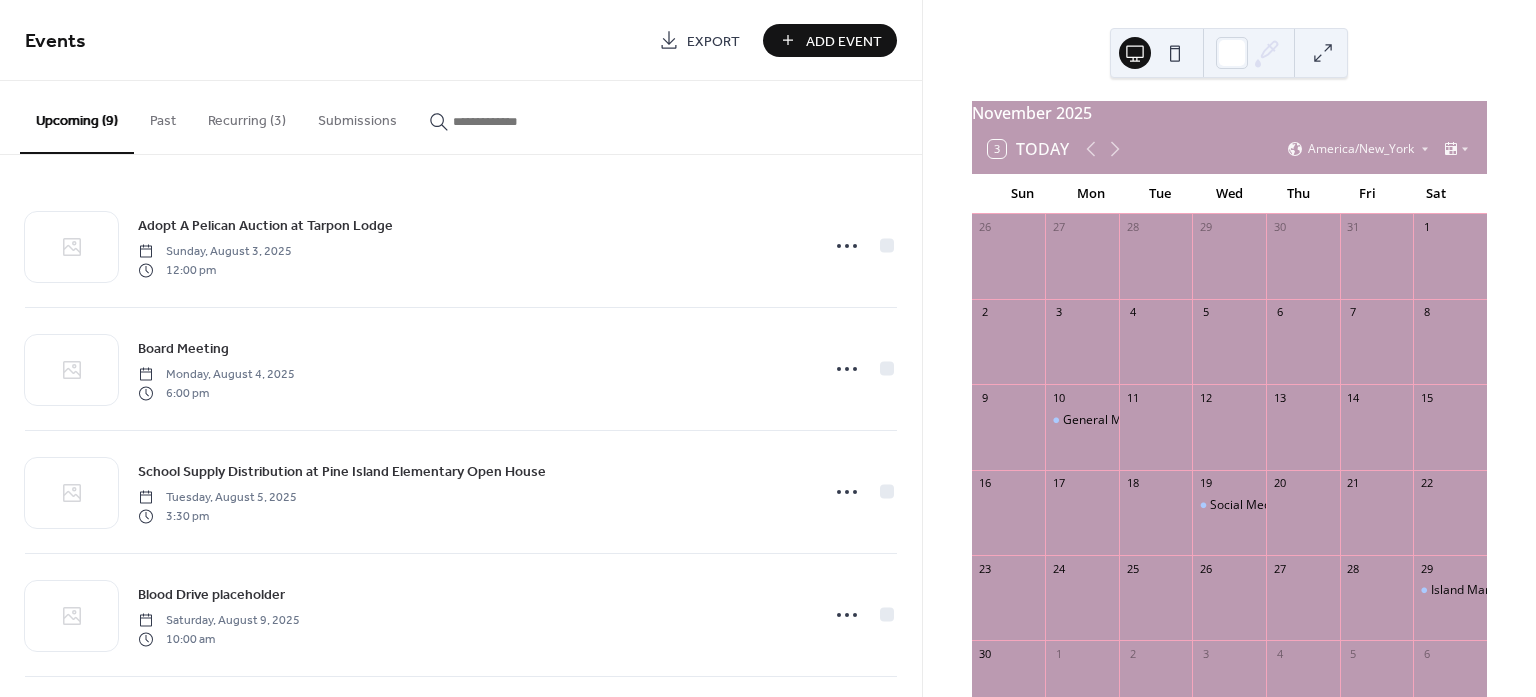 scroll, scrollTop: 0, scrollLeft: 0, axis: both 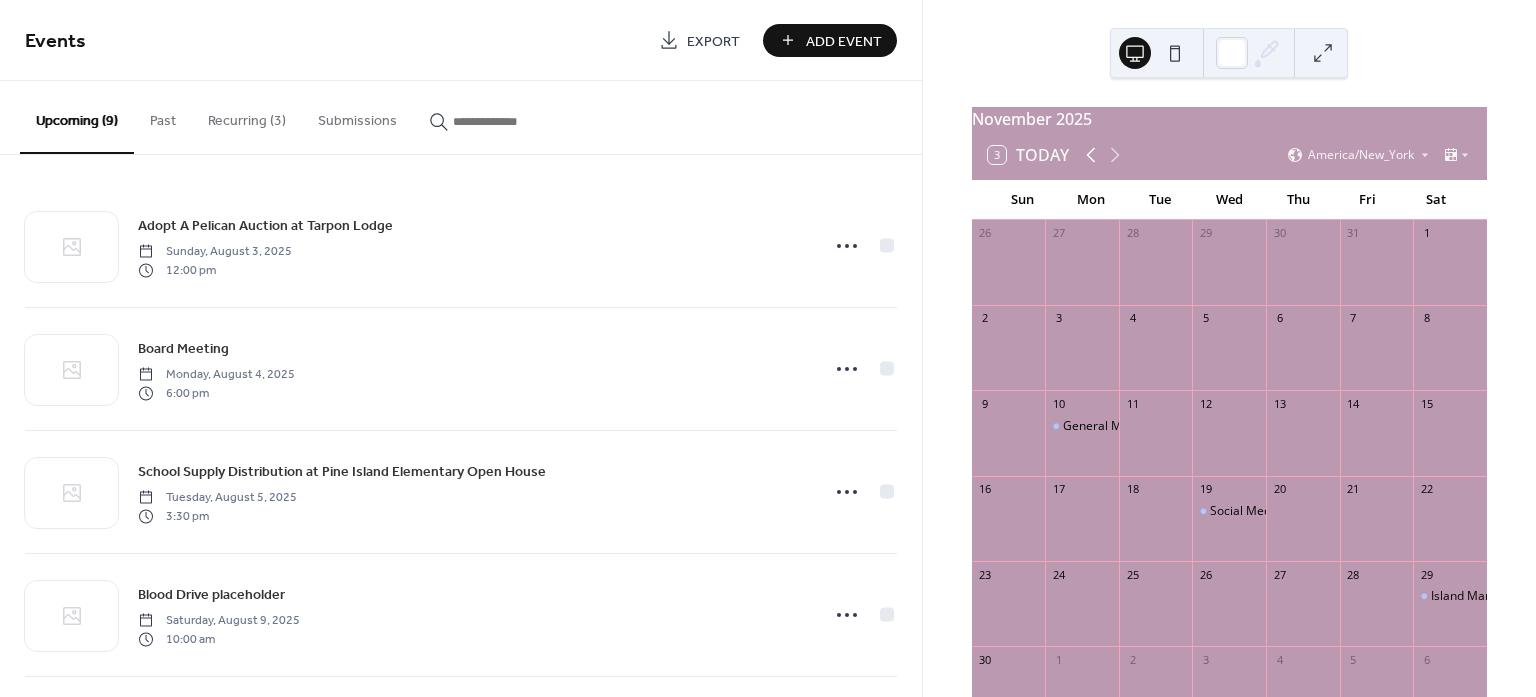 click 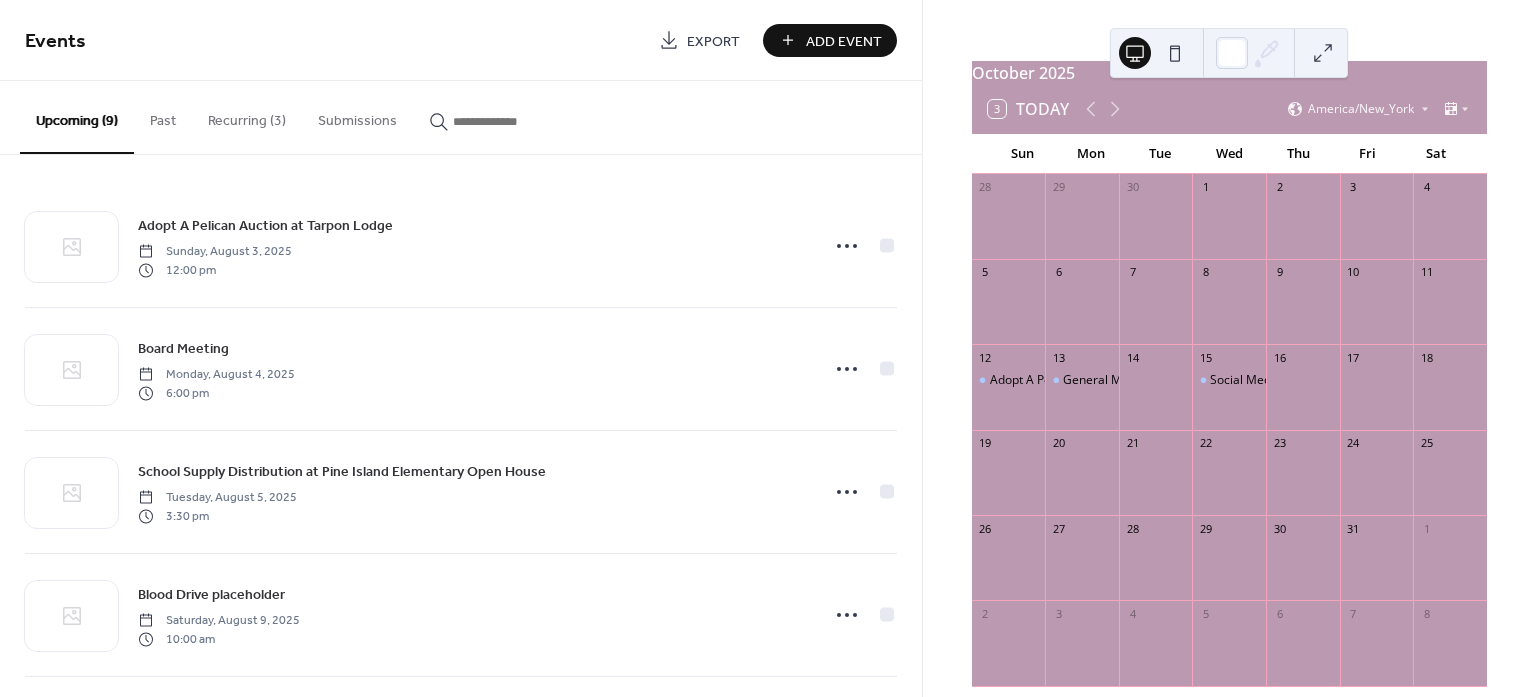scroll, scrollTop: 125, scrollLeft: 0, axis: vertical 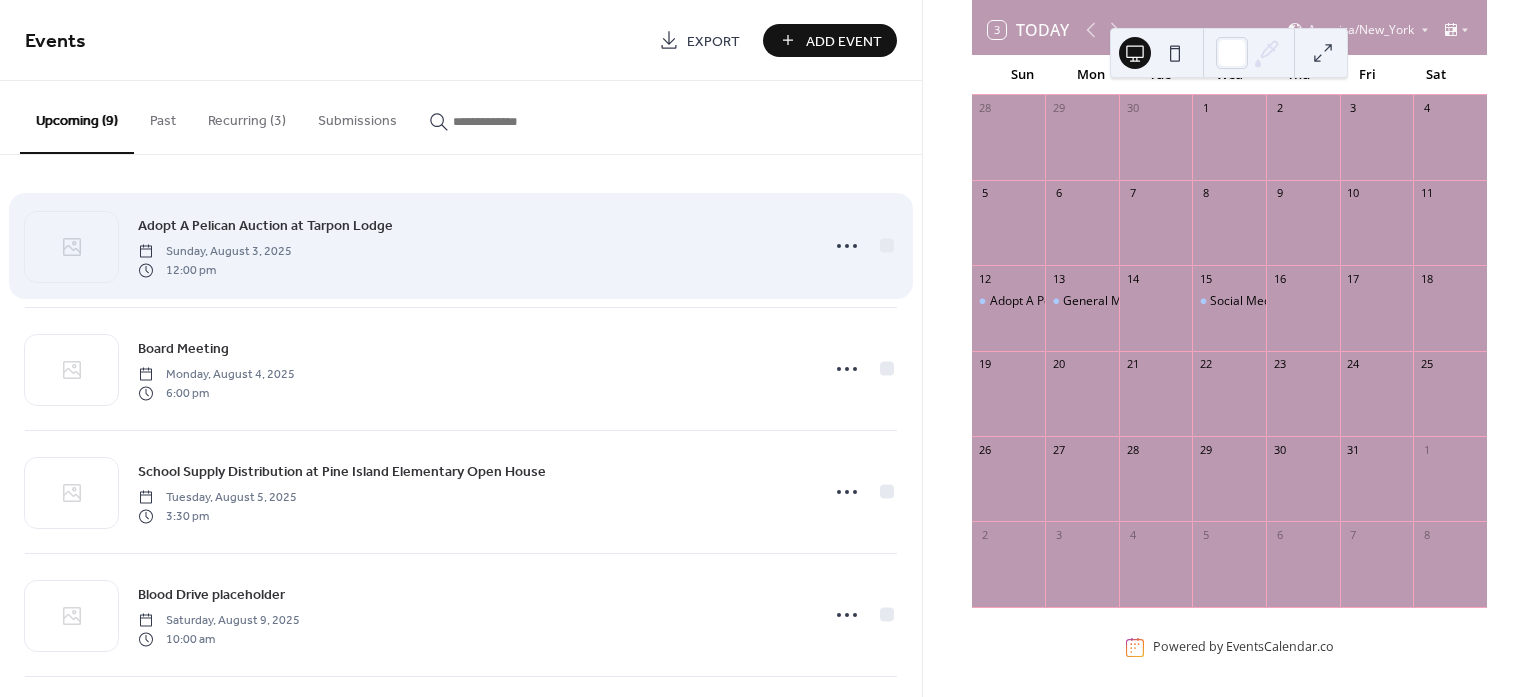 click on "Adopt A Pelican Auction at Tarpon Lodge" at bounding box center (265, 226) 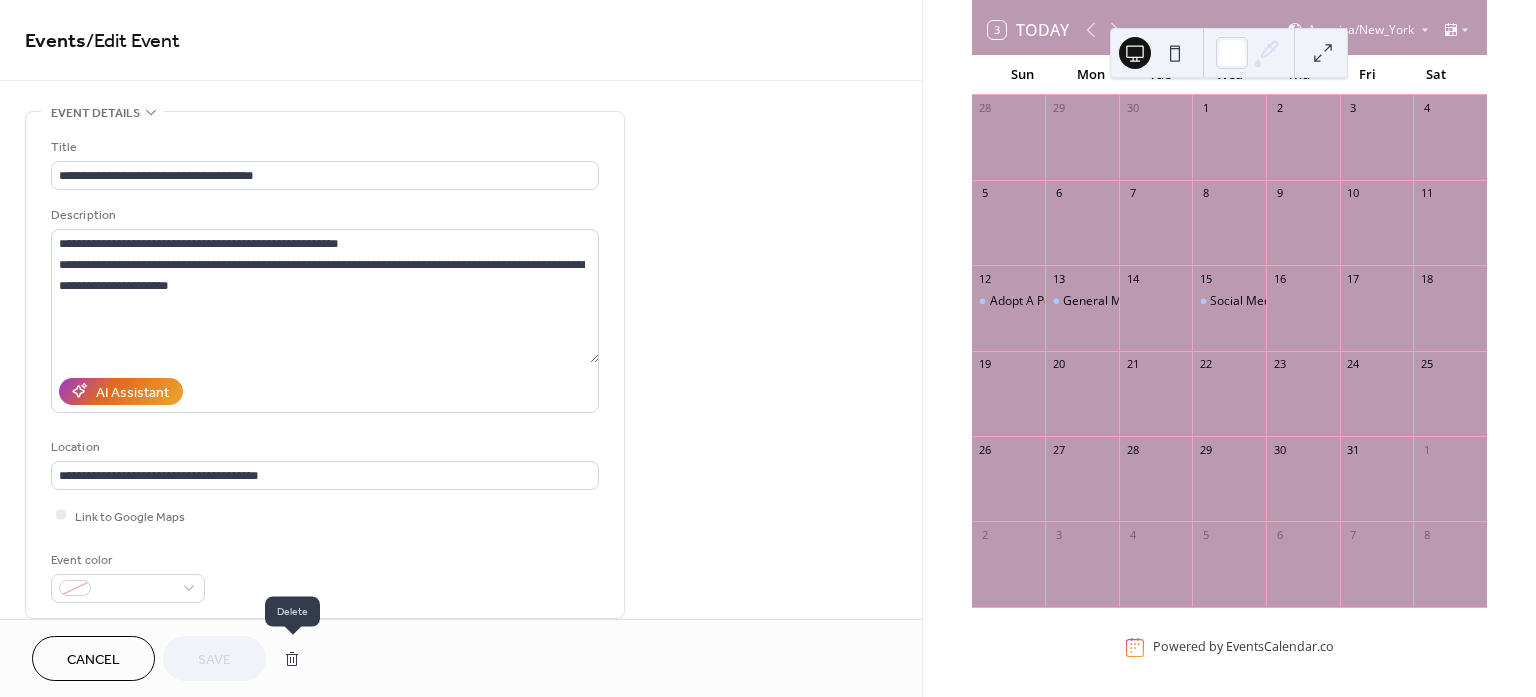 click at bounding box center (292, 659) 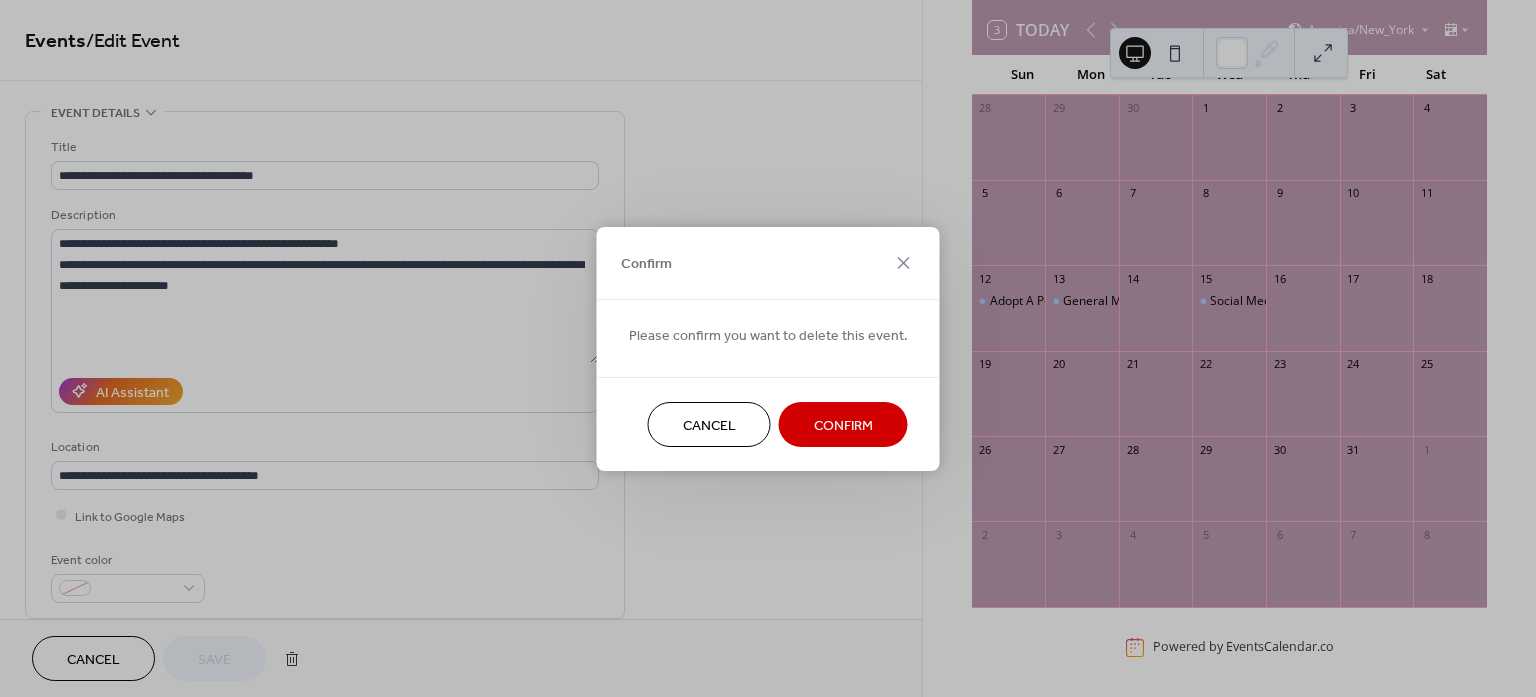 click on "Confirm" at bounding box center (843, 425) 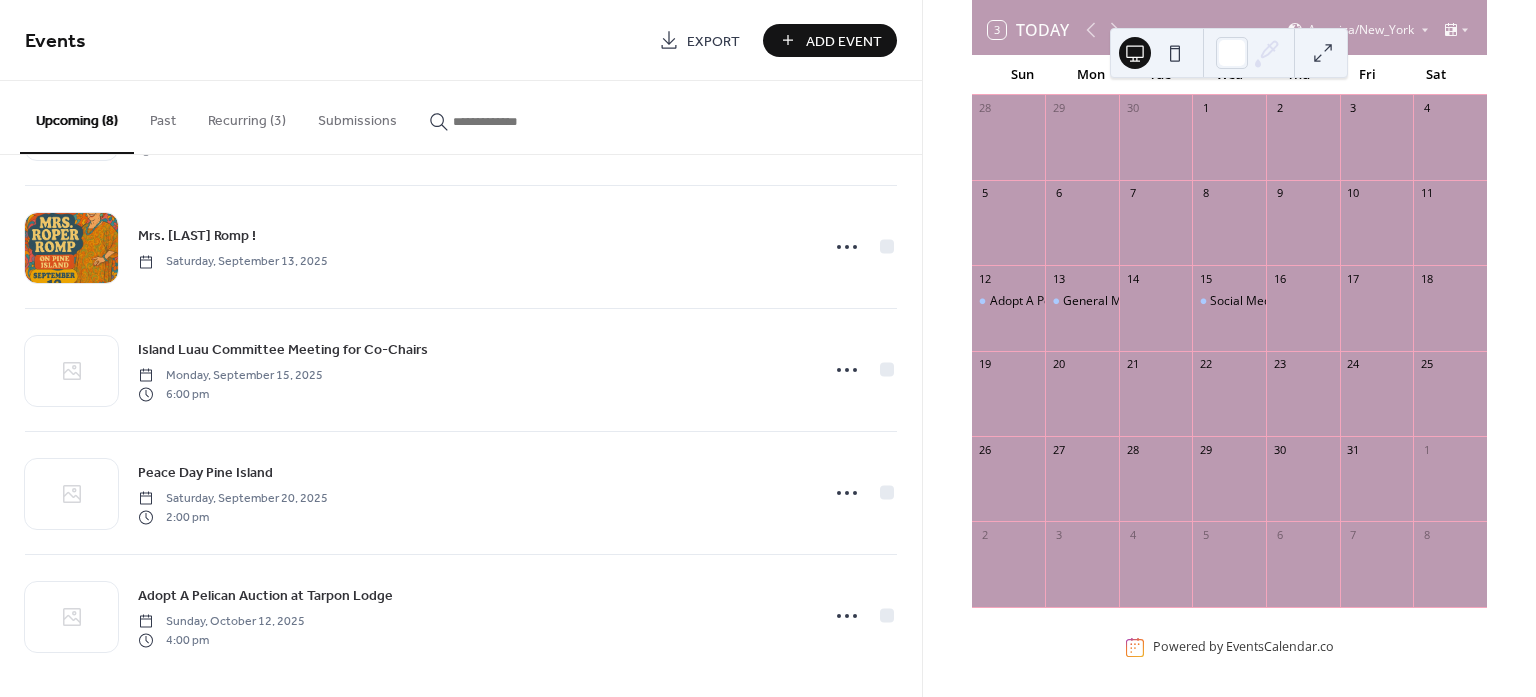 scroll, scrollTop: 502, scrollLeft: 0, axis: vertical 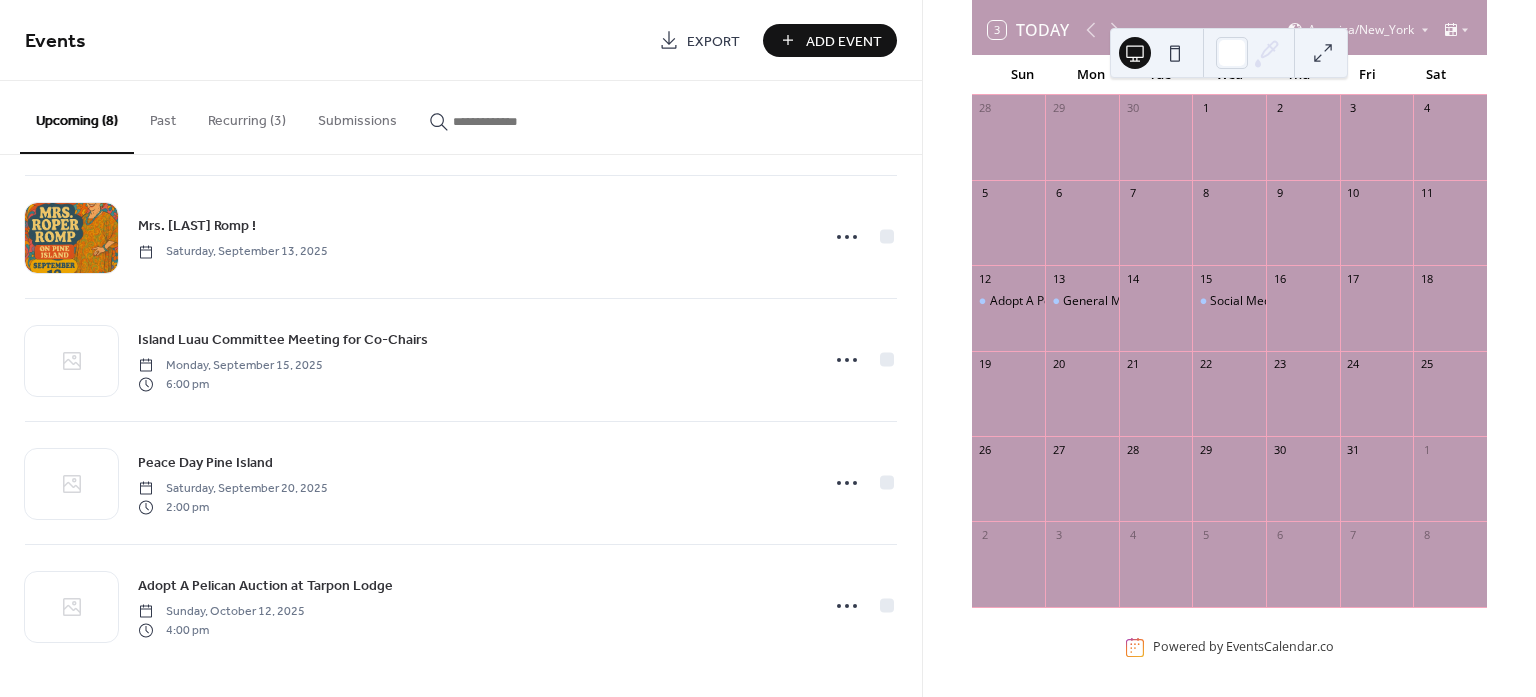 click on "Add Event" at bounding box center [844, 41] 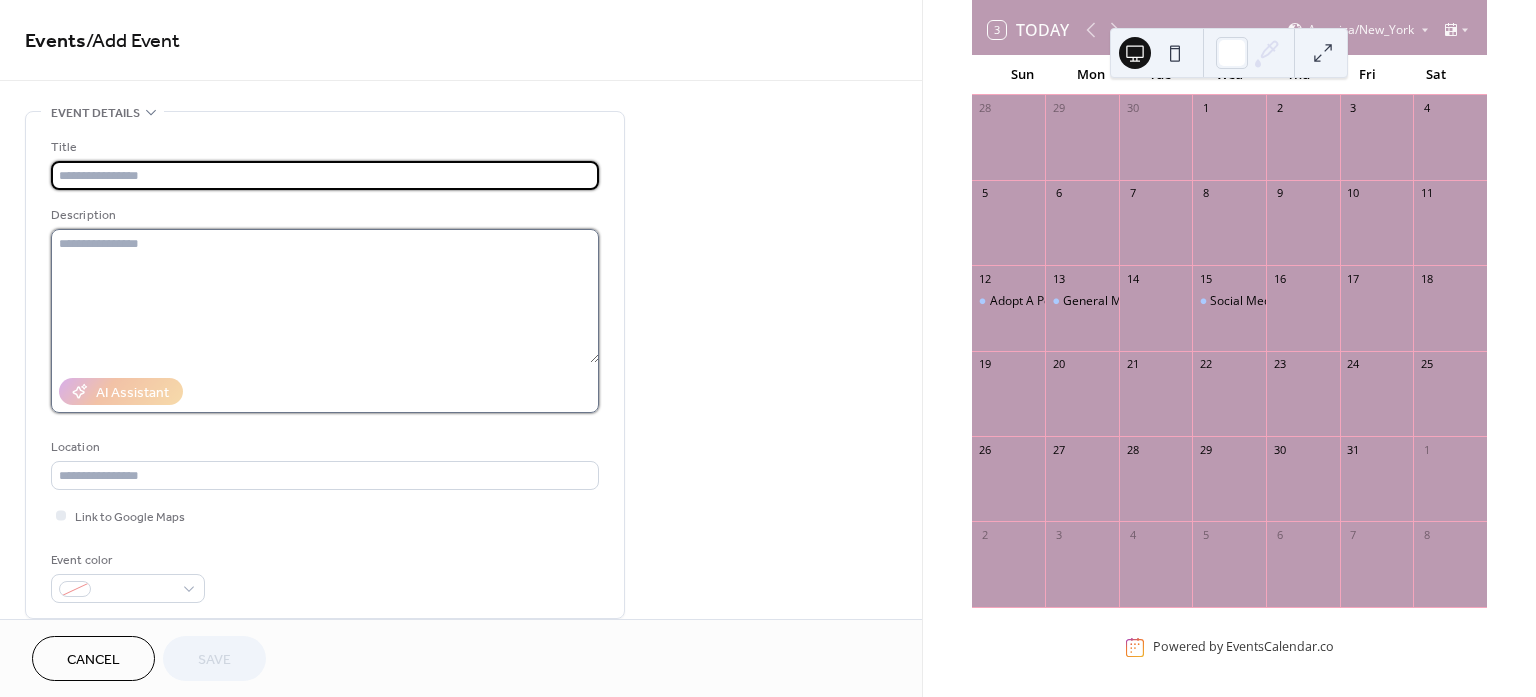 click at bounding box center [325, 296] 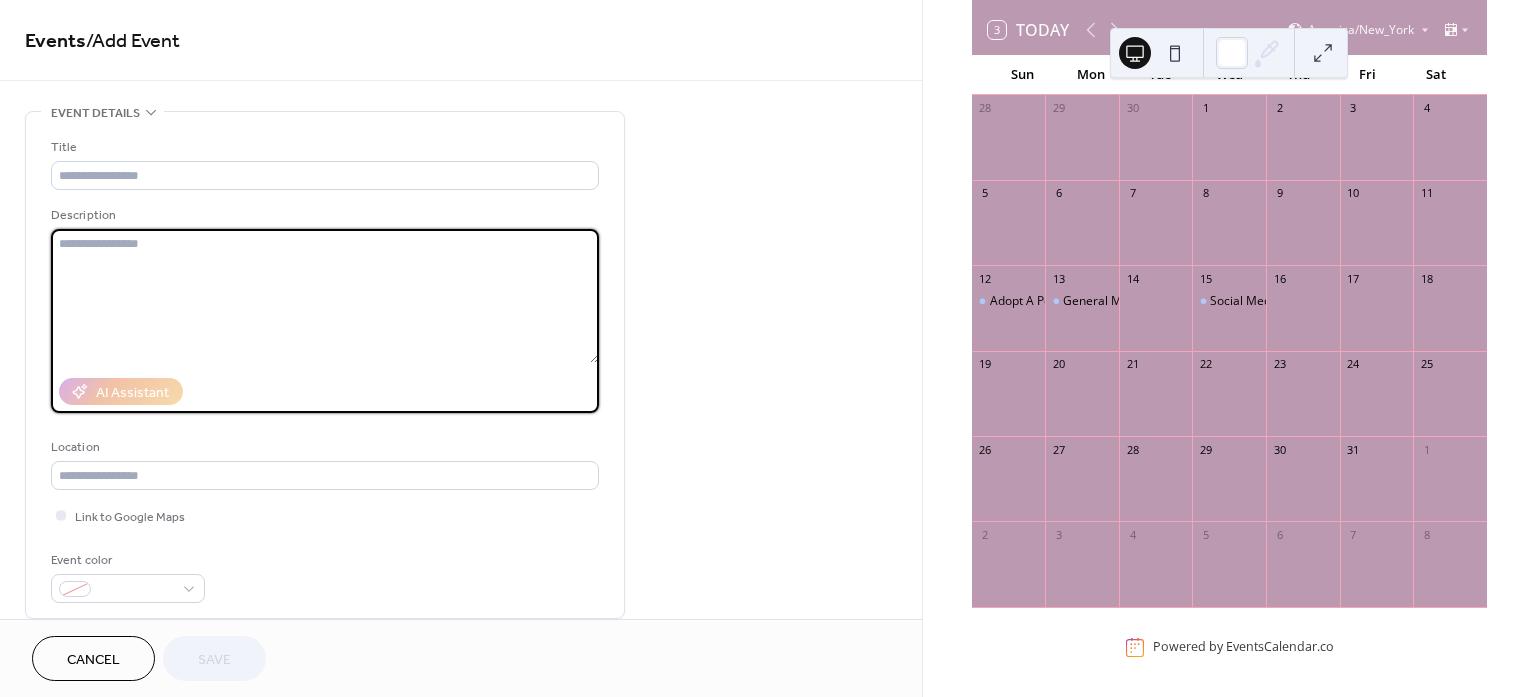 paste on "**********" 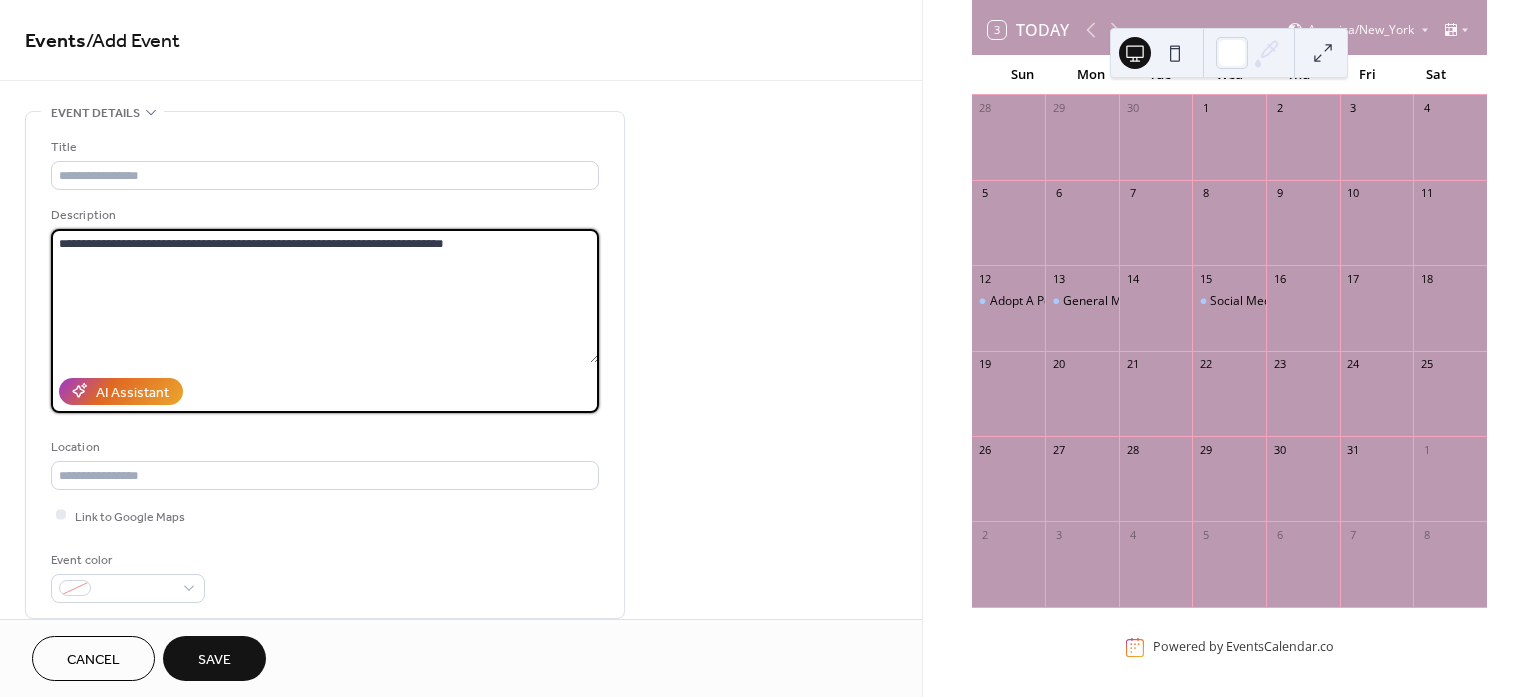 type on "**********" 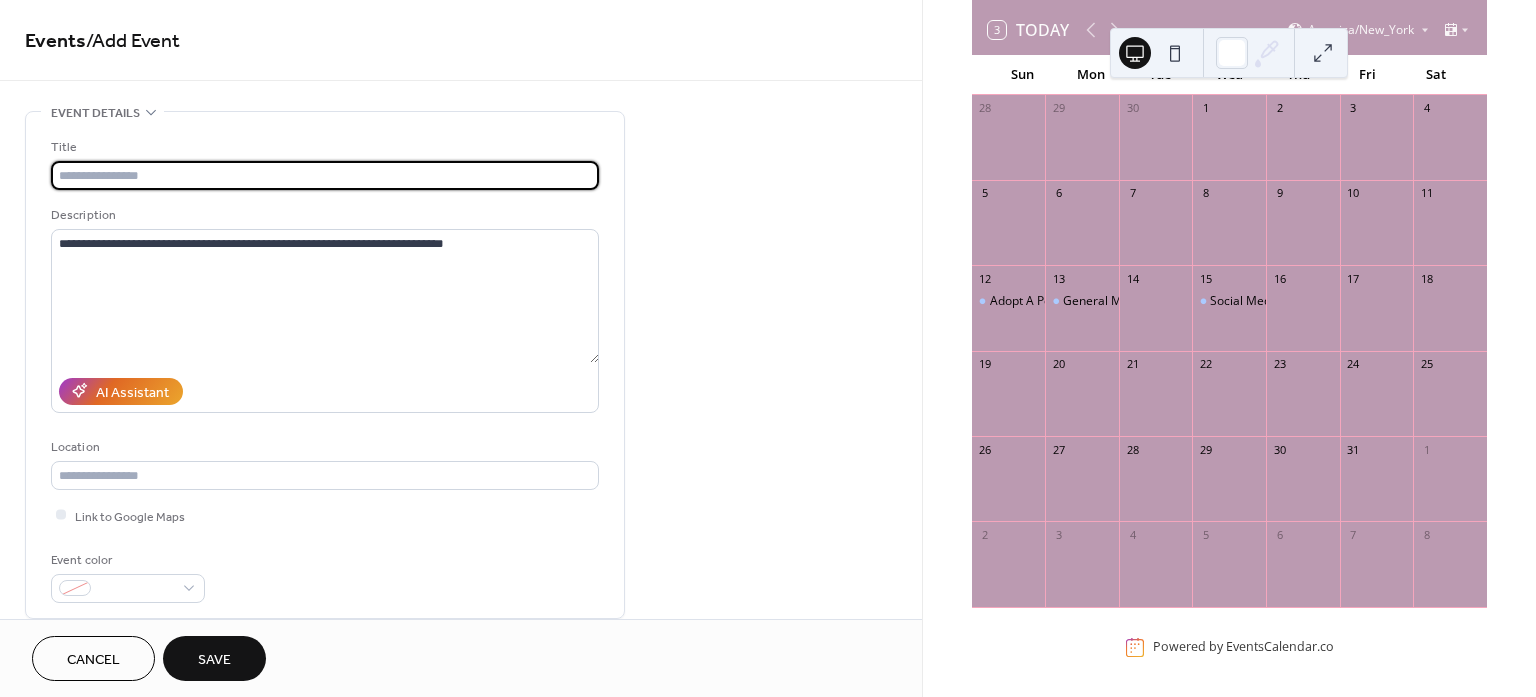click at bounding box center (325, 175) 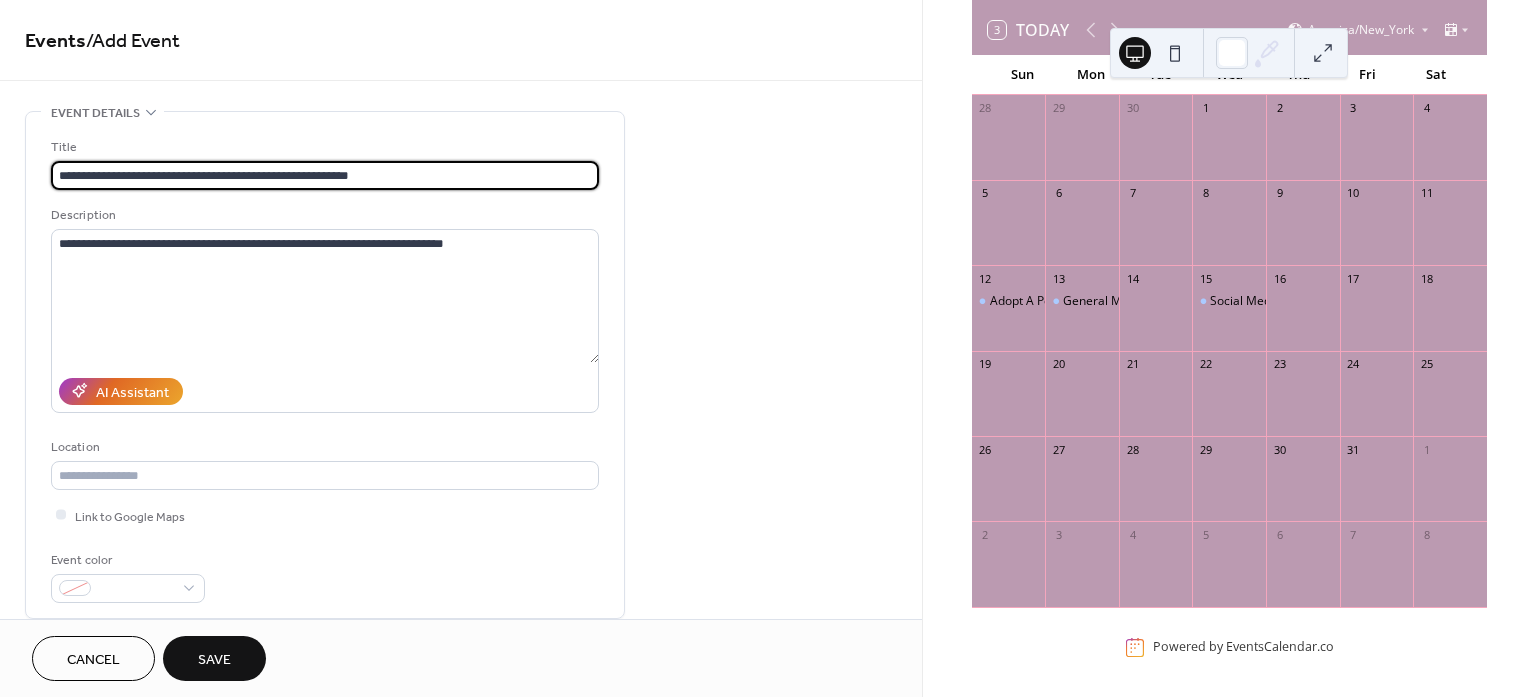 type on "**********" 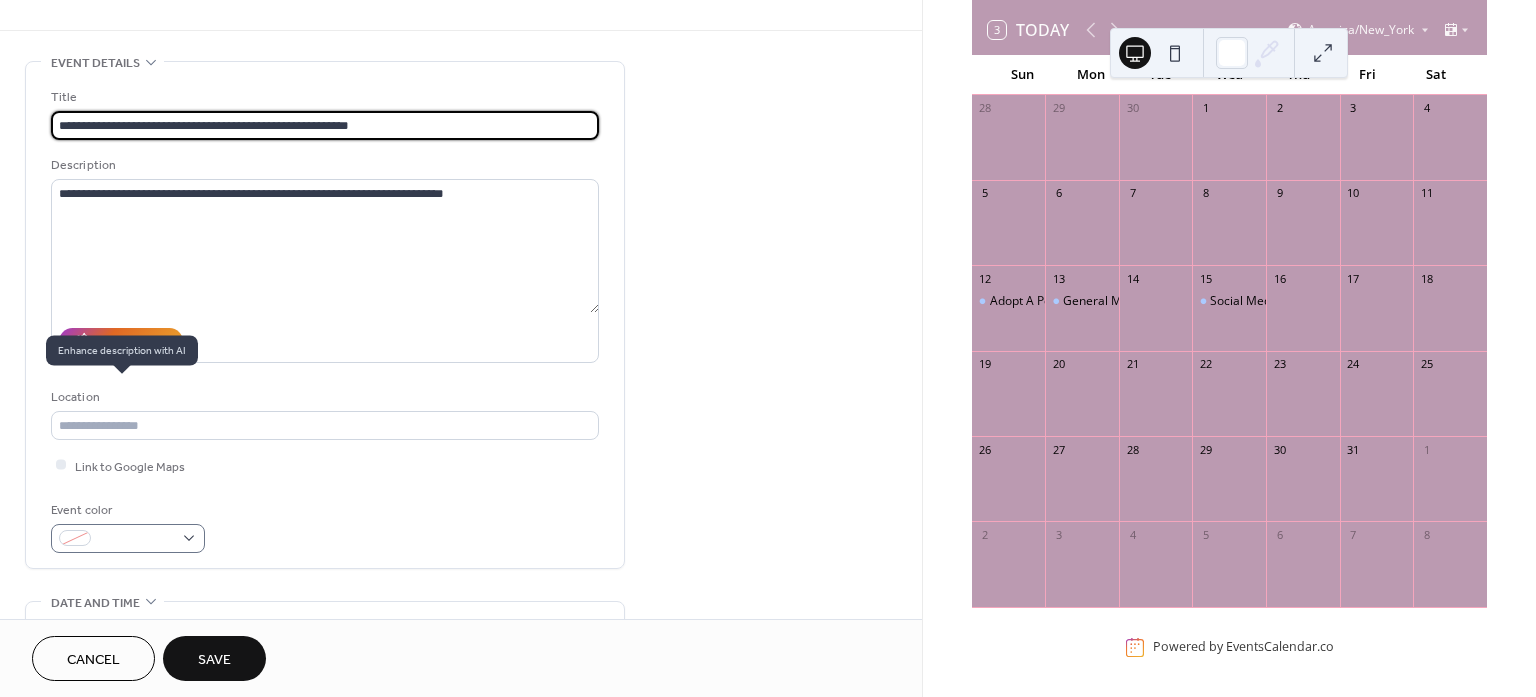 scroll, scrollTop: 250, scrollLeft: 0, axis: vertical 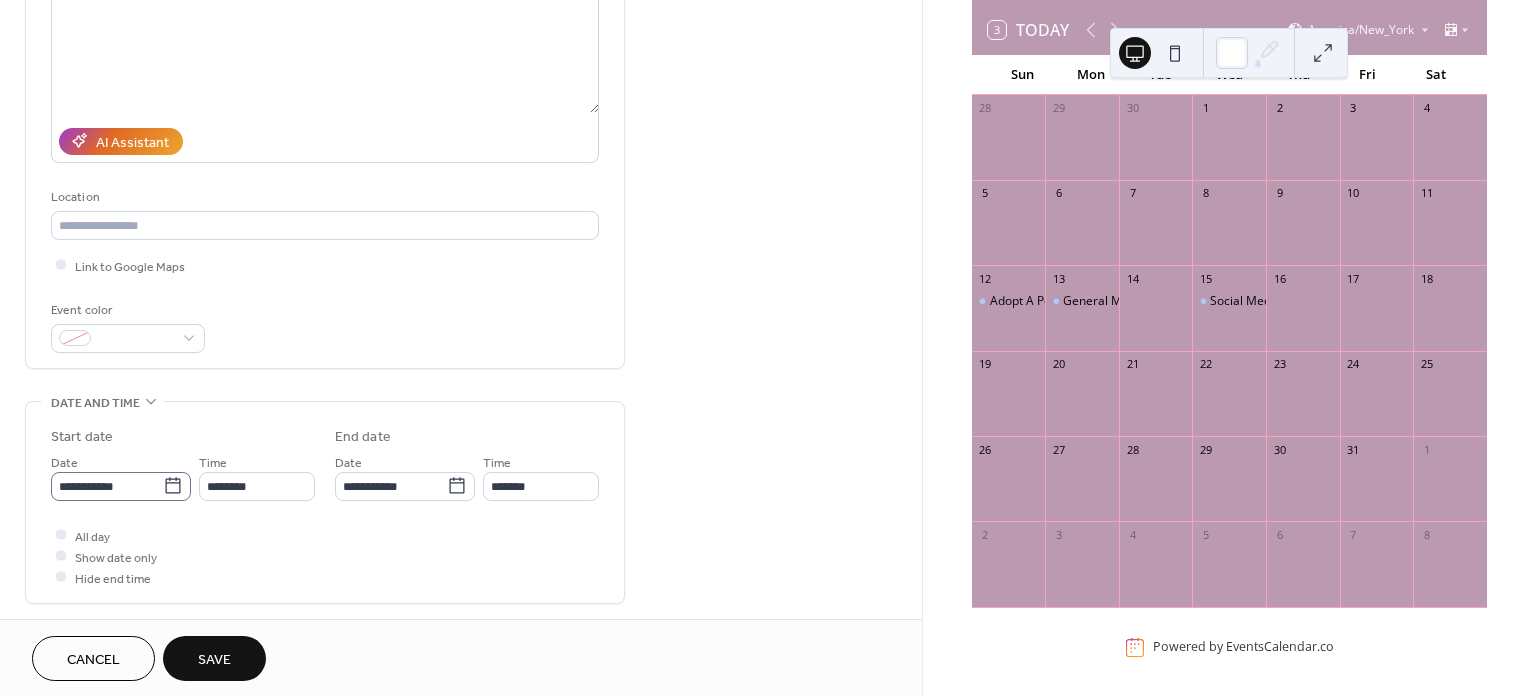 click 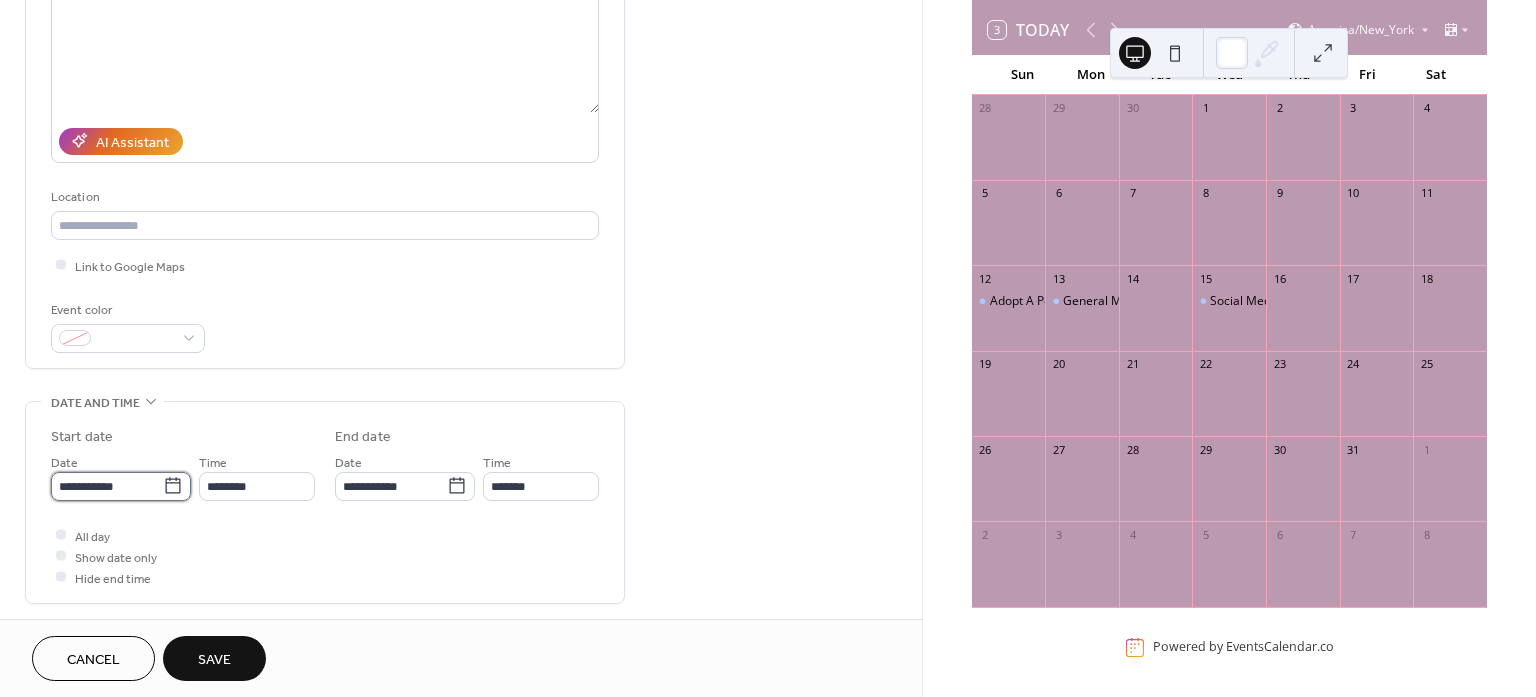 click on "**********" at bounding box center [107, 486] 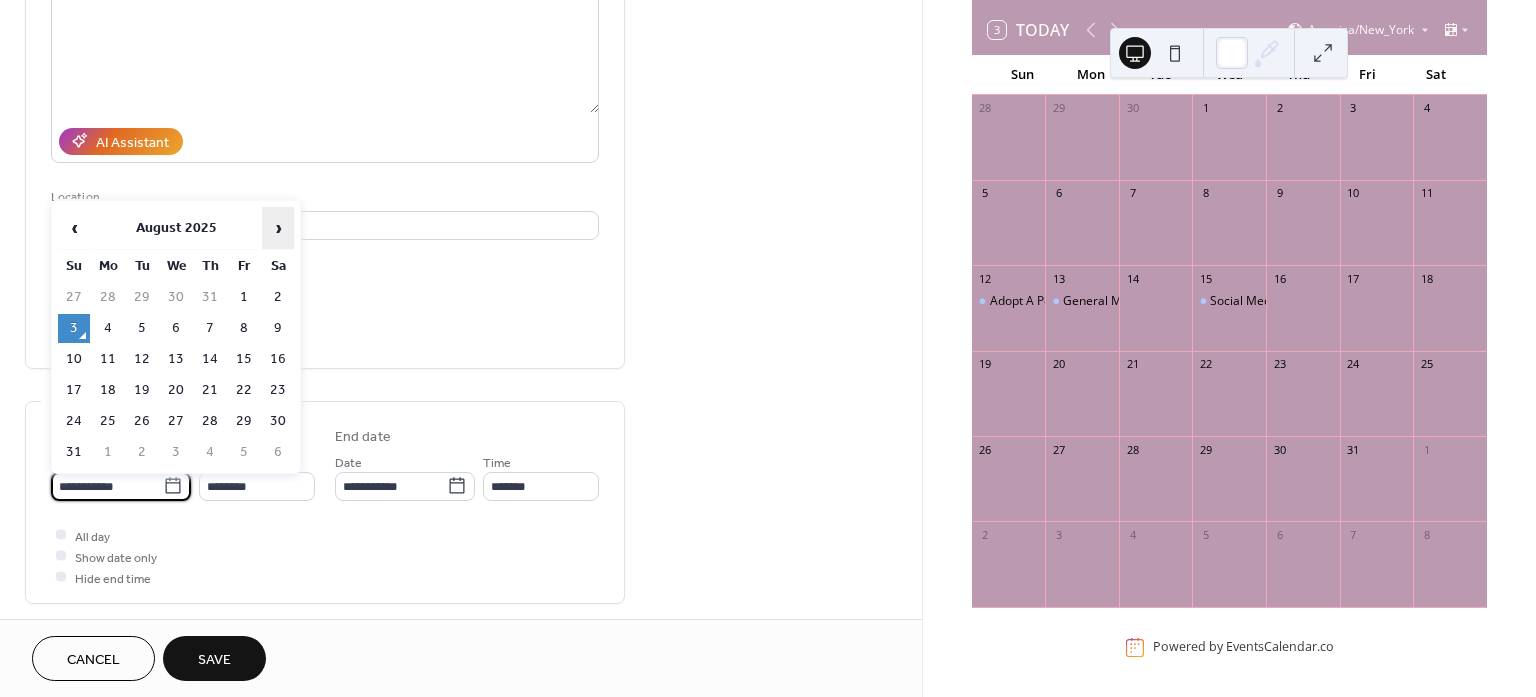 click on "›" at bounding box center [278, 228] 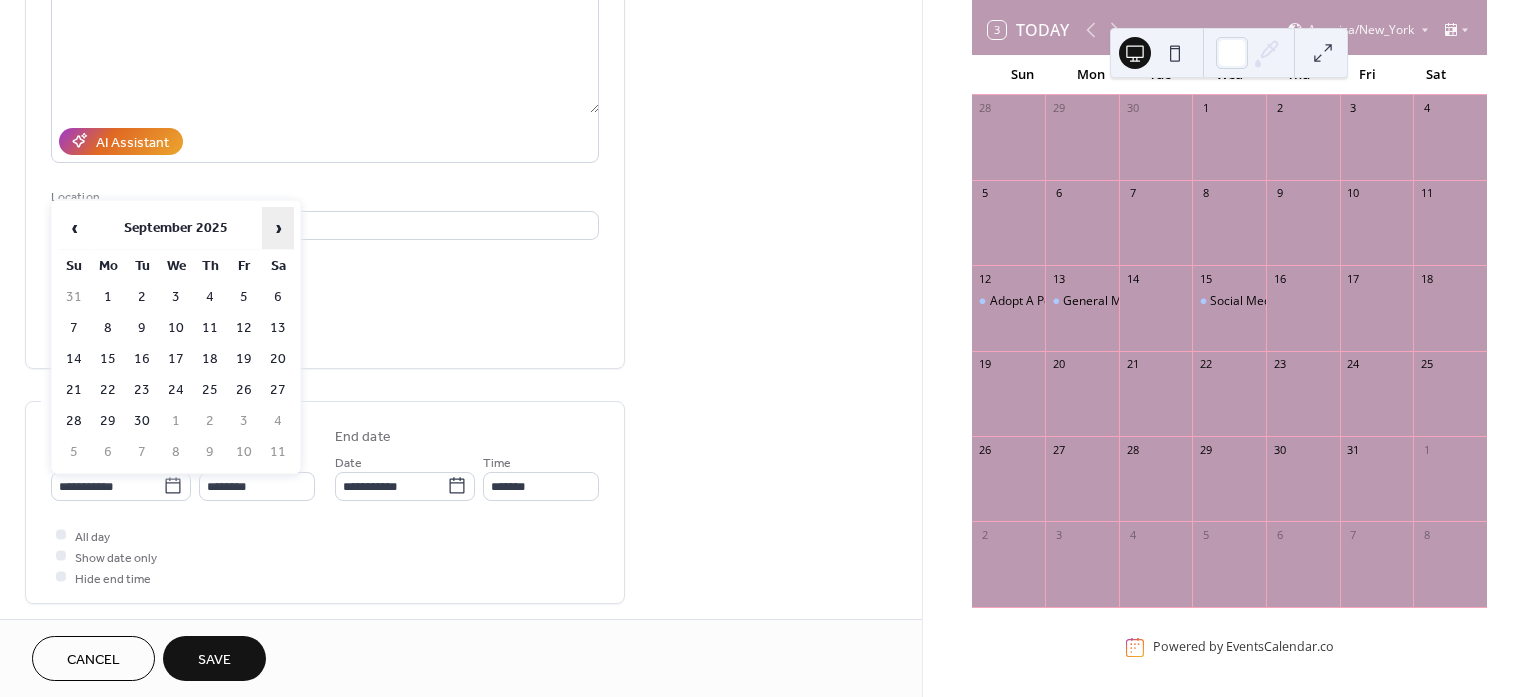 click on "›" at bounding box center [278, 228] 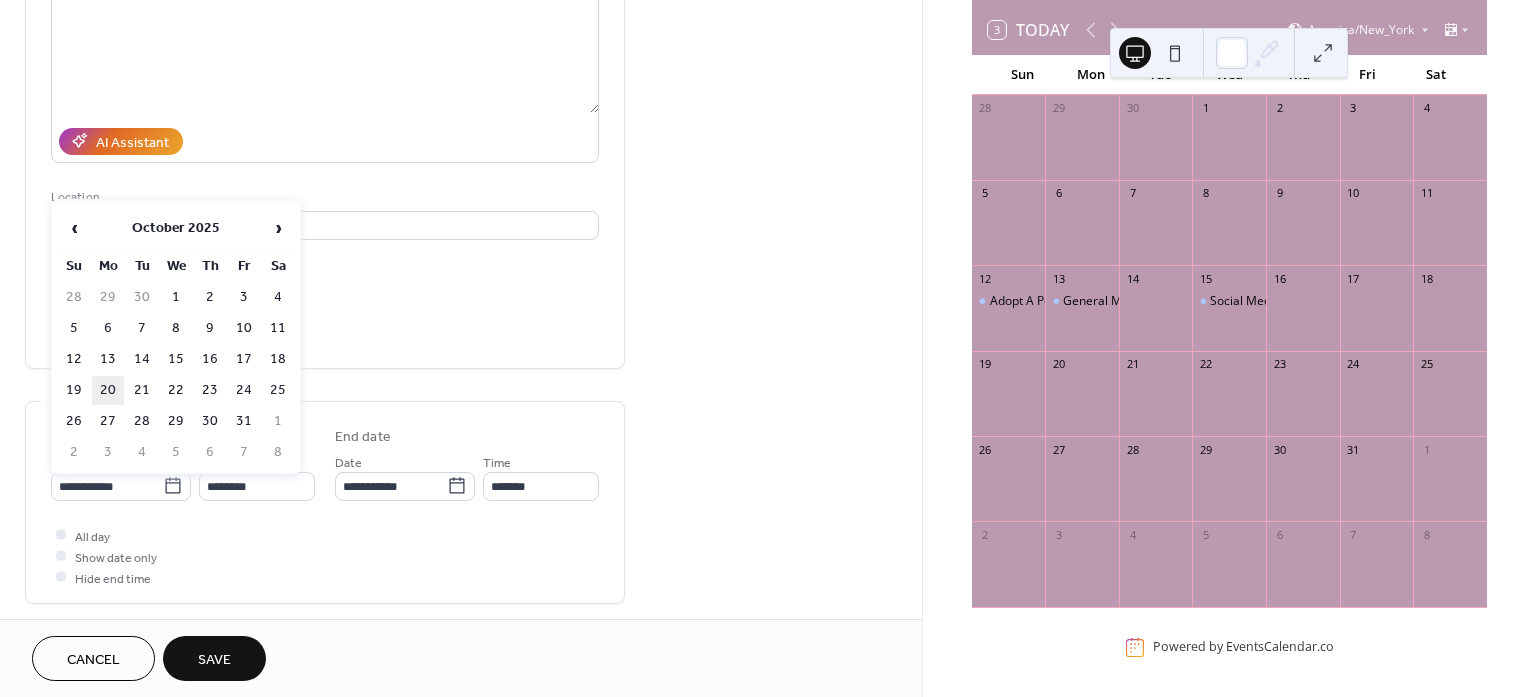 click on "20" at bounding box center (108, 390) 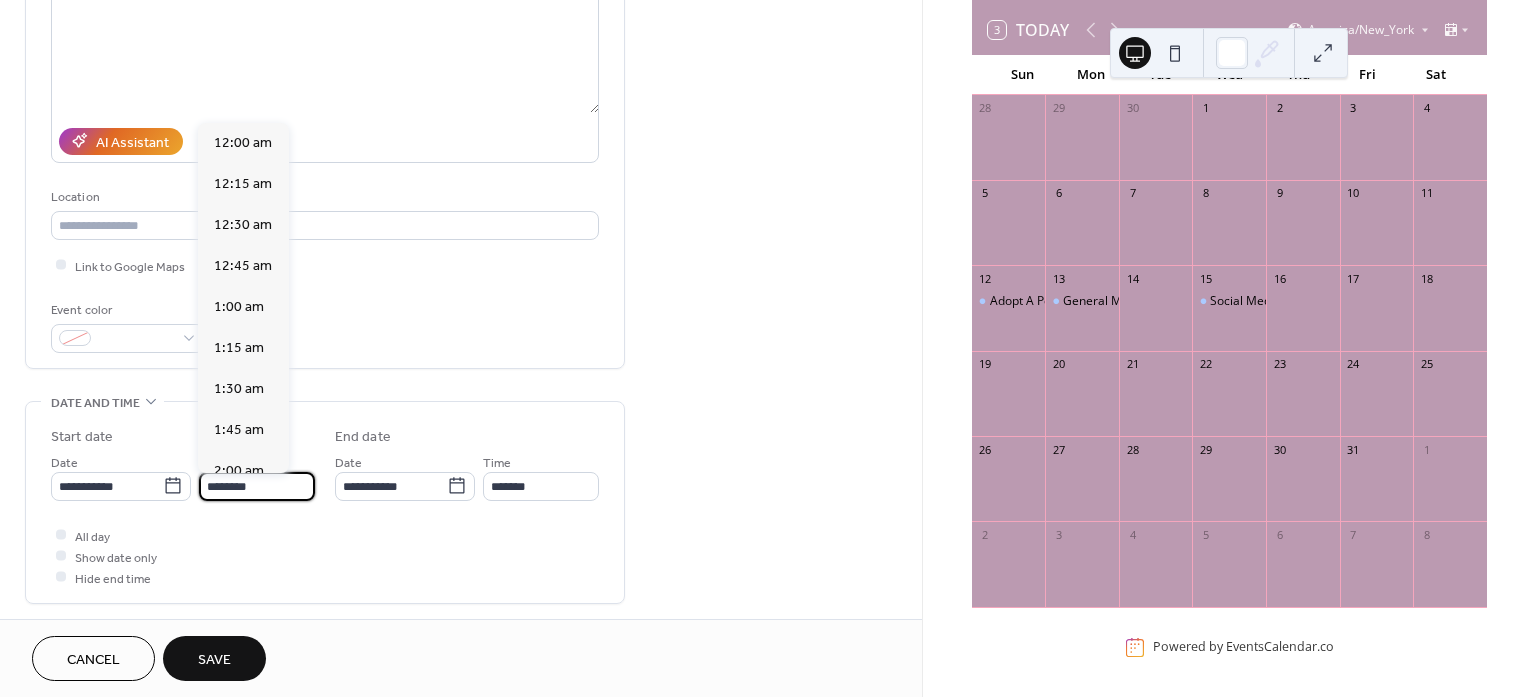 click on "********" at bounding box center [257, 486] 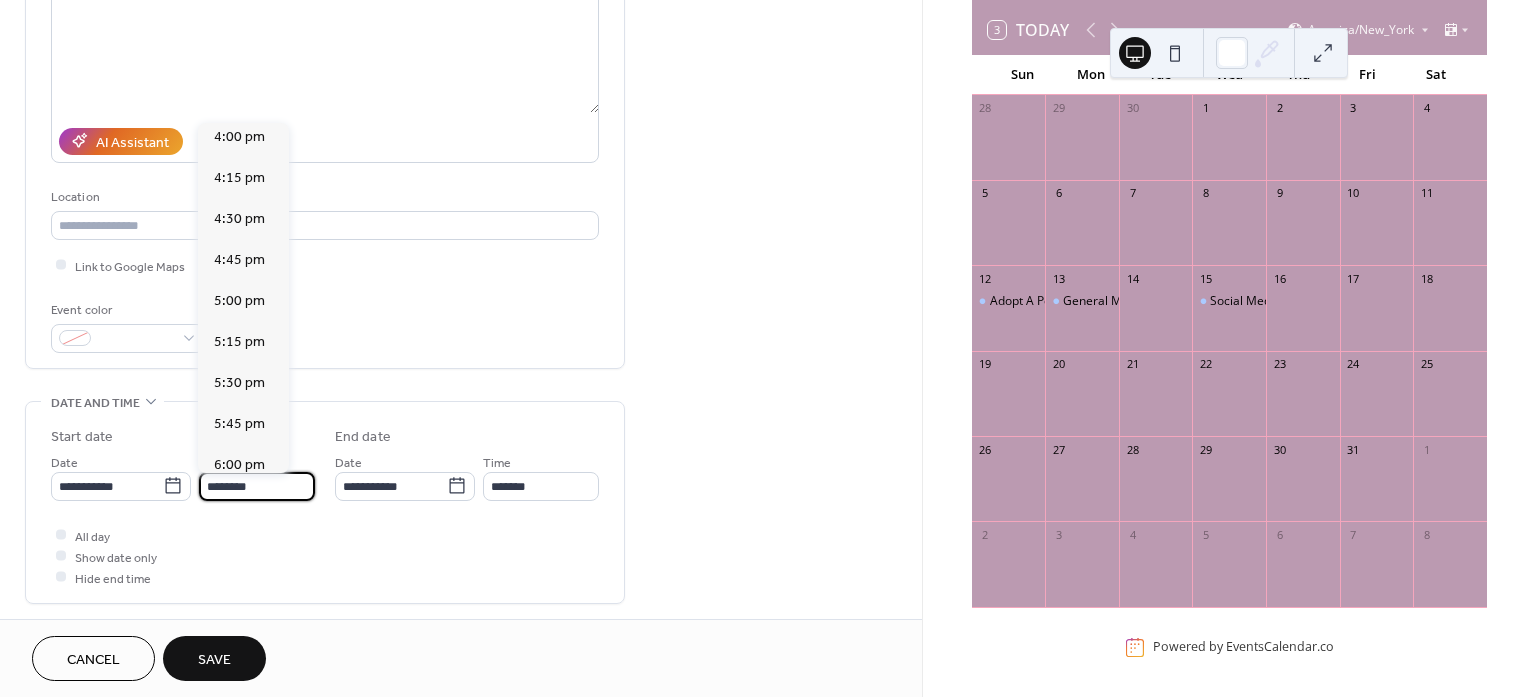 scroll, scrollTop: 2770, scrollLeft: 0, axis: vertical 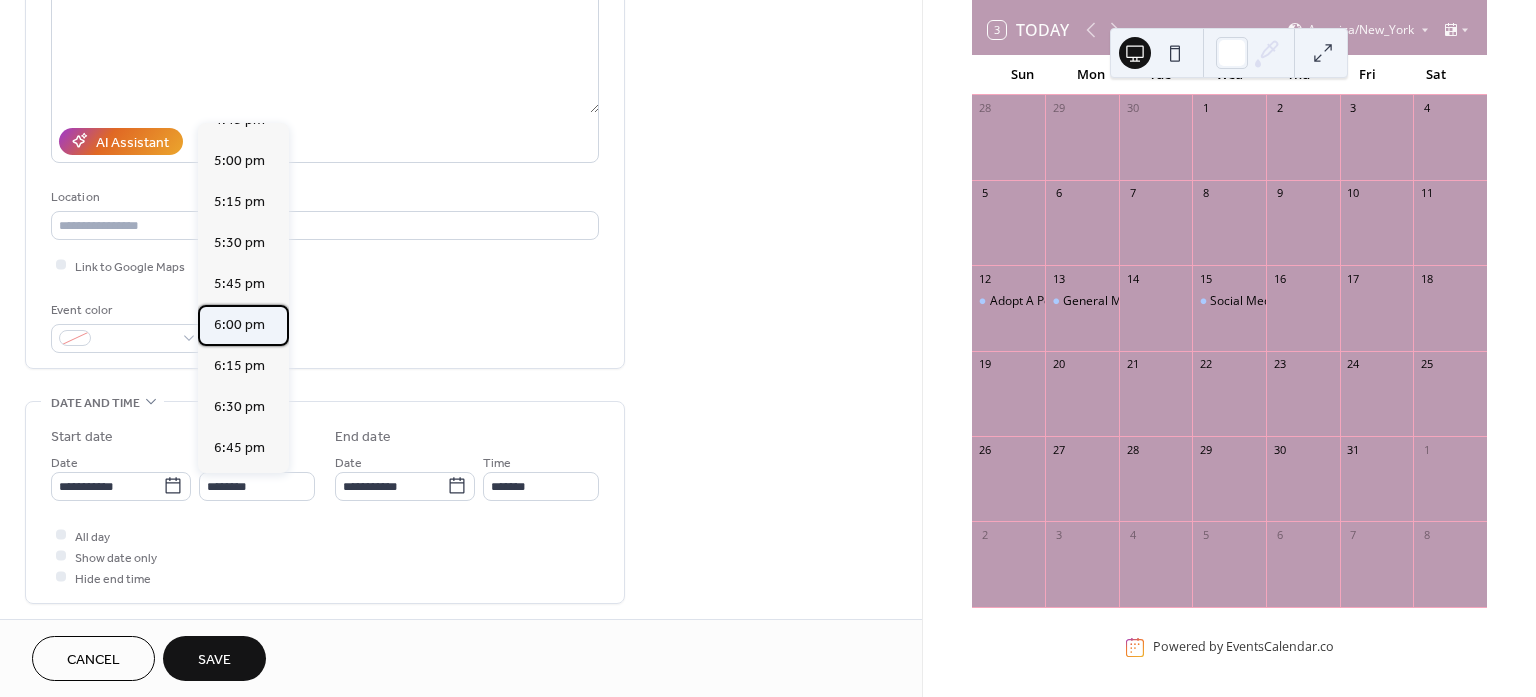 click on "6:00 pm" at bounding box center (239, 324) 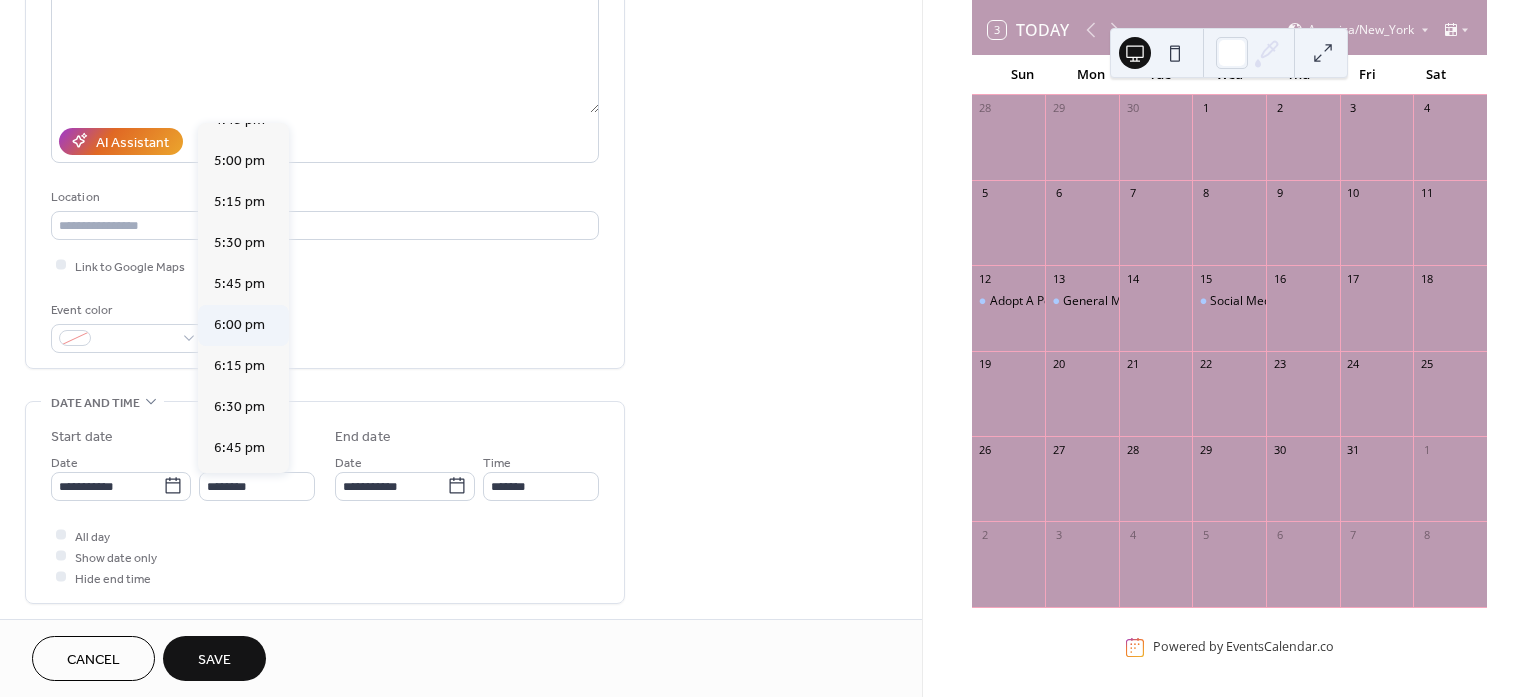 type on "*******" 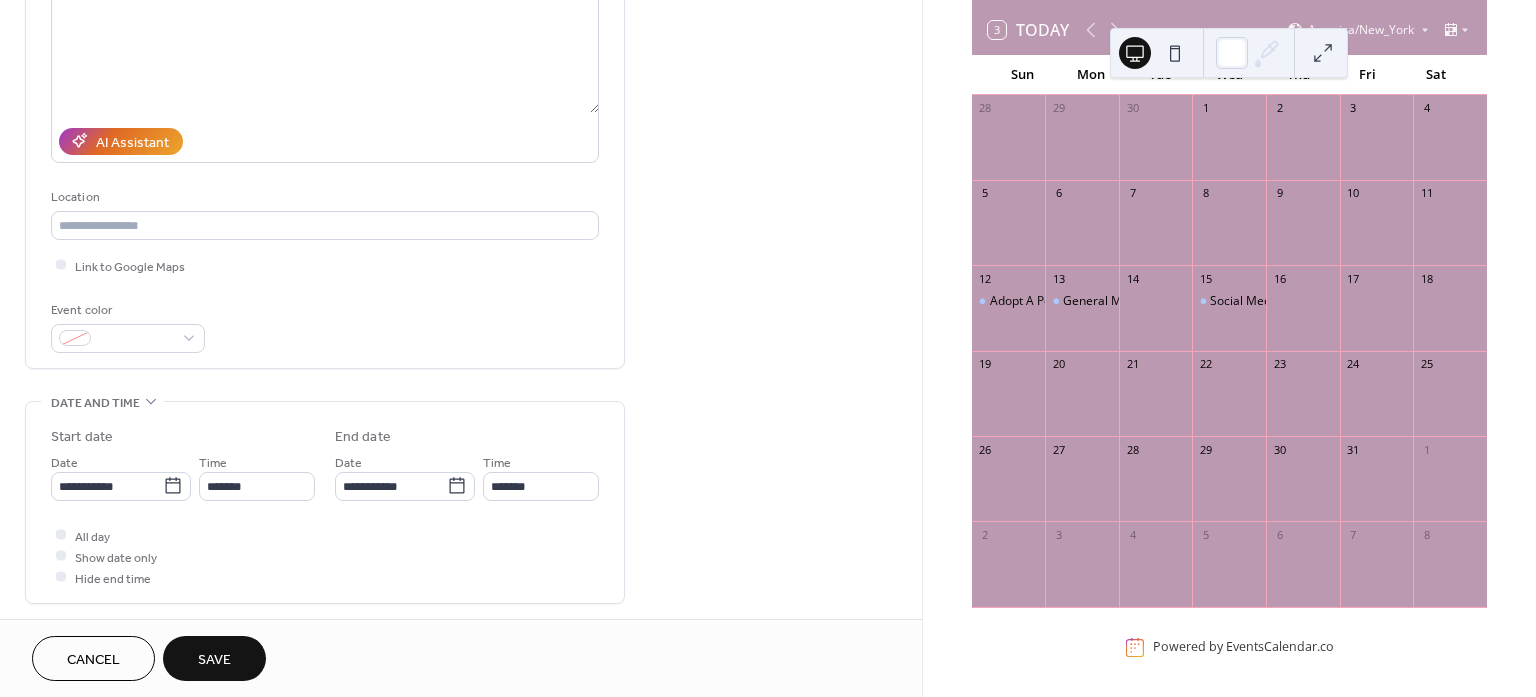 click on "**********" at bounding box center [461, 470] 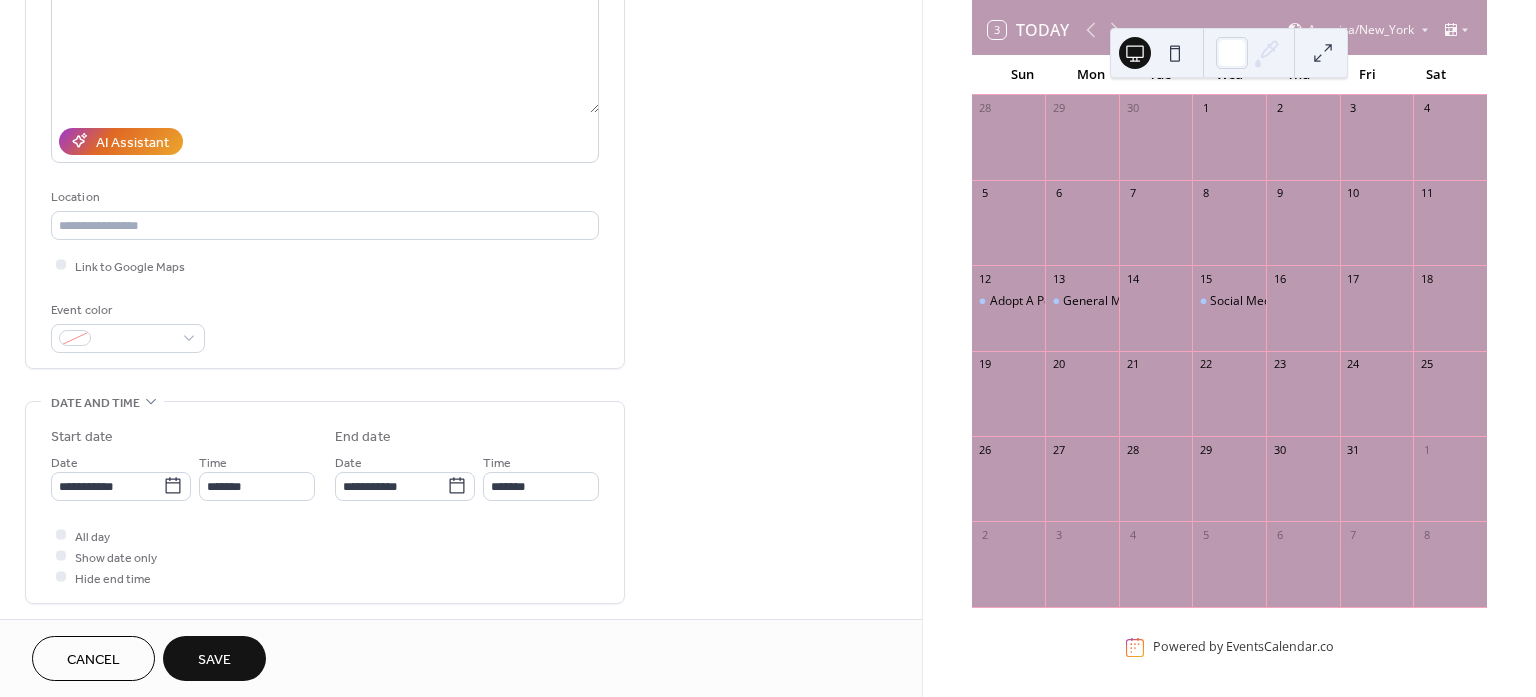 click on "Save" at bounding box center [214, 660] 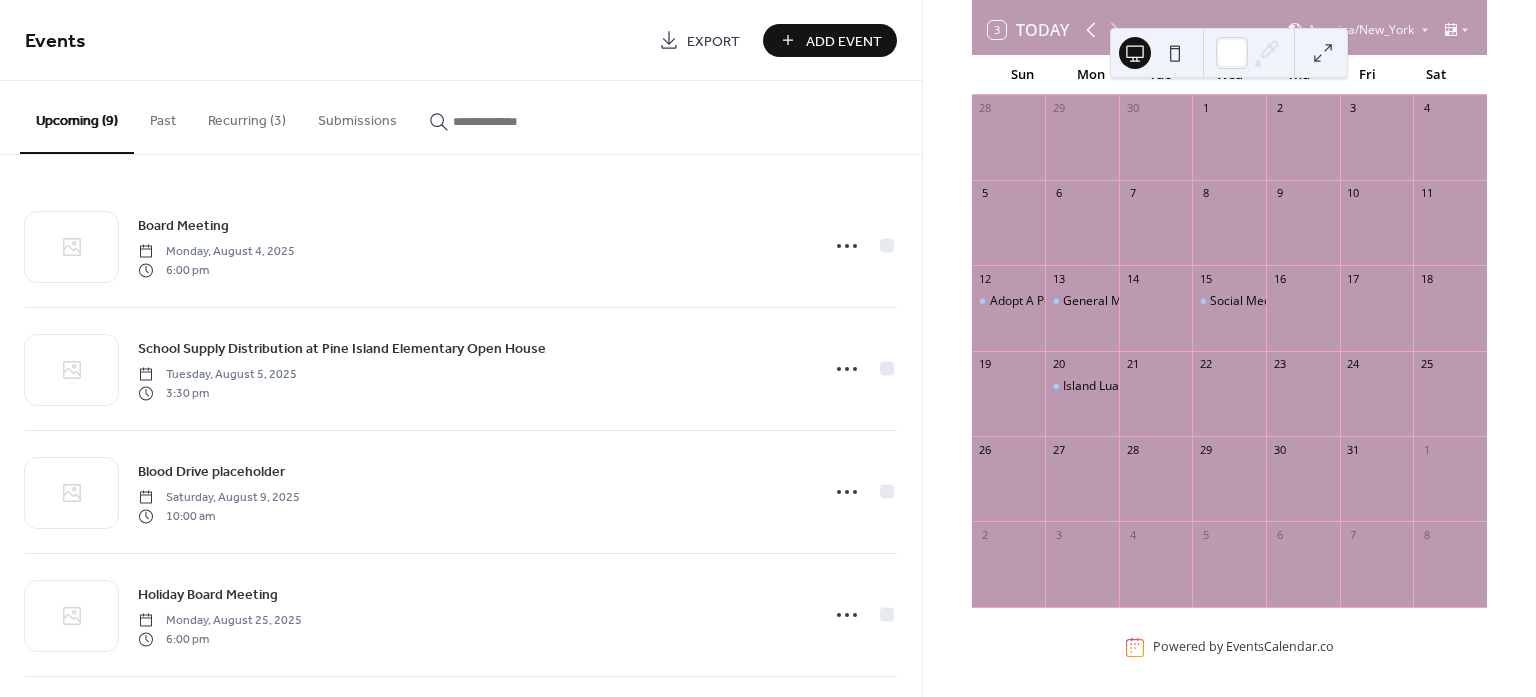 click 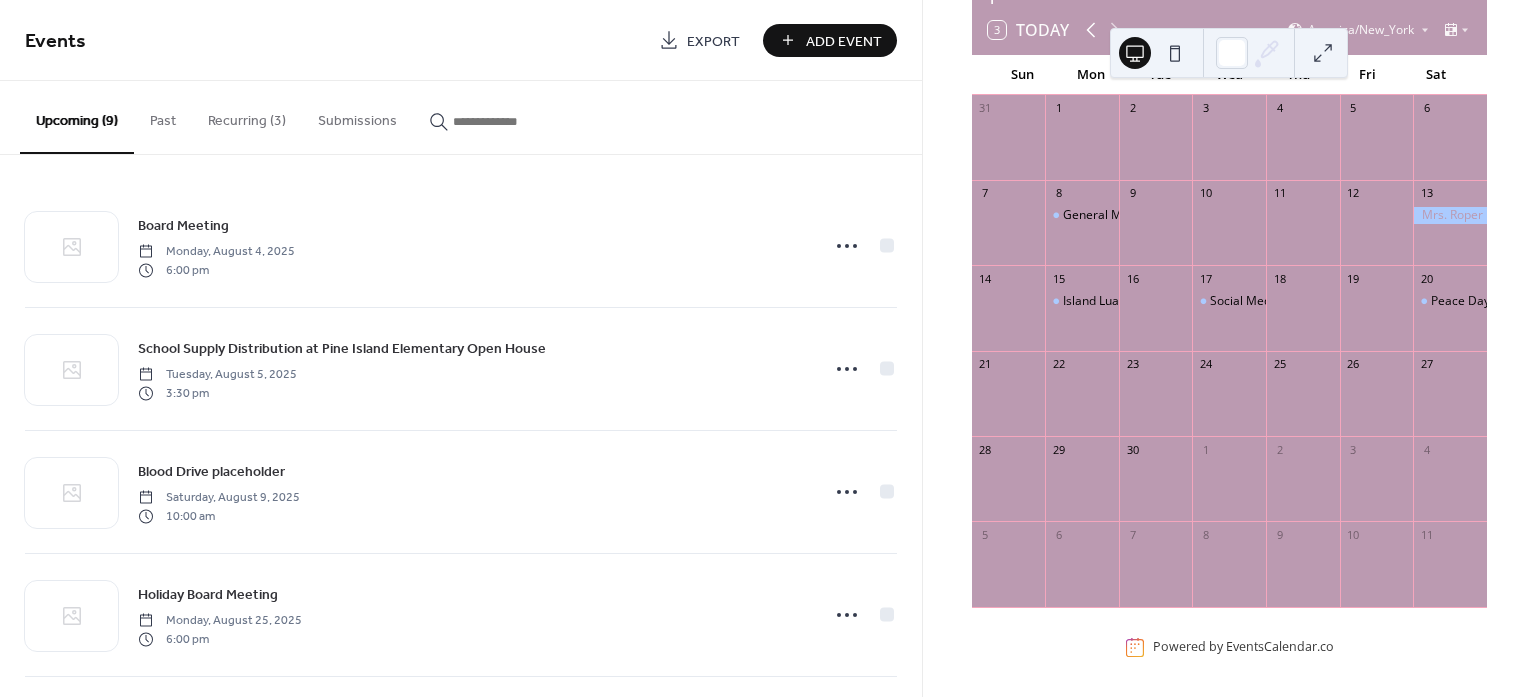 click 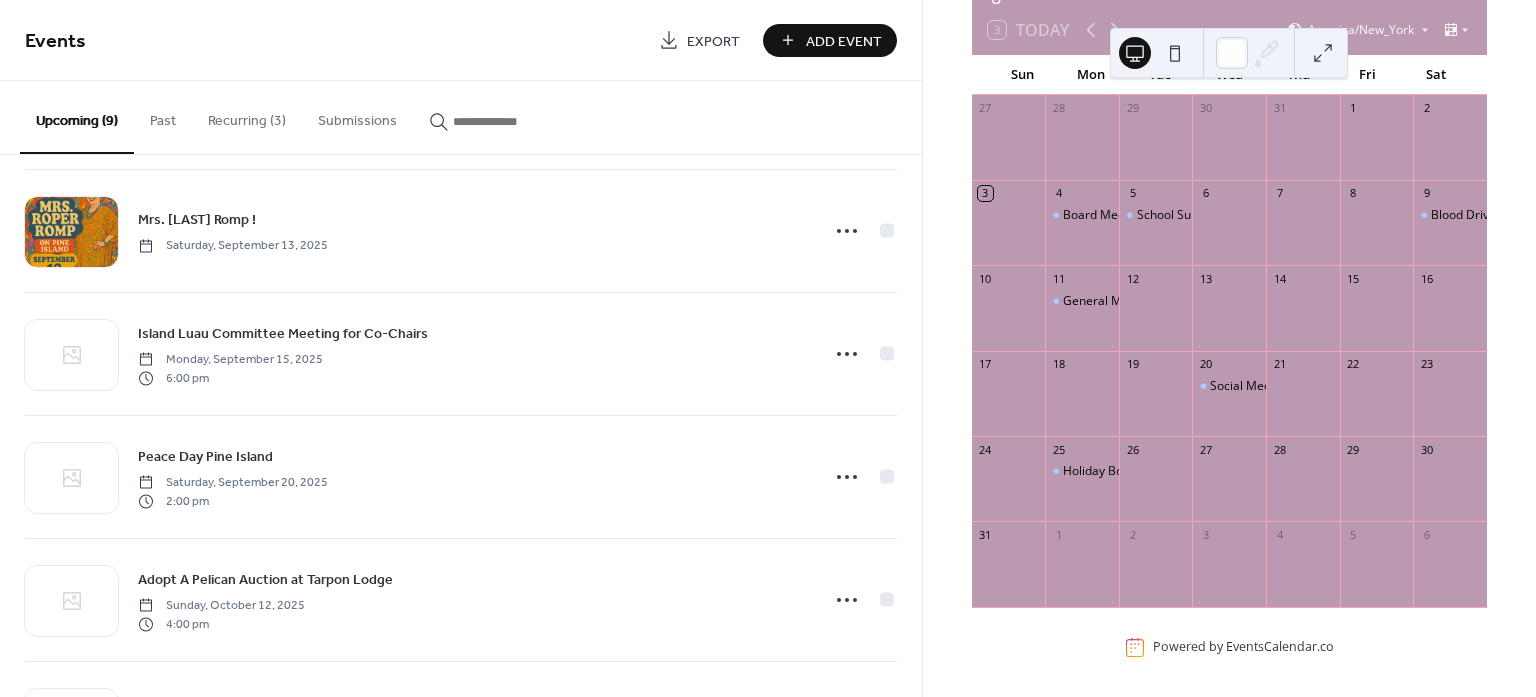scroll, scrollTop: 625, scrollLeft: 0, axis: vertical 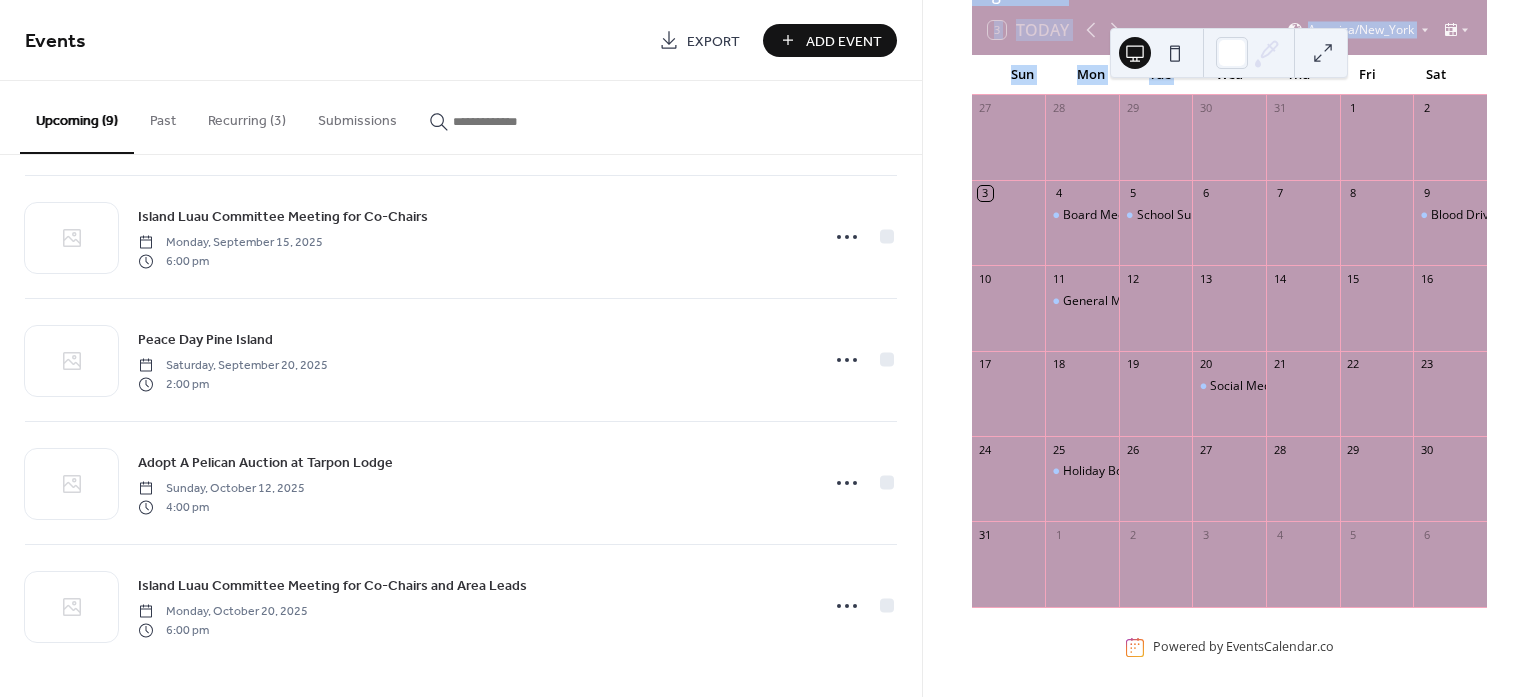 drag, startPoint x: 1206, startPoint y: 41, endPoint x: 1213, endPoint y: 97, distance: 56.435802 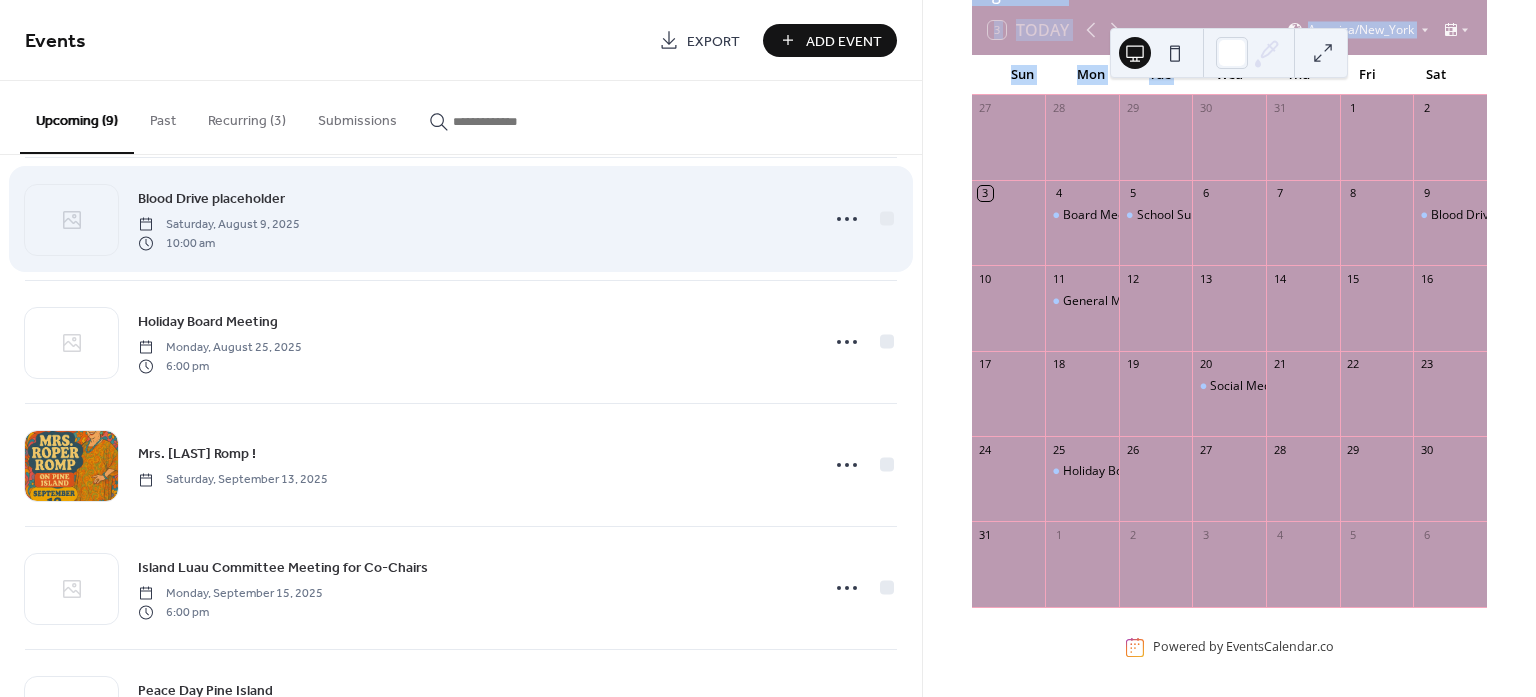 scroll, scrollTop: 245, scrollLeft: 0, axis: vertical 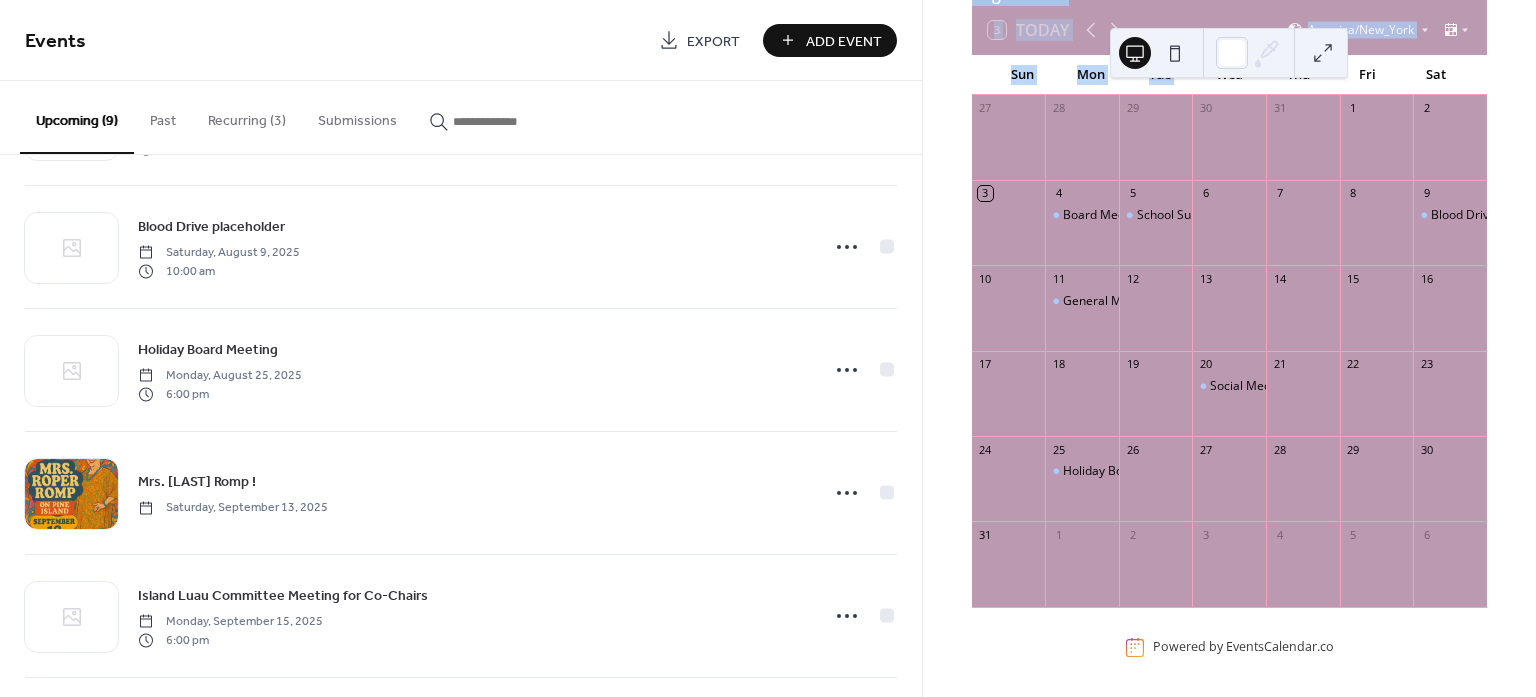 click on "Recurring (3)" at bounding box center (247, 116) 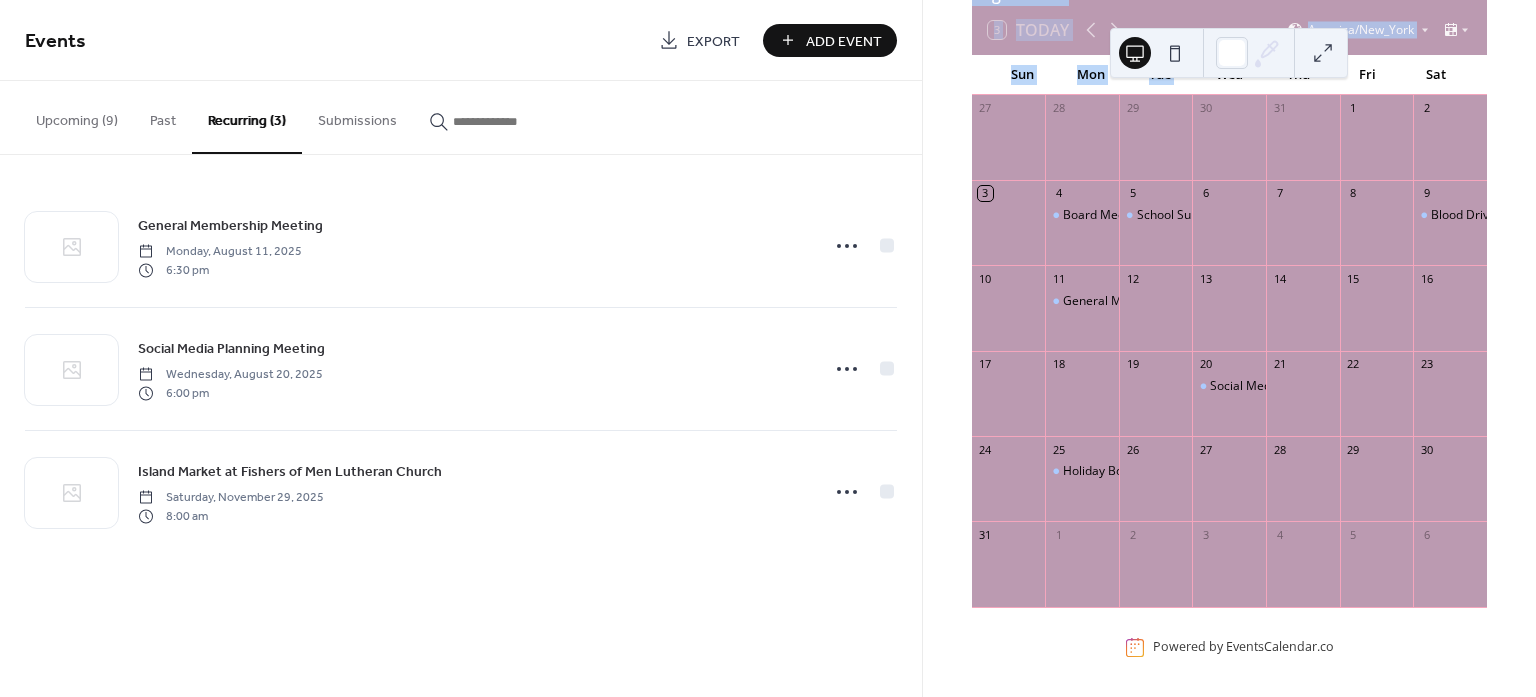 click on "Upcoming (9)" at bounding box center (77, 116) 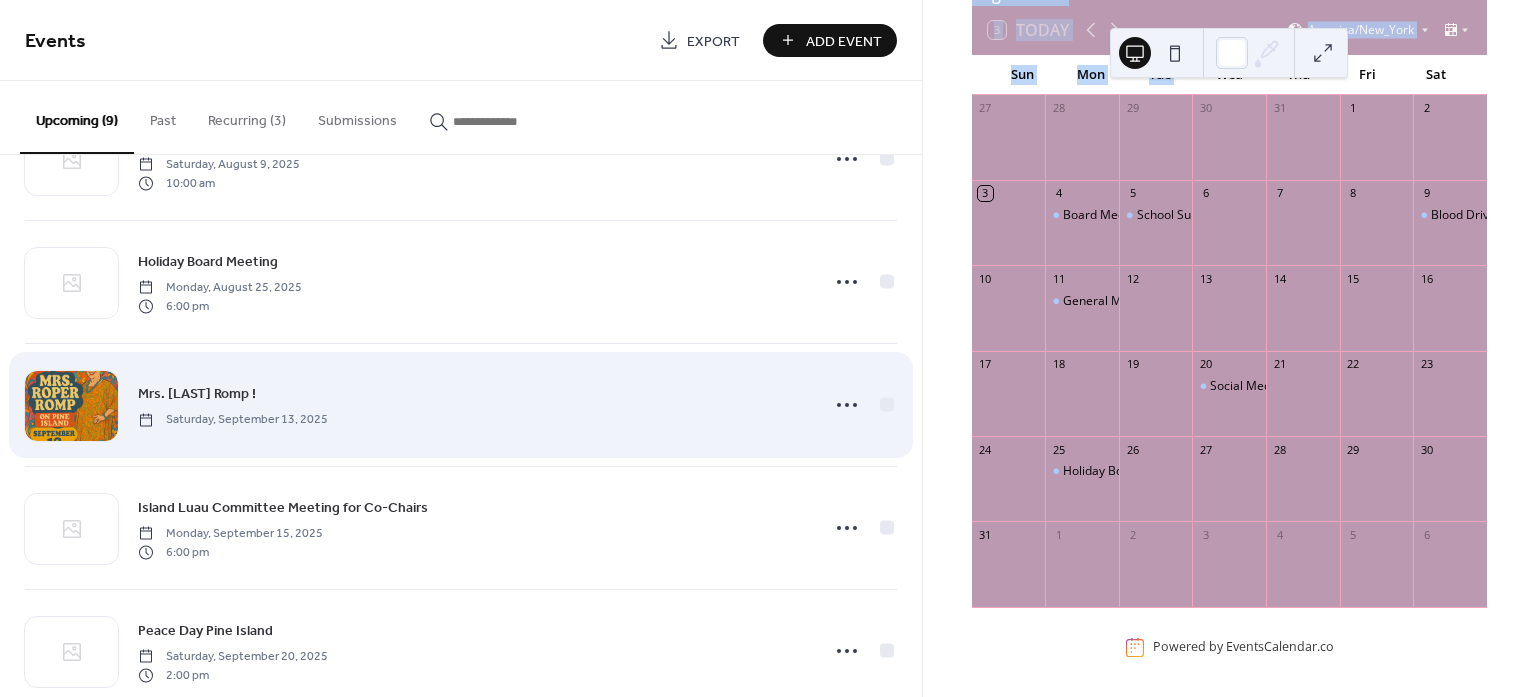 scroll, scrollTop: 625, scrollLeft: 0, axis: vertical 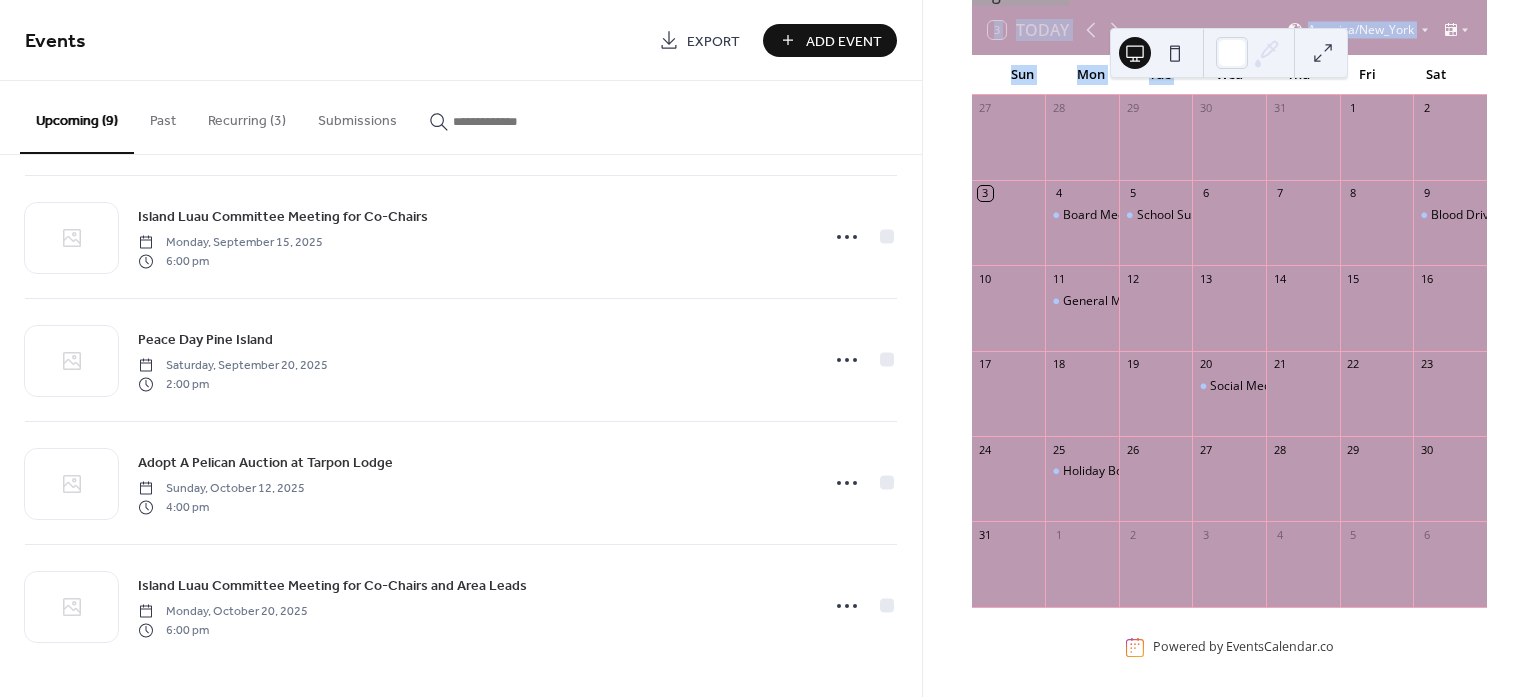 click on "Add Event" at bounding box center [844, 41] 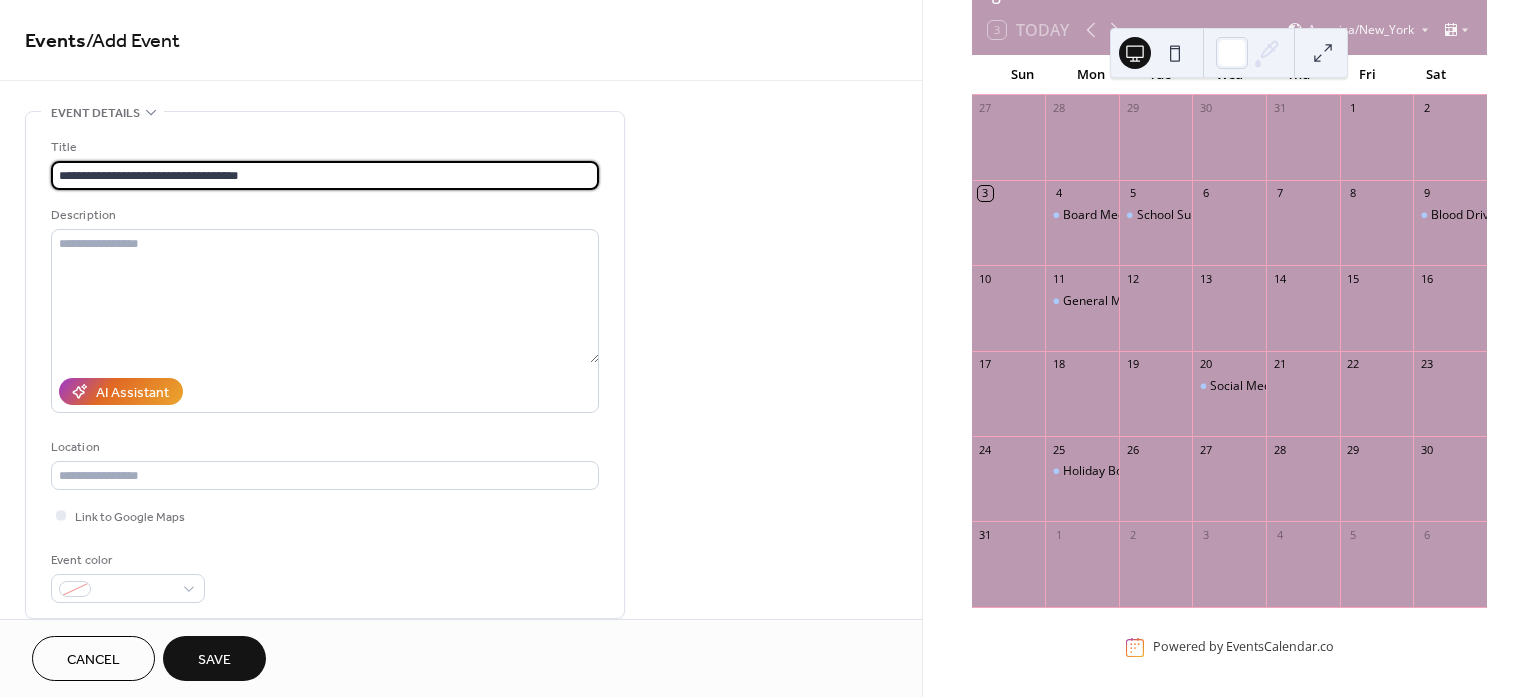 type on "**********" 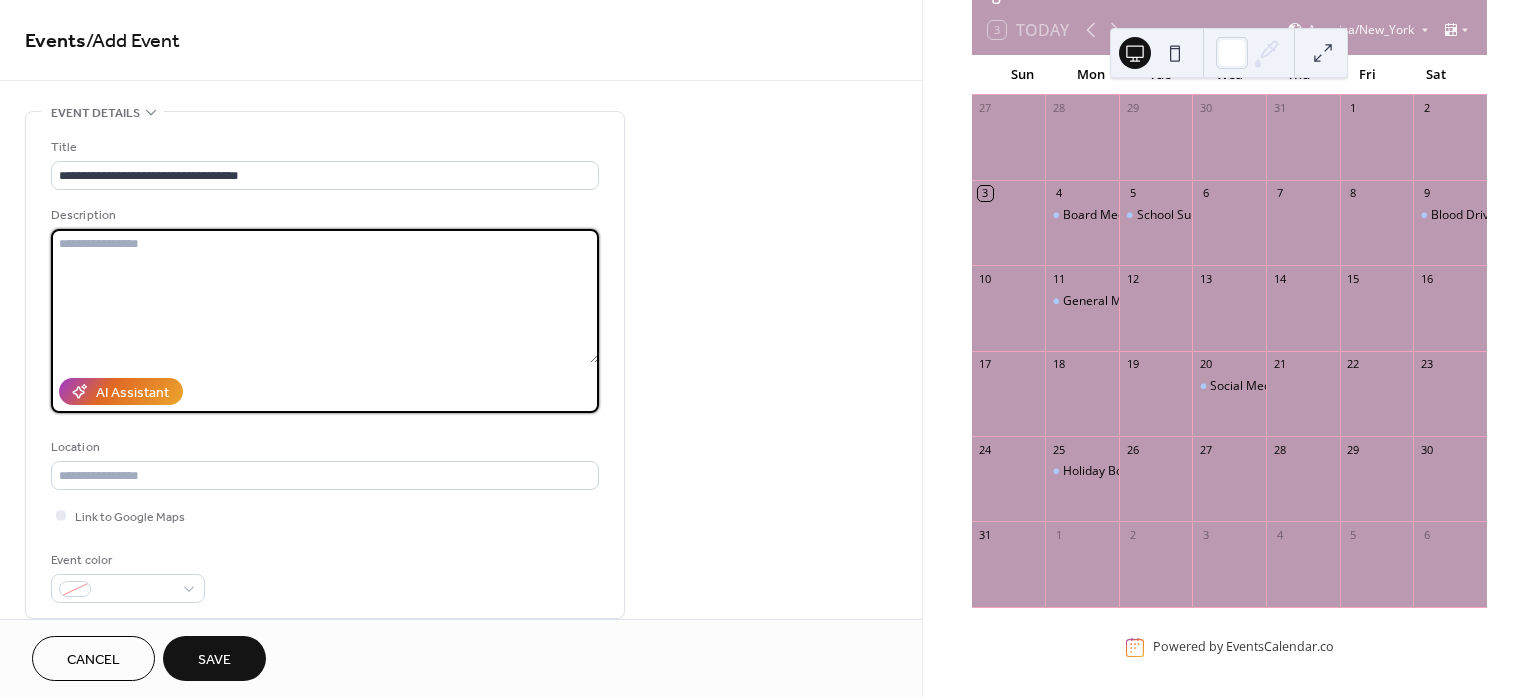 click at bounding box center (325, 296) 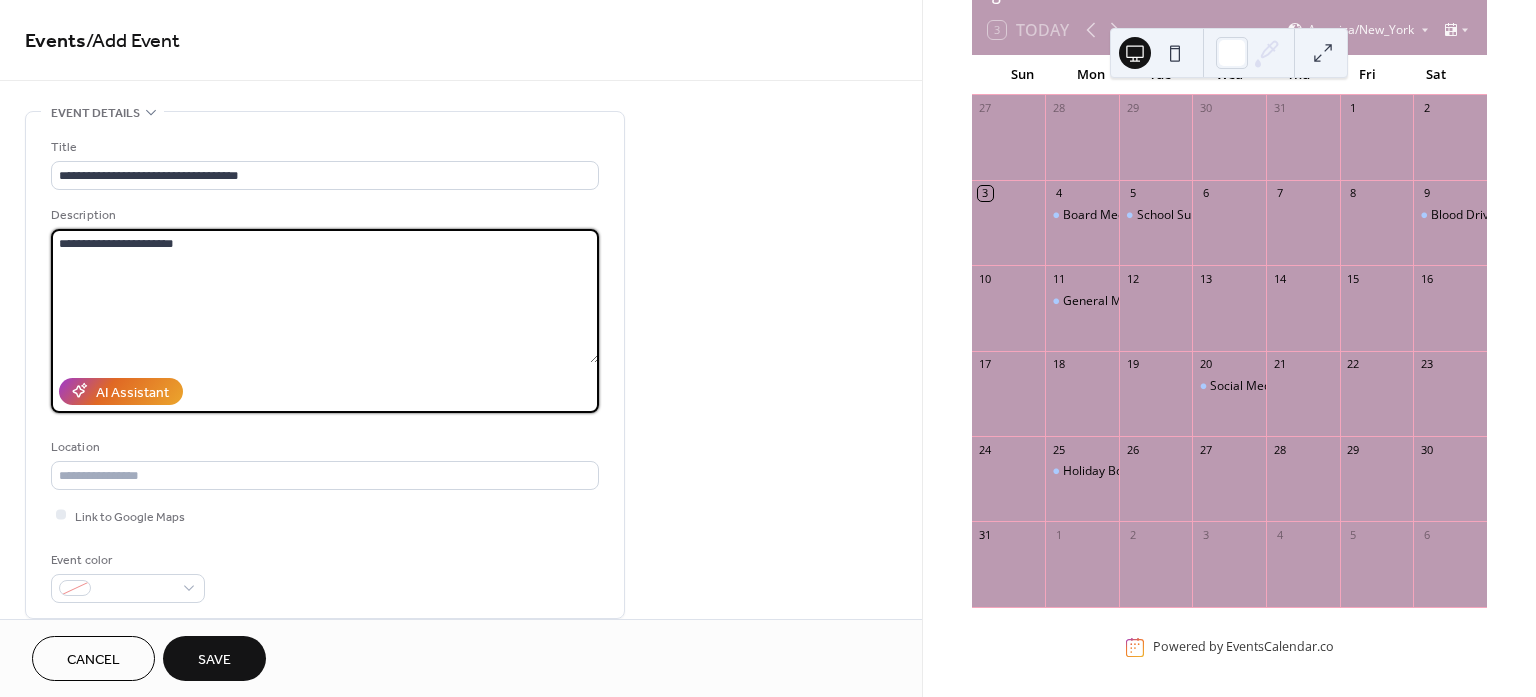 type on "**********" 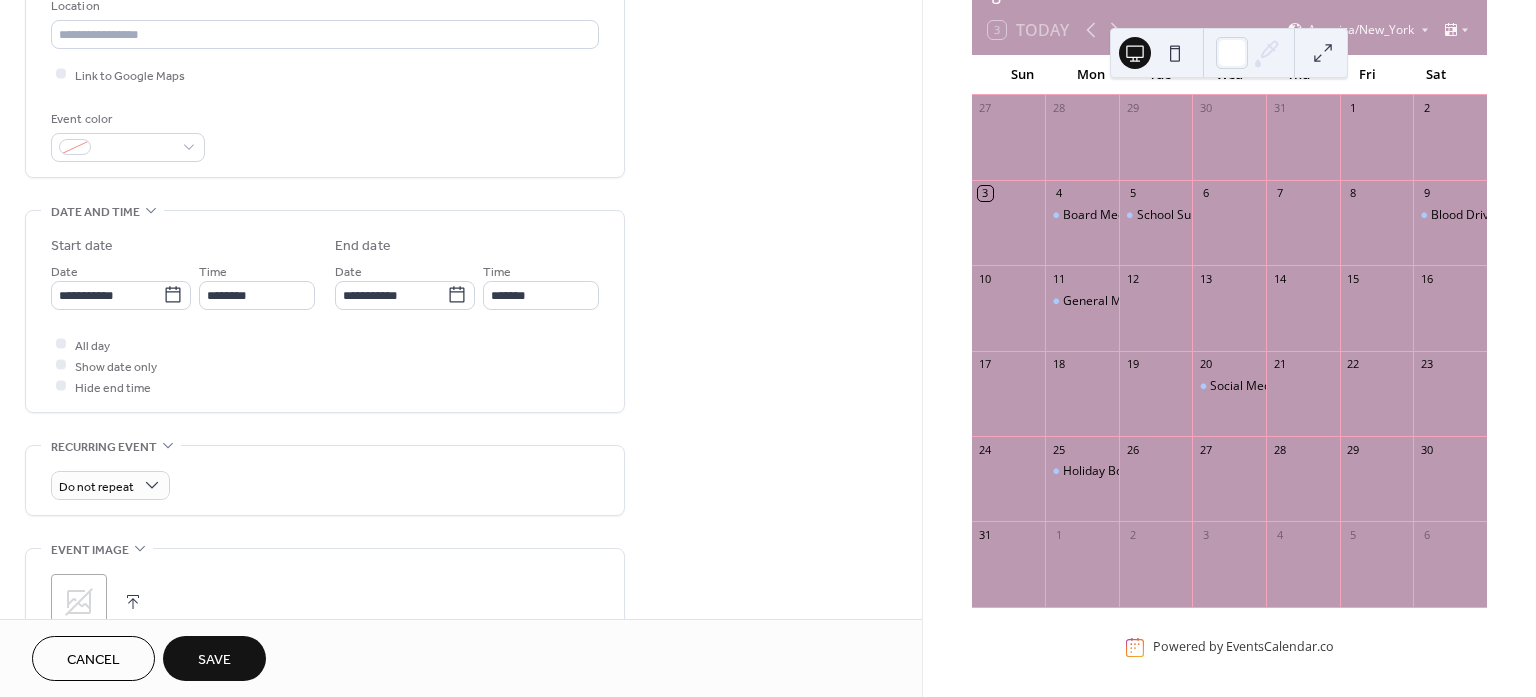 scroll, scrollTop: 500, scrollLeft: 0, axis: vertical 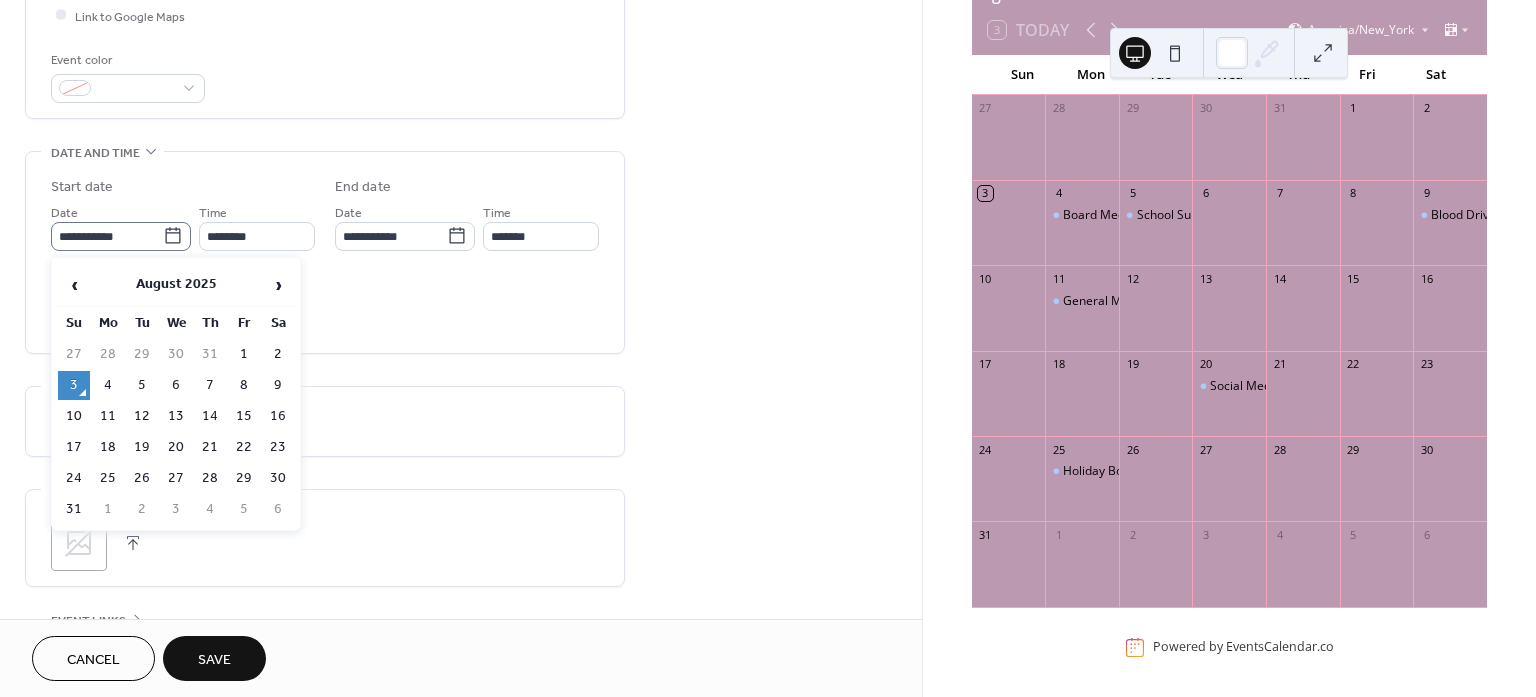 click 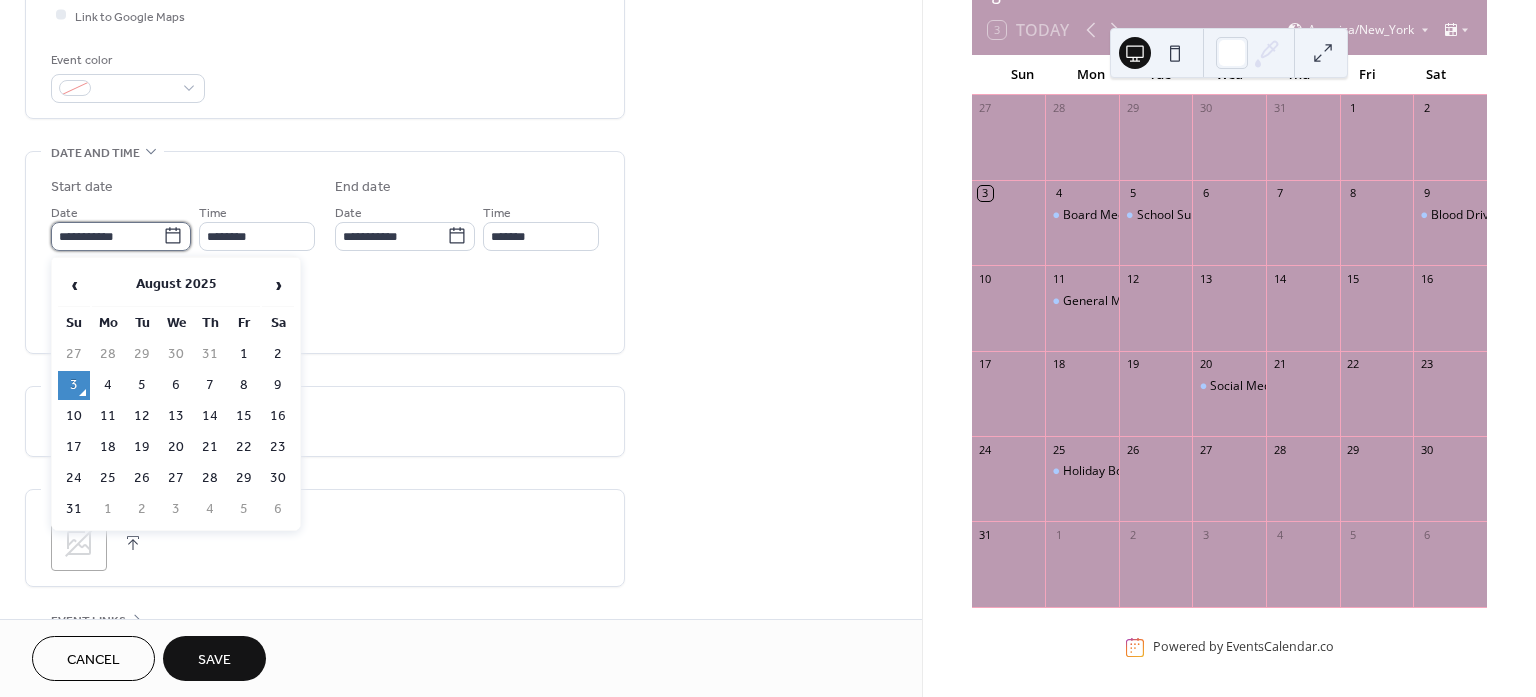 click on "**********" at bounding box center [107, 236] 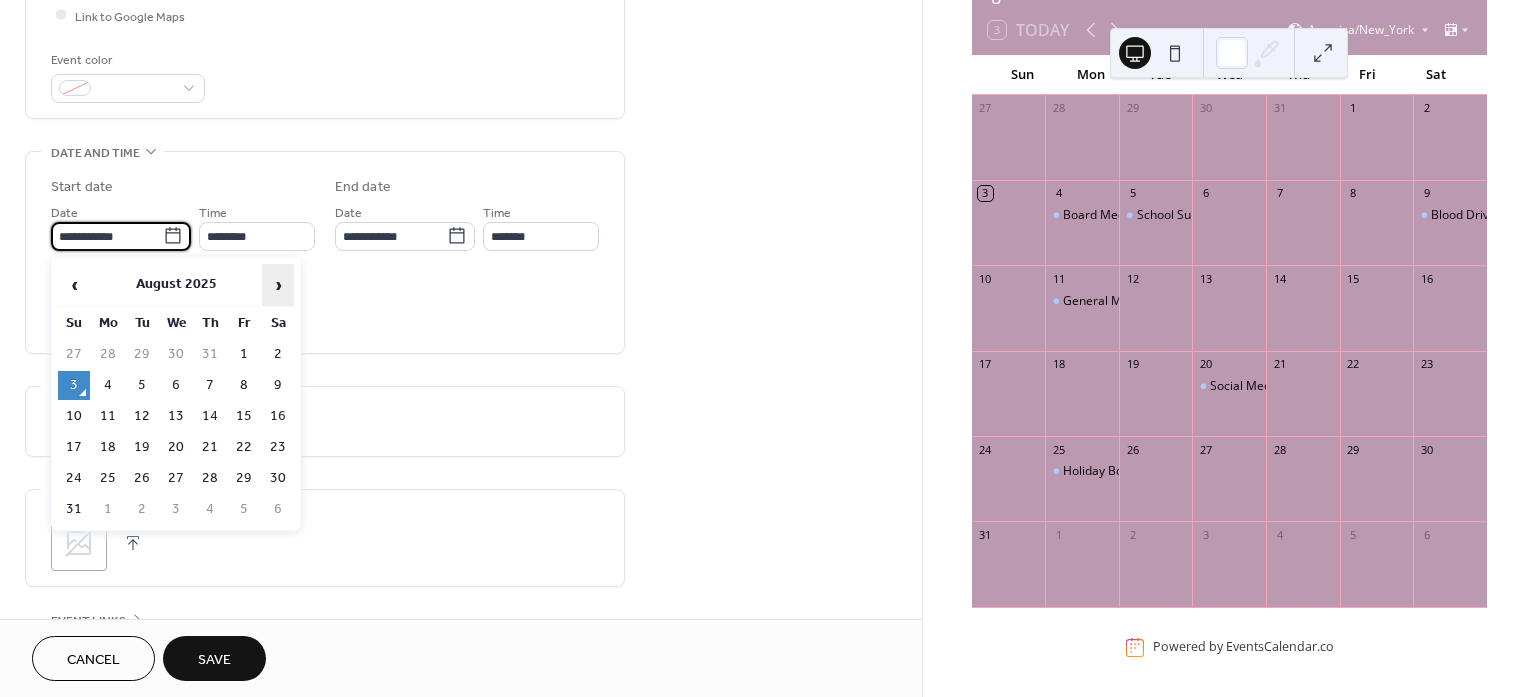 click on "›" at bounding box center (278, 285) 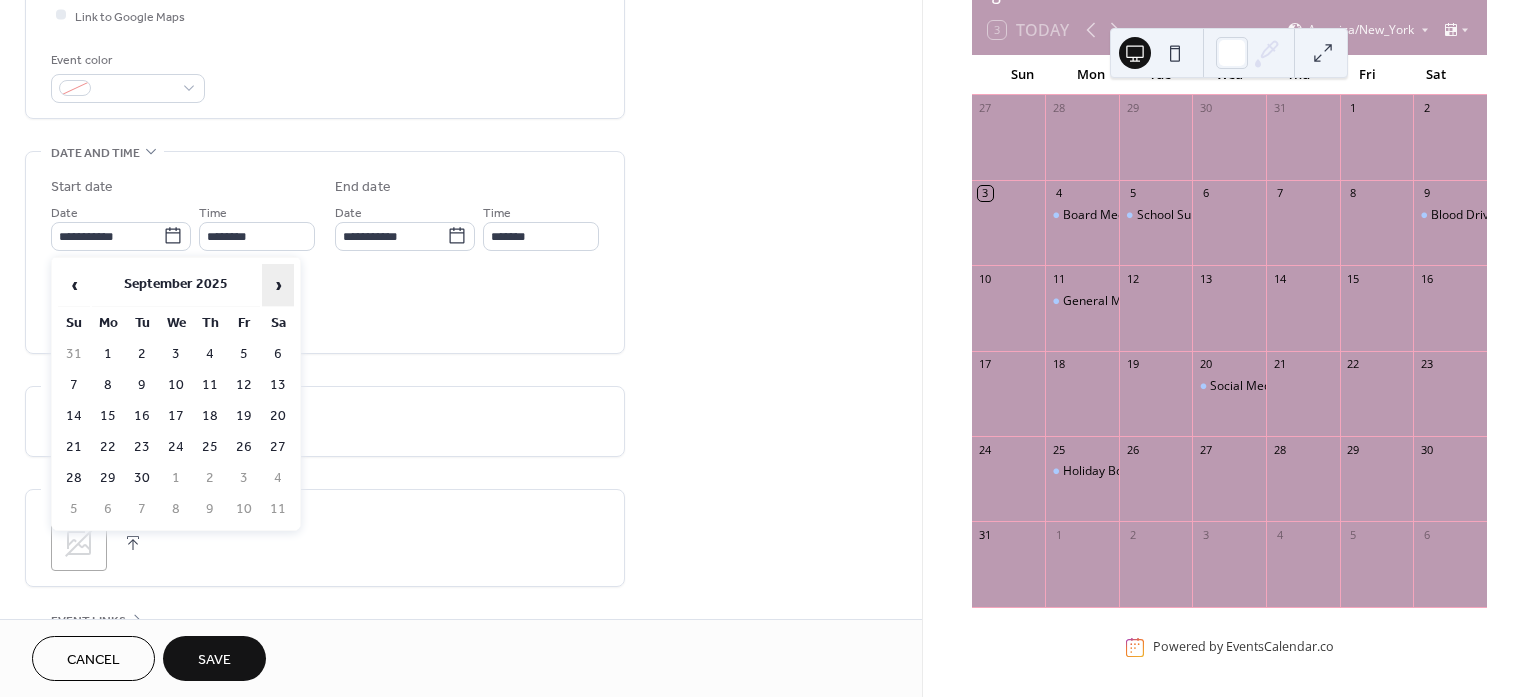 click on "›" at bounding box center [278, 285] 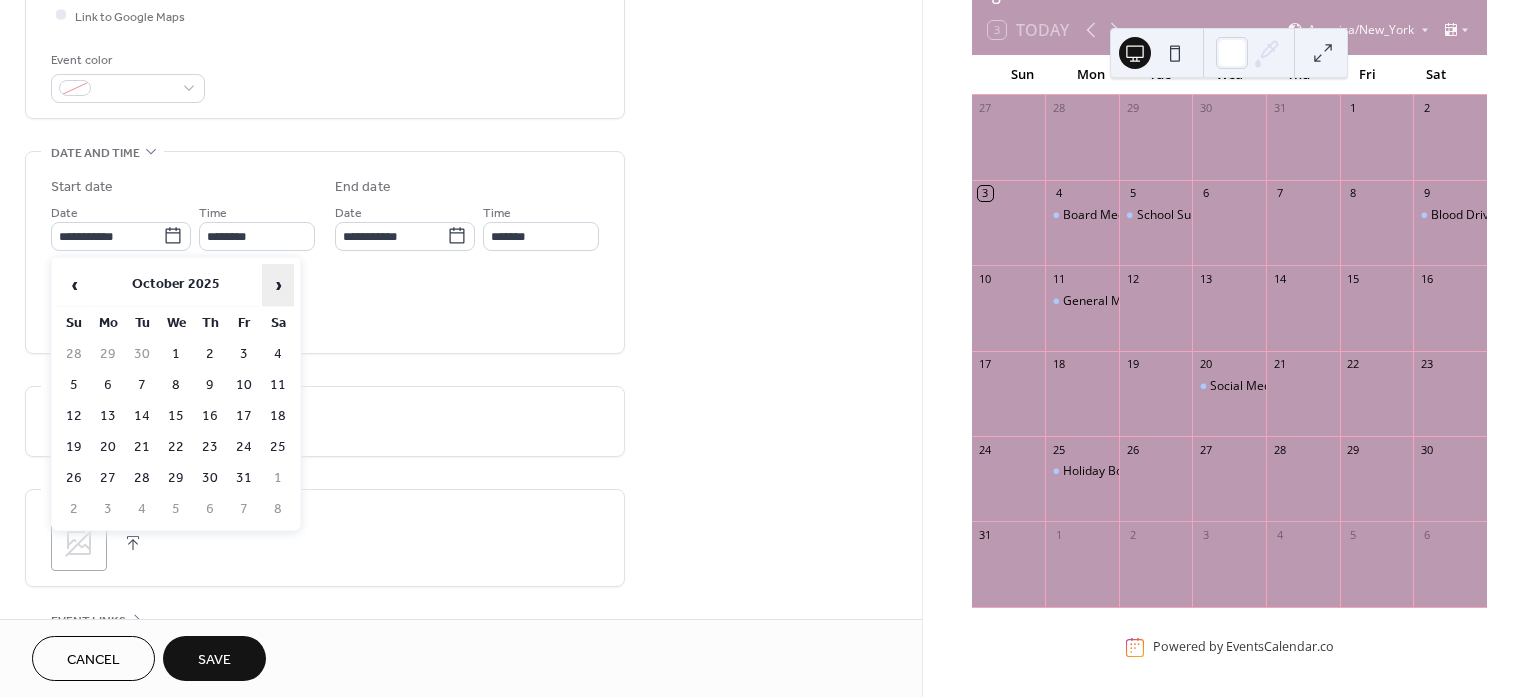 click on "›" at bounding box center [278, 285] 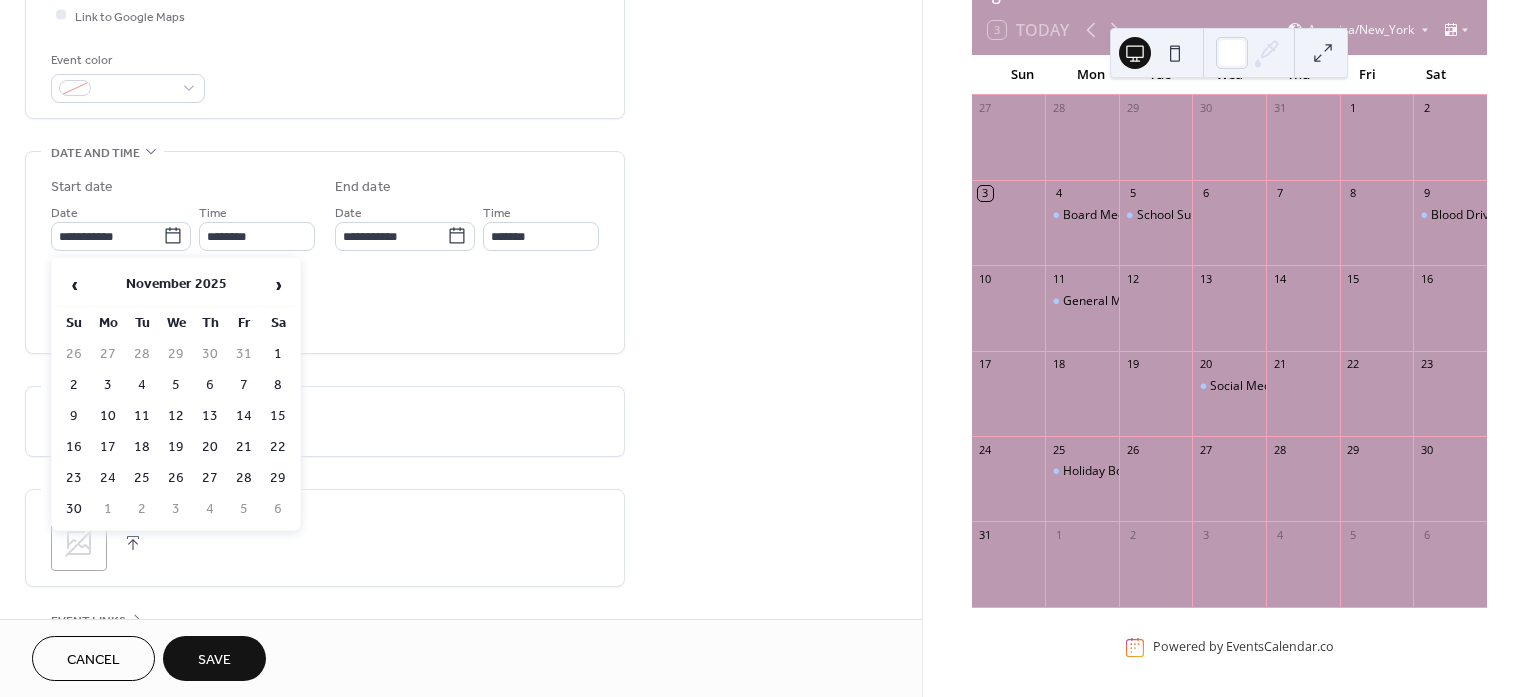 click on "2" at bounding box center (74, 385) 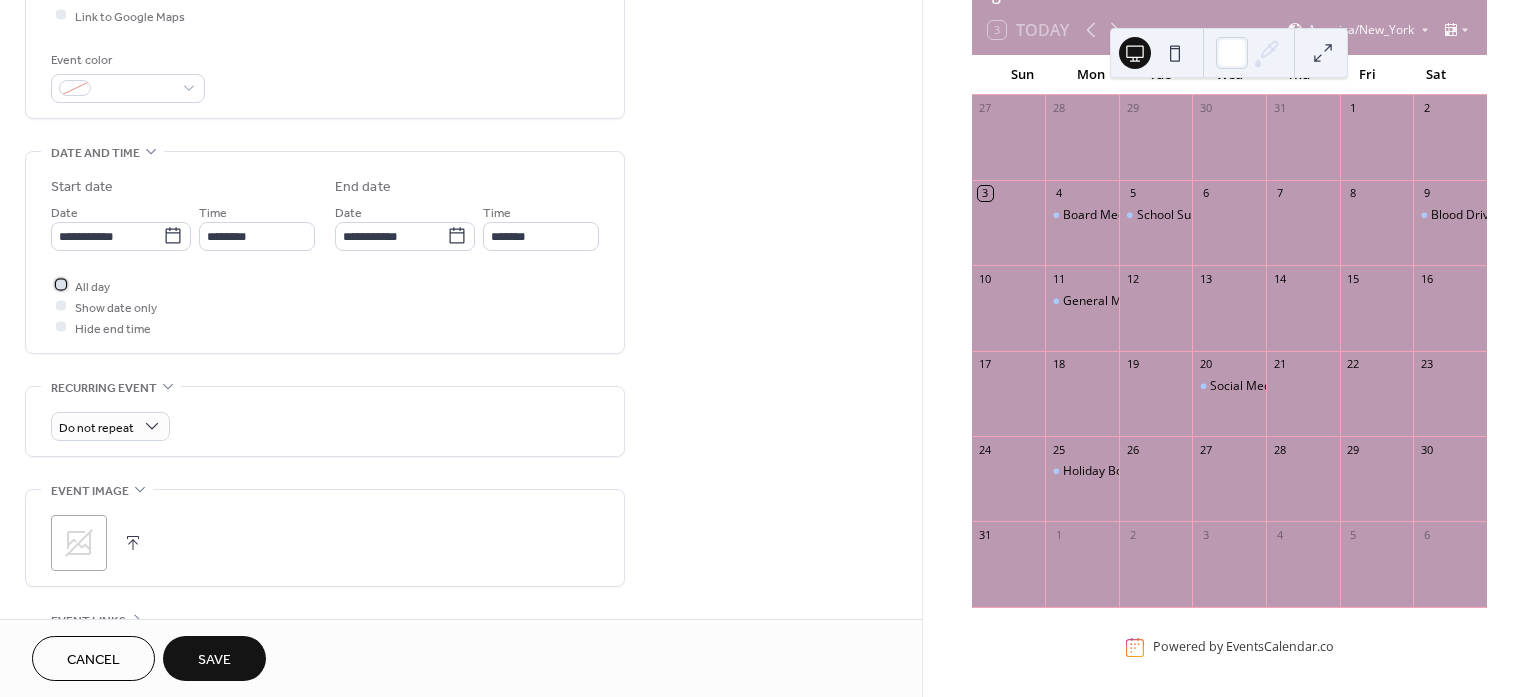 click at bounding box center [61, 285] 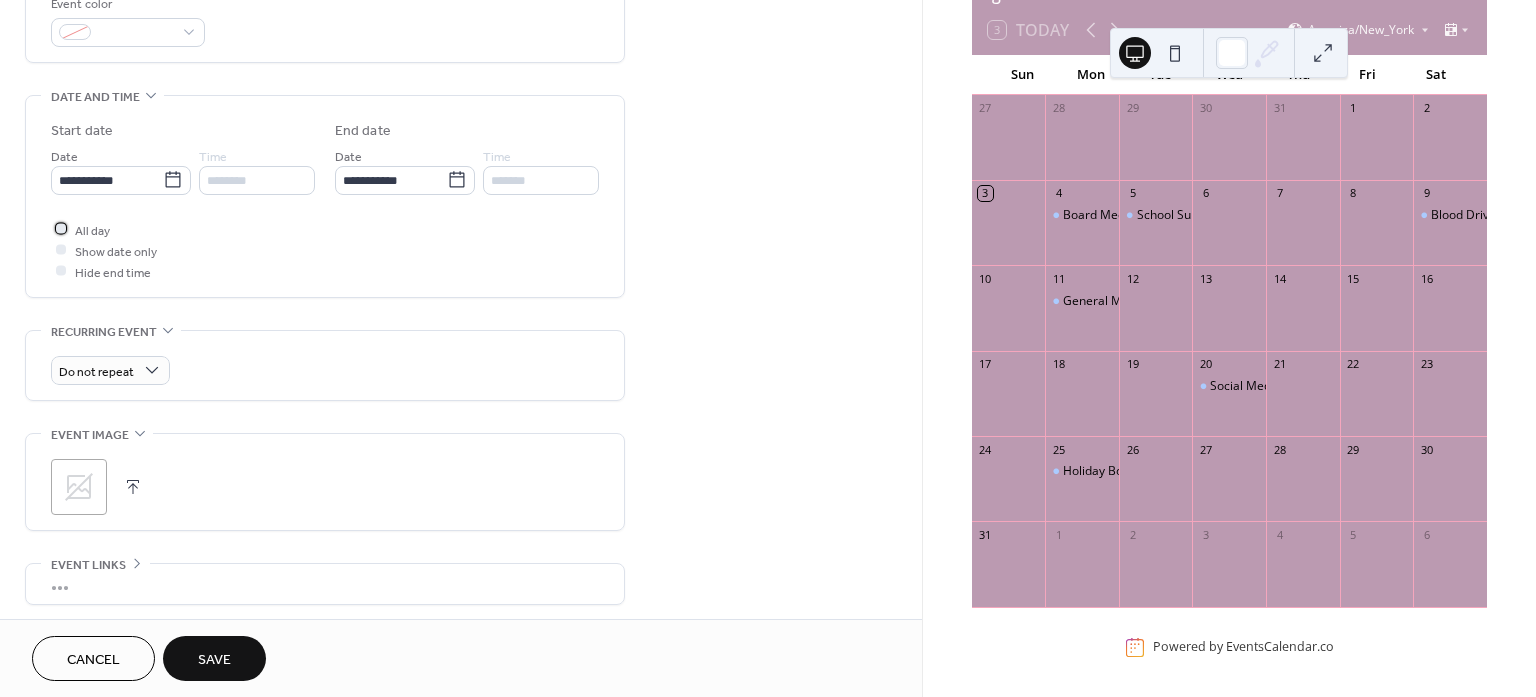 scroll, scrollTop: 500, scrollLeft: 0, axis: vertical 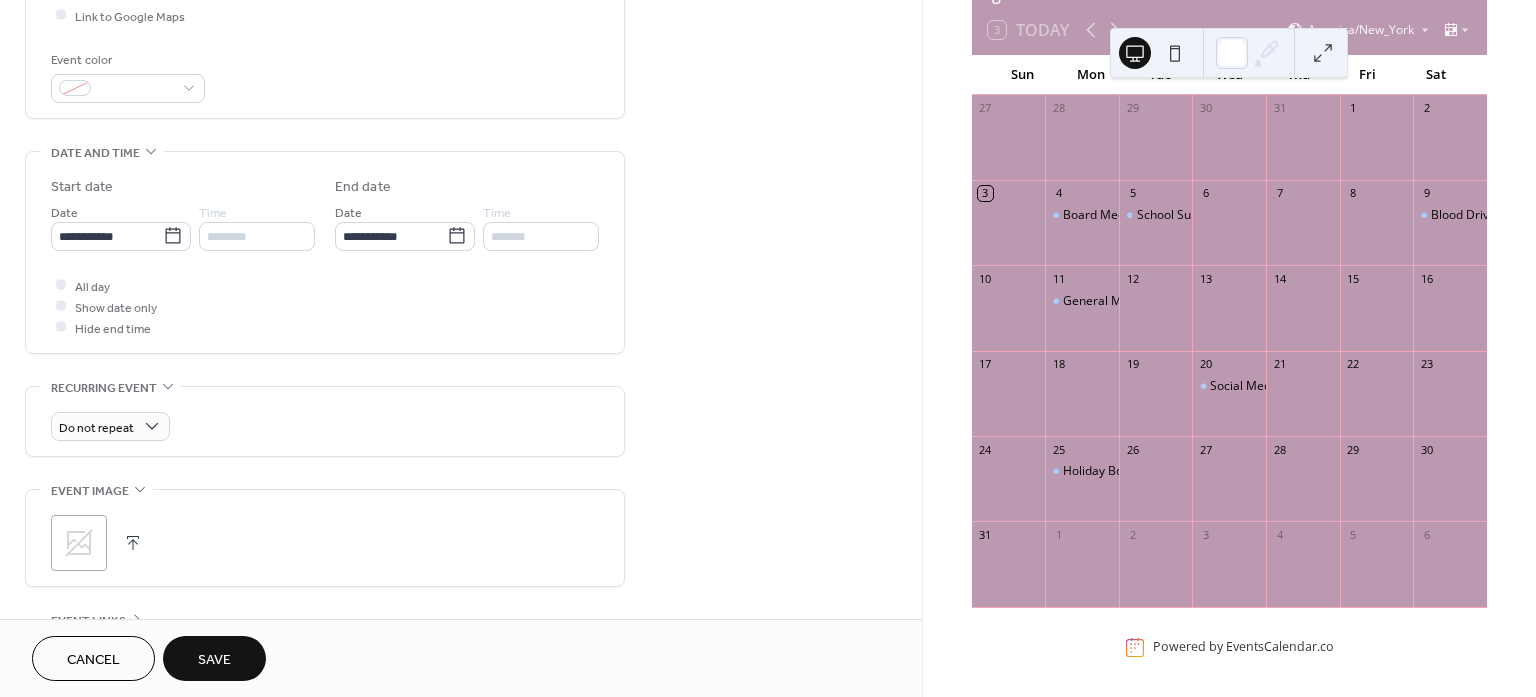 click on "Save" at bounding box center [214, 658] 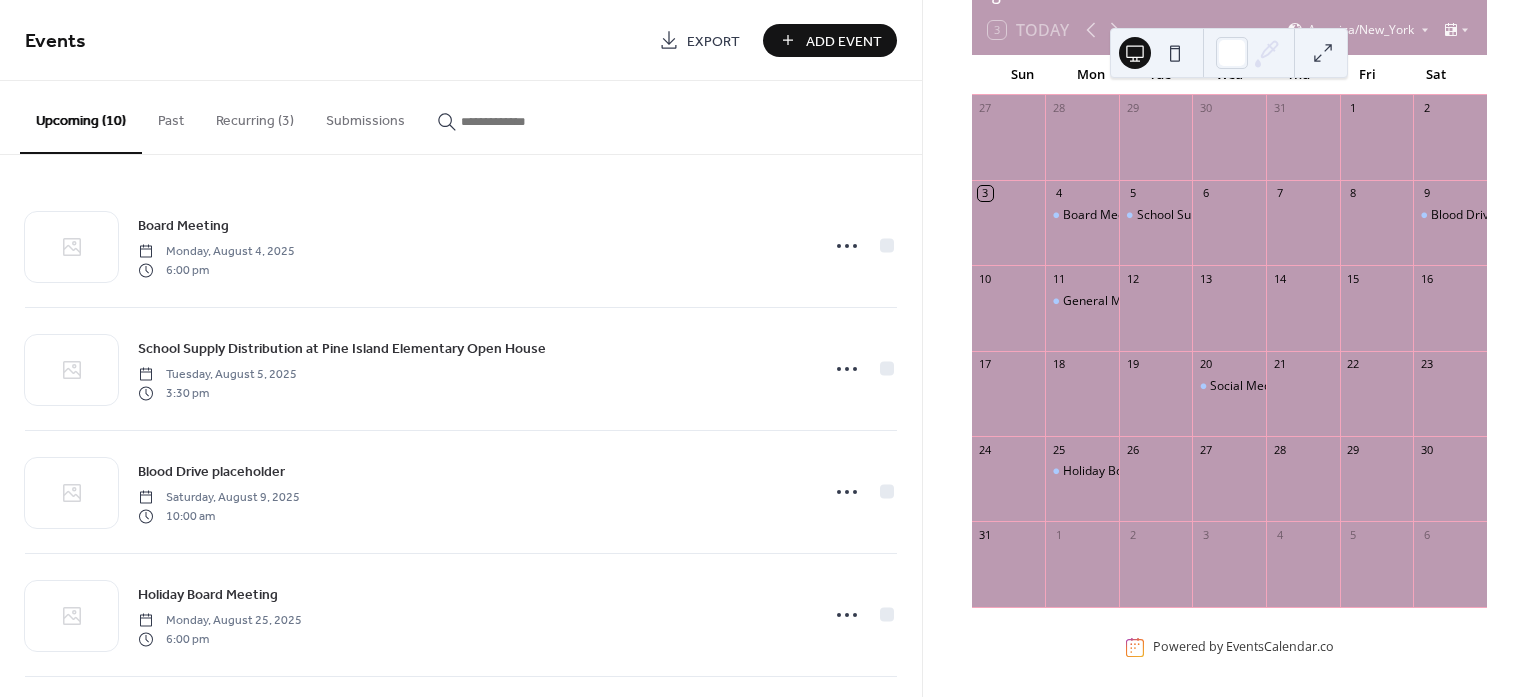 click on "Add Event" at bounding box center [844, 41] 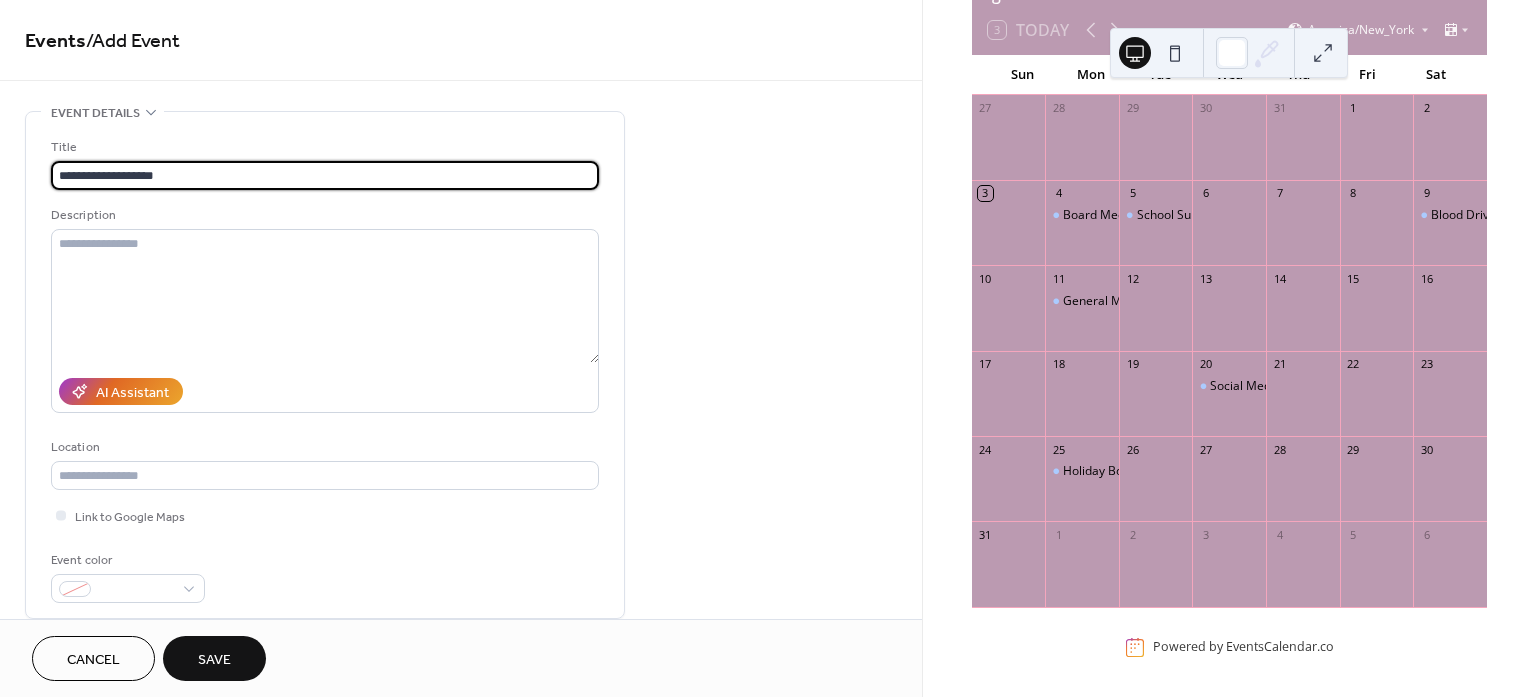 type on "**********" 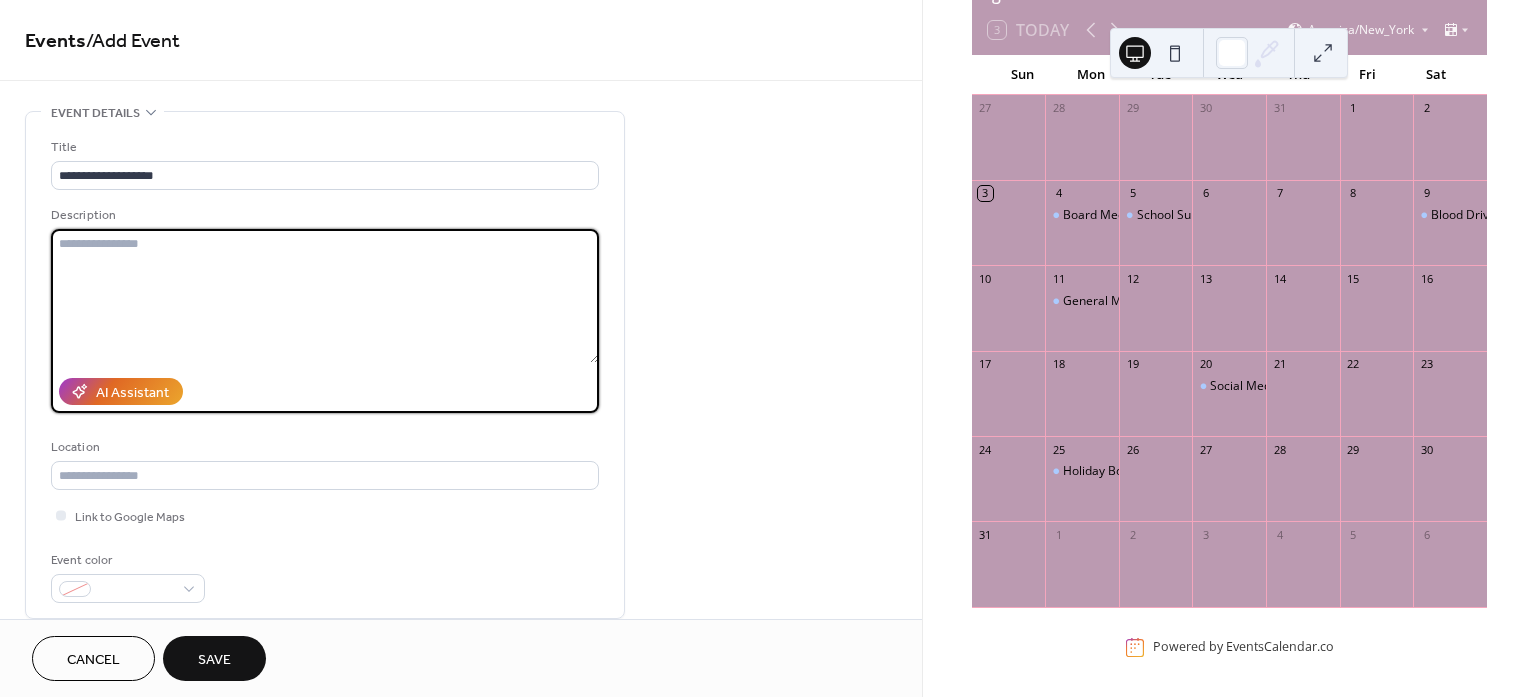 click at bounding box center [325, 296] 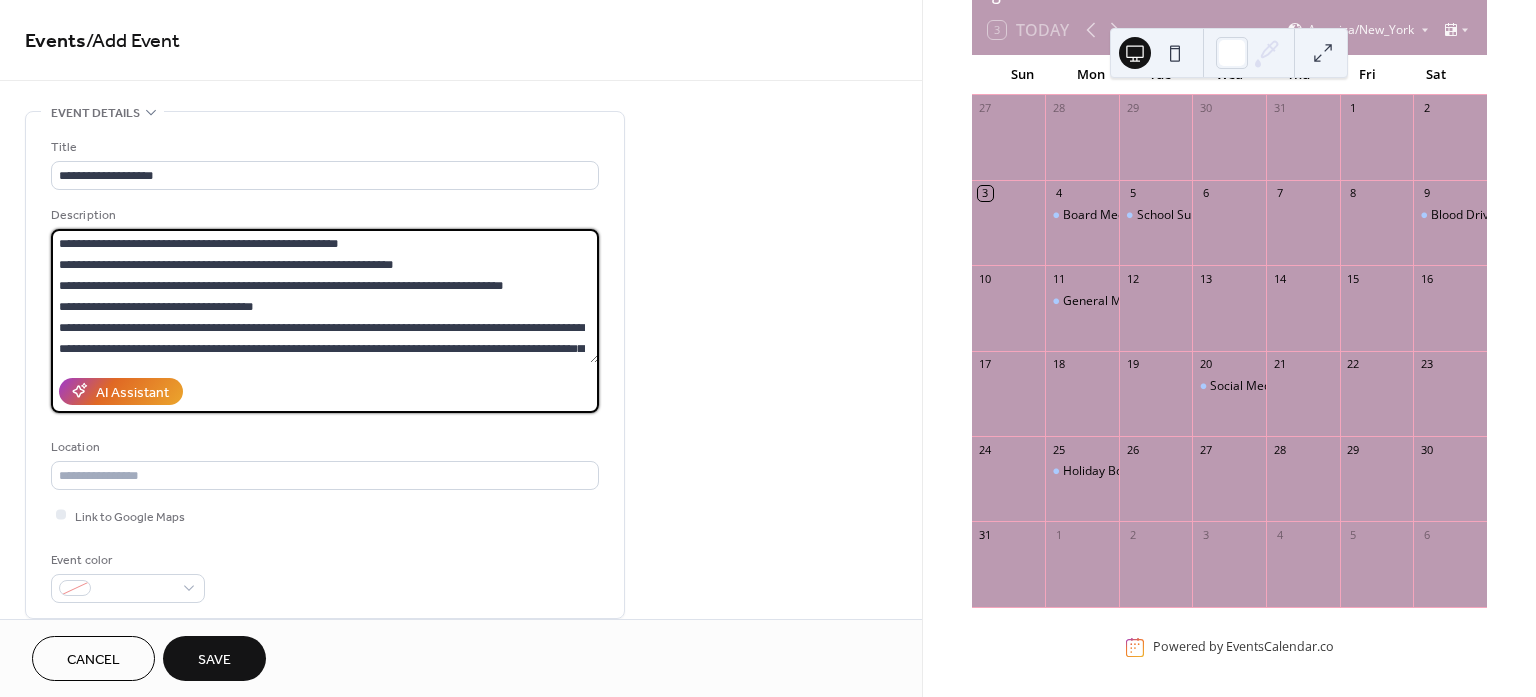 scroll, scrollTop: 38, scrollLeft: 0, axis: vertical 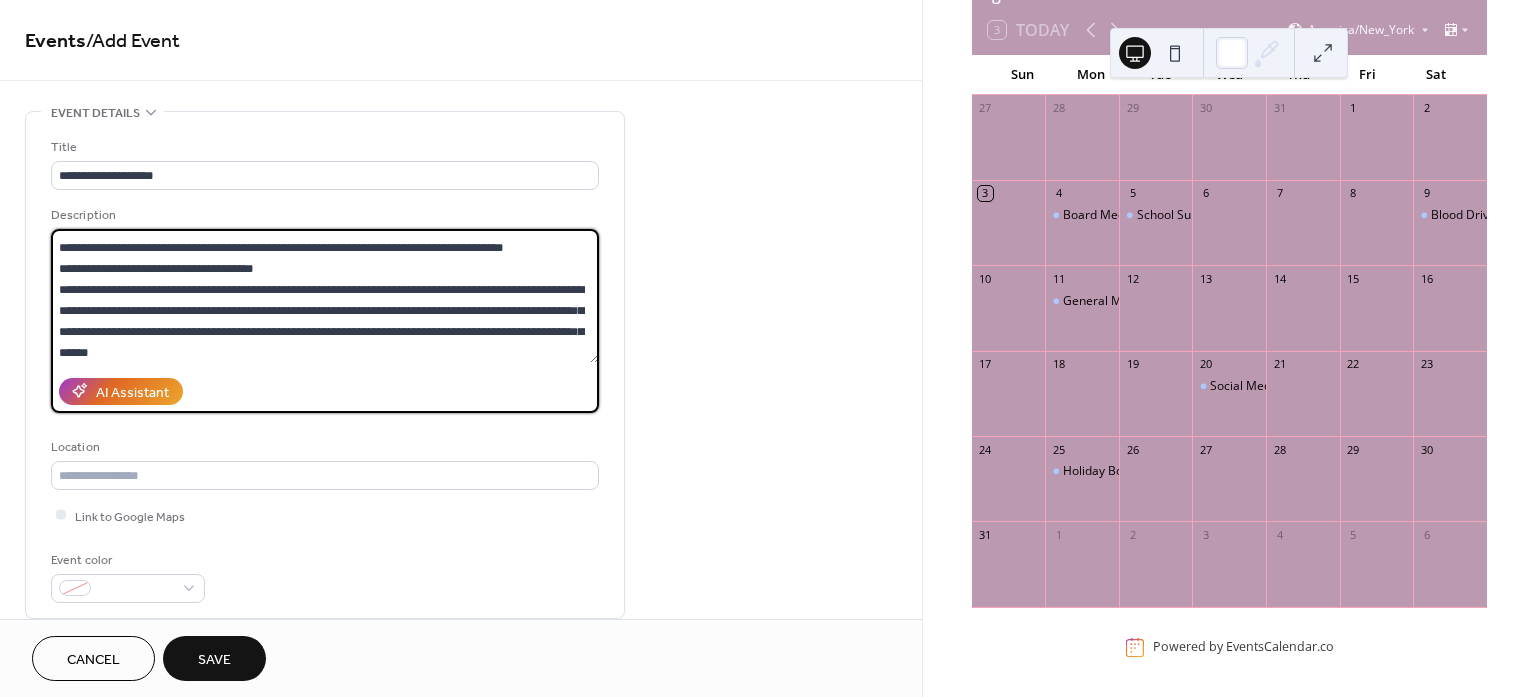 type on "**********" 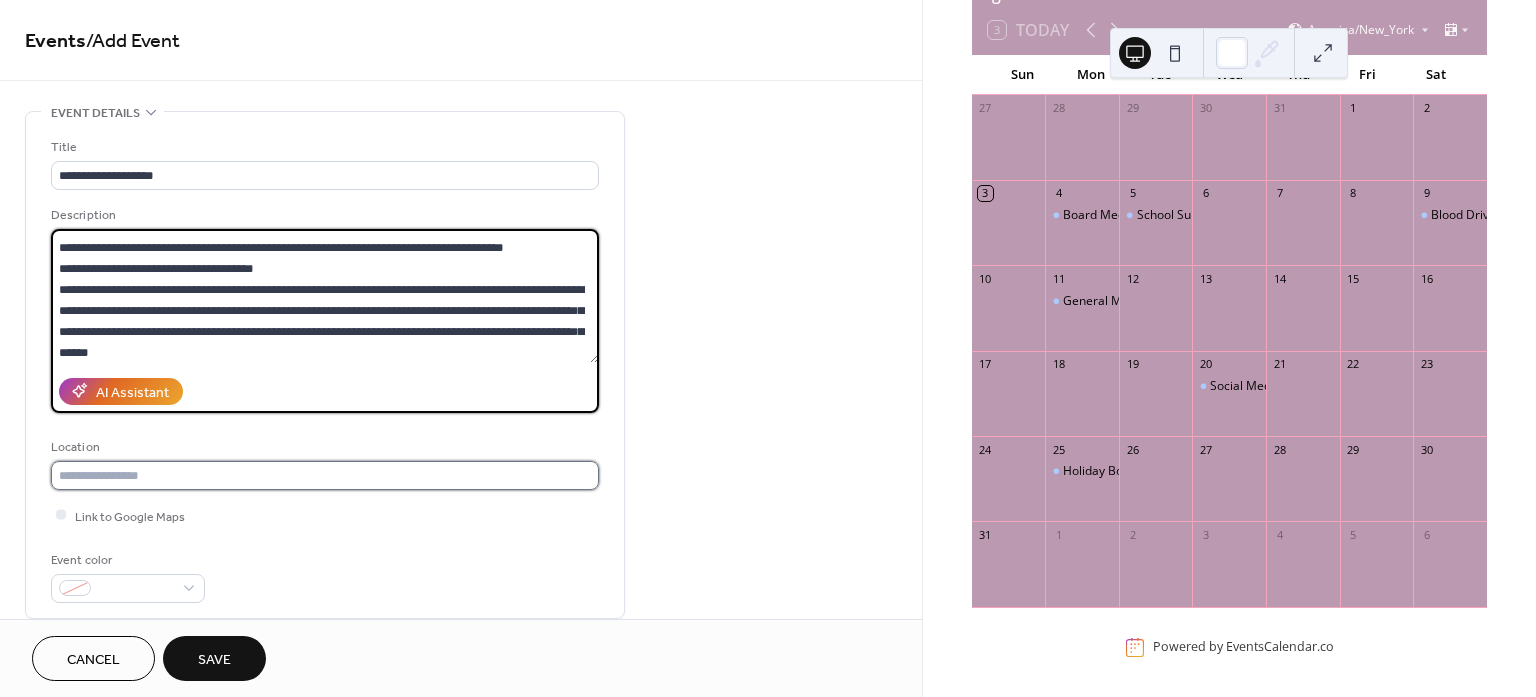 click at bounding box center (325, 475) 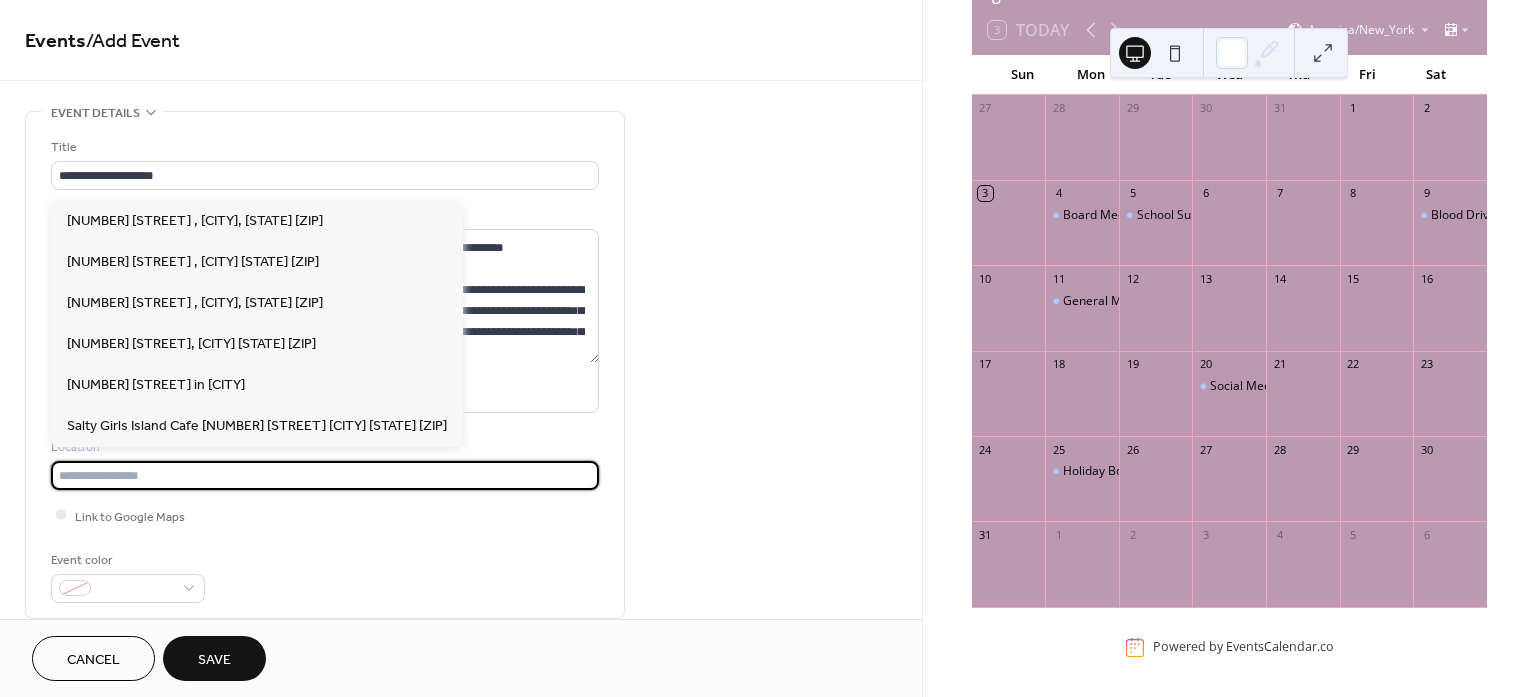 paste on "**********" 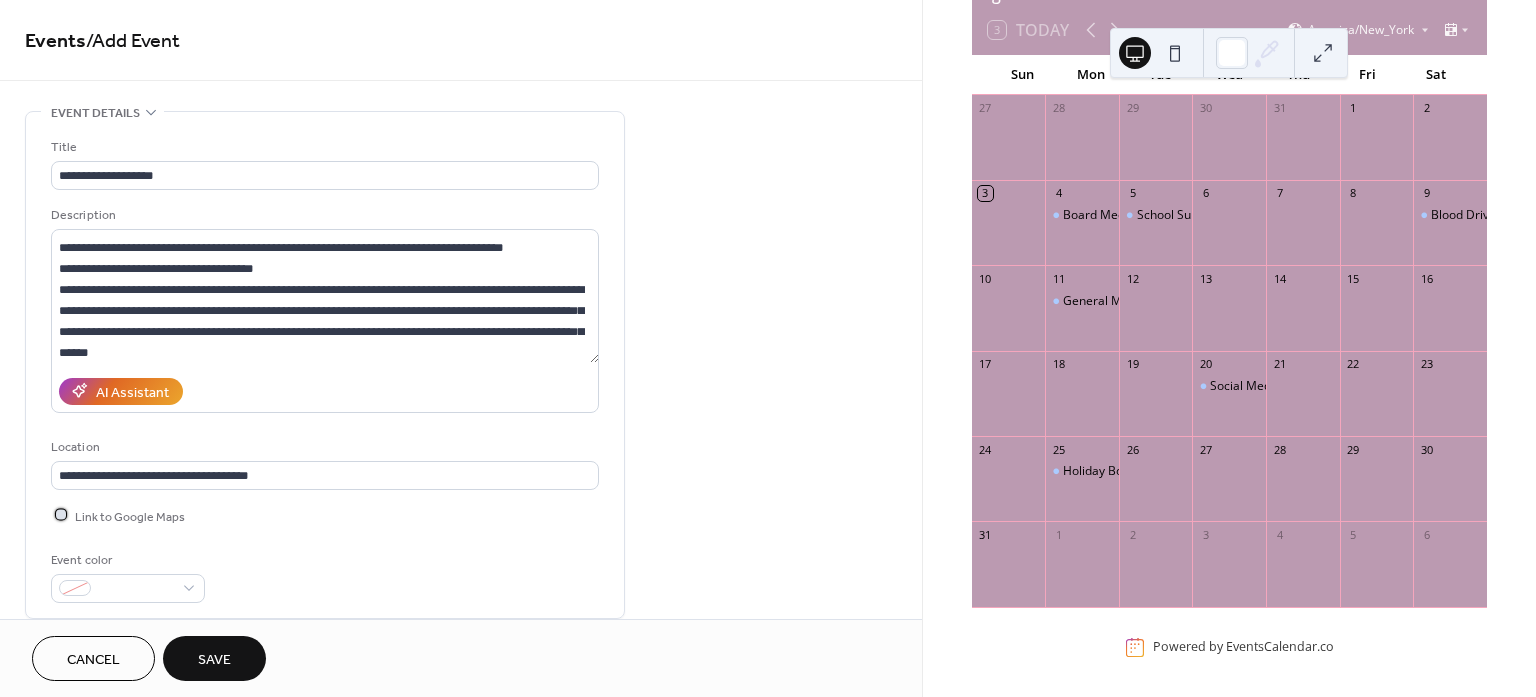 click at bounding box center [61, 515] 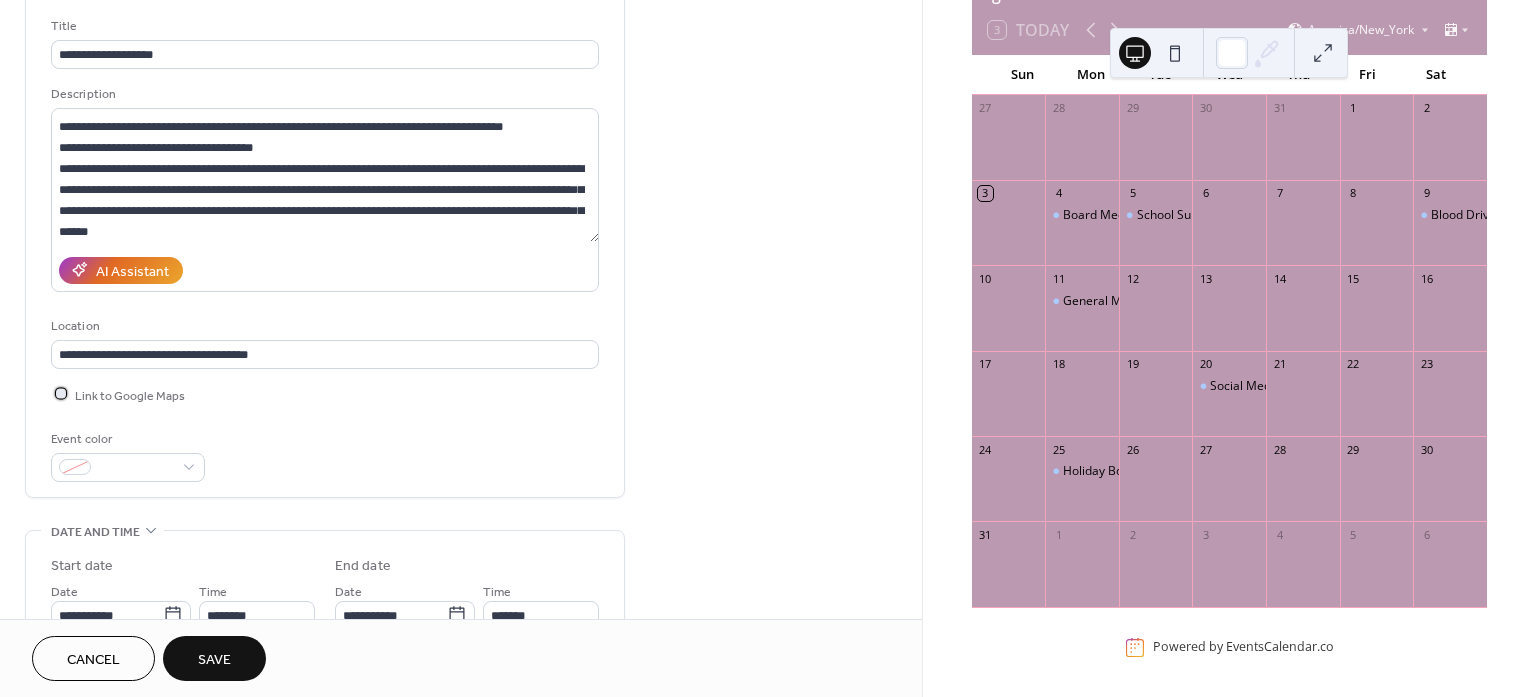 scroll, scrollTop: 125, scrollLeft: 0, axis: vertical 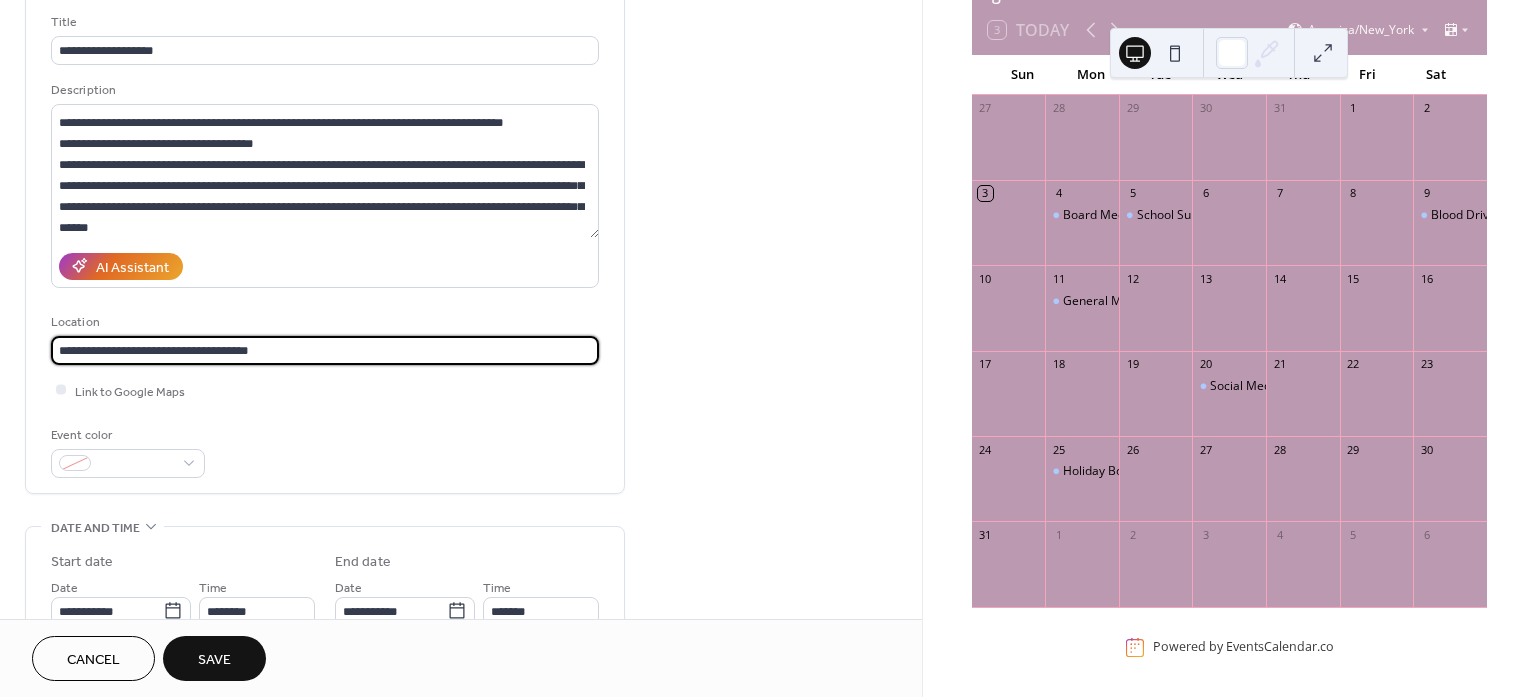 click on "**********" at bounding box center [325, 350] 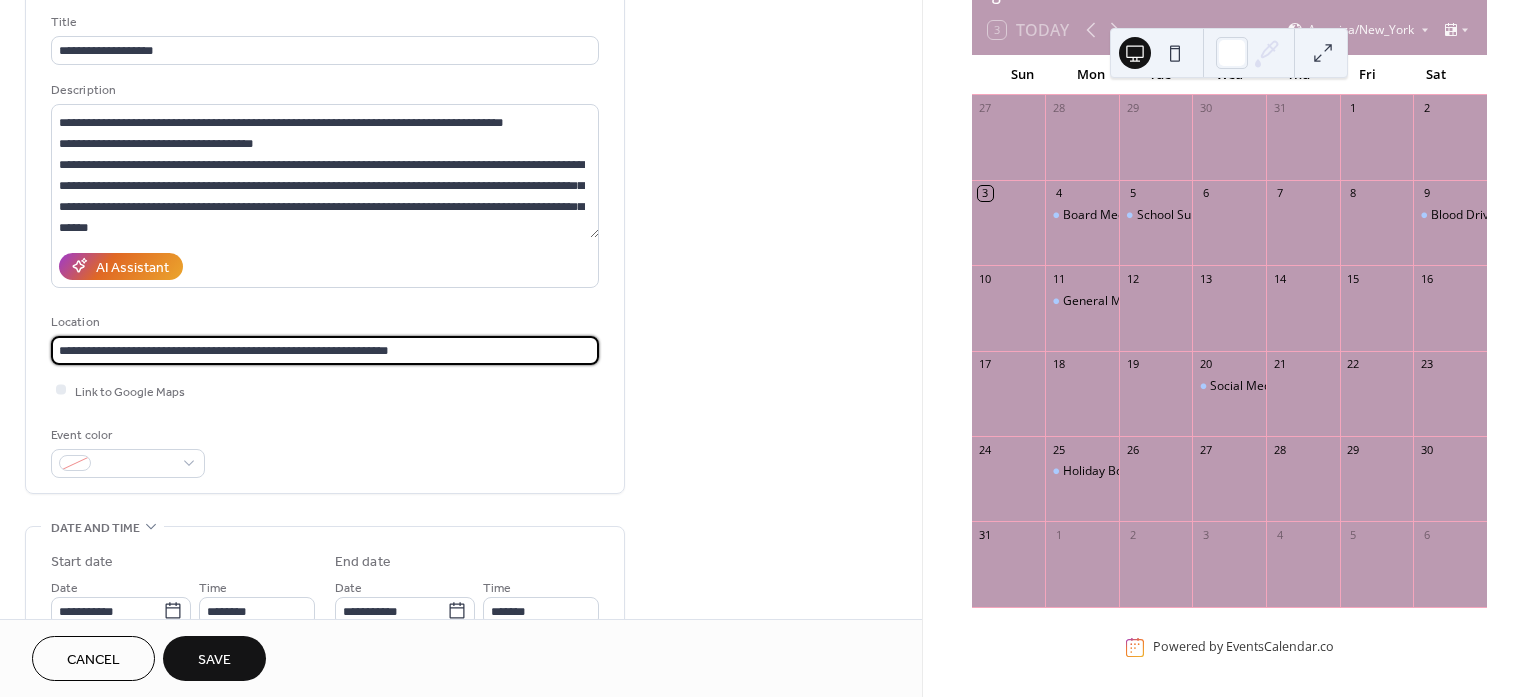 type on "**********" 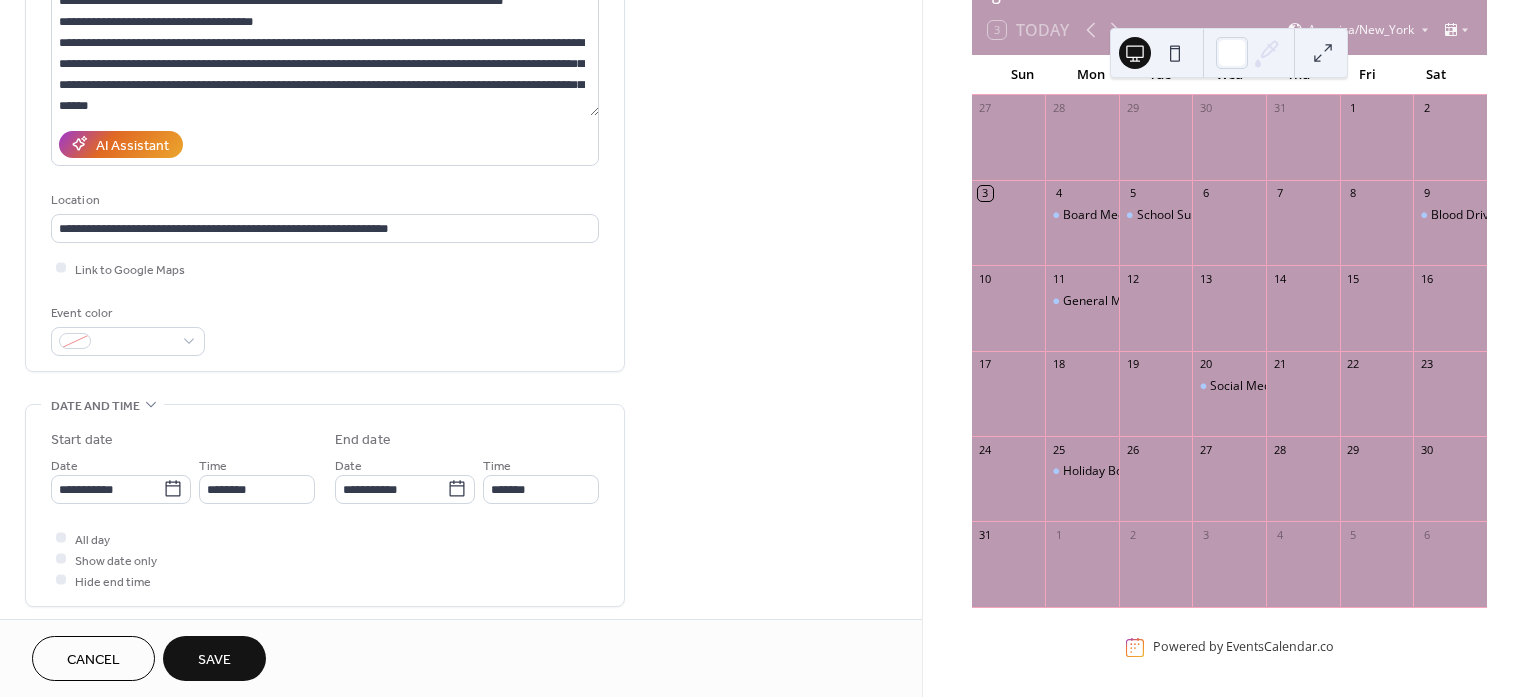 scroll, scrollTop: 250, scrollLeft: 0, axis: vertical 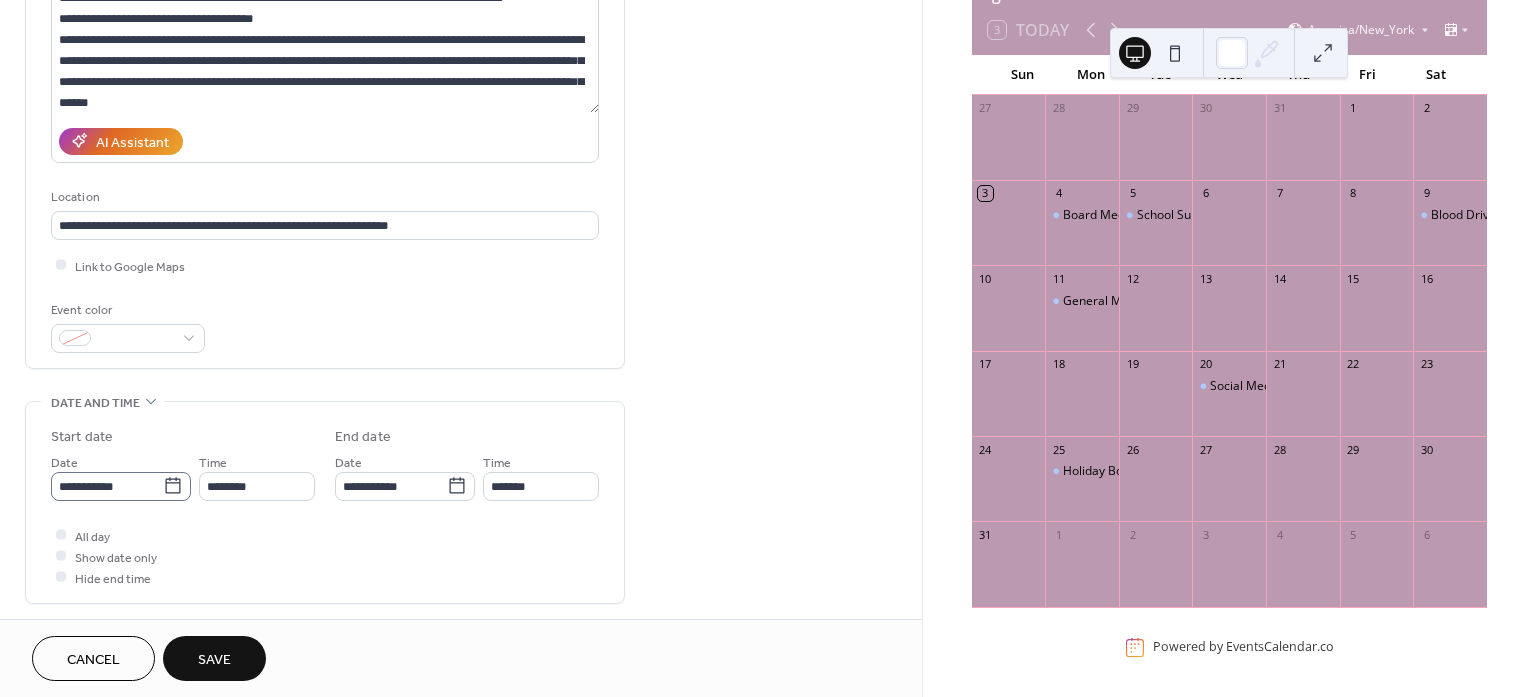 click 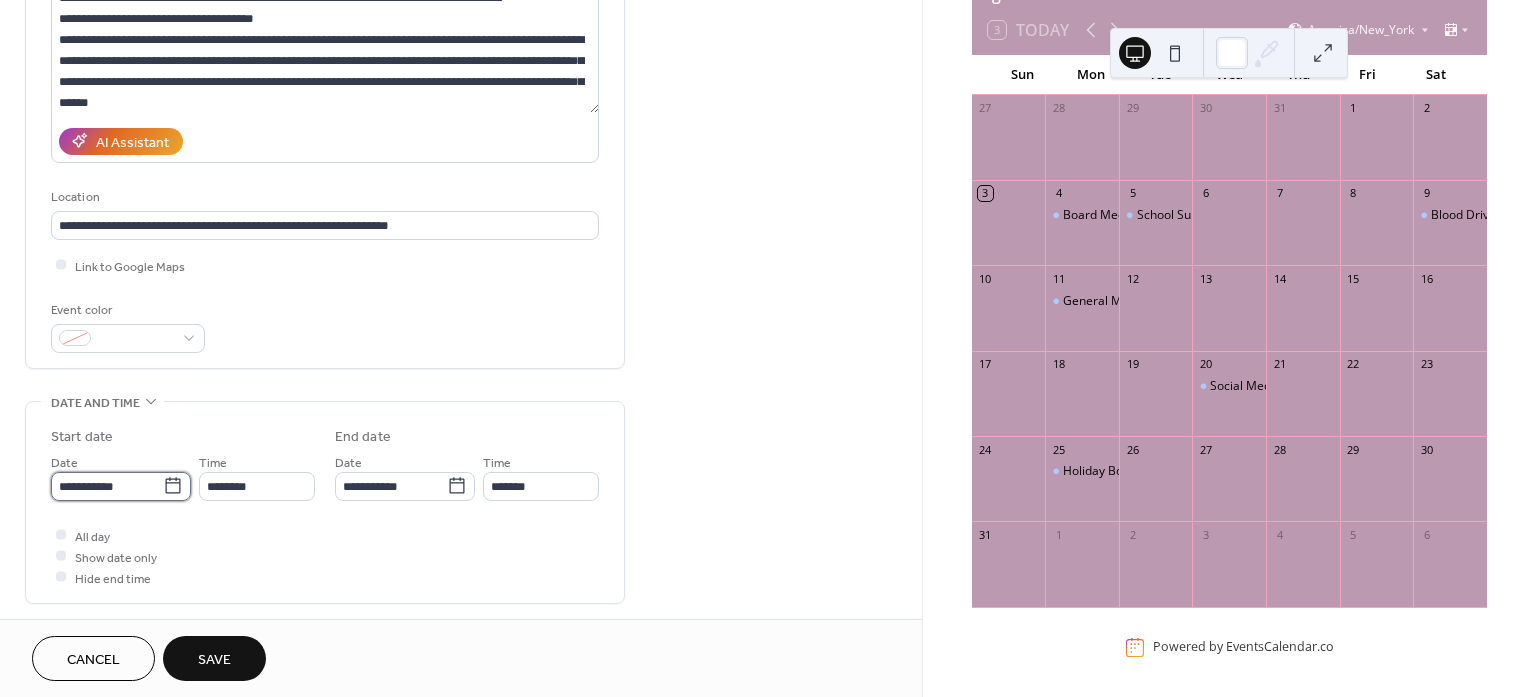 click on "**********" at bounding box center [107, 486] 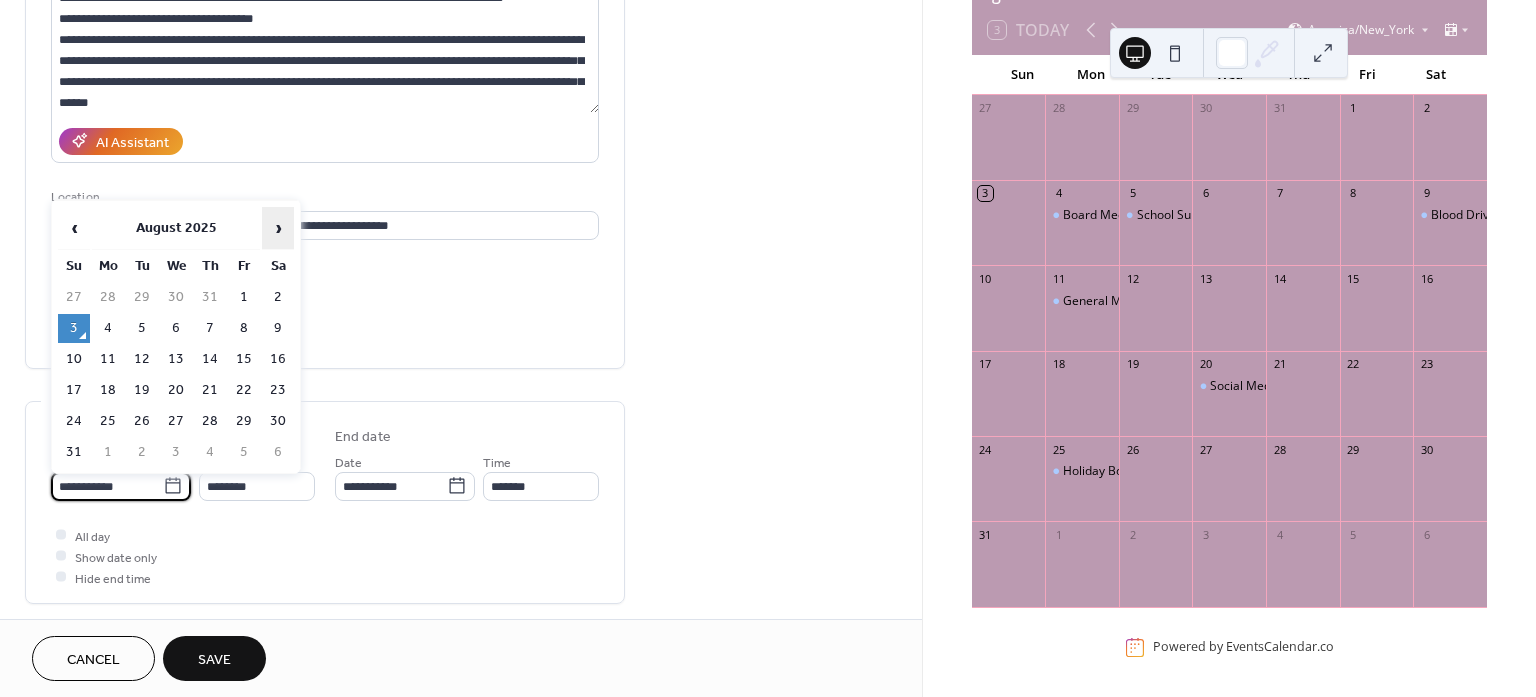 click on "›" at bounding box center [278, 228] 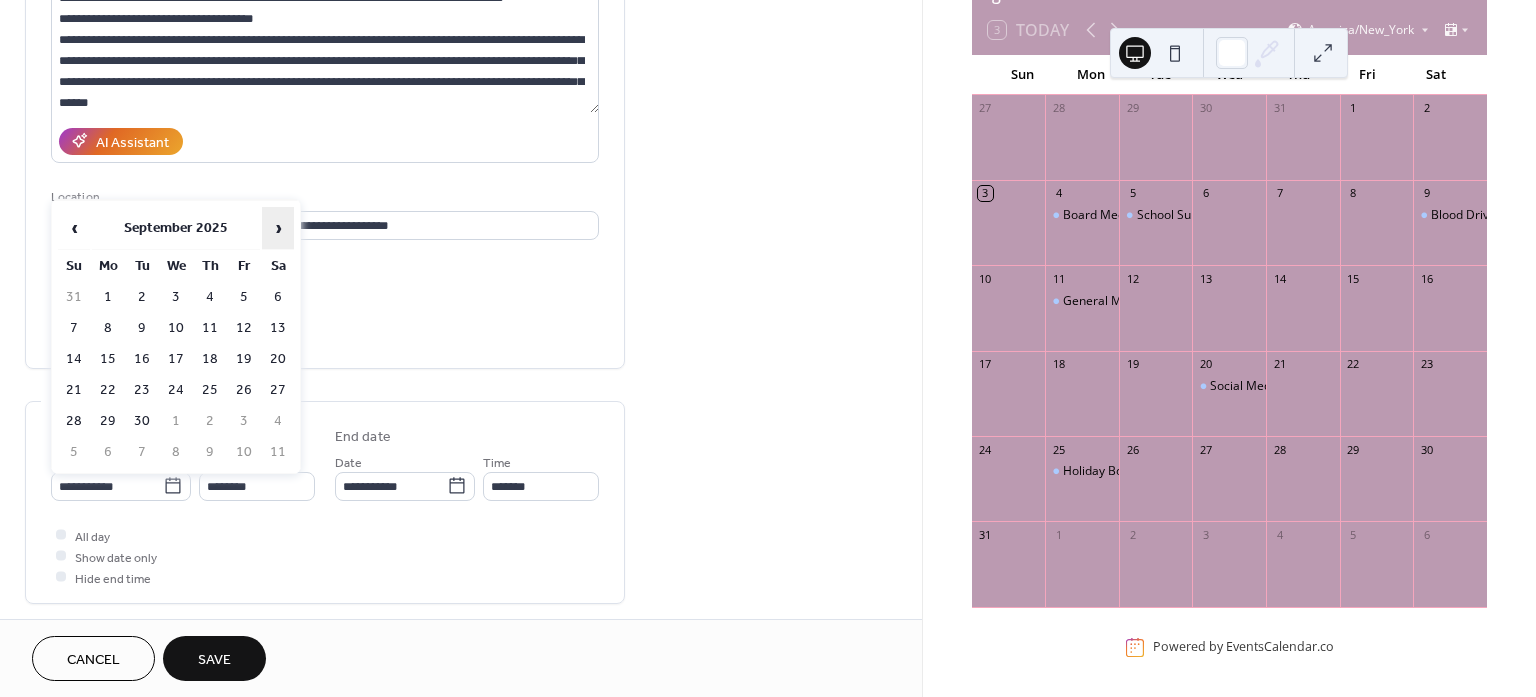click on "›" at bounding box center [278, 228] 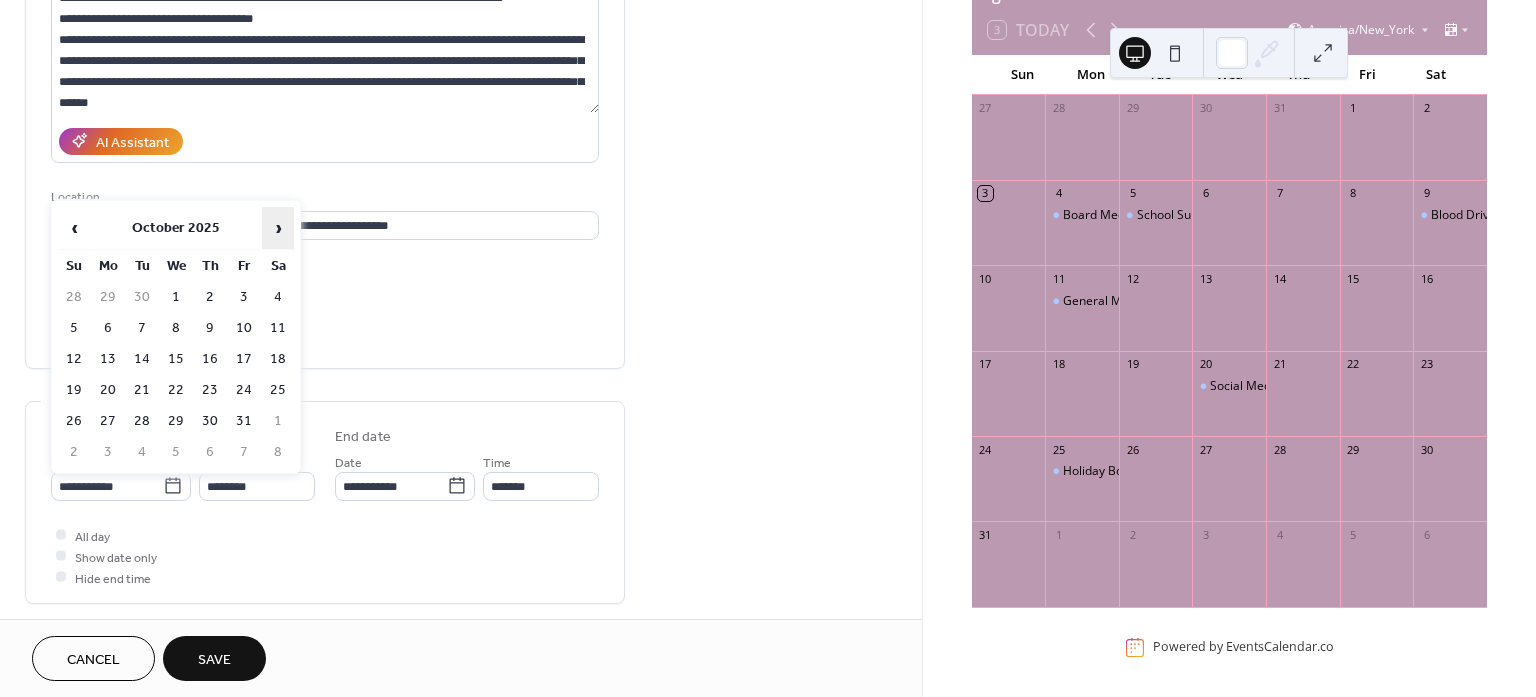 click on "›" at bounding box center (278, 228) 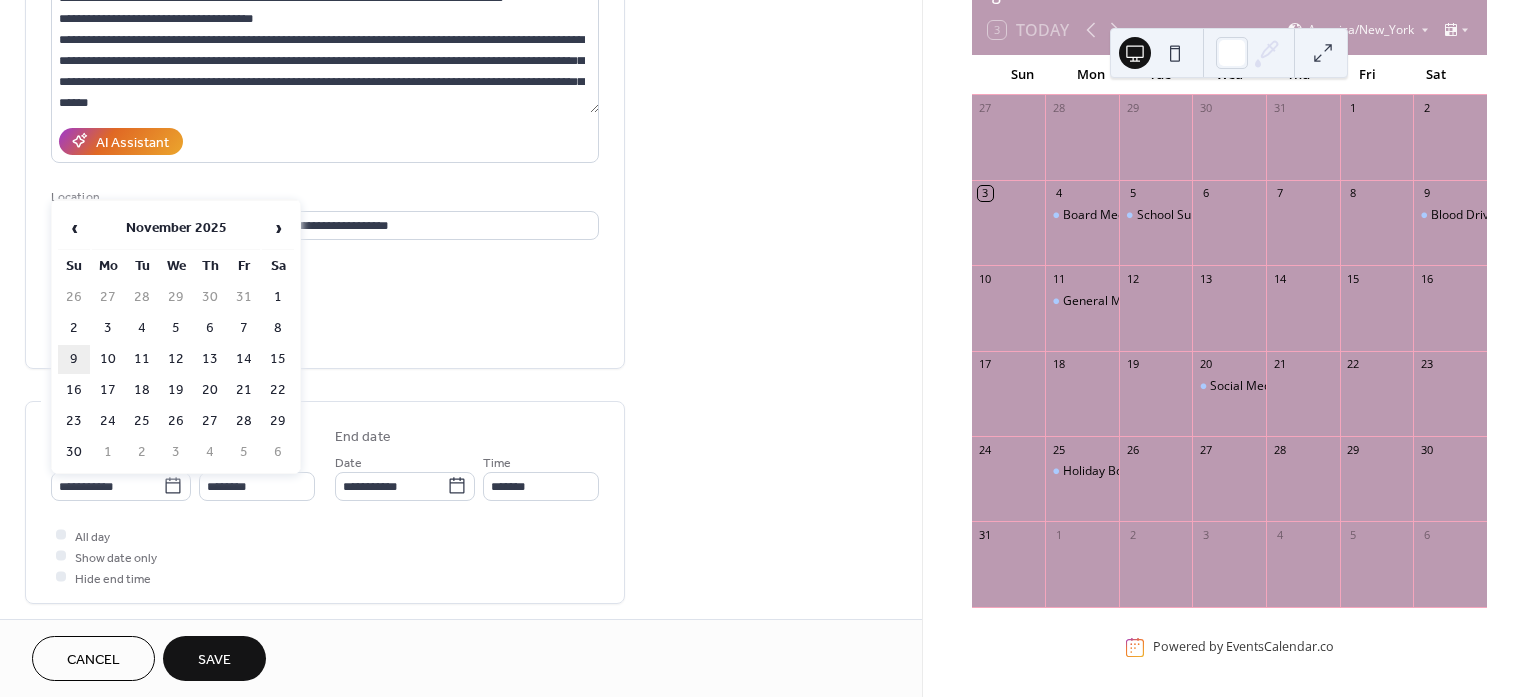 click on "9" at bounding box center [74, 359] 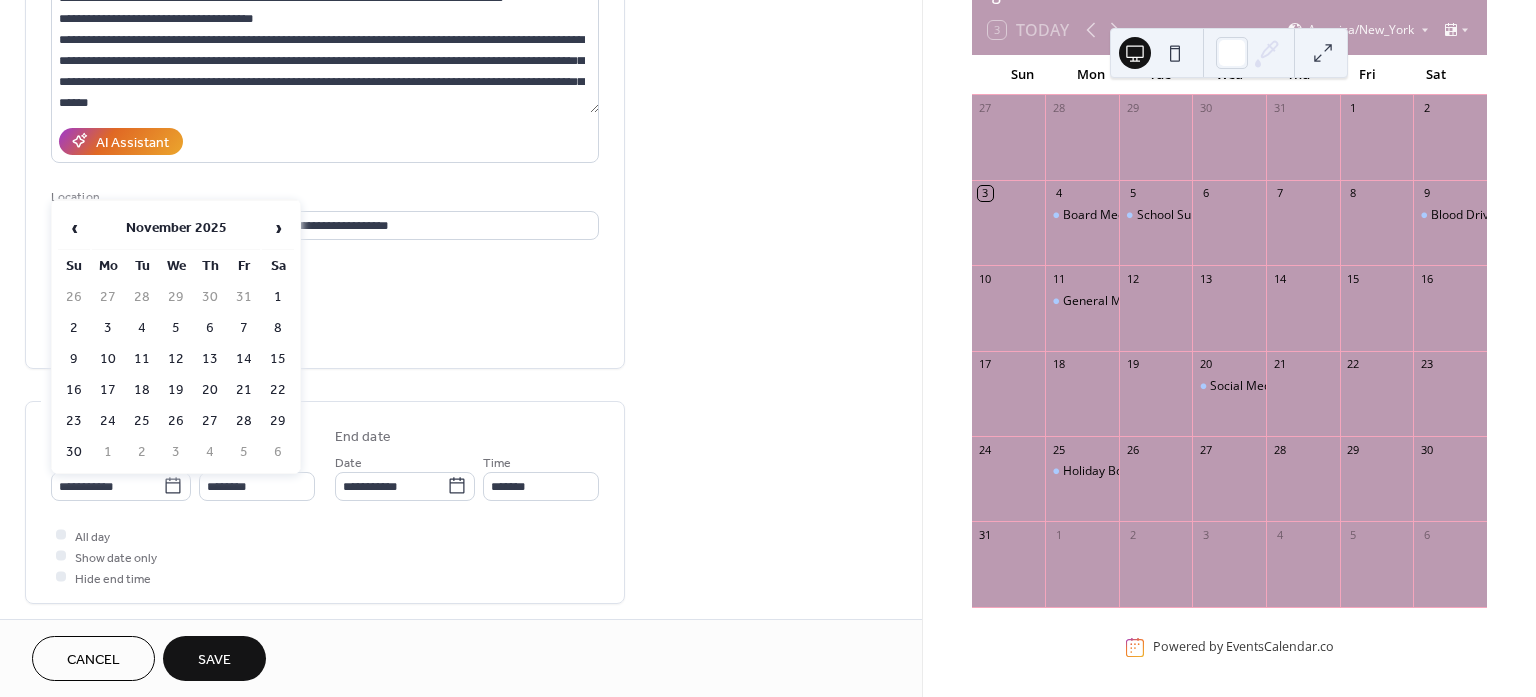 type on "**********" 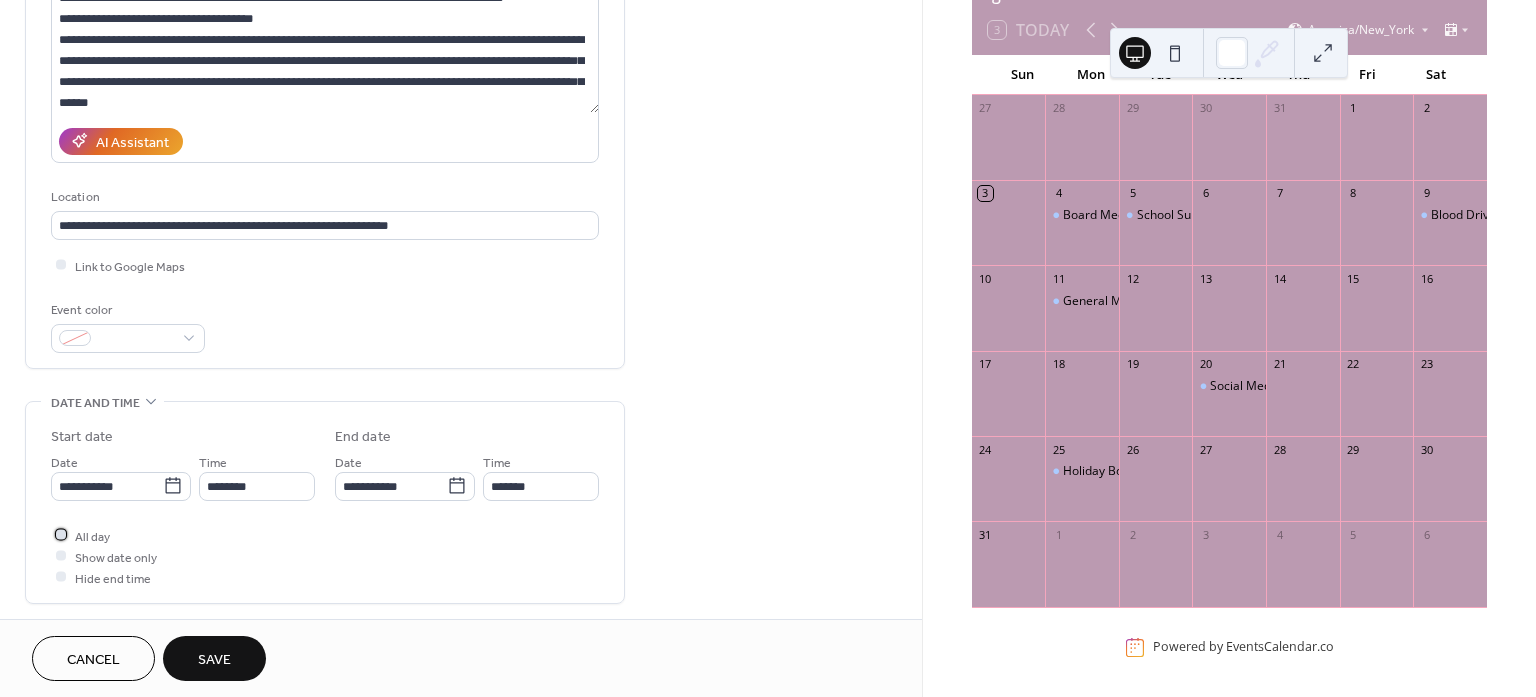 click at bounding box center [61, 535] 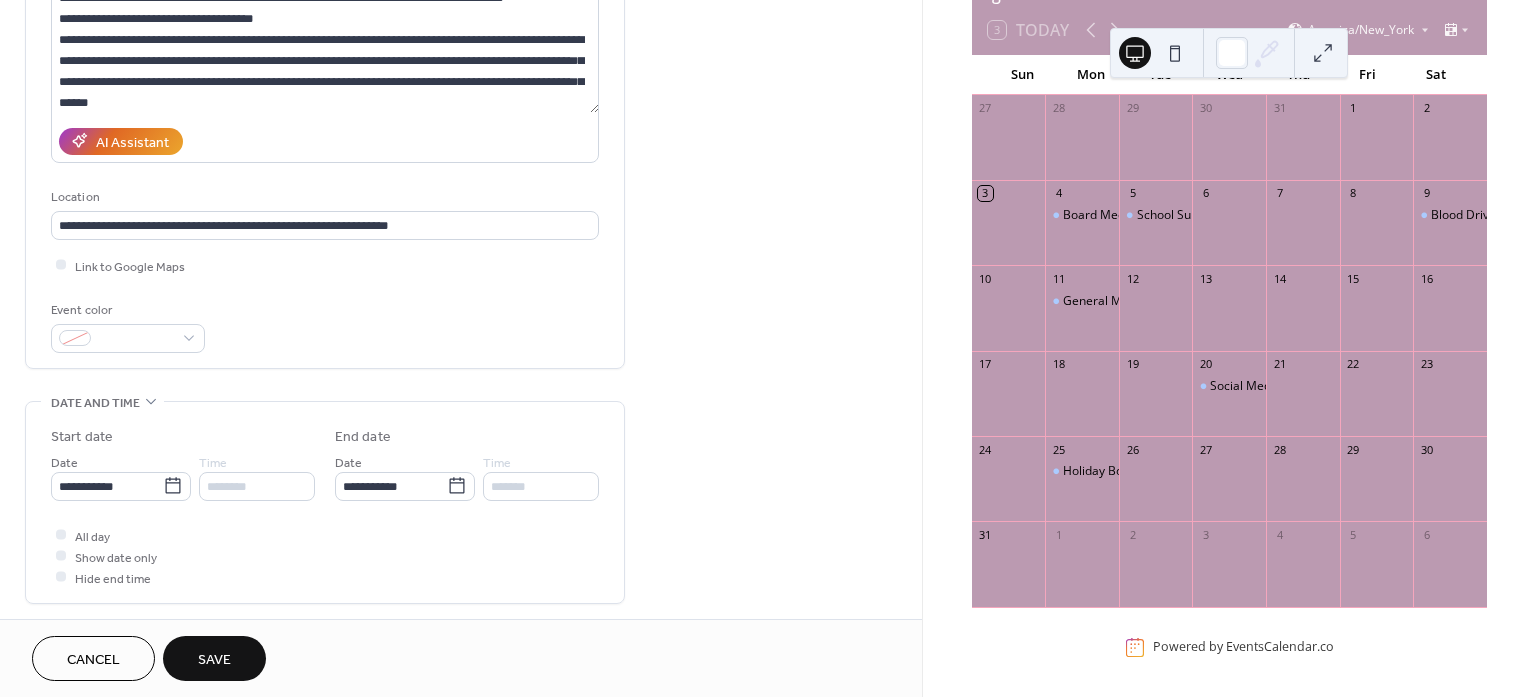 click on "Save" at bounding box center [214, 658] 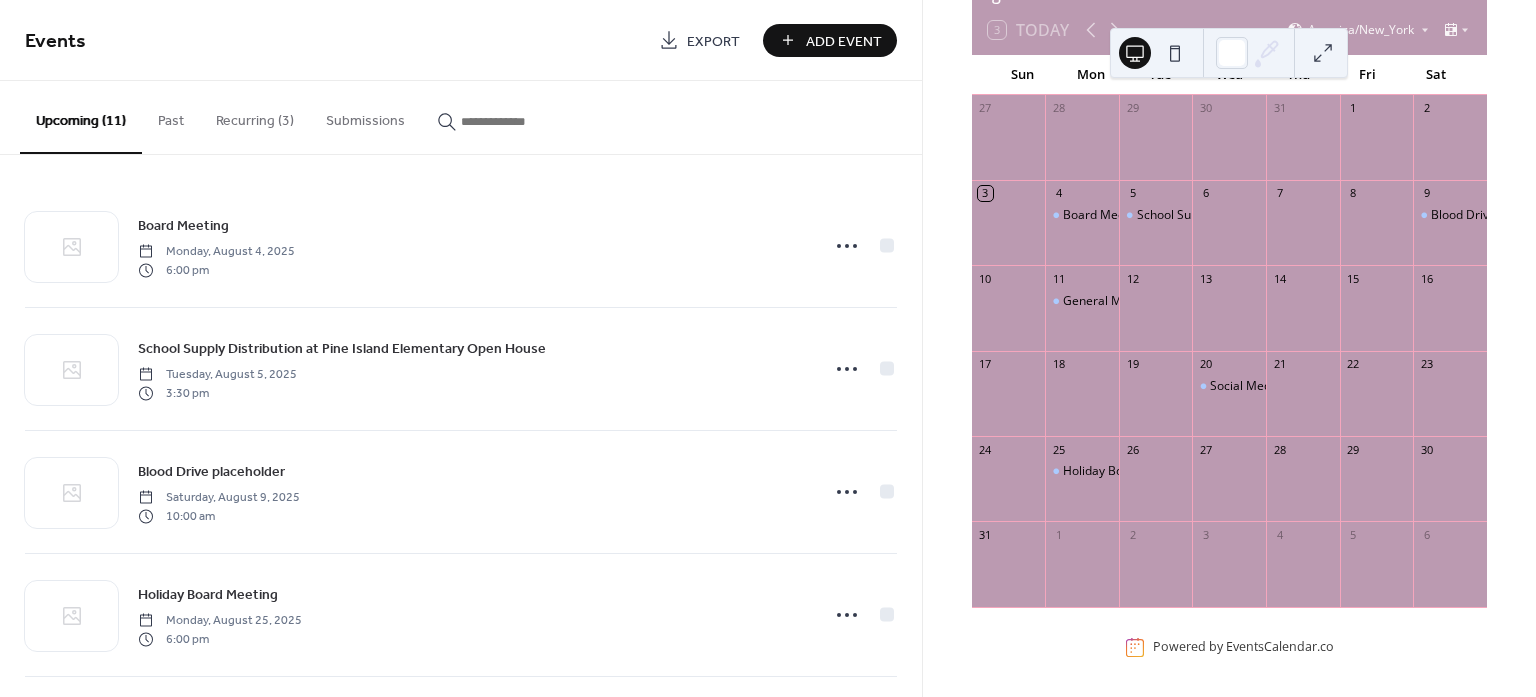click on "Add Event" at bounding box center (844, 41) 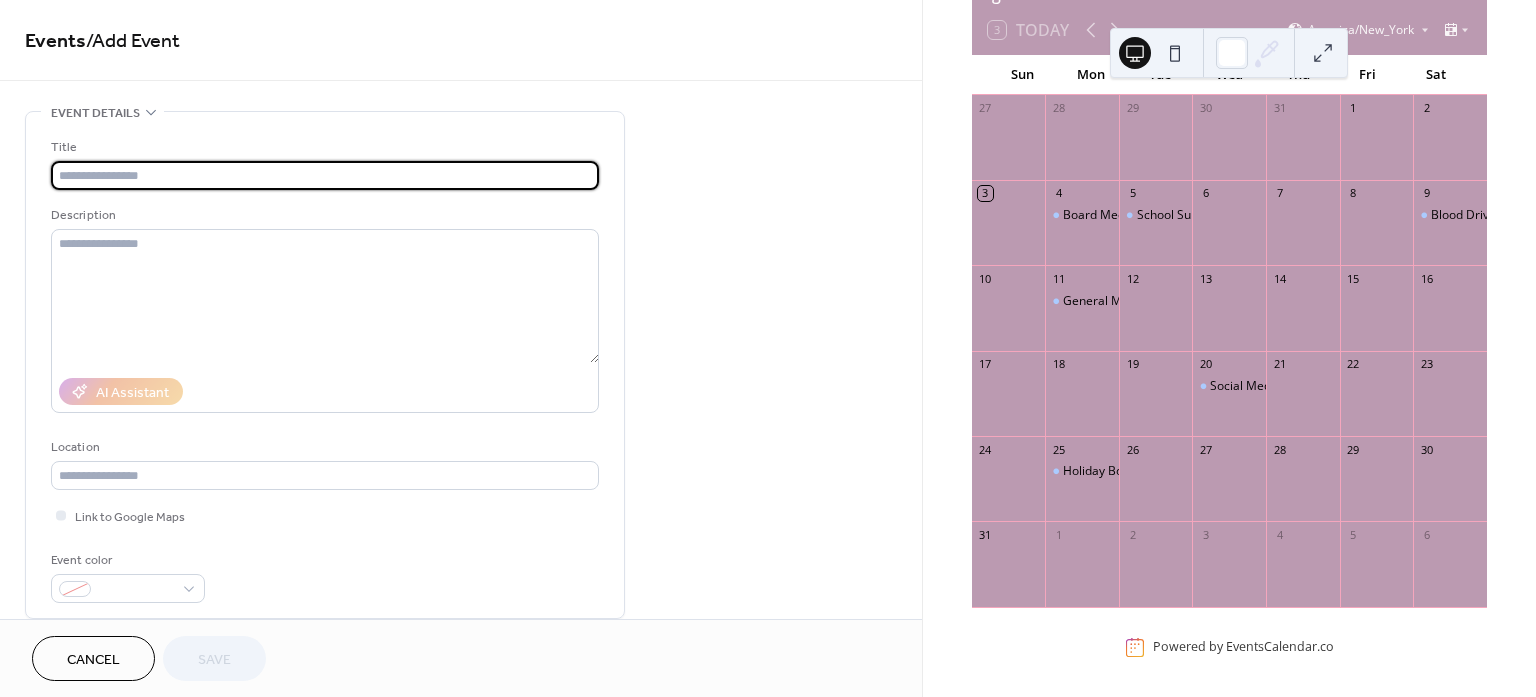 click at bounding box center [325, 175] 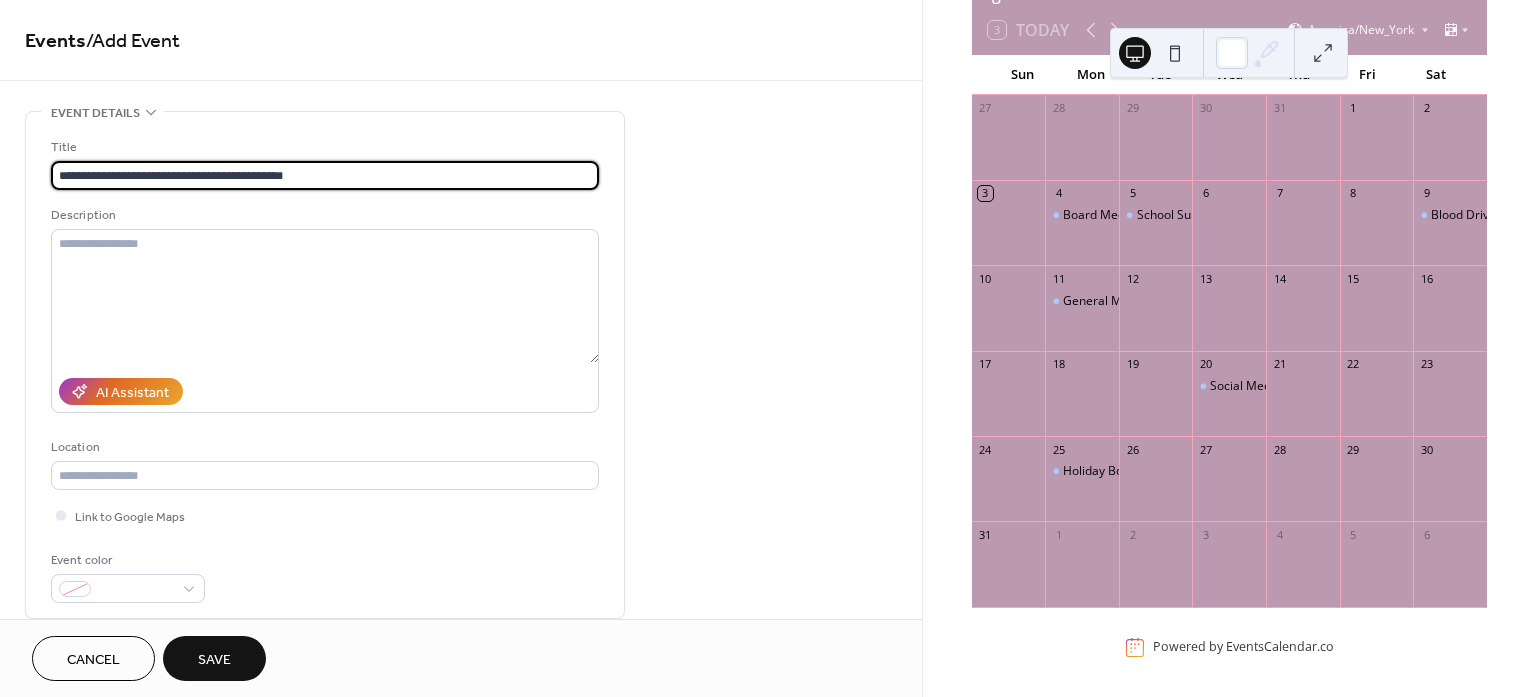 type on "**********" 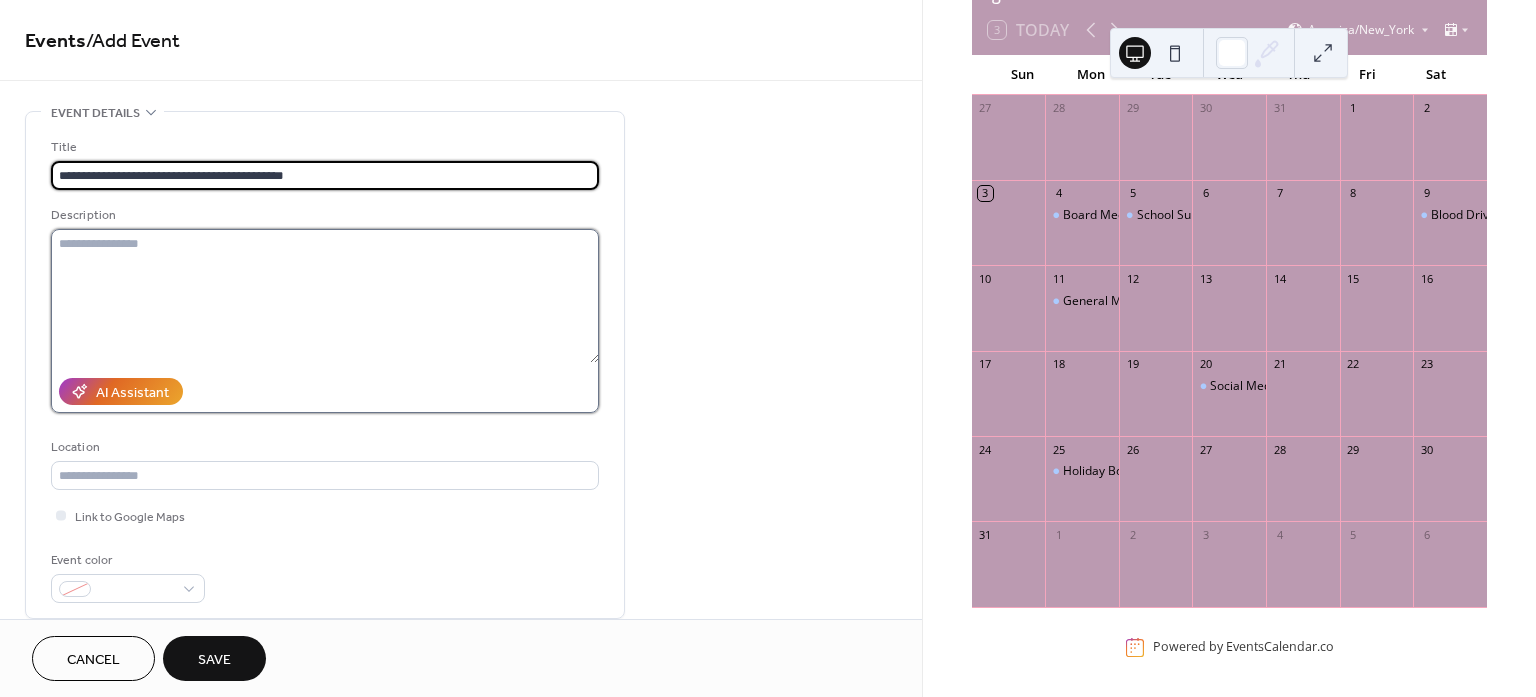 click at bounding box center (325, 296) 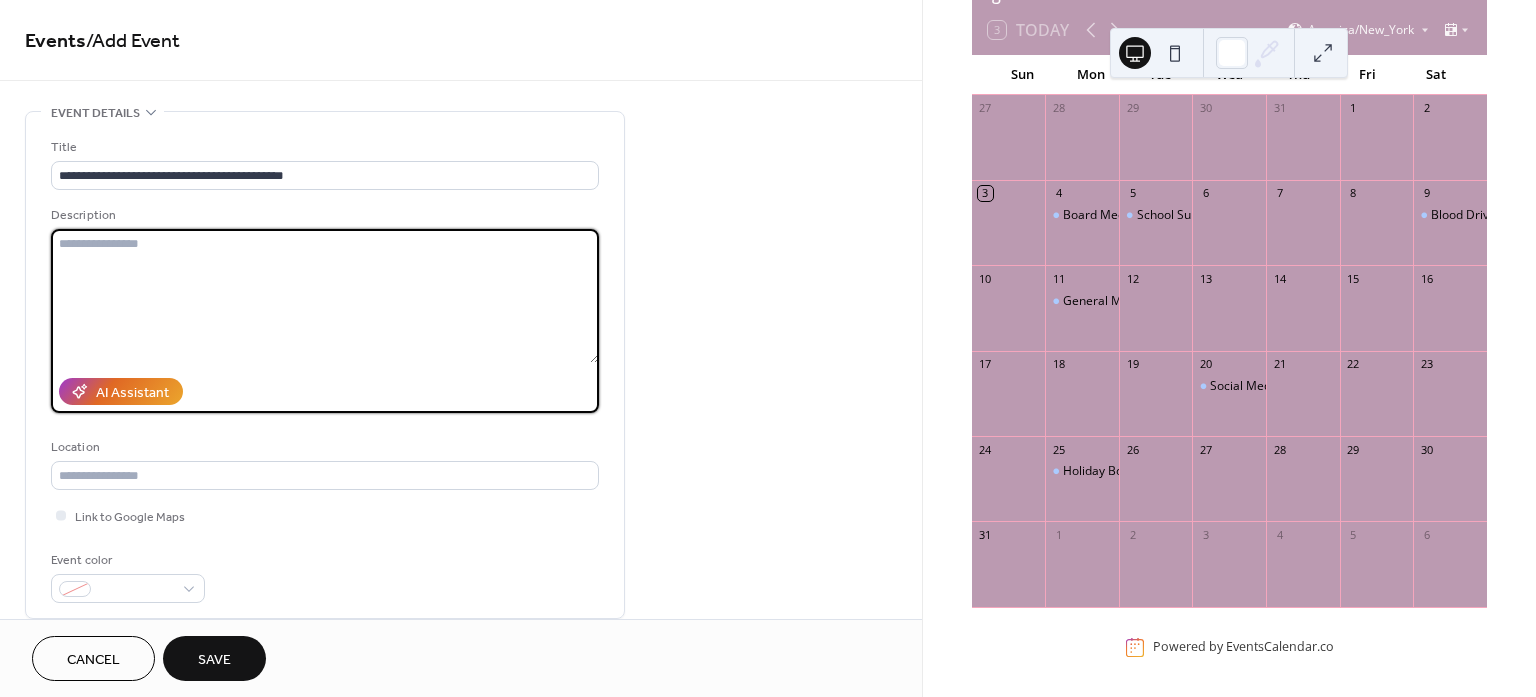 paste on "**********" 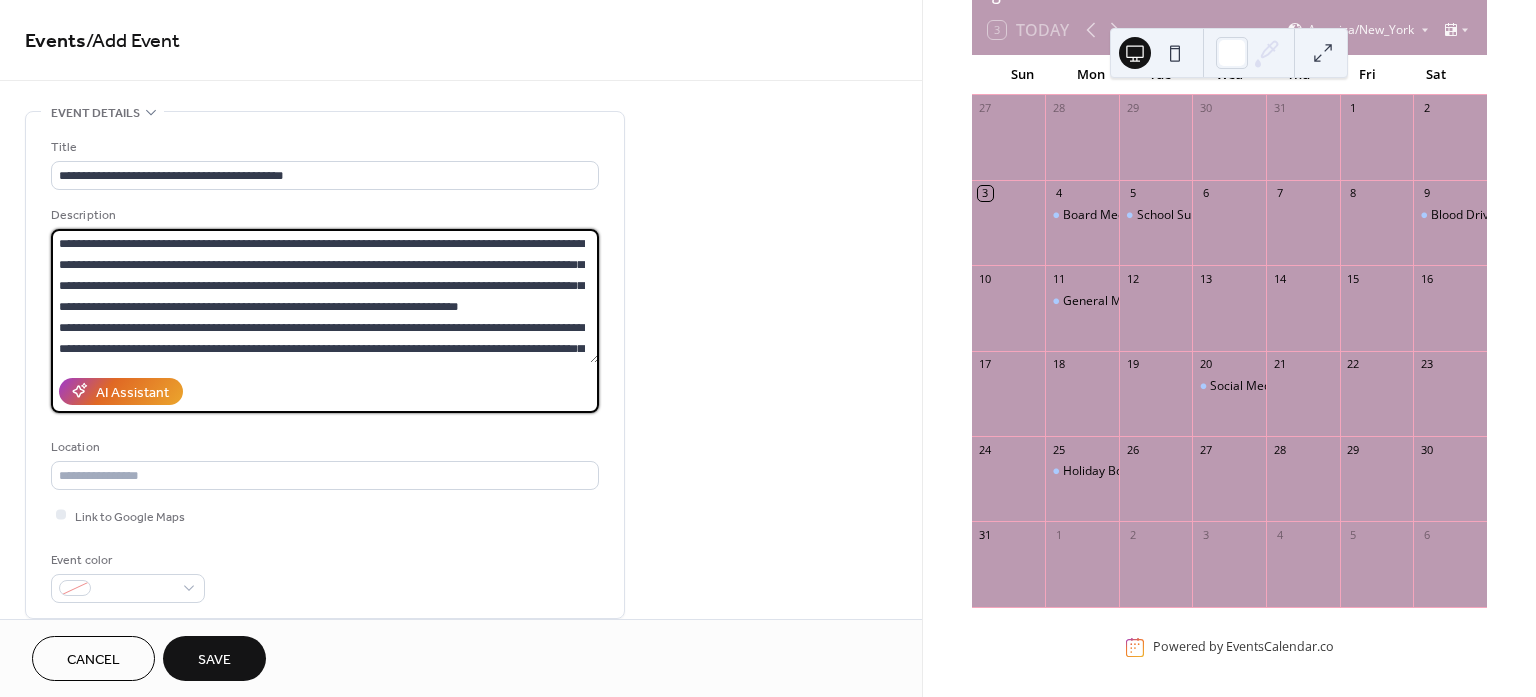 scroll, scrollTop: 101, scrollLeft: 0, axis: vertical 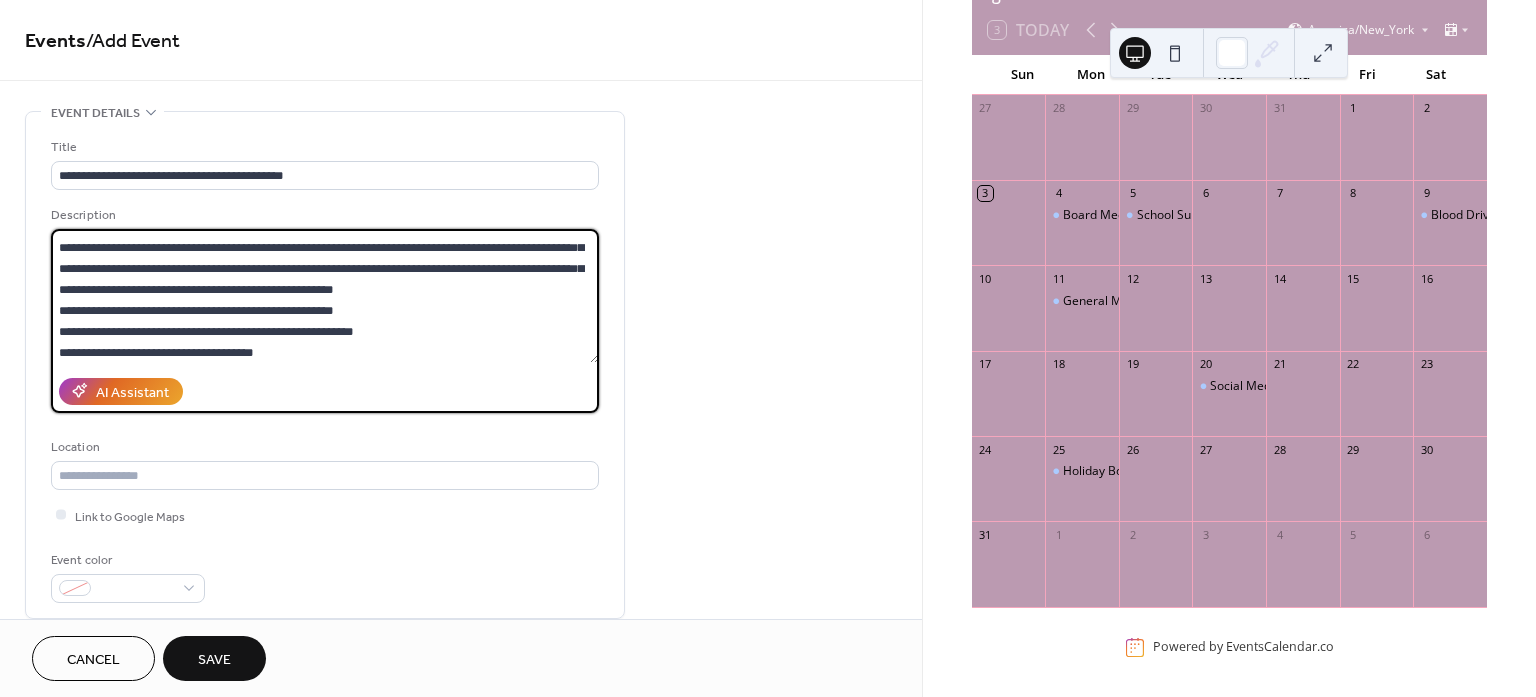 type on "**********" 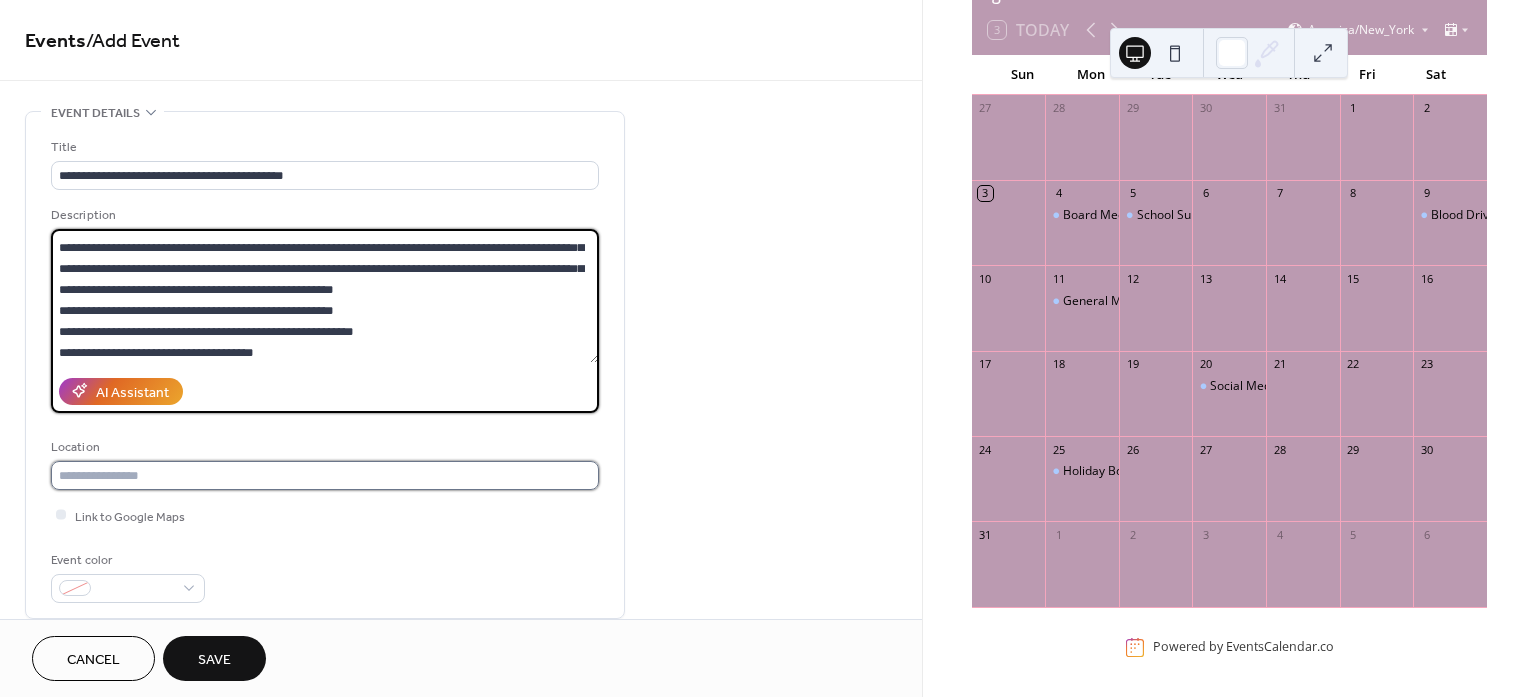 click at bounding box center [325, 475] 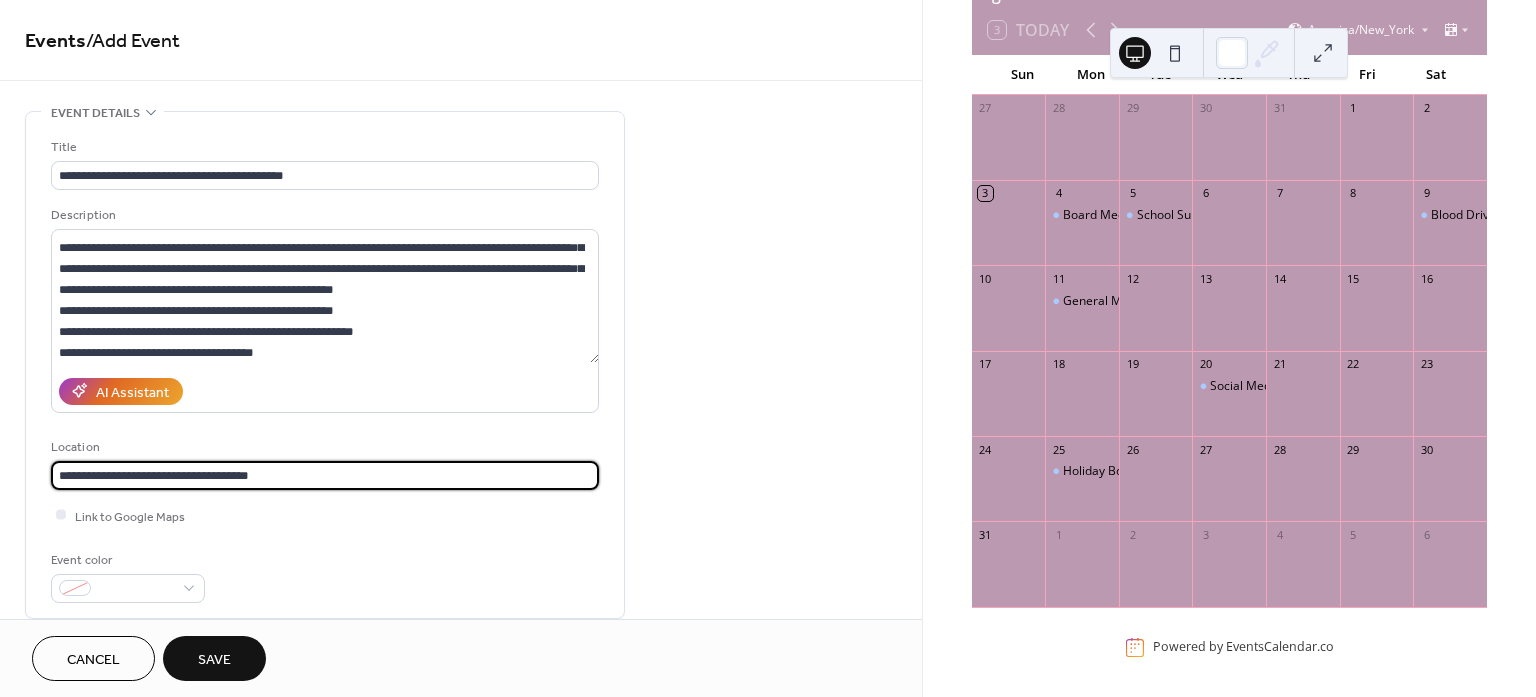 type on "**********" 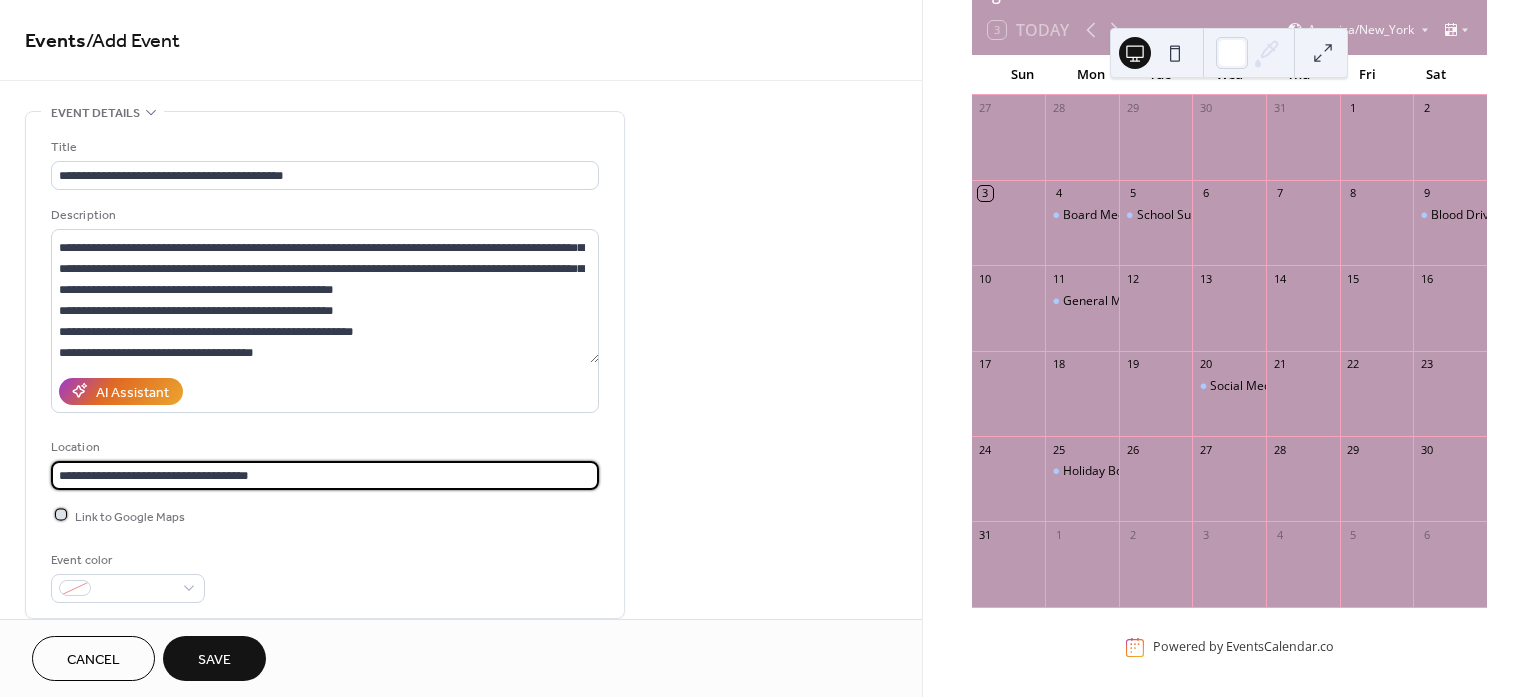 type 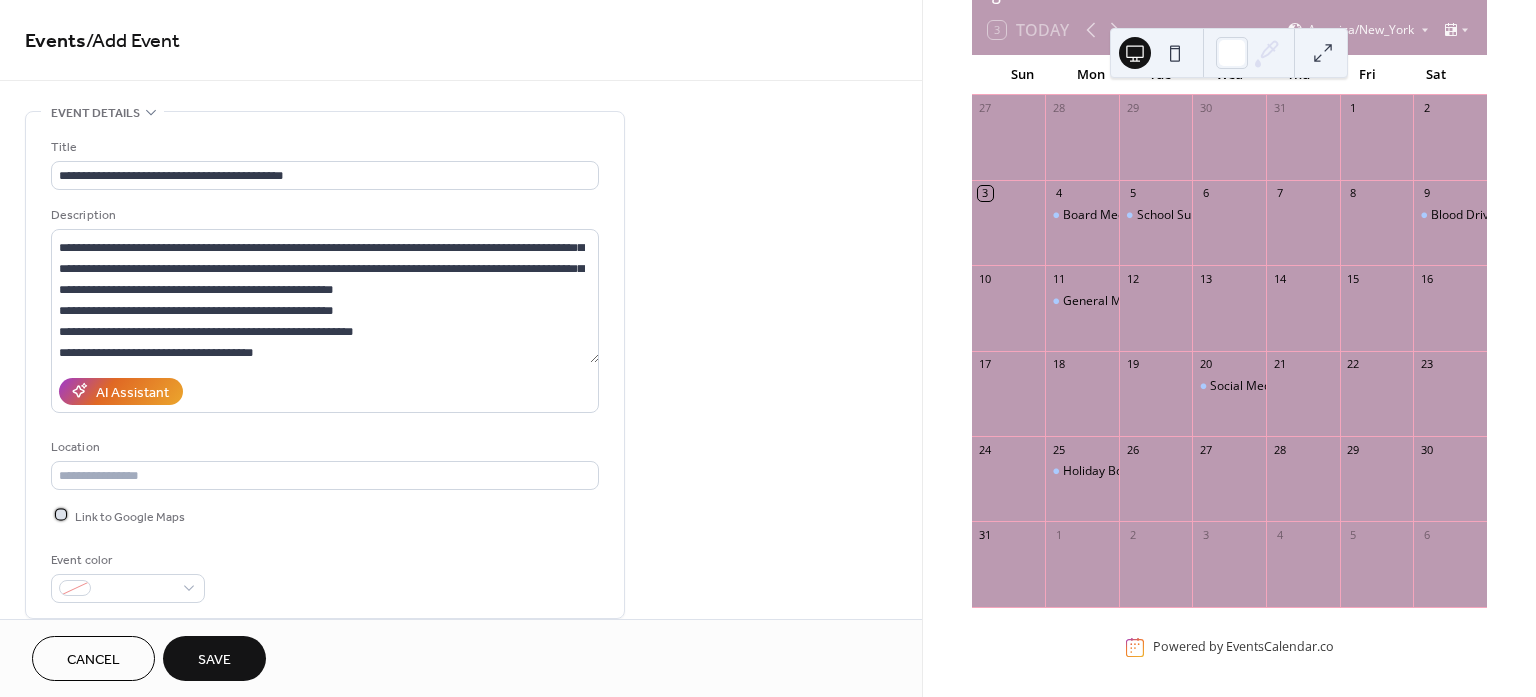 click at bounding box center (61, 515) 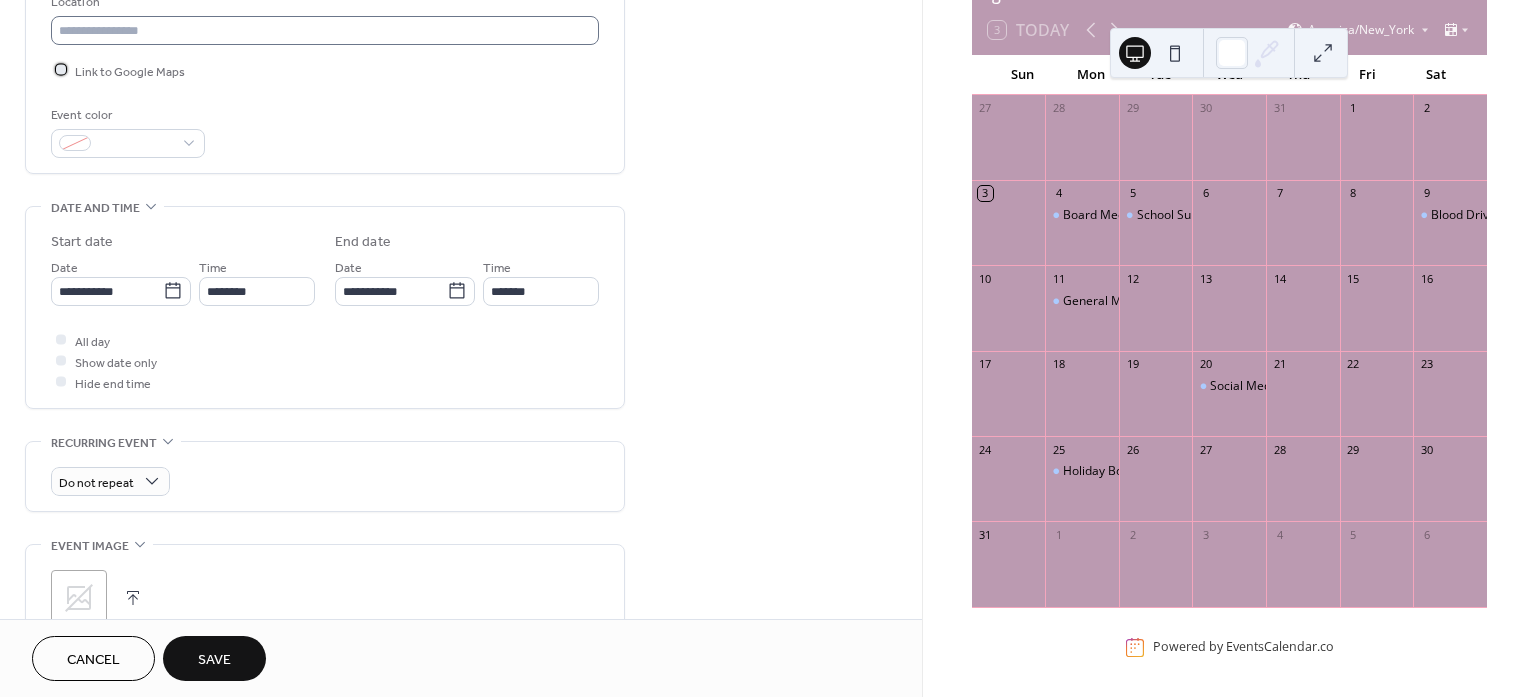 scroll, scrollTop: 500, scrollLeft: 0, axis: vertical 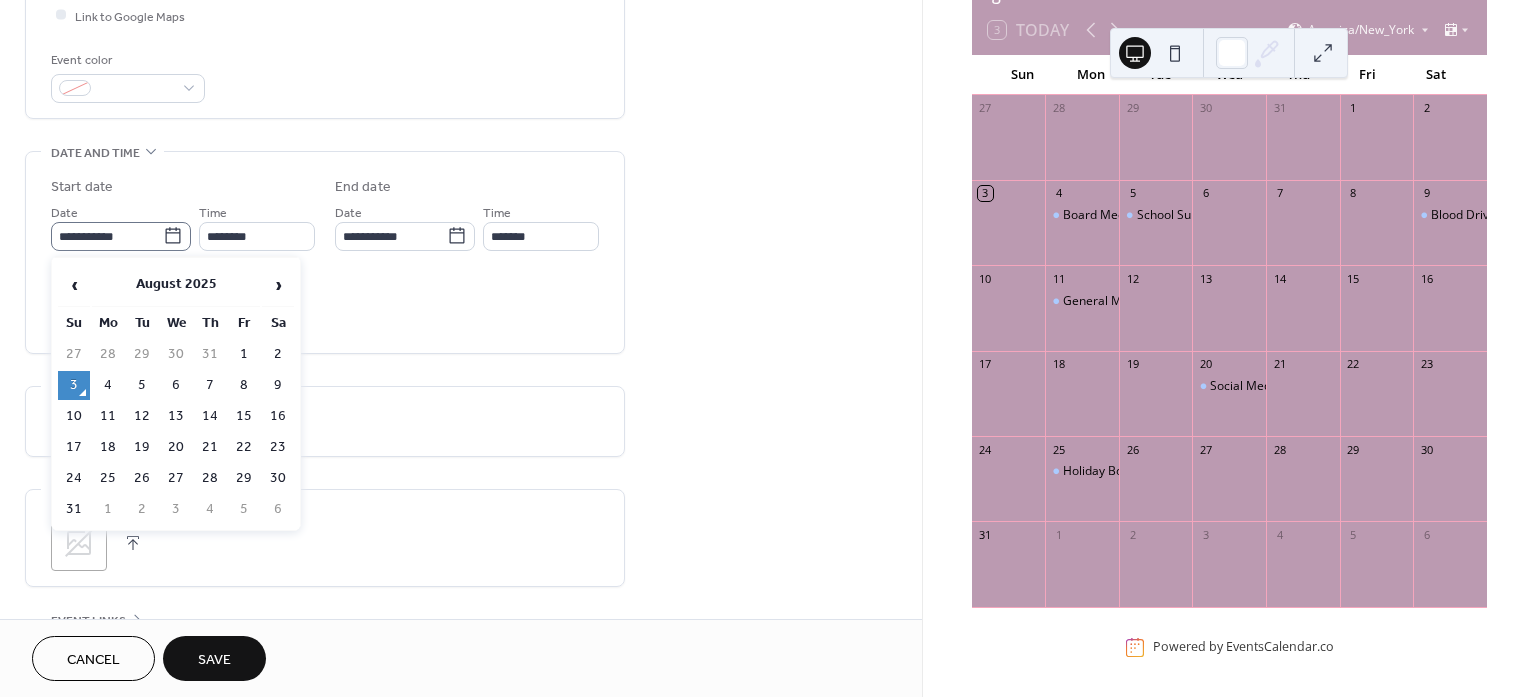 click 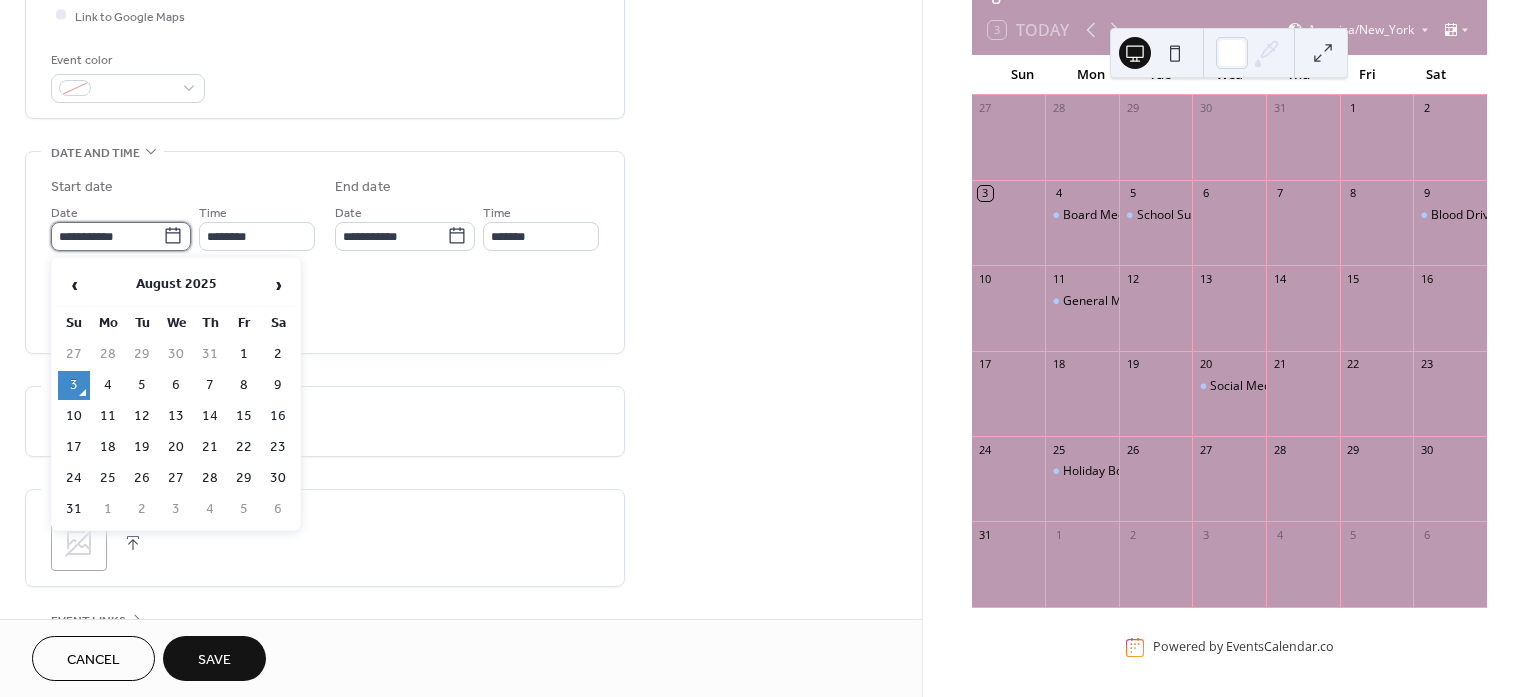click on "**********" at bounding box center [107, 236] 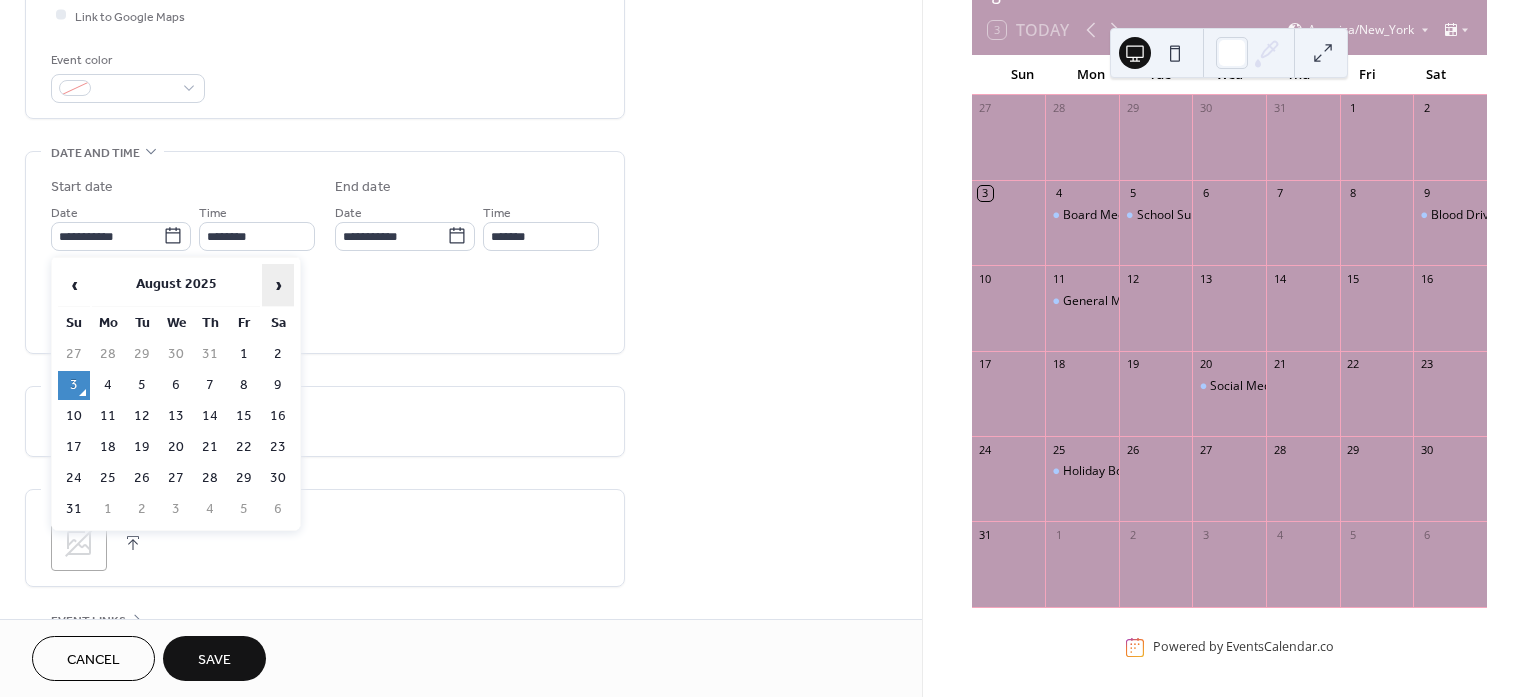 click on "›" at bounding box center (278, 285) 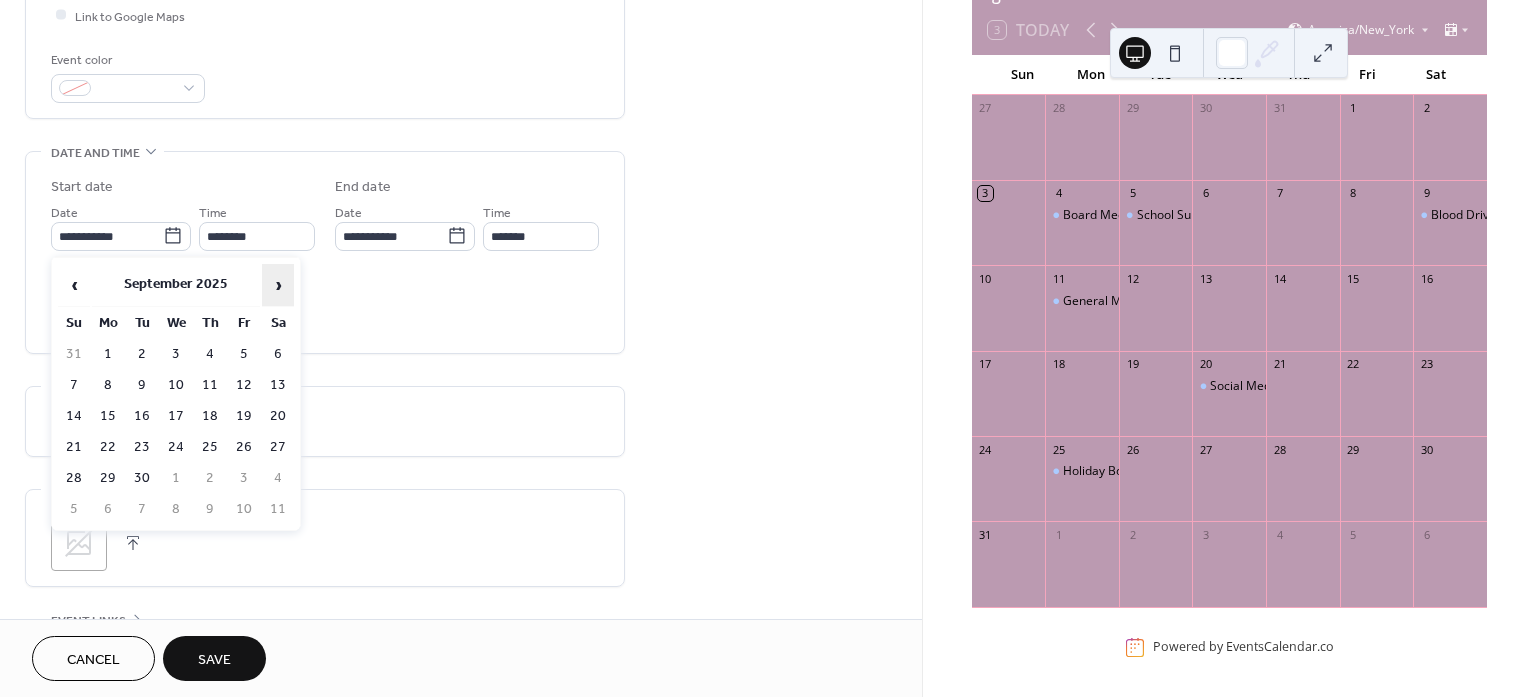 click on "›" at bounding box center (278, 285) 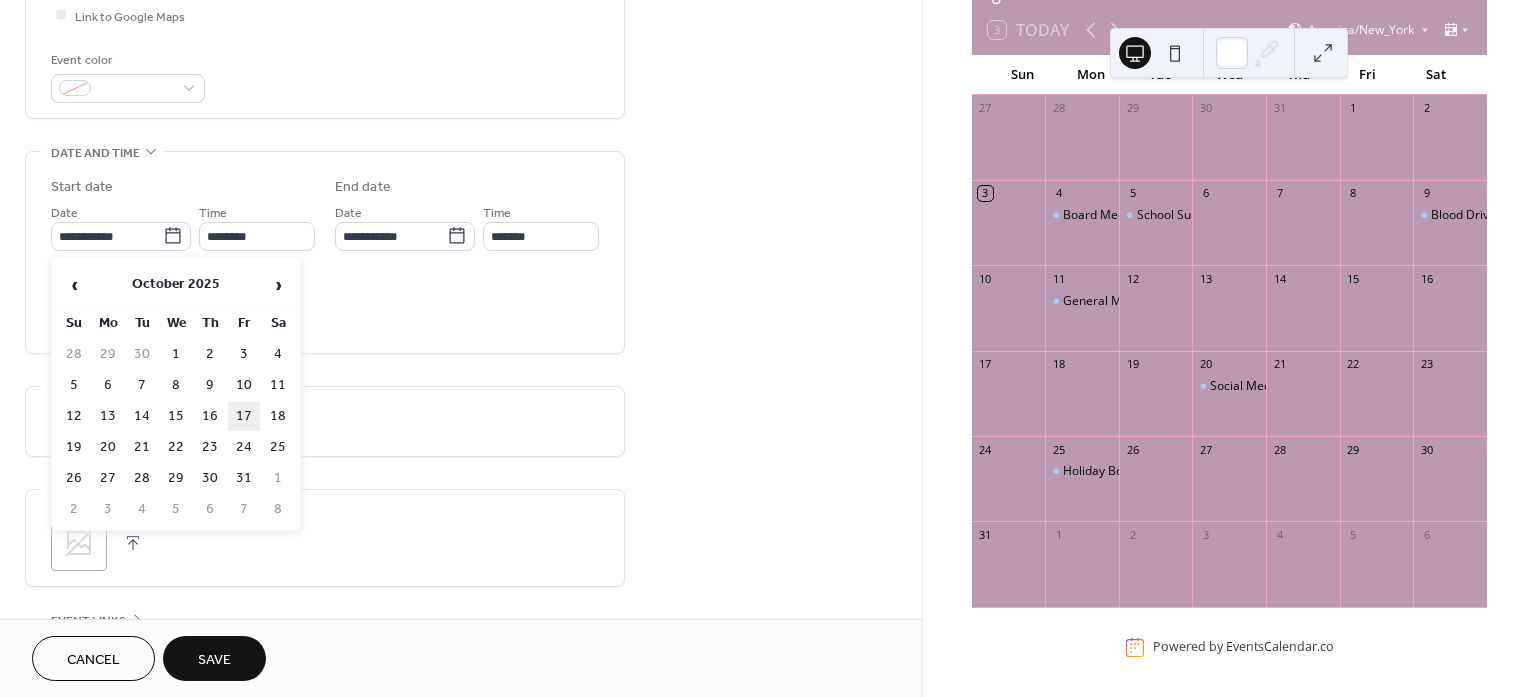 click on "17" at bounding box center [244, 416] 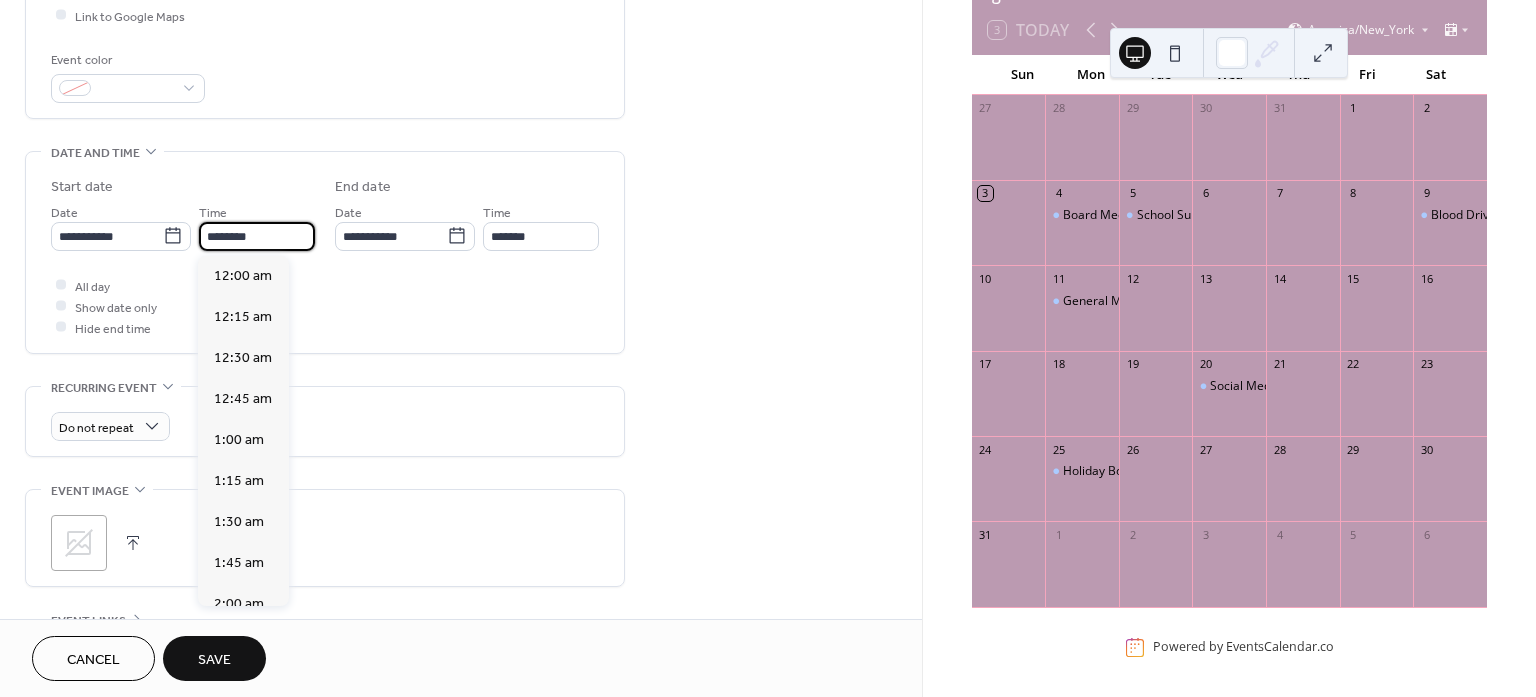 click on "********" at bounding box center [257, 236] 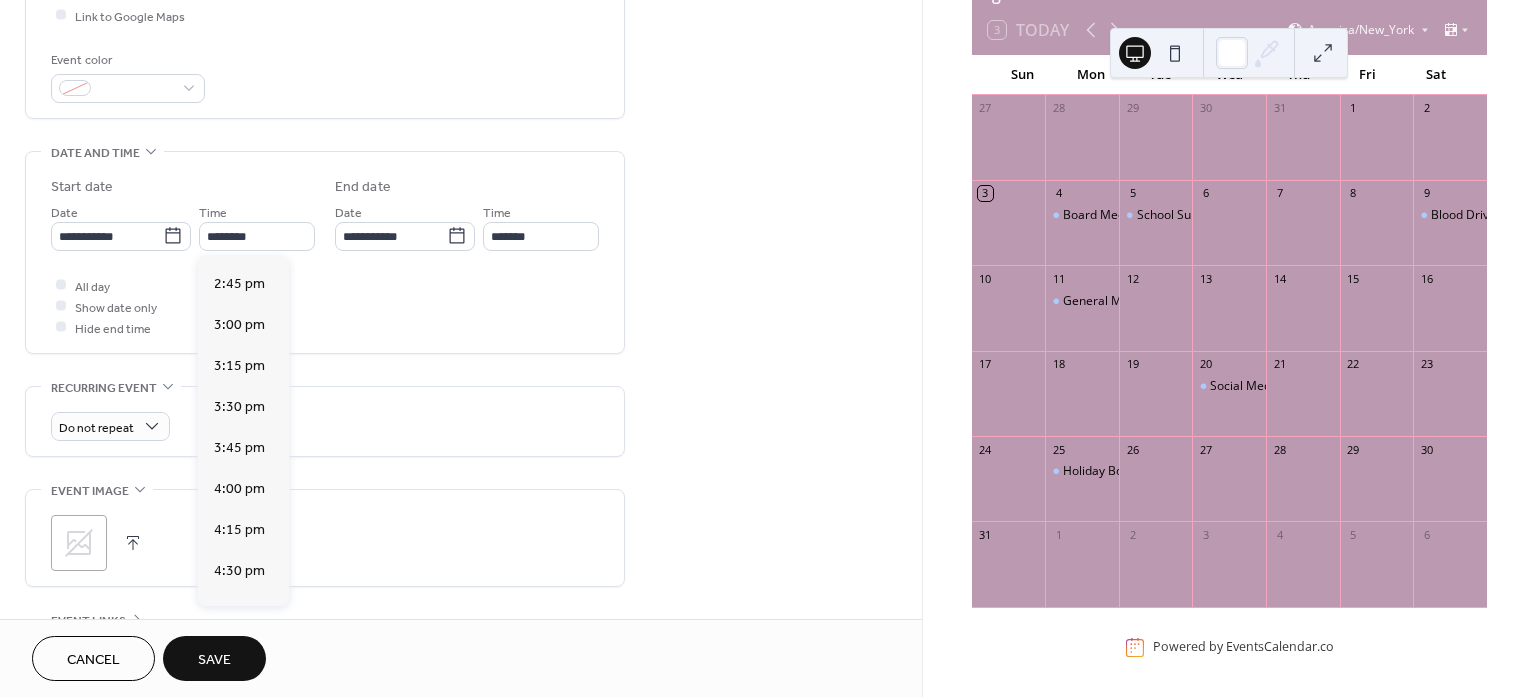scroll, scrollTop: 2423, scrollLeft: 0, axis: vertical 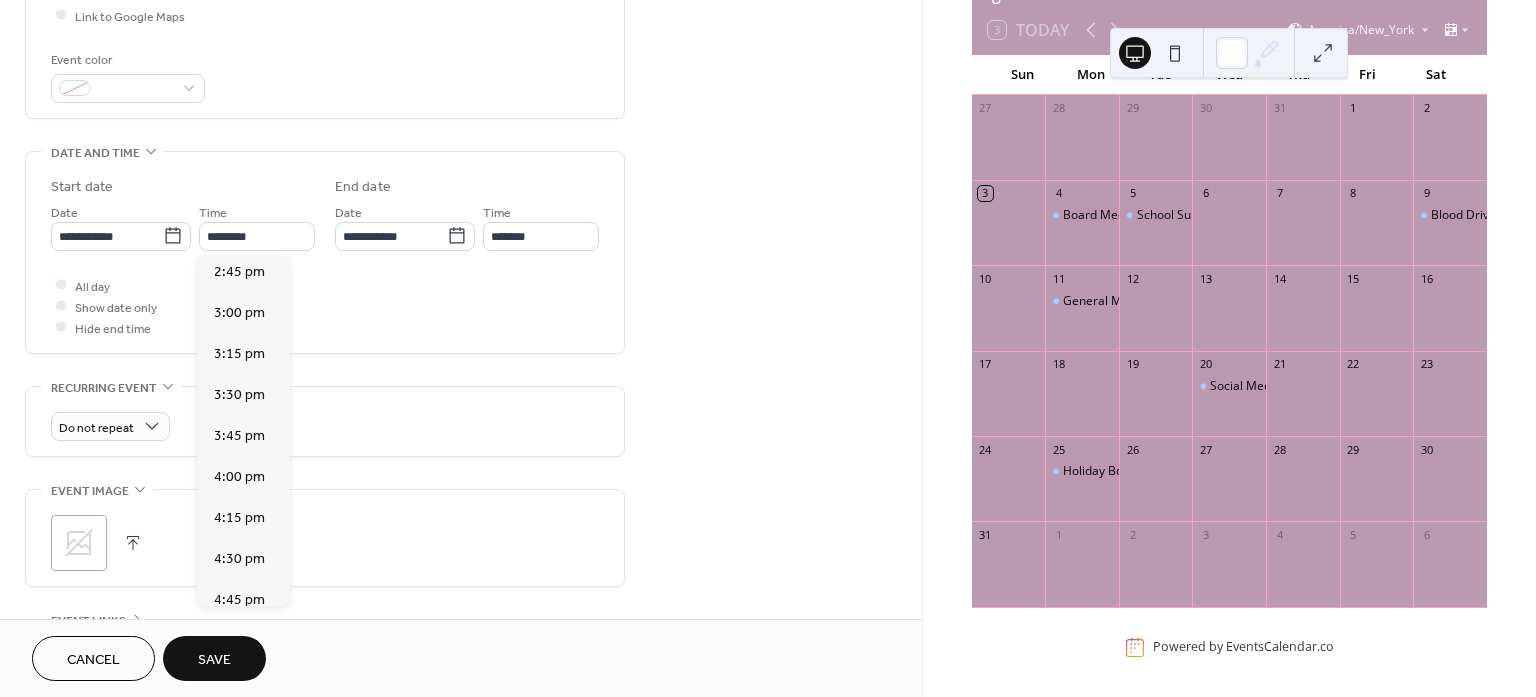 click on "5:00 pm" at bounding box center (239, 640) 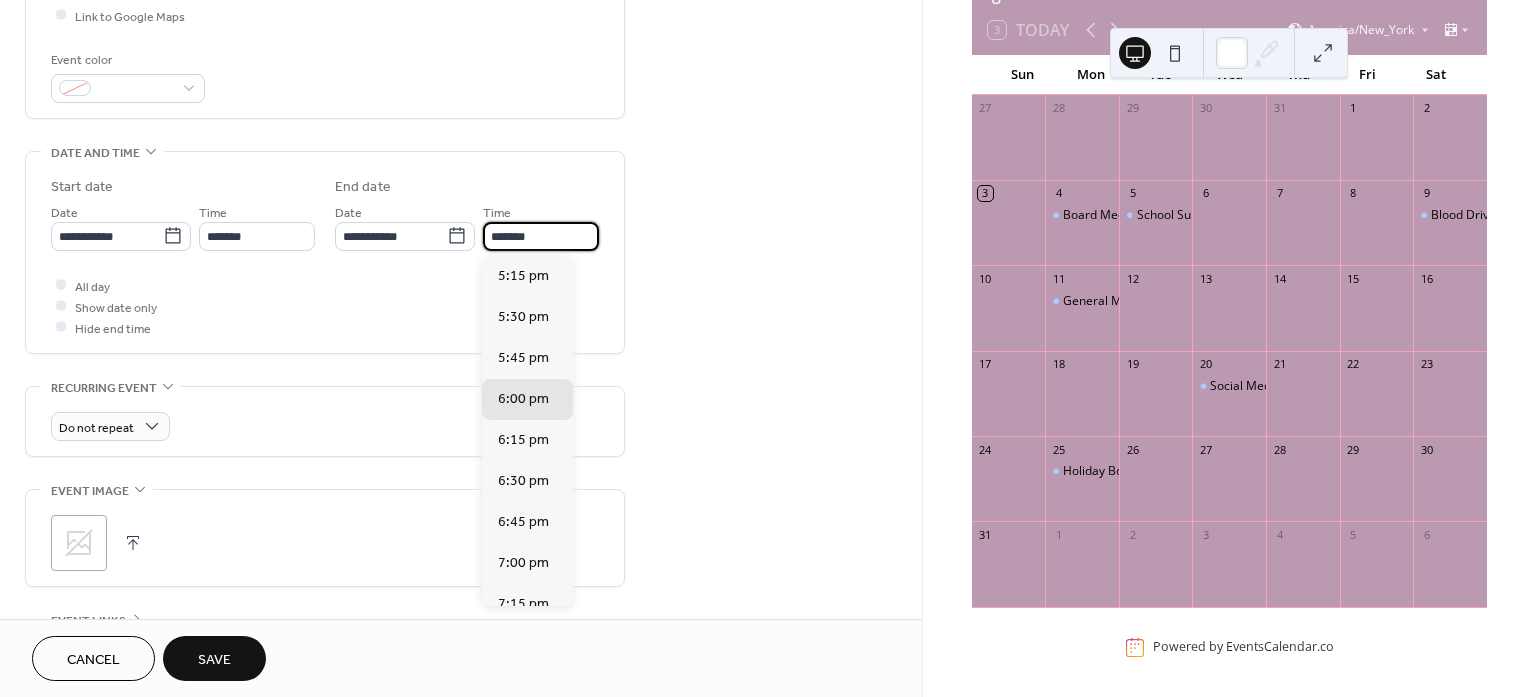 click on "*******" at bounding box center (541, 236) 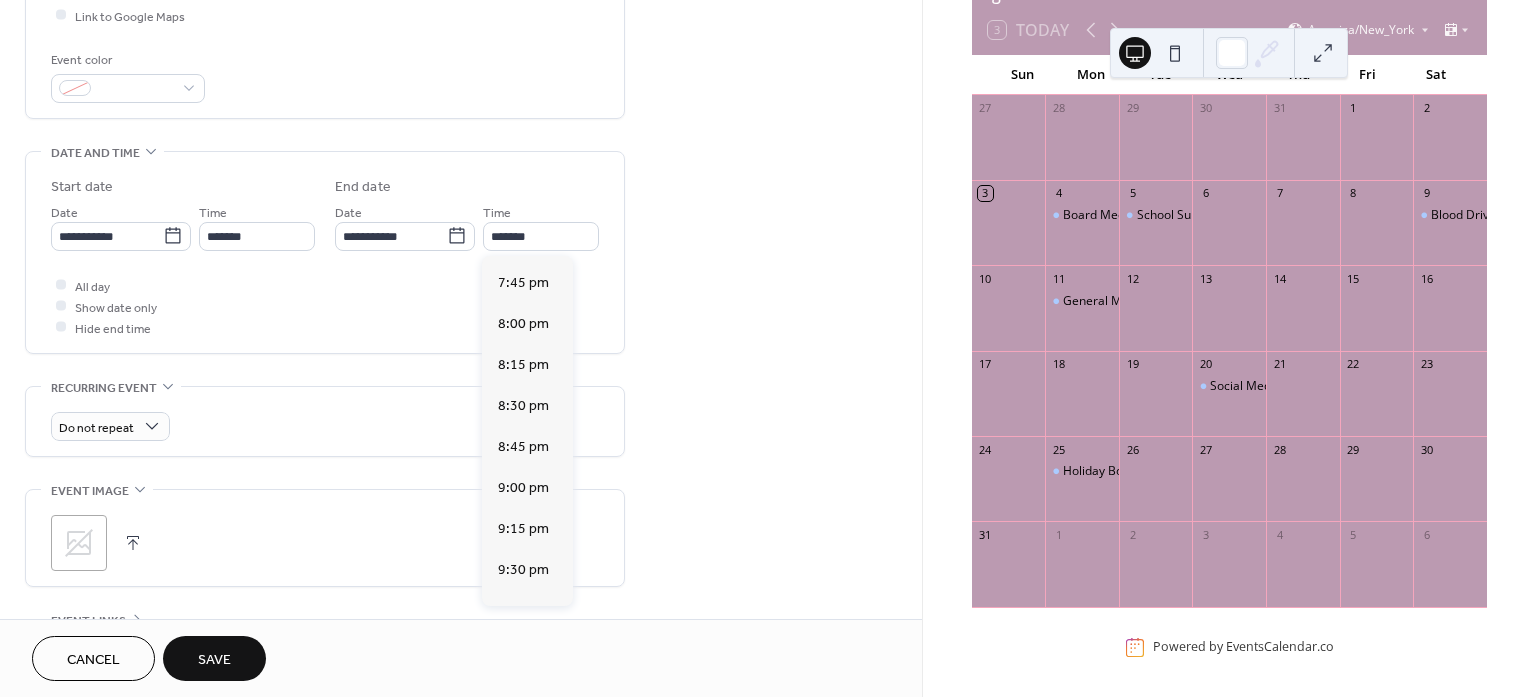 scroll, scrollTop: 411, scrollLeft: 0, axis: vertical 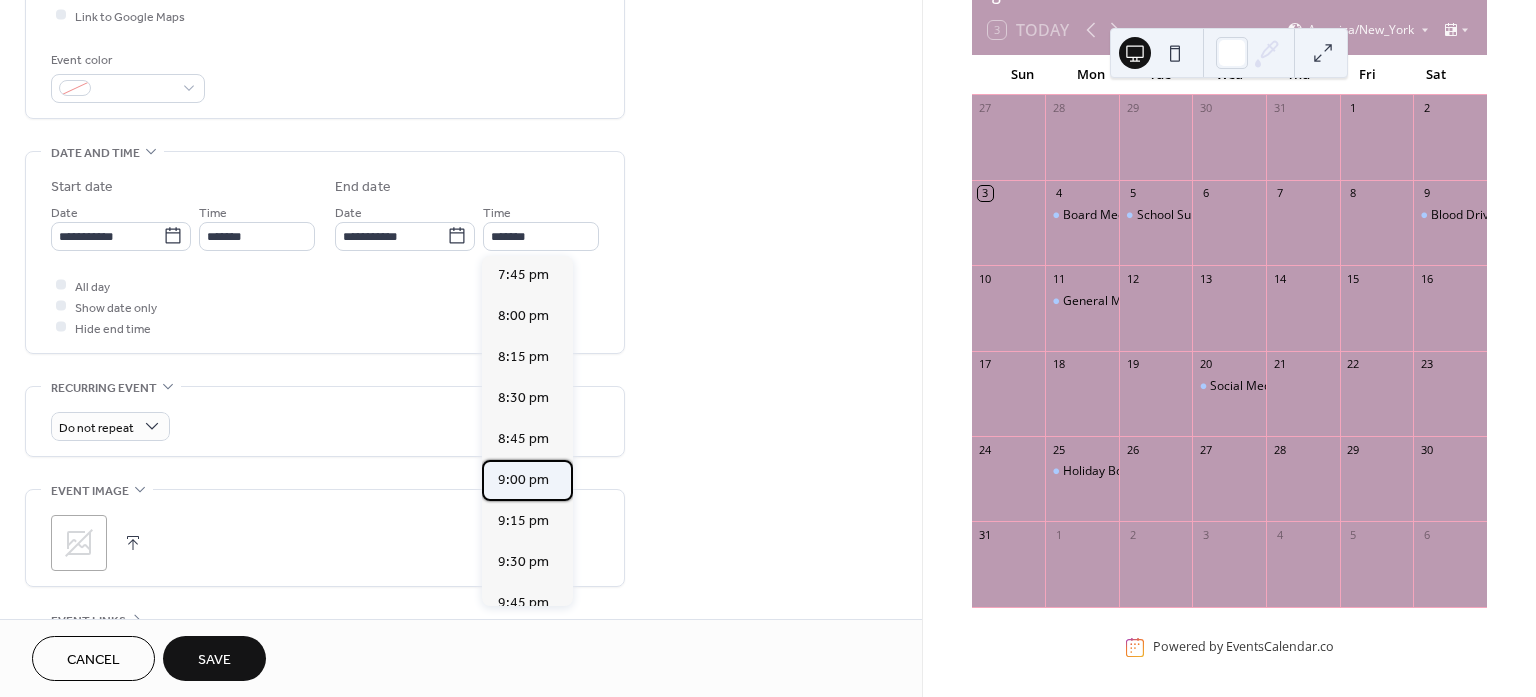 click on "9:00 pm" at bounding box center [523, 479] 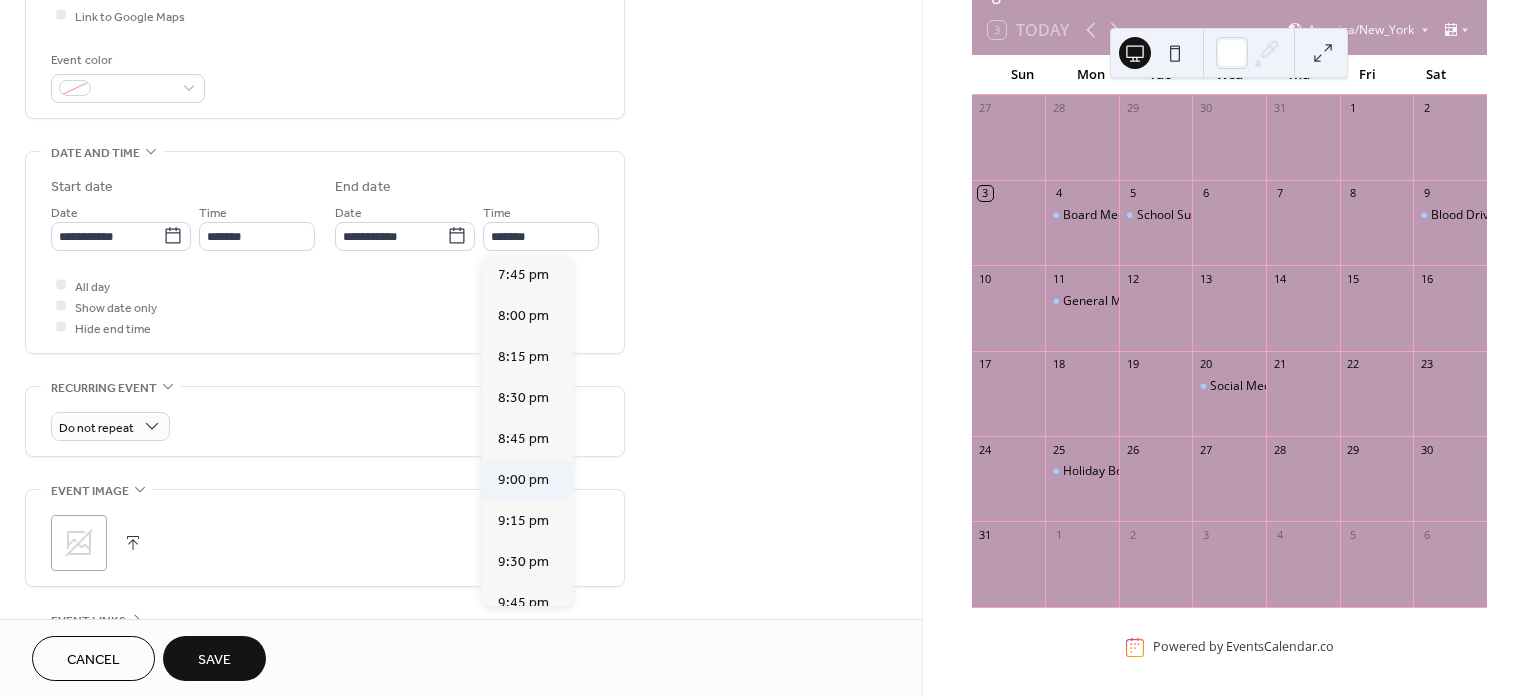 type on "*******" 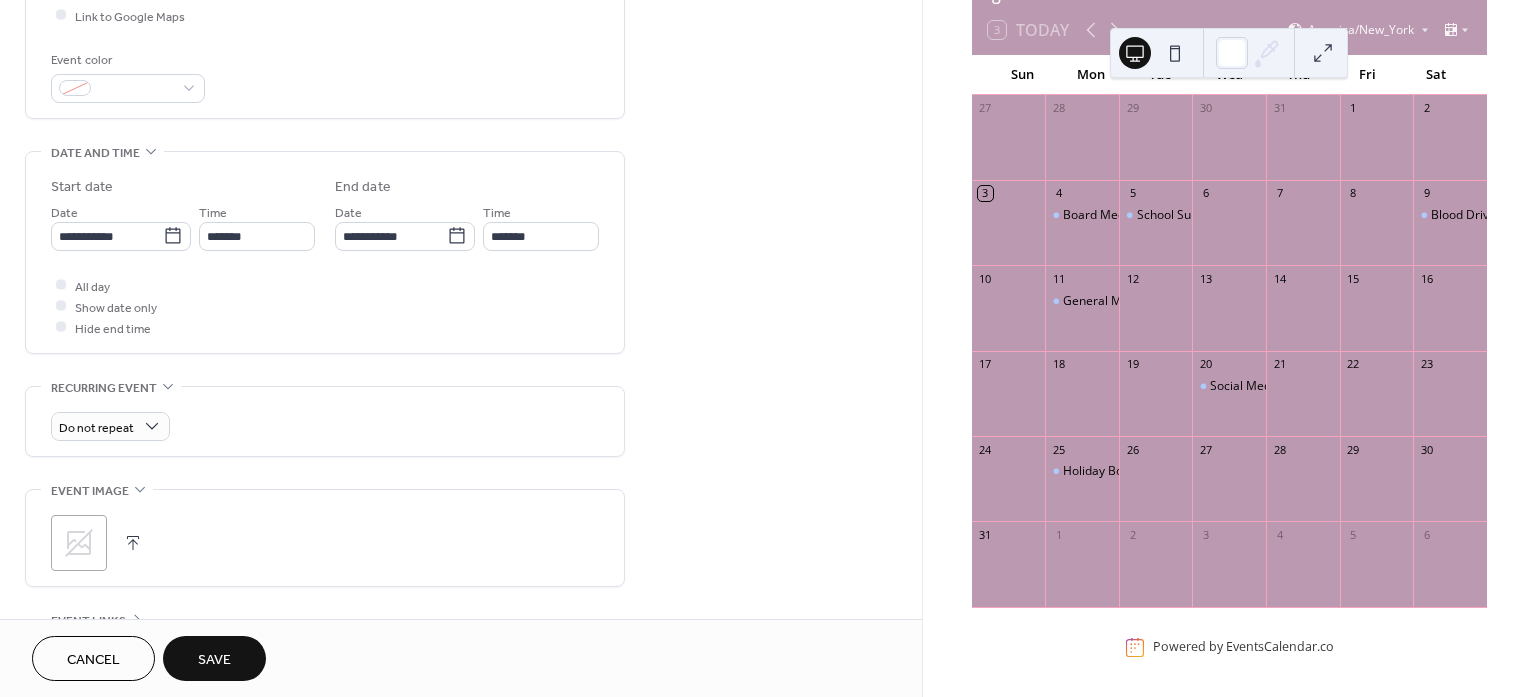 click on "Save" at bounding box center (214, 660) 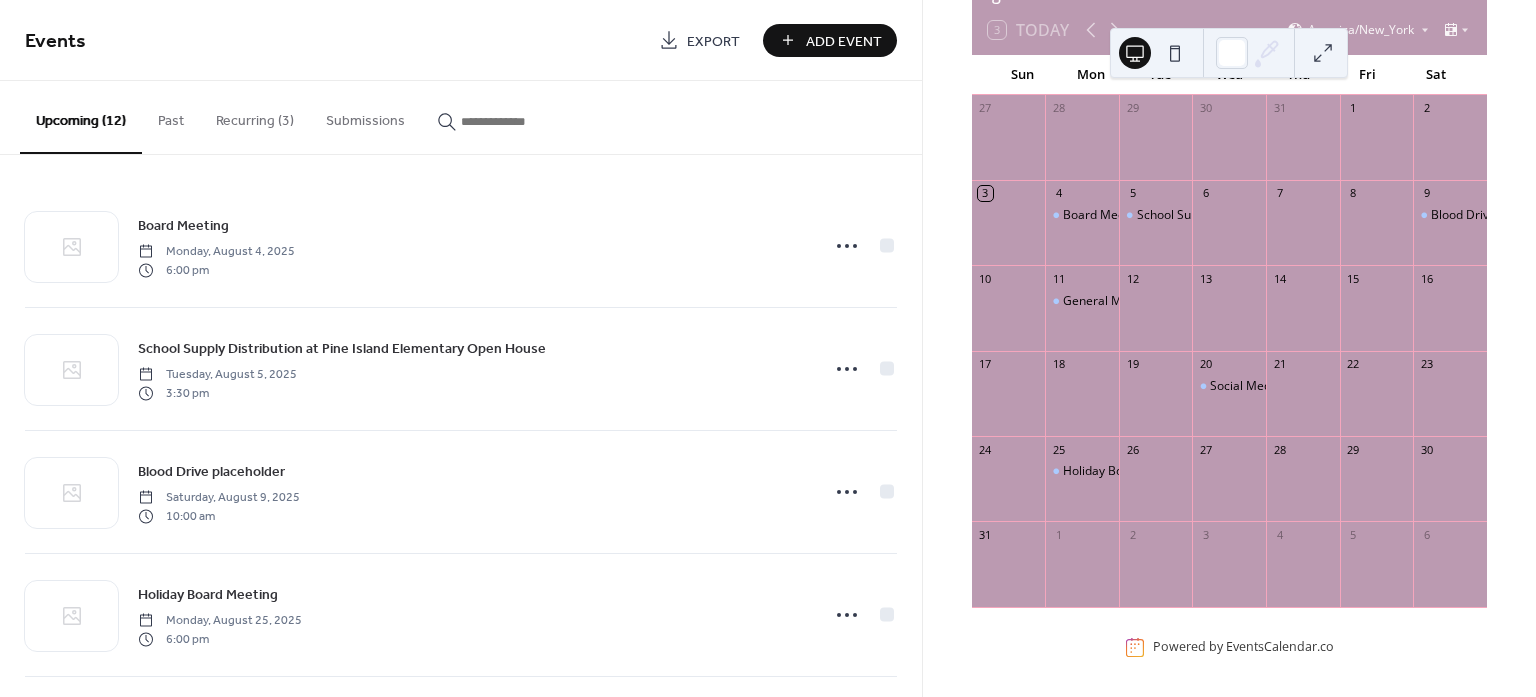 click on "Add Event" at bounding box center [844, 41] 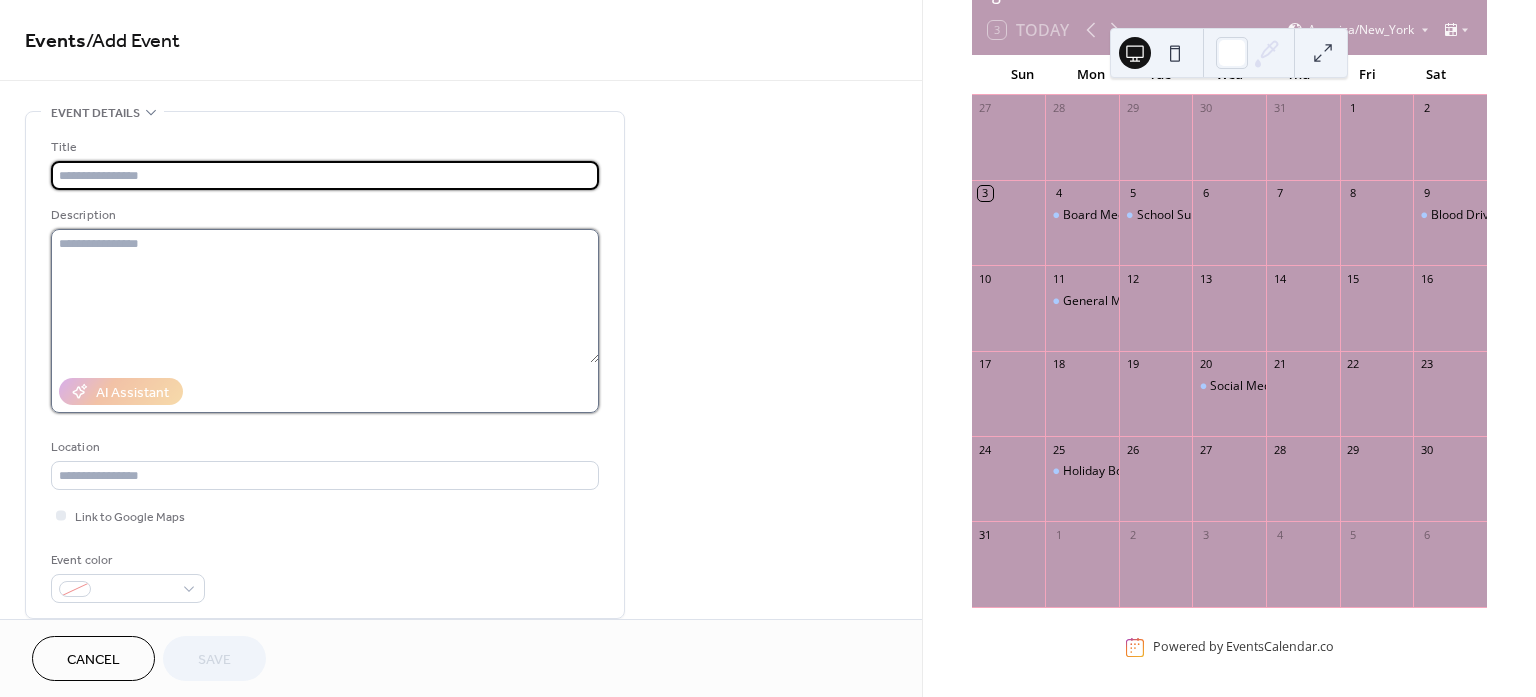 click at bounding box center [325, 296] 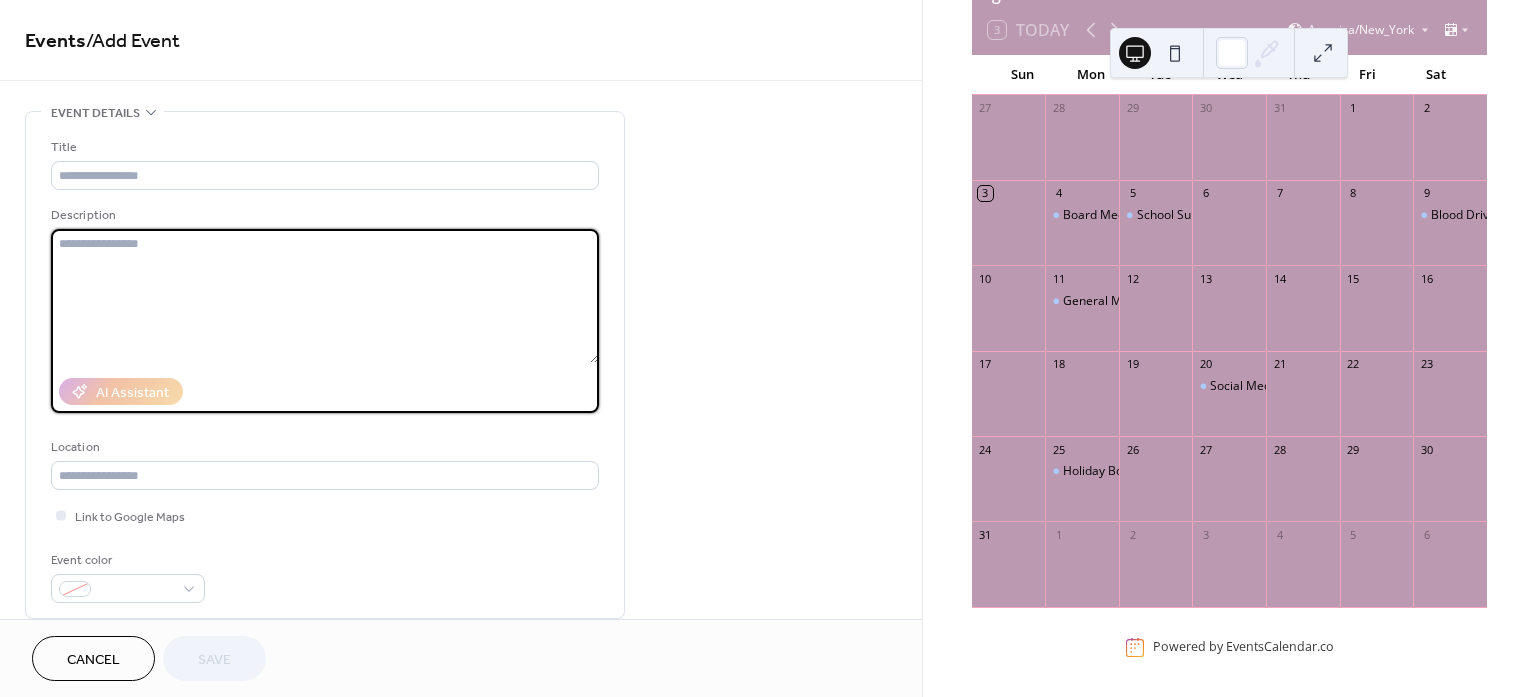 paste on "**********" 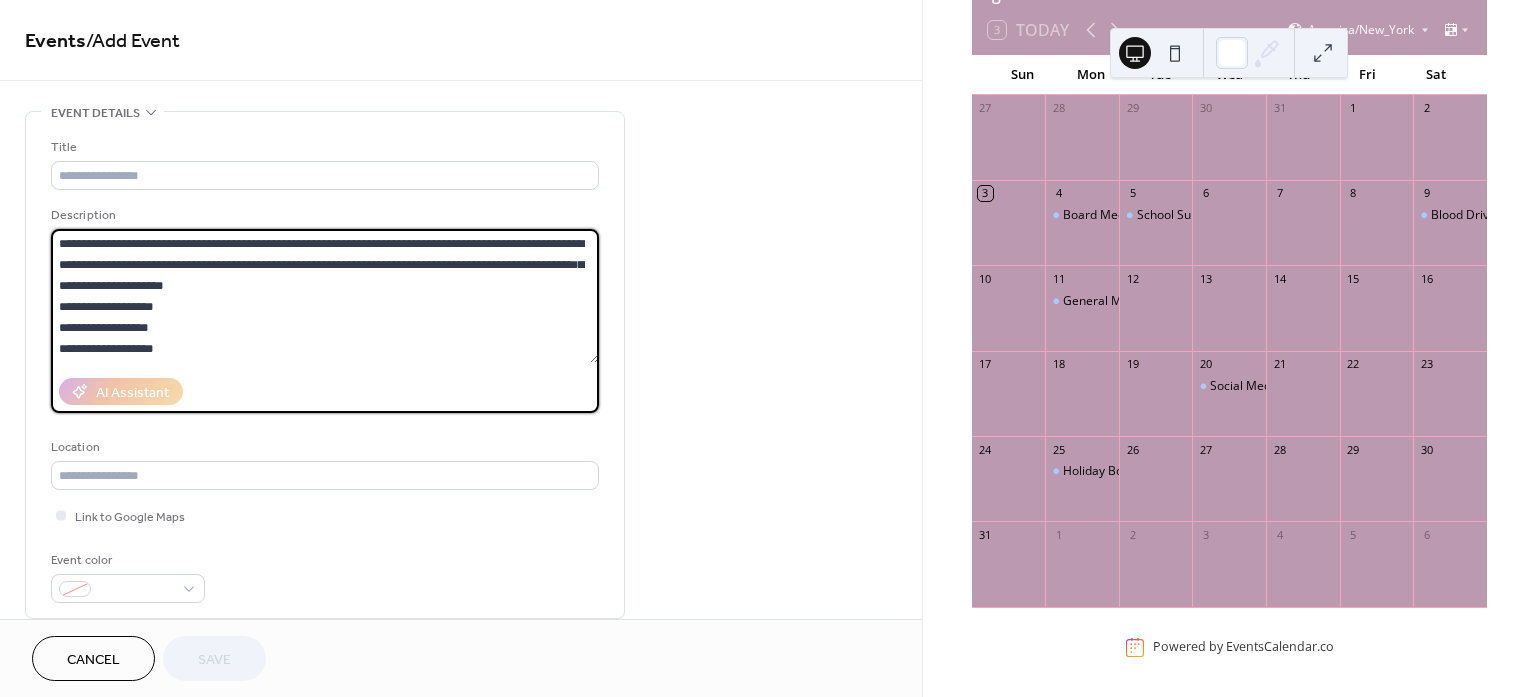 scroll, scrollTop: 17, scrollLeft: 0, axis: vertical 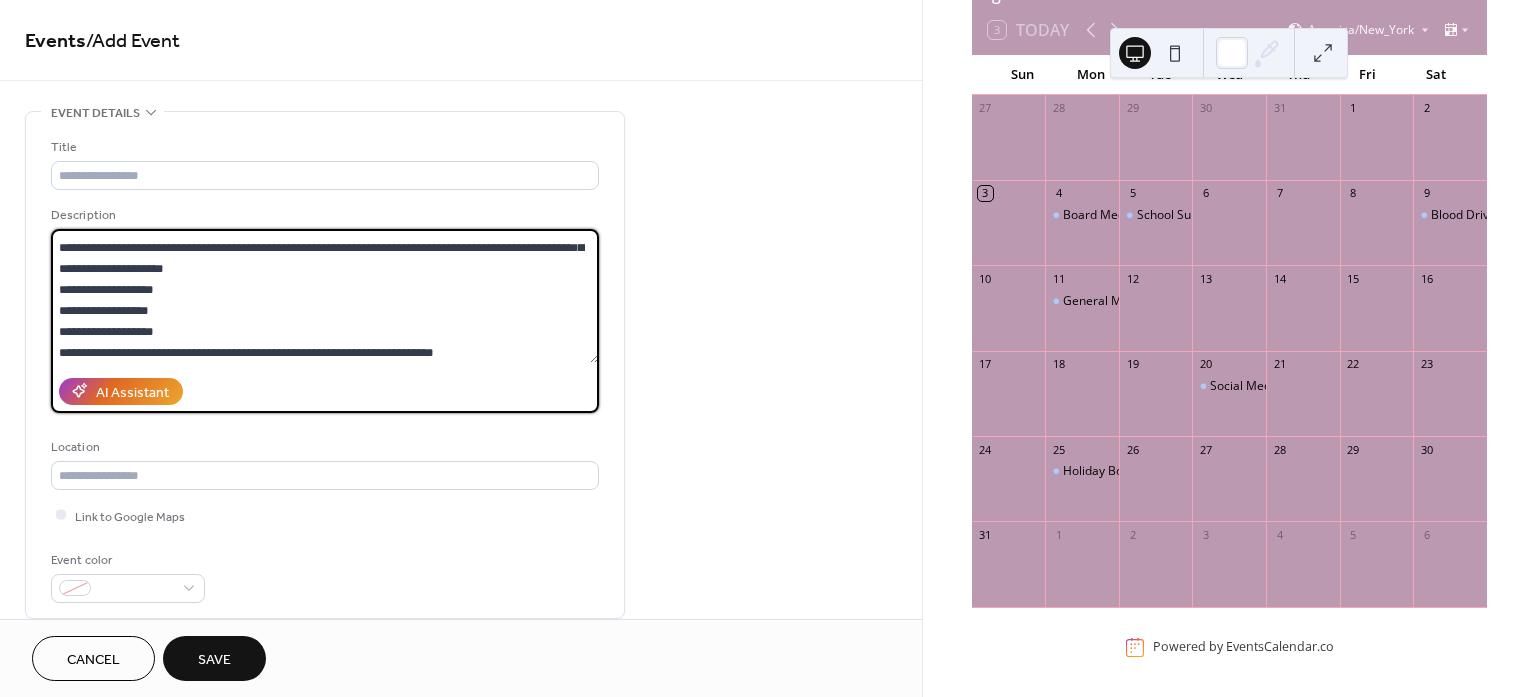 type on "**********" 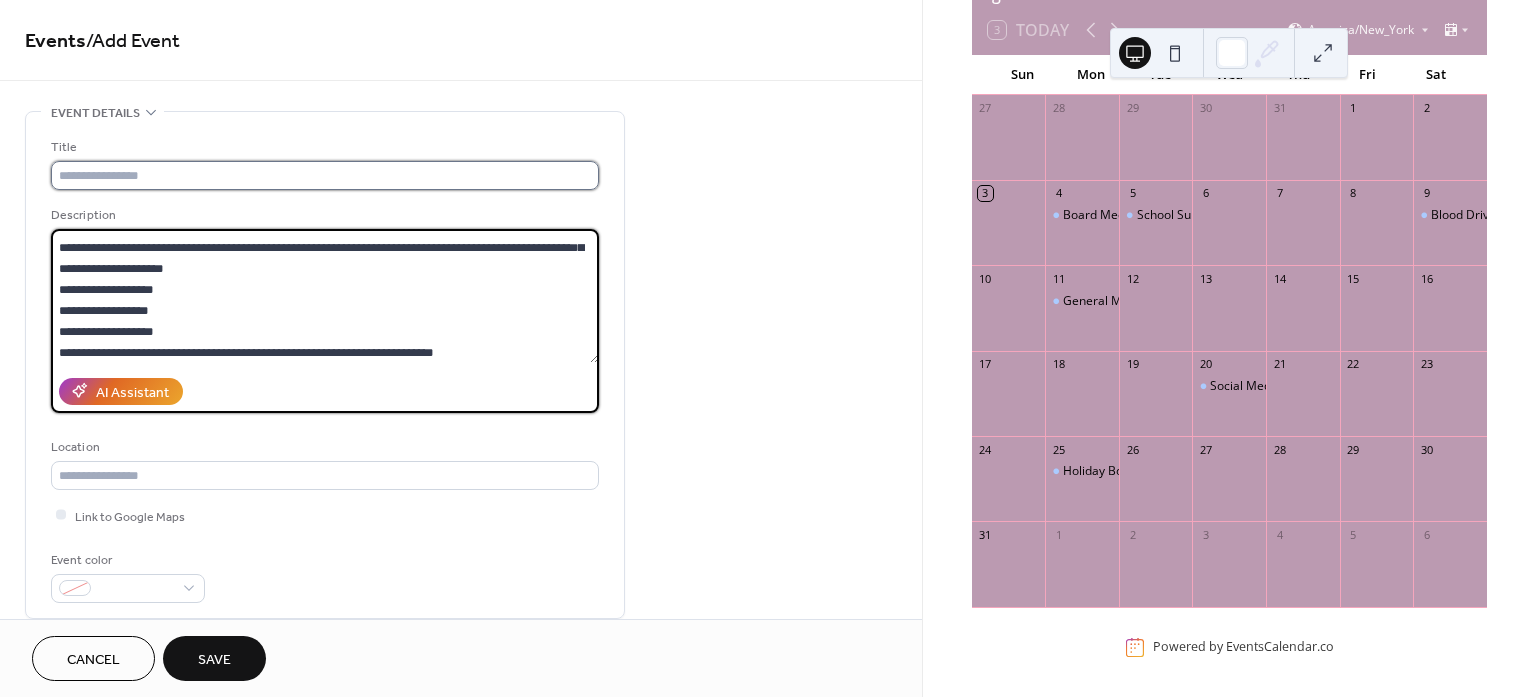 click at bounding box center (325, 175) 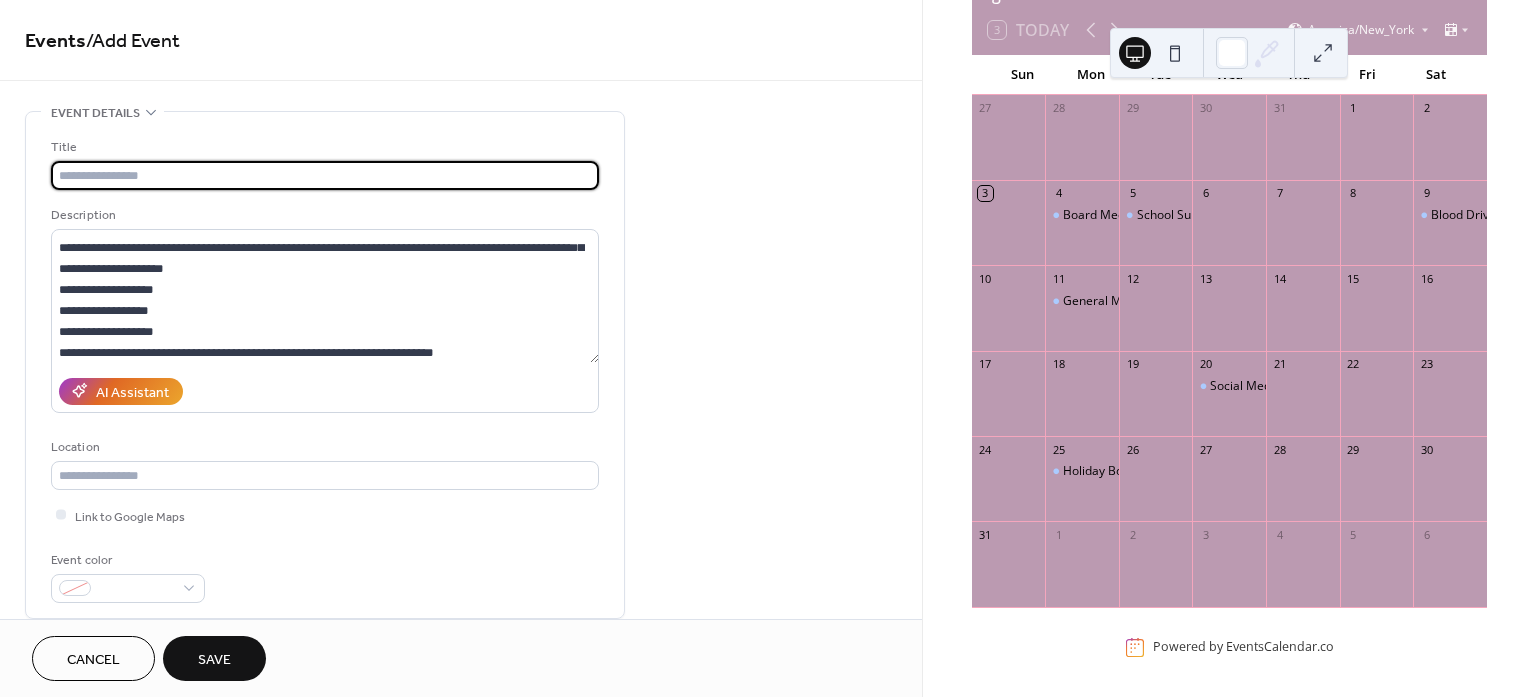 paste on "**********" 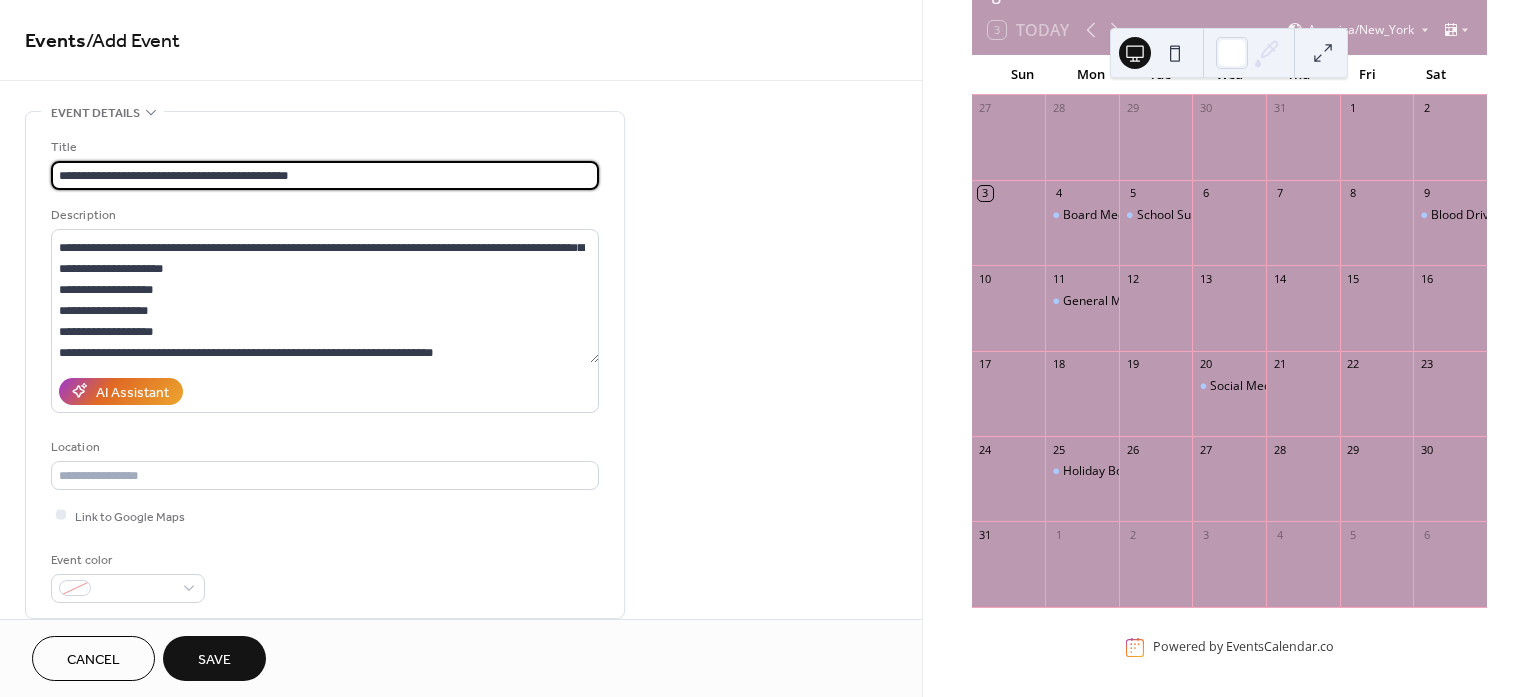 type on "**********" 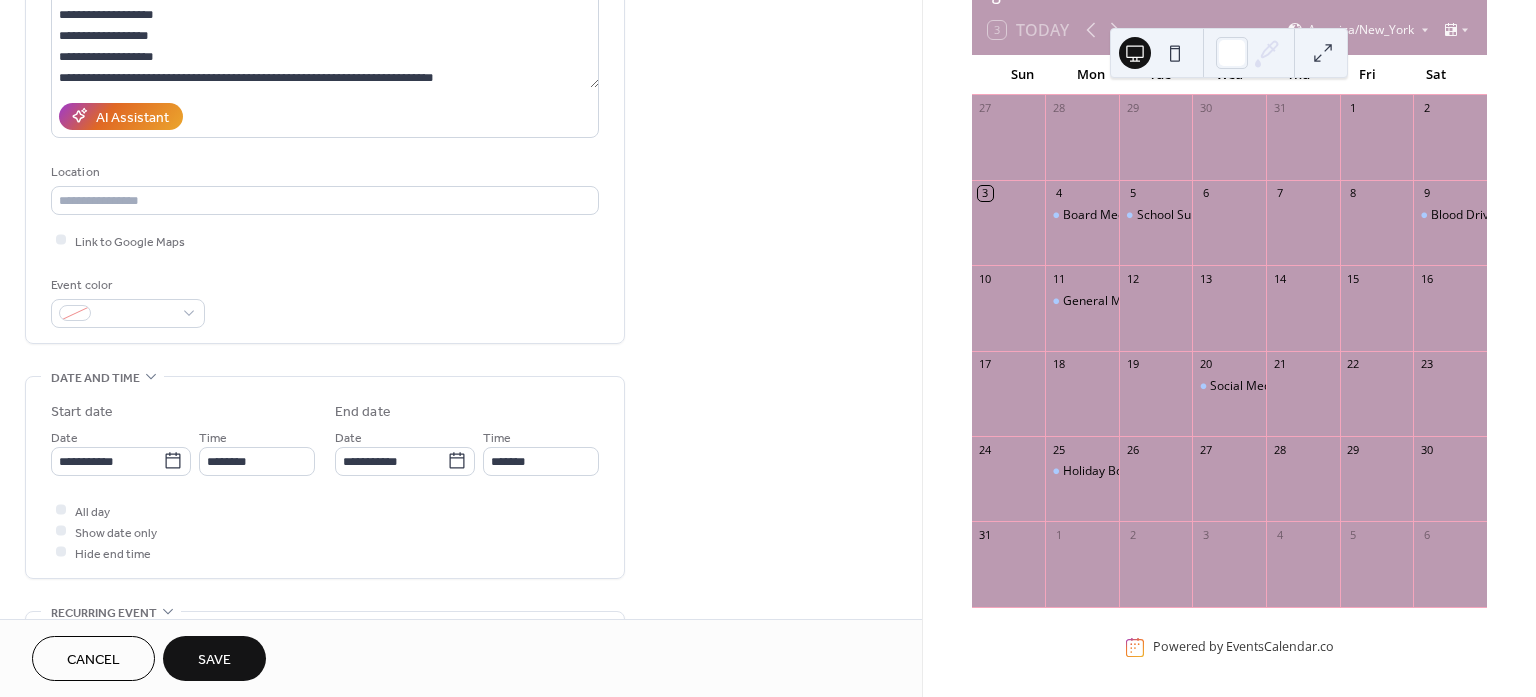scroll, scrollTop: 500, scrollLeft: 0, axis: vertical 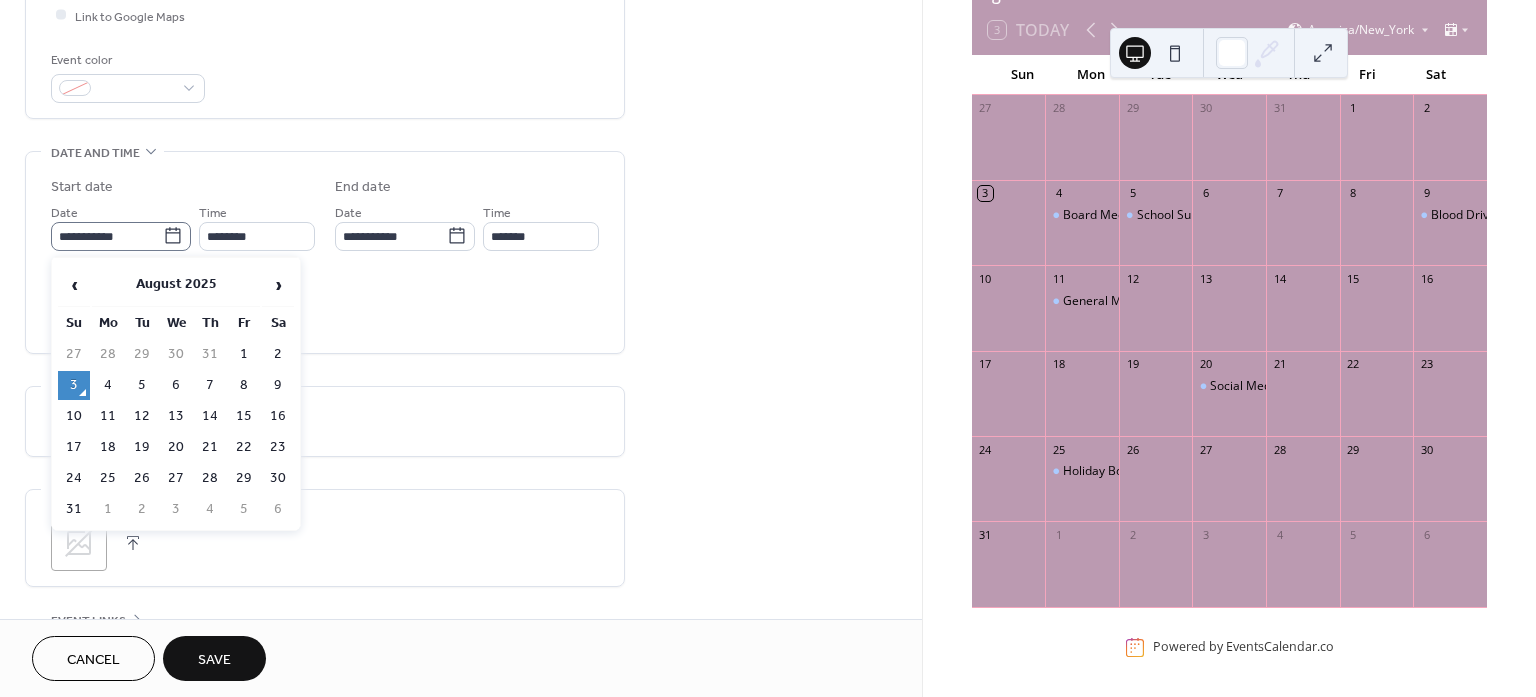 click 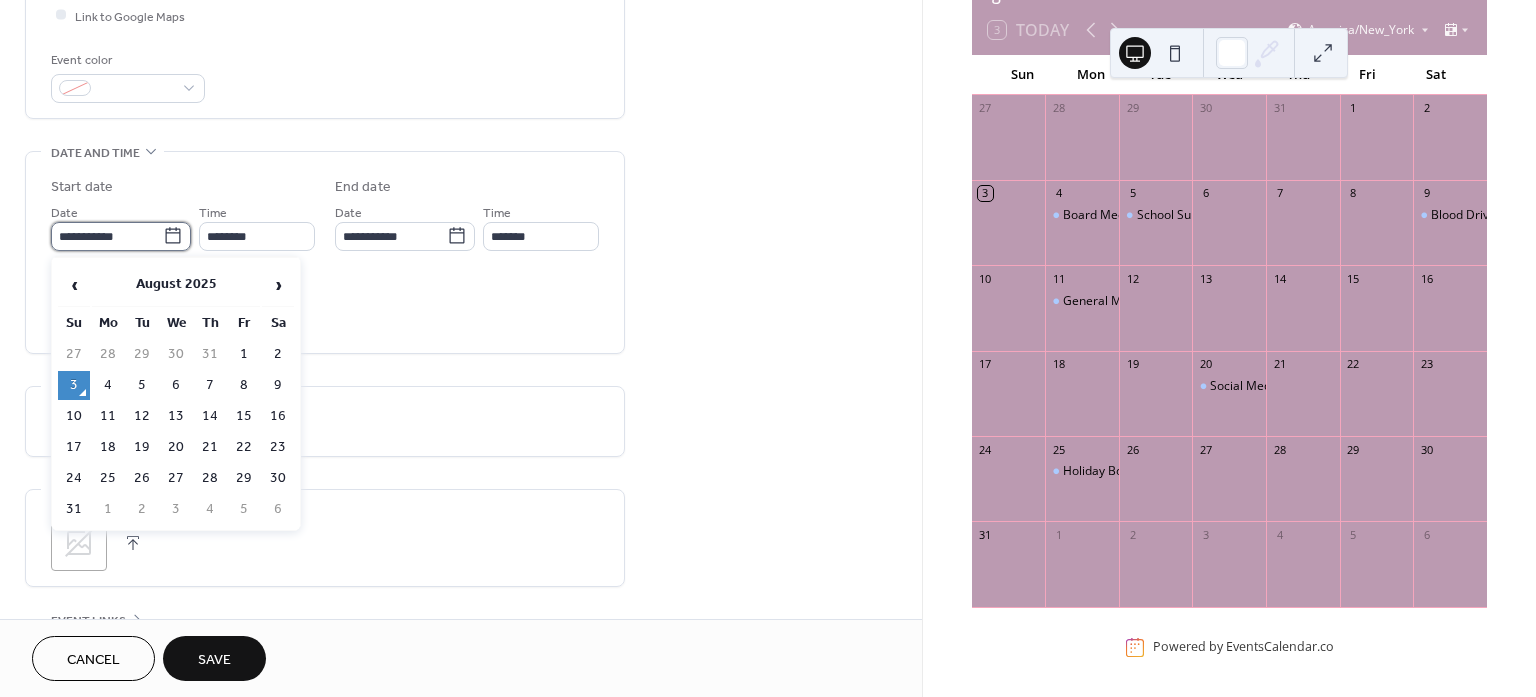 click on "**********" at bounding box center [107, 236] 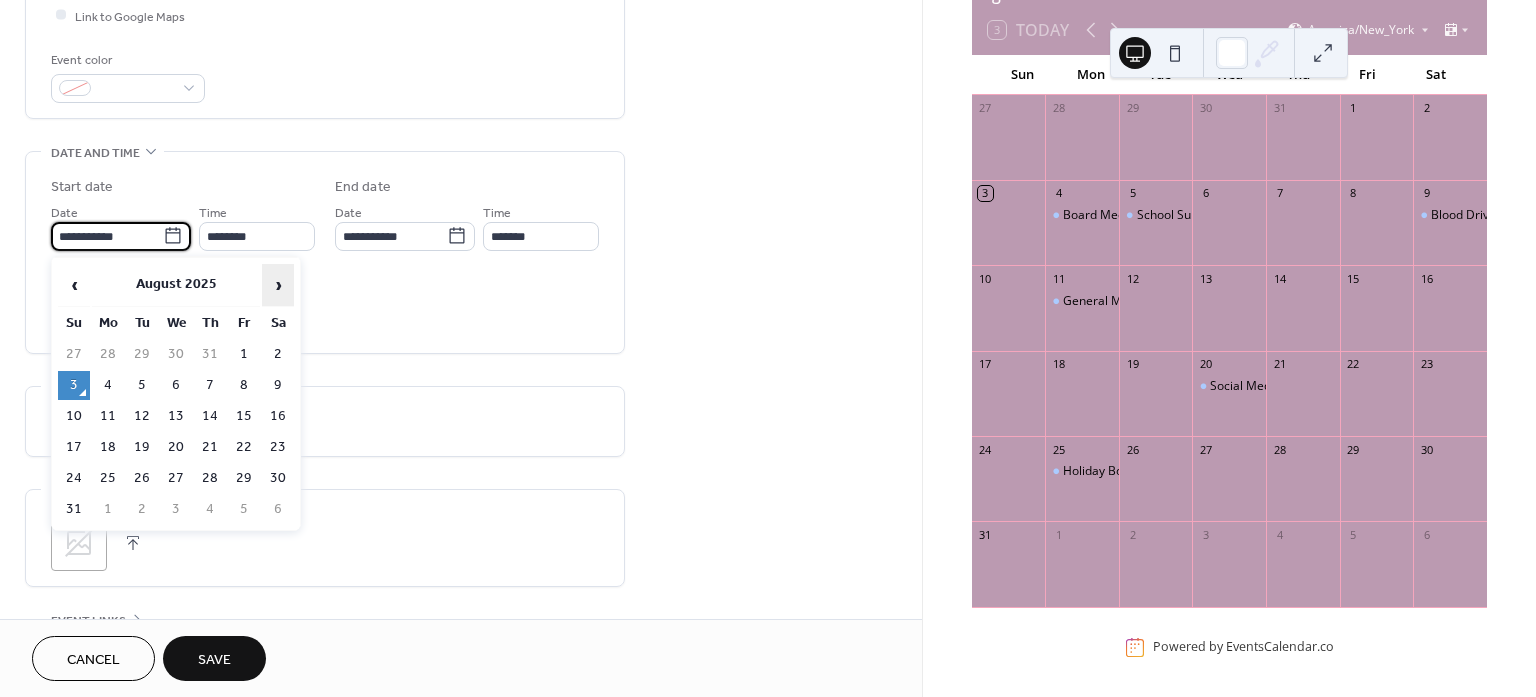 click on "›" at bounding box center [278, 285] 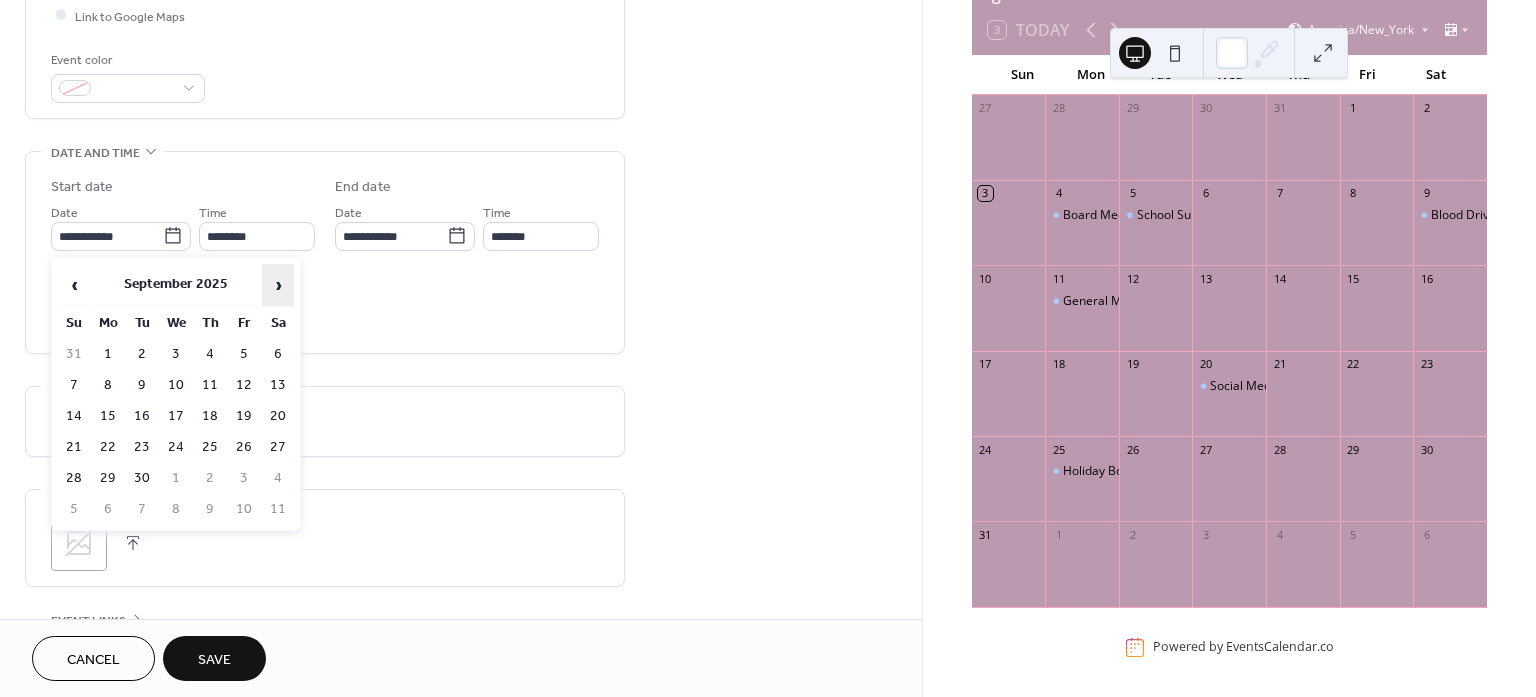 click on "›" at bounding box center (278, 285) 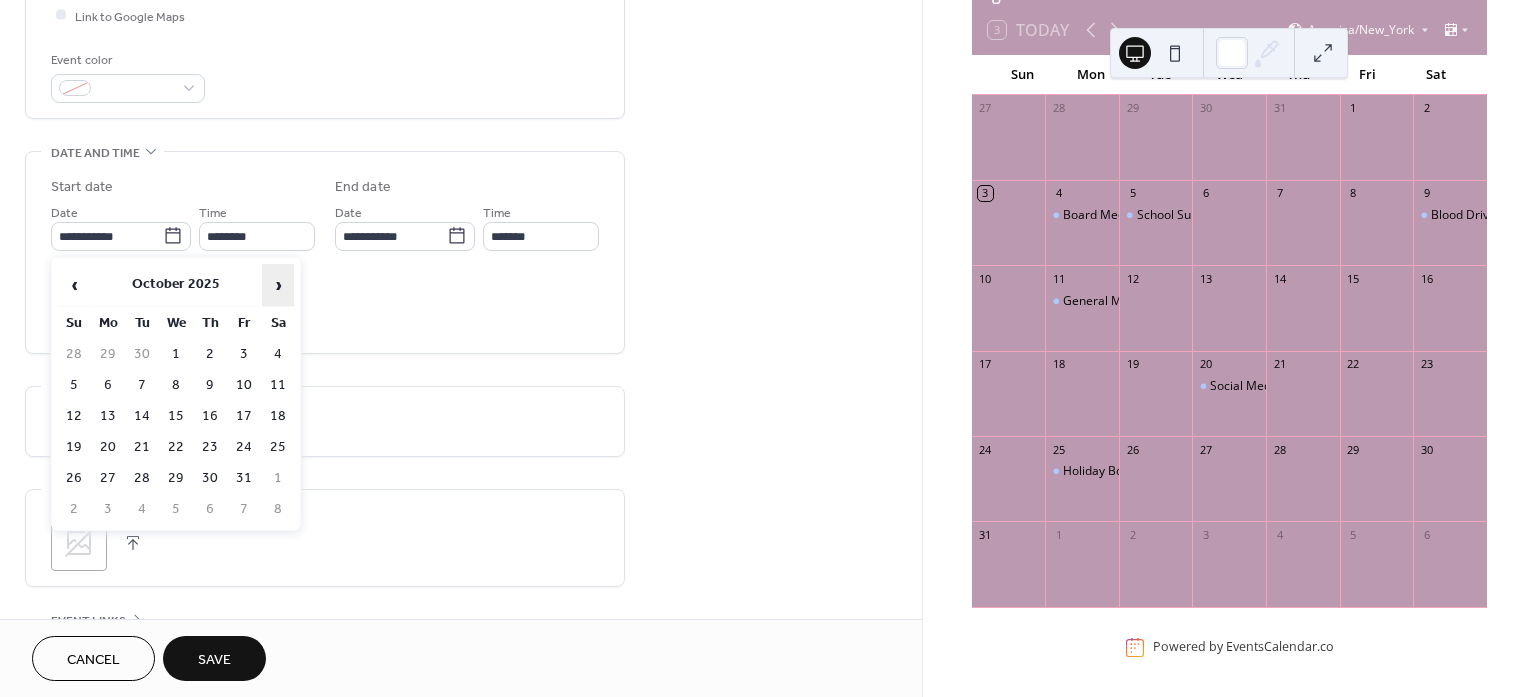 click on "›" at bounding box center (278, 285) 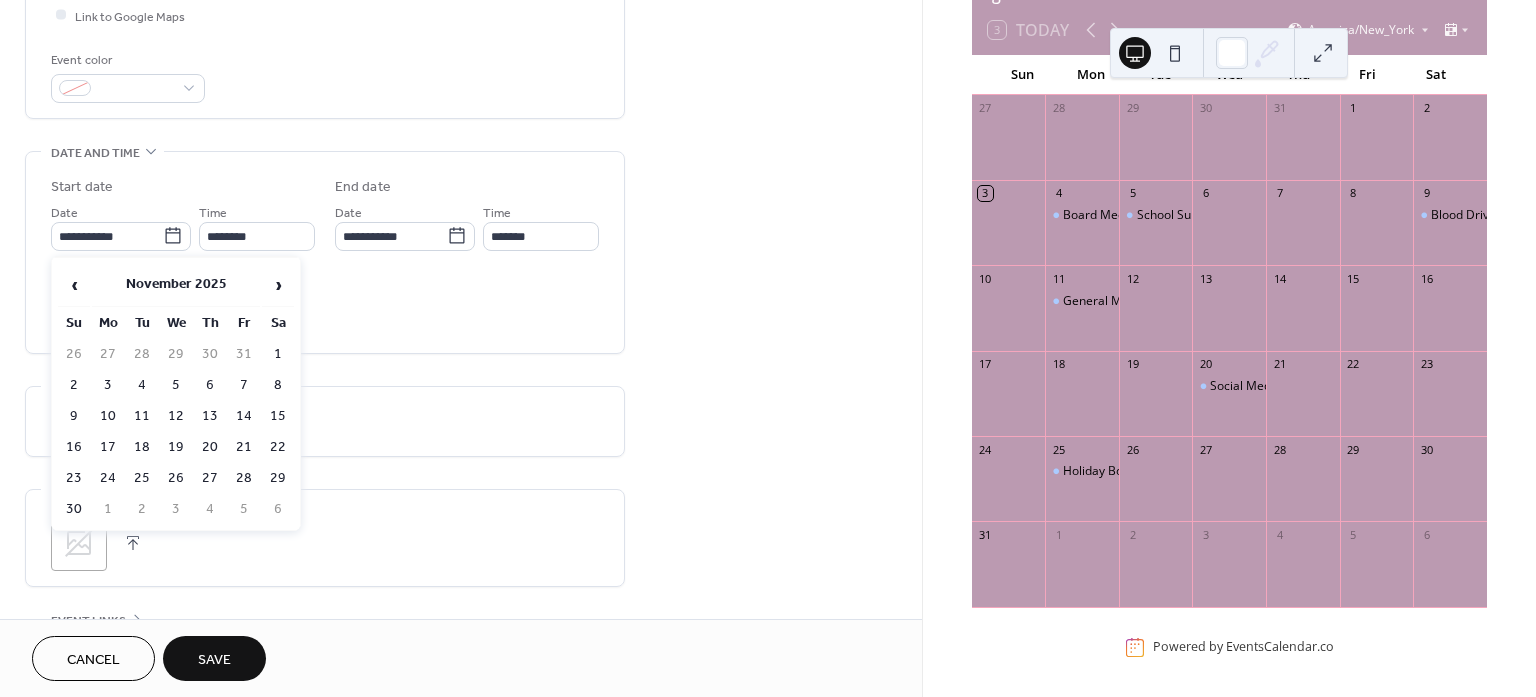 drag, startPoint x: 103, startPoint y: 443, endPoint x: 135, endPoint y: 412, distance: 44.553337 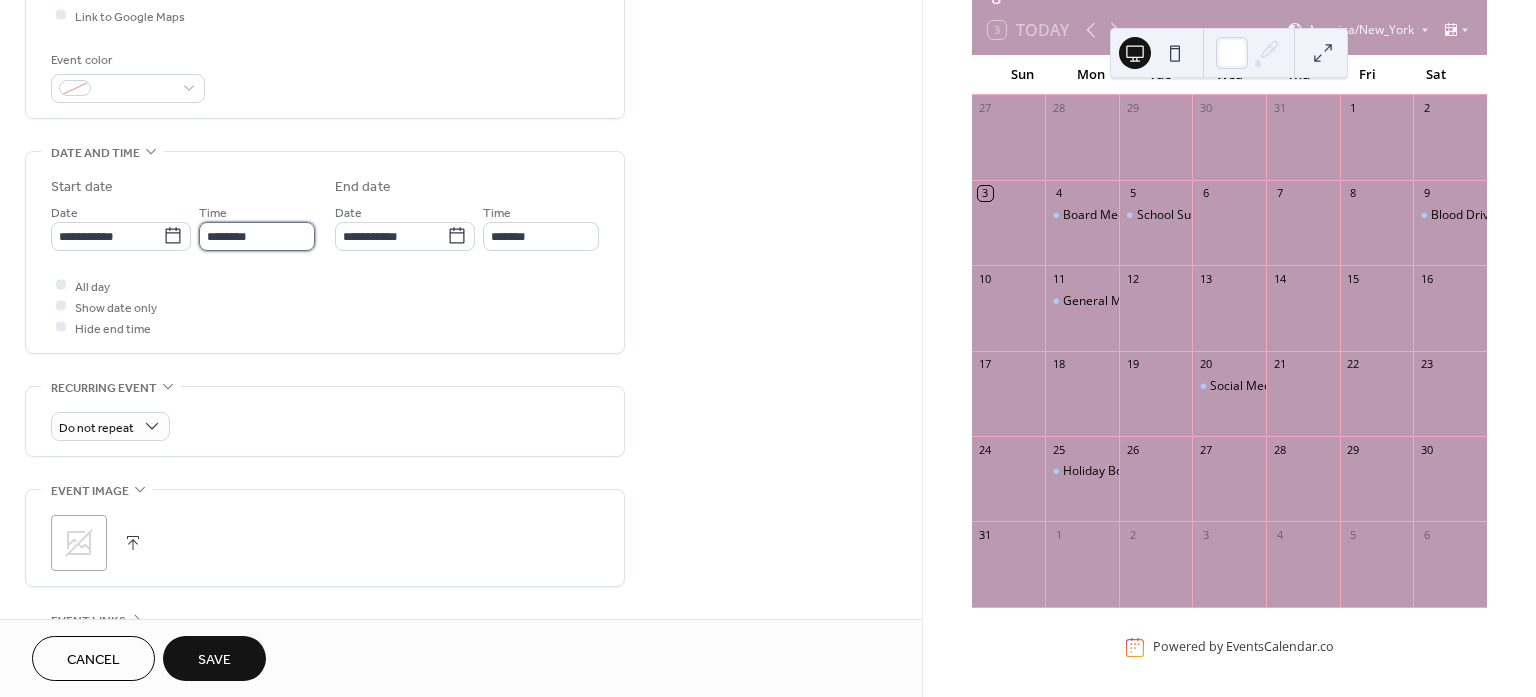 click on "********" at bounding box center [257, 236] 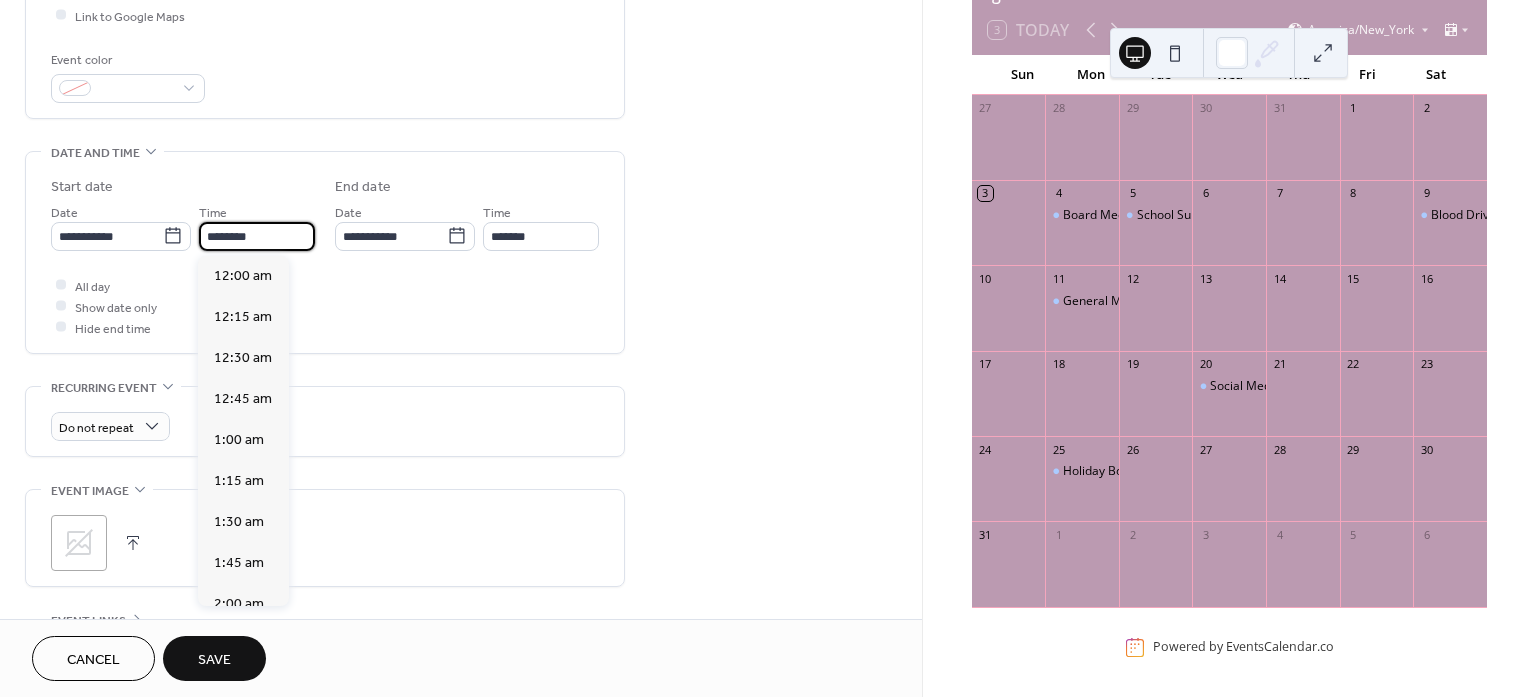 scroll, scrollTop: 1895, scrollLeft: 0, axis: vertical 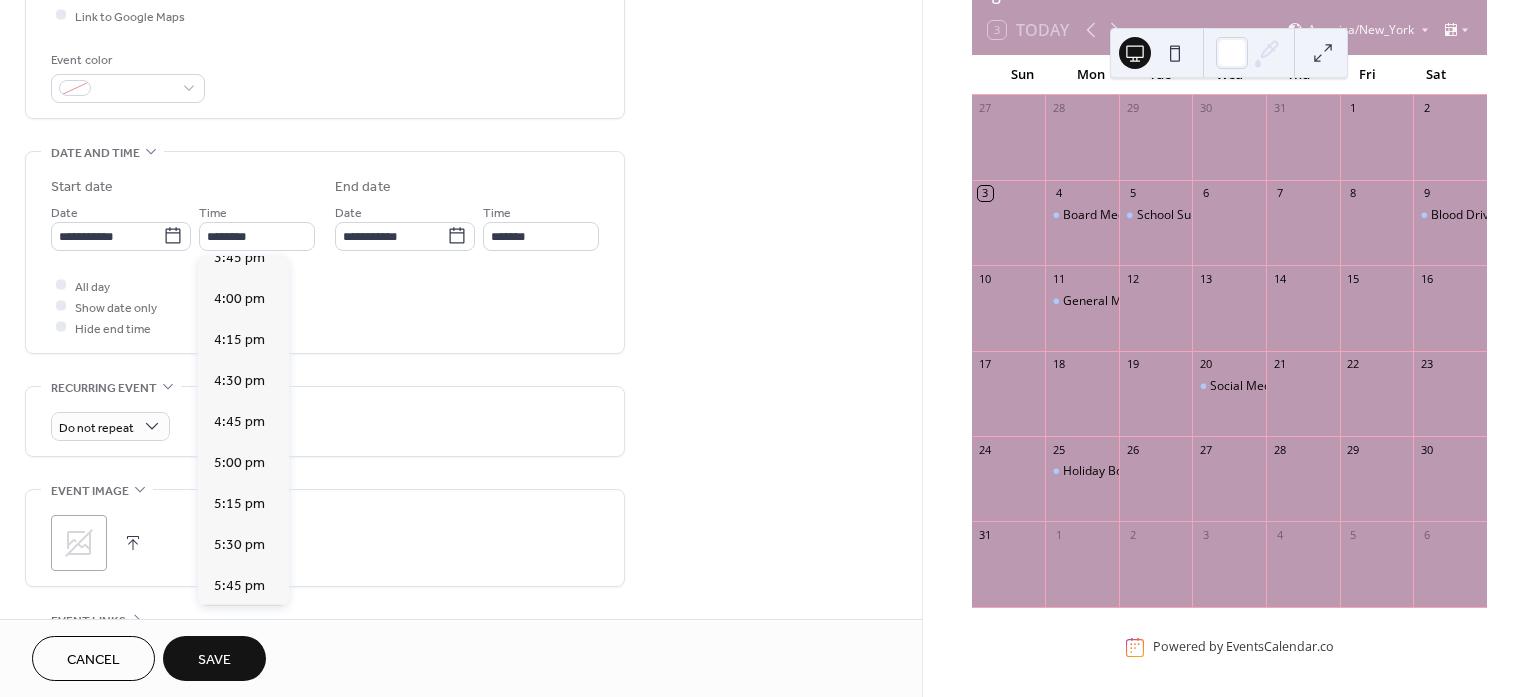 click on "6:00 pm" at bounding box center (239, 626) 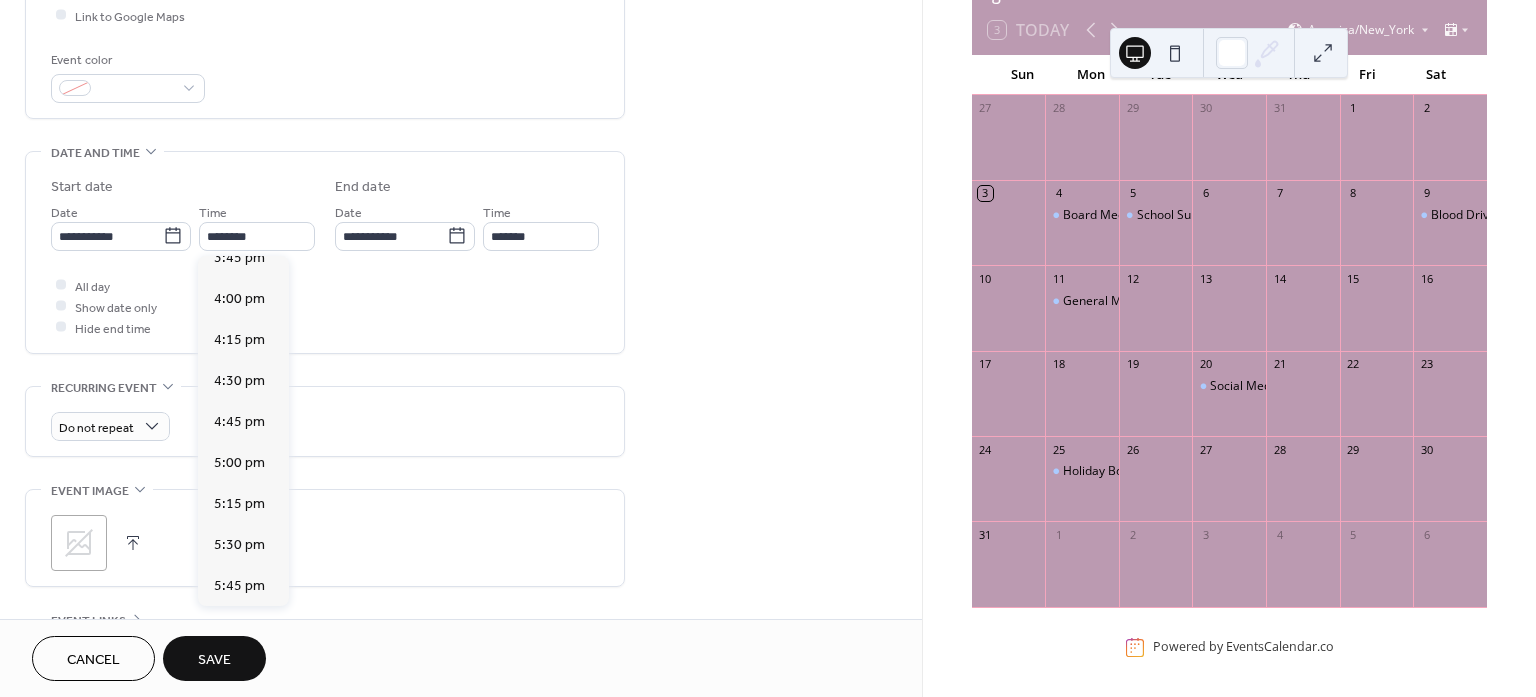 type on "*******" 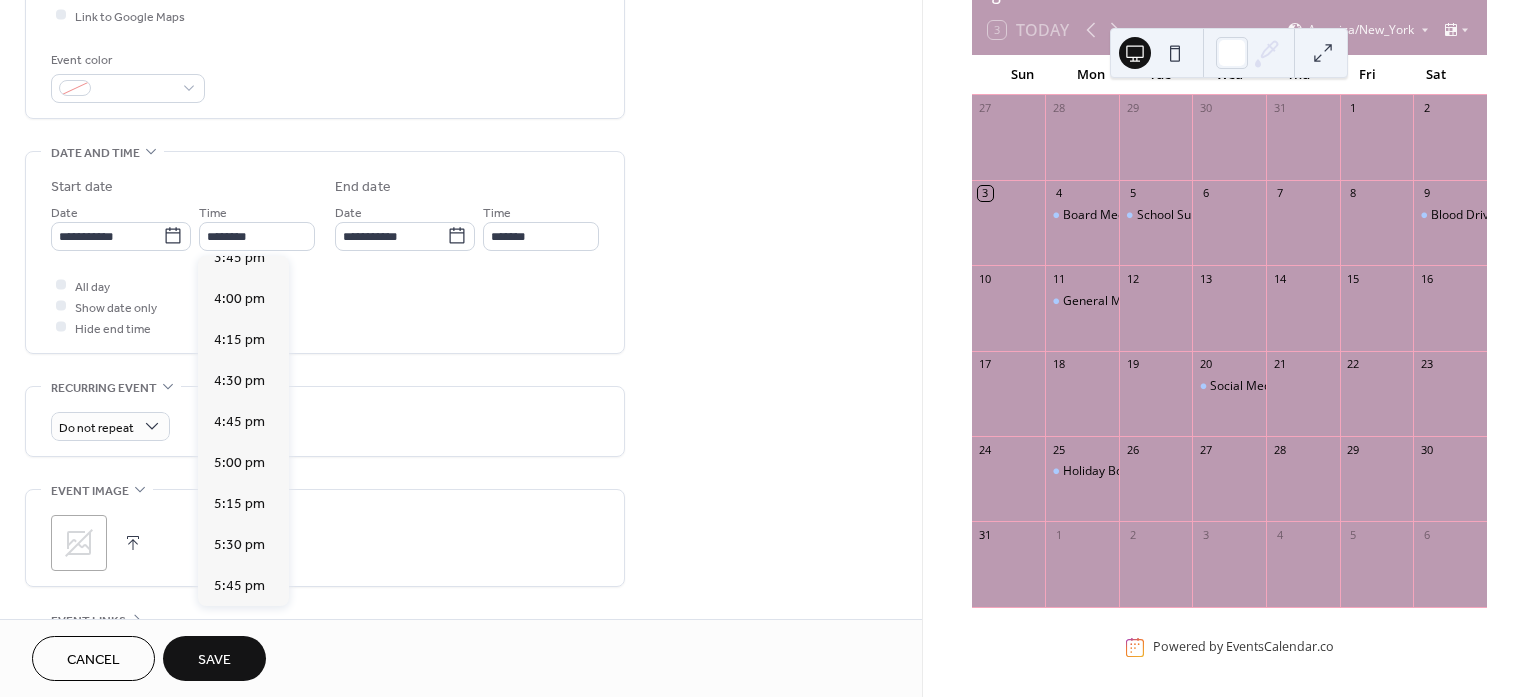 type on "*******" 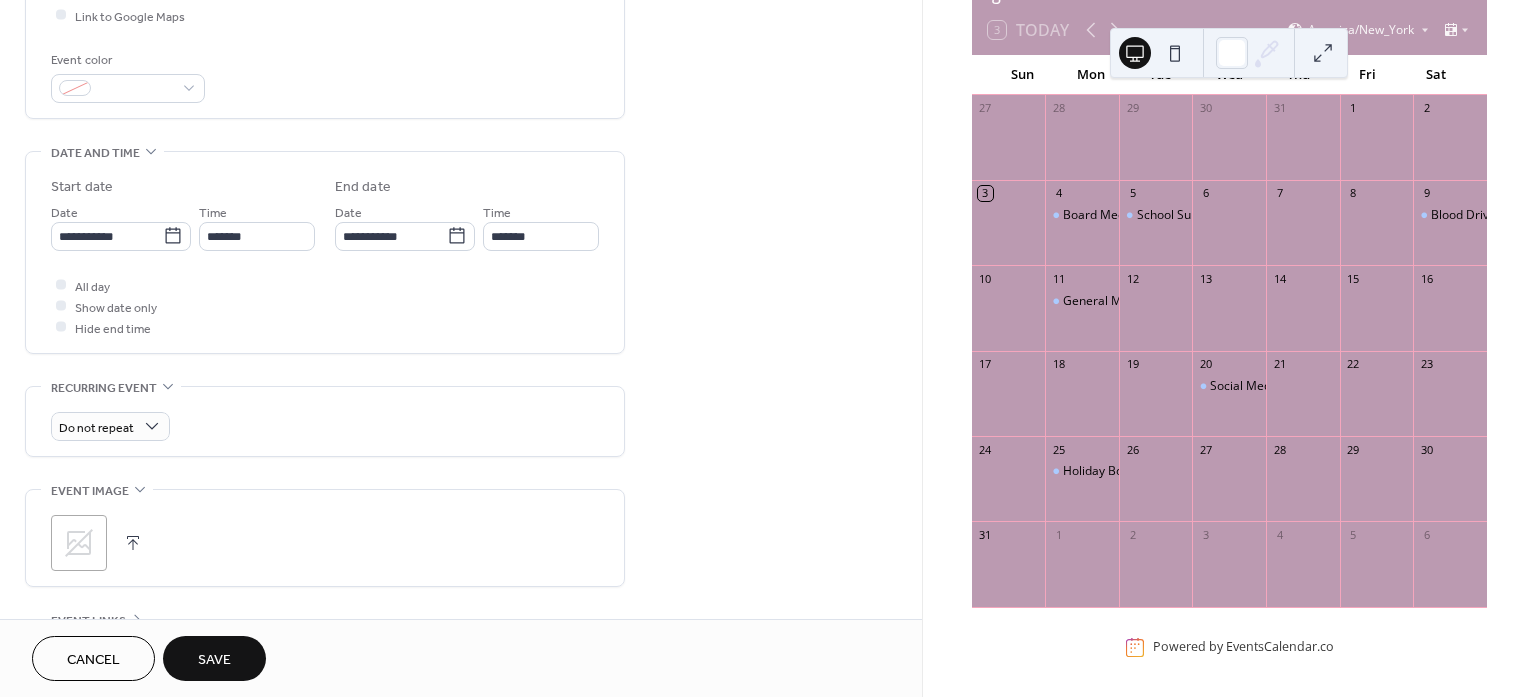 click on "All day Show date only Hide end time" at bounding box center (325, 306) 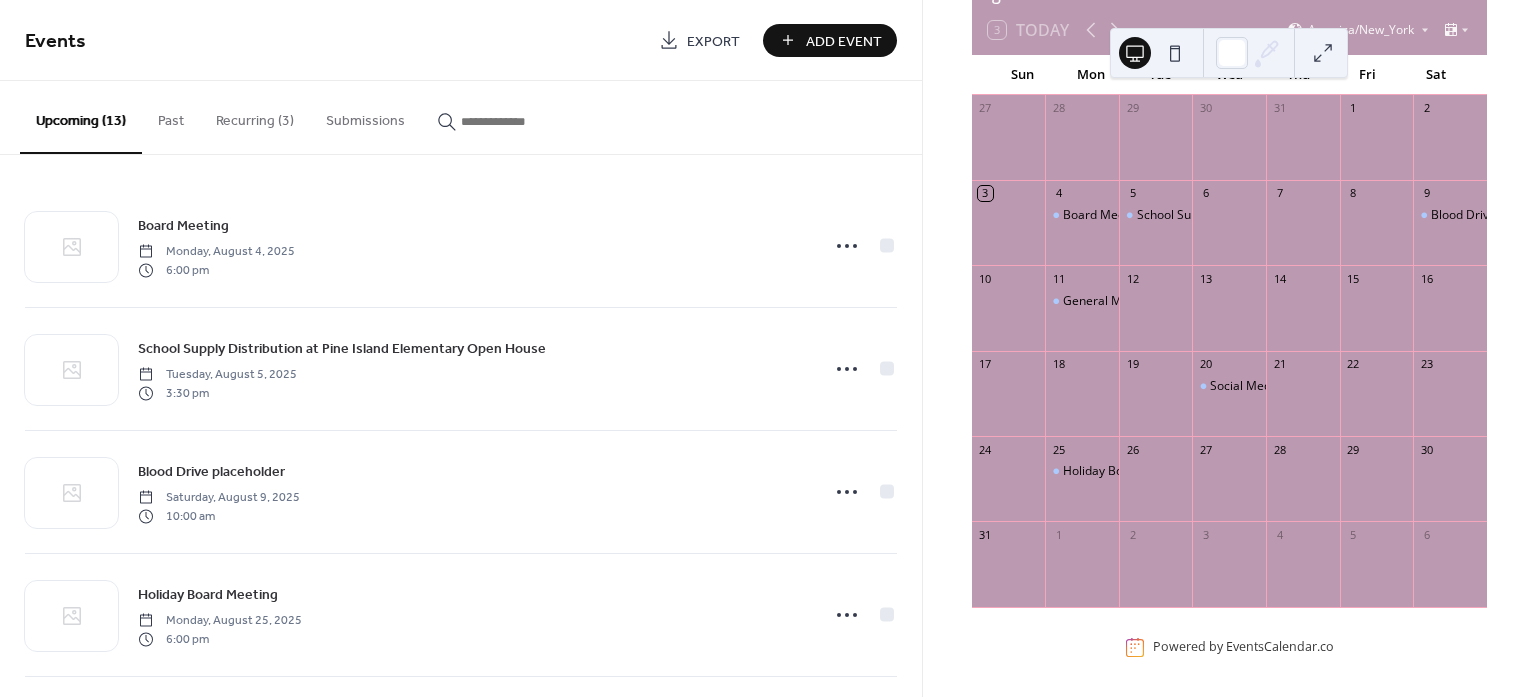 click on "Add Event" at bounding box center [844, 41] 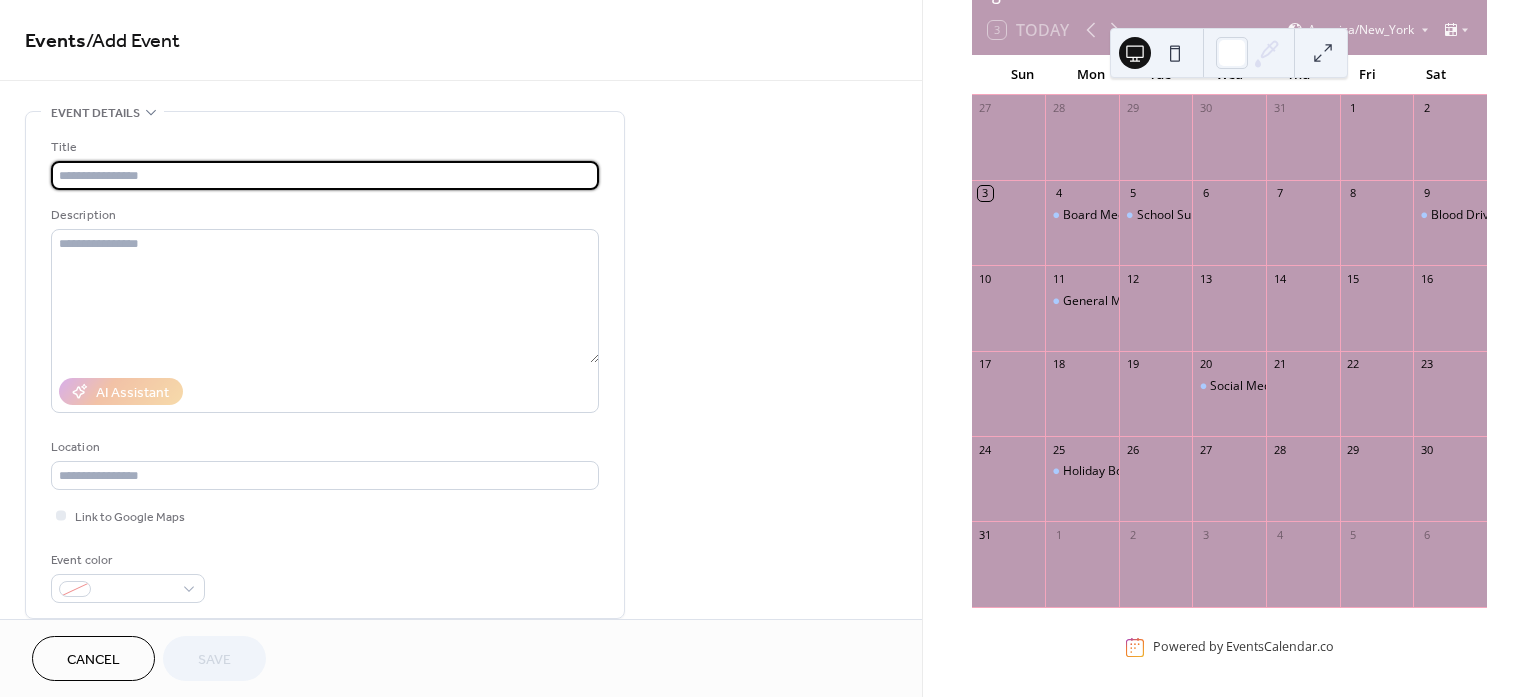 click at bounding box center [325, 175] 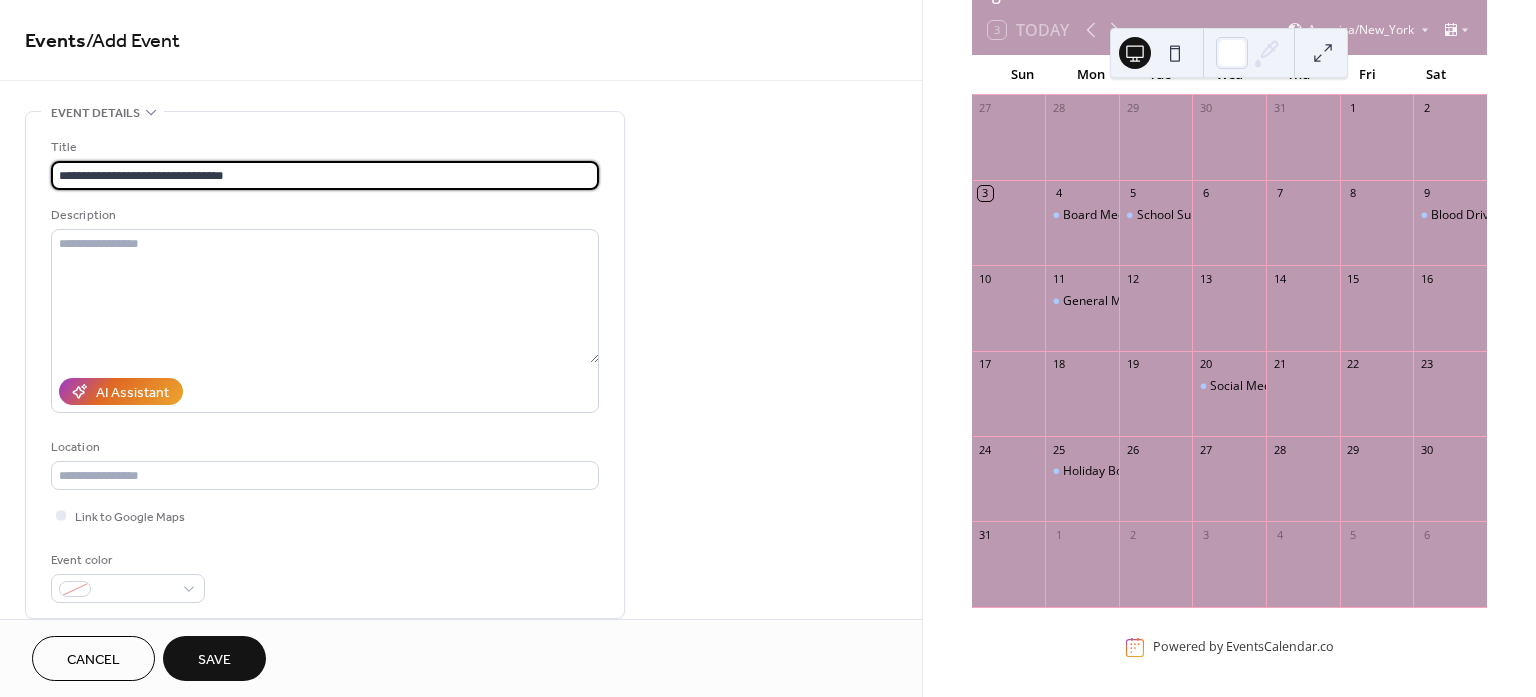type on "**********" 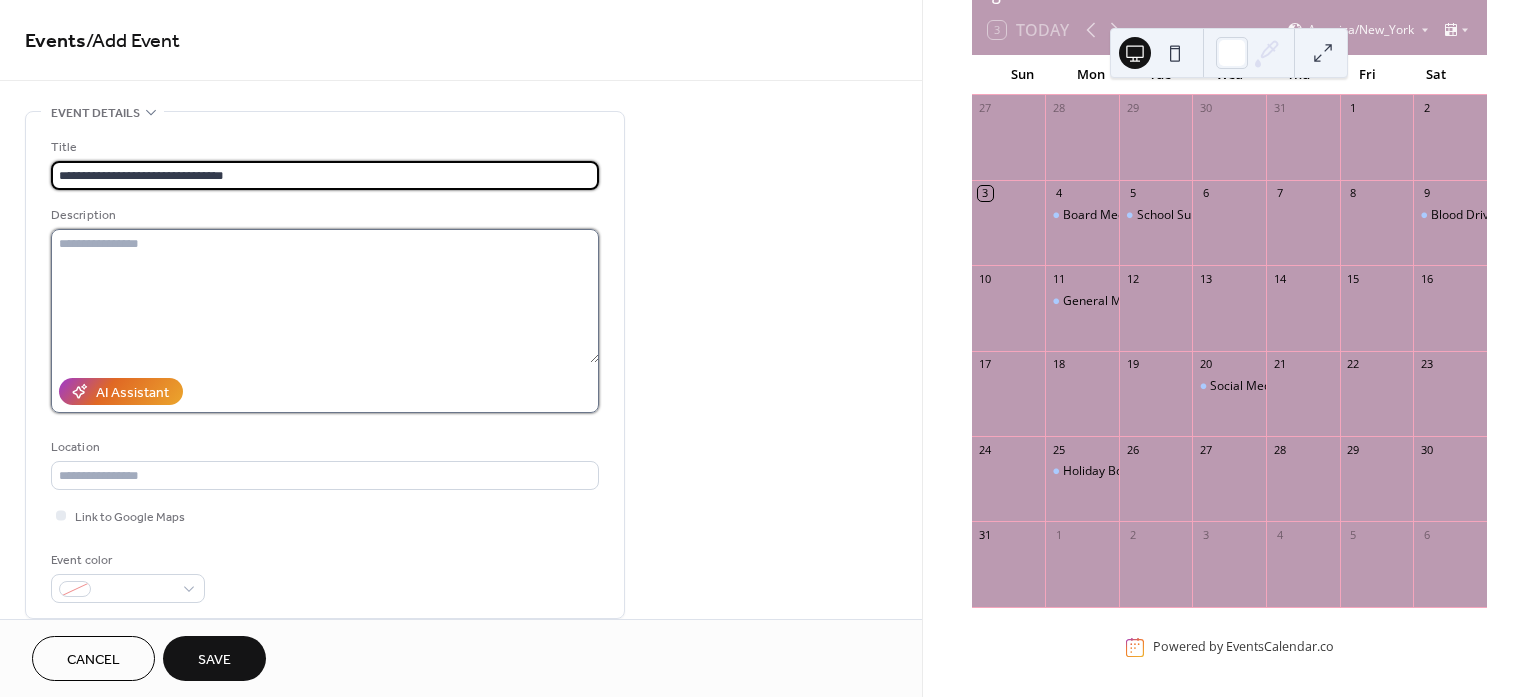 click at bounding box center [325, 296] 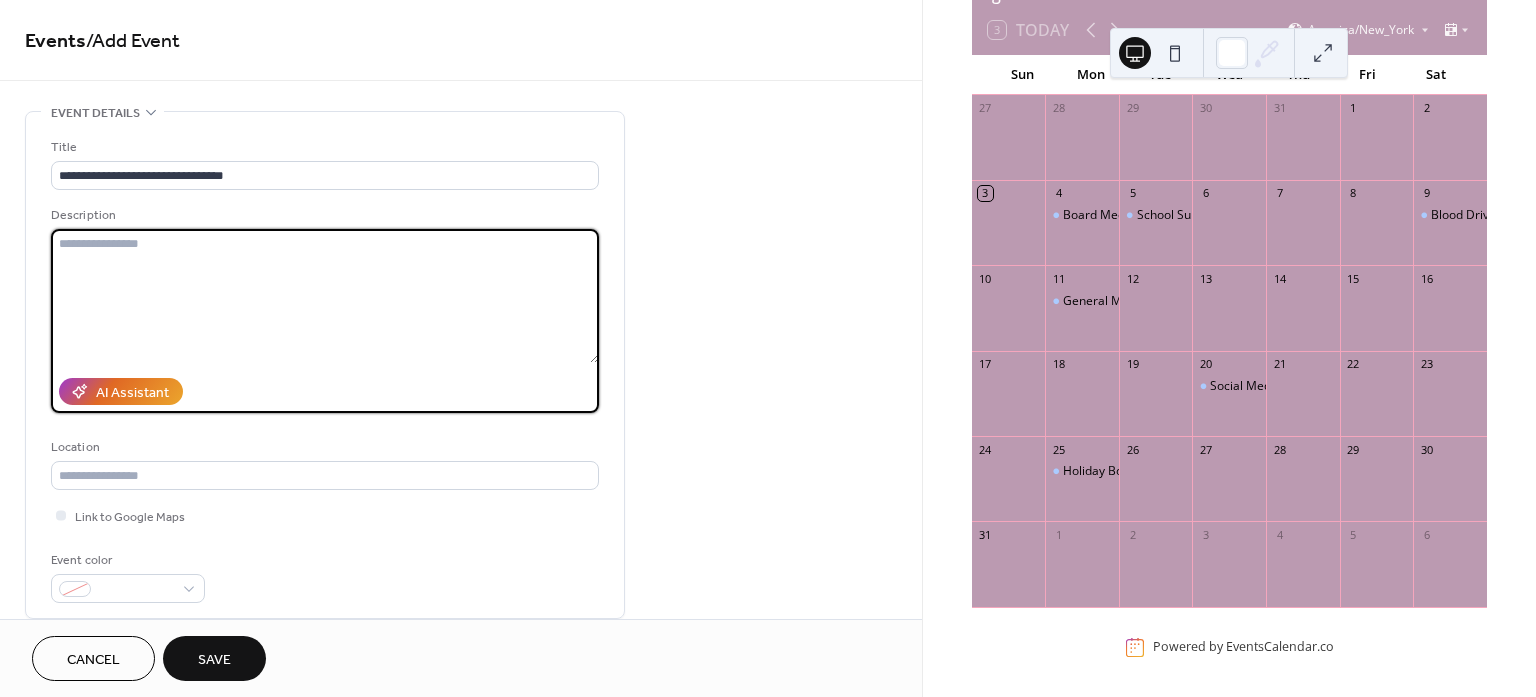 paste on "**********" 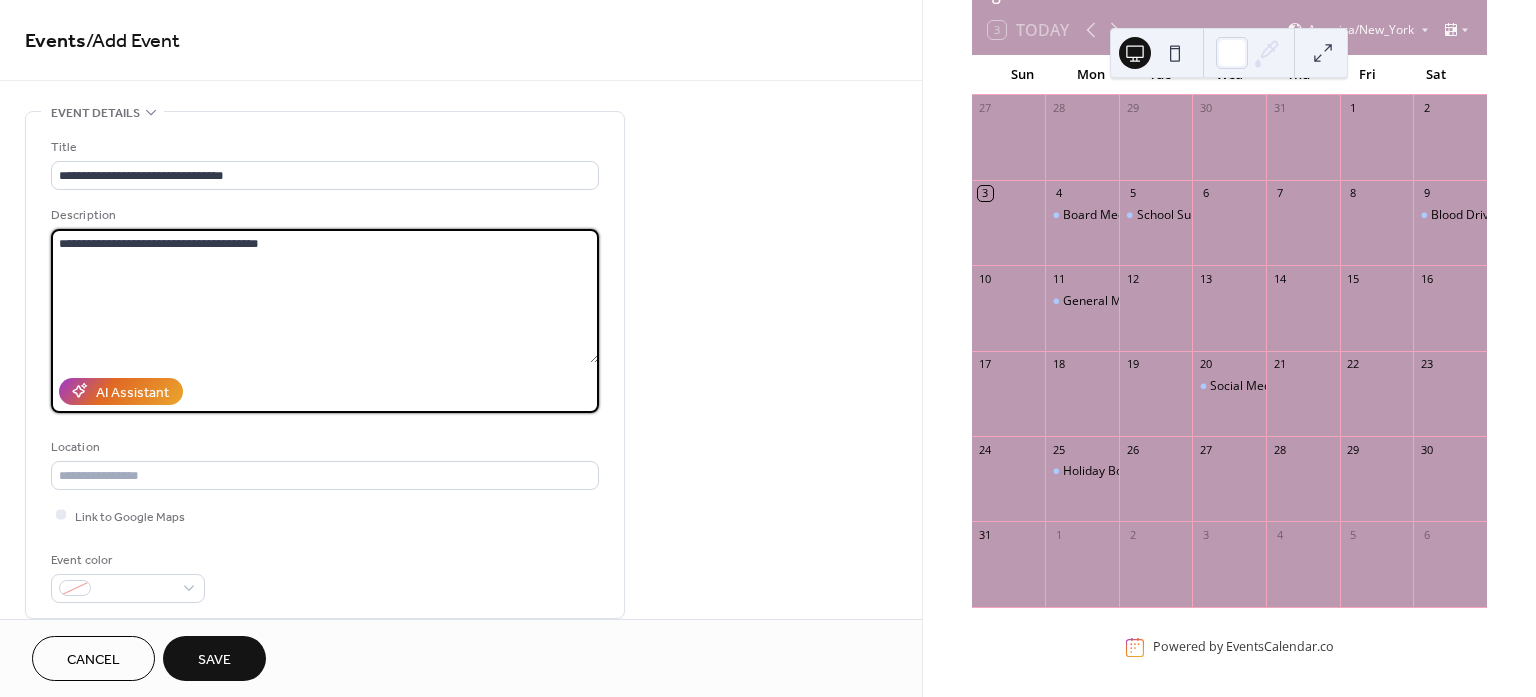 type on "**********" 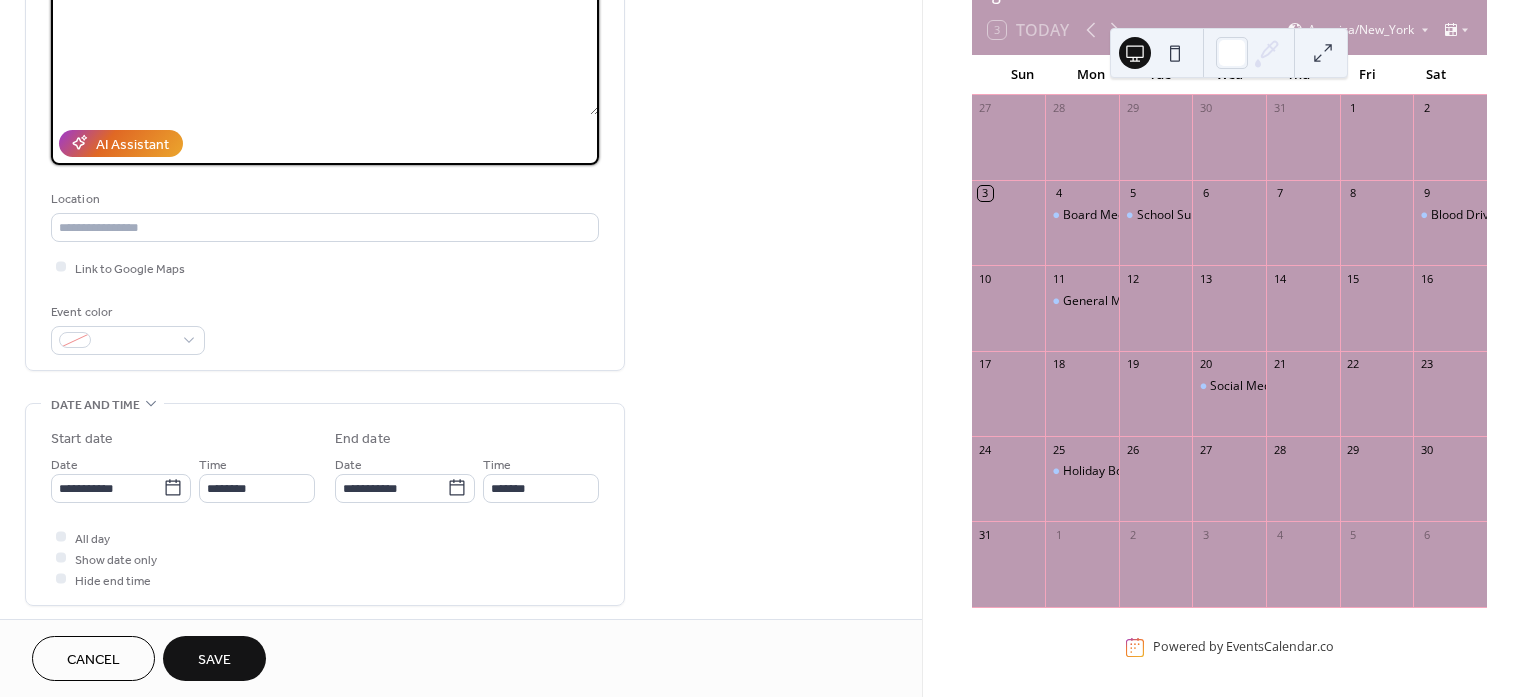 scroll, scrollTop: 250, scrollLeft: 0, axis: vertical 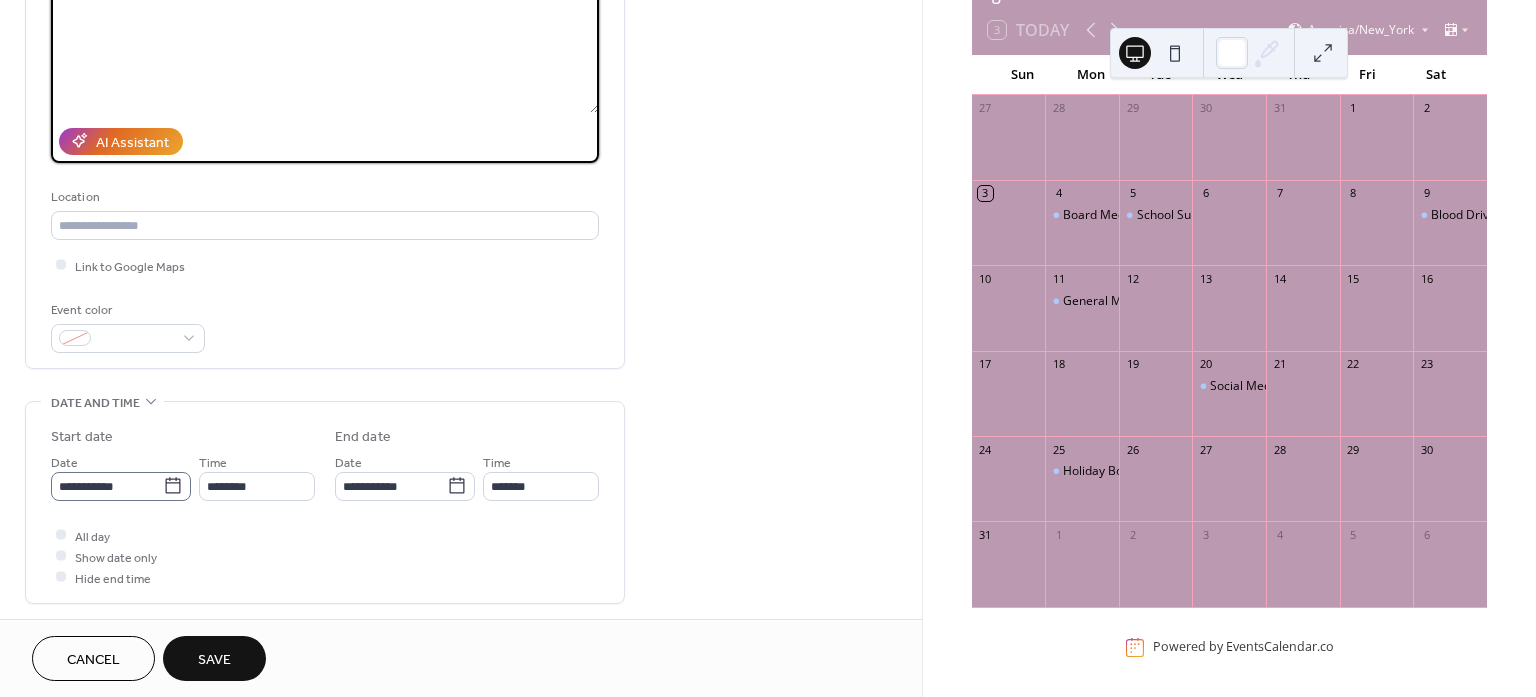 click 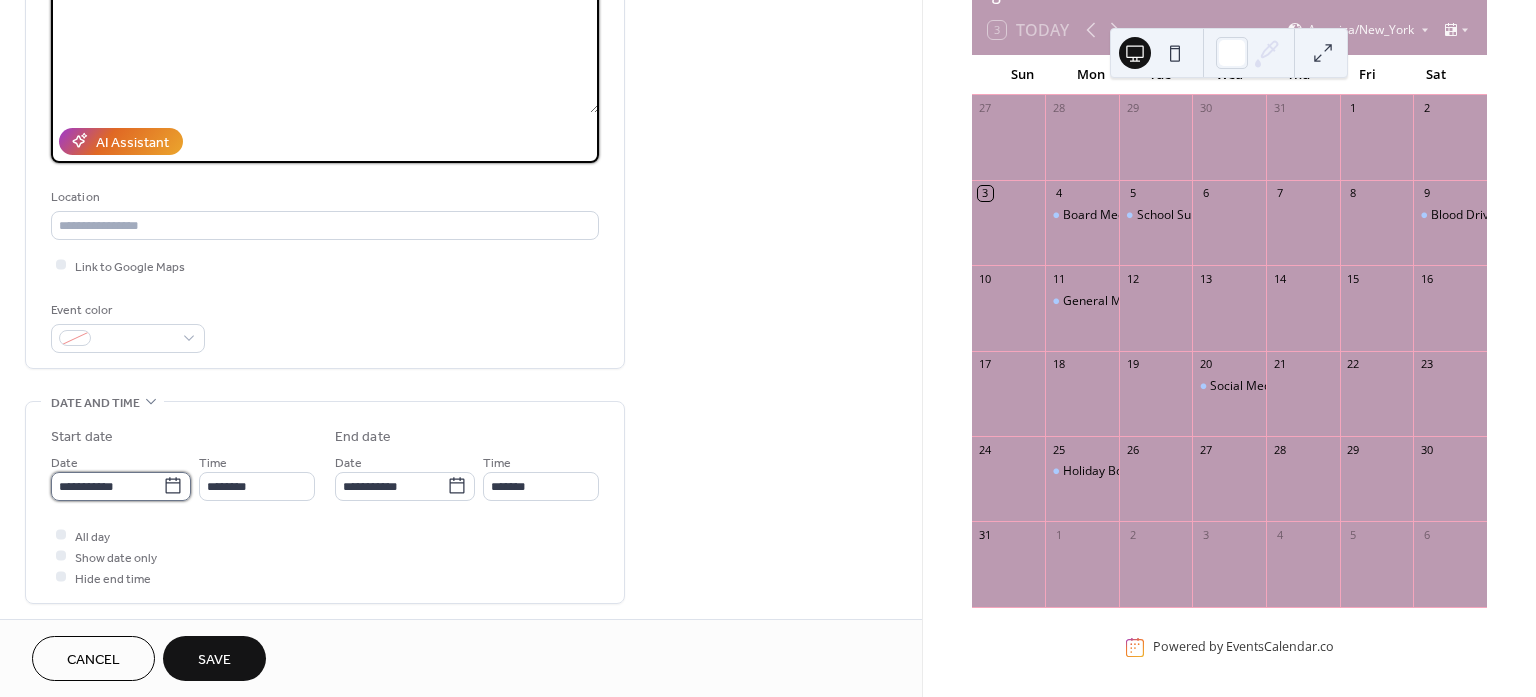 click on "**********" at bounding box center [107, 486] 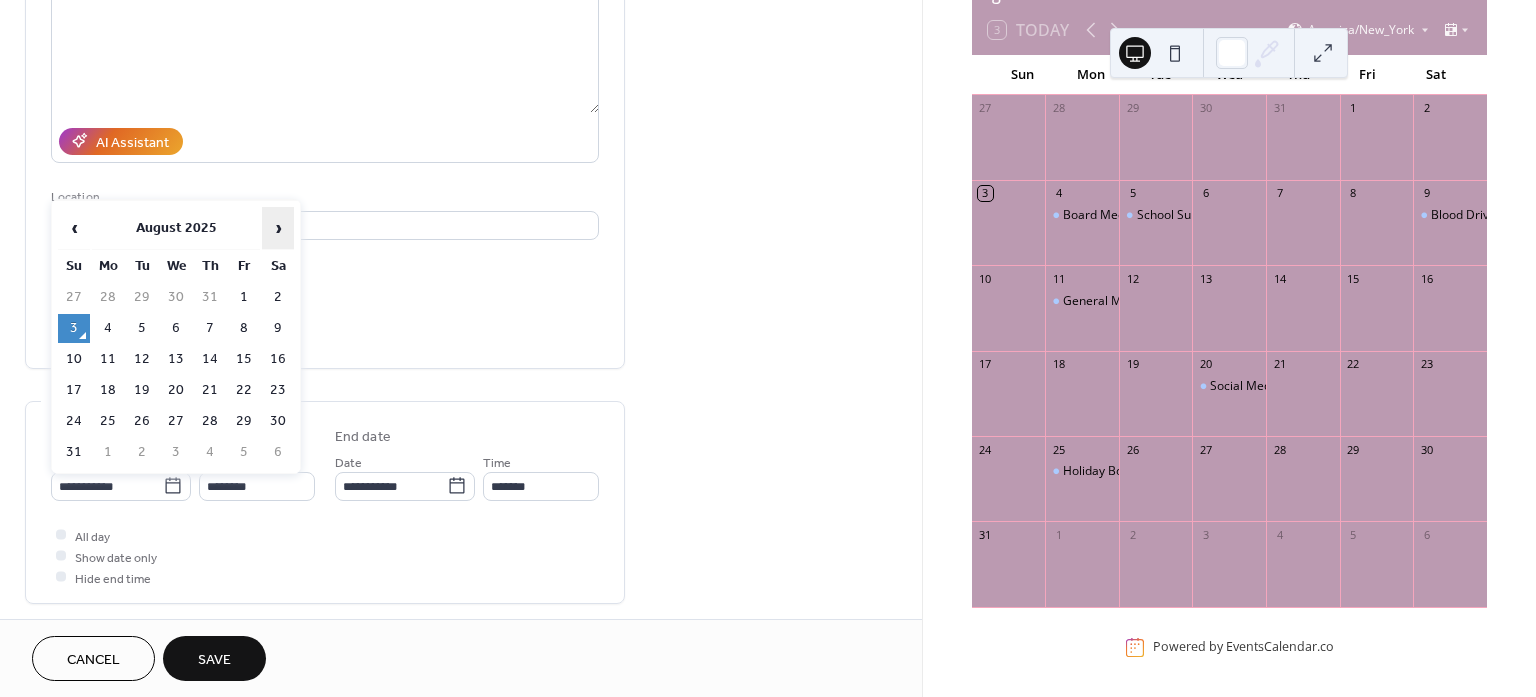 click on "›" at bounding box center [278, 228] 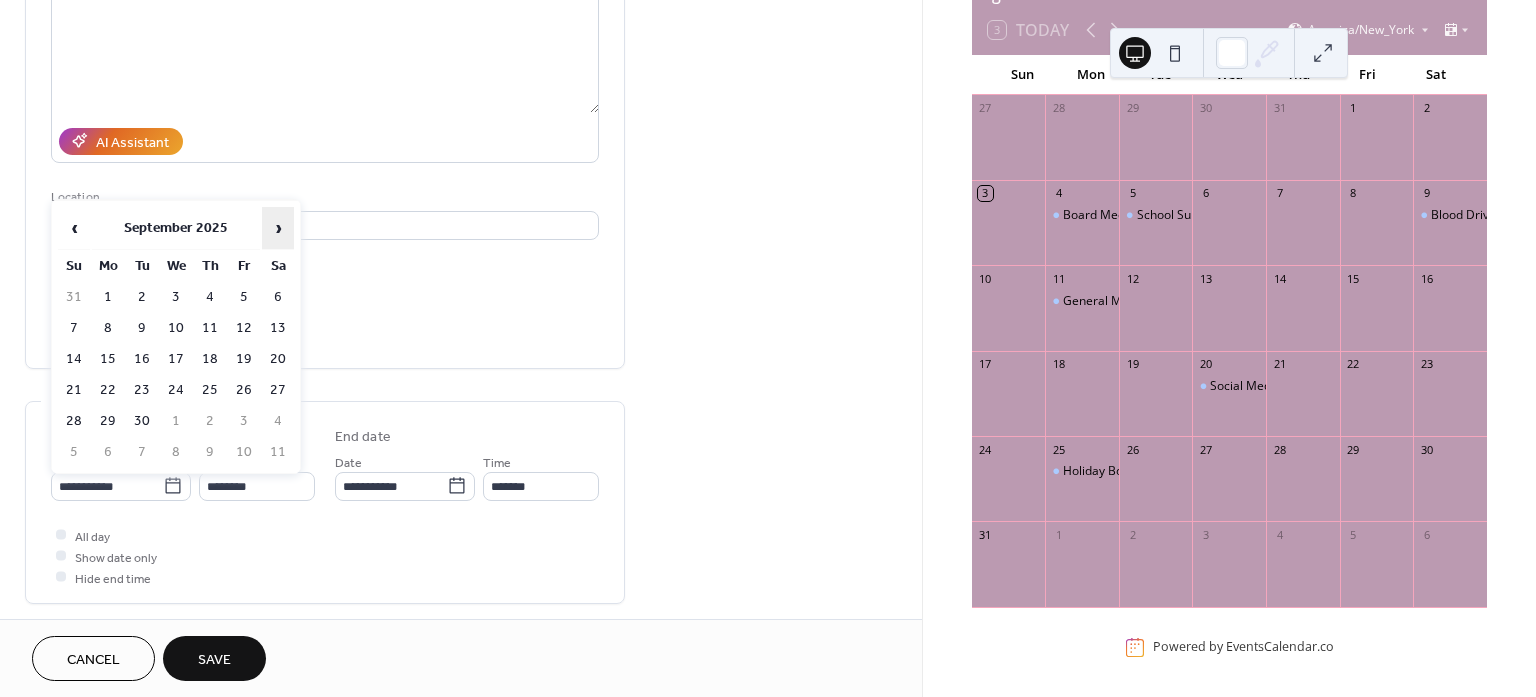 click on "›" at bounding box center (278, 228) 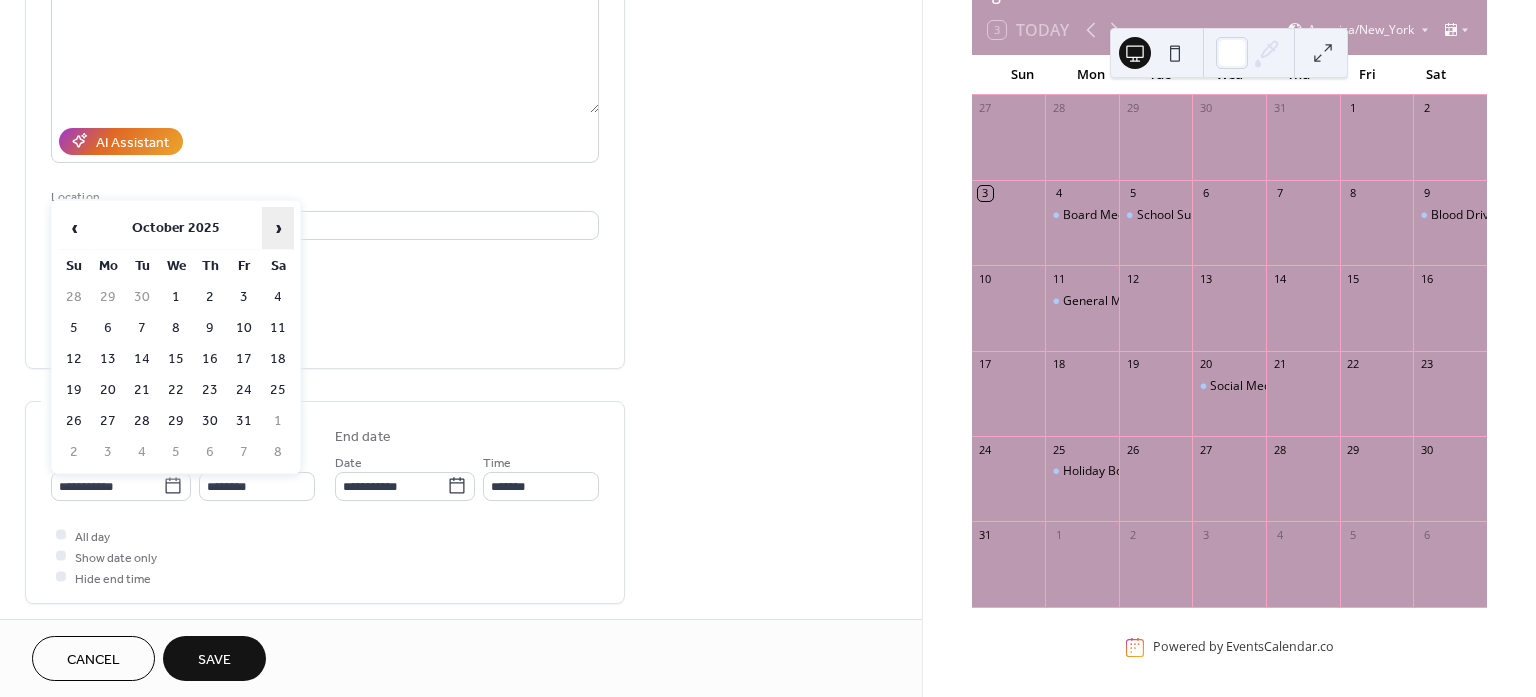 click on "›" at bounding box center (278, 228) 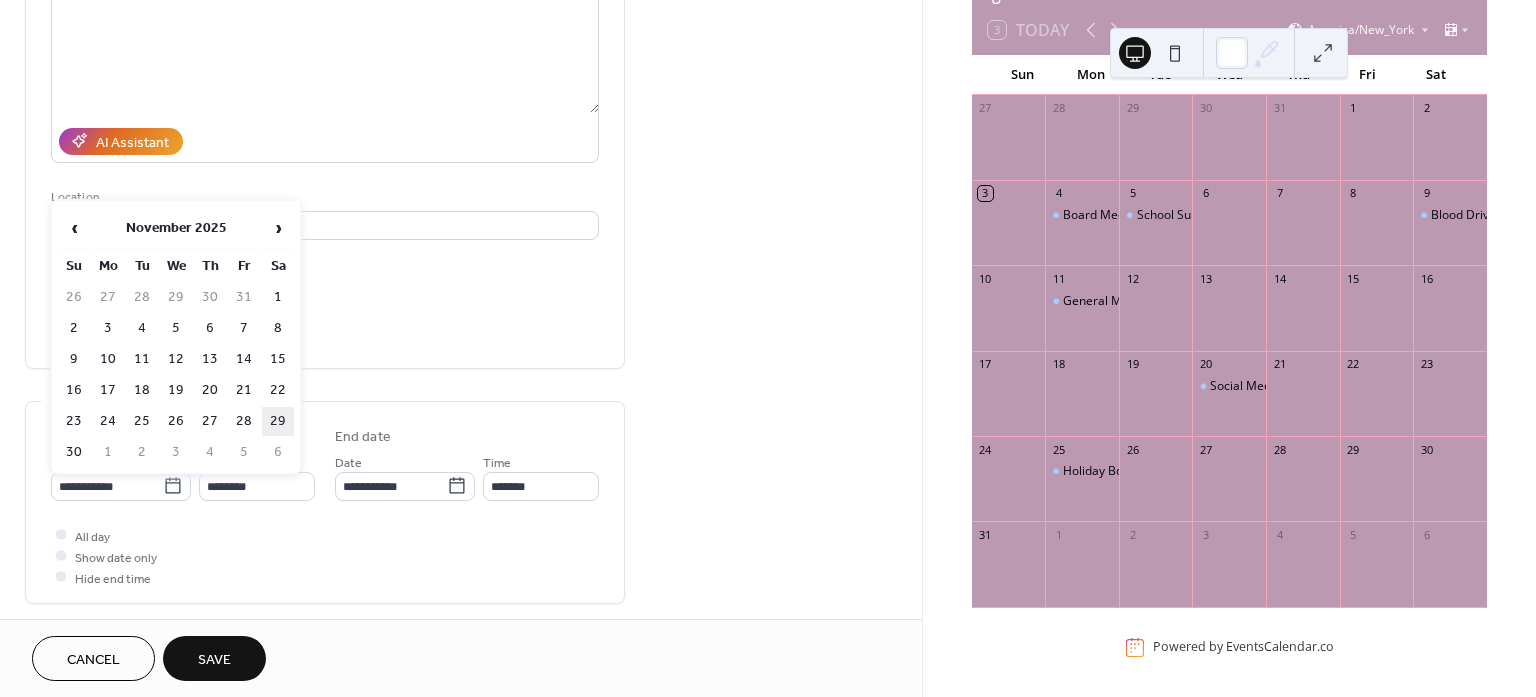 click on "29" at bounding box center [278, 421] 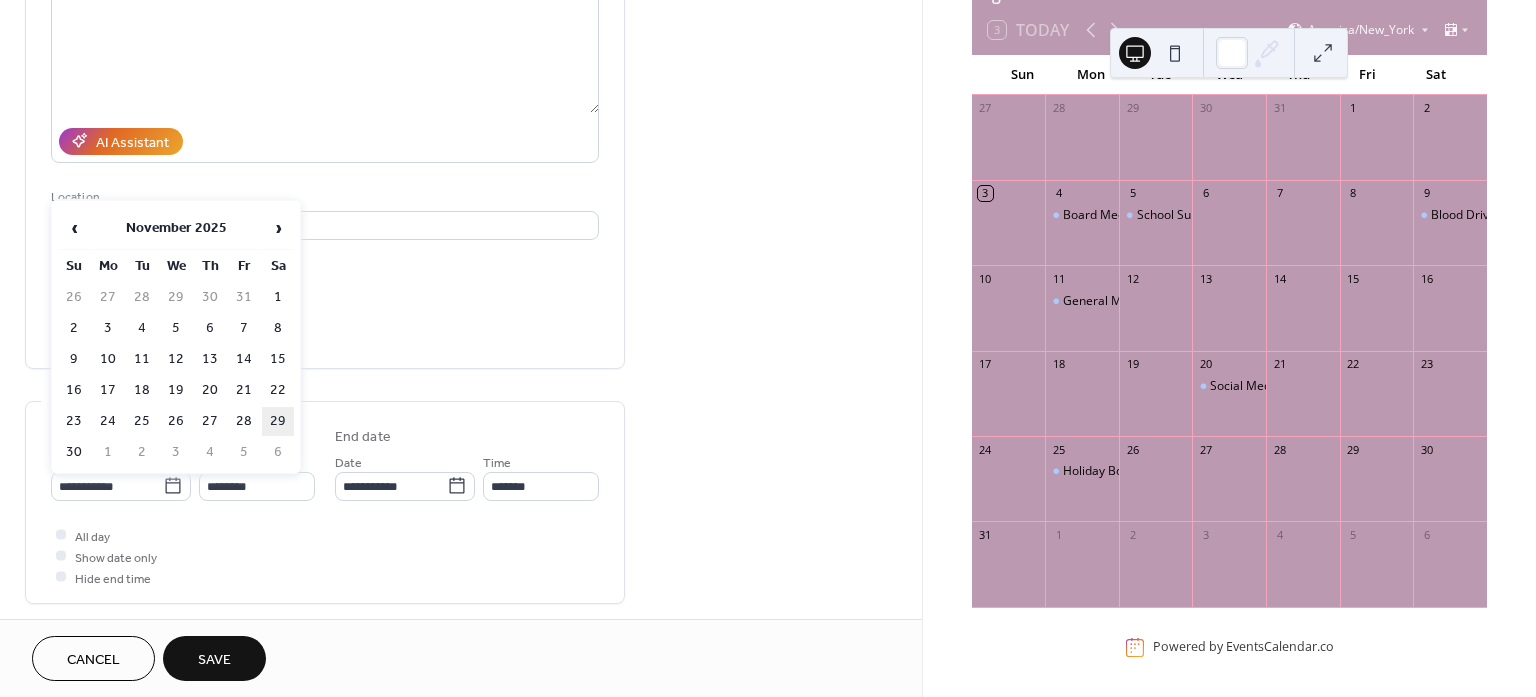 type on "**********" 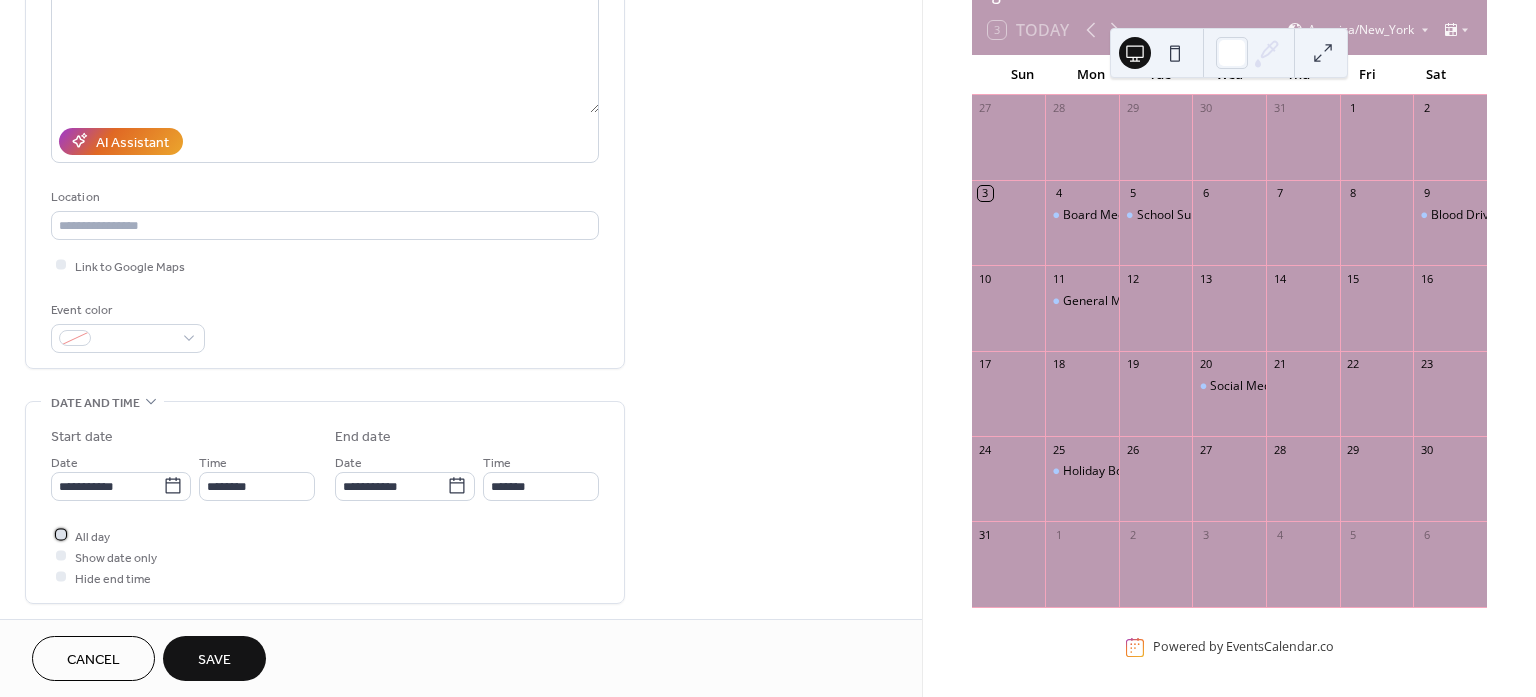 click at bounding box center [61, 535] 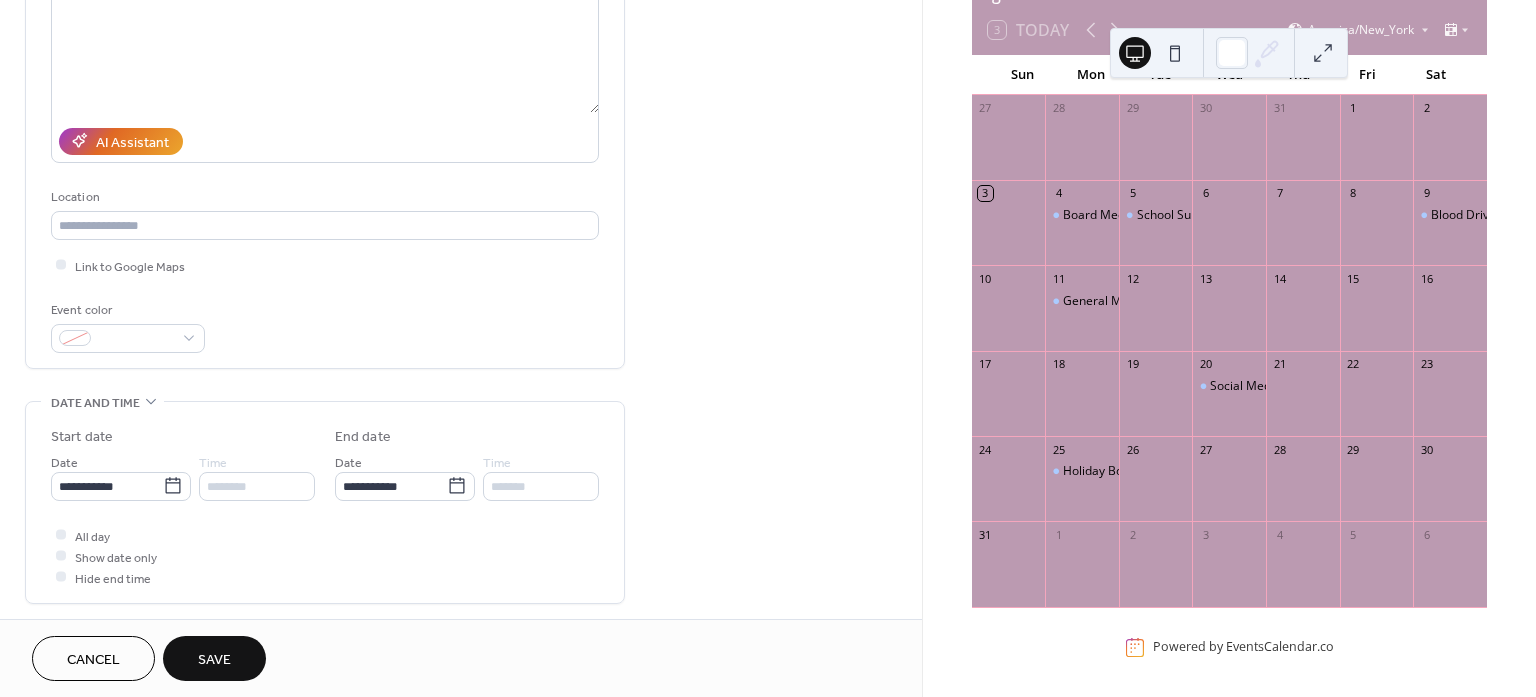 click on "Save" at bounding box center [214, 660] 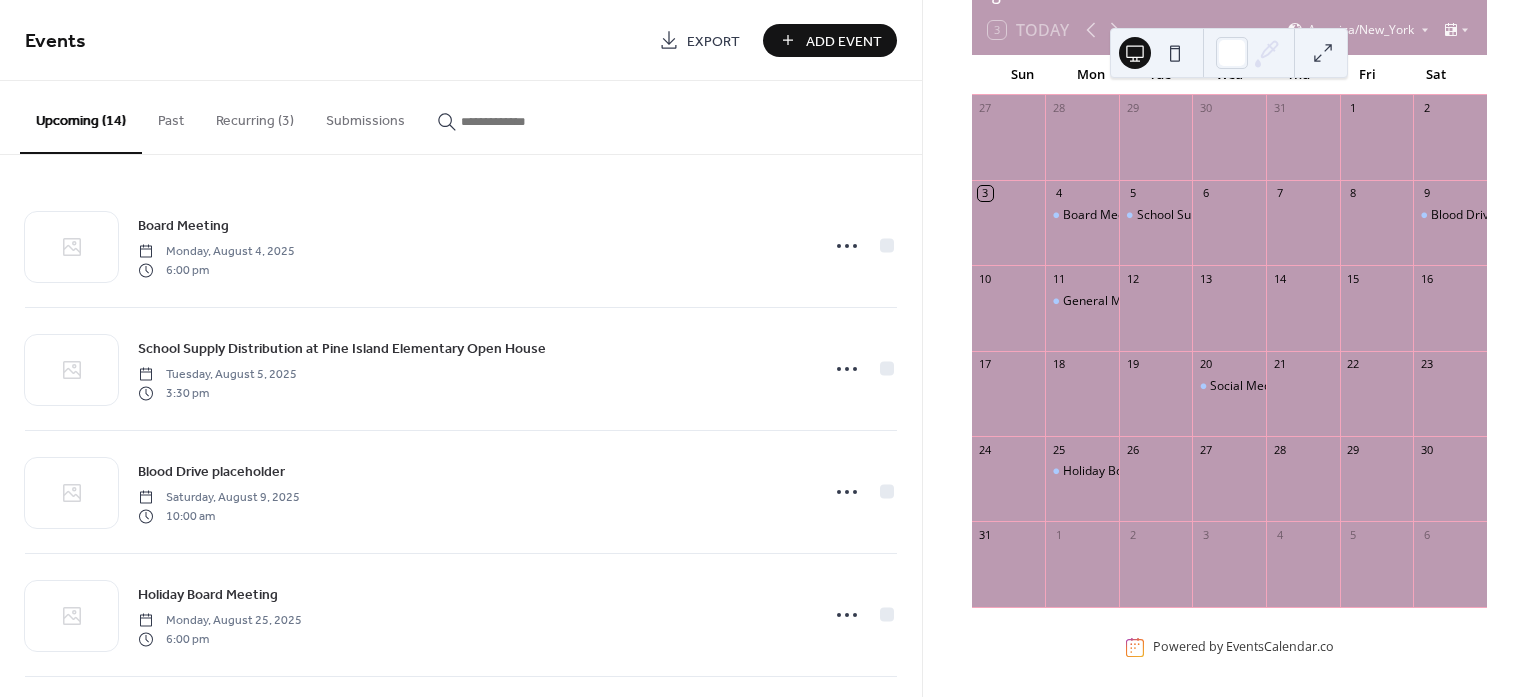 click on "Add Event" at bounding box center [844, 41] 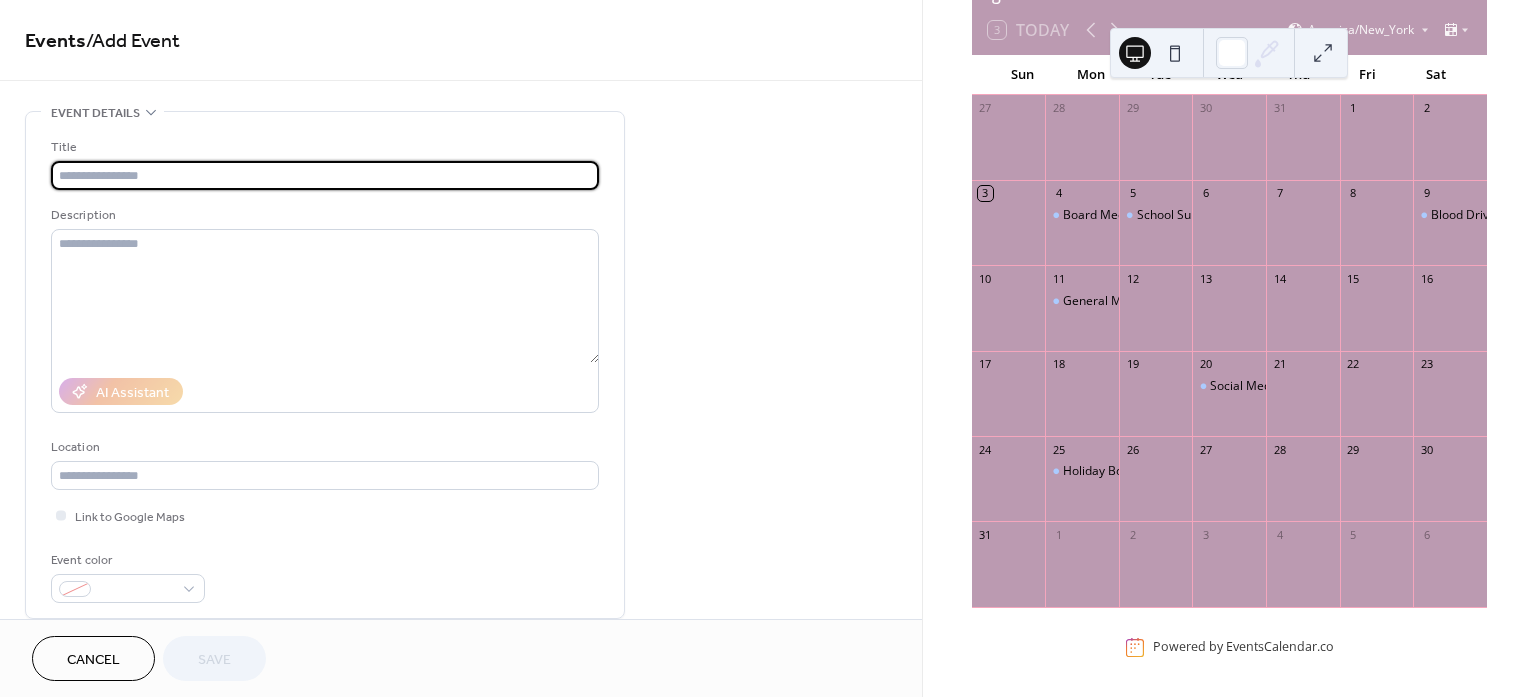 click at bounding box center [325, 175] 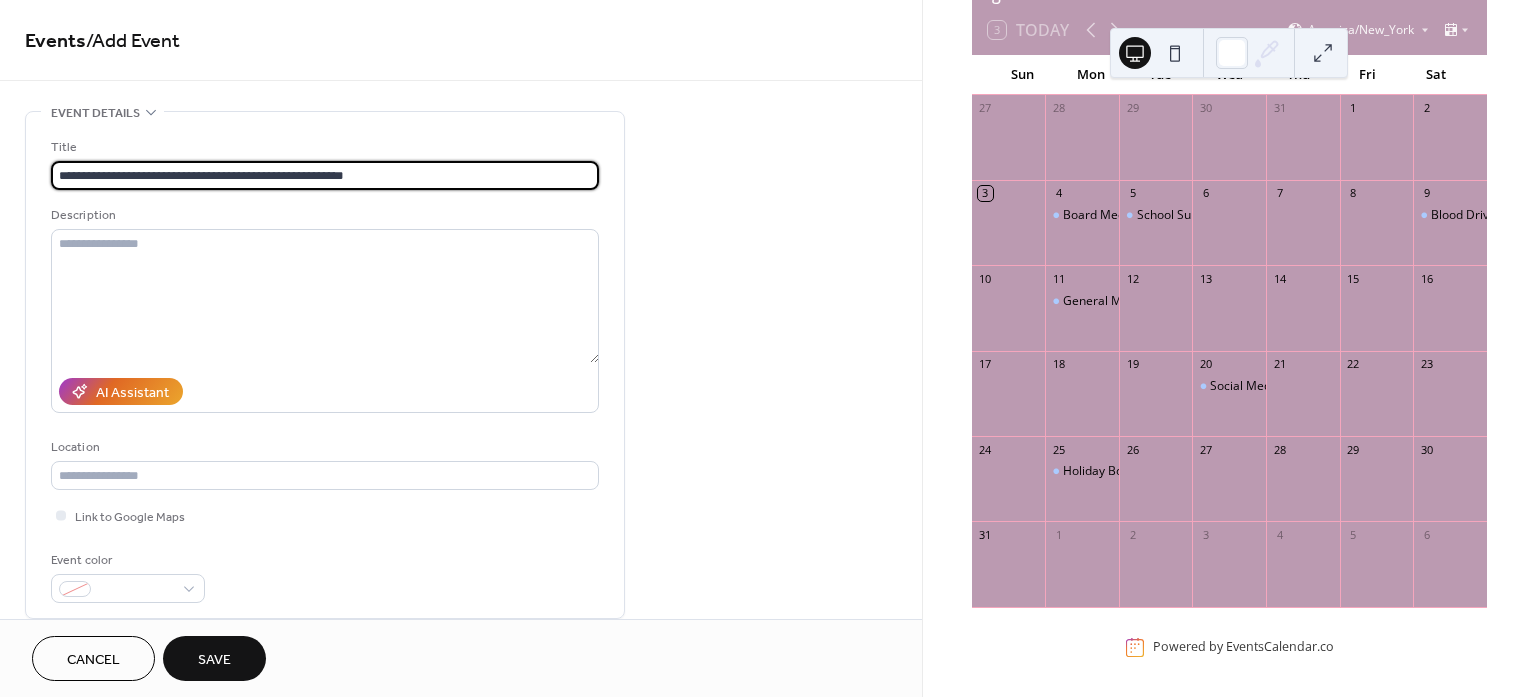 type on "**********" 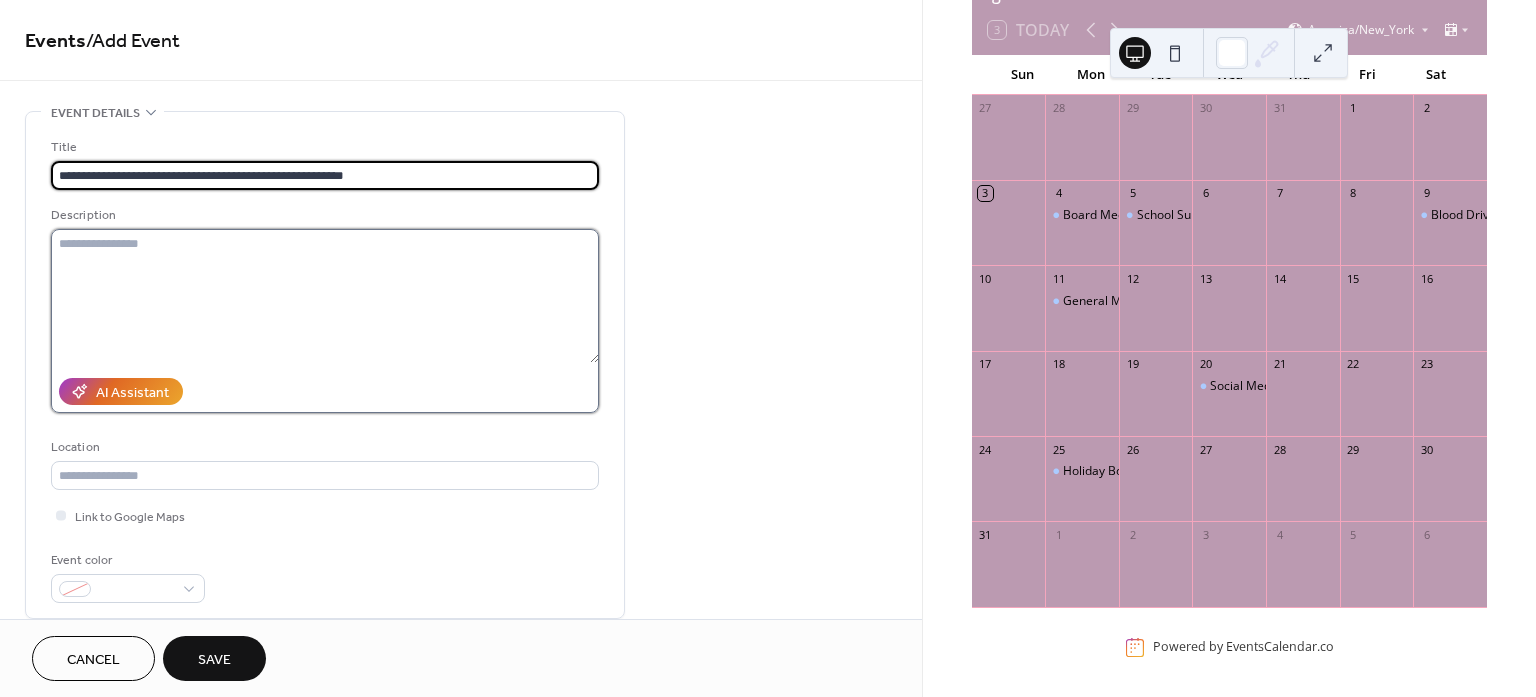 drag, startPoint x: 76, startPoint y: 232, endPoint x: 69, endPoint y: 242, distance: 12.206555 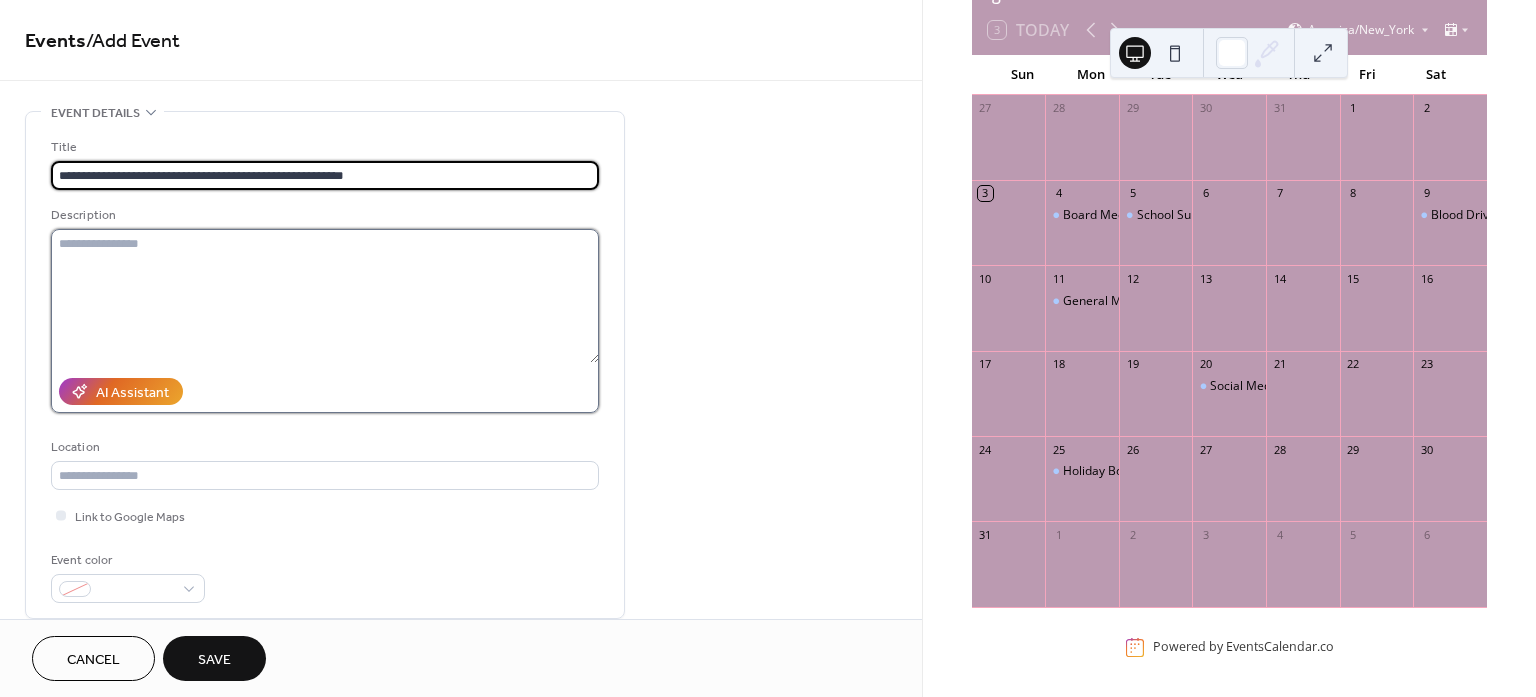 click at bounding box center [325, 296] 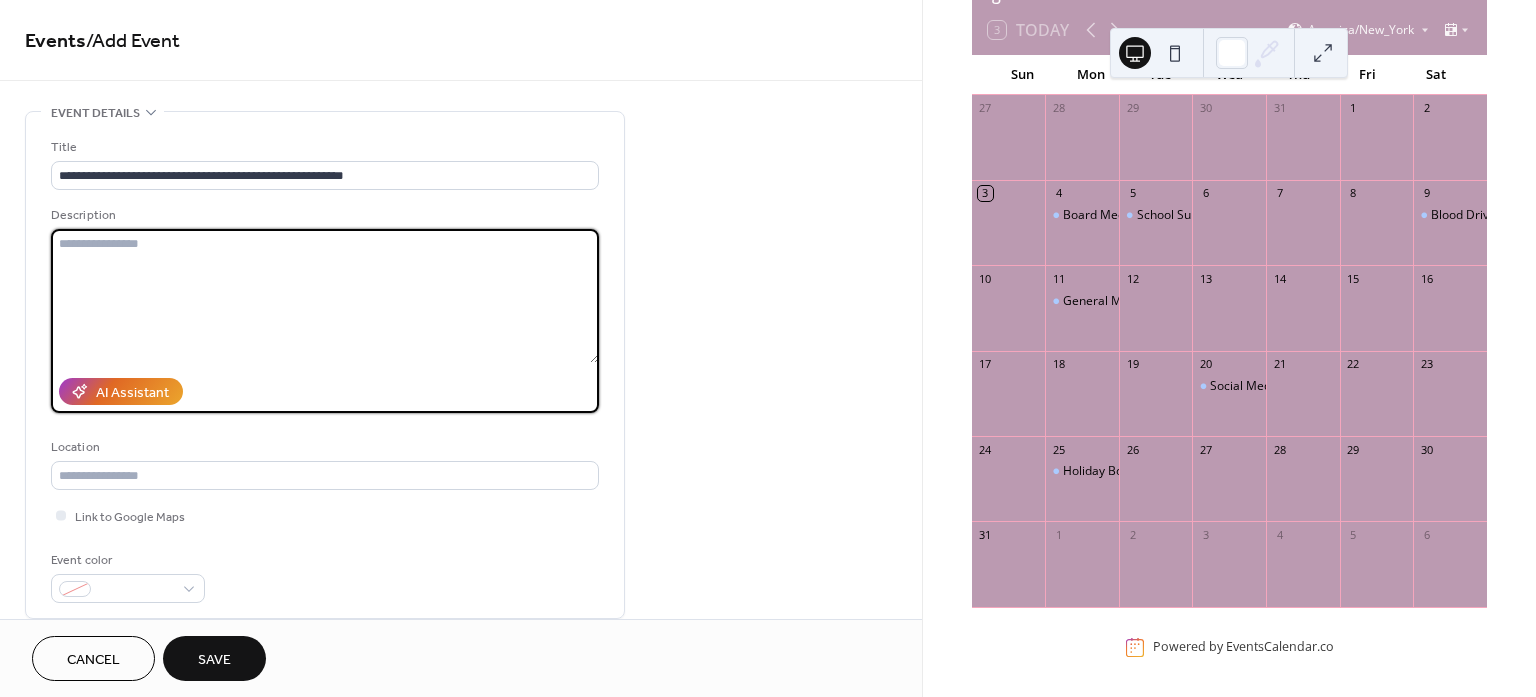 paste on "**********" 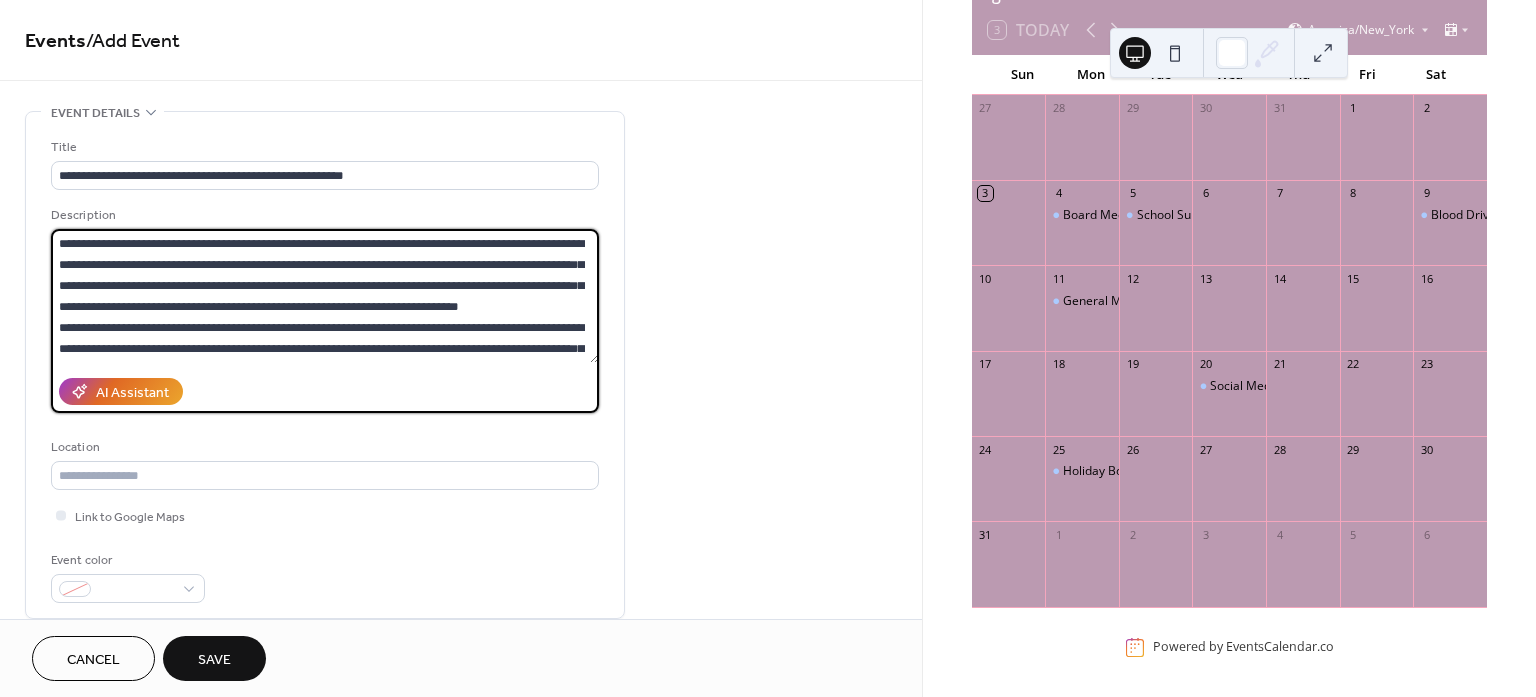 scroll, scrollTop: 101, scrollLeft: 0, axis: vertical 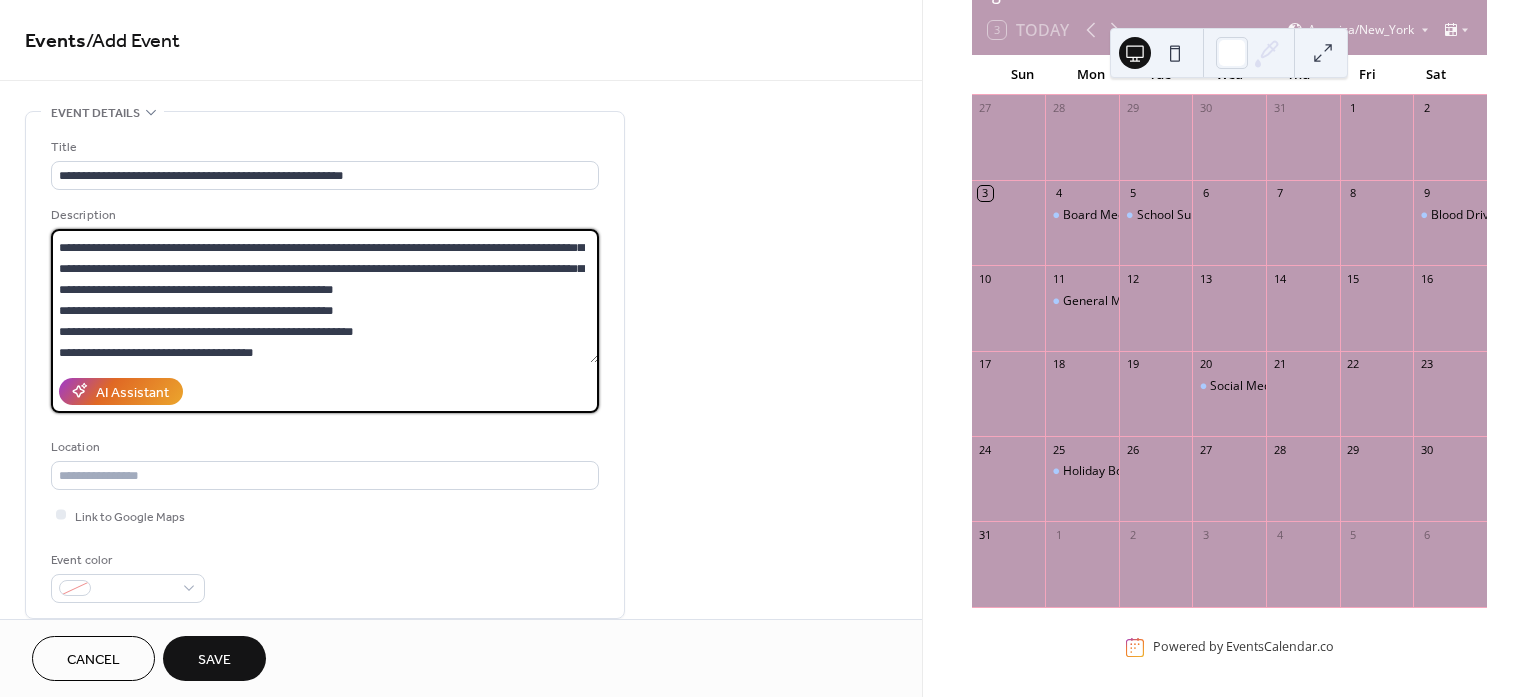 type on "**********" 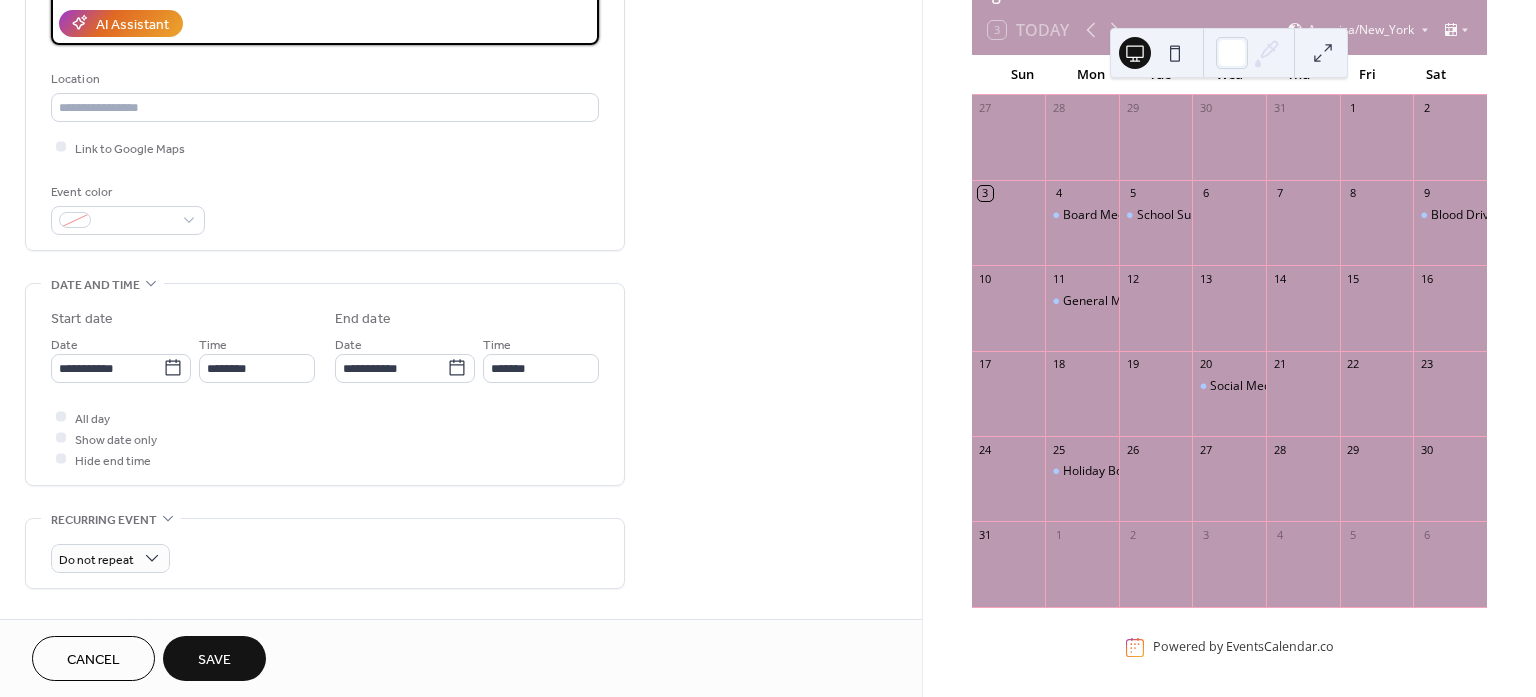 scroll, scrollTop: 375, scrollLeft: 0, axis: vertical 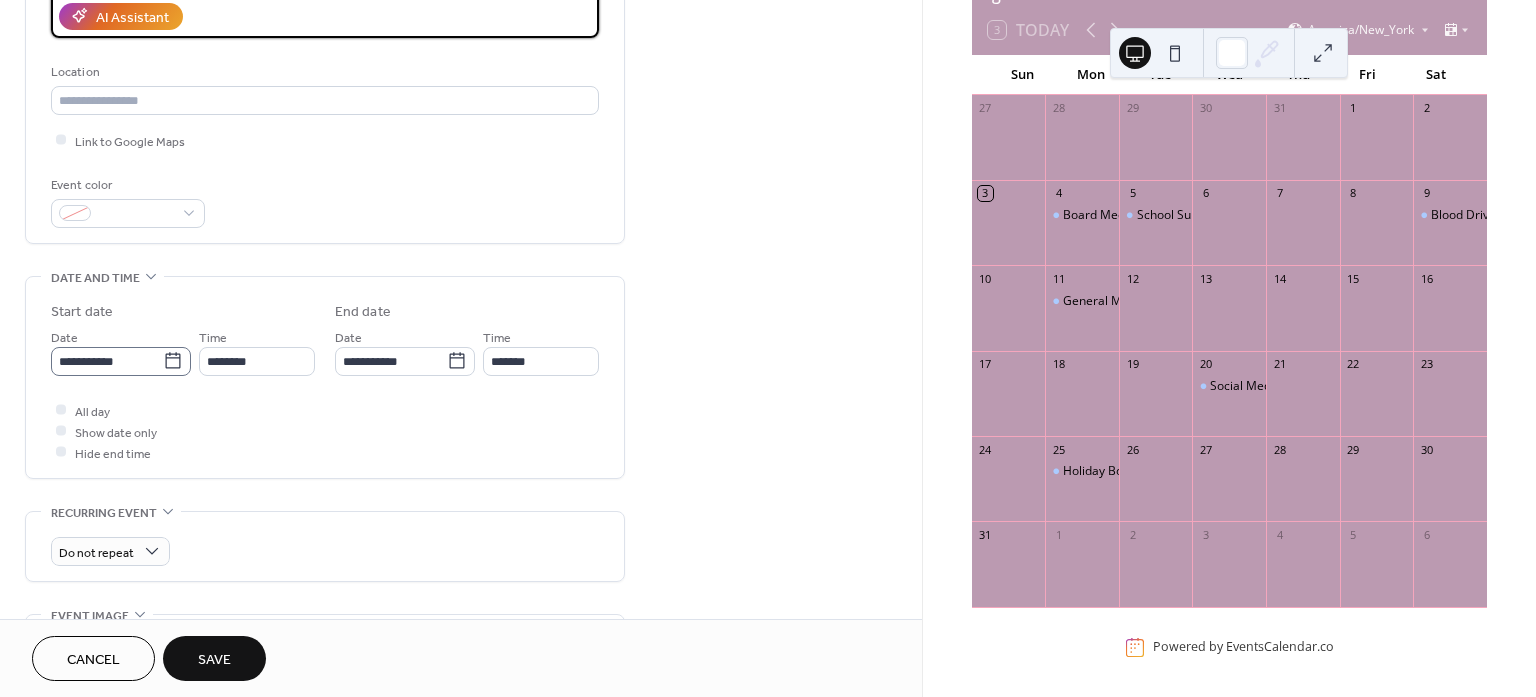 click 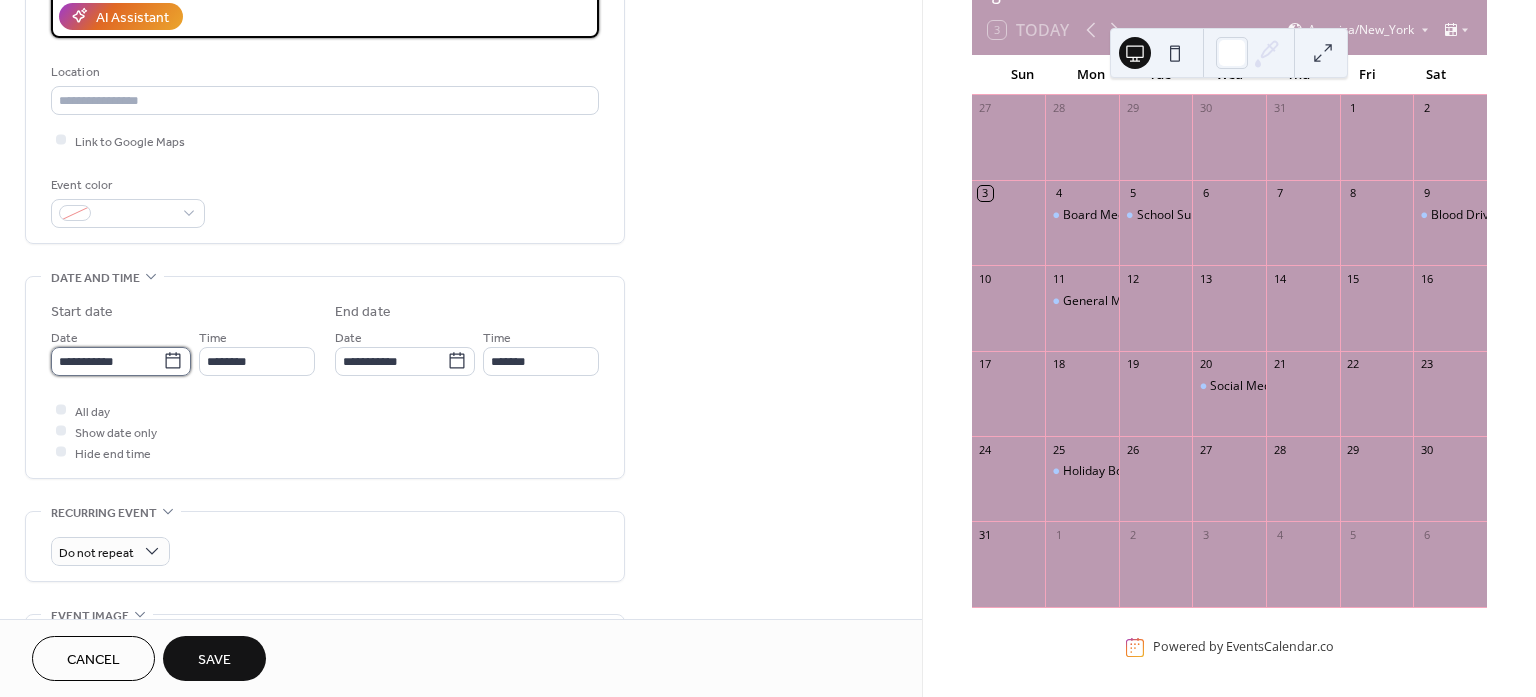 click on "**********" at bounding box center (107, 361) 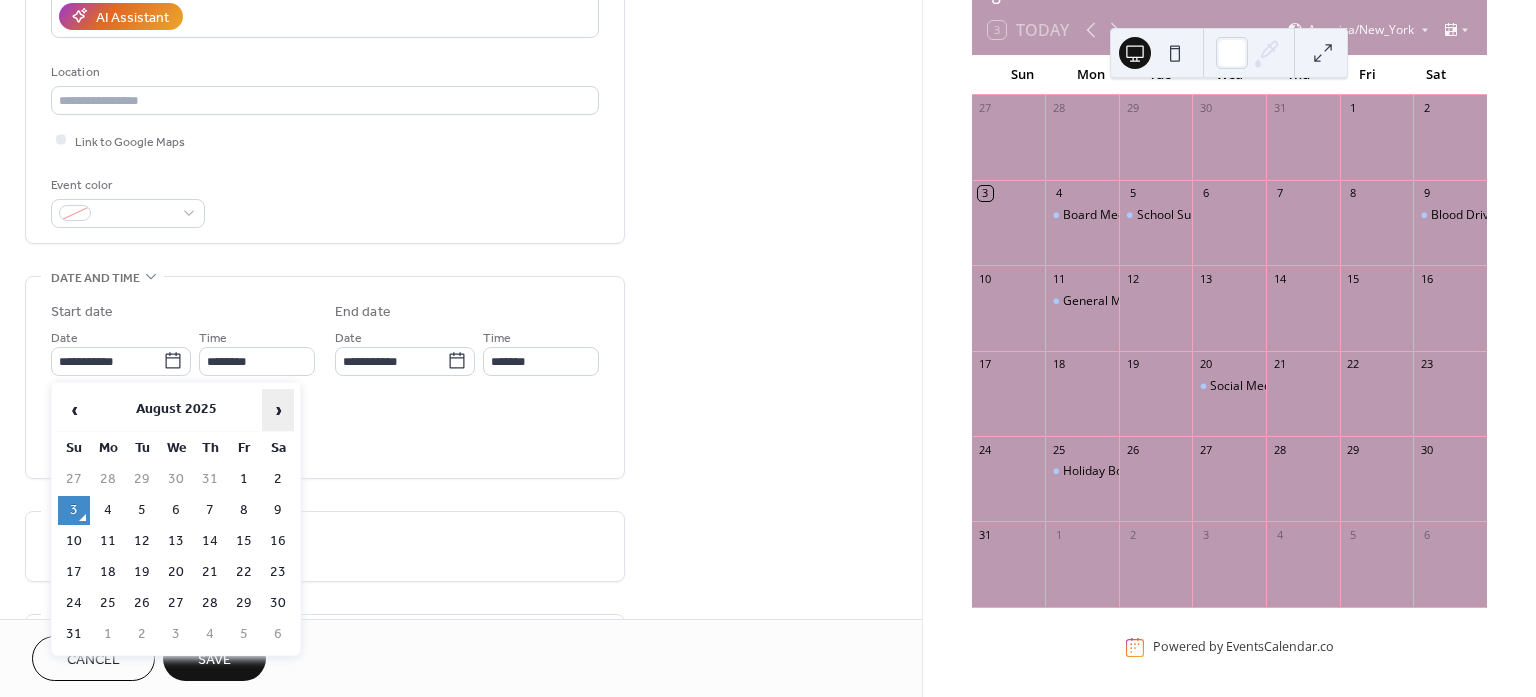 click on "›" at bounding box center [278, 410] 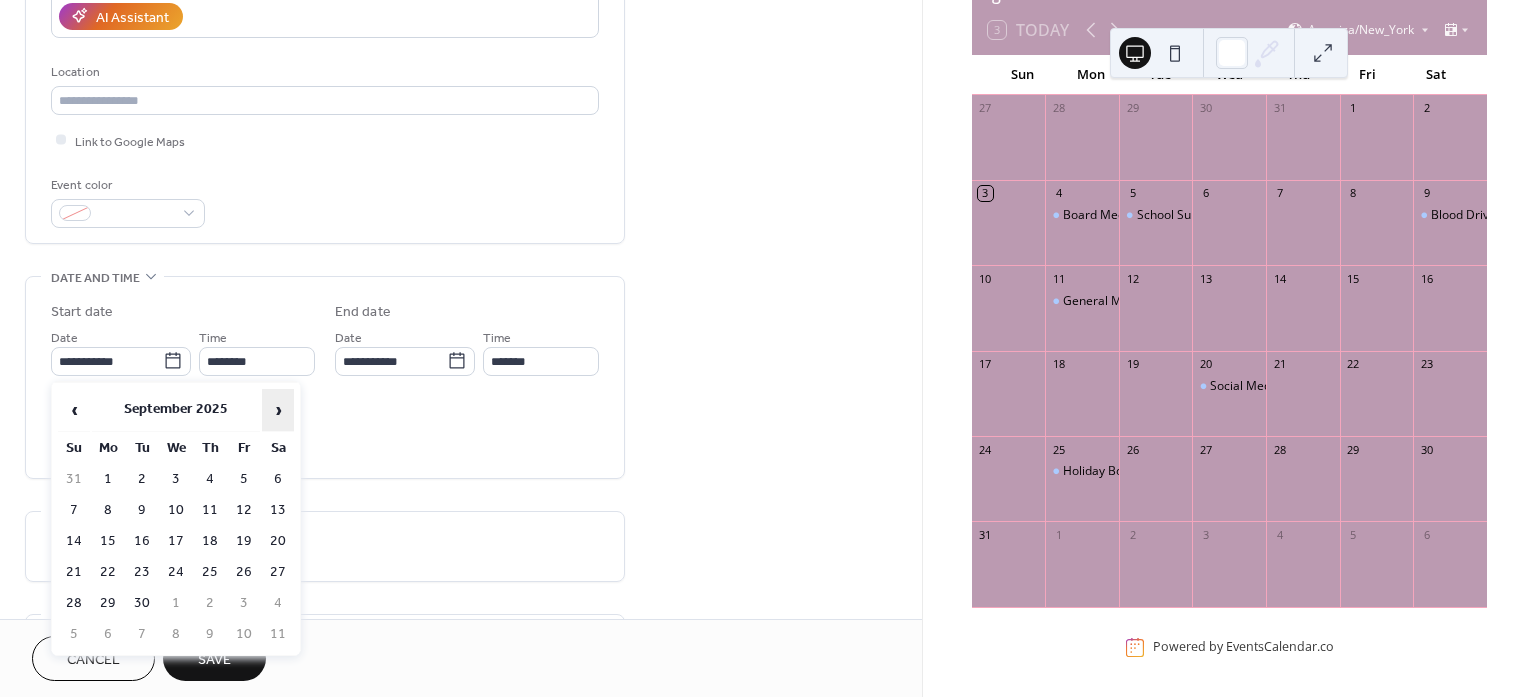 click on "›" at bounding box center (278, 410) 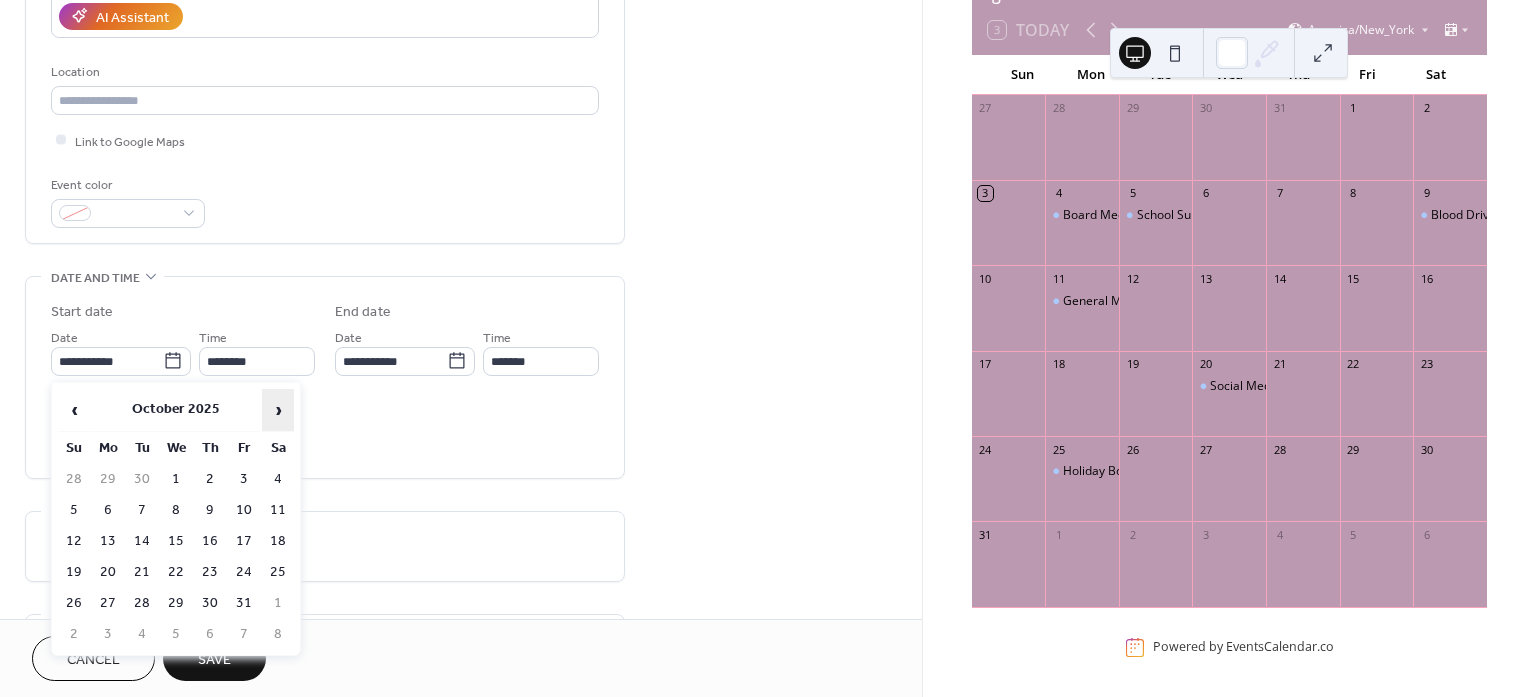 click on "›" at bounding box center (278, 410) 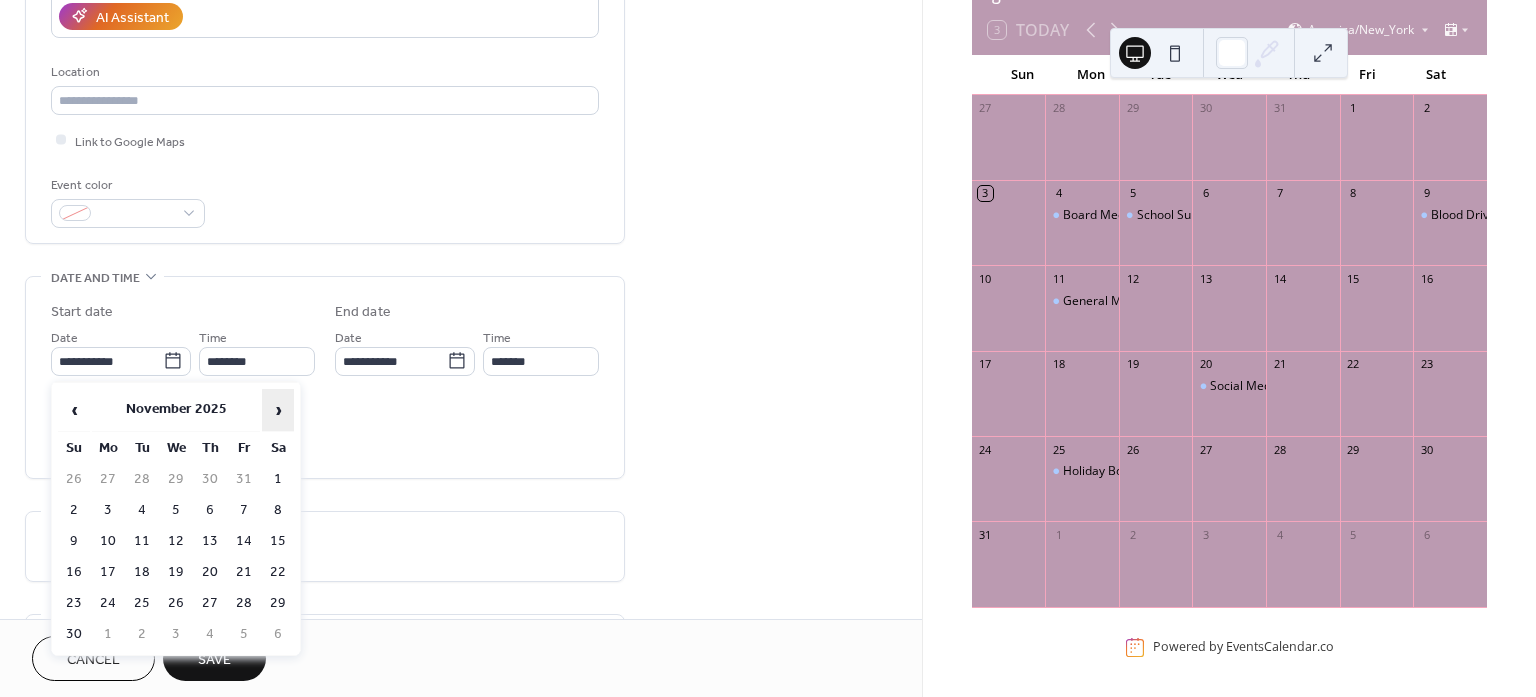 click on "›" at bounding box center [278, 410] 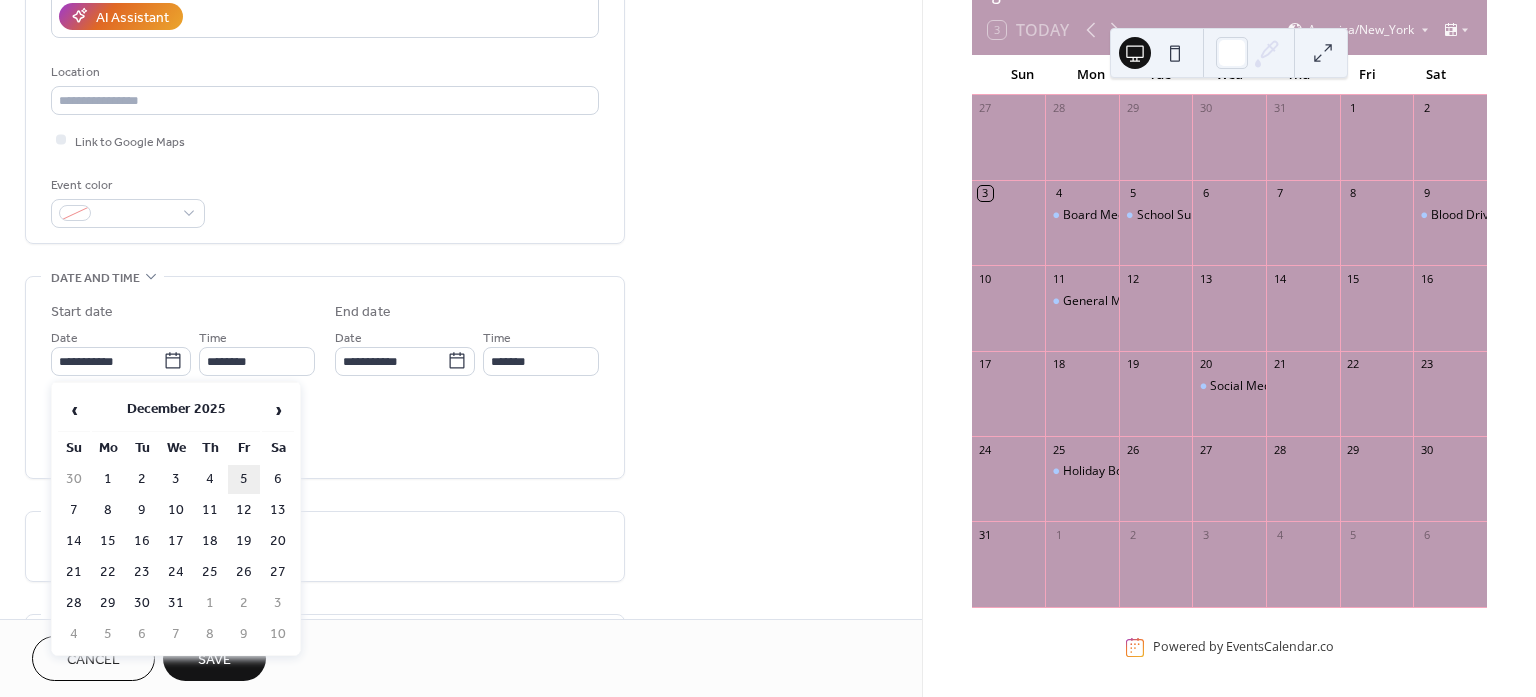 click on "5" at bounding box center (244, 479) 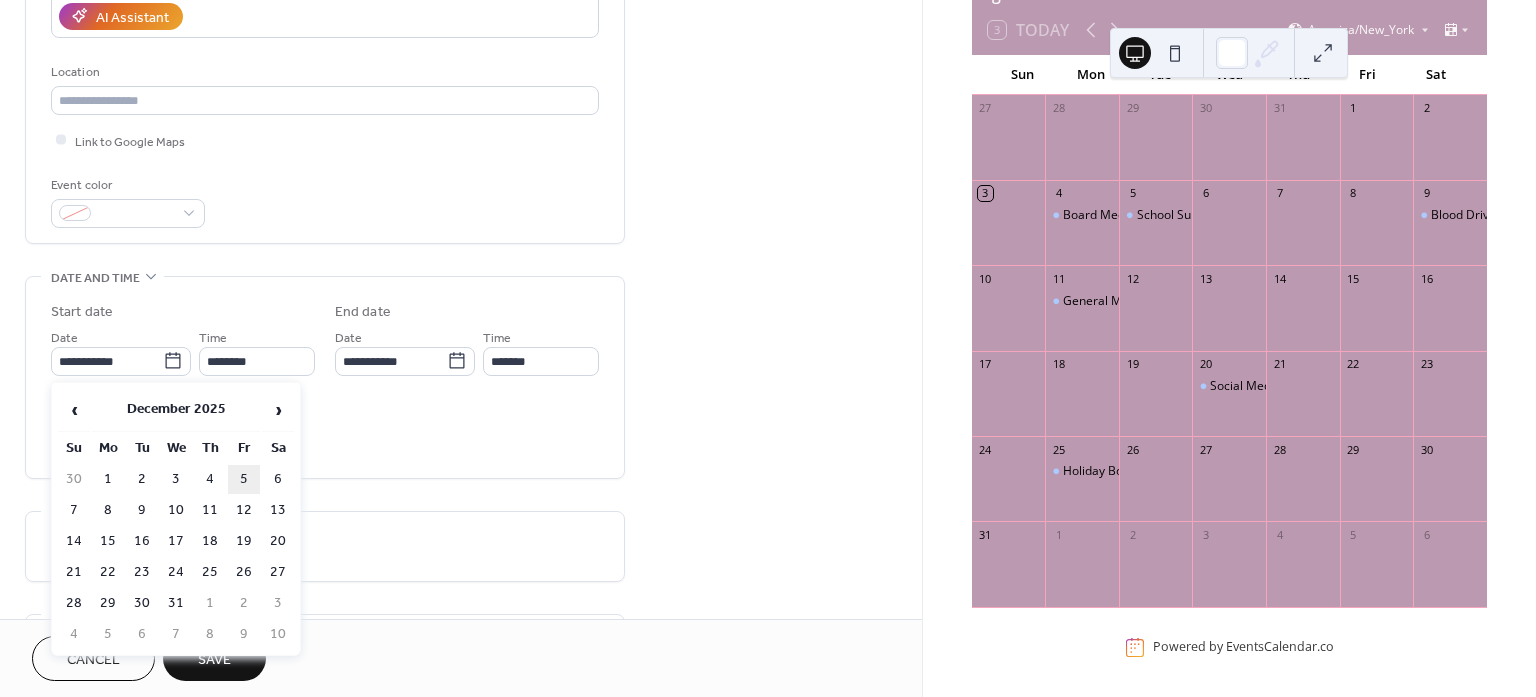 type on "**********" 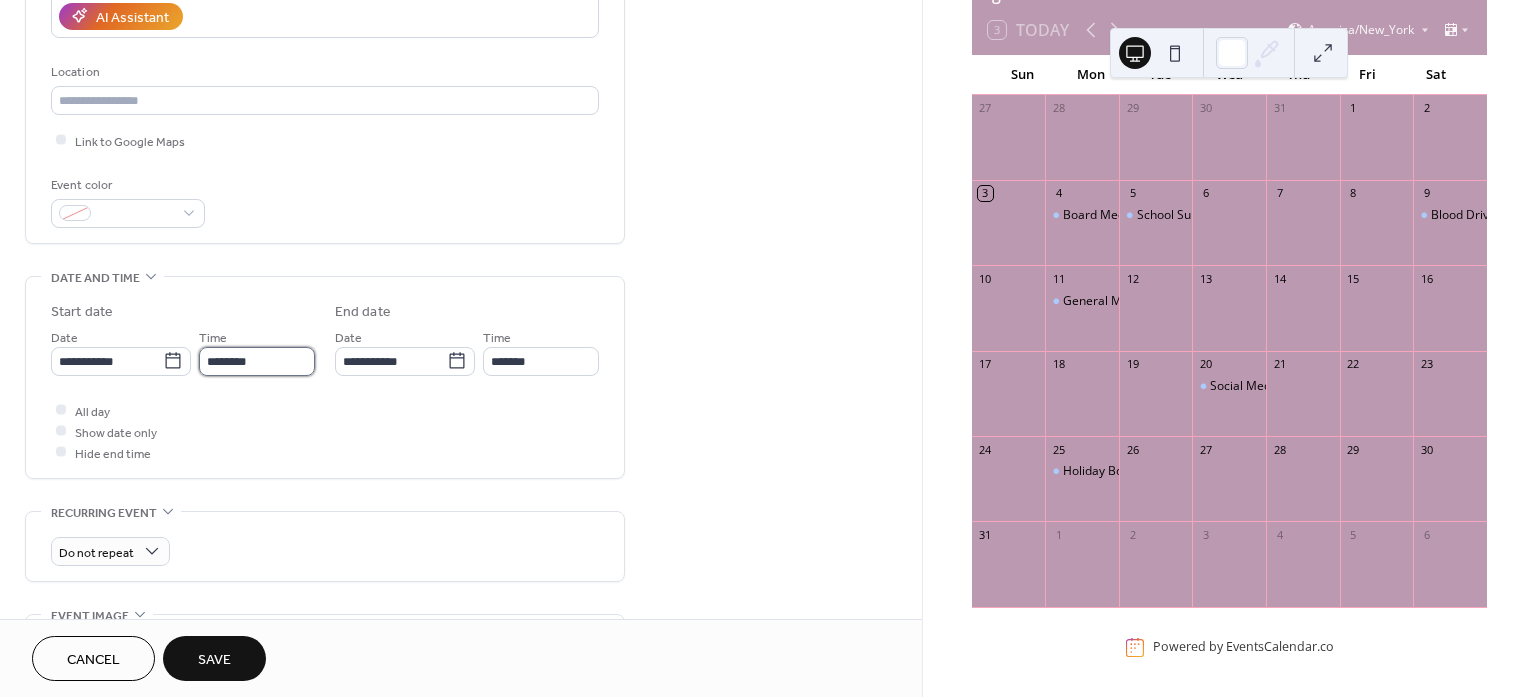click on "********" at bounding box center [257, 361] 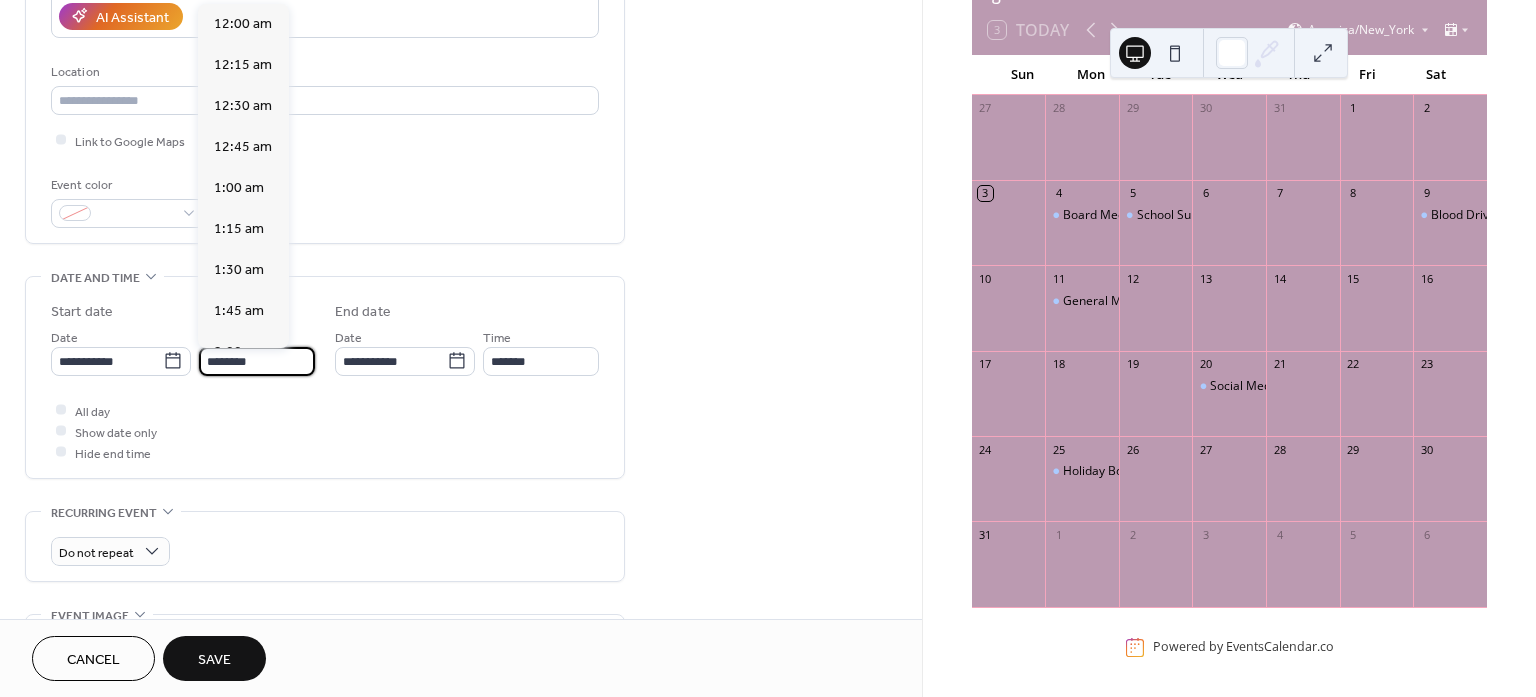 scroll, scrollTop: 1895, scrollLeft: 0, axis: vertical 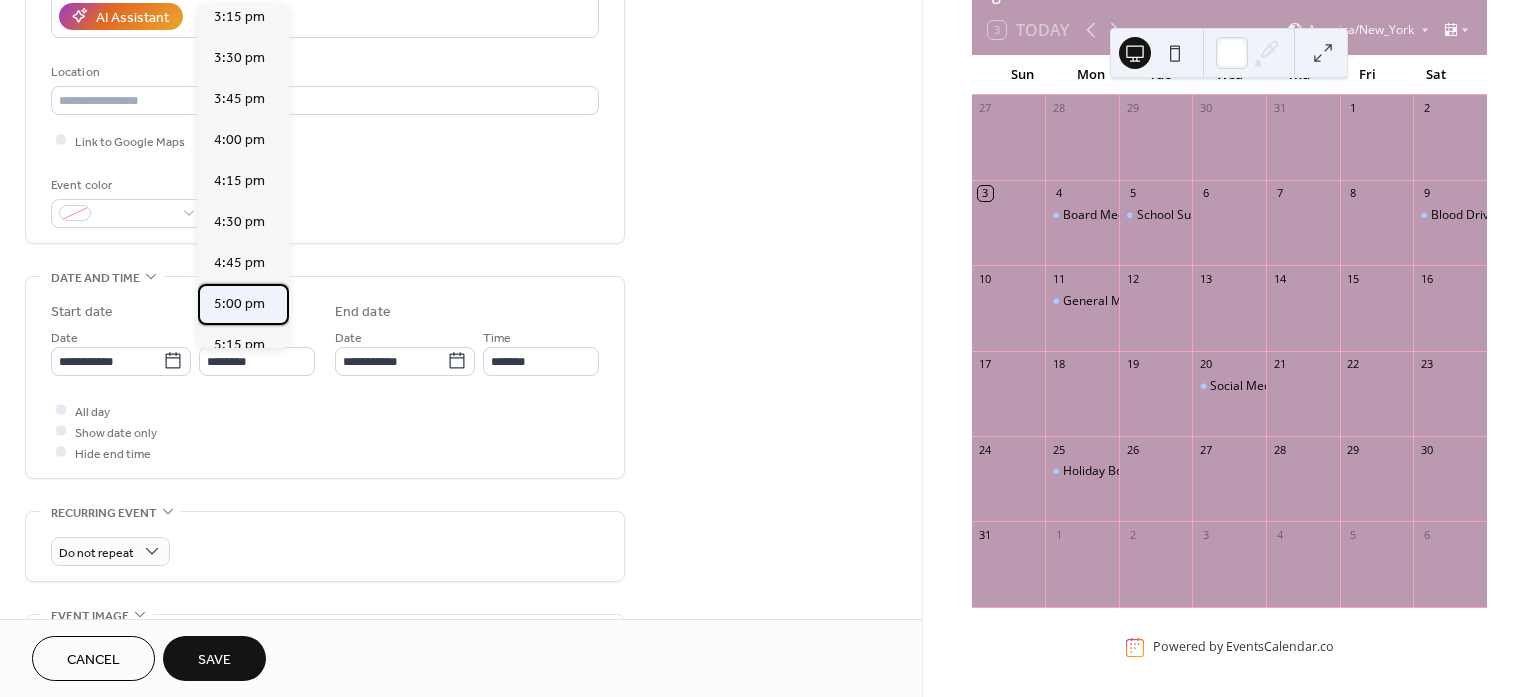 click on "5:00 pm" at bounding box center [239, 304] 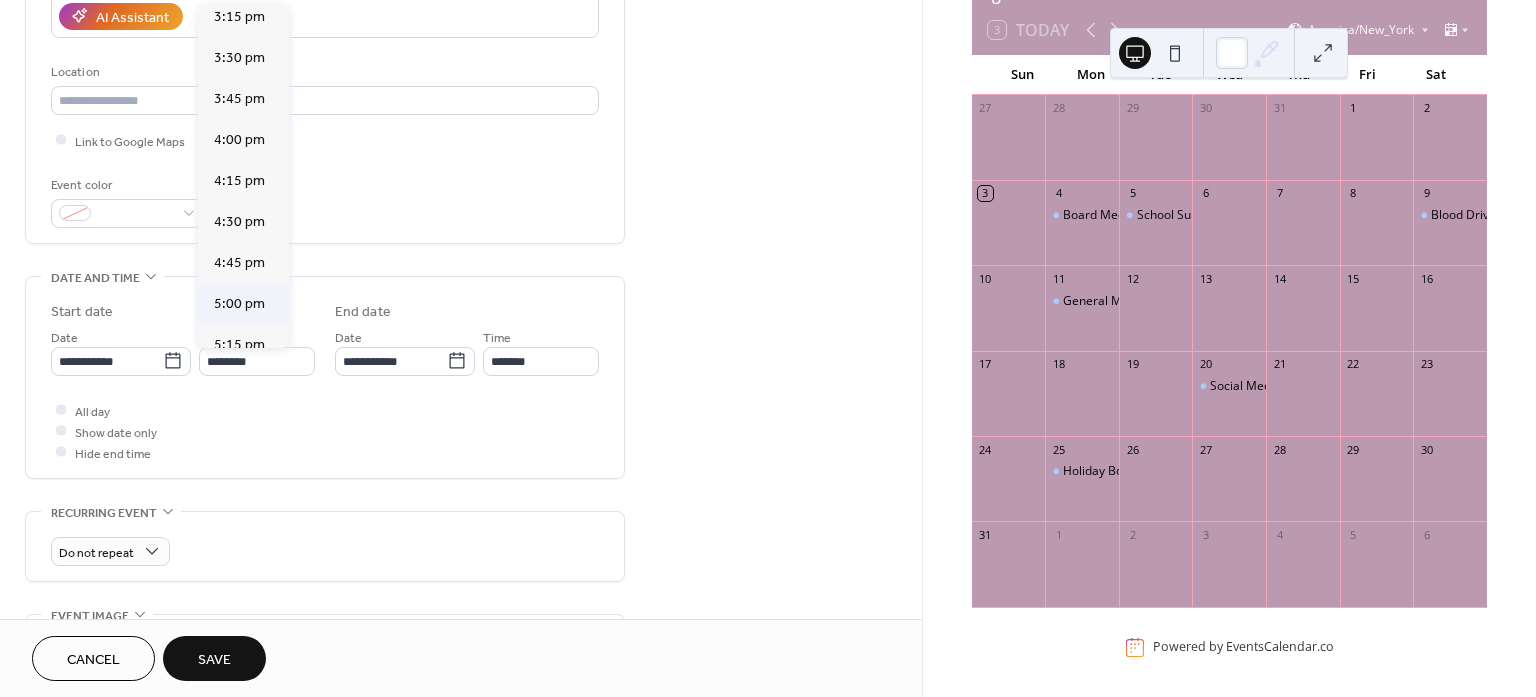 type on "*******" 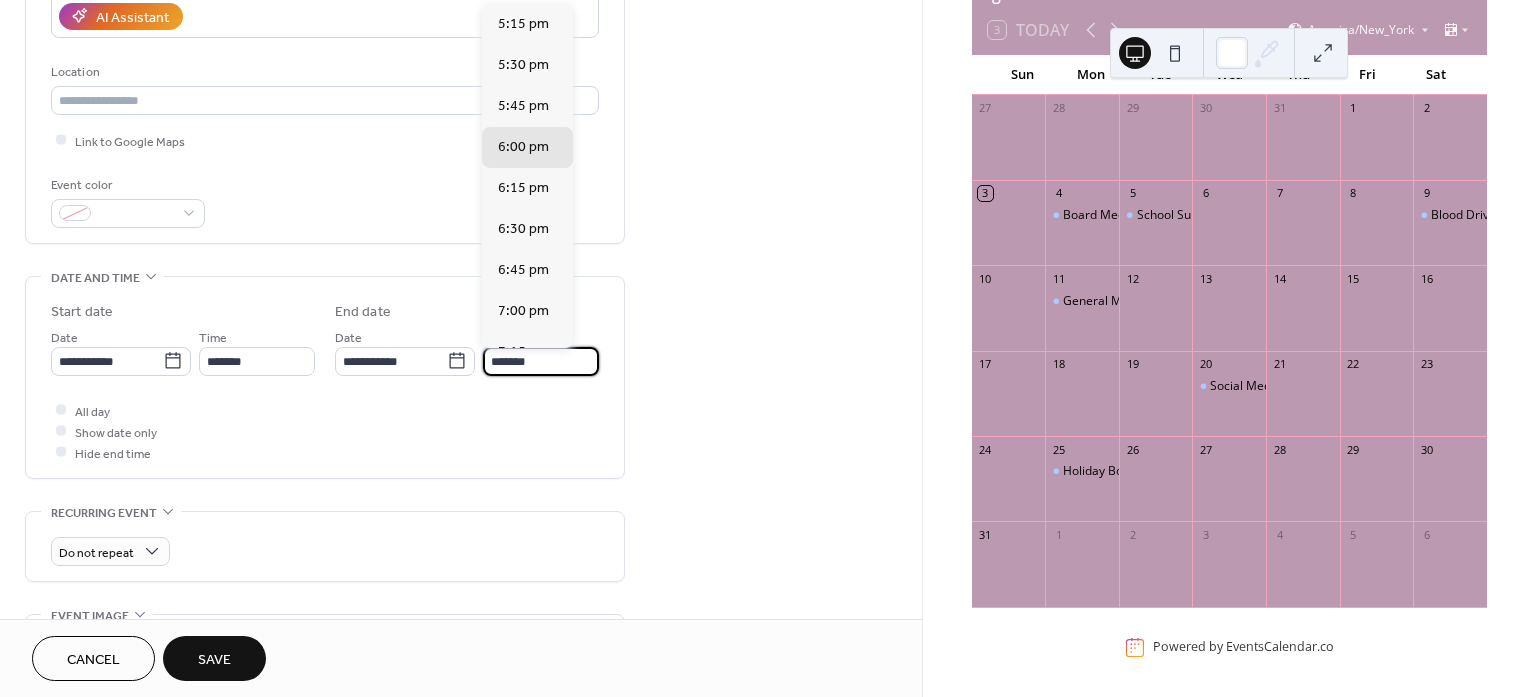 click on "*******" at bounding box center (541, 361) 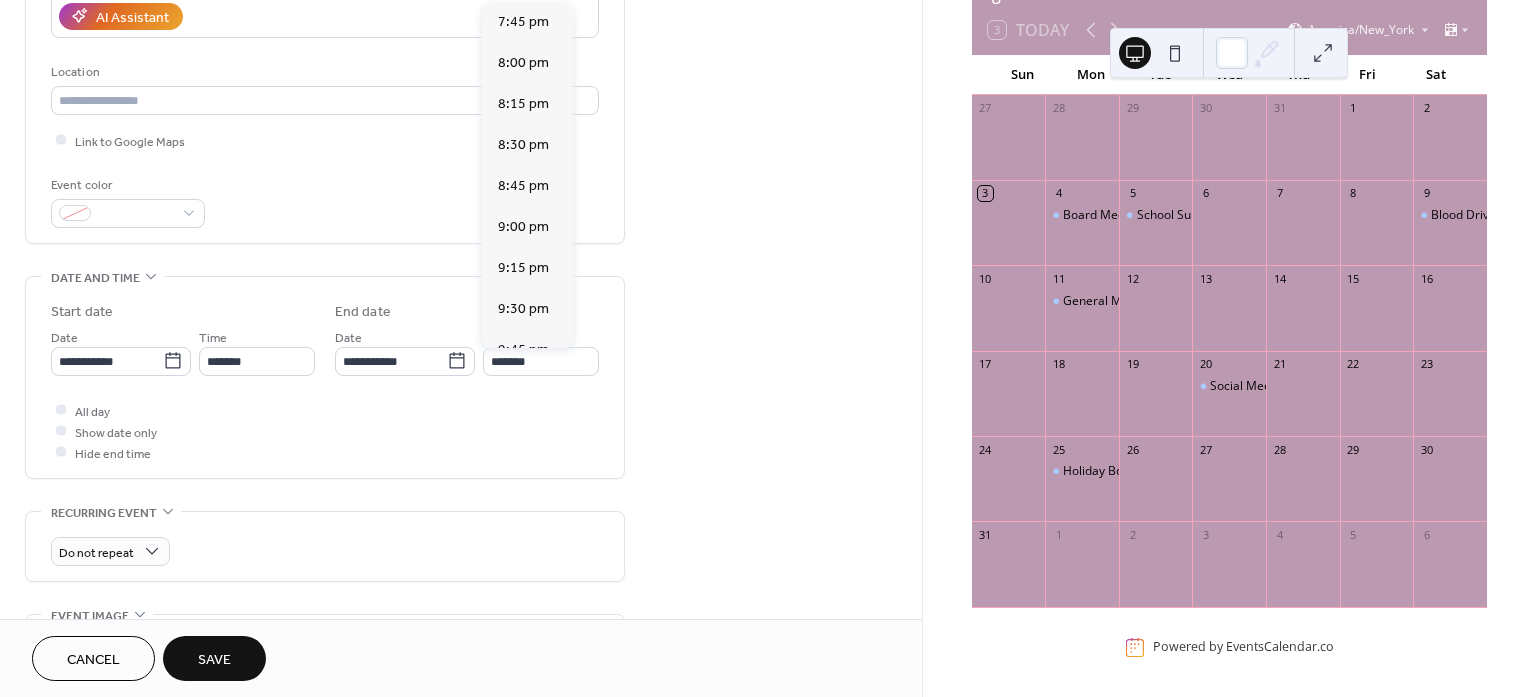 scroll, scrollTop: 415, scrollLeft: 0, axis: vertical 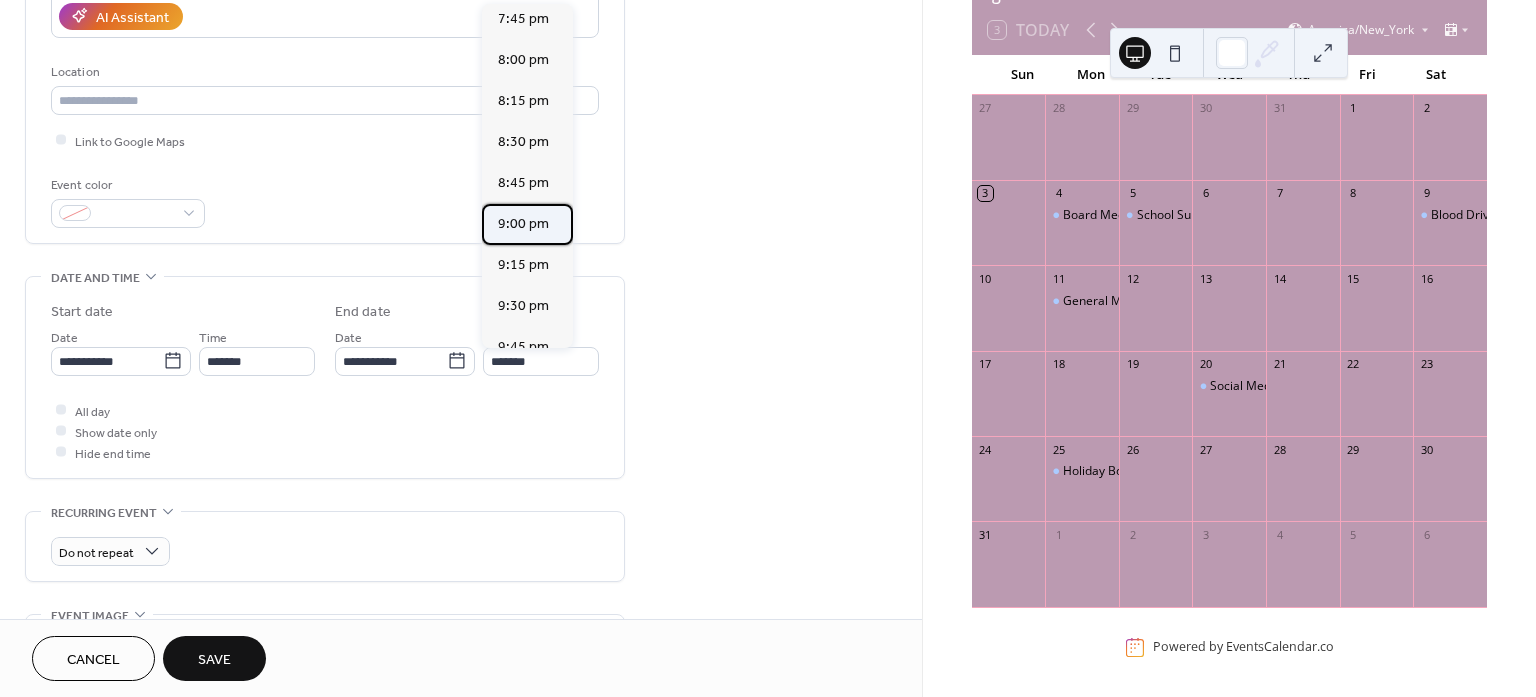 click on "9:00 pm" at bounding box center (523, 224) 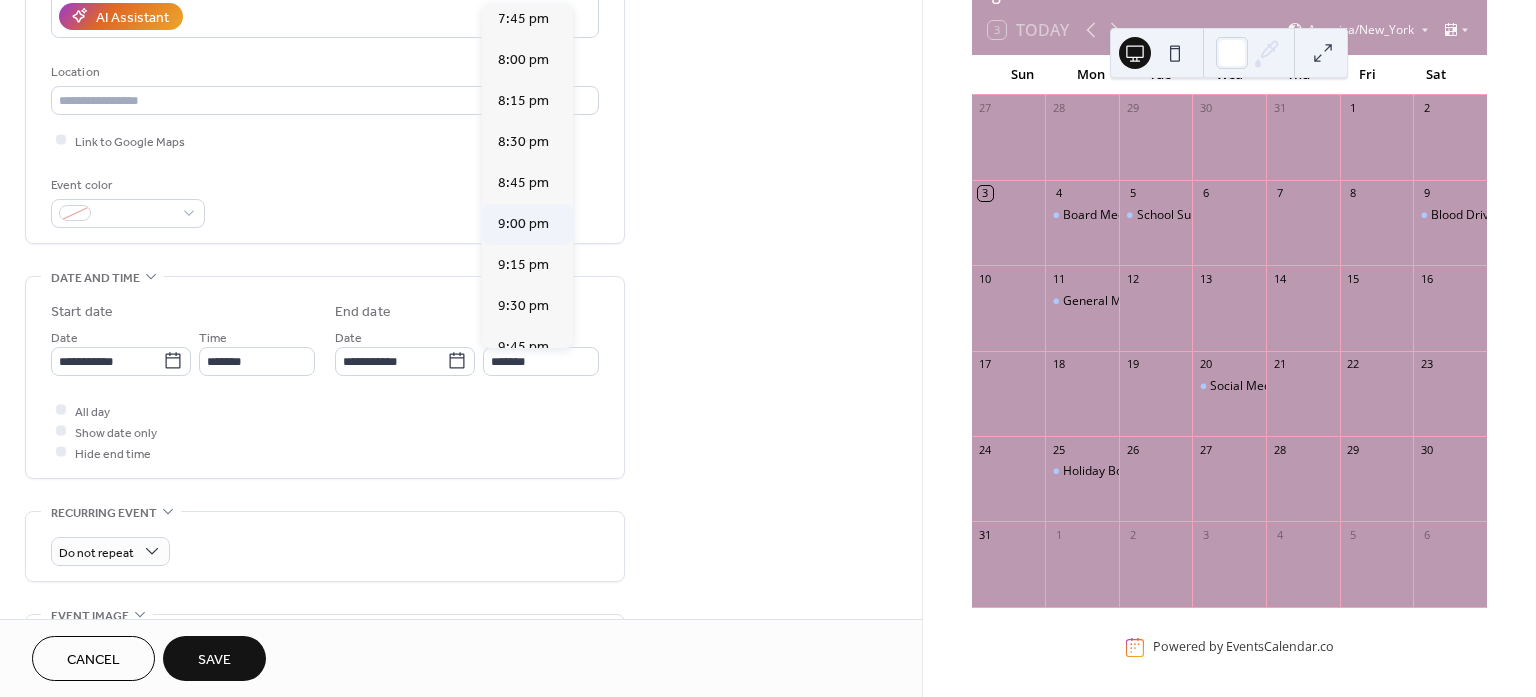 type on "*******" 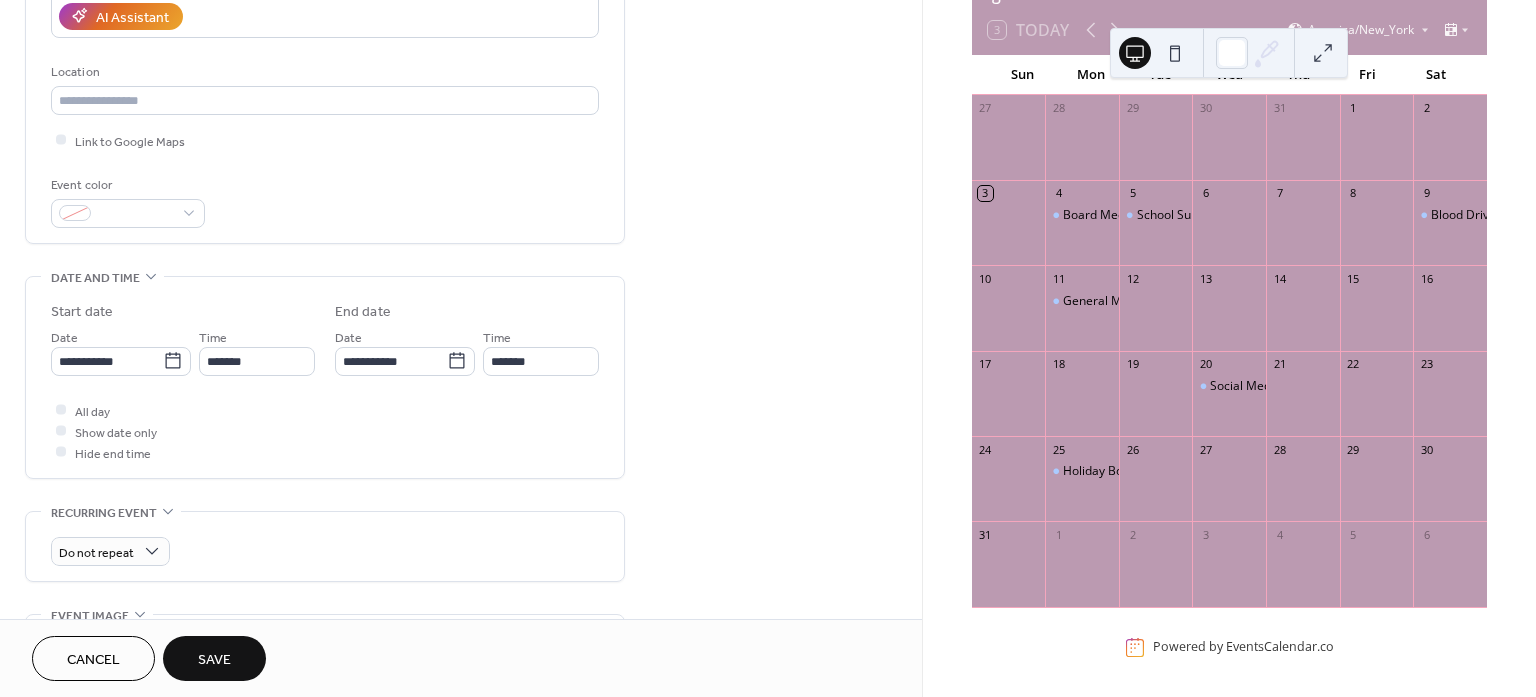 click on "**********" at bounding box center [461, 345] 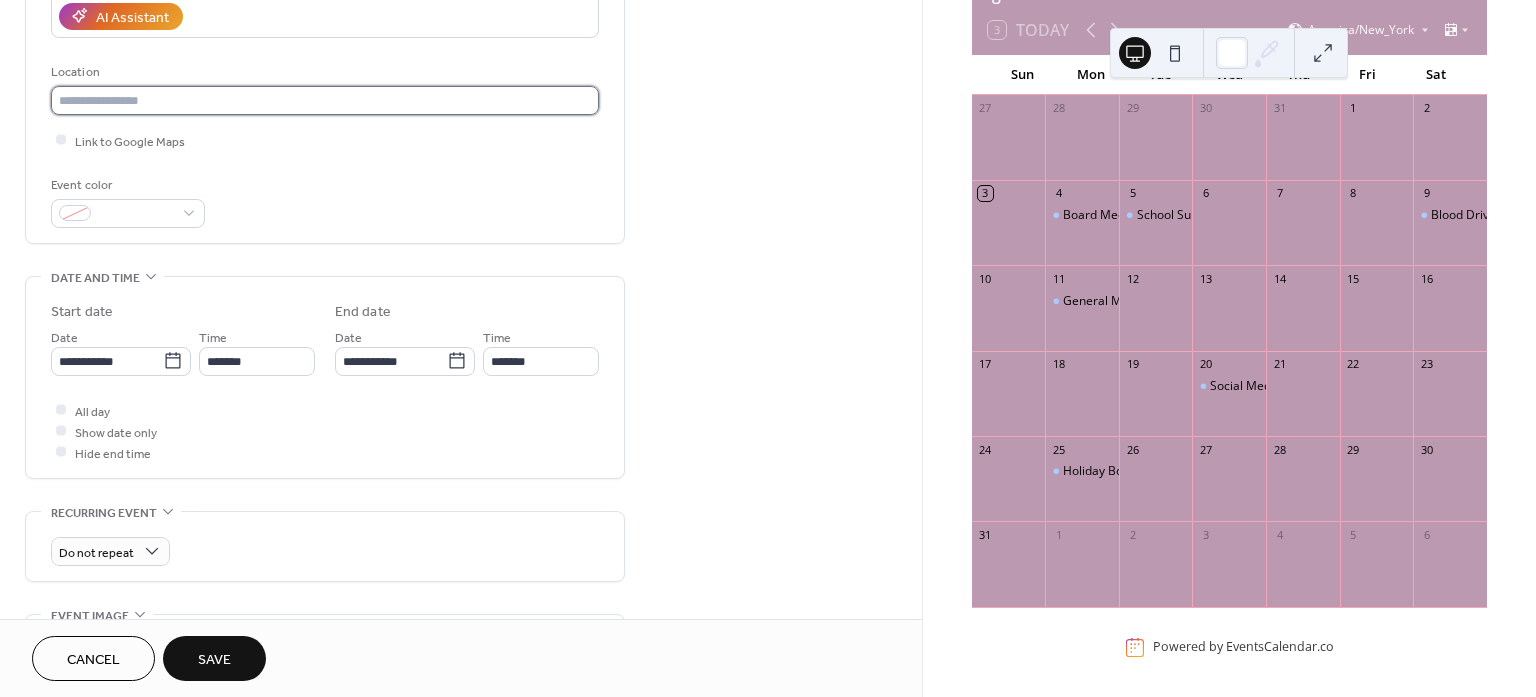 click at bounding box center (325, 100) 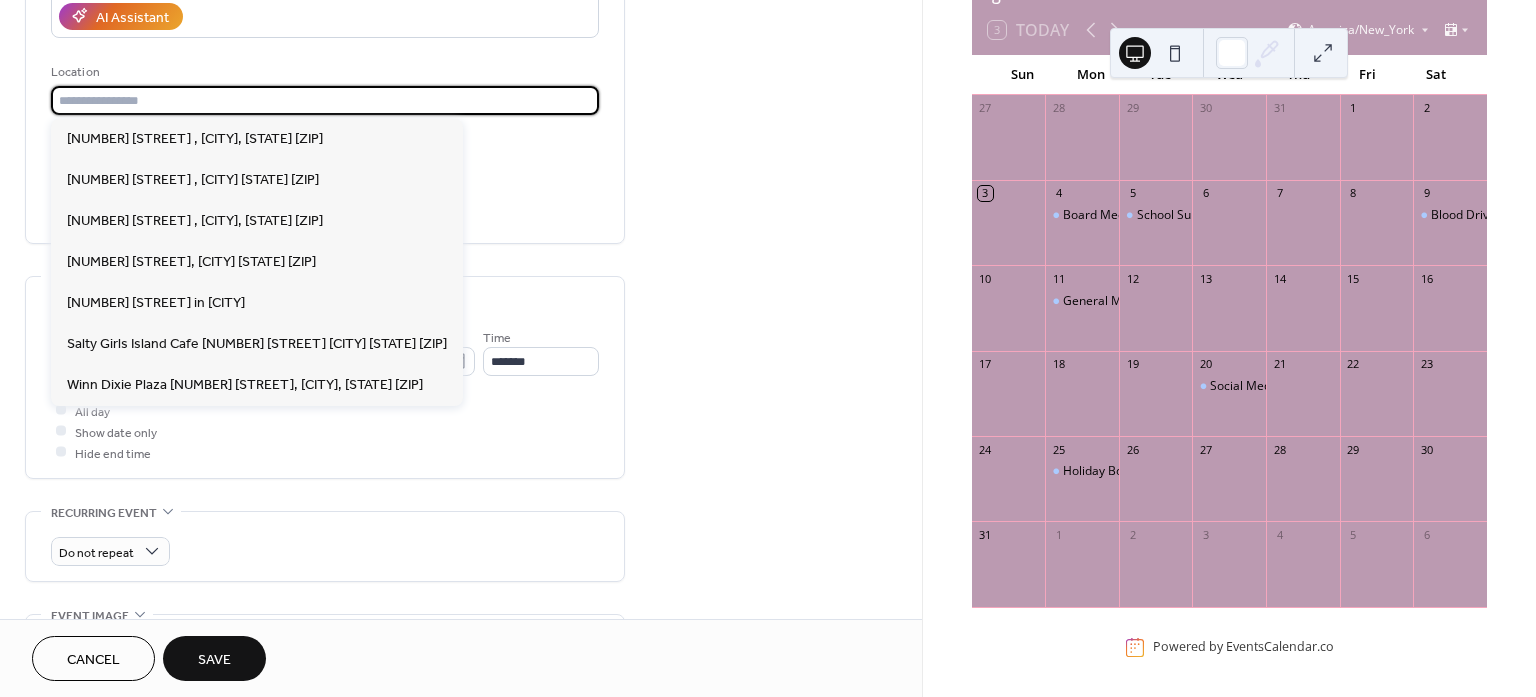 type on "*" 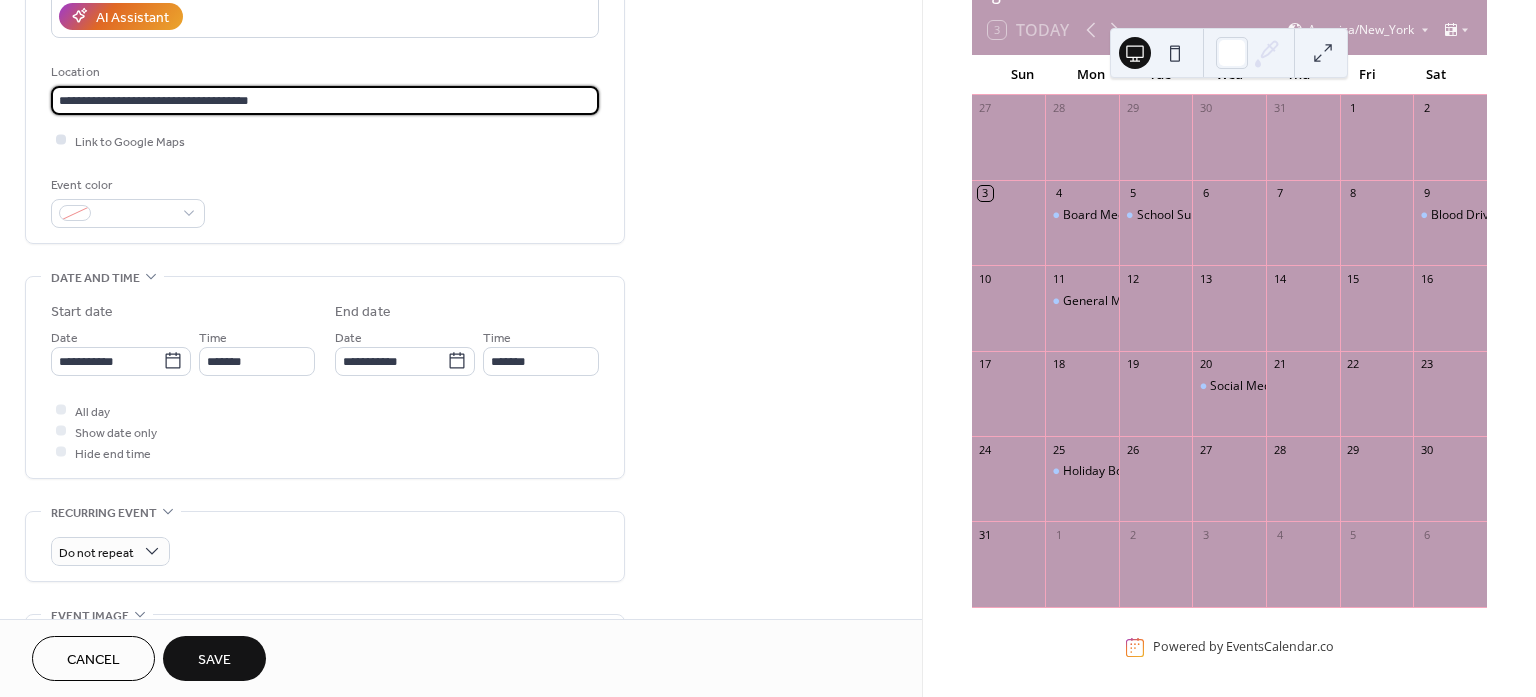 type on "**********" 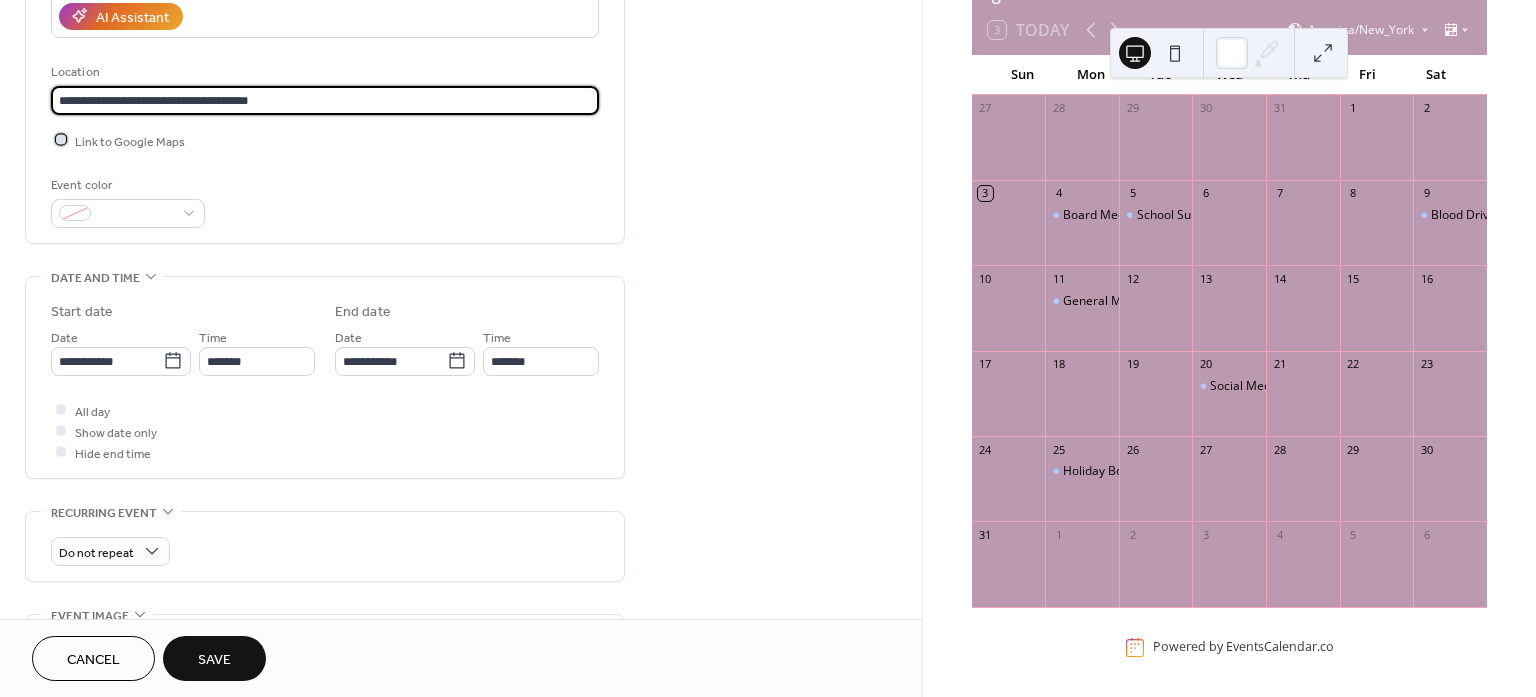 click at bounding box center [61, 140] 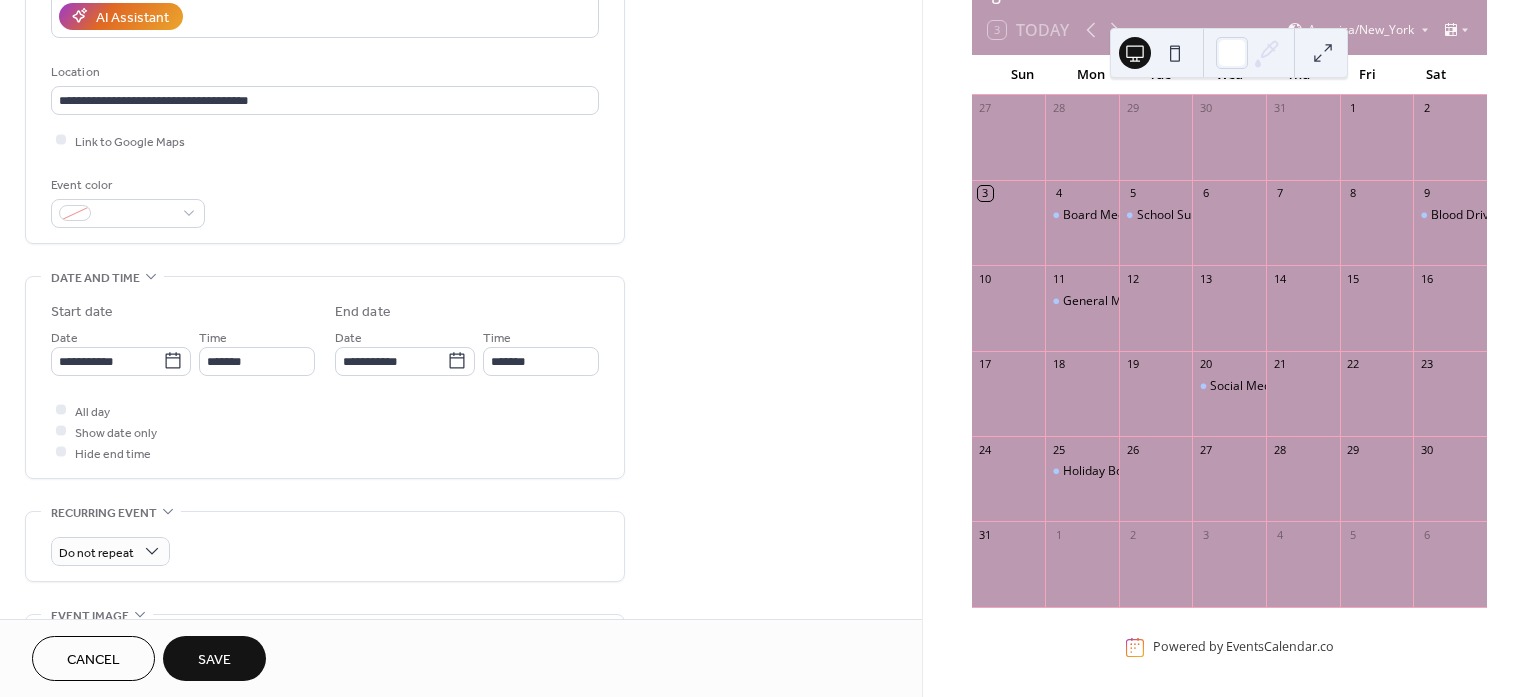 click on "Save" at bounding box center [214, 660] 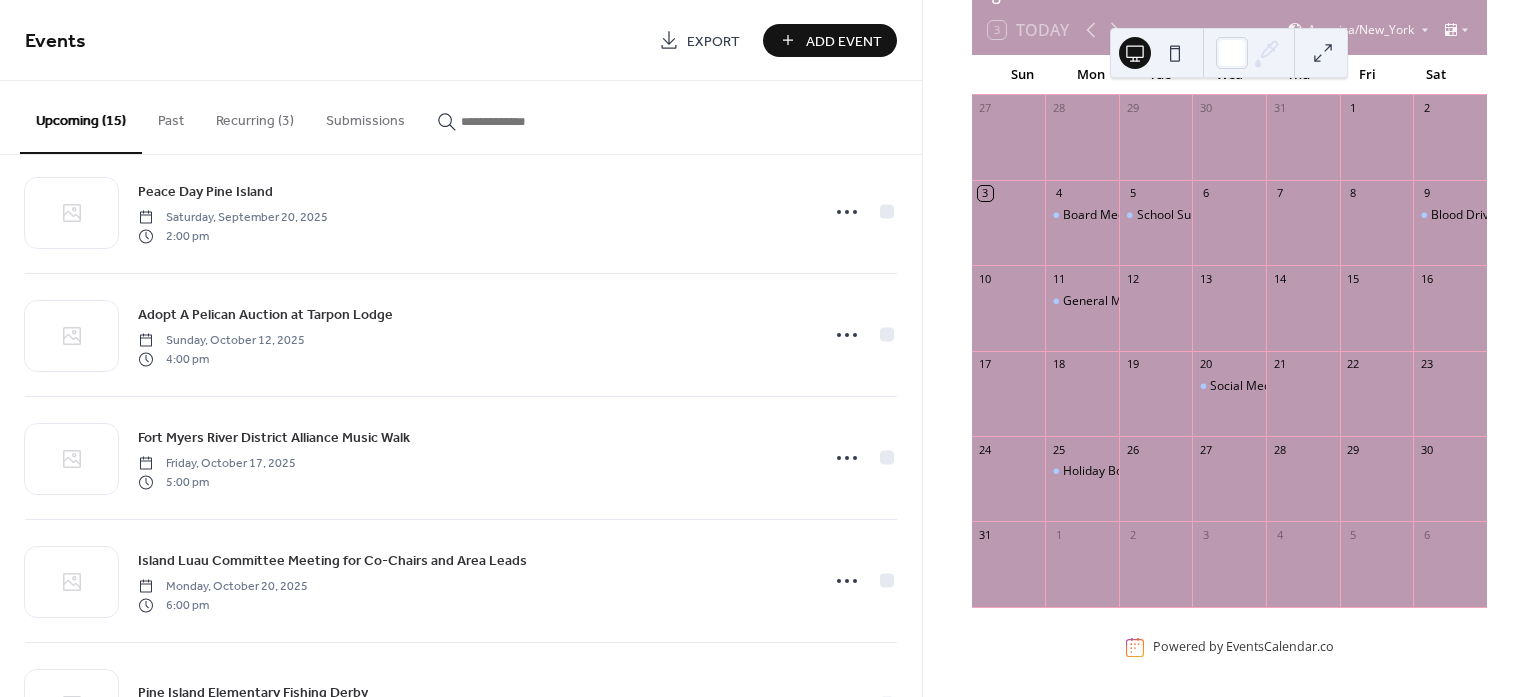 scroll, scrollTop: 781, scrollLeft: 0, axis: vertical 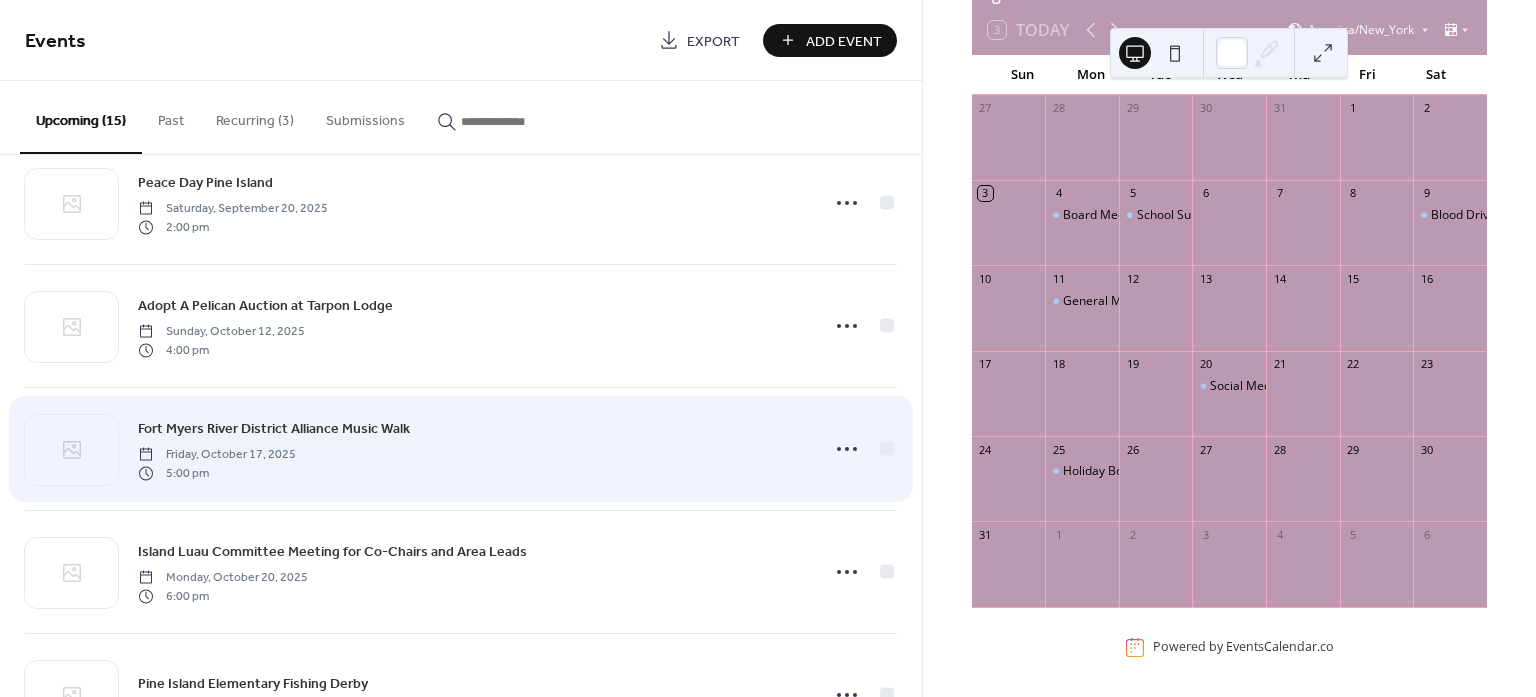 click on "Fort Myers River District Alliance Music Walk" at bounding box center (274, 429) 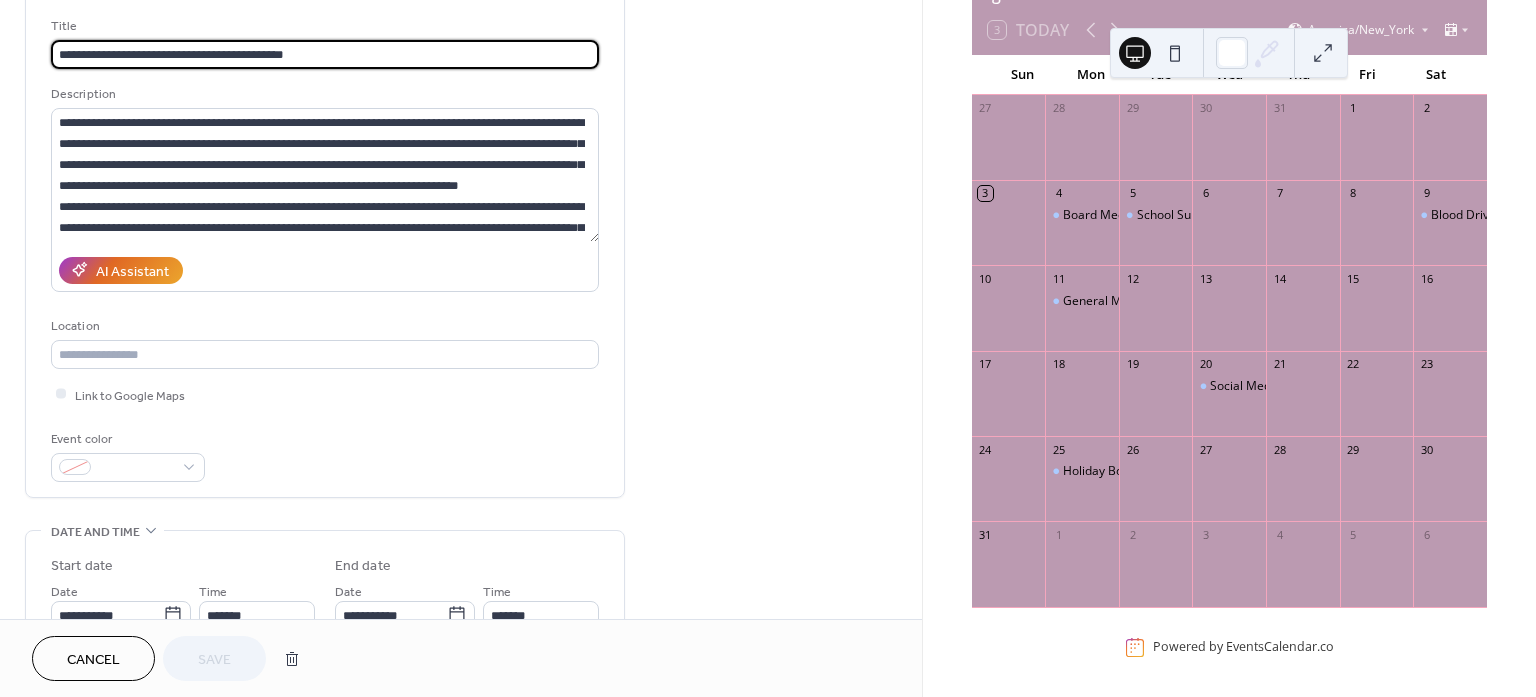 scroll, scrollTop: 125, scrollLeft: 0, axis: vertical 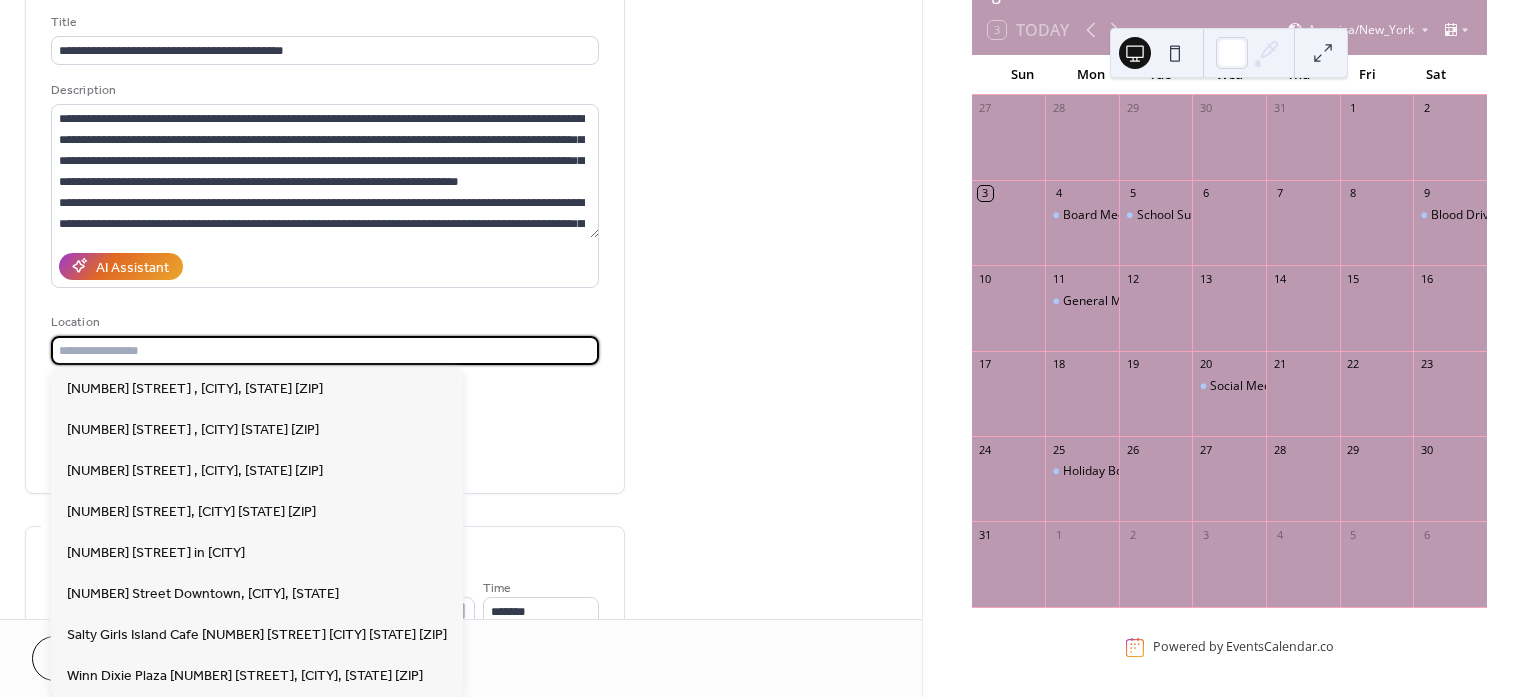 click at bounding box center [325, 350] 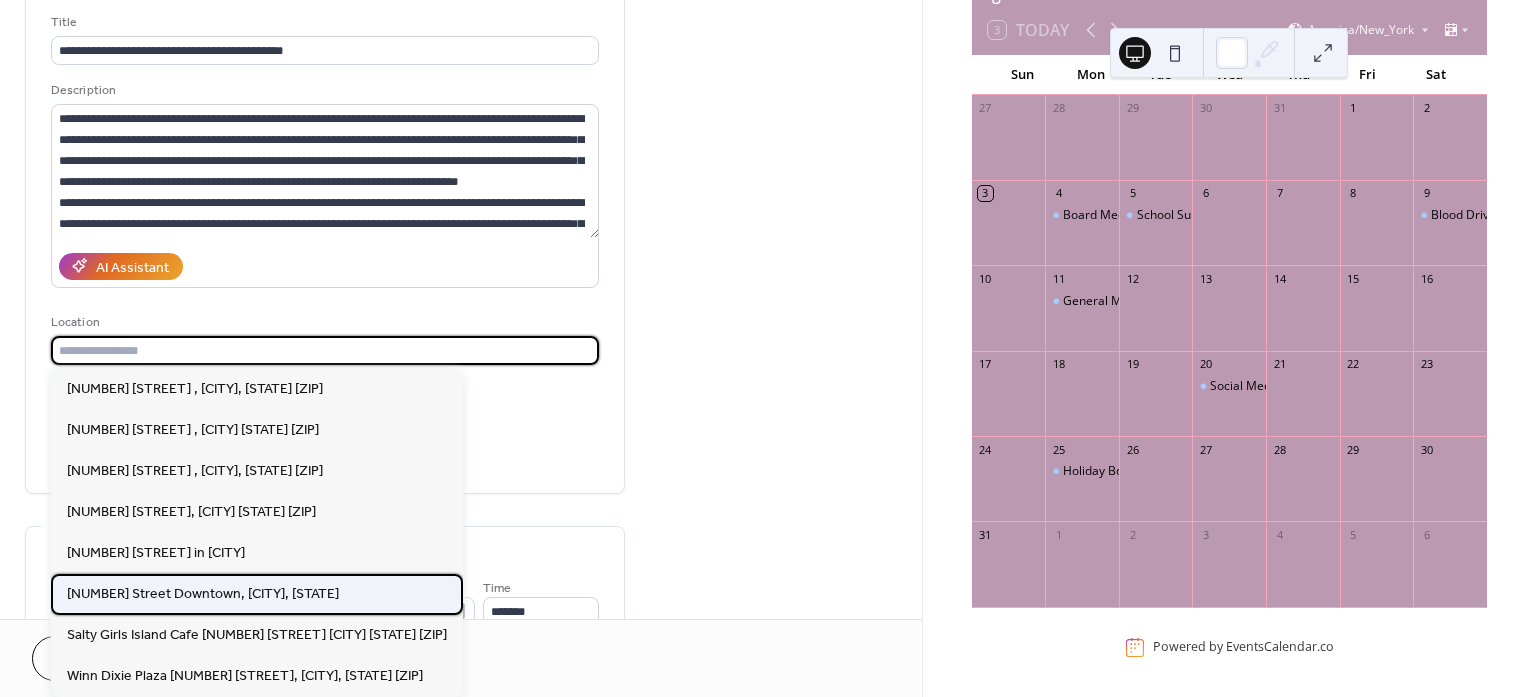 click on "First Street Downtown, Fort Myers, FL" at bounding box center (203, 594) 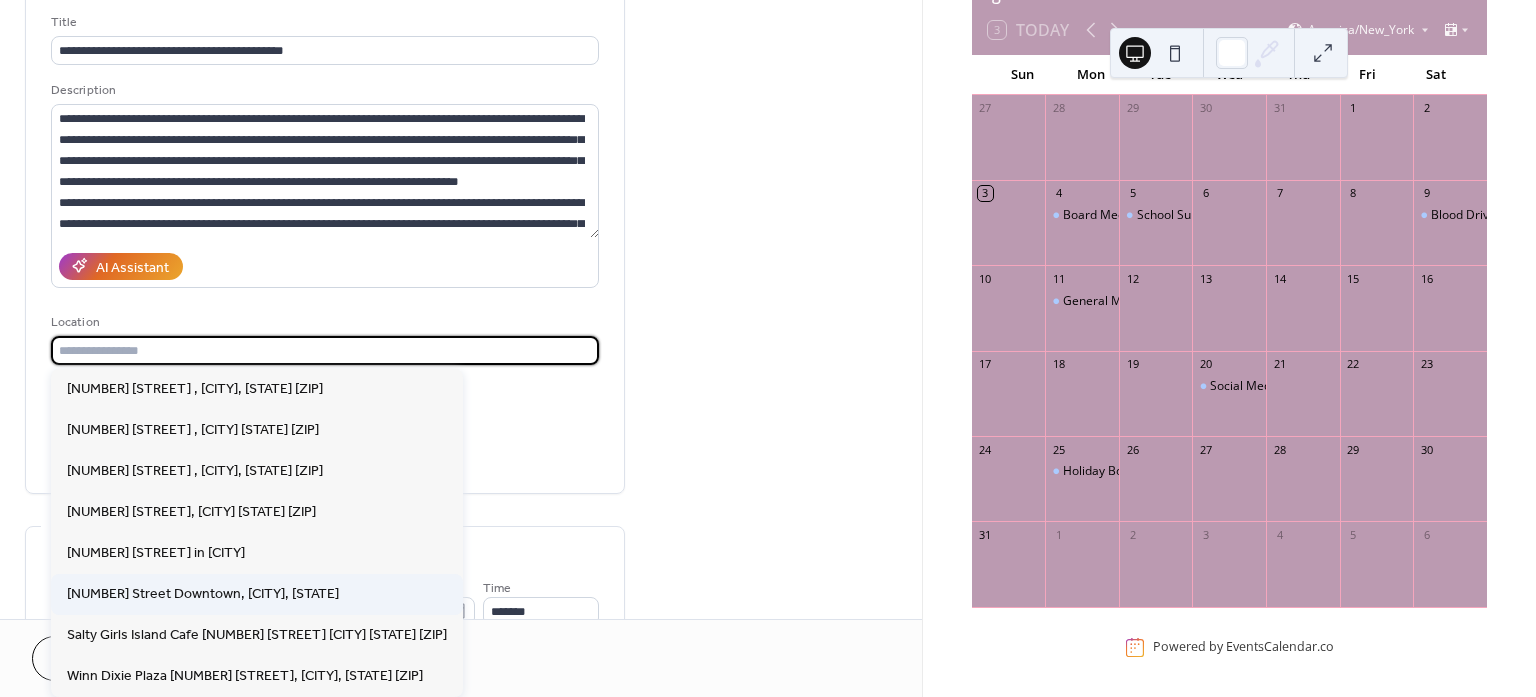 type on "**********" 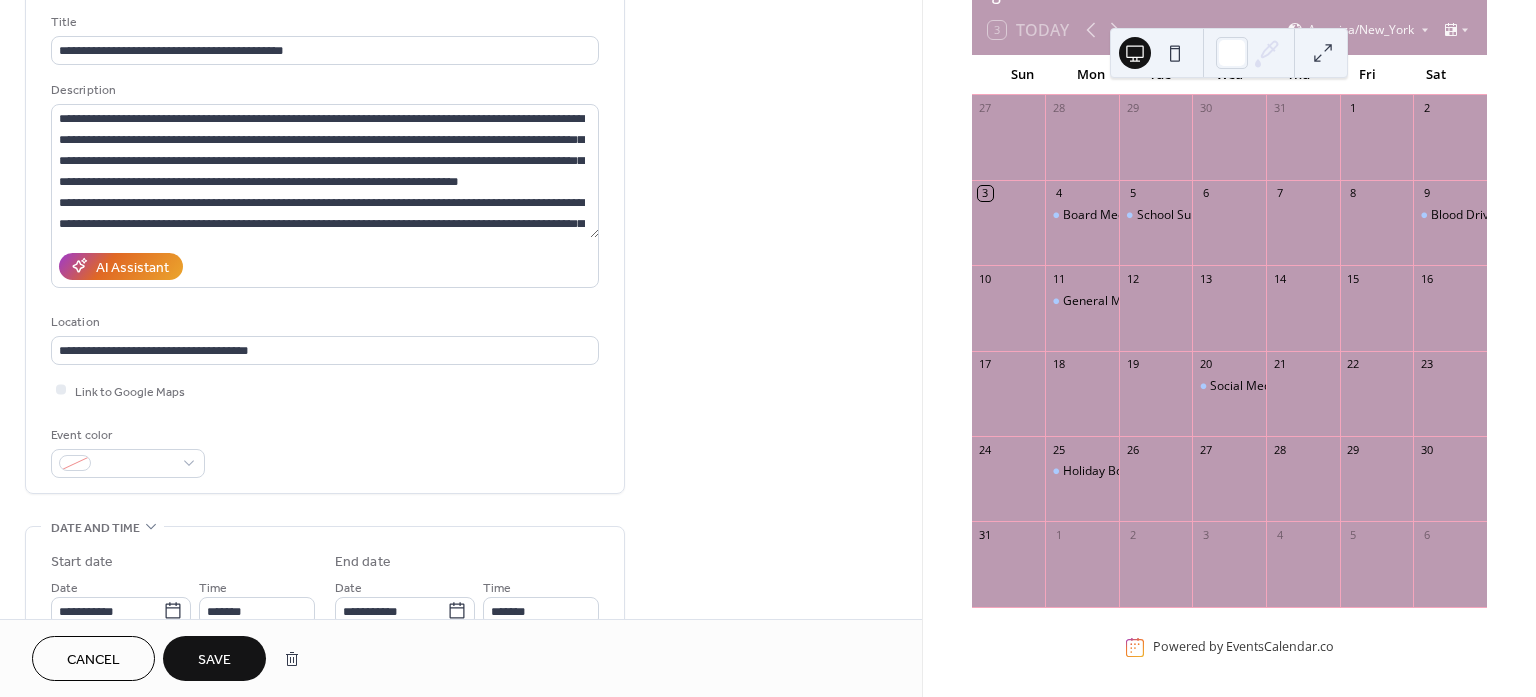 click on "Save" at bounding box center [214, 660] 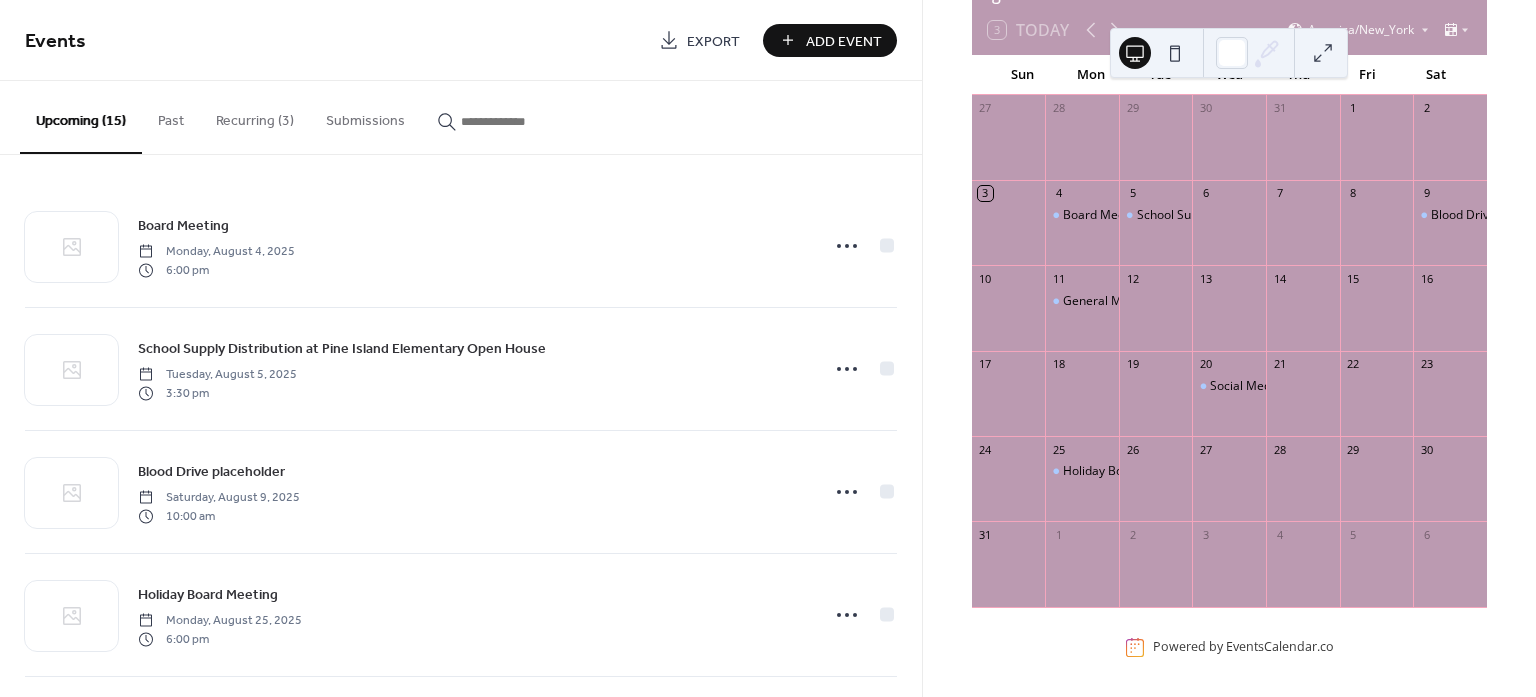 click on "Add Event" at bounding box center [844, 41] 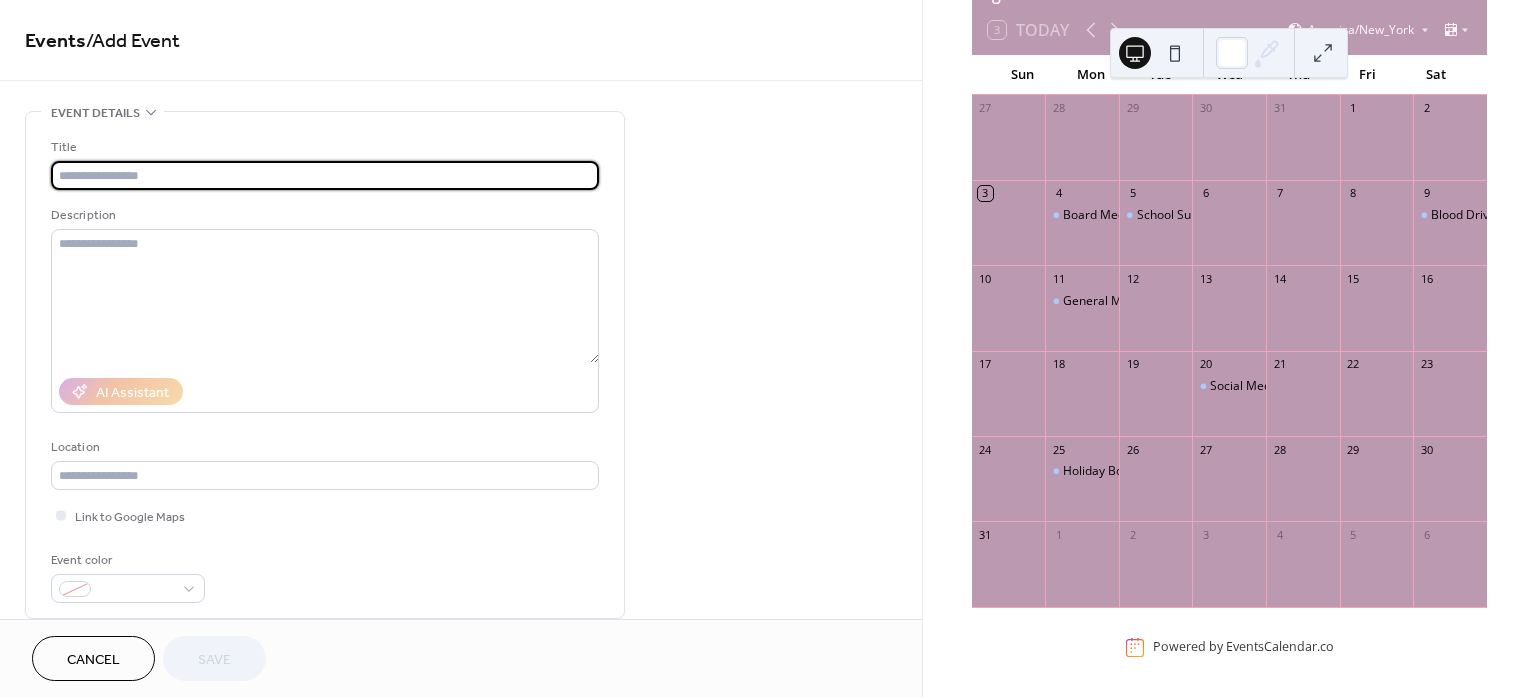 click at bounding box center [325, 175] 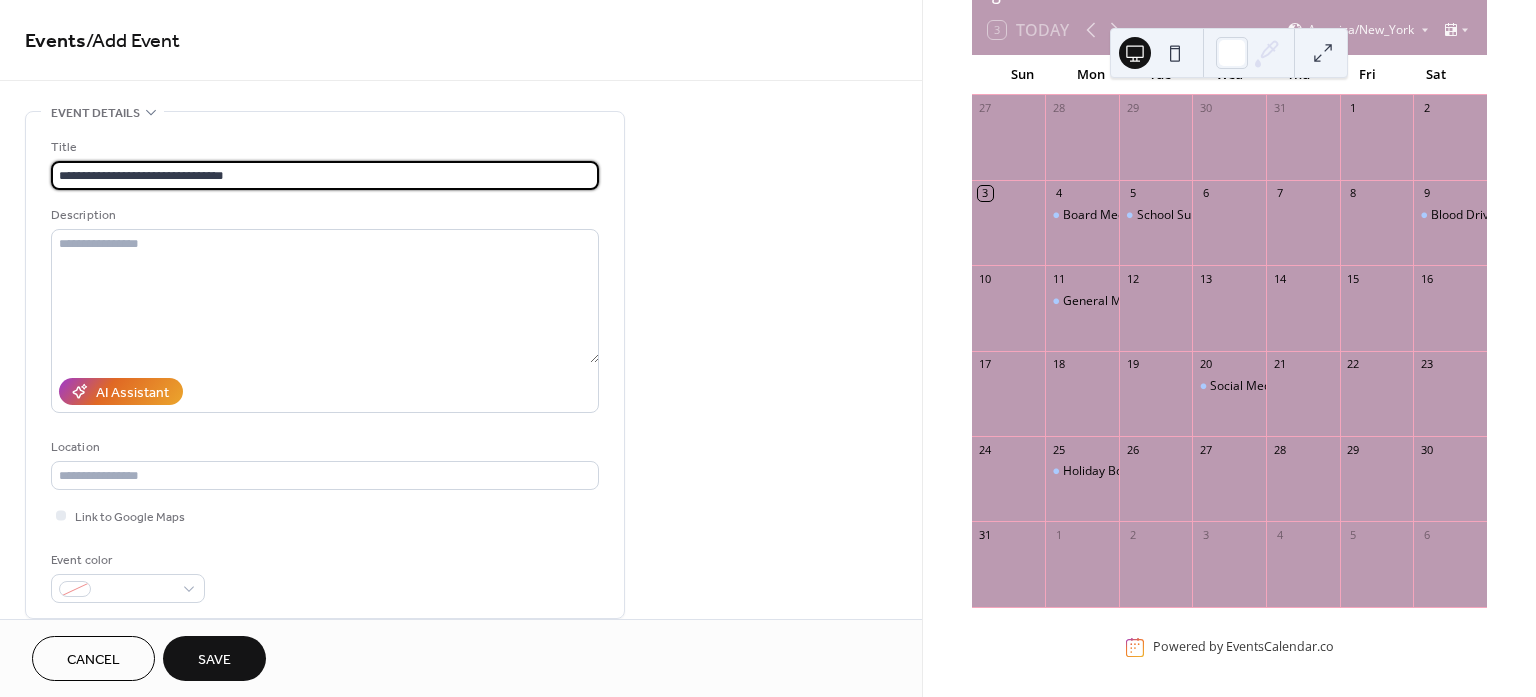 type on "**********" 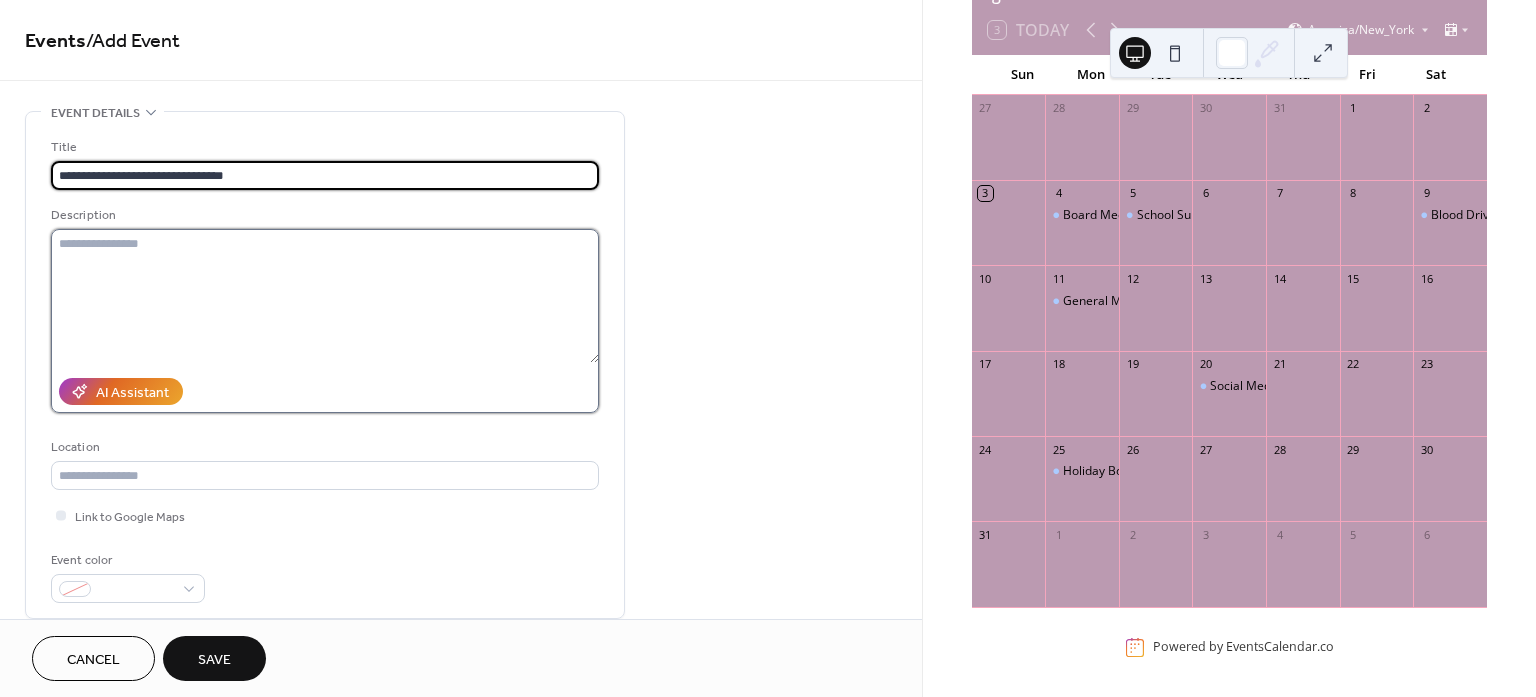 click at bounding box center [325, 296] 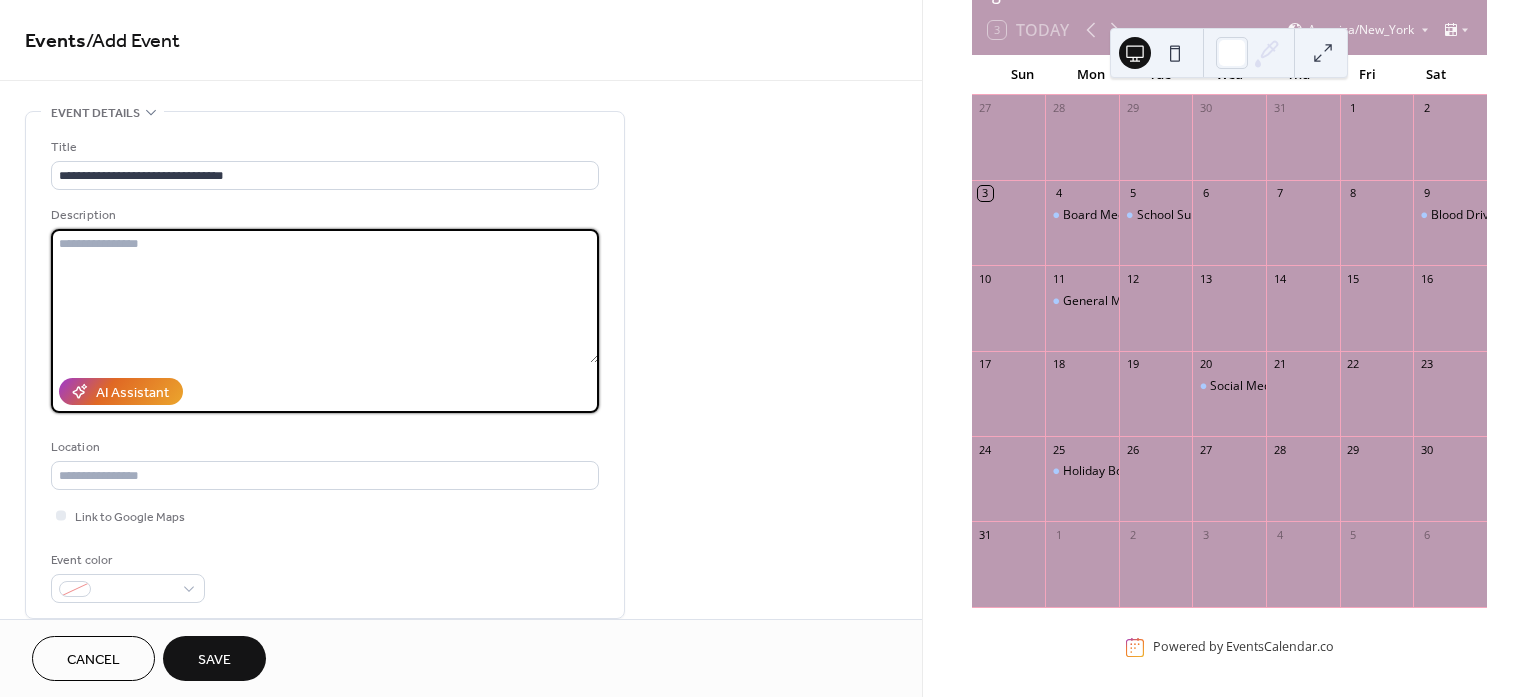 paste on "**********" 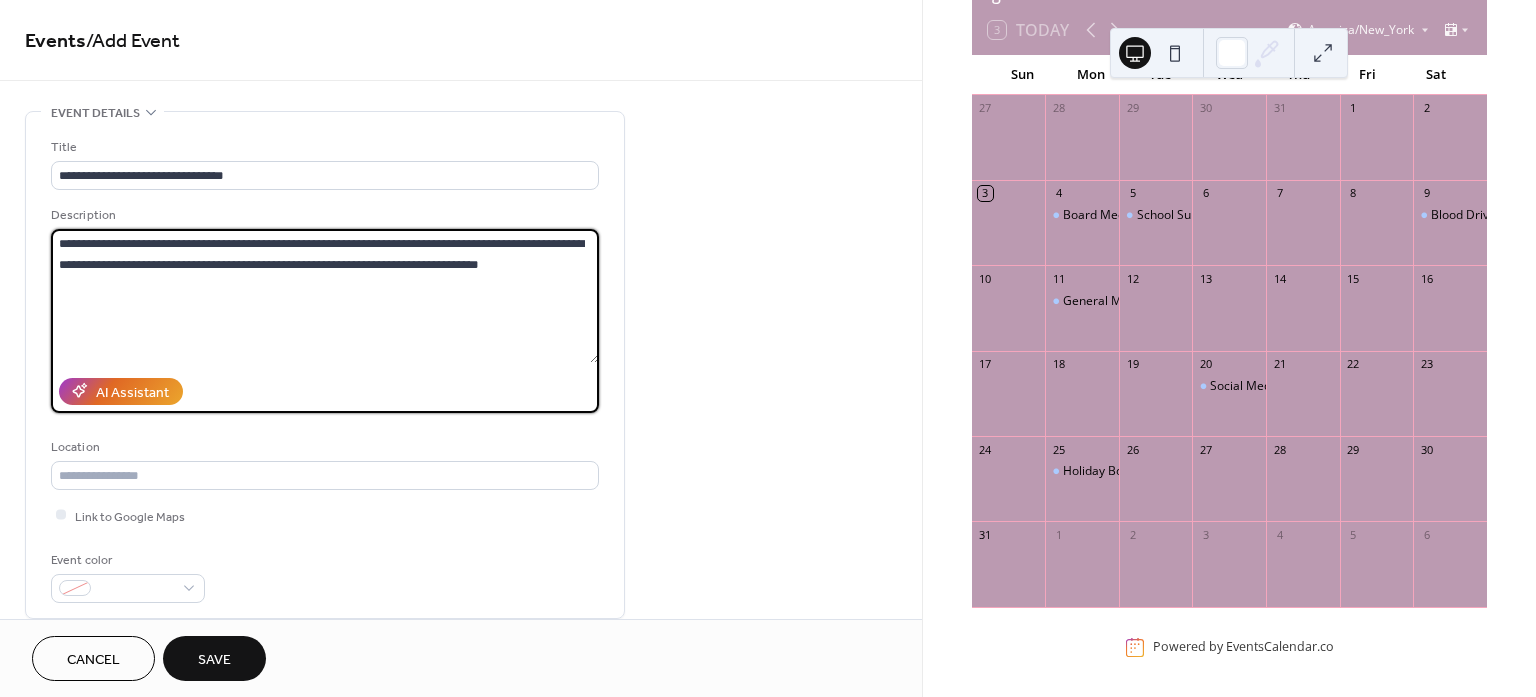 type on "**********" 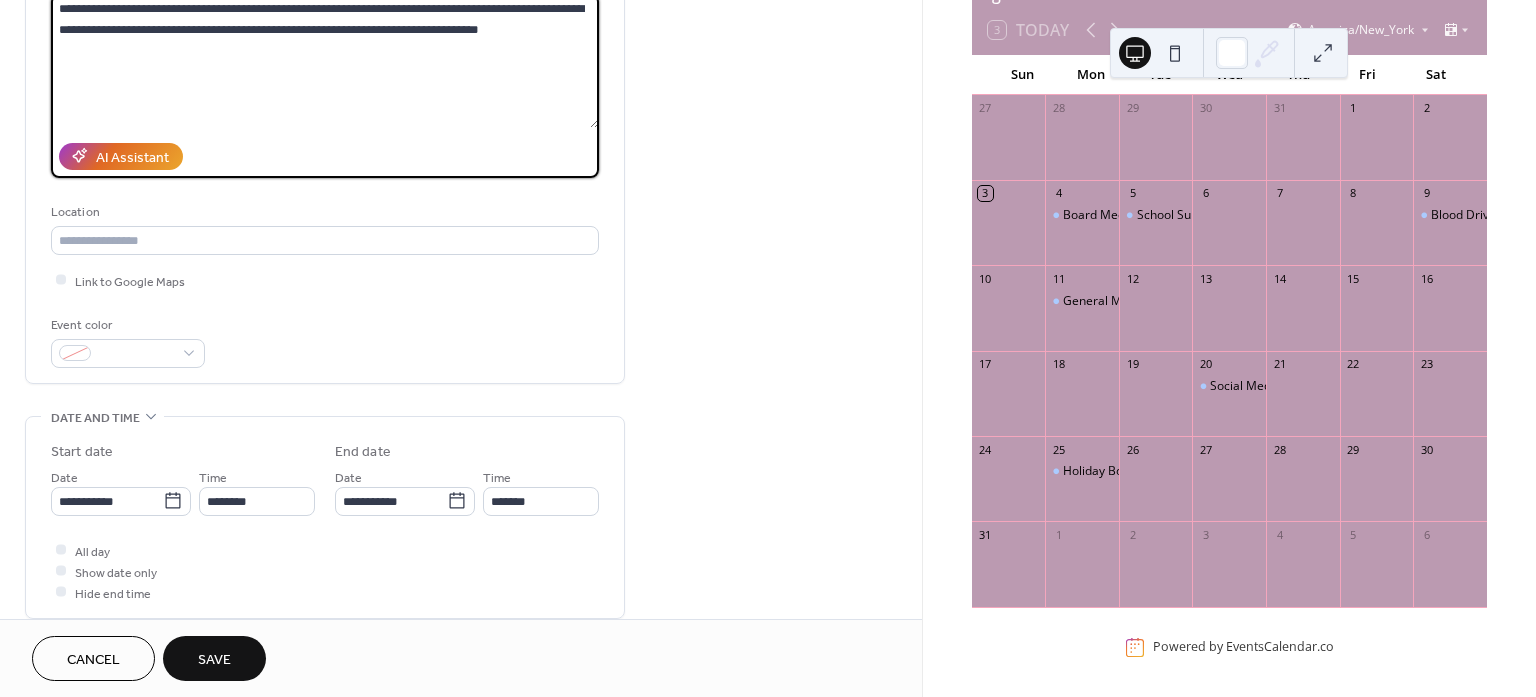 scroll, scrollTop: 250, scrollLeft: 0, axis: vertical 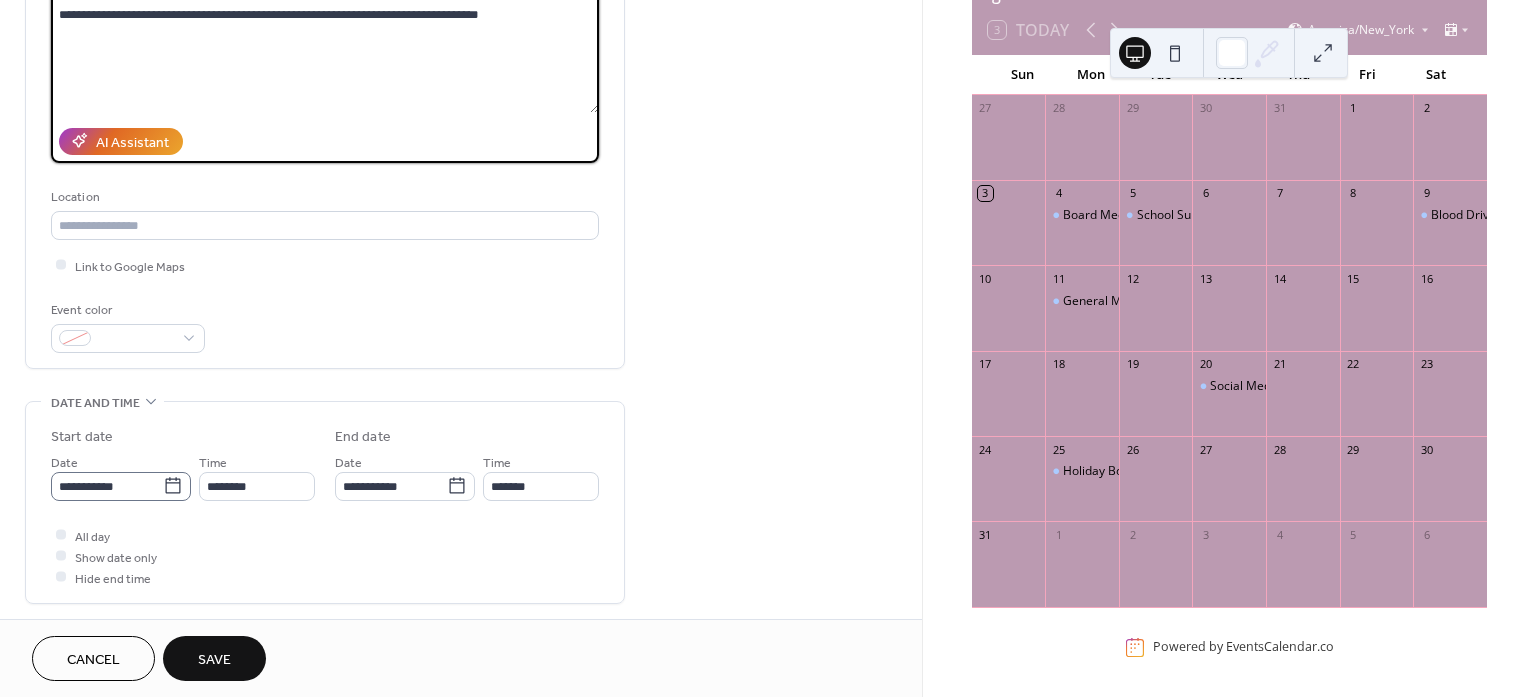 click 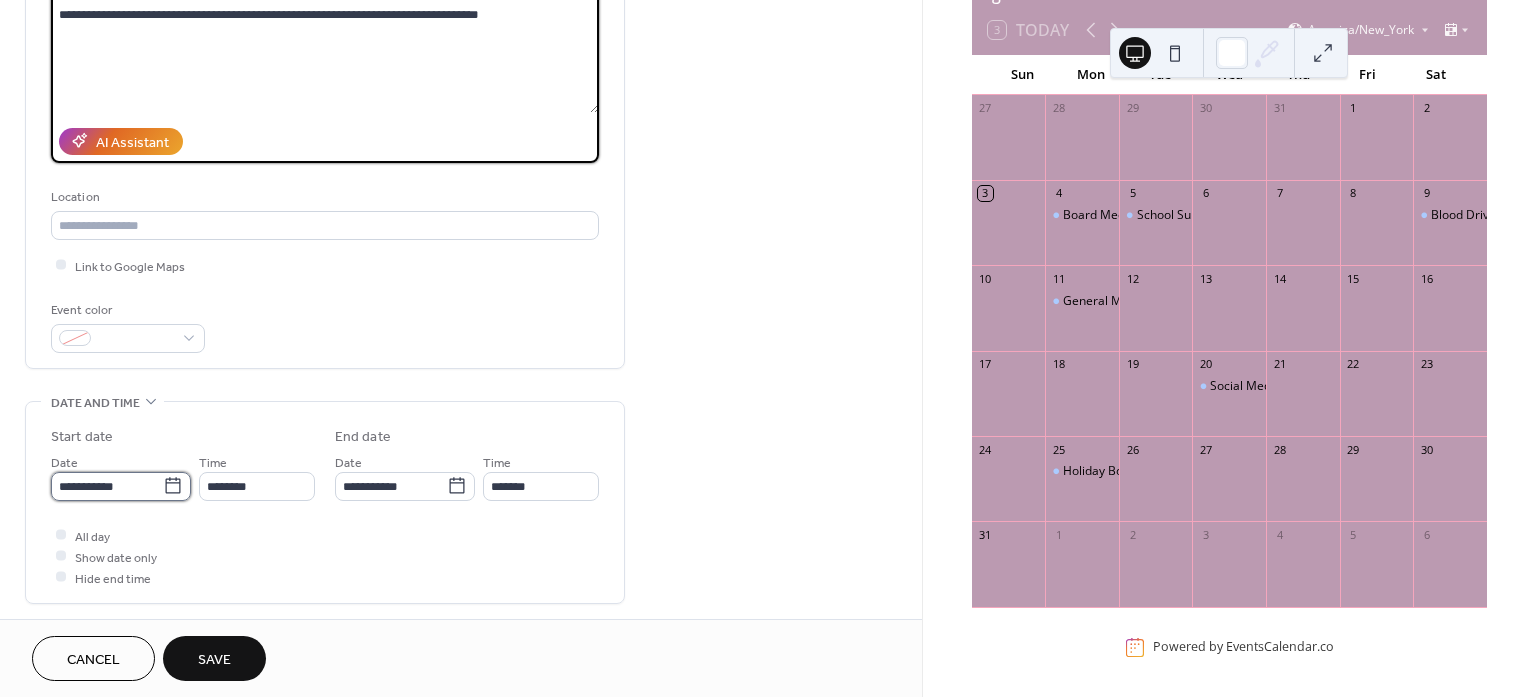 click on "**********" at bounding box center (107, 486) 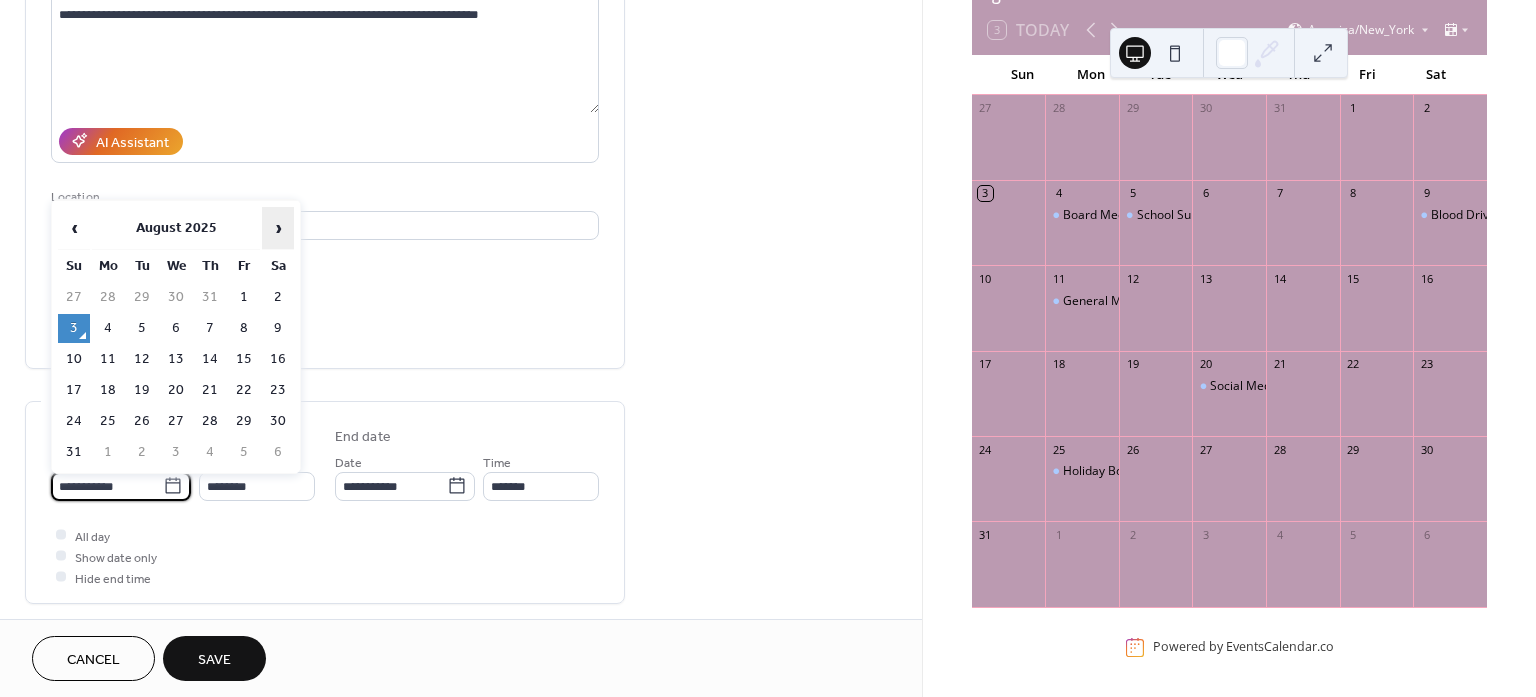 click on "›" at bounding box center (278, 228) 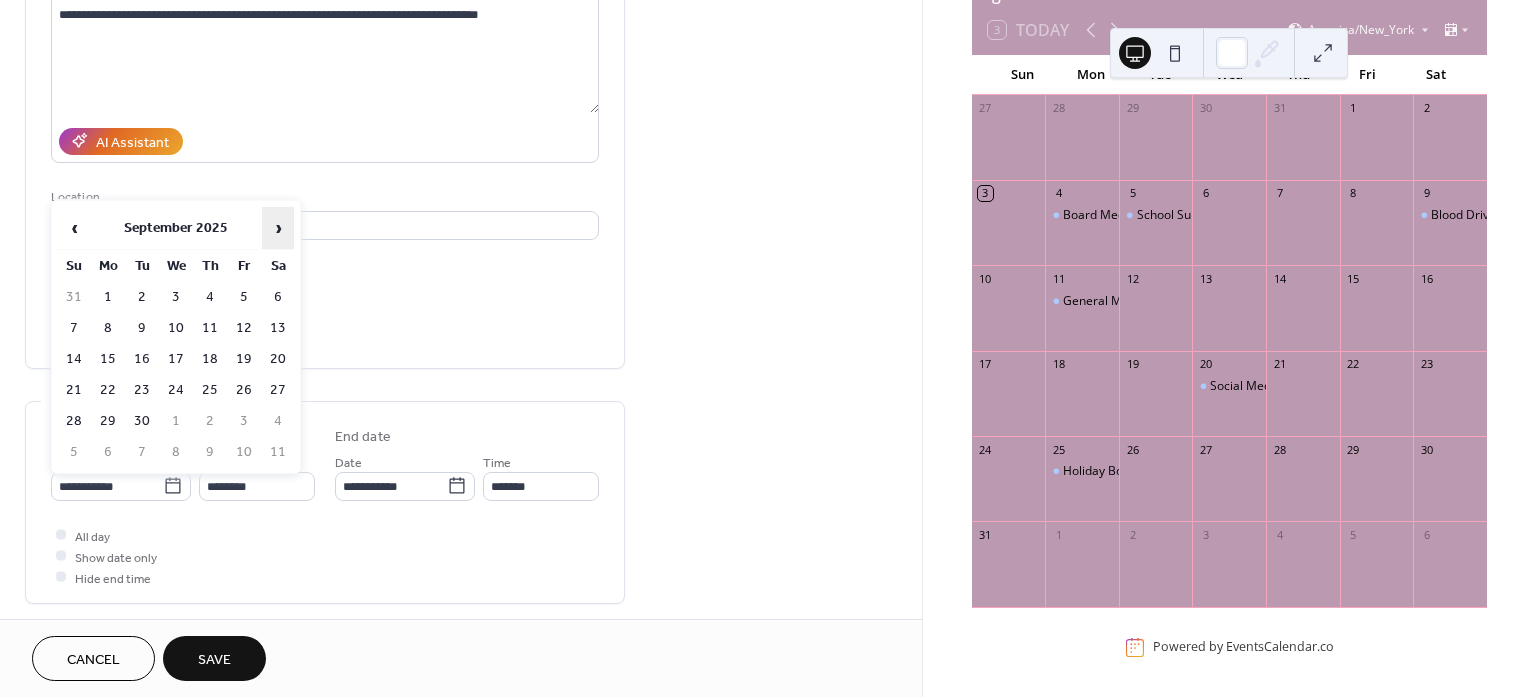 click on "›" at bounding box center (278, 228) 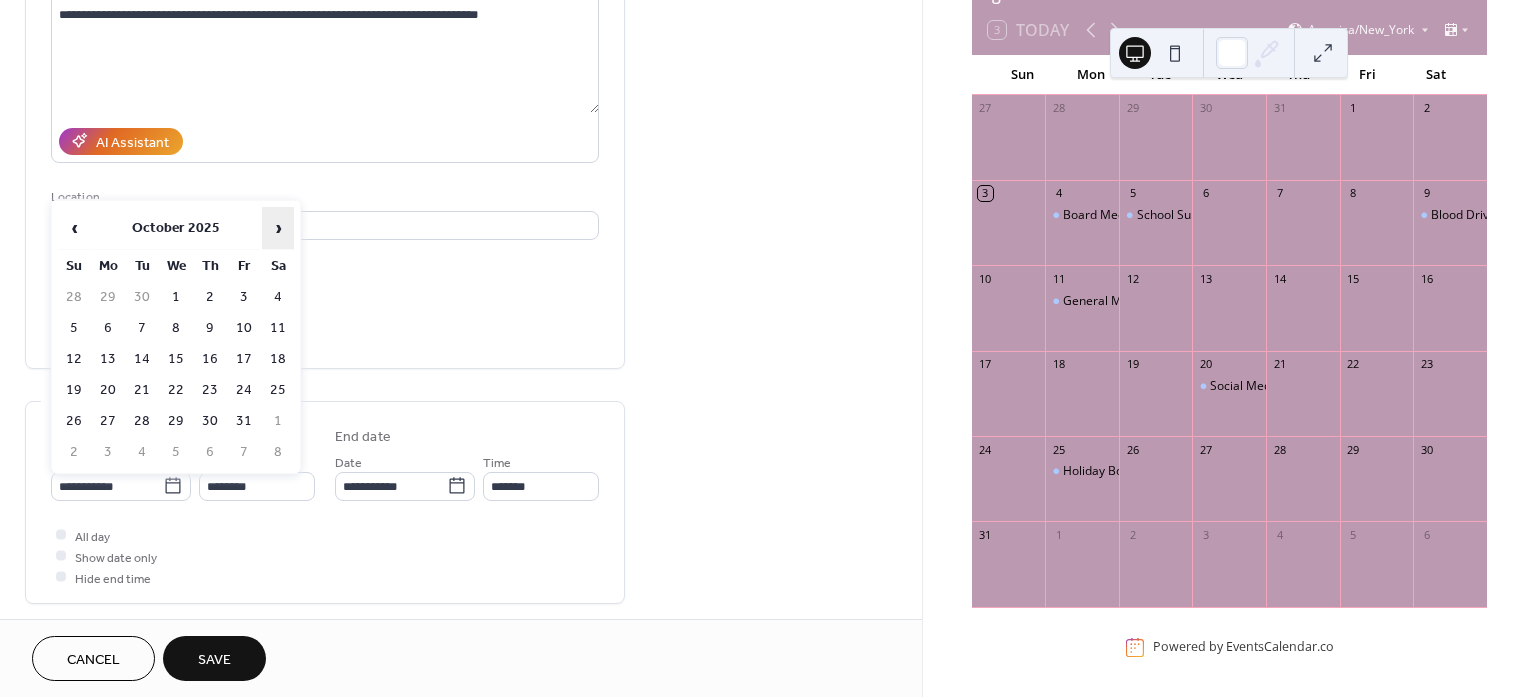 click on "›" at bounding box center (278, 228) 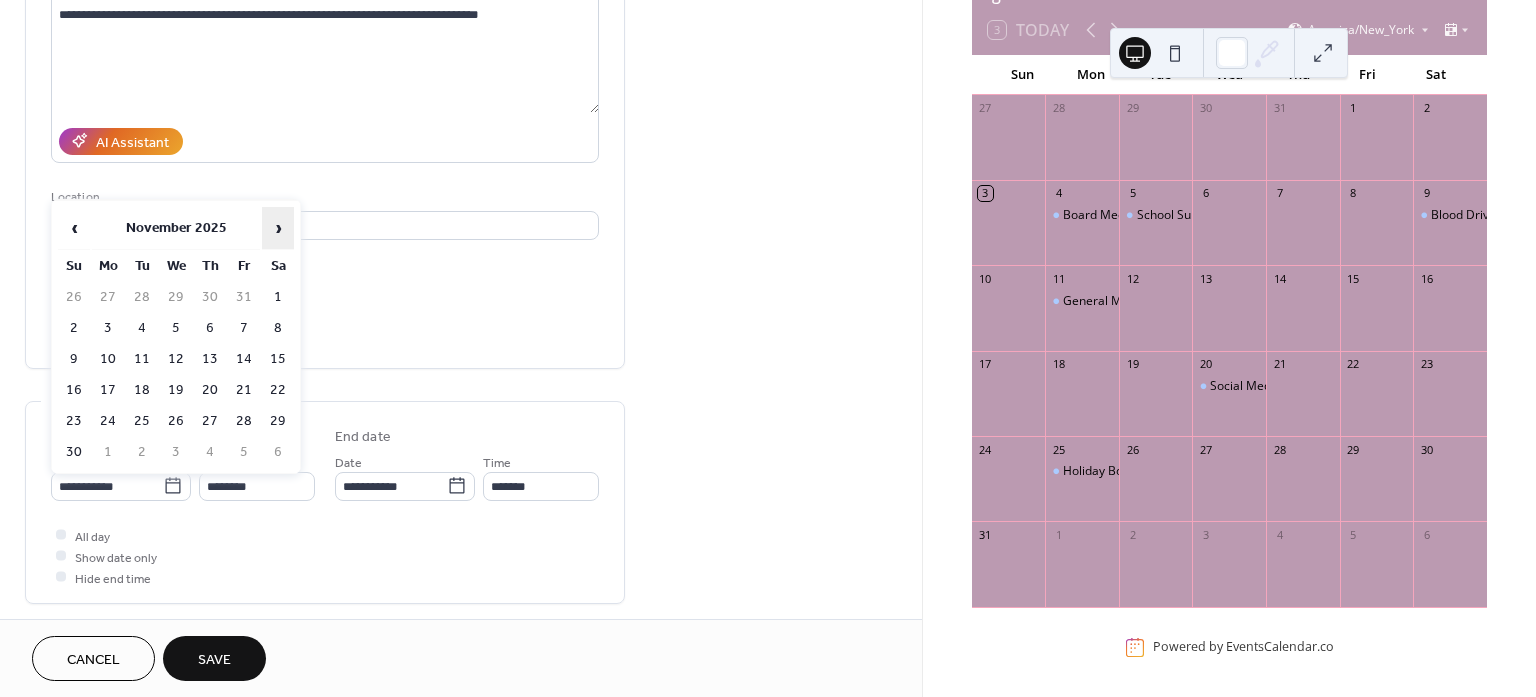 click on "›" at bounding box center (278, 228) 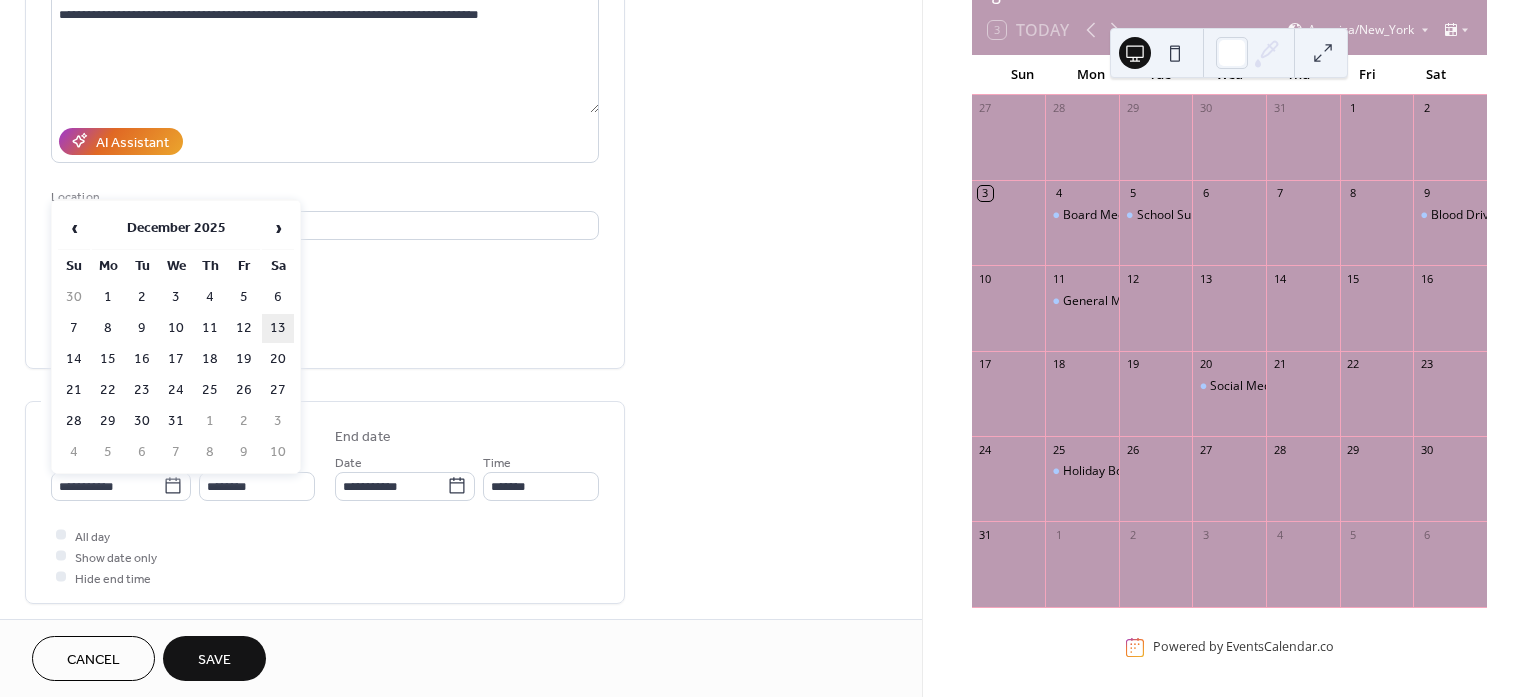 click on "13" at bounding box center (278, 328) 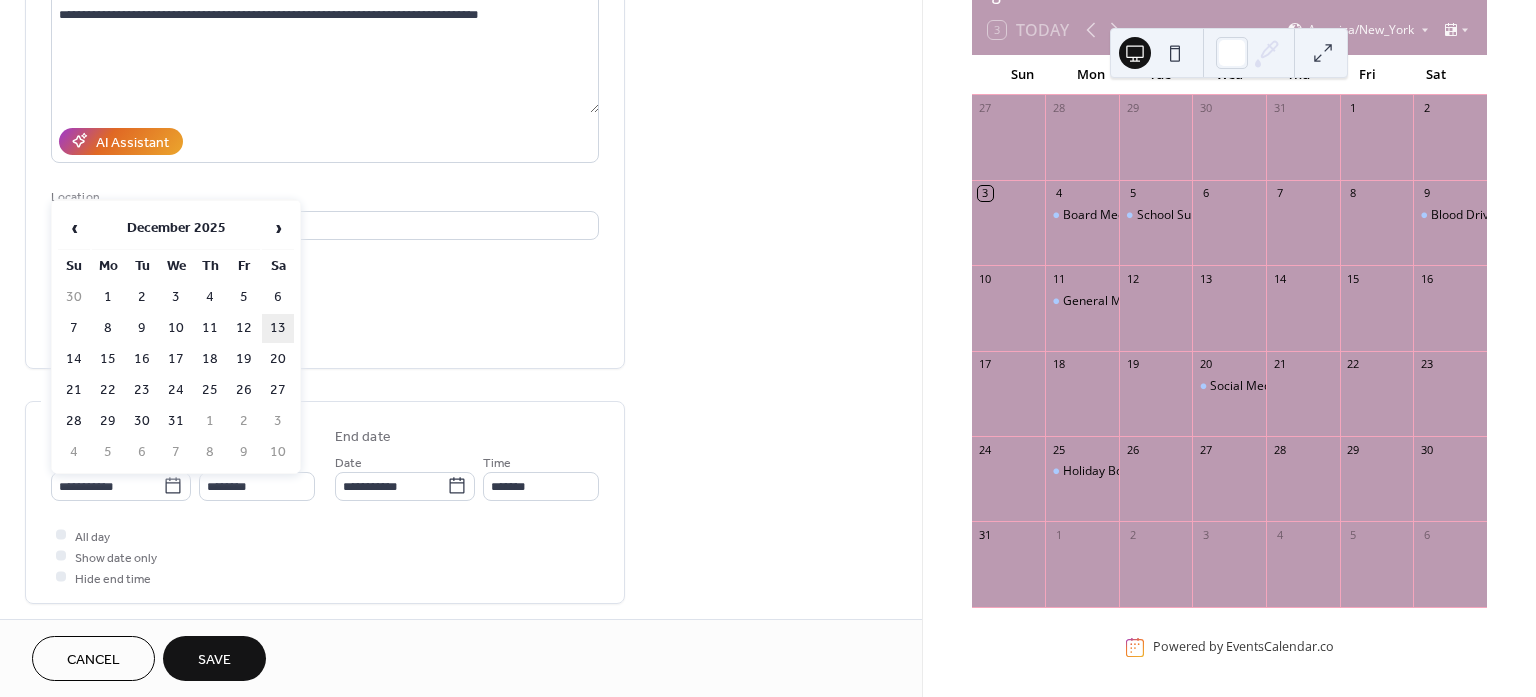 type on "**********" 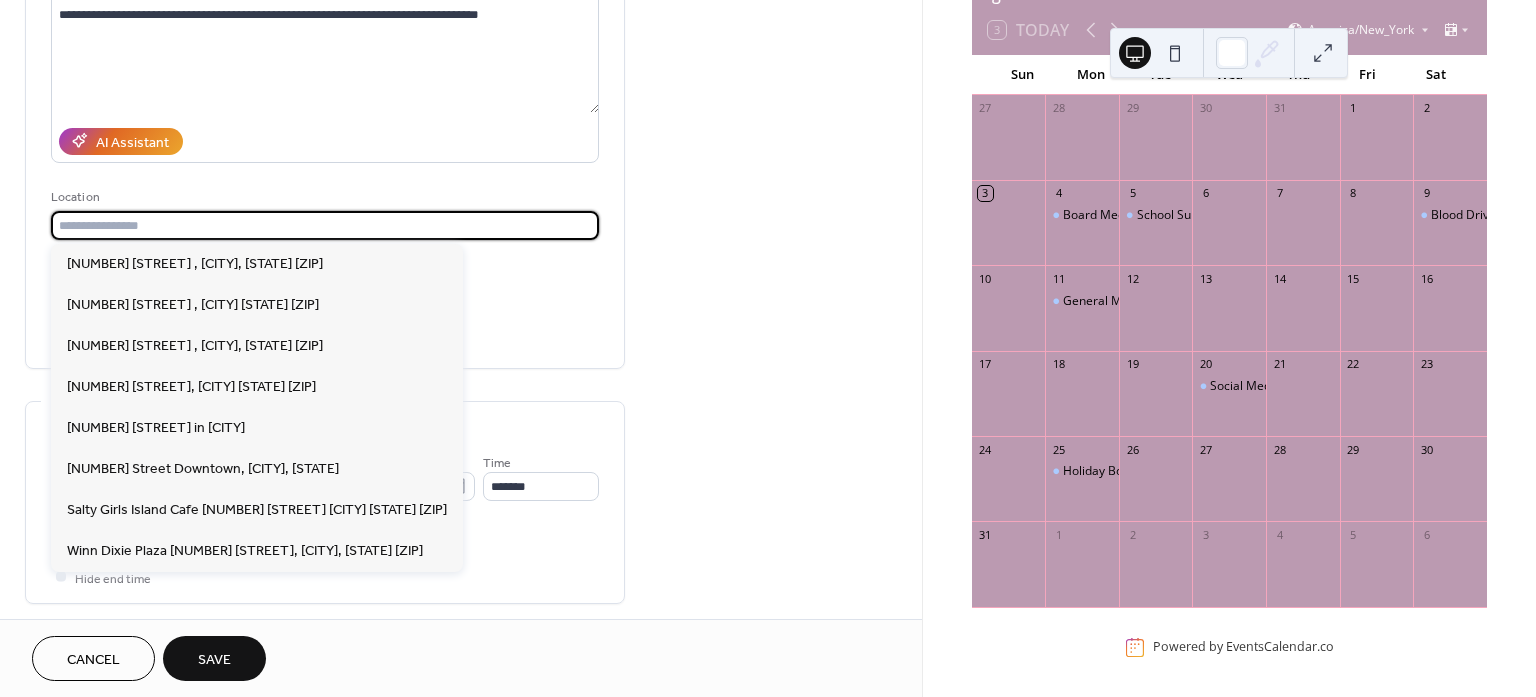 click at bounding box center [325, 225] 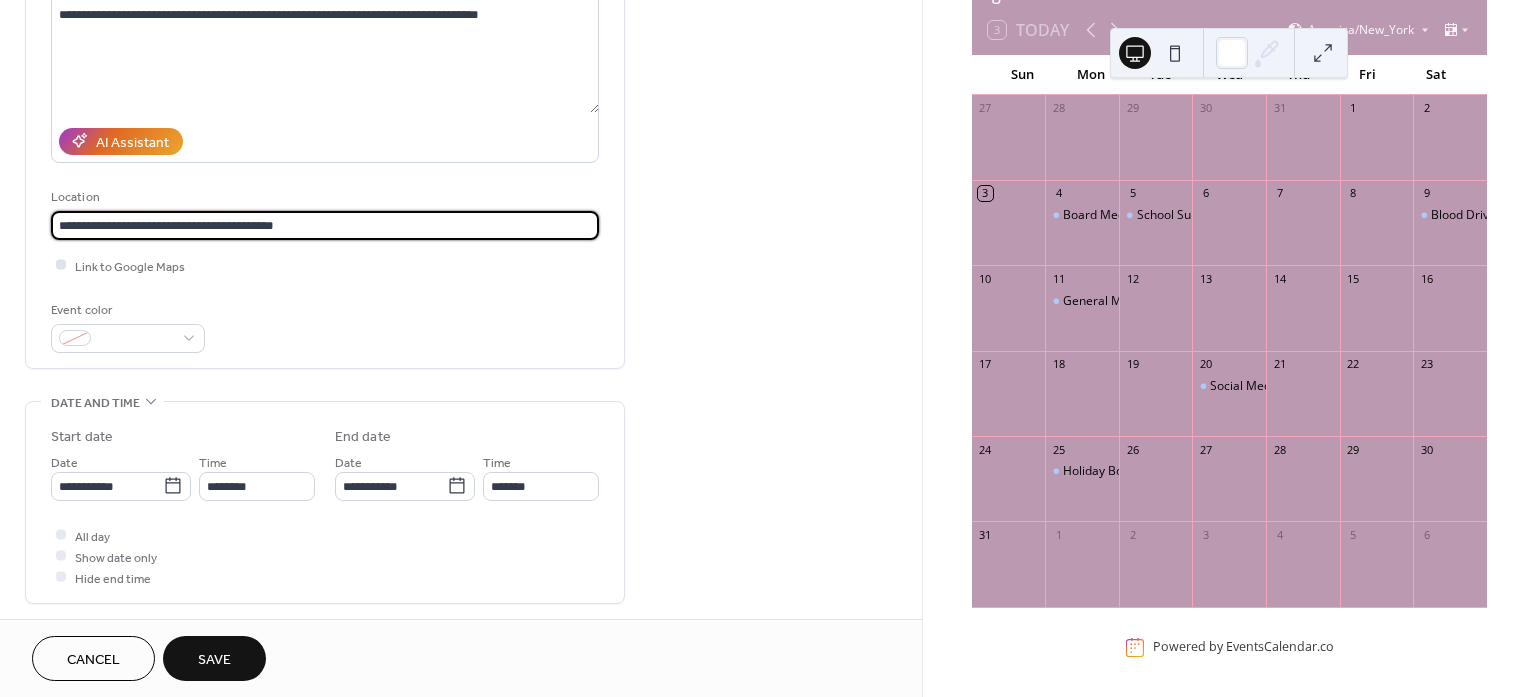 type on "**********" 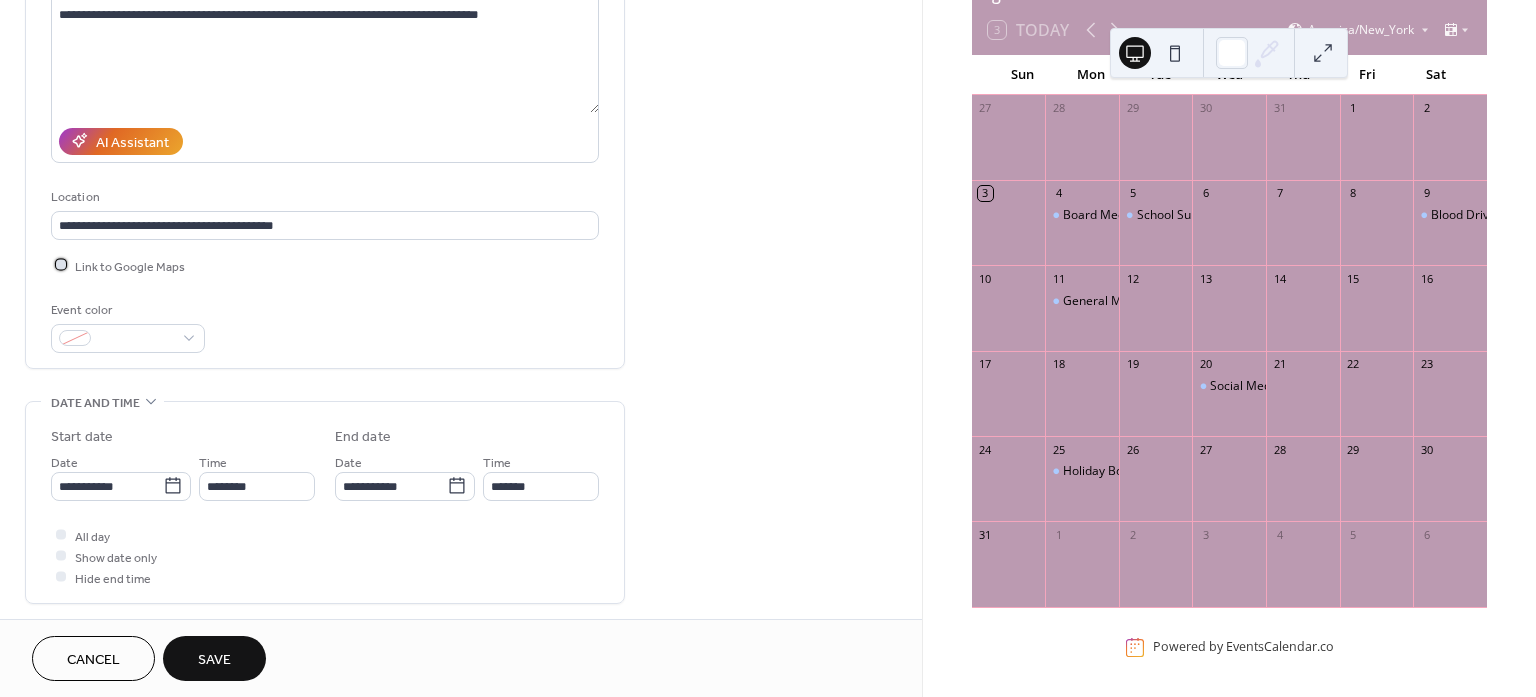 drag, startPoint x: 58, startPoint y: 265, endPoint x: 76, endPoint y: 392, distance: 128.26924 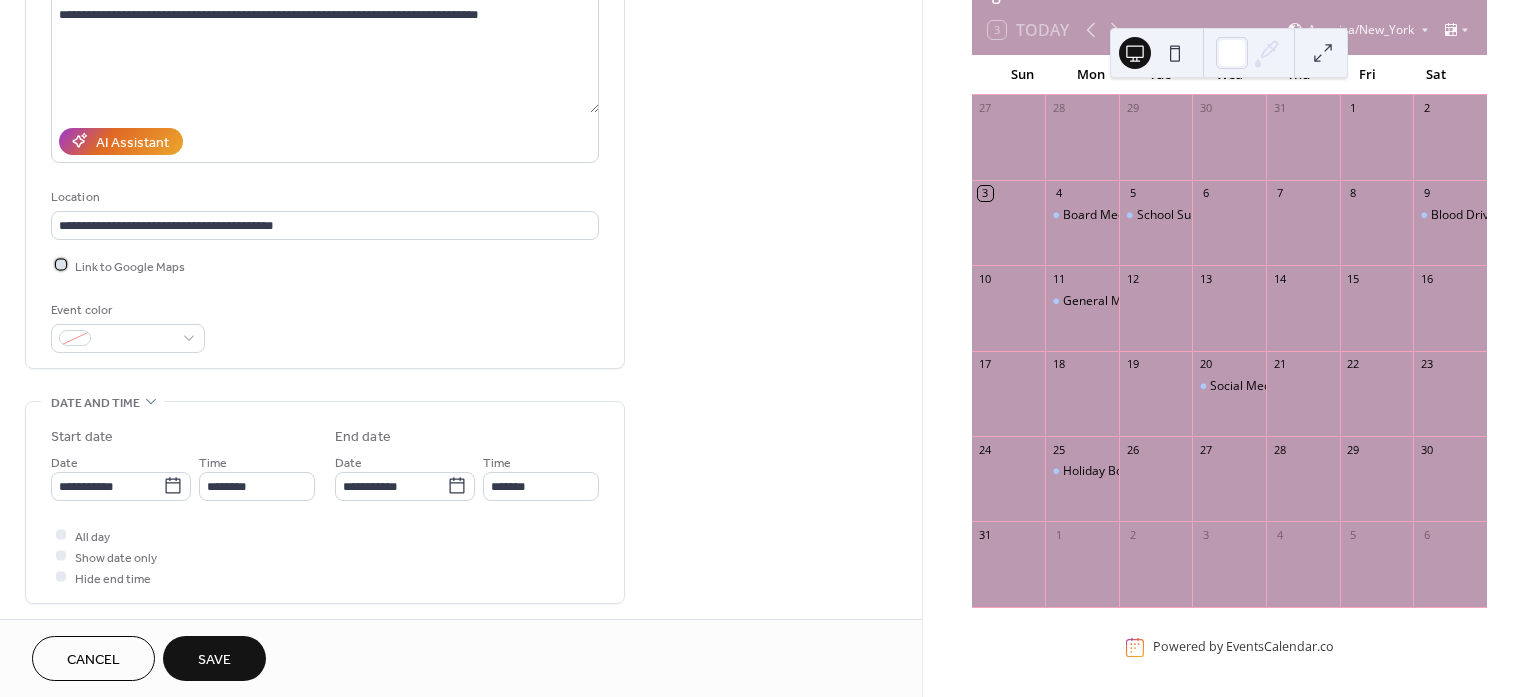 click at bounding box center (61, 265) 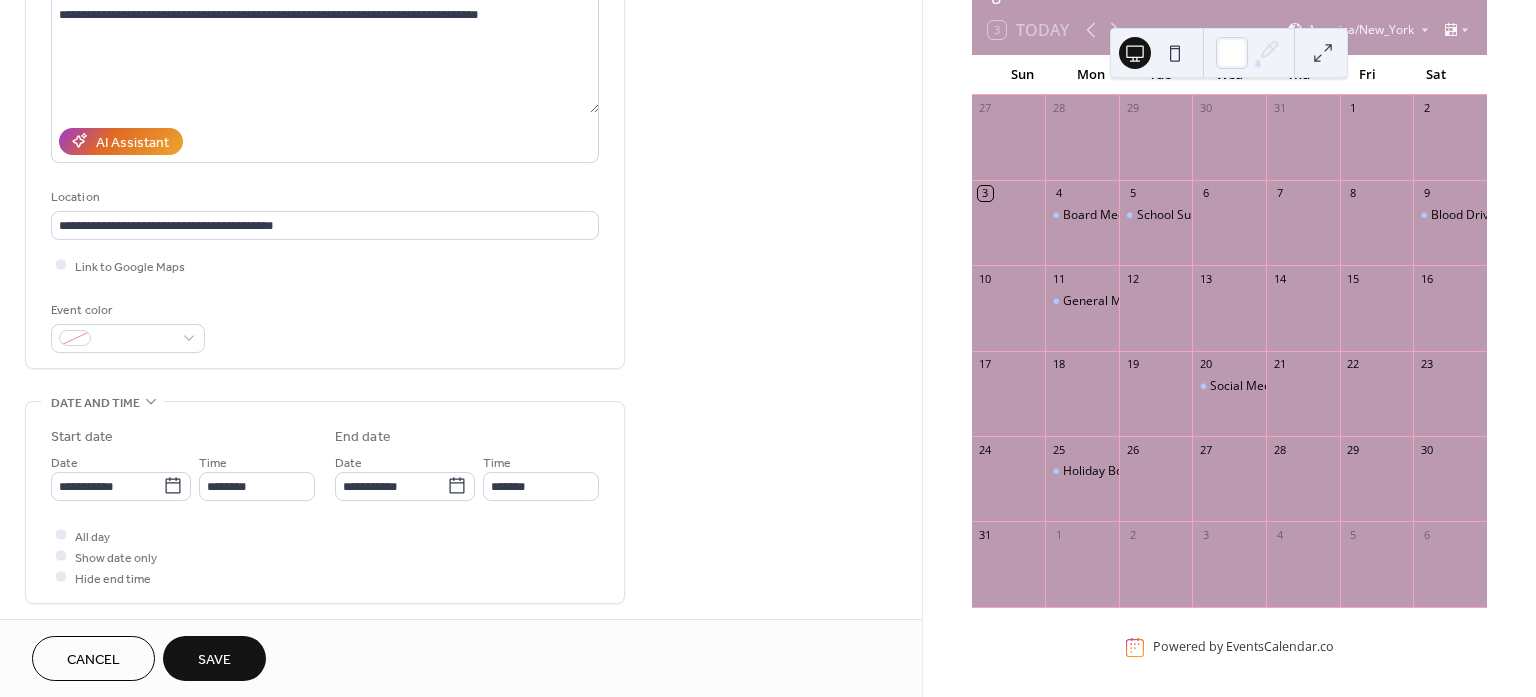 click on "Save" at bounding box center (214, 660) 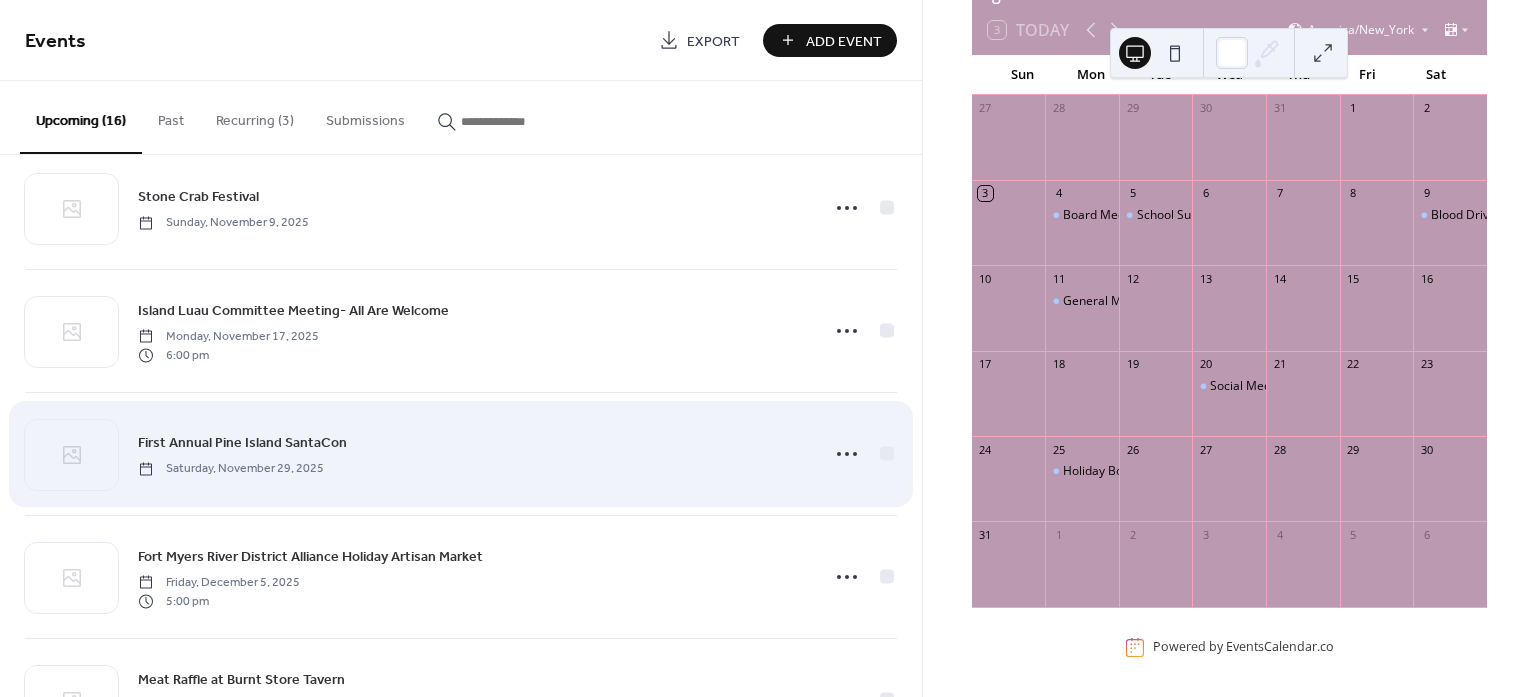 scroll, scrollTop: 1487, scrollLeft: 0, axis: vertical 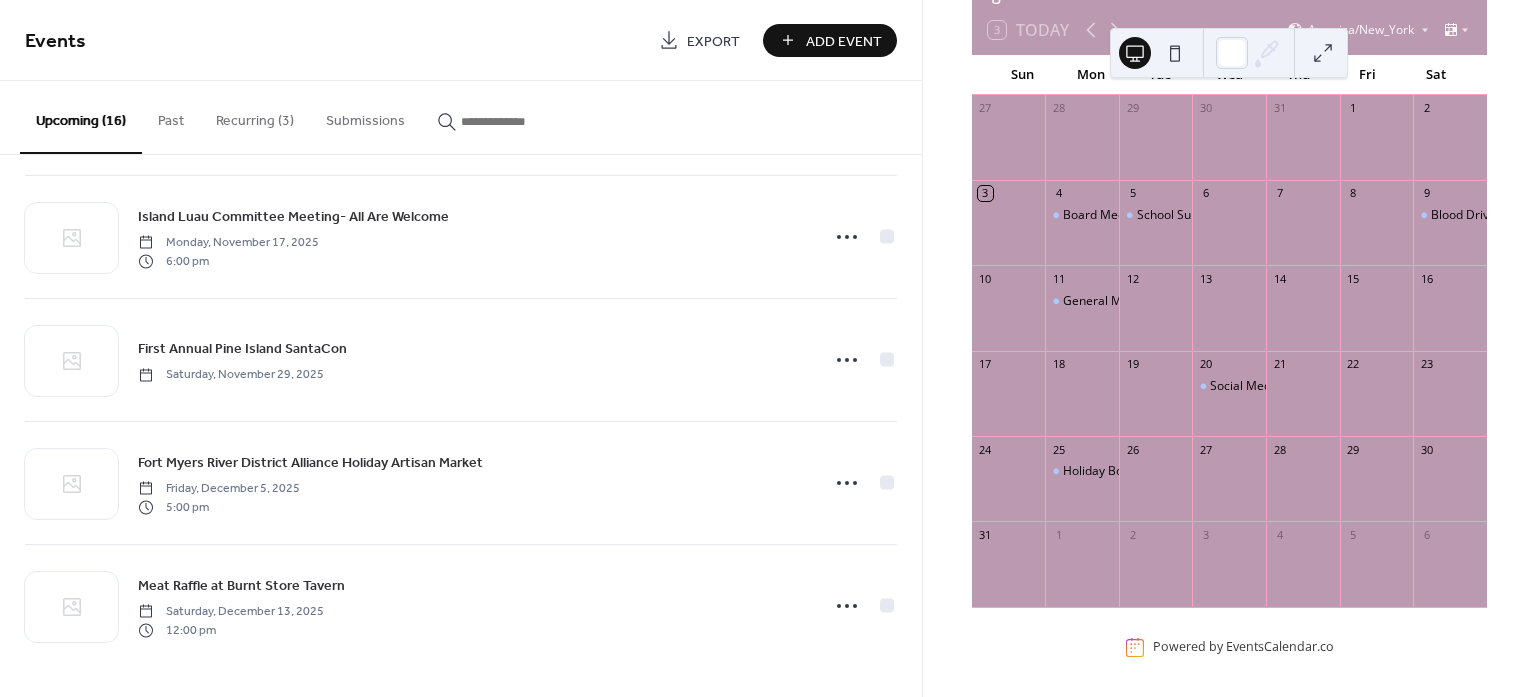 click on "Add Event" at bounding box center [844, 41] 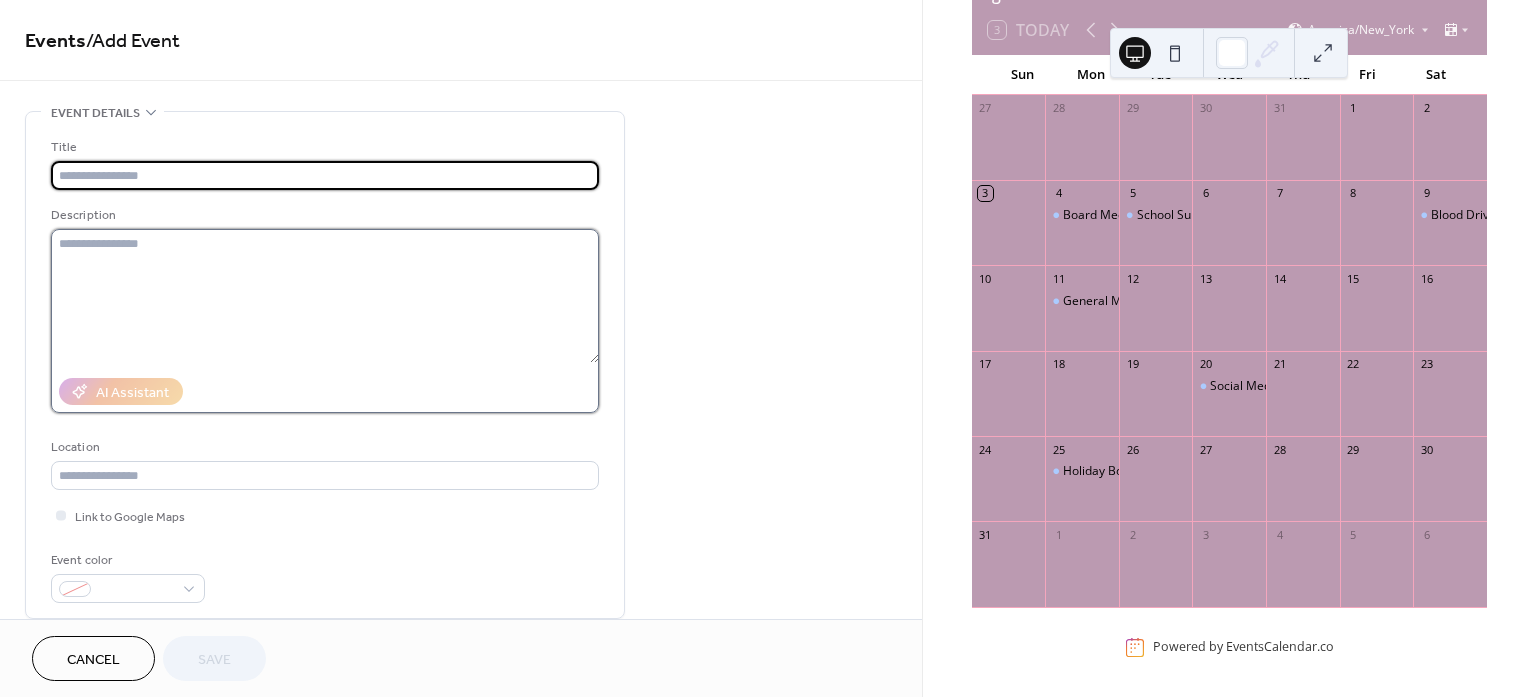 click at bounding box center [325, 296] 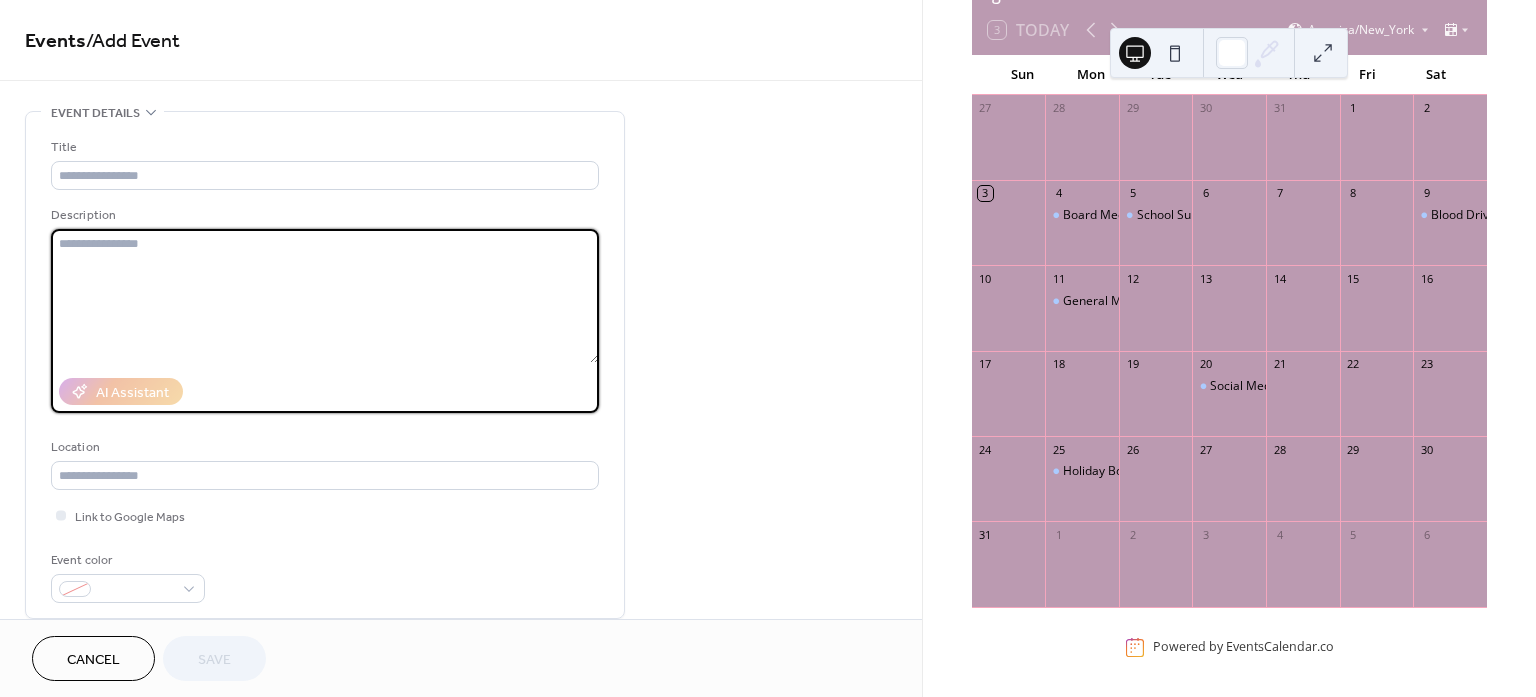 paste on "**********" 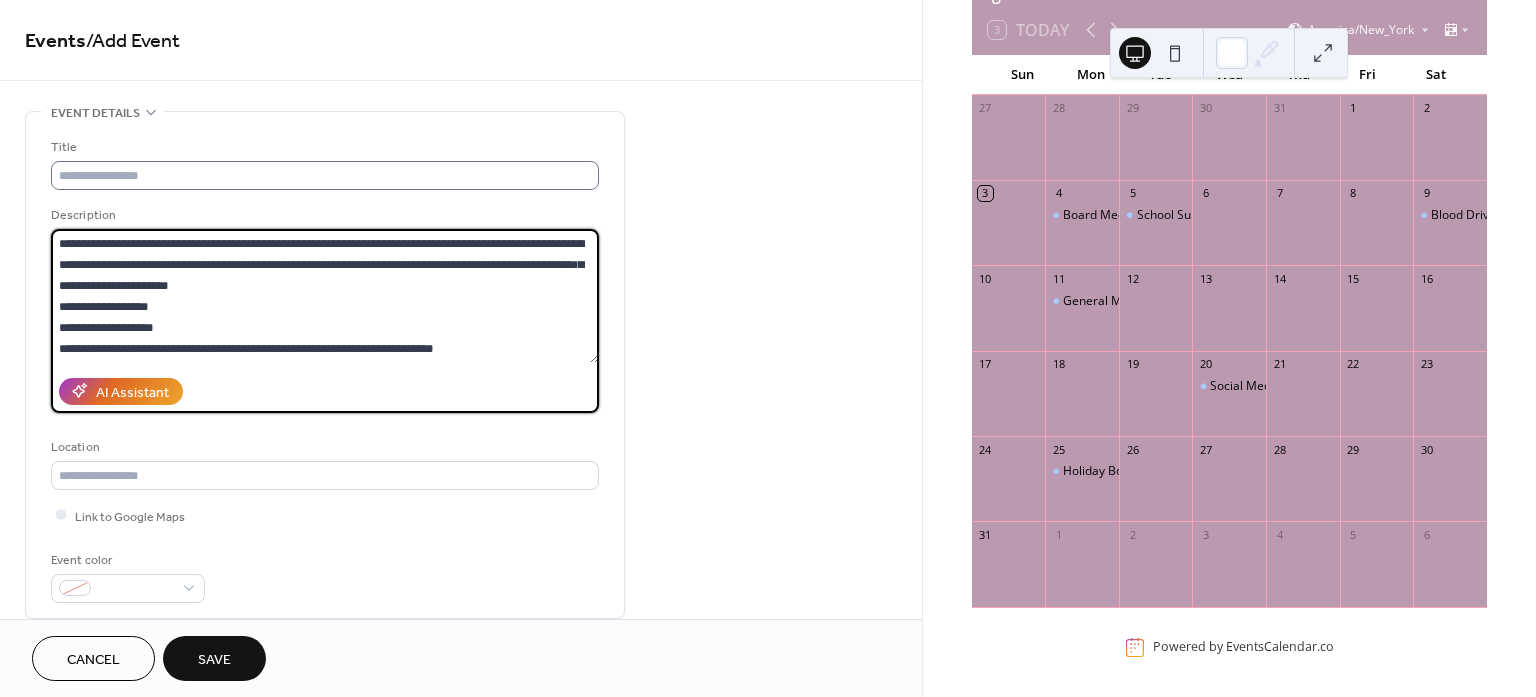 type on "**********" 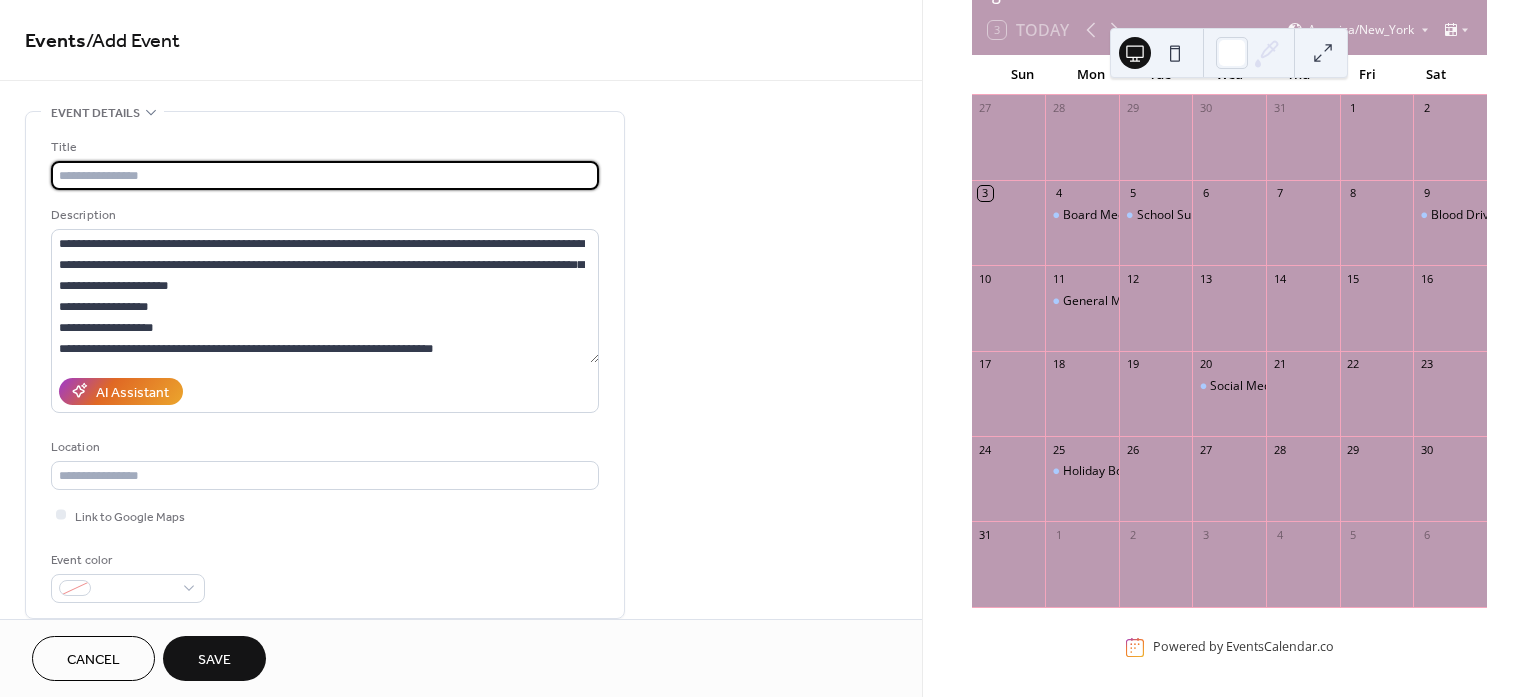 click at bounding box center [325, 175] 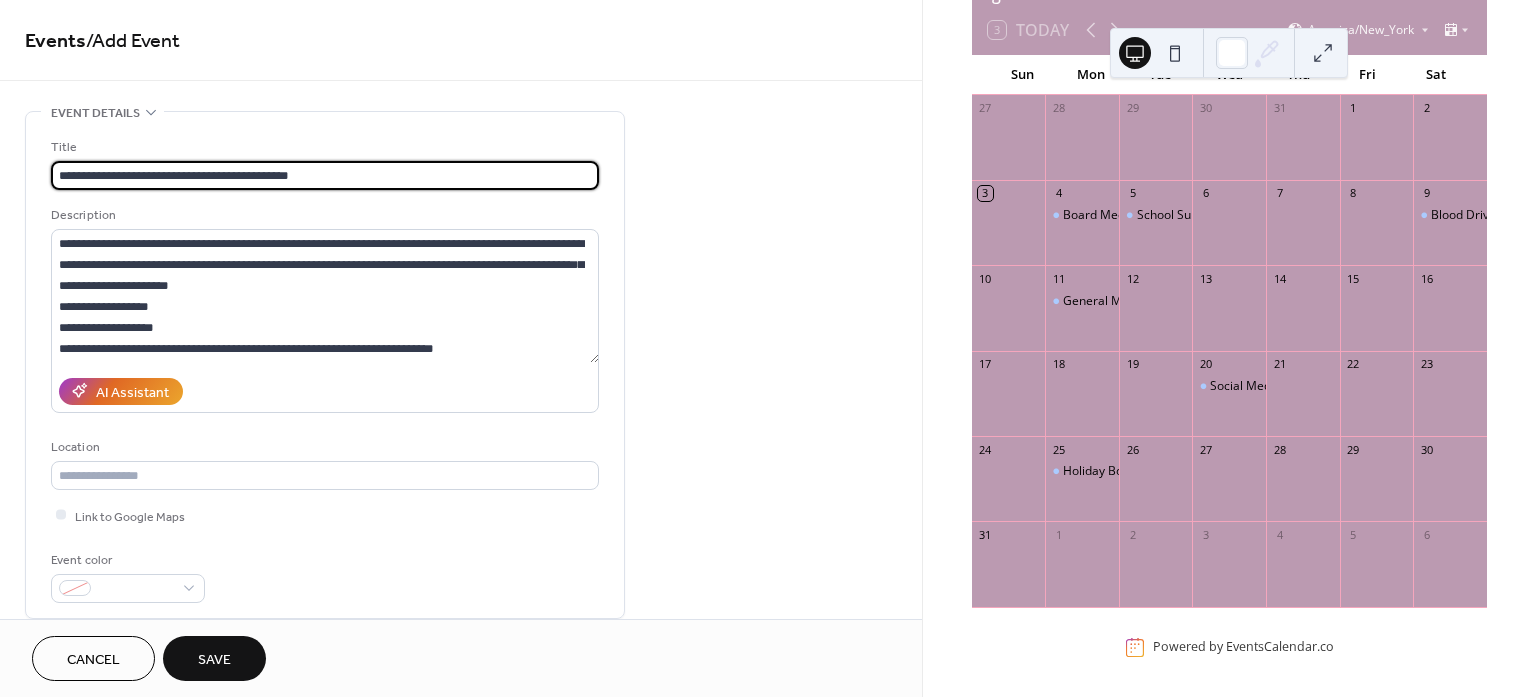 type on "**********" 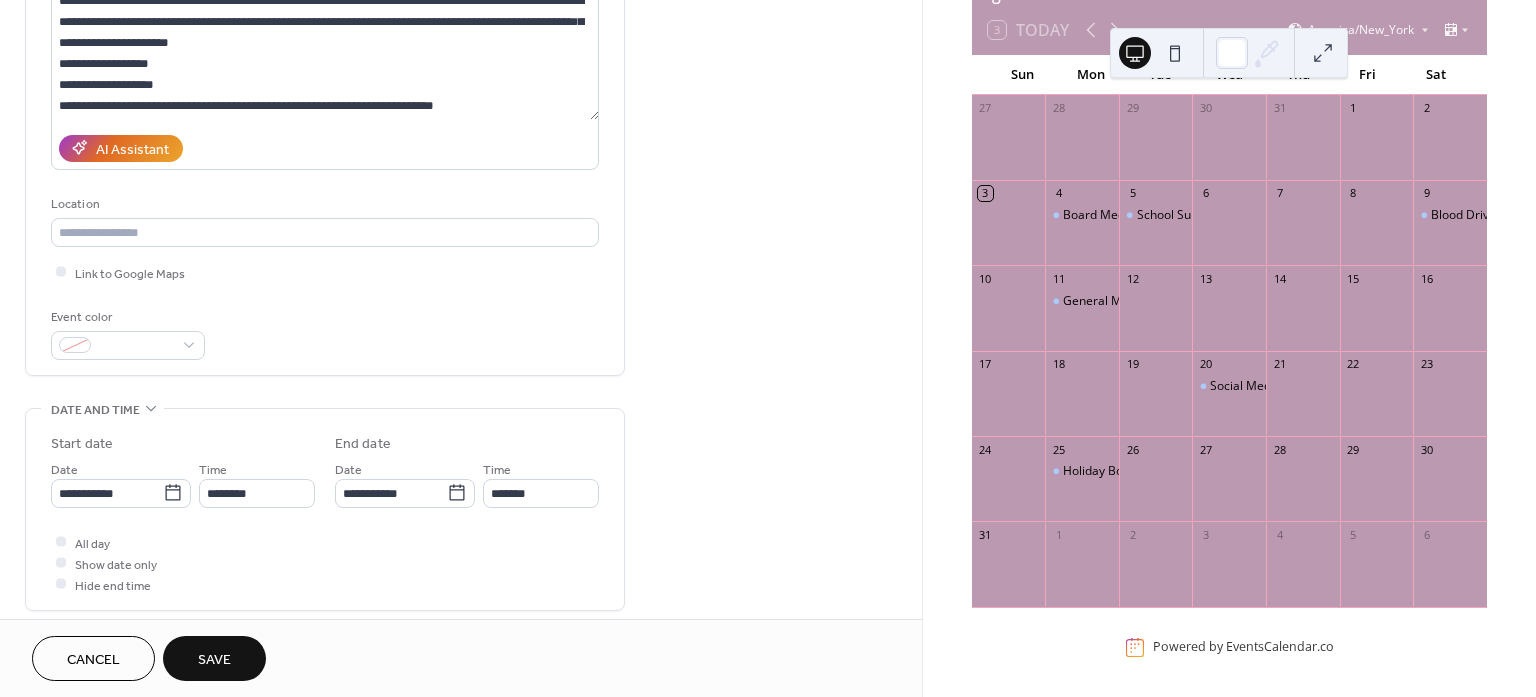 scroll, scrollTop: 250, scrollLeft: 0, axis: vertical 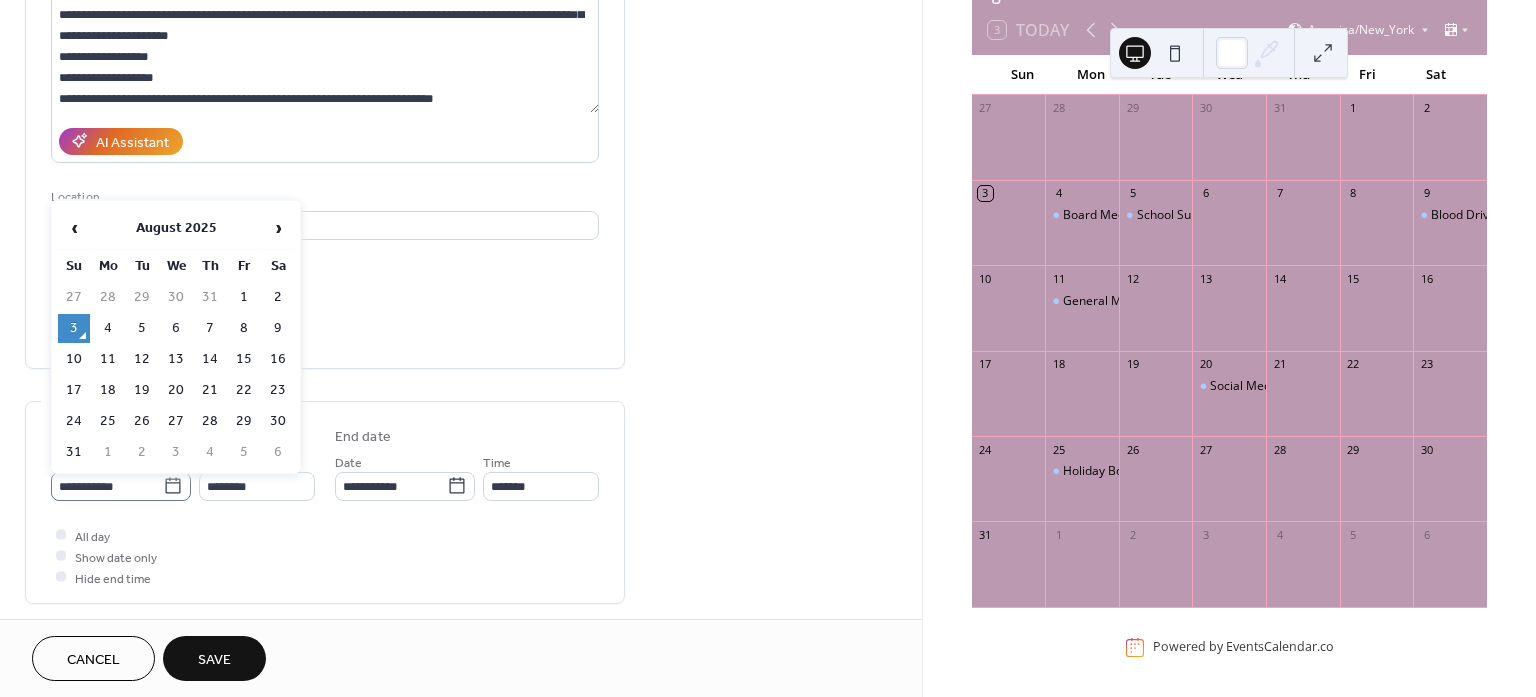 click 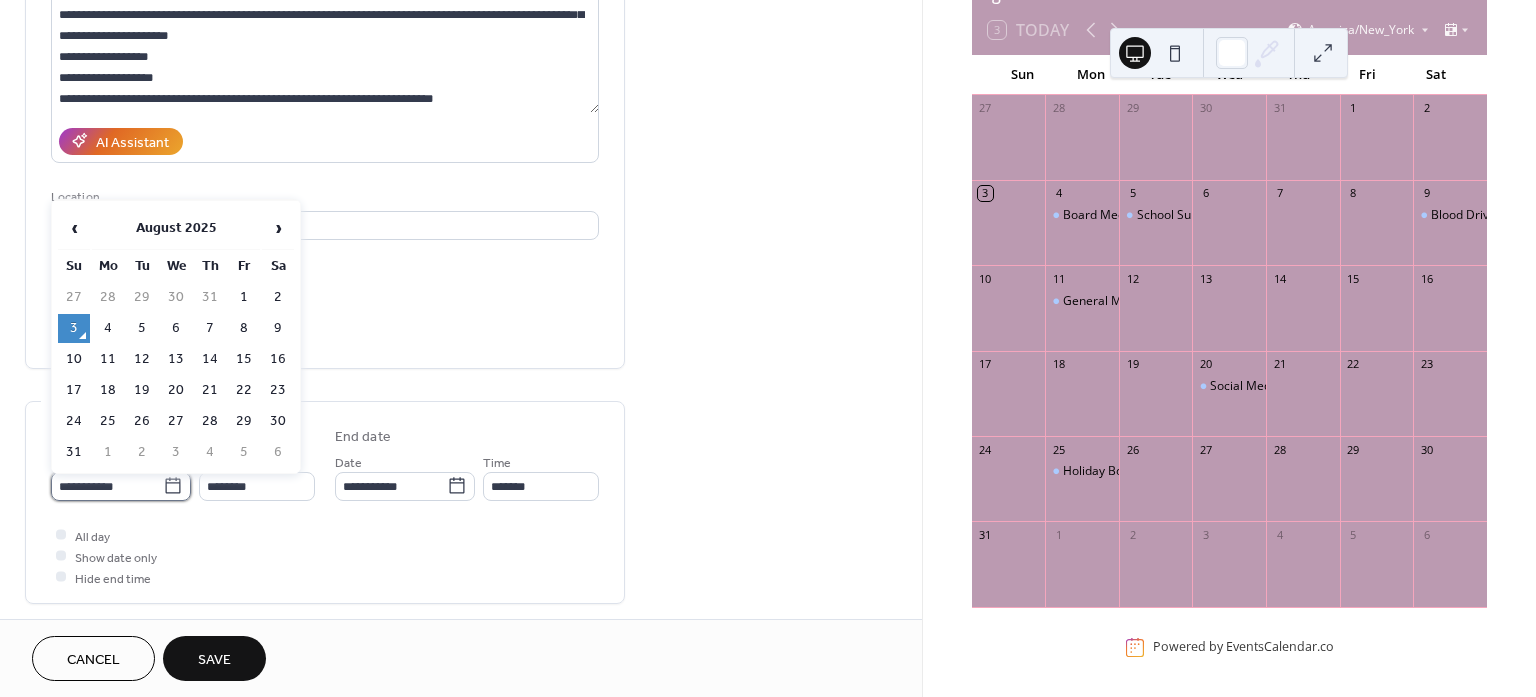 click on "**********" at bounding box center (107, 486) 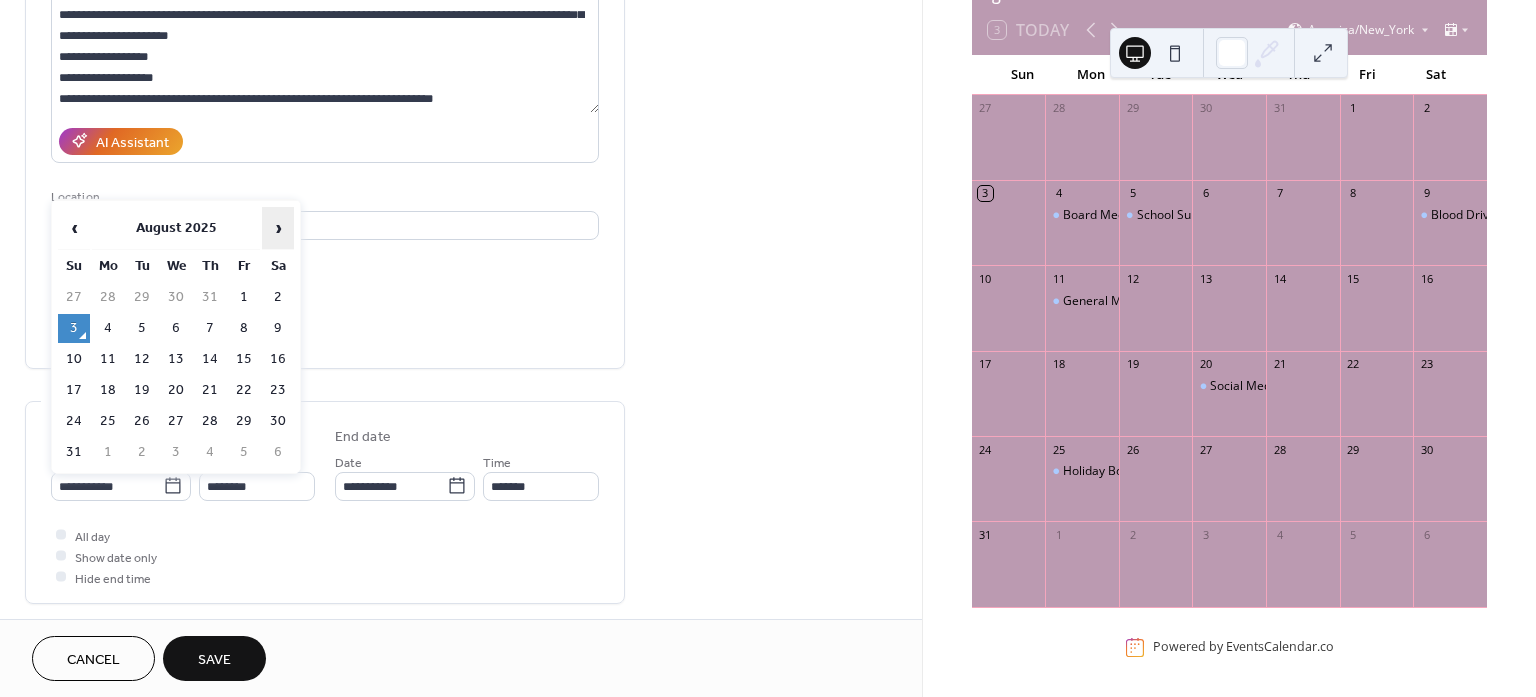 click on "›" at bounding box center [278, 228] 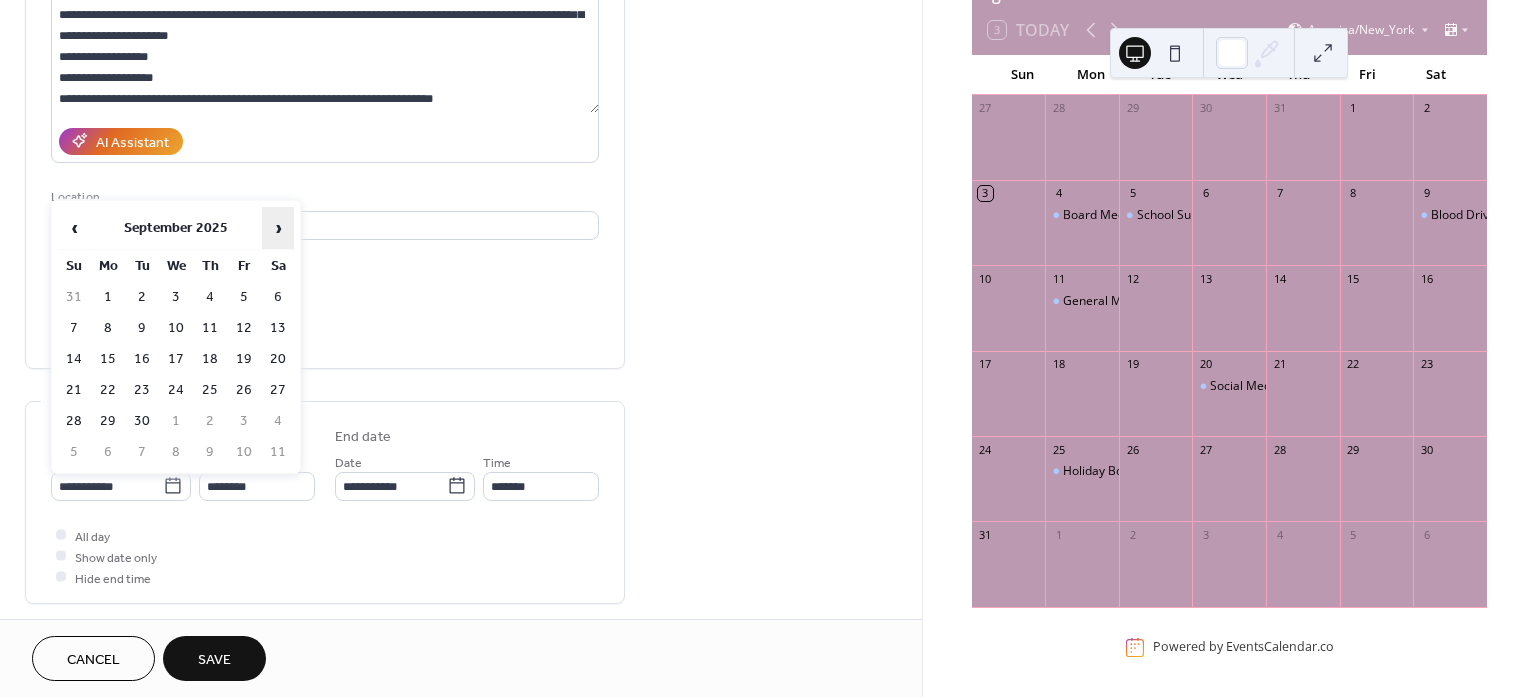 click on "›" at bounding box center (278, 228) 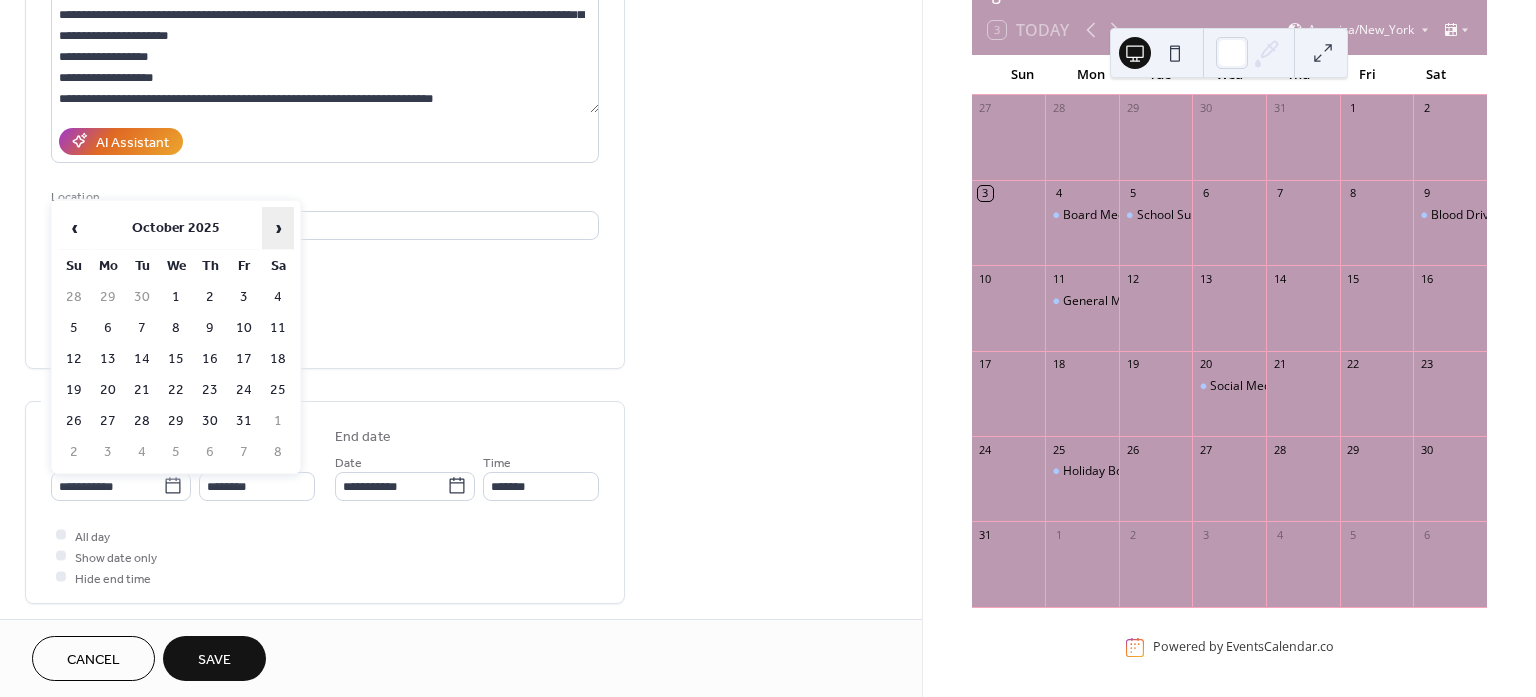 click on "›" at bounding box center (278, 228) 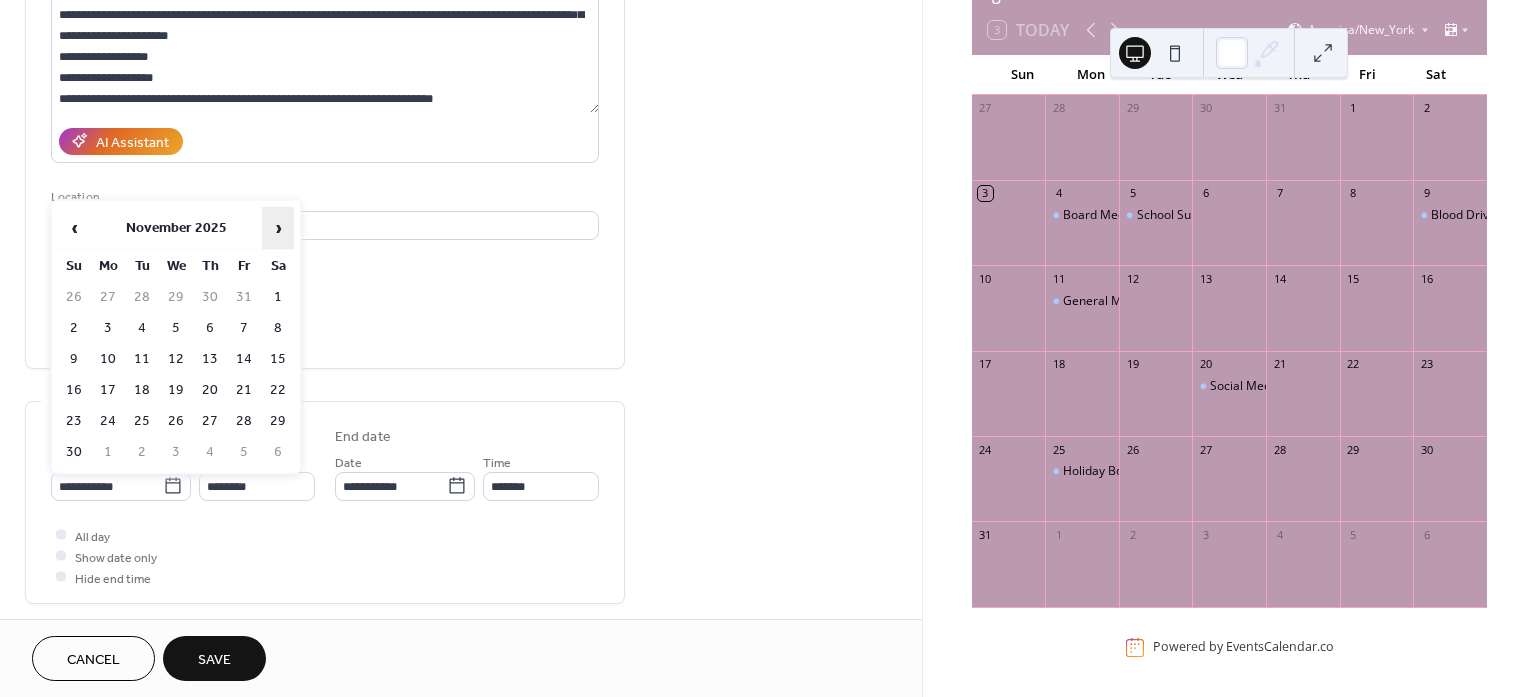 click on "›" at bounding box center [278, 228] 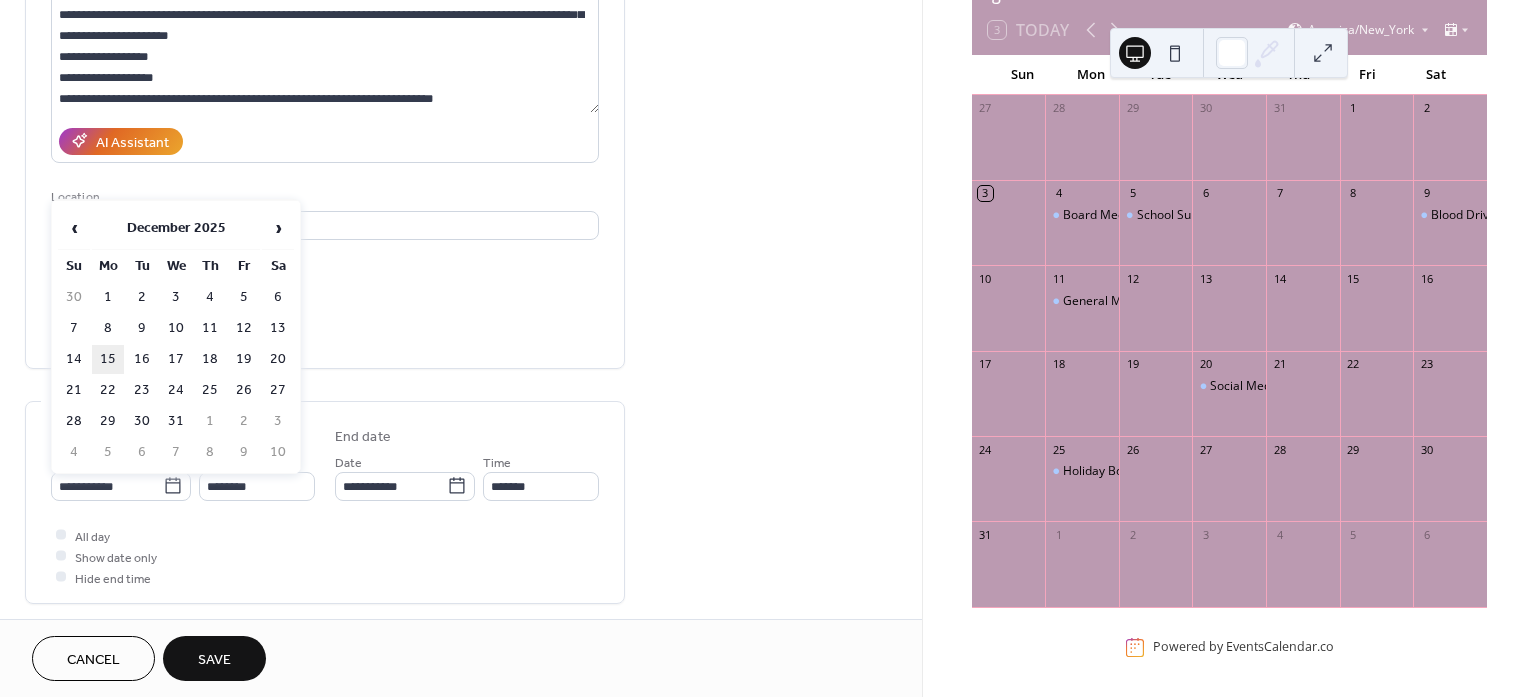 click on "15" at bounding box center (108, 359) 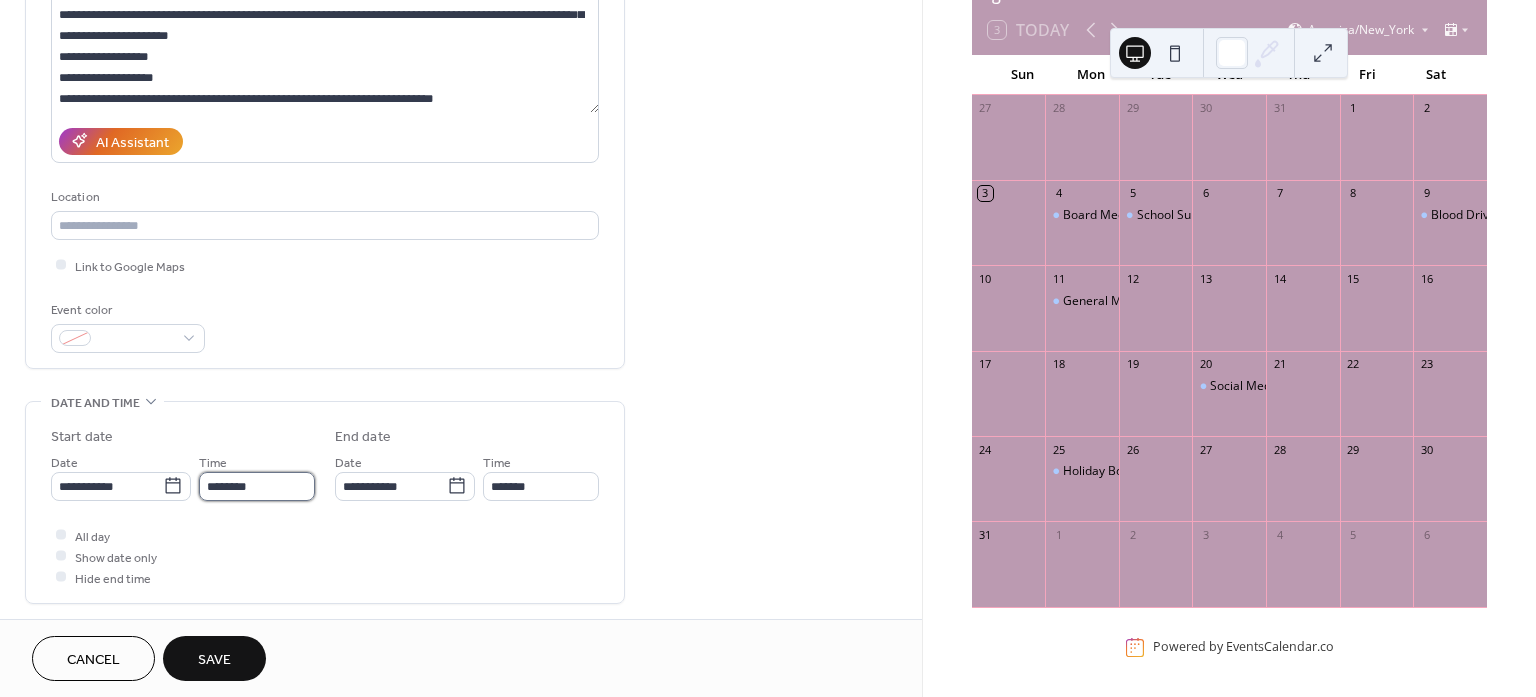 click on "********" at bounding box center [257, 486] 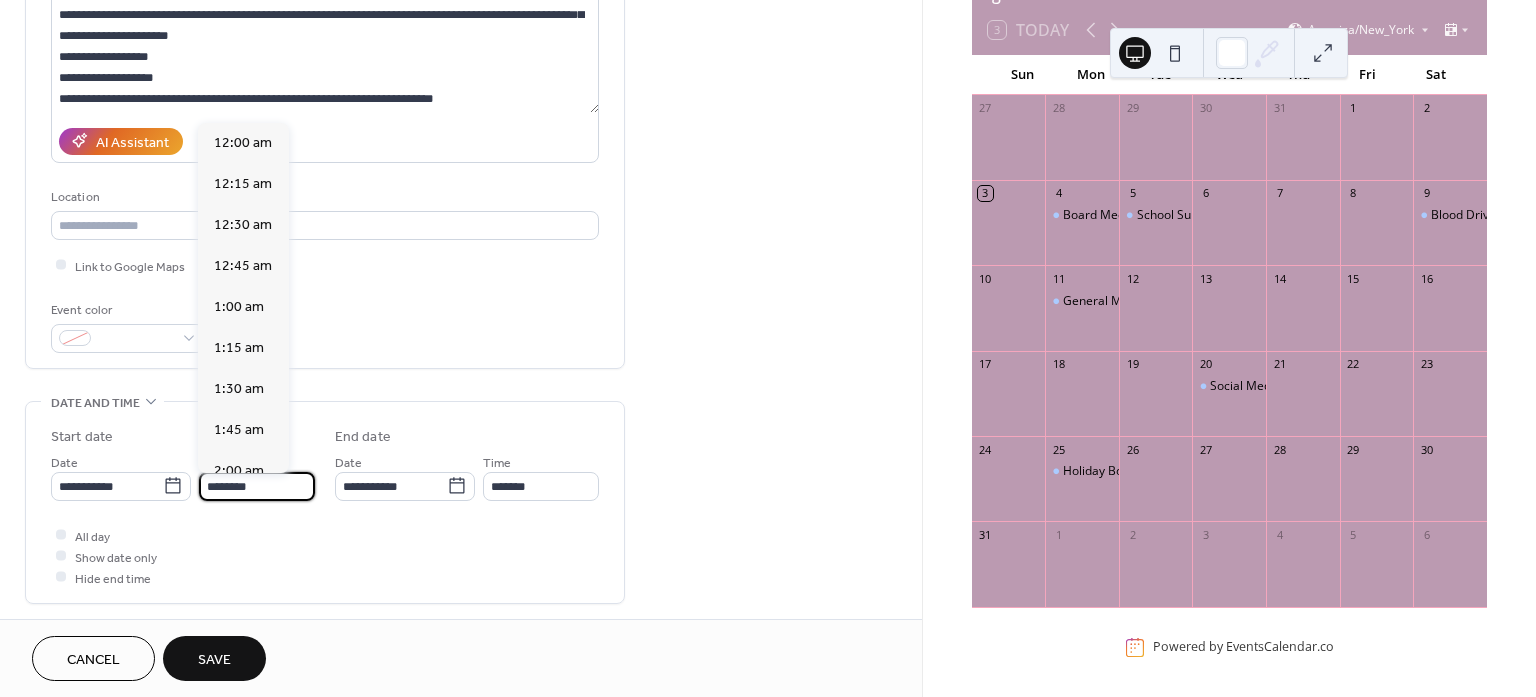 scroll, scrollTop: 1895, scrollLeft: 0, axis: vertical 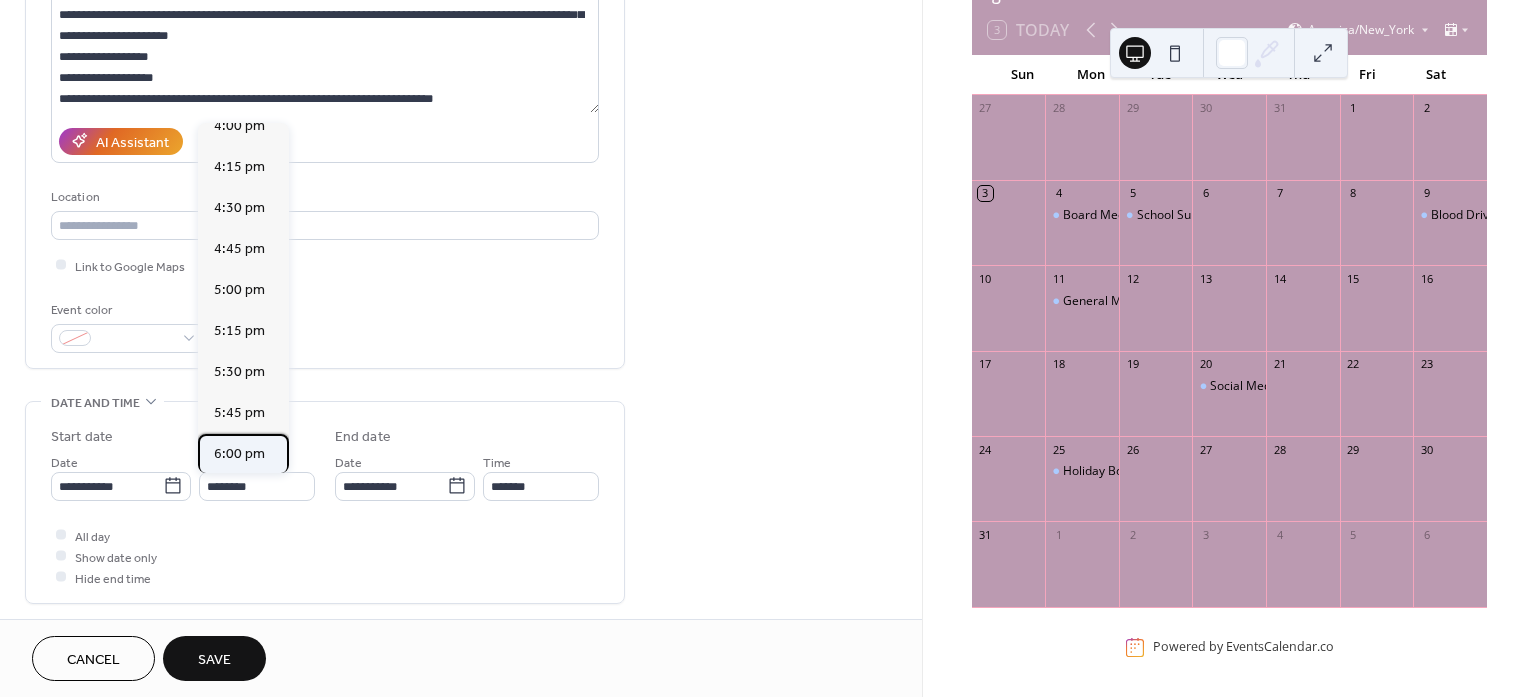 click on "6:00 pm" at bounding box center (239, 453) 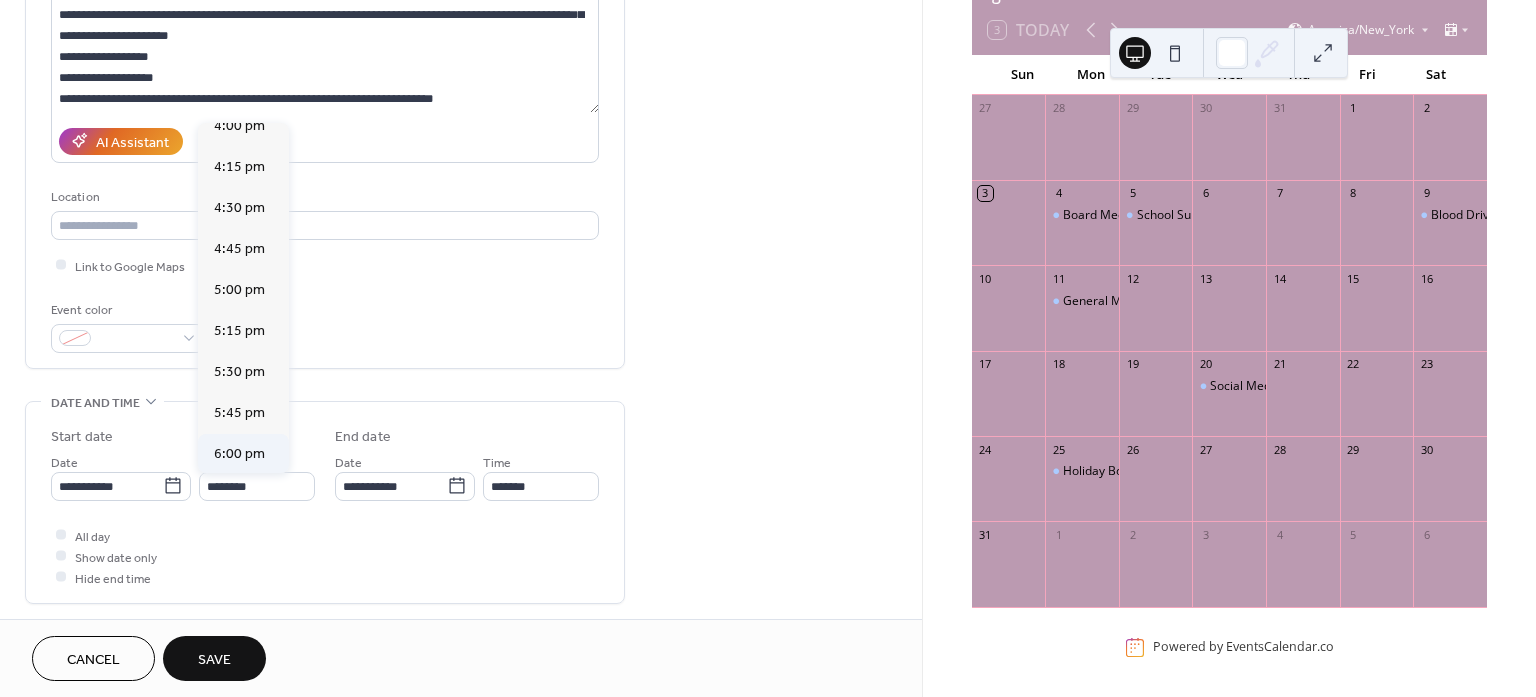 type on "*******" 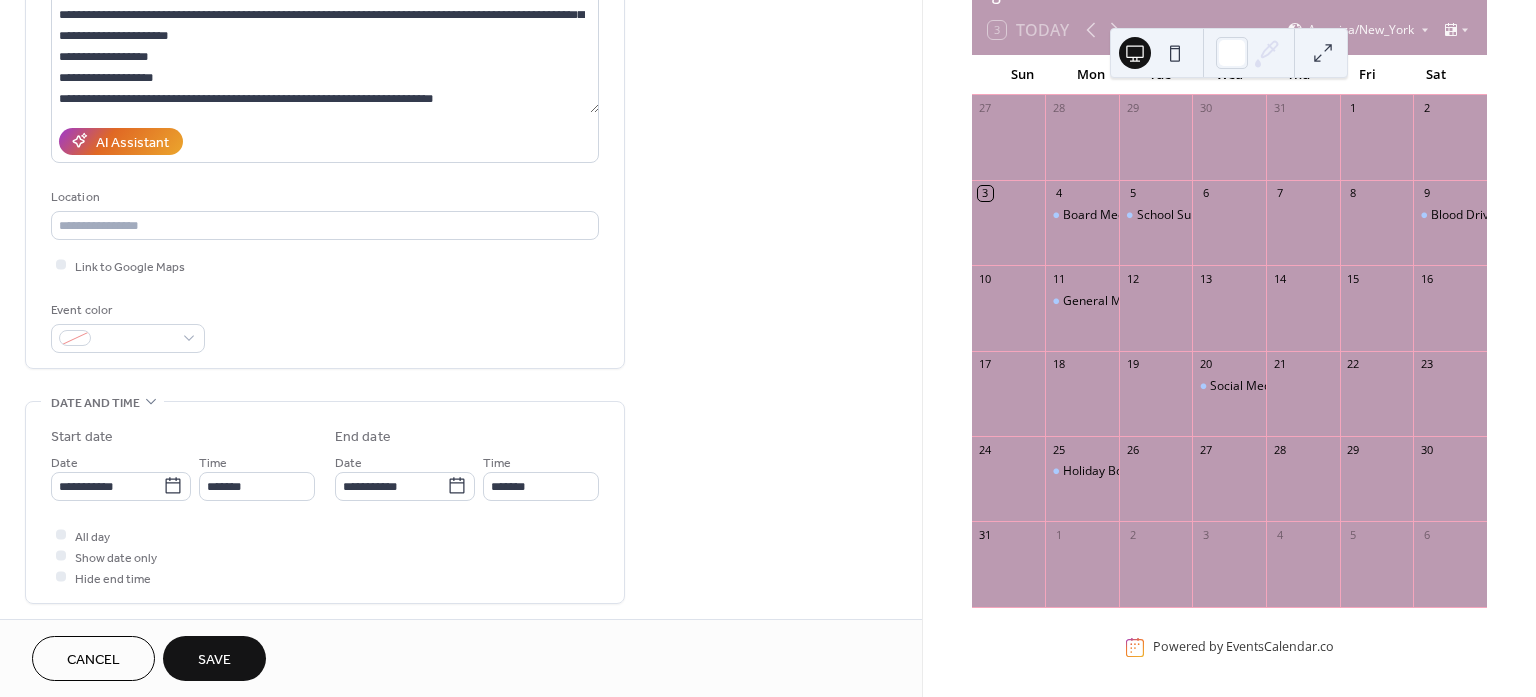 click on "**********" at bounding box center (461, 470) 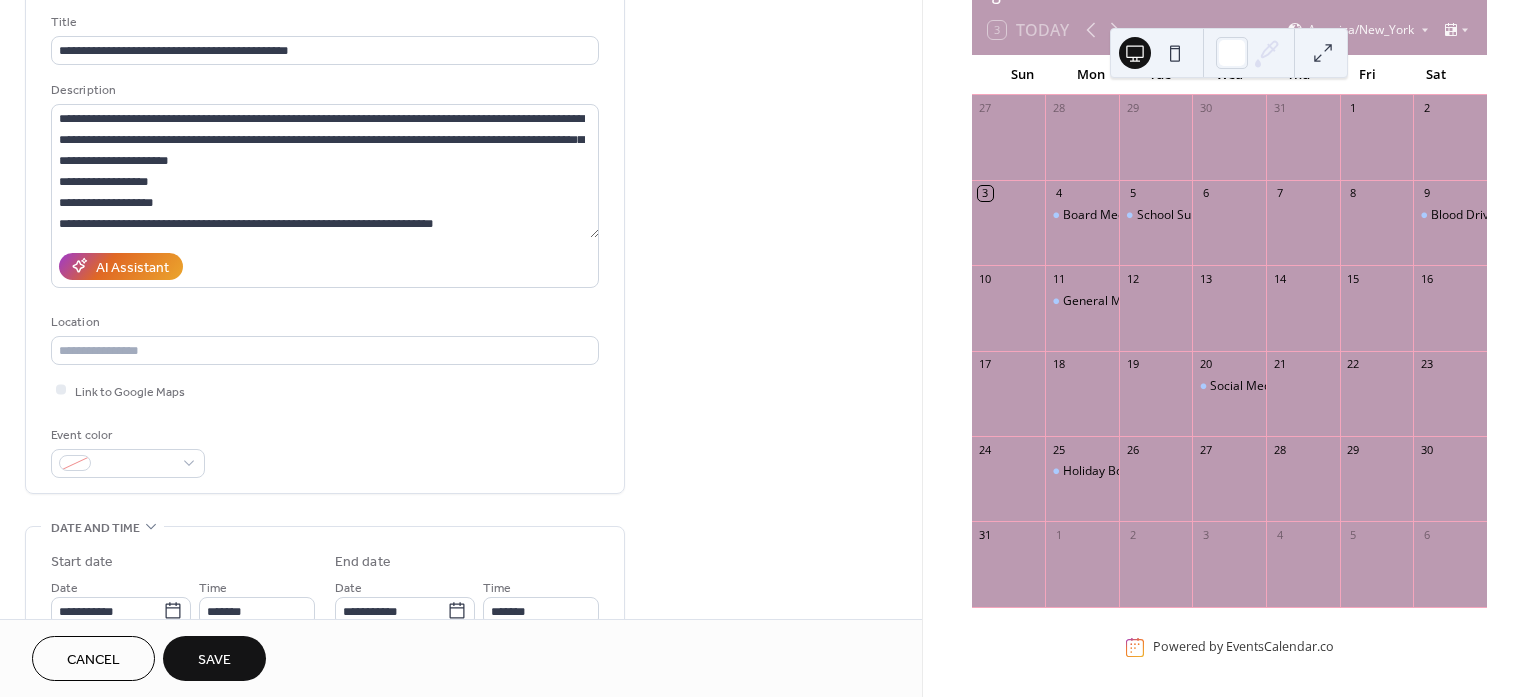 scroll, scrollTop: 716, scrollLeft: 0, axis: vertical 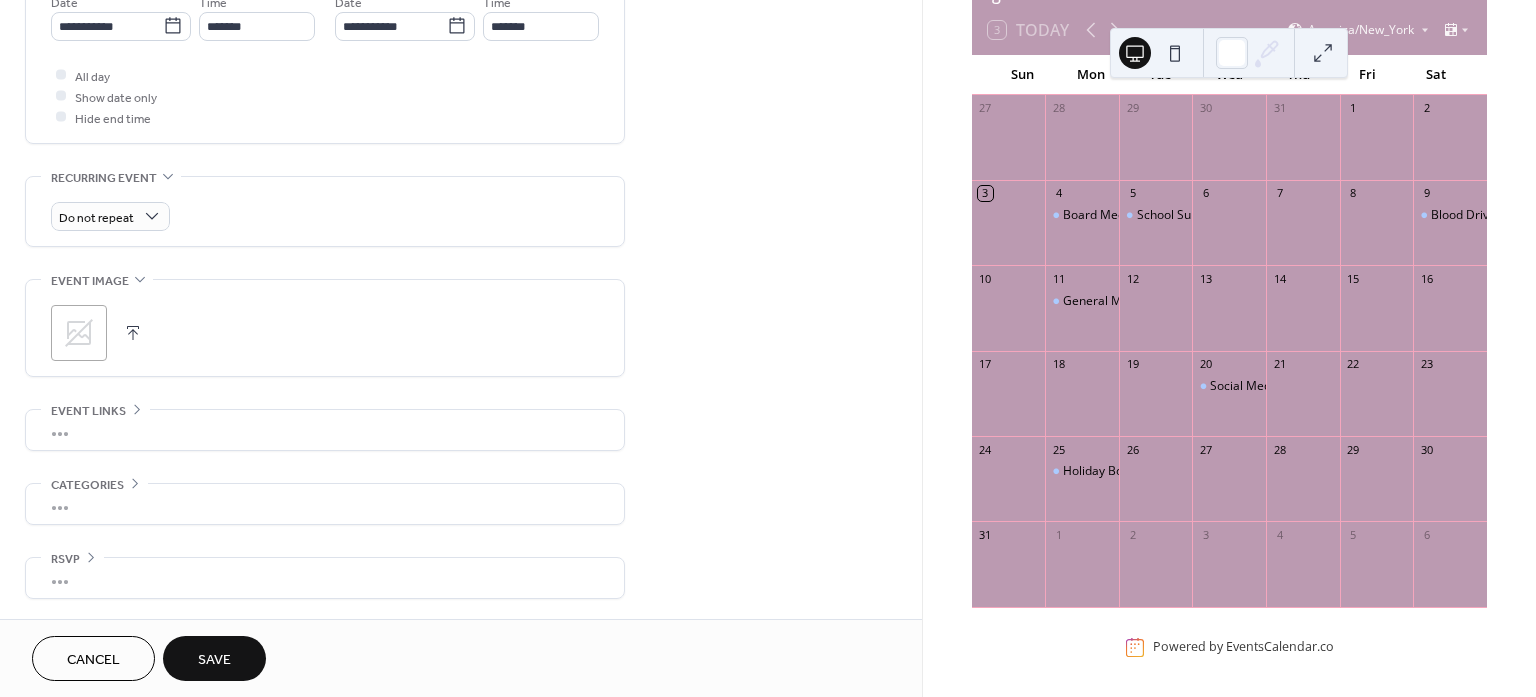 click on "Save" at bounding box center [214, 660] 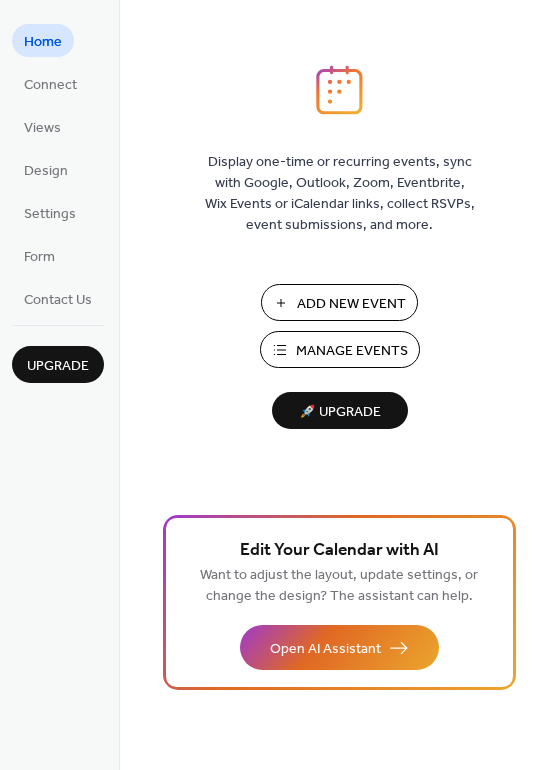 scroll, scrollTop: 0, scrollLeft: 0, axis: both 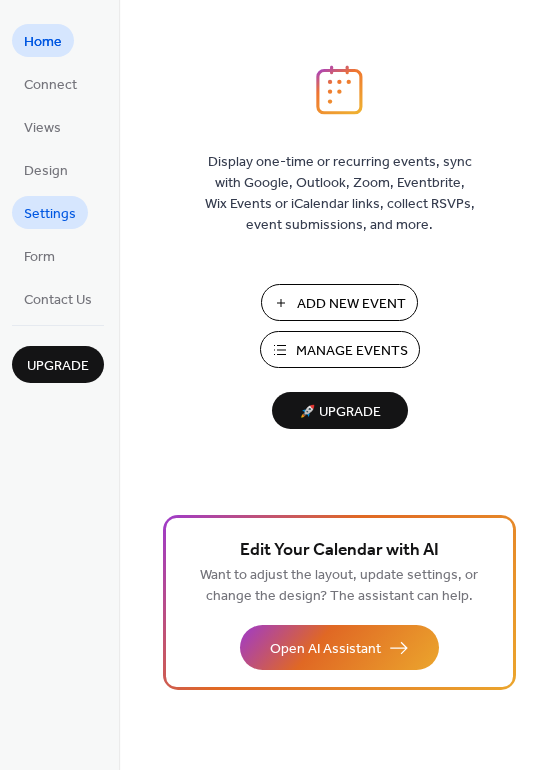 click on "Settings" at bounding box center (50, 214) 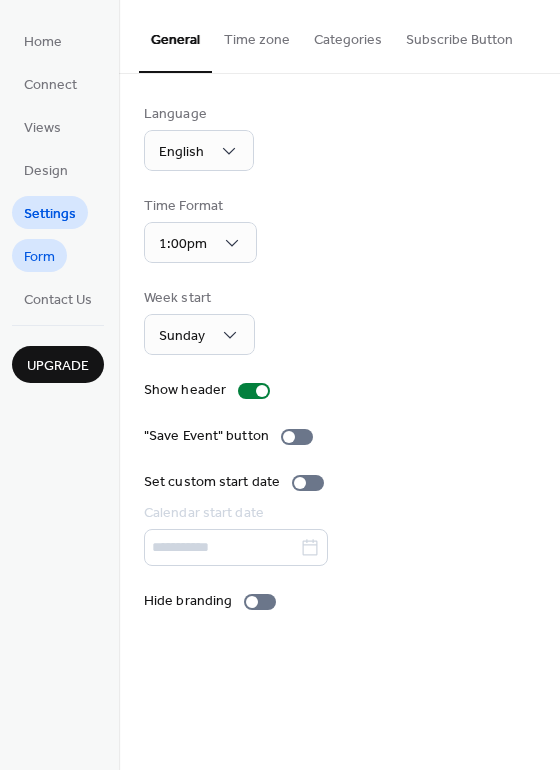 click on "Form" at bounding box center (39, 255) 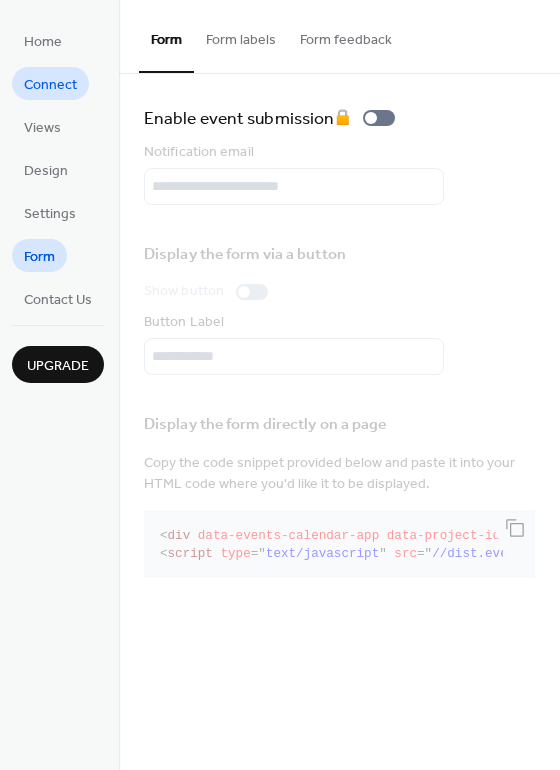 click on "Connect" at bounding box center [50, 85] 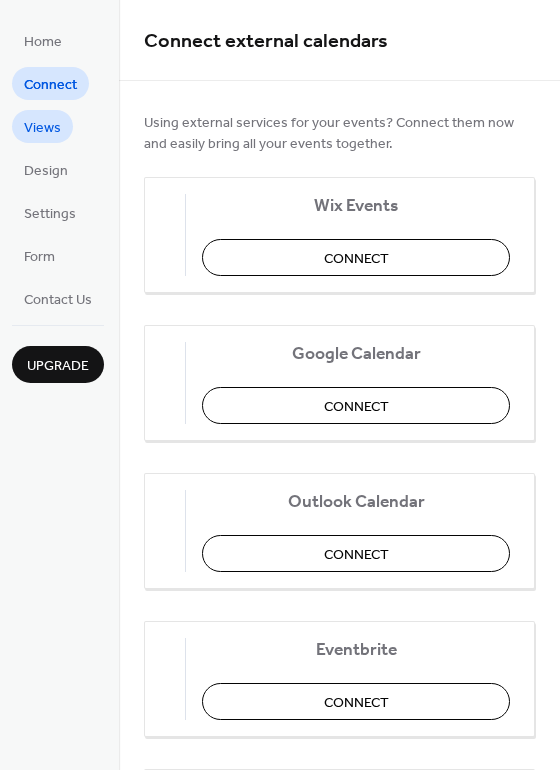 click on "Views" at bounding box center [42, 128] 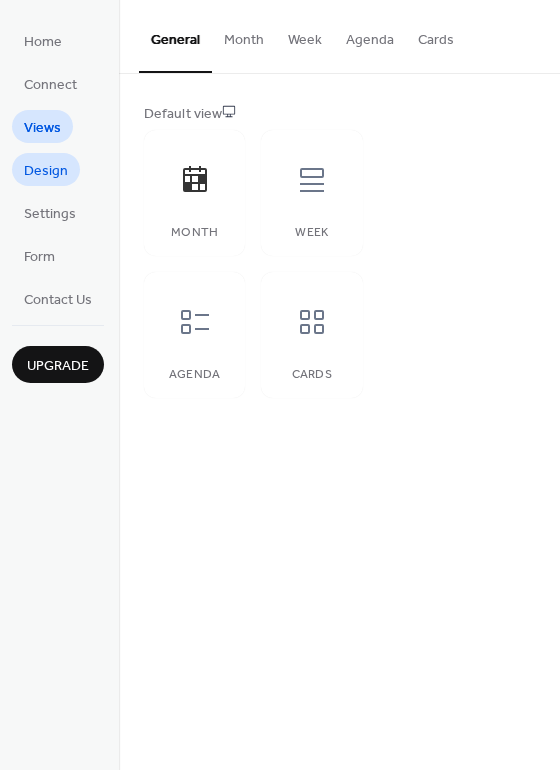 click on "Design" at bounding box center (46, 171) 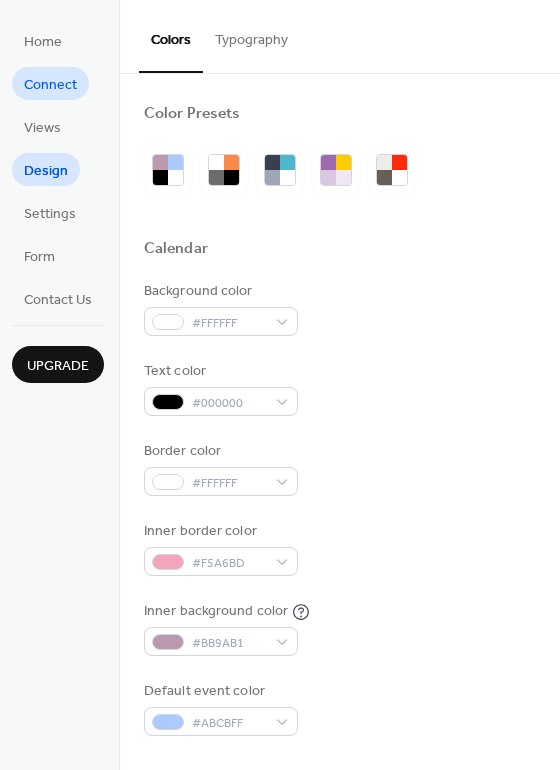 click on "Connect" at bounding box center [50, 85] 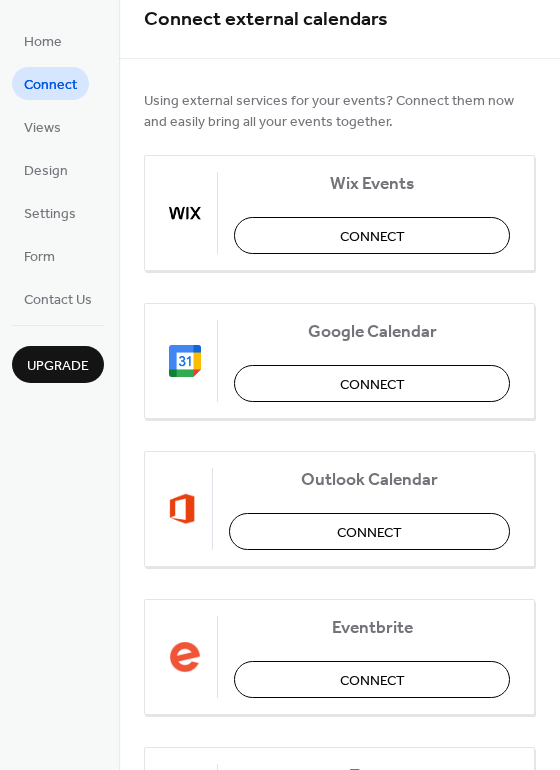 scroll, scrollTop: 0, scrollLeft: 0, axis: both 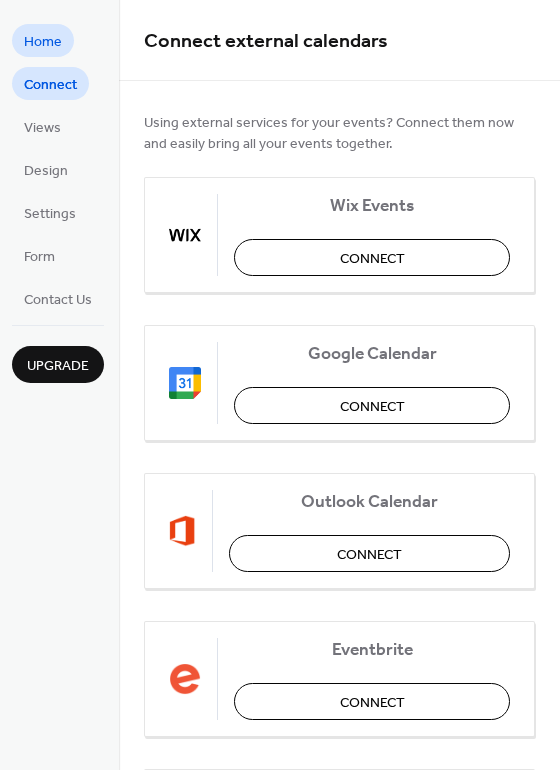 click on "Home" at bounding box center (43, 42) 